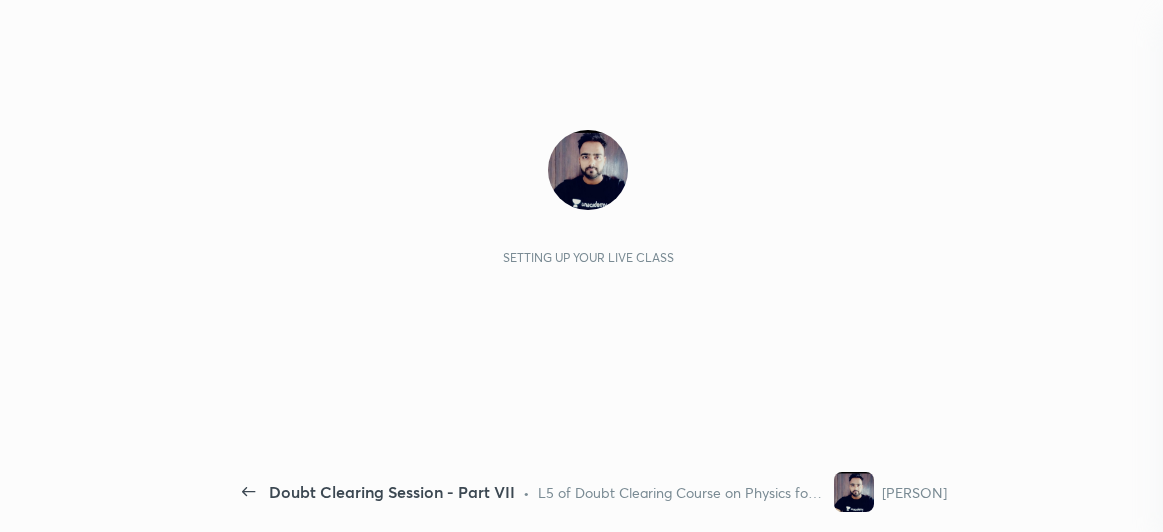 scroll, scrollTop: 0, scrollLeft: 0, axis: both 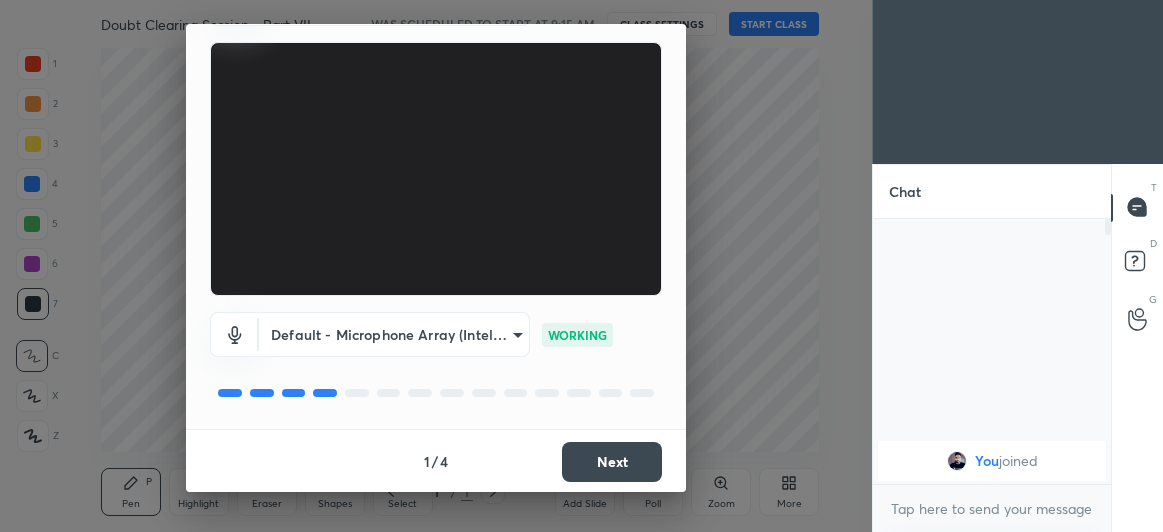click on "1 / 4 Next" at bounding box center [436, 461] 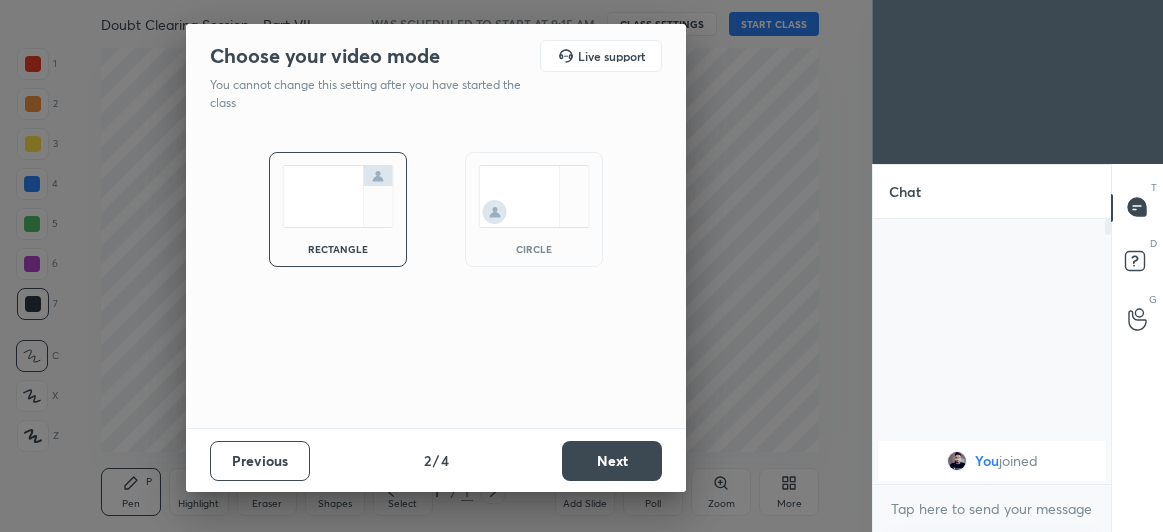 click at bounding box center [534, 196] 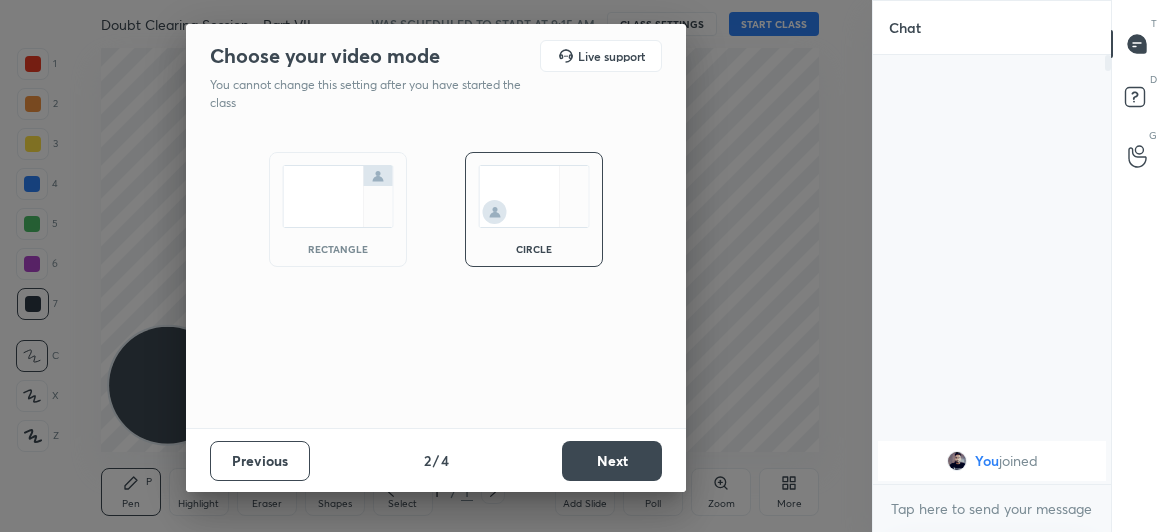scroll, scrollTop: 6, scrollLeft: 6, axis: both 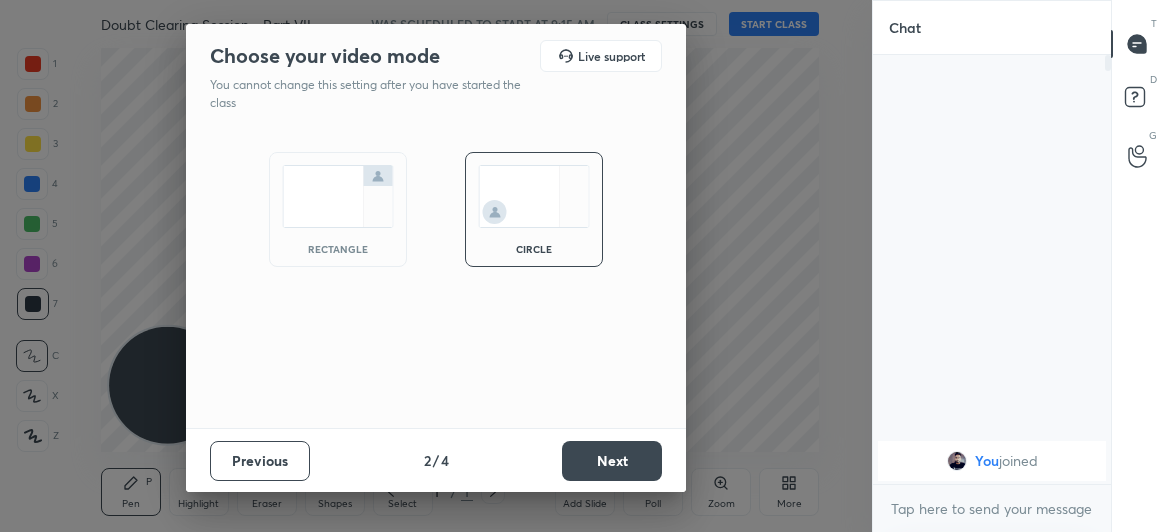 click on "Next" at bounding box center (612, 461) 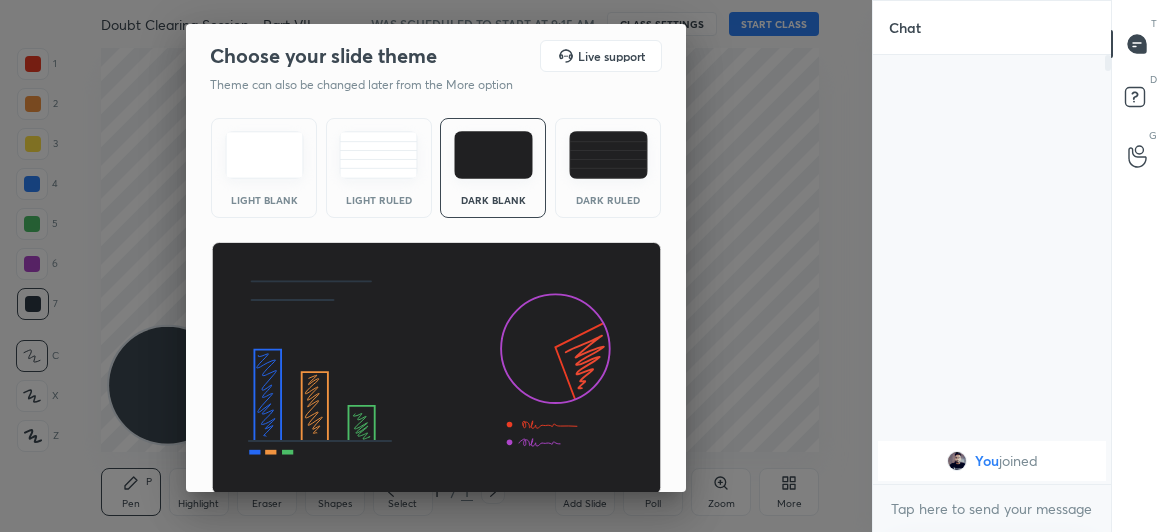 click at bounding box center [436, 369] 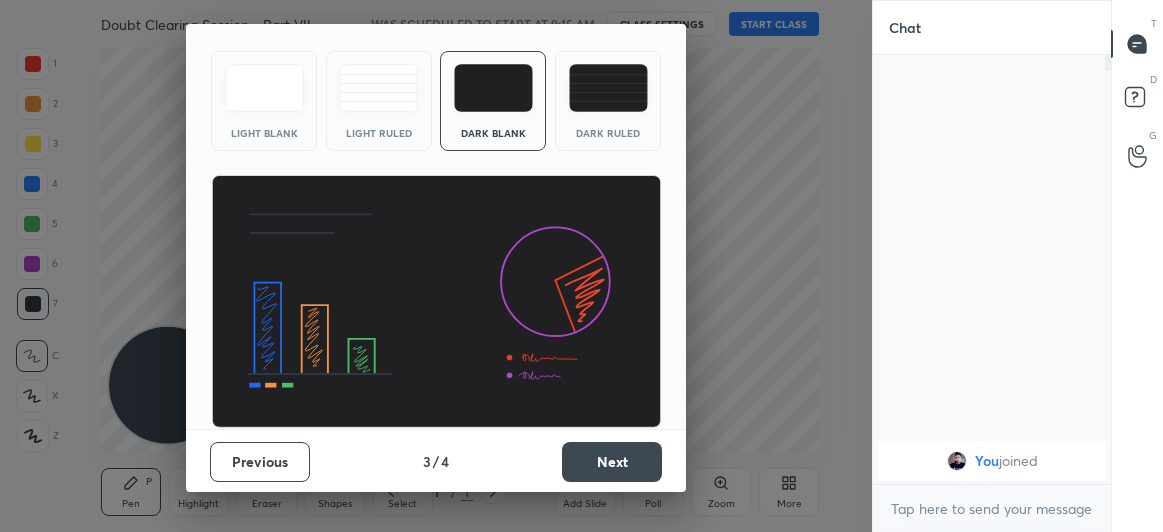 click on "Next" at bounding box center (612, 462) 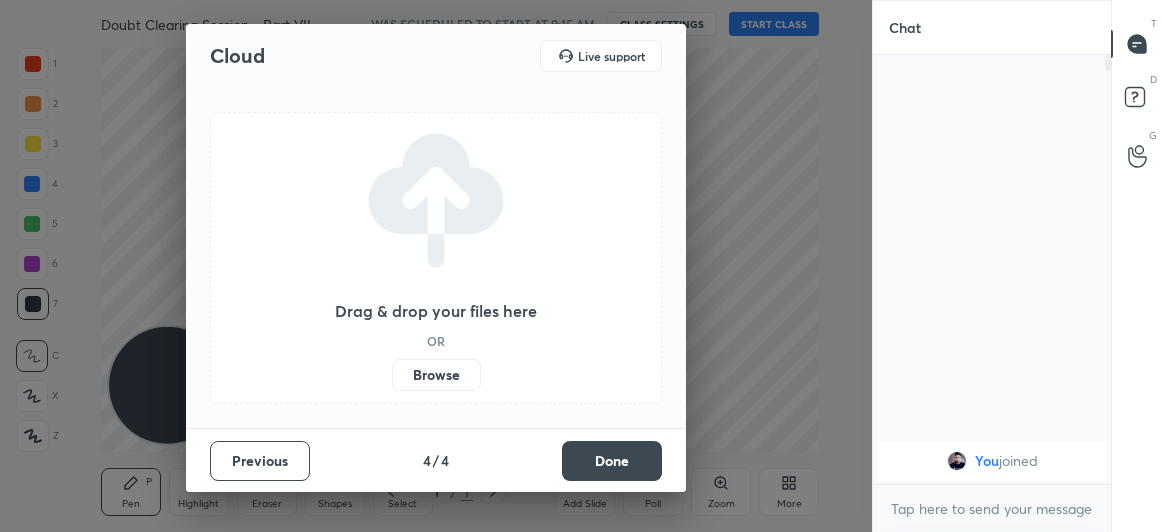 click on "Done" at bounding box center [612, 461] 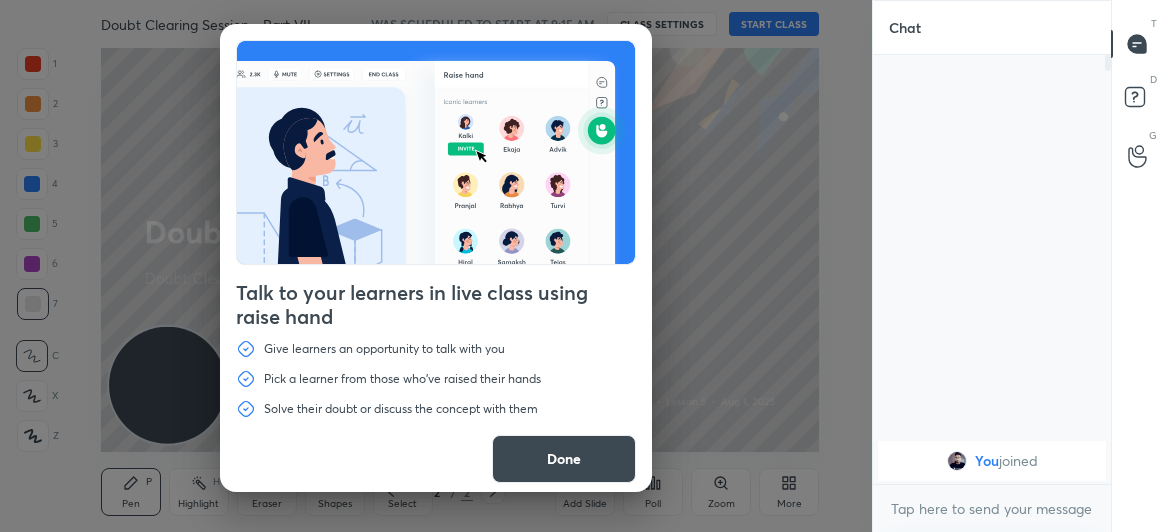 drag, startPoint x: 187, startPoint y: 385, endPoint x: 265, endPoint y: 308, distance: 109.60383 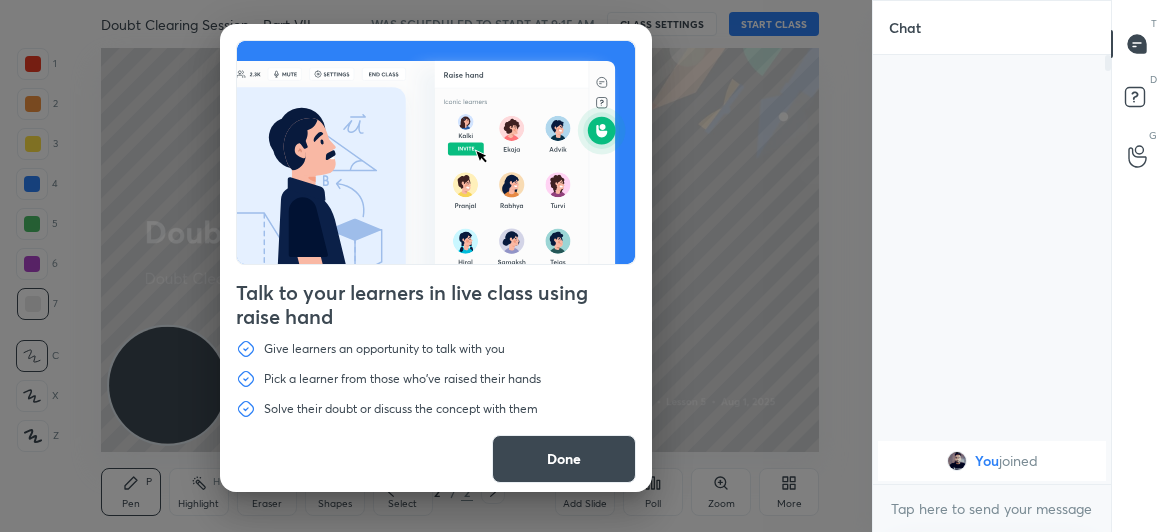 click on "Done" at bounding box center [564, 459] 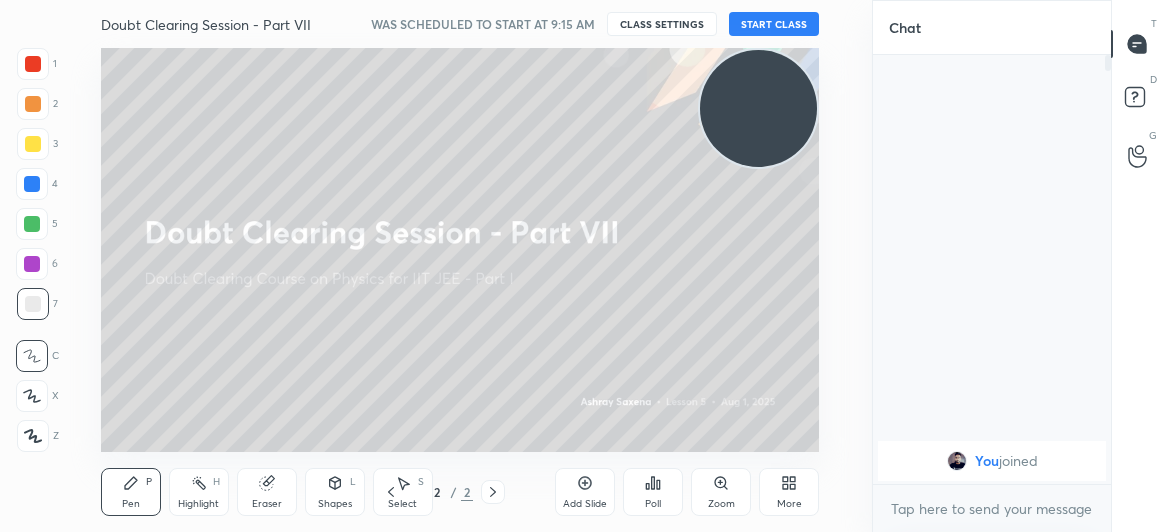 drag, startPoint x: 207, startPoint y: 381, endPoint x: 873, endPoint y: 75, distance: 732.93384 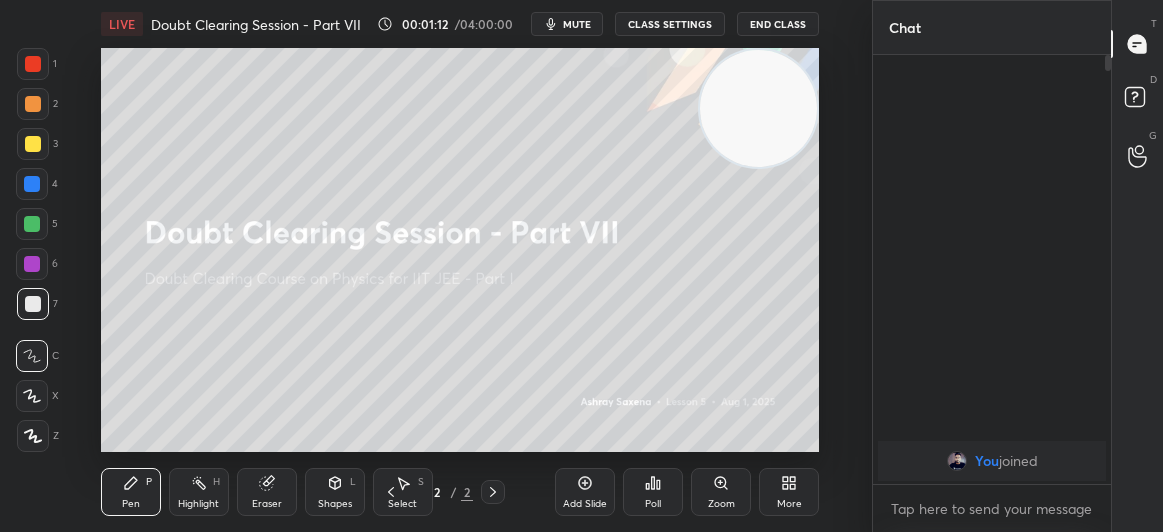 click on "mute" at bounding box center (567, 24) 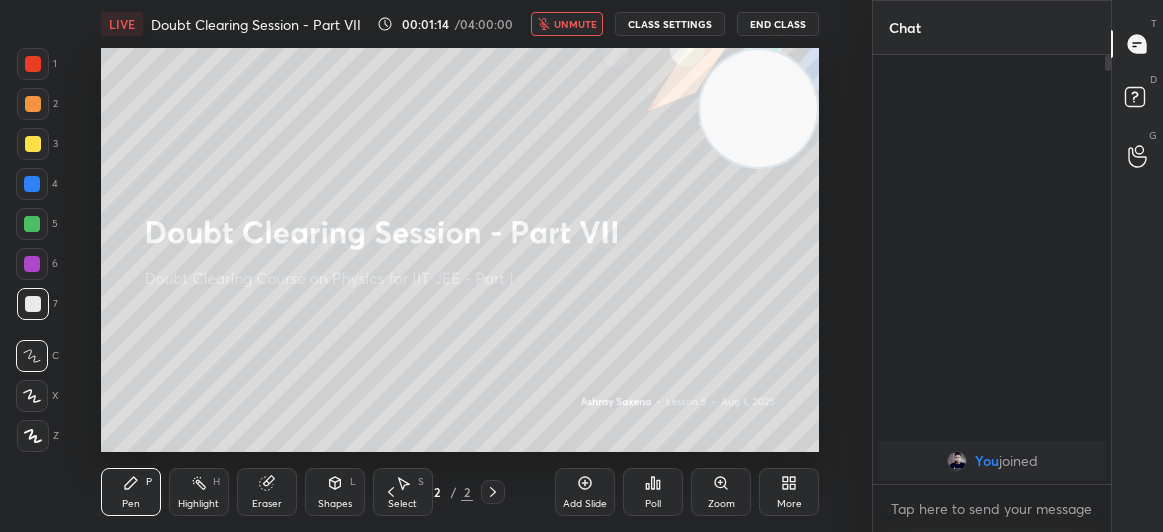 click on "End Class" at bounding box center [778, 24] 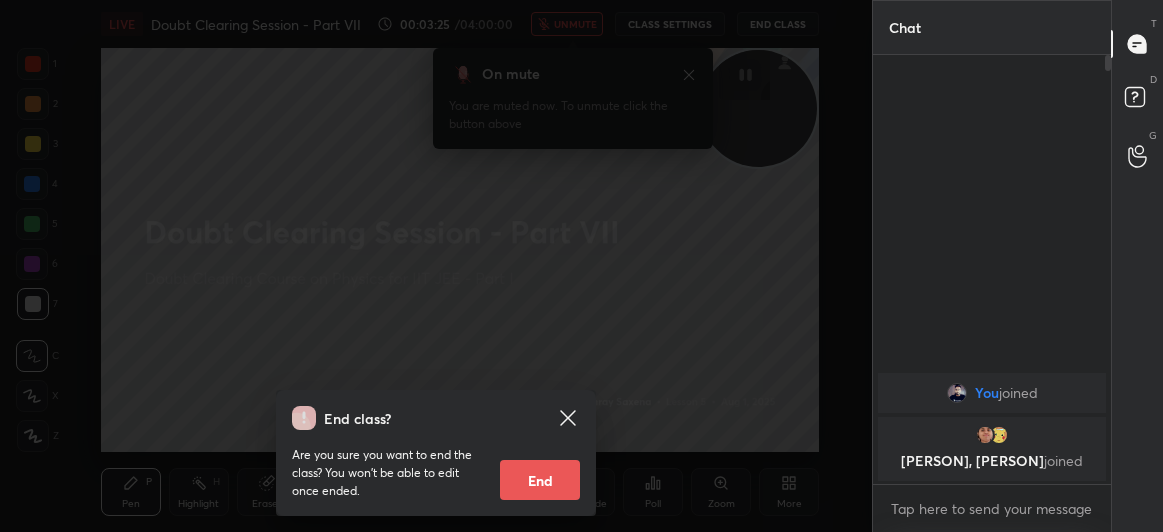 click 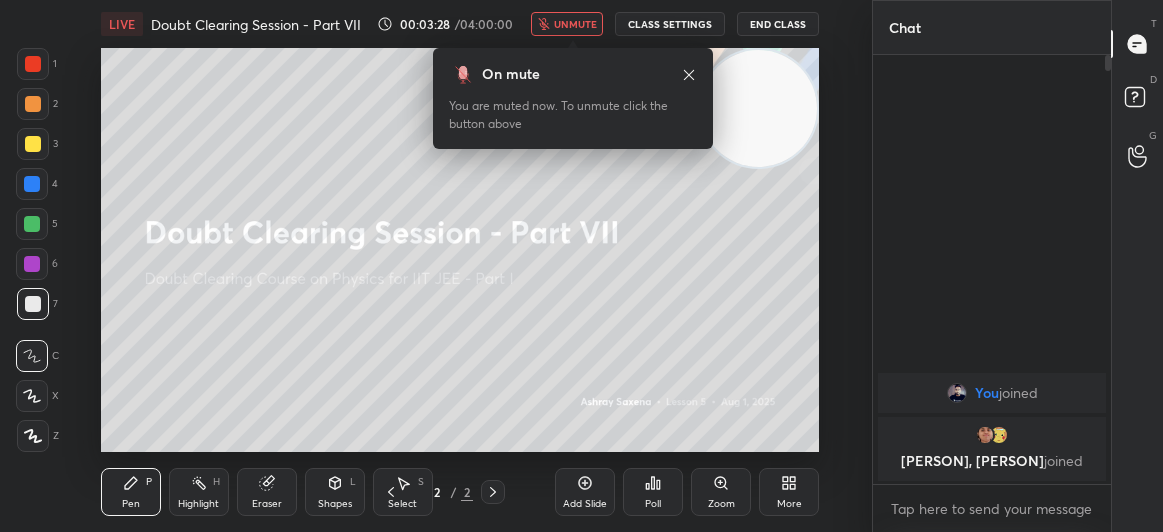 click on "unmute" at bounding box center (575, 24) 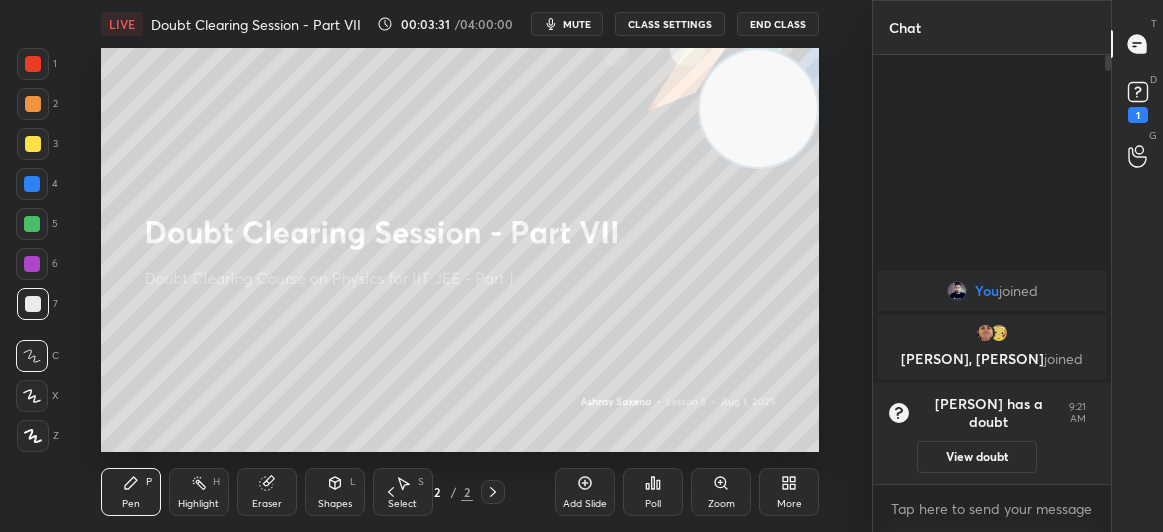 click on "3" at bounding box center [37, 144] 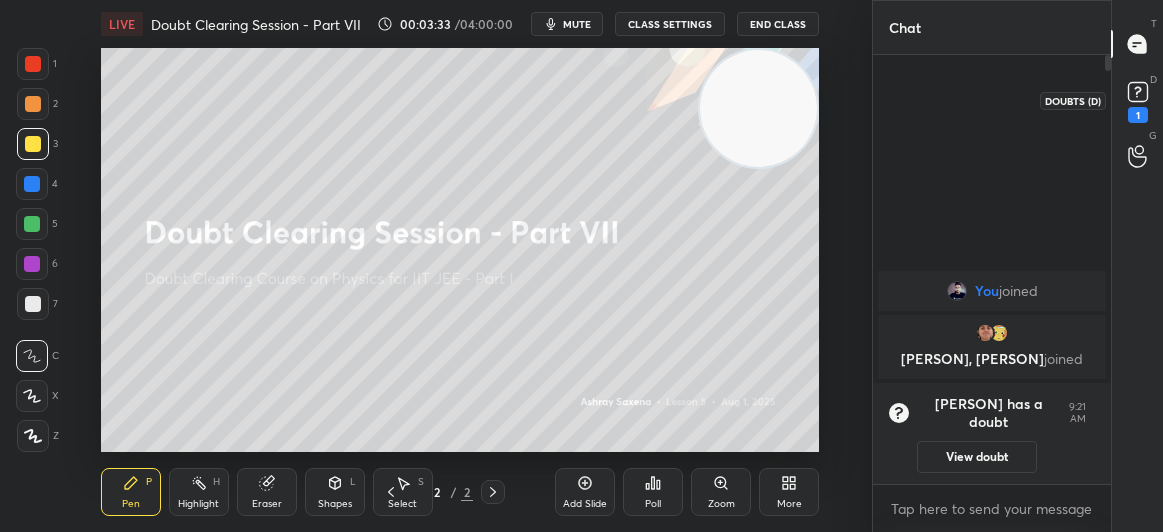 click 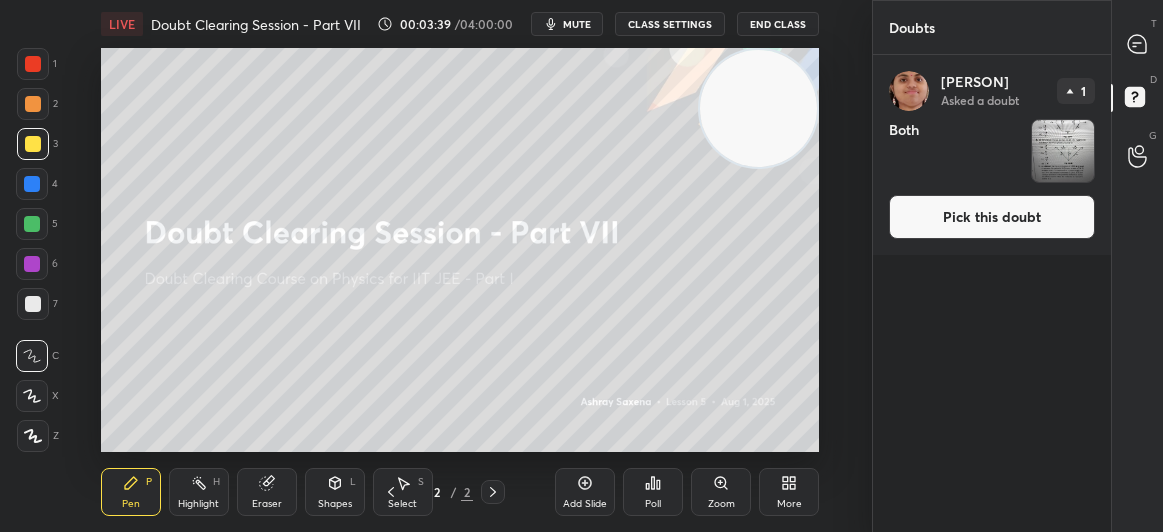 click on "Pick this doubt" at bounding box center [992, 217] 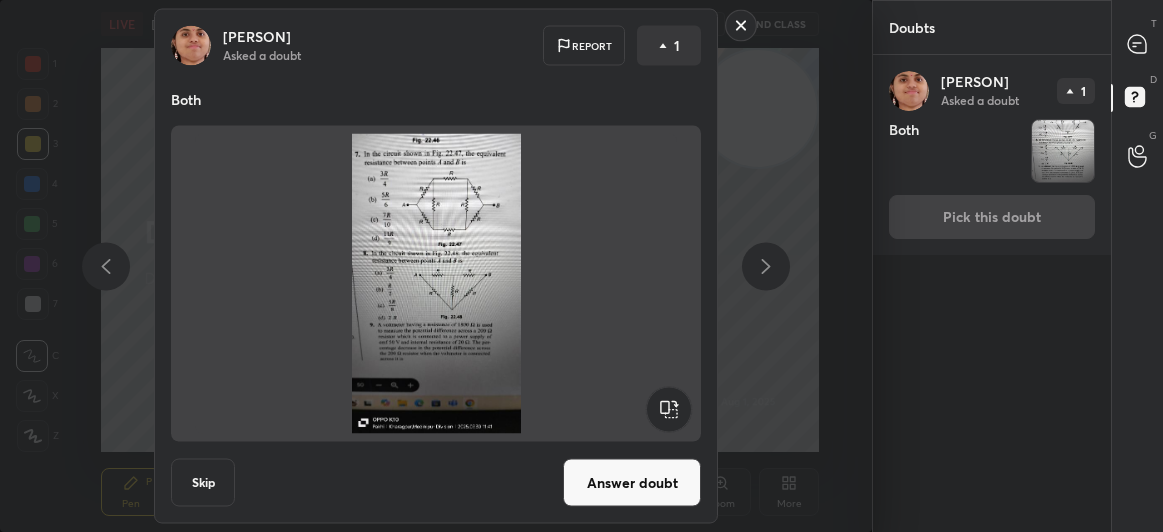 click on "Answer doubt" at bounding box center [632, 483] 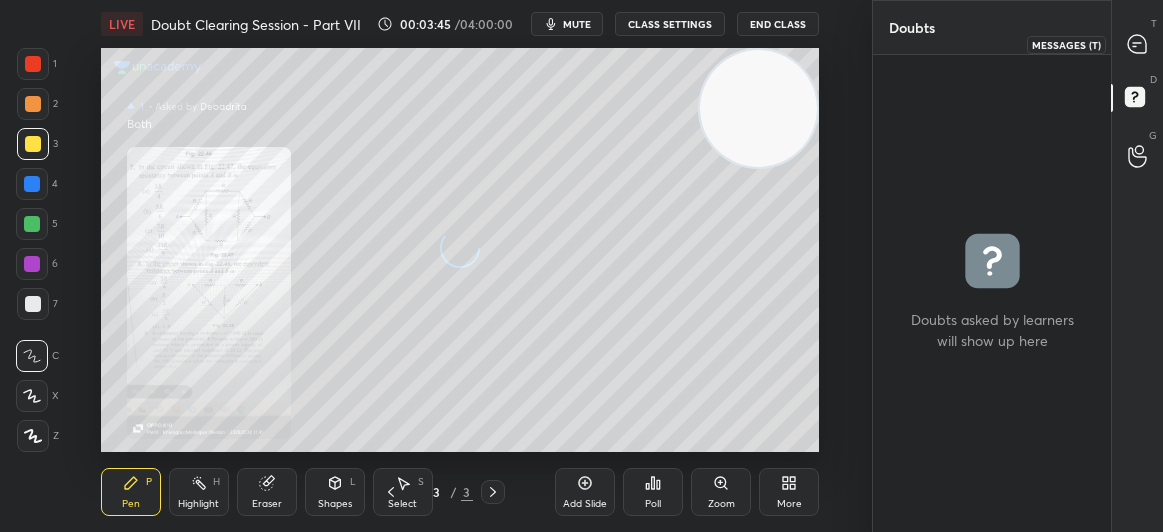 click 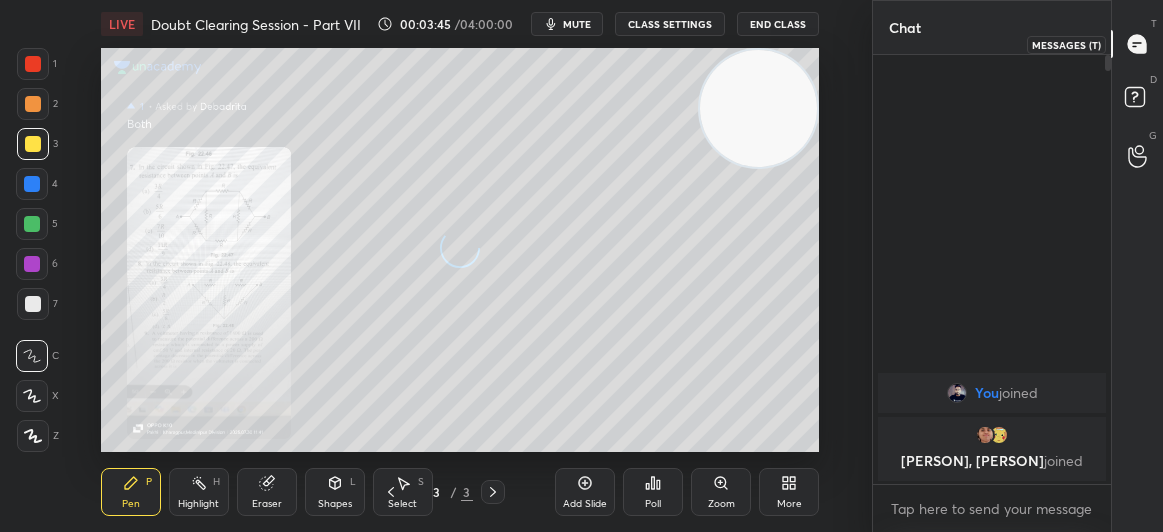scroll, scrollTop: 6, scrollLeft: 6, axis: both 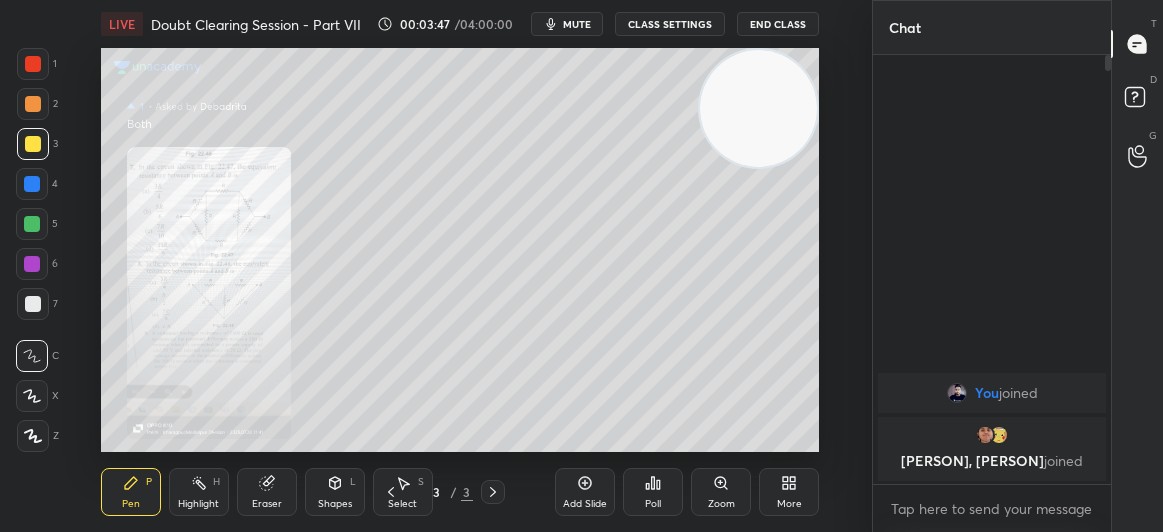 click on "Zoom" at bounding box center (721, 504) 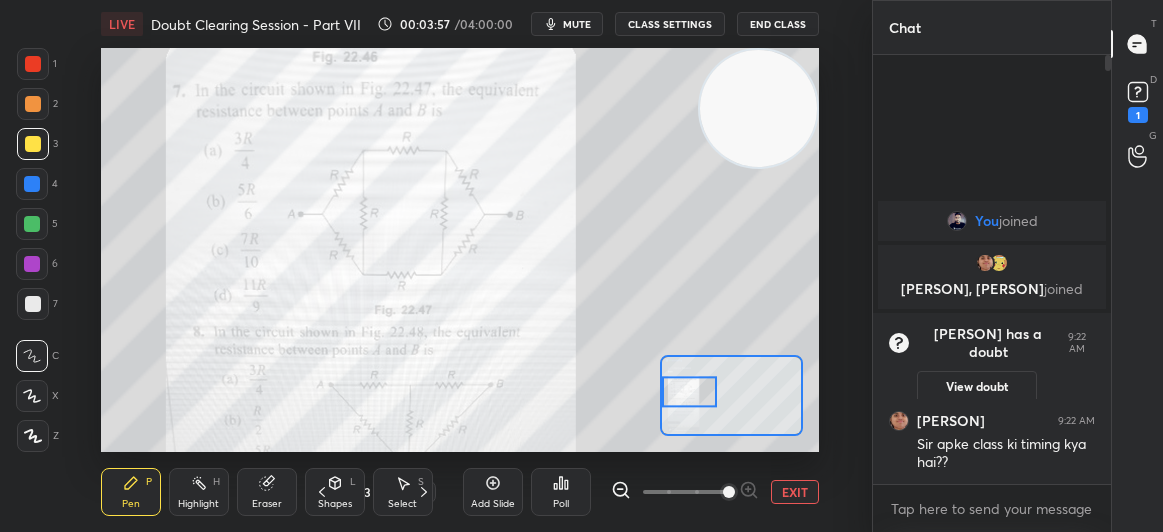 click at bounding box center (33, 64) 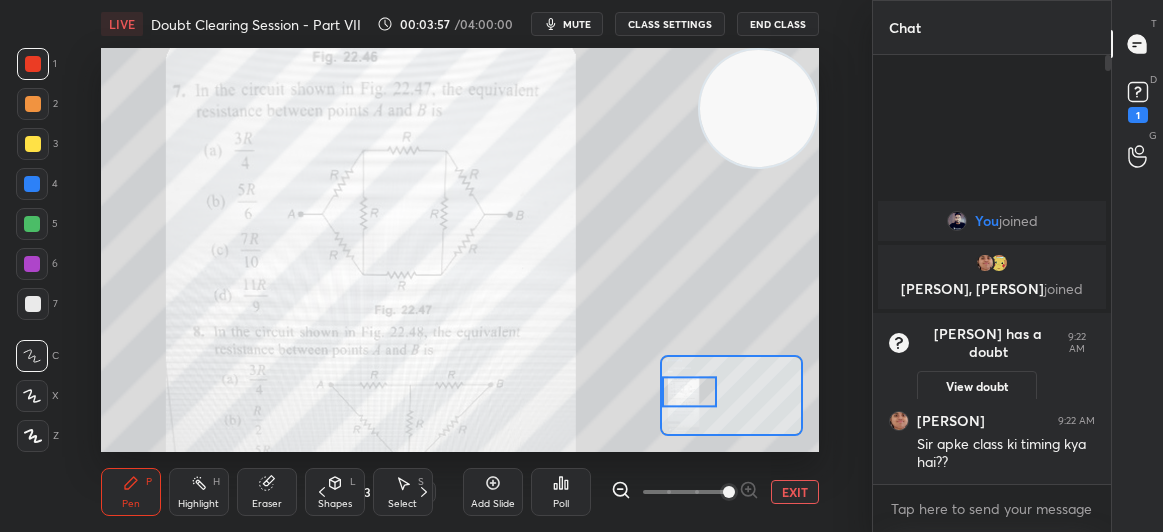 click at bounding box center [33, 64] 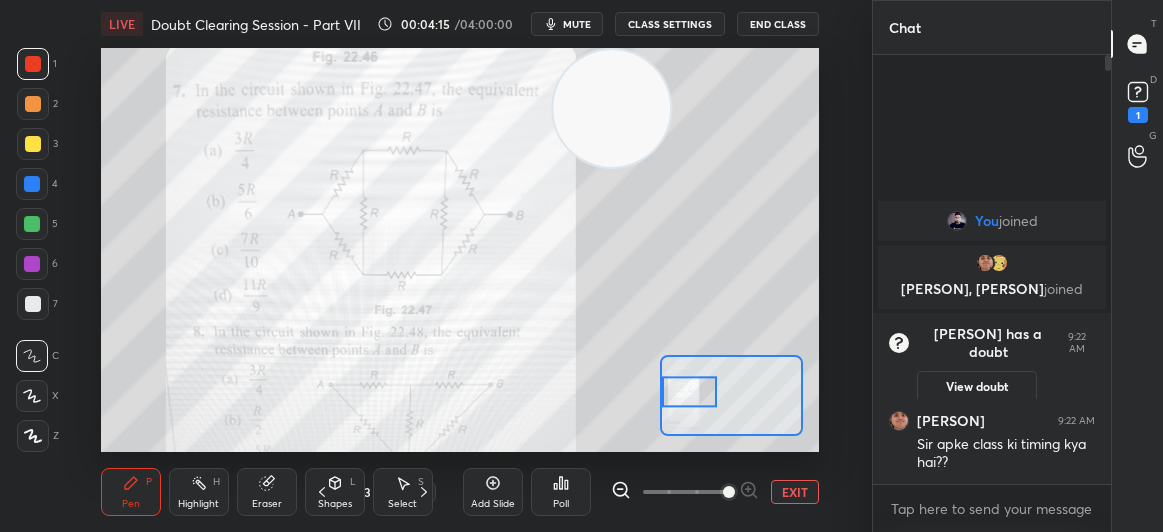 click at bounding box center [33, 144] 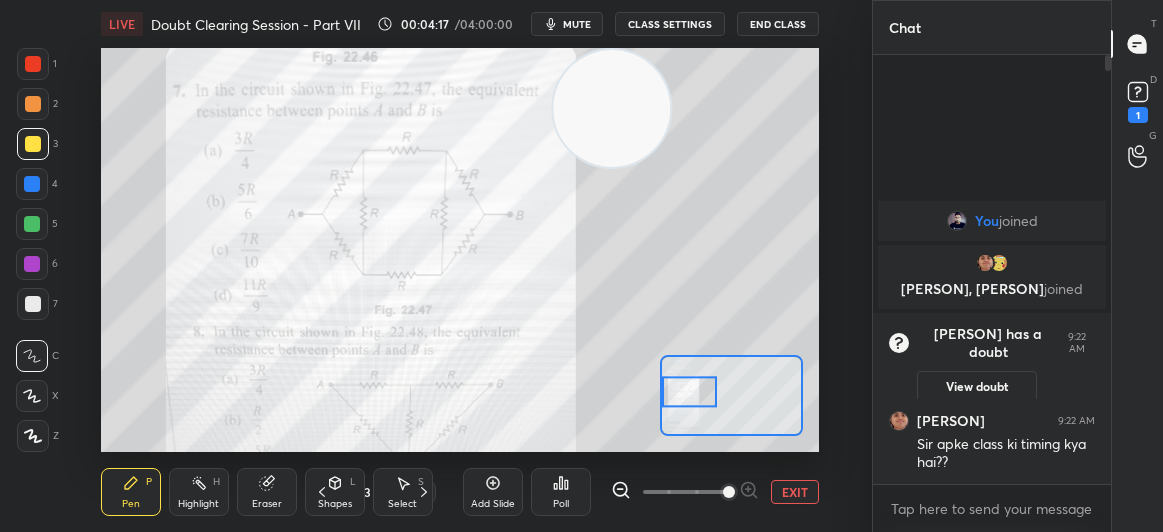 click at bounding box center [33, 64] 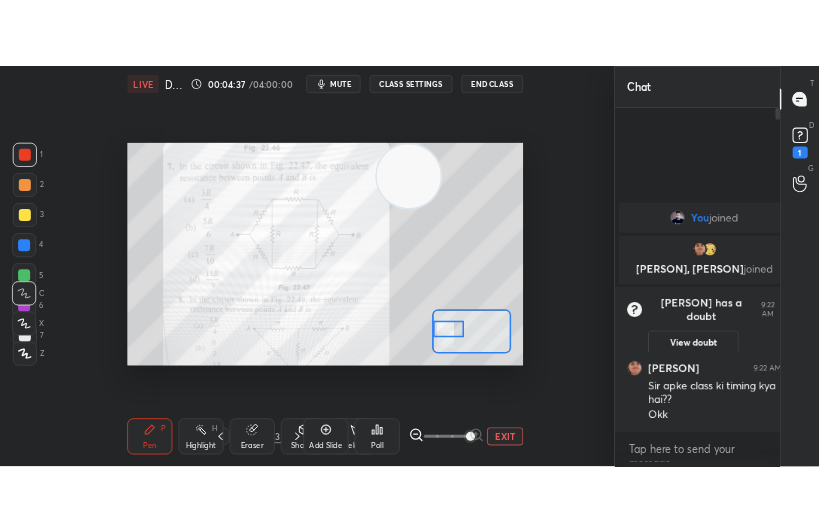 scroll, scrollTop: 404, scrollLeft: 534, axis: both 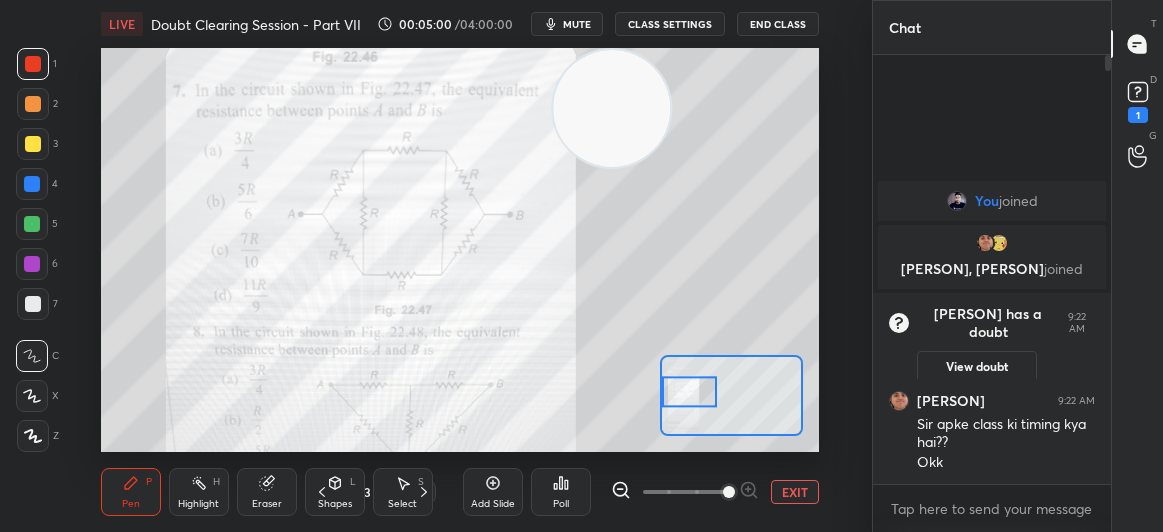 click on "Eraser" at bounding box center [267, 492] 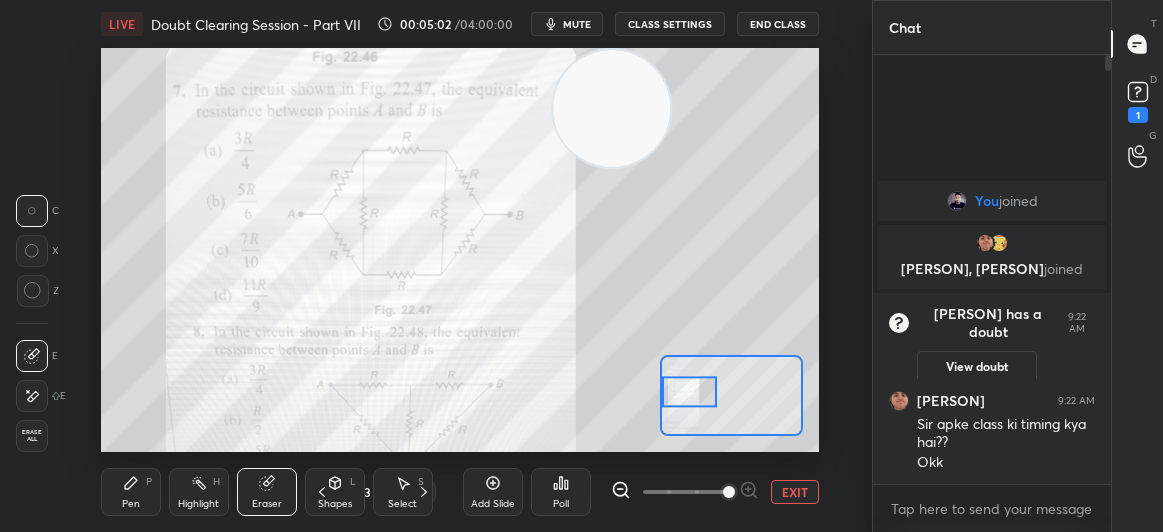 click on "Erase all" at bounding box center (32, 436) 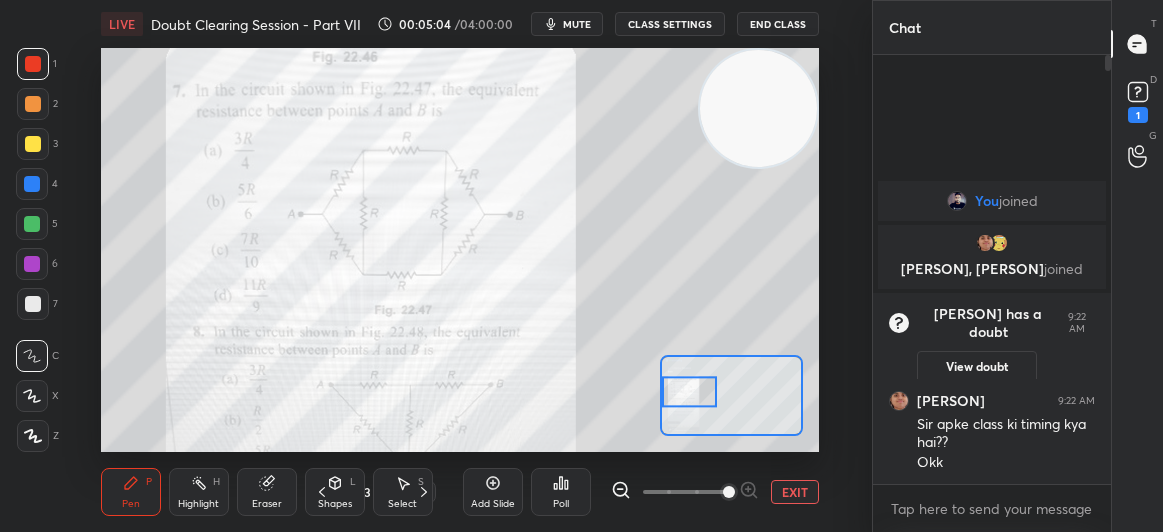click at bounding box center [33, 64] 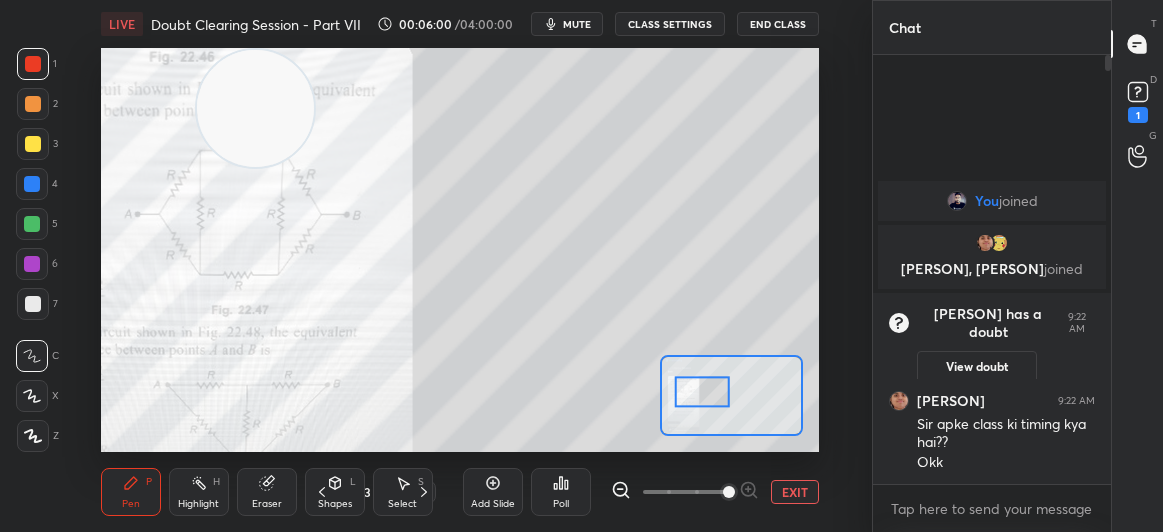 click at bounding box center [33, 144] 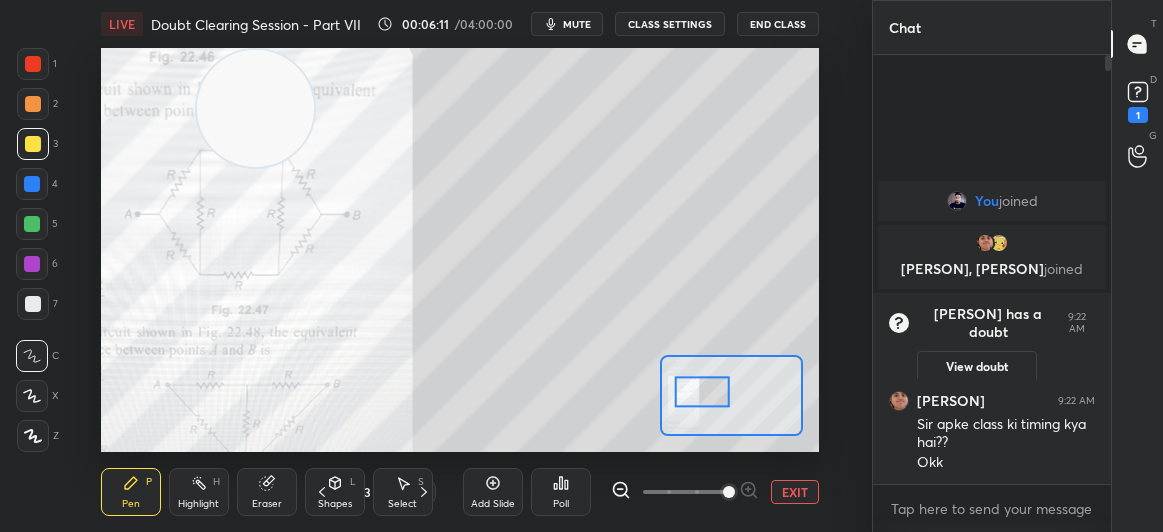 click at bounding box center (33, 64) 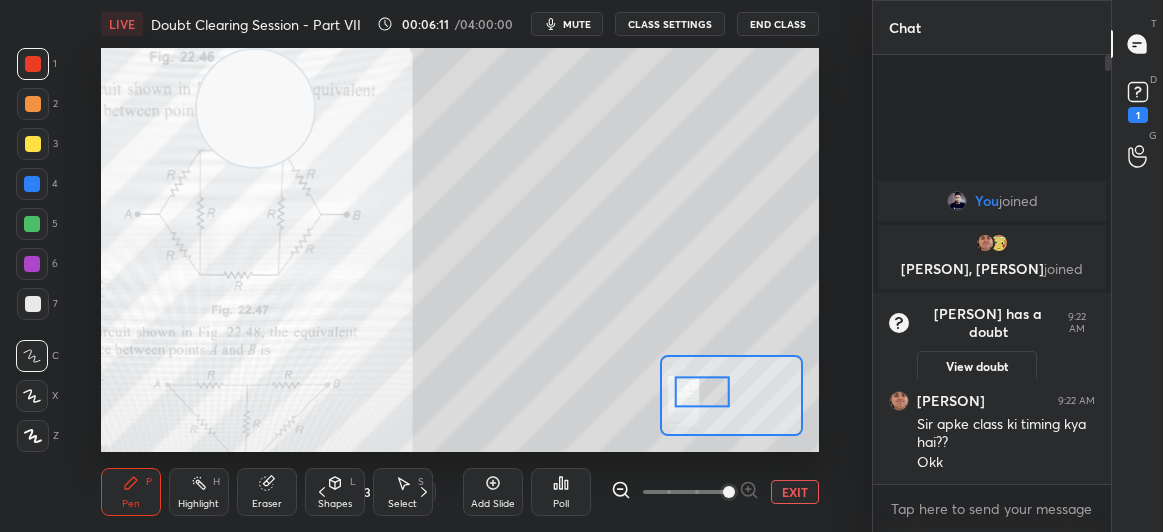 click at bounding box center (33, 64) 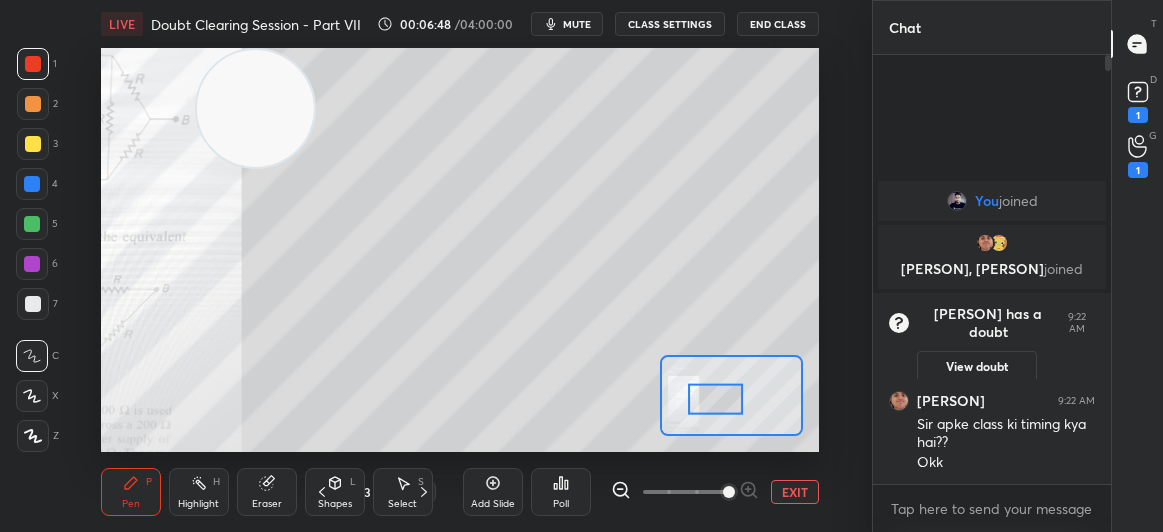click on "1 2 3 4 5 6 7 C X Z C X Z E E Erase all   H H" at bounding box center [32, 250] 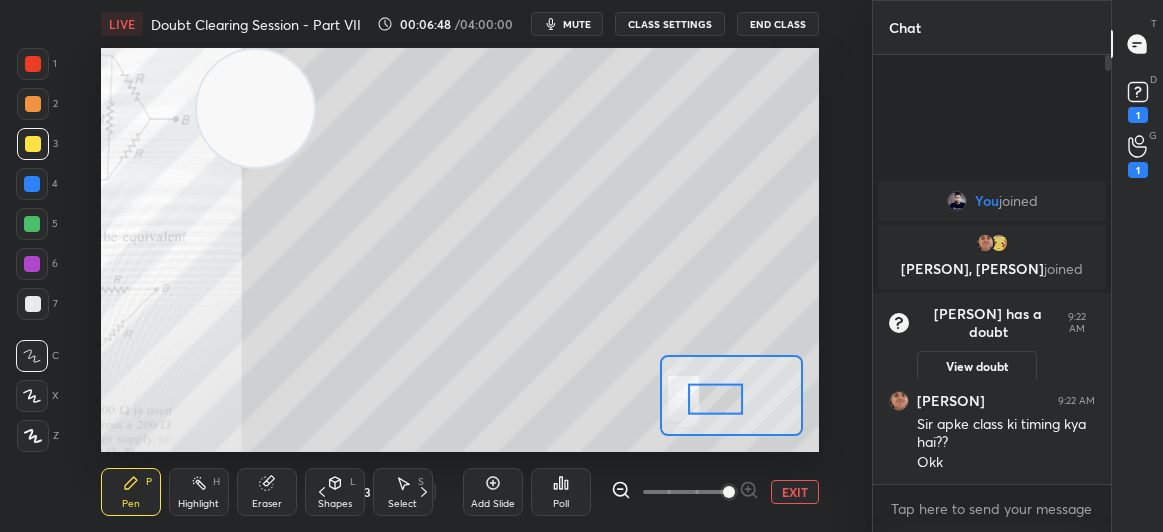 click at bounding box center [33, 144] 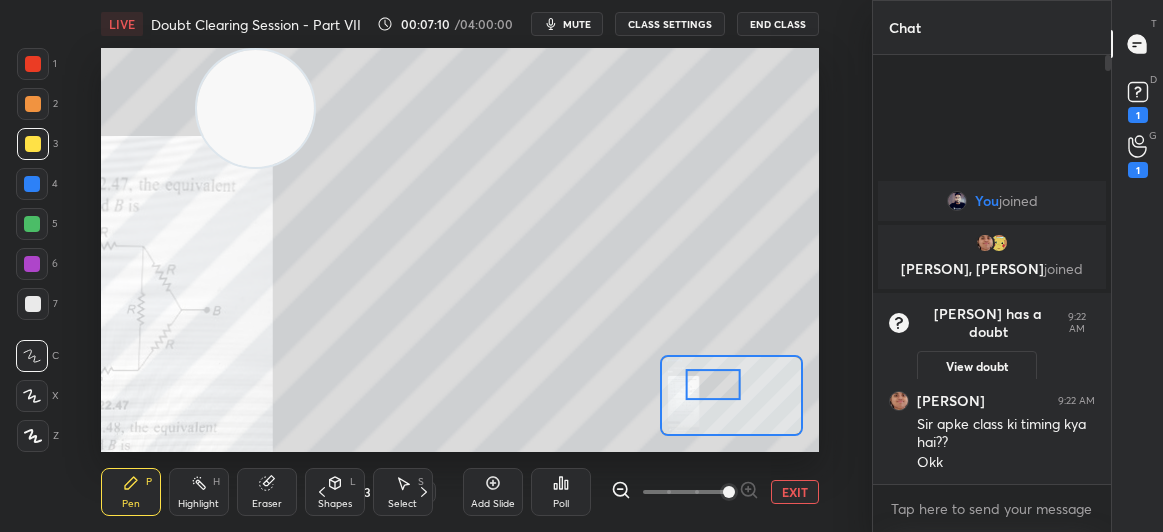 click at bounding box center [33, 64] 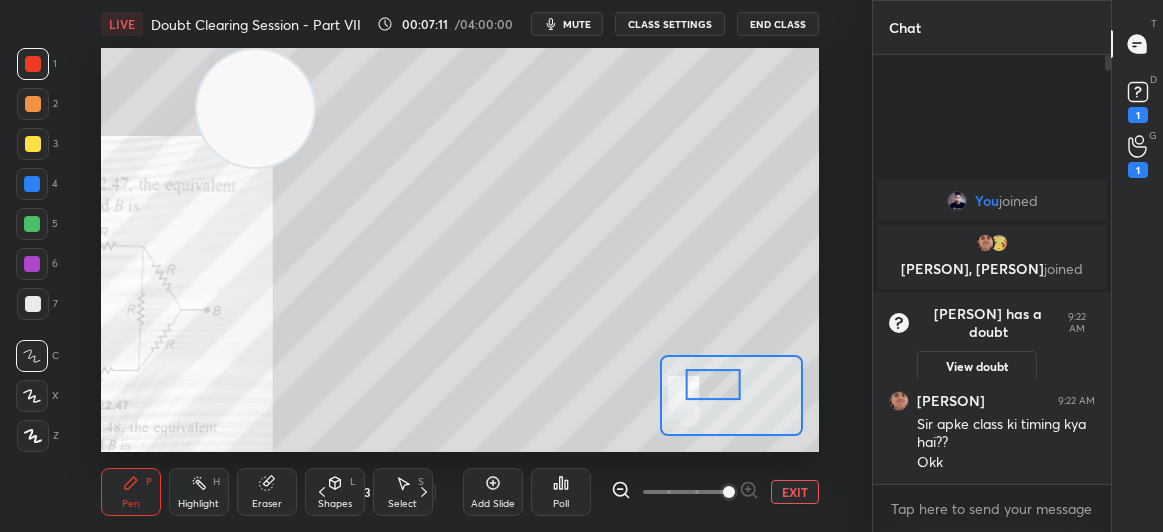 click at bounding box center [33, 64] 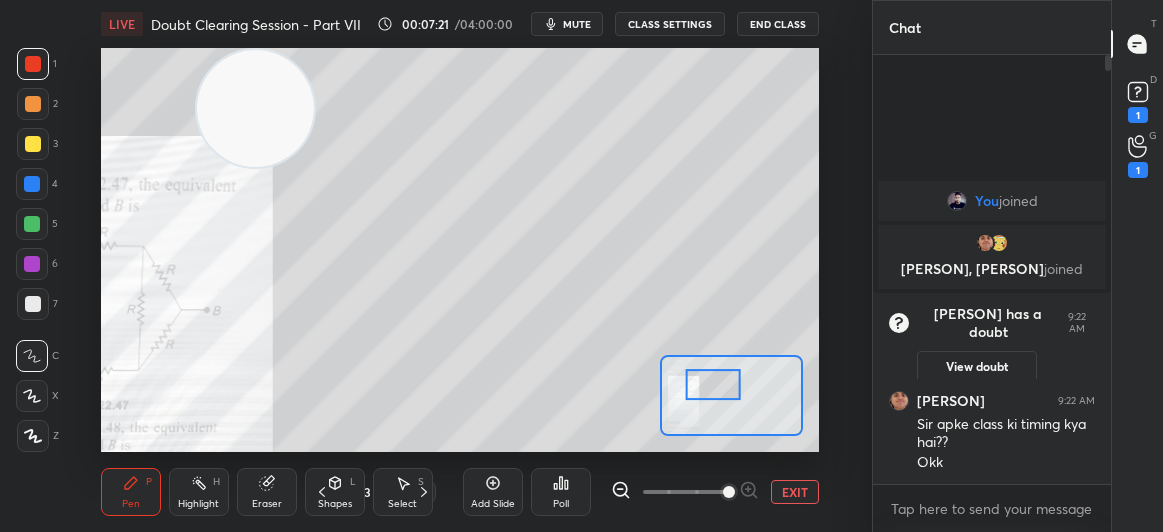 click on "EXIT" at bounding box center (795, 492) 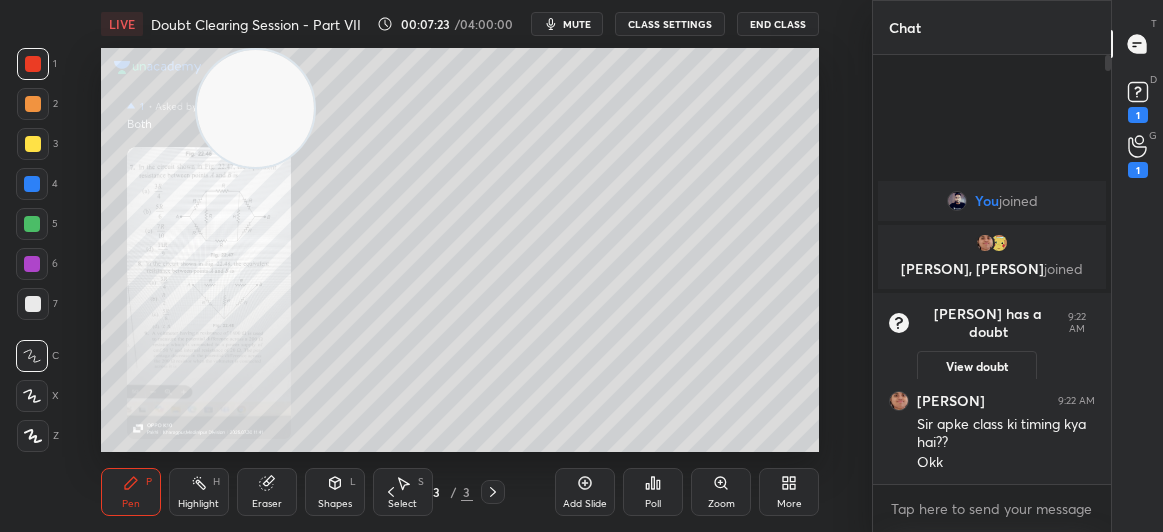 click at bounding box center [33, 144] 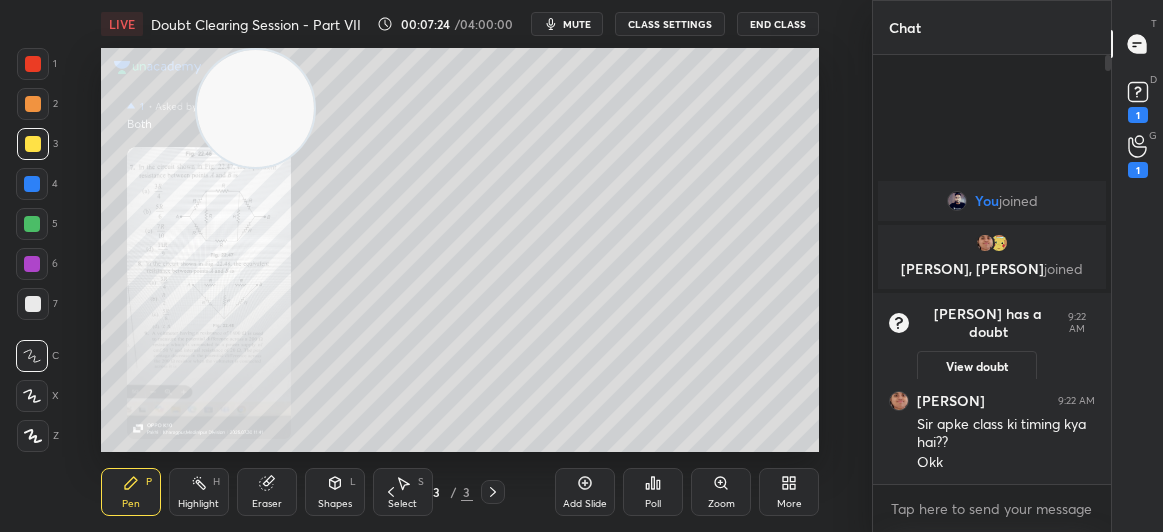 click at bounding box center [33, 144] 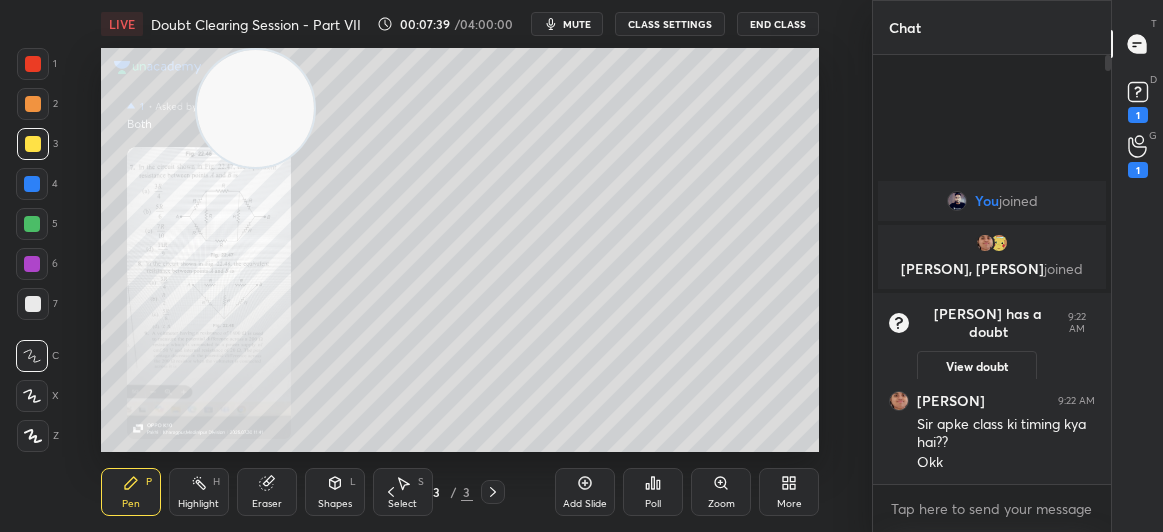 click 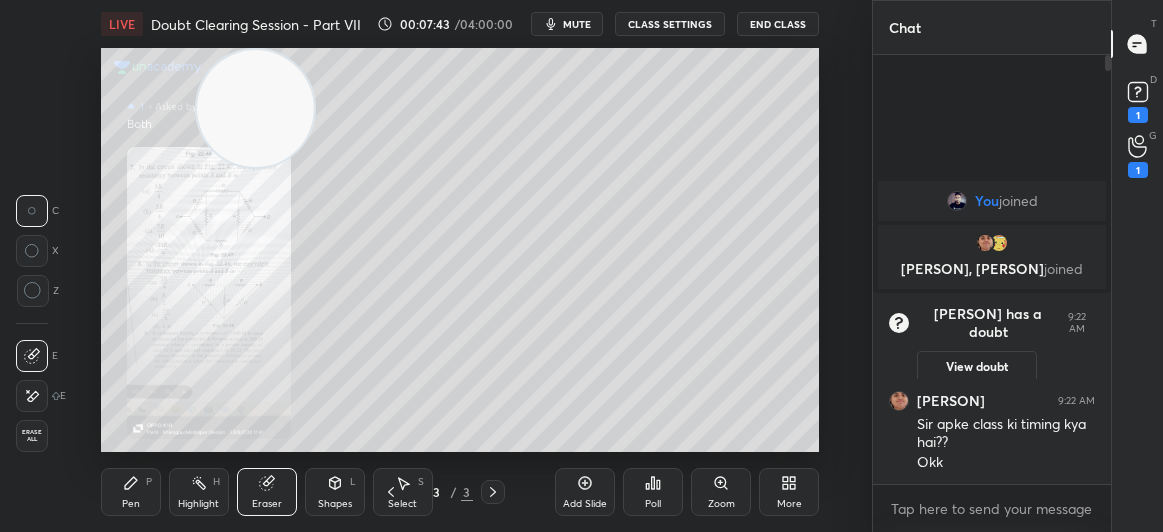 click on "Pen" at bounding box center [131, 504] 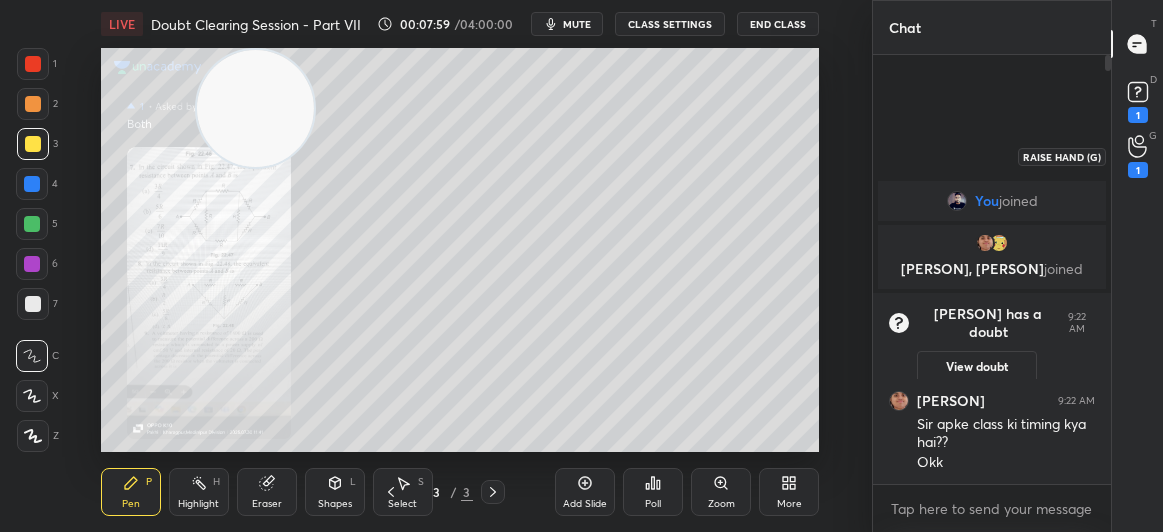 click on "1" at bounding box center (1138, 170) 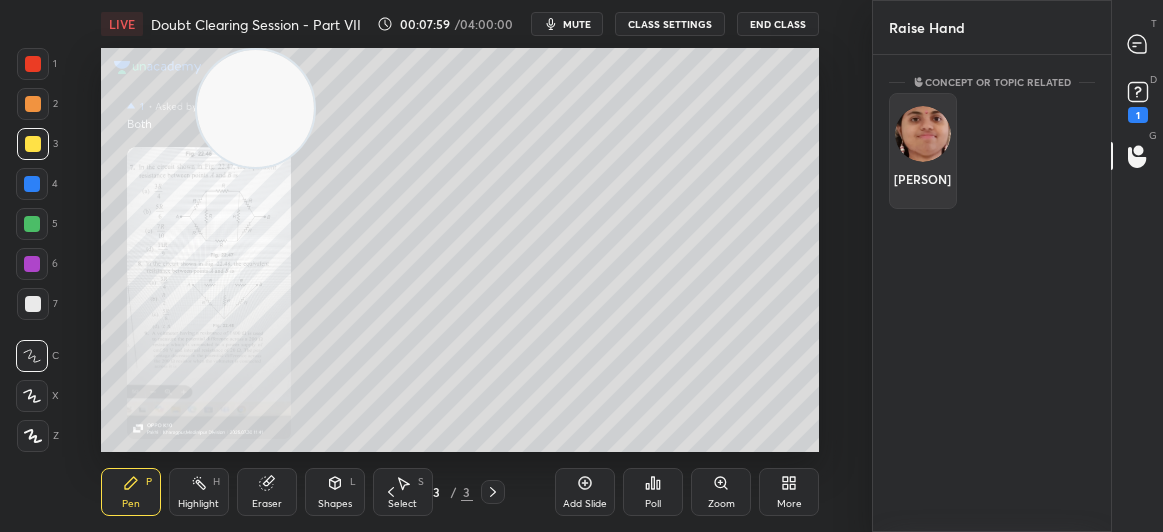 click on "[PERSON]" at bounding box center (923, 151) 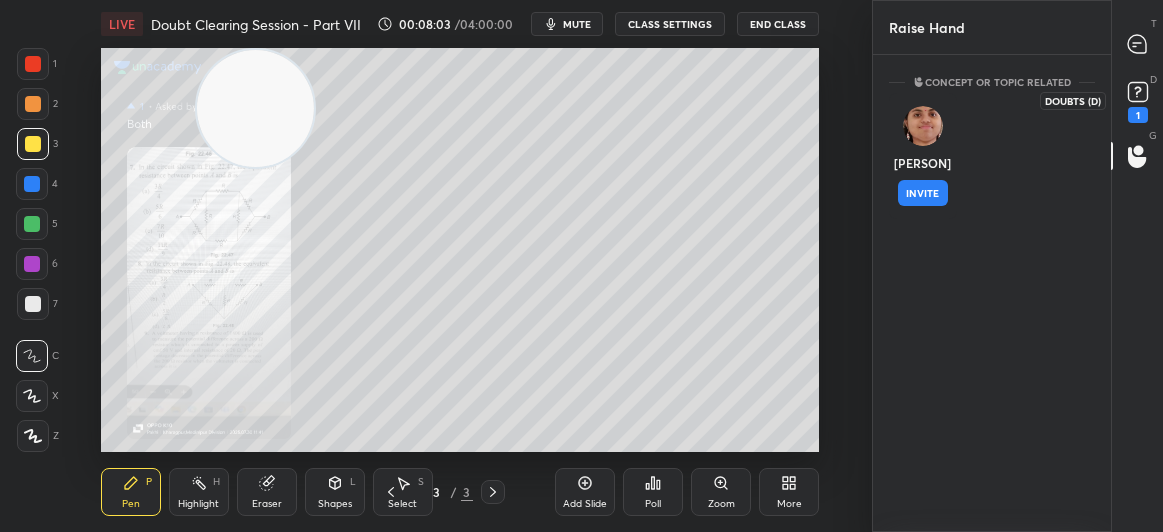 click 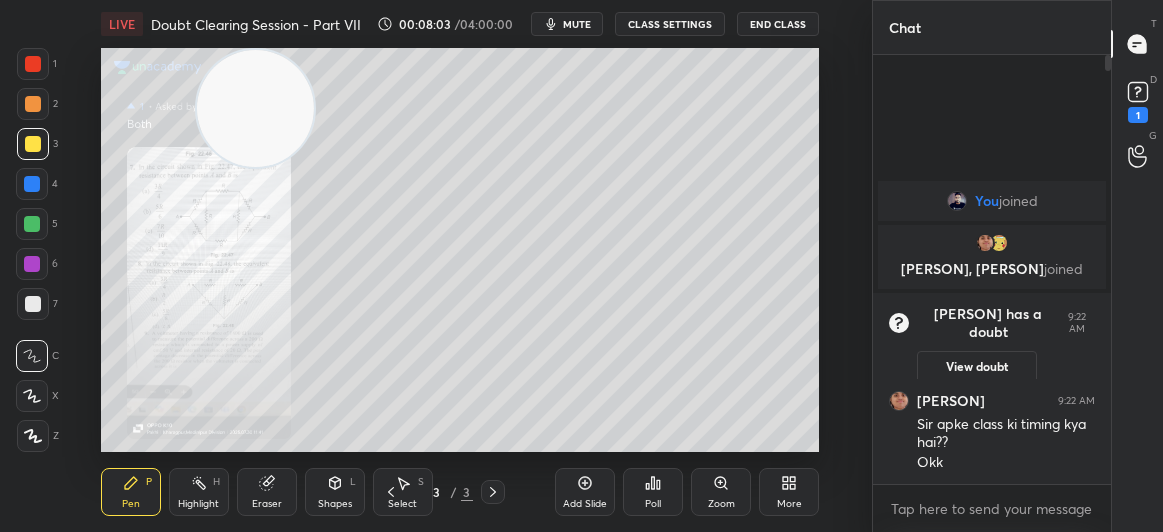 scroll, scrollTop: 472, scrollLeft: 232, axis: both 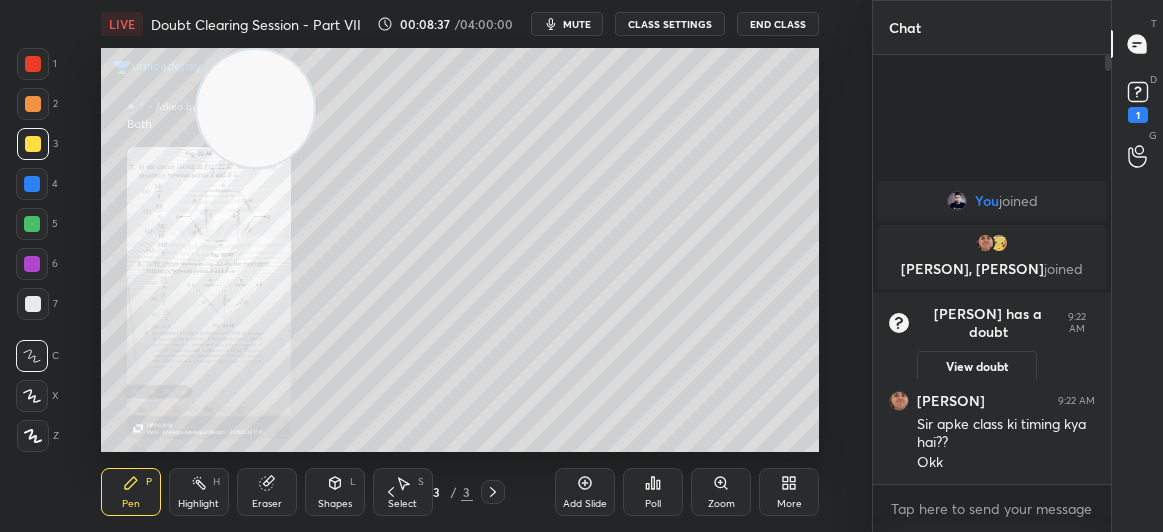 click on "Zoom" at bounding box center (721, 492) 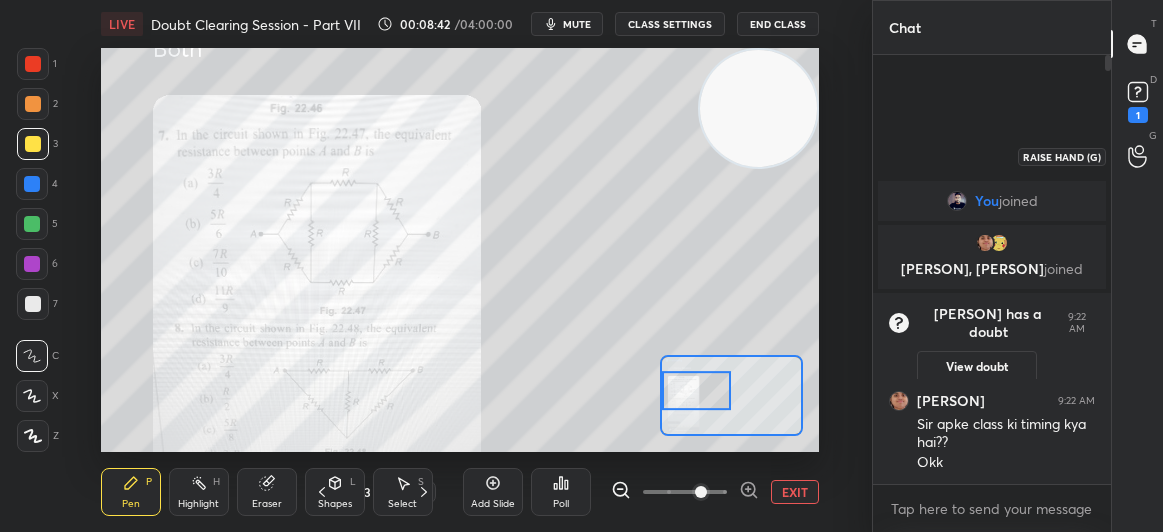 click at bounding box center [1138, 156] 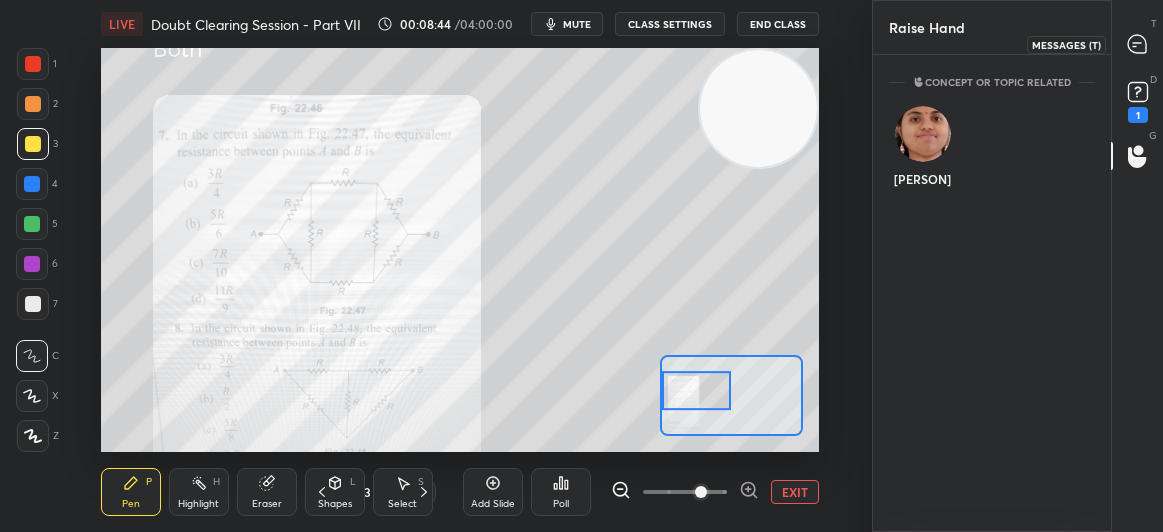 click 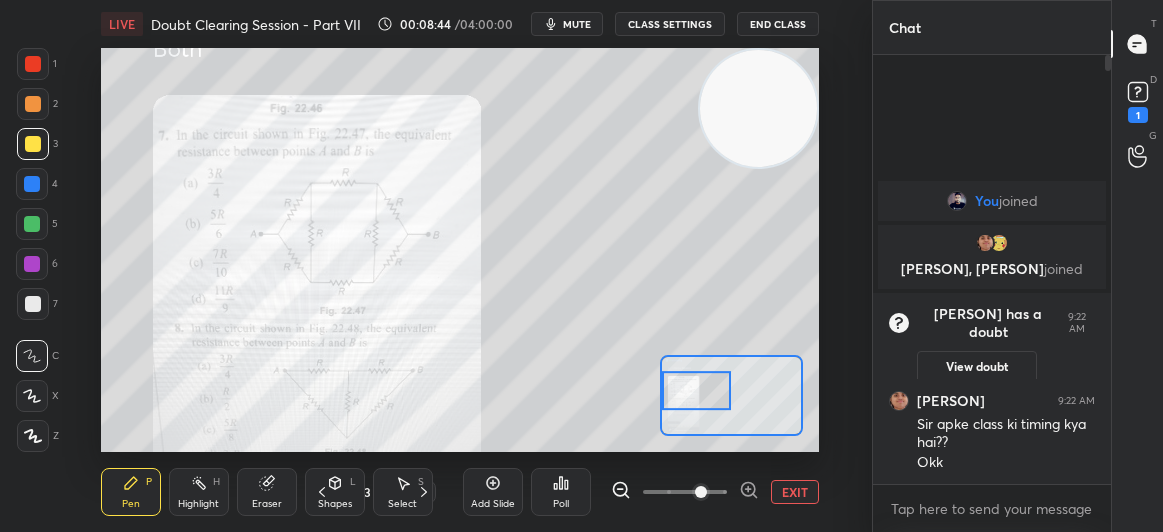 scroll, scrollTop: 6, scrollLeft: 6, axis: both 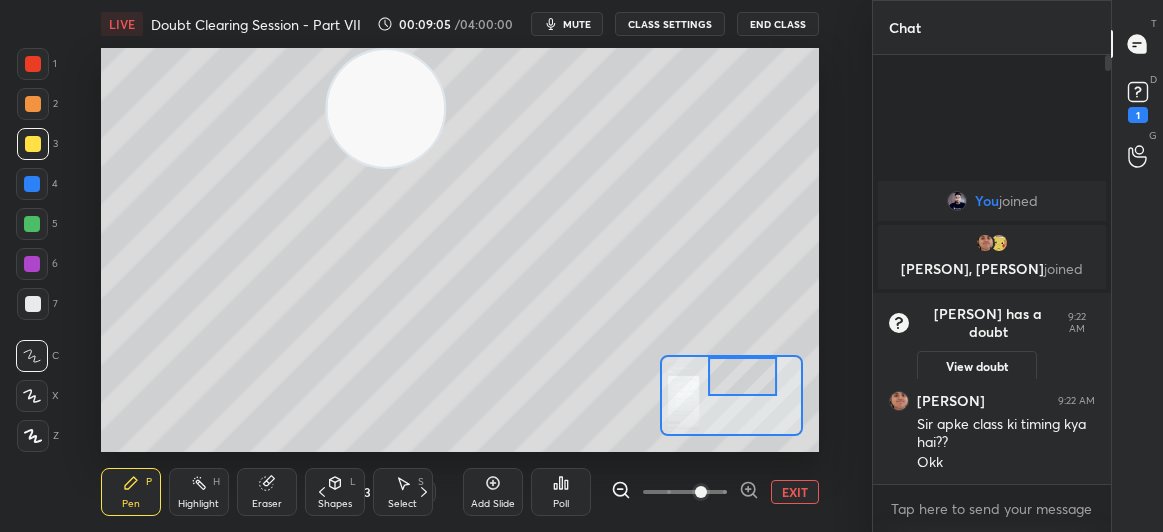 click at bounding box center (33, 64) 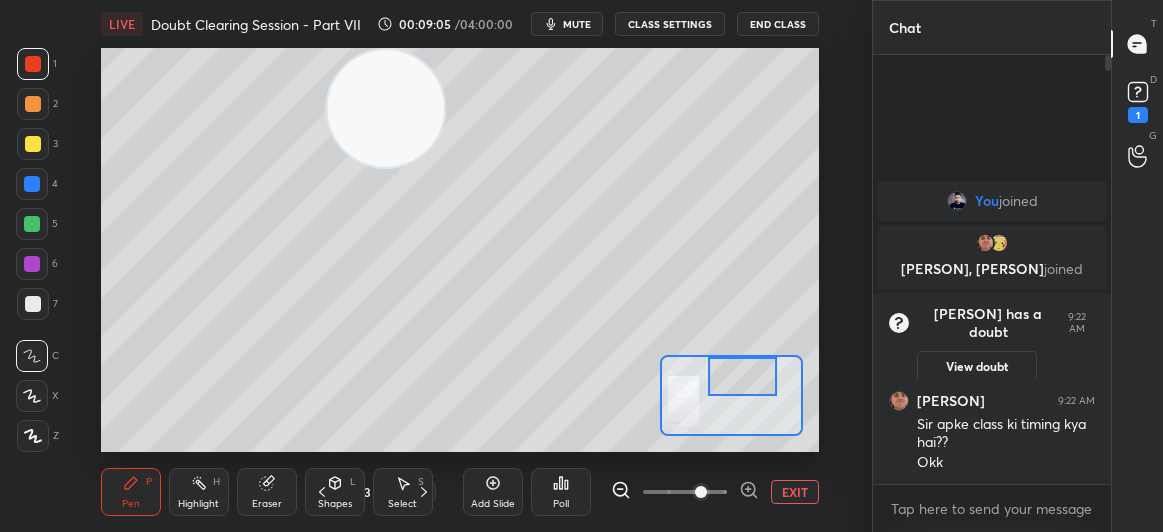 click at bounding box center [33, 64] 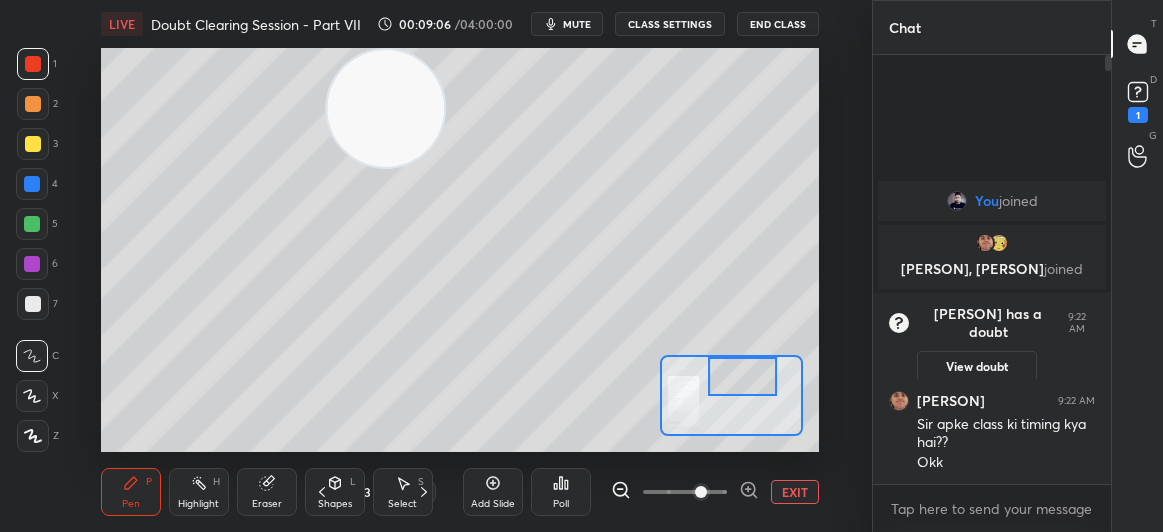click at bounding box center (32, 184) 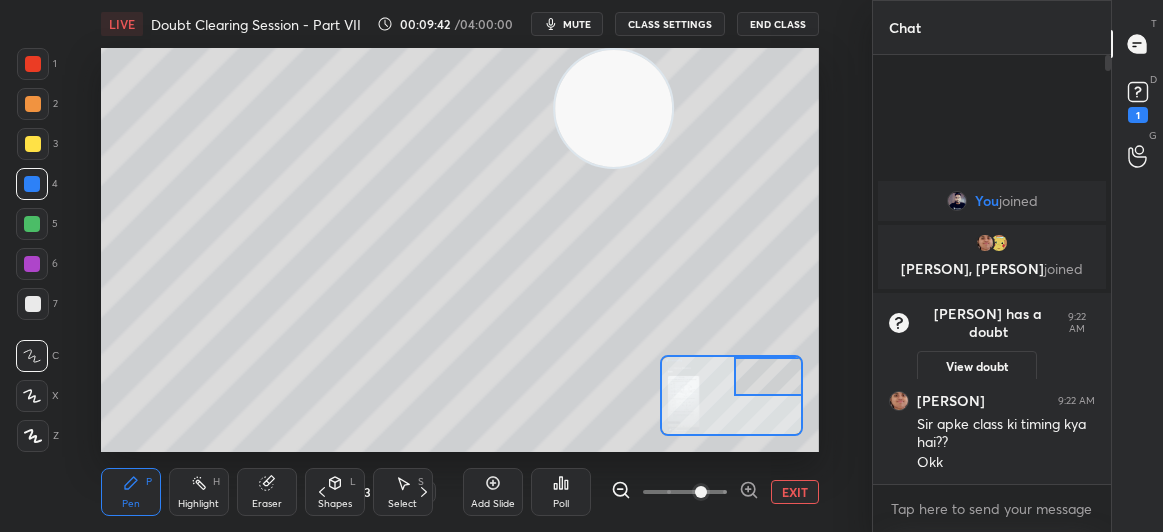 click on "EXIT" at bounding box center [795, 492] 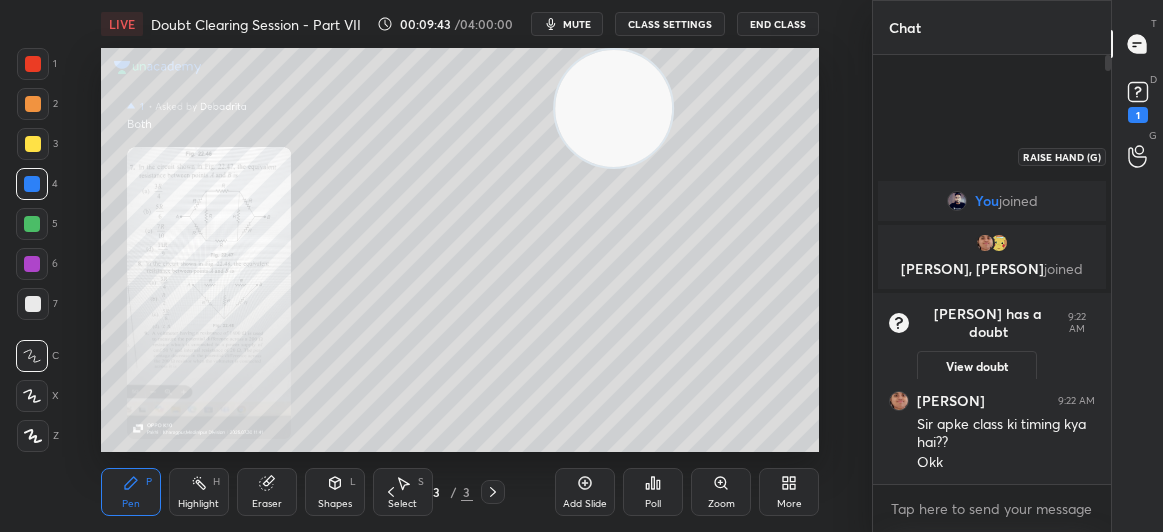 click at bounding box center (1138, 156) 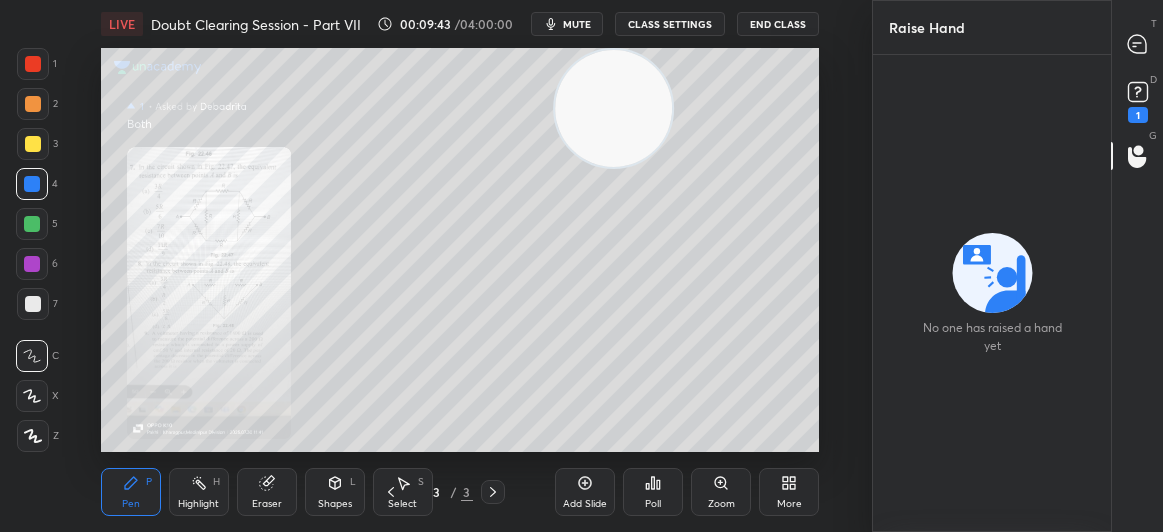 click on "G Raise Hand (G)" at bounding box center [1137, 156] 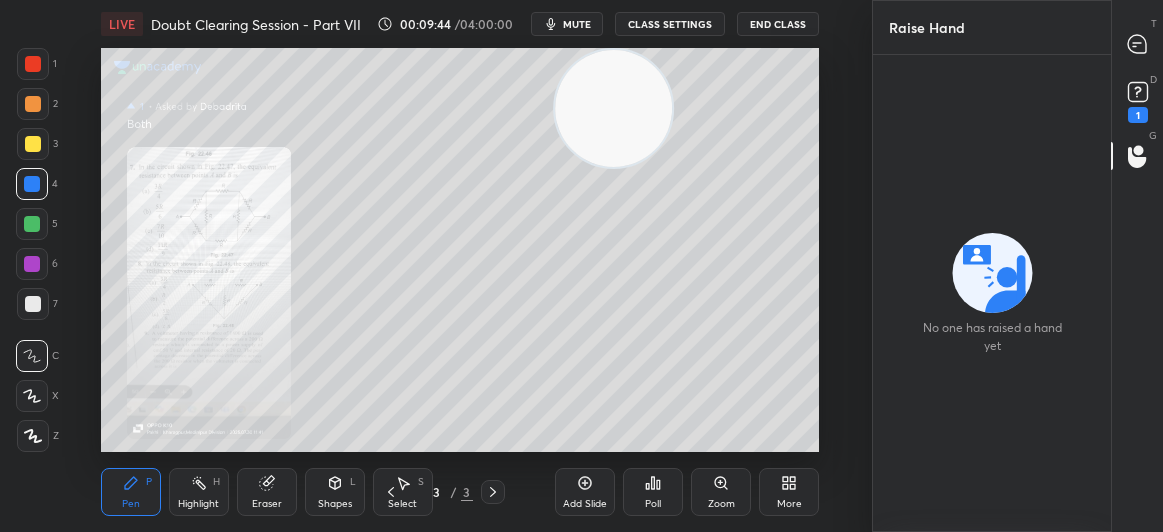 click 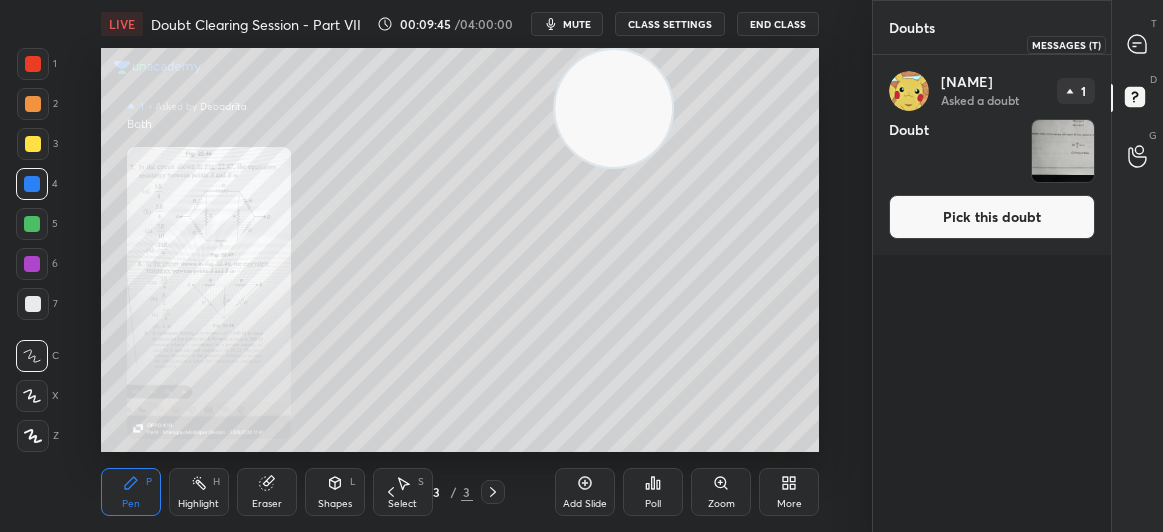 click 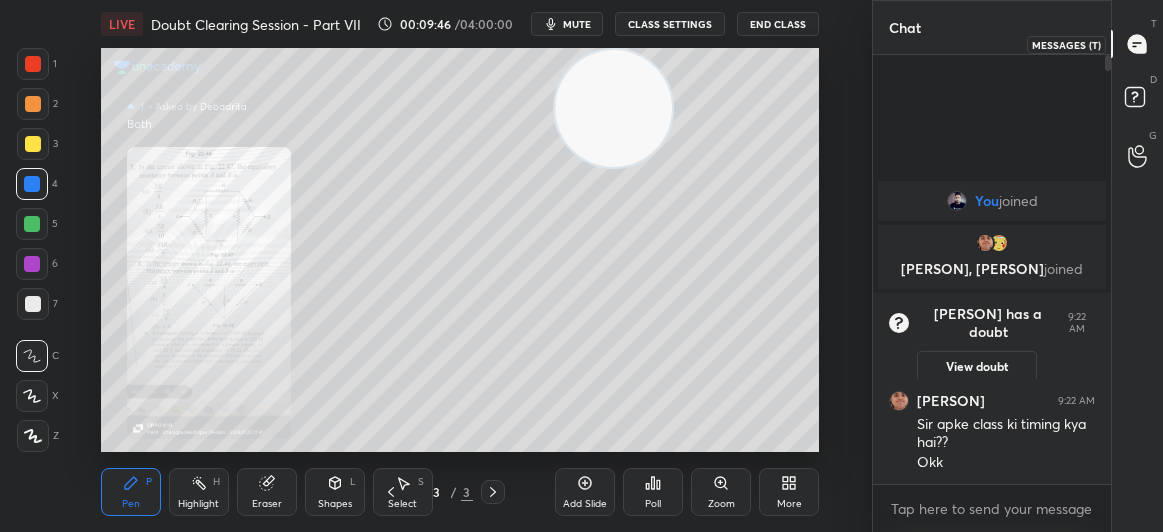 click 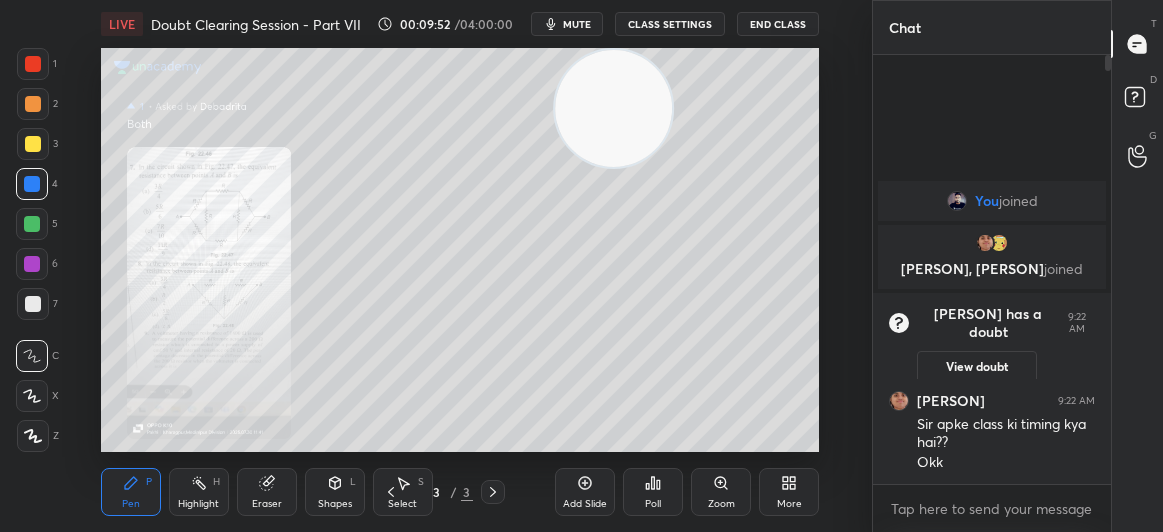 click on "Zoom" at bounding box center (721, 492) 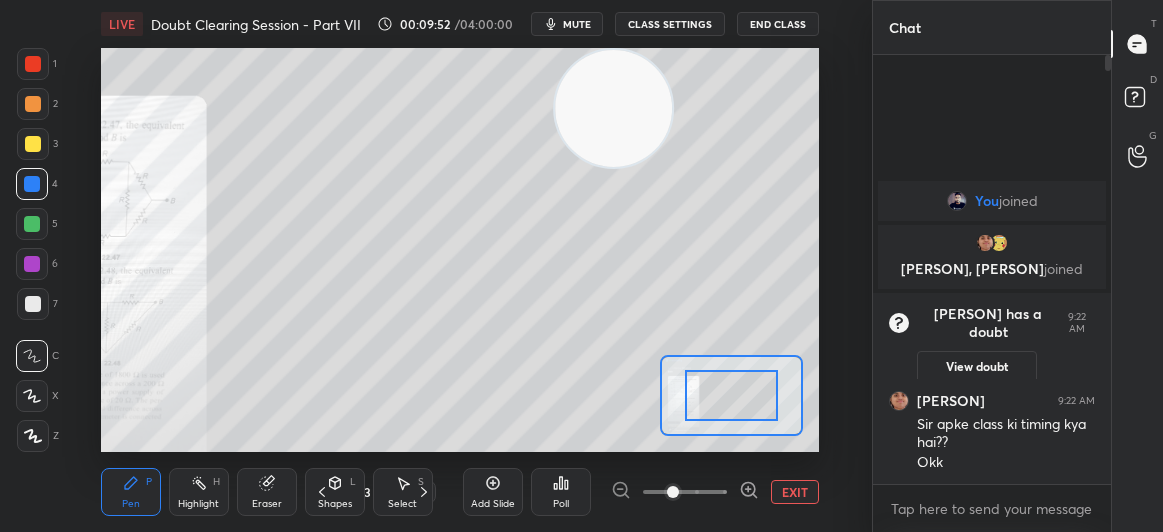 click at bounding box center (685, 492) 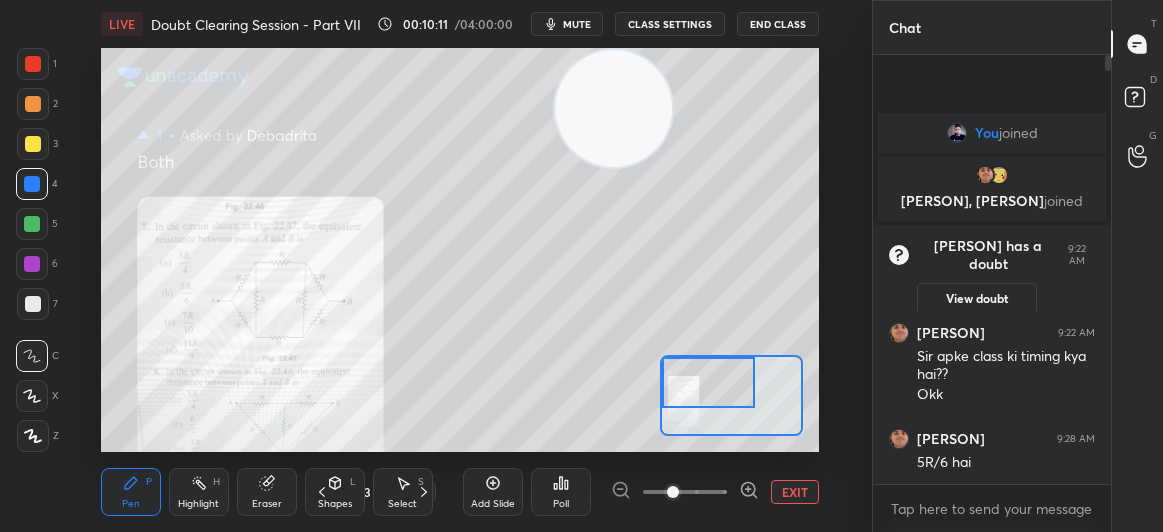 click at bounding box center [33, 64] 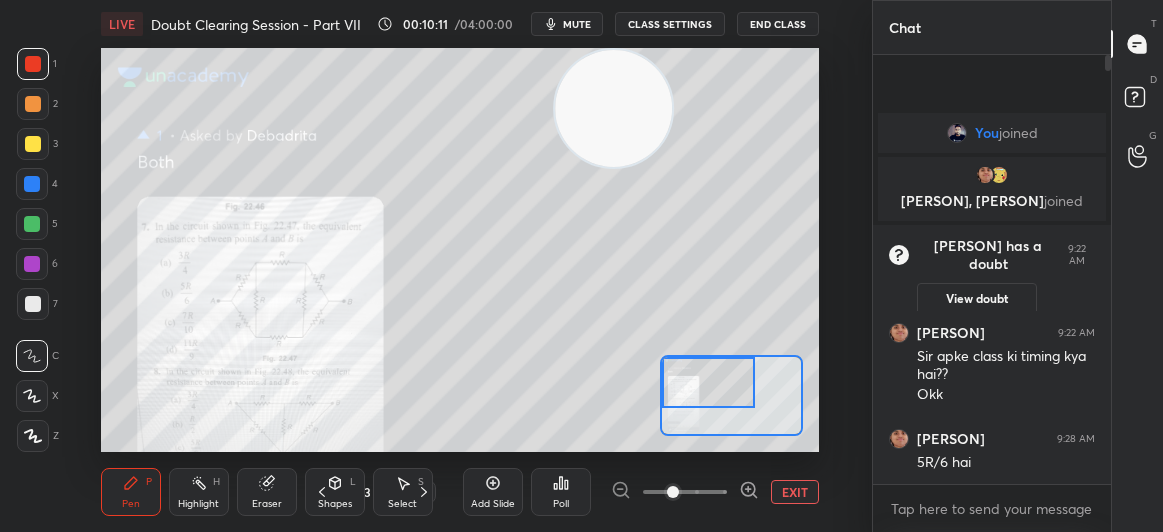 click at bounding box center [33, 64] 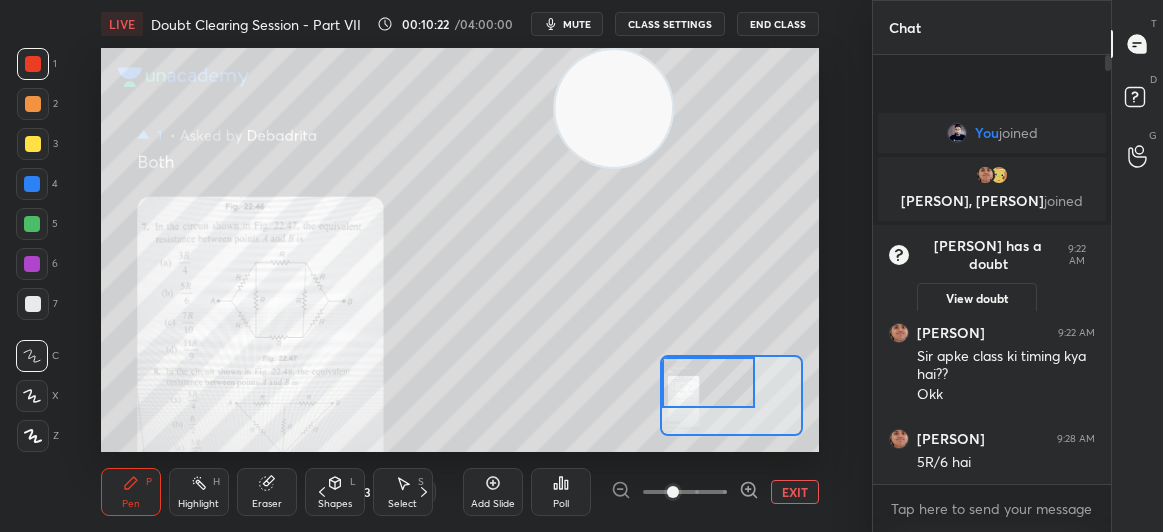 click on "EXIT" at bounding box center (795, 492) 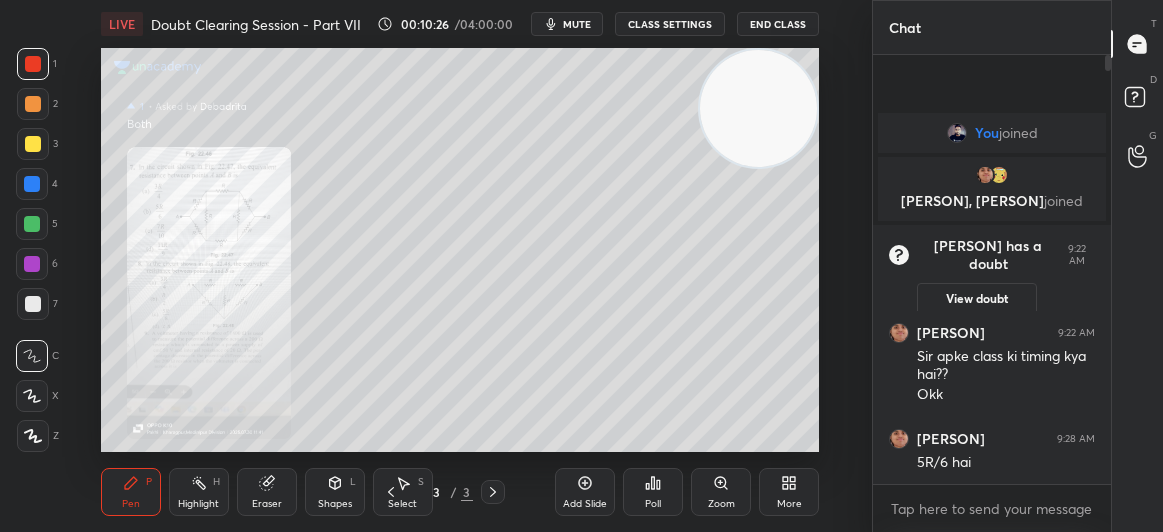 click on "Eraser" at bounding box center [267, 504] 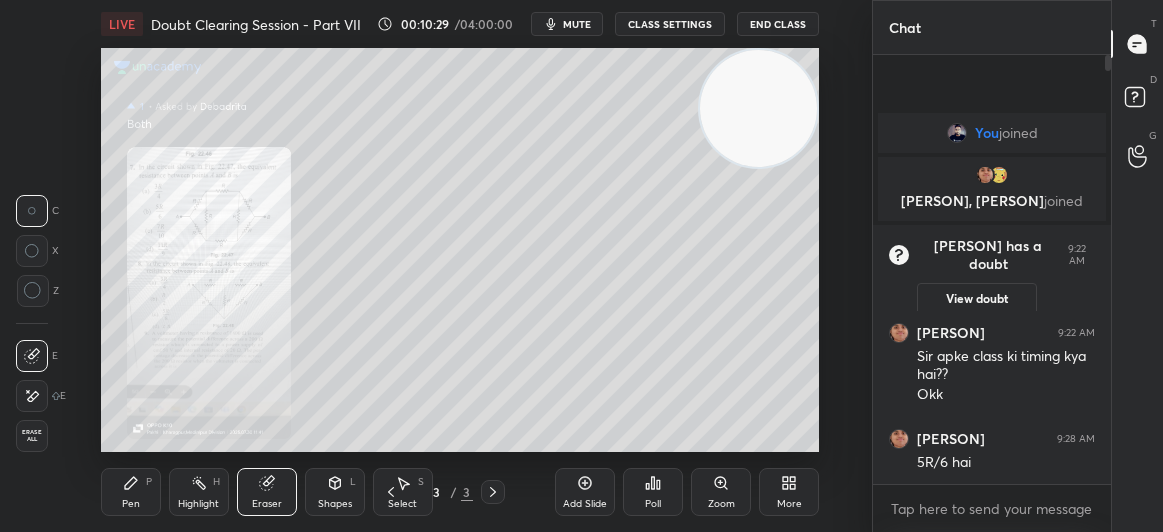 click on "Pen P" at bounding box center [131, 492] 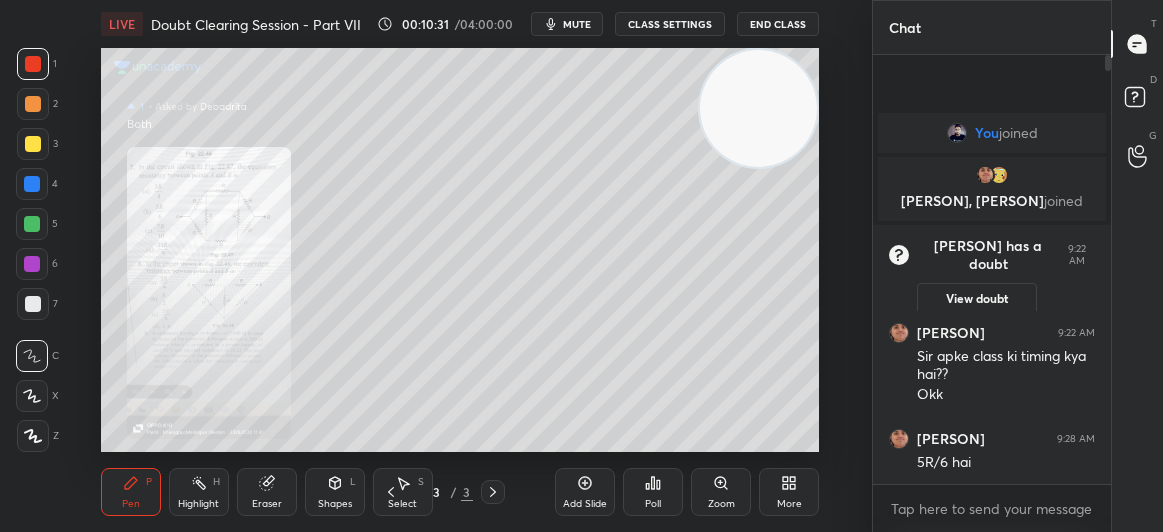 click on "Eraser" at bounding box center (267, 504) 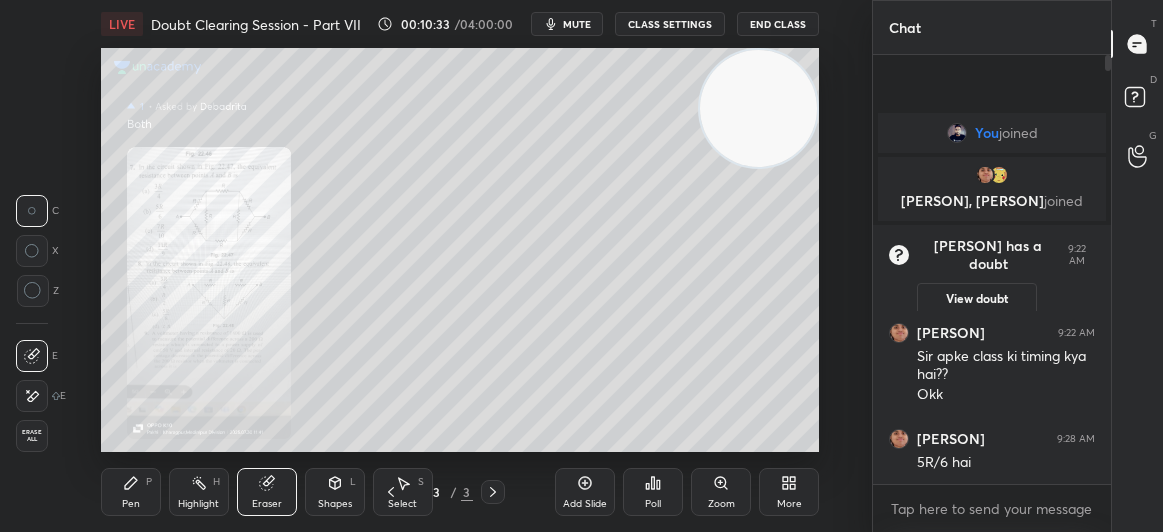 click on "Pen P" at bounding box center [131, 492] 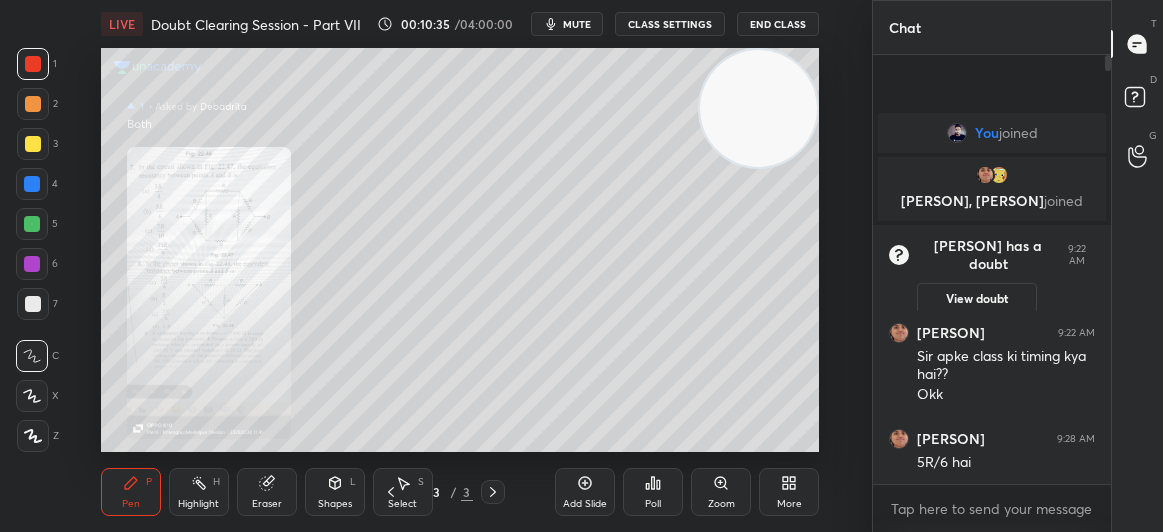 click on "Eraser" at bounding box center (267, 504) 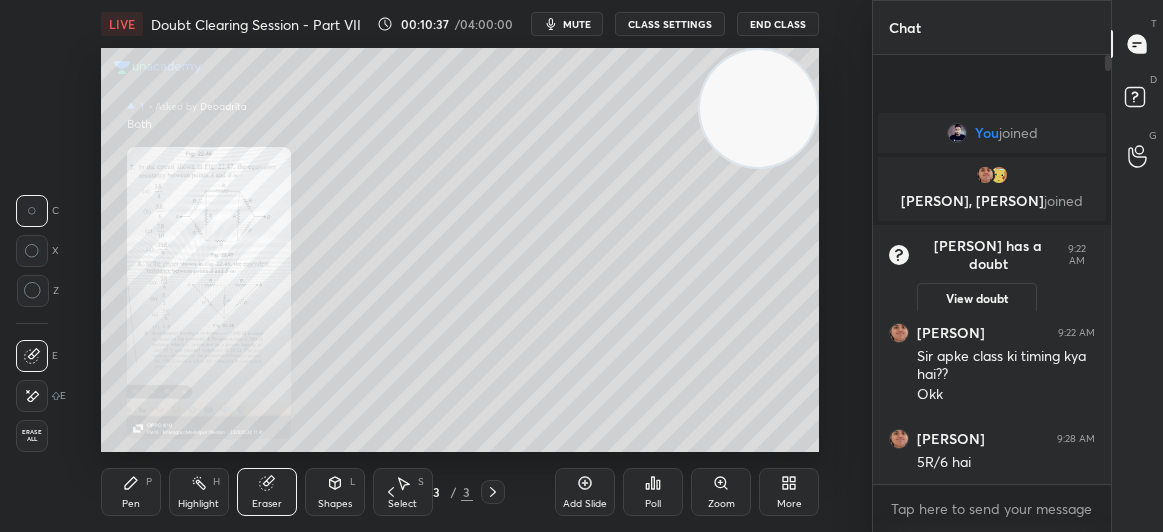 click on "Pen" at bounding box center [131, 504] 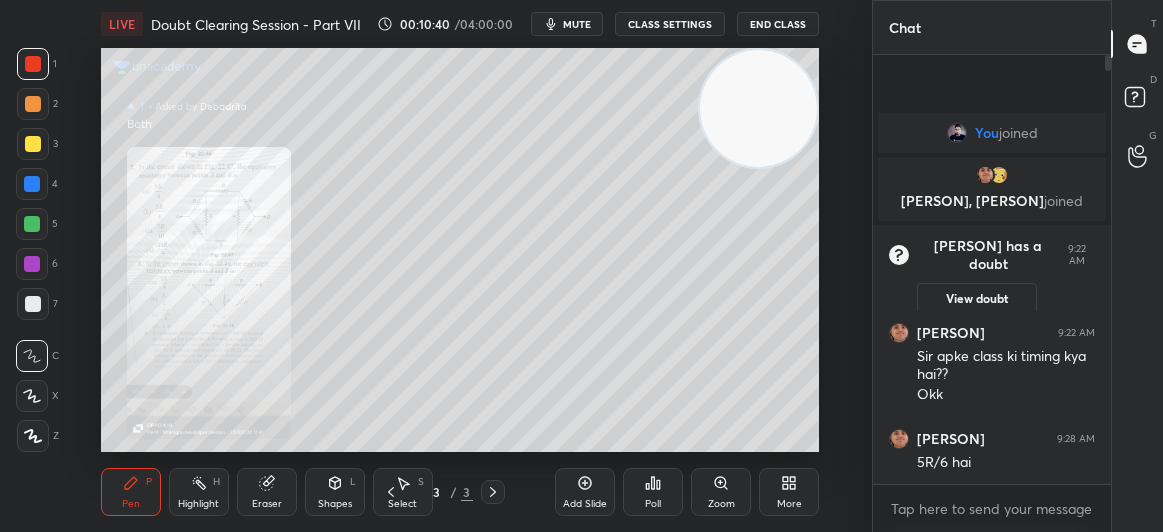 click on "Eraser" at bounding box center [267, 492] 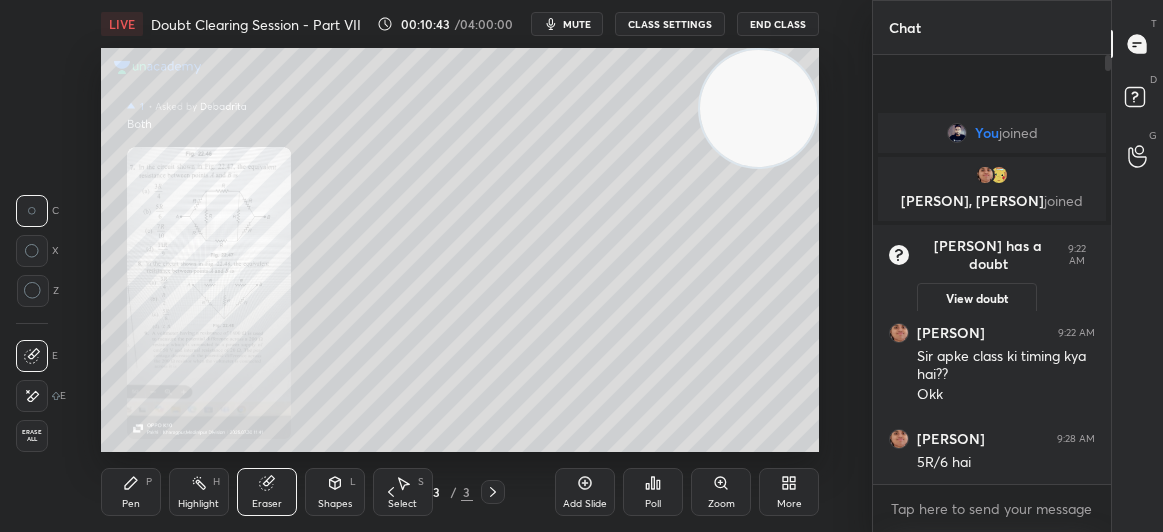click on "Pen P" at bounding box center (131, 492) 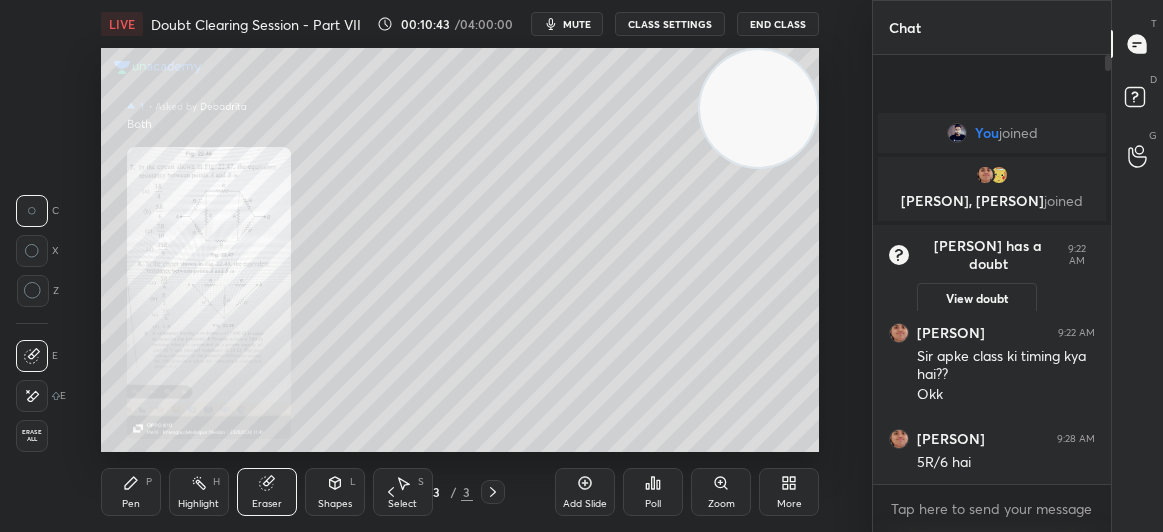 click on "Pen" at bounding box center [131, 504] 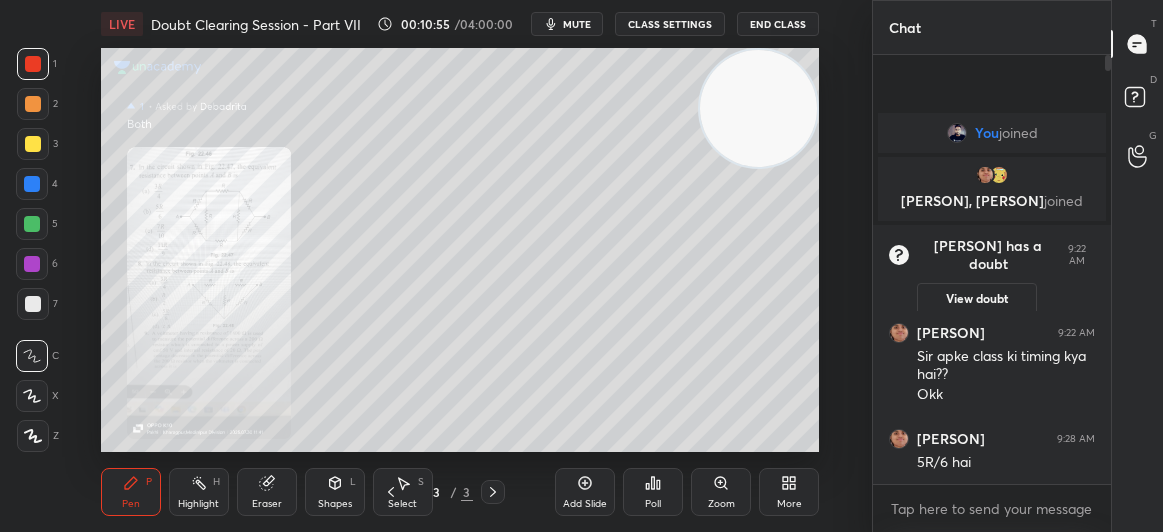 click on "Eraser" at bounding box center (267, 504) 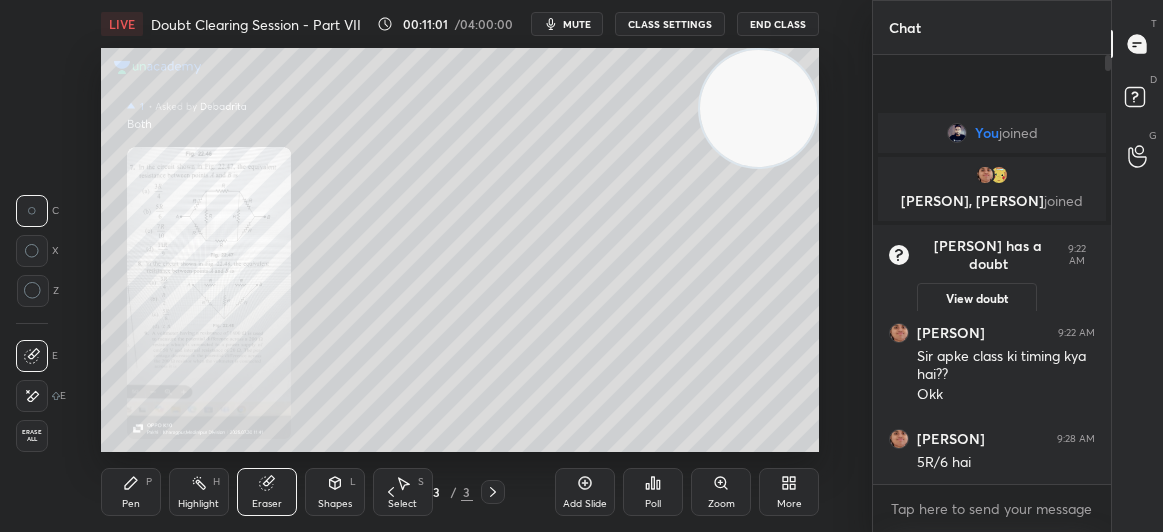 click on "Pen" at bounding box center [131, 504] 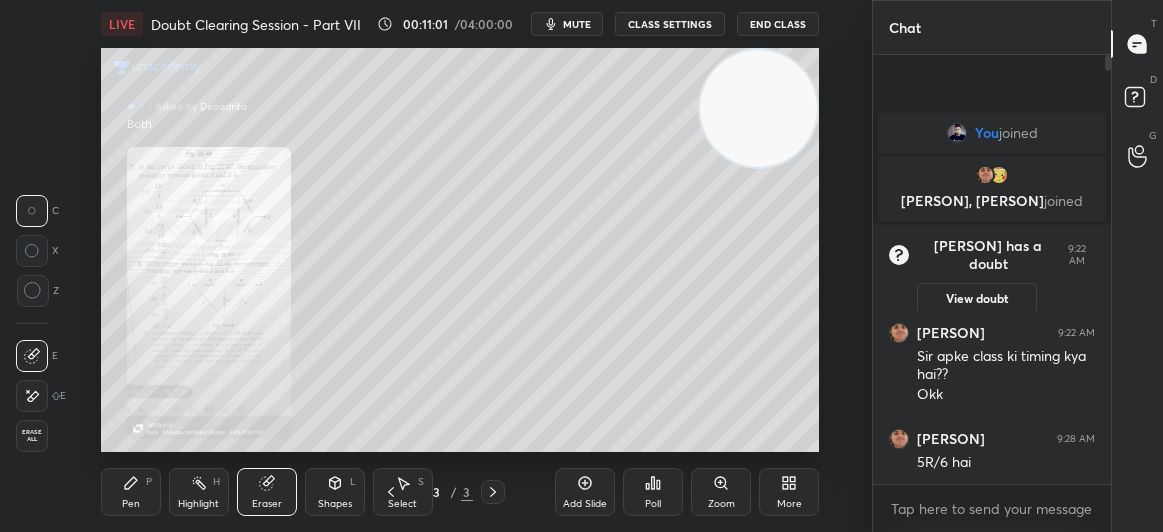 click on "Pen" at bounding box center [131, 504] 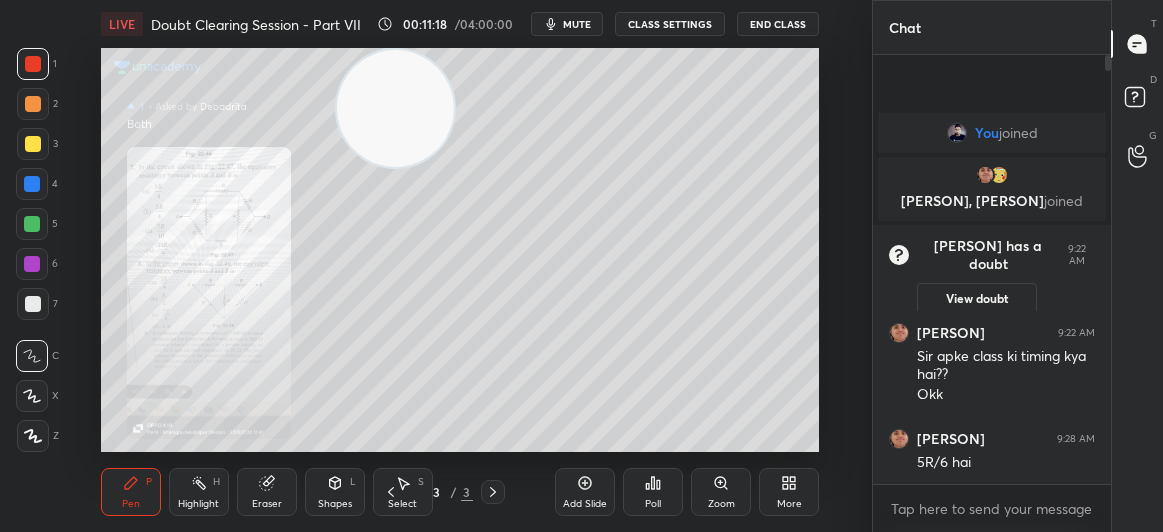 click 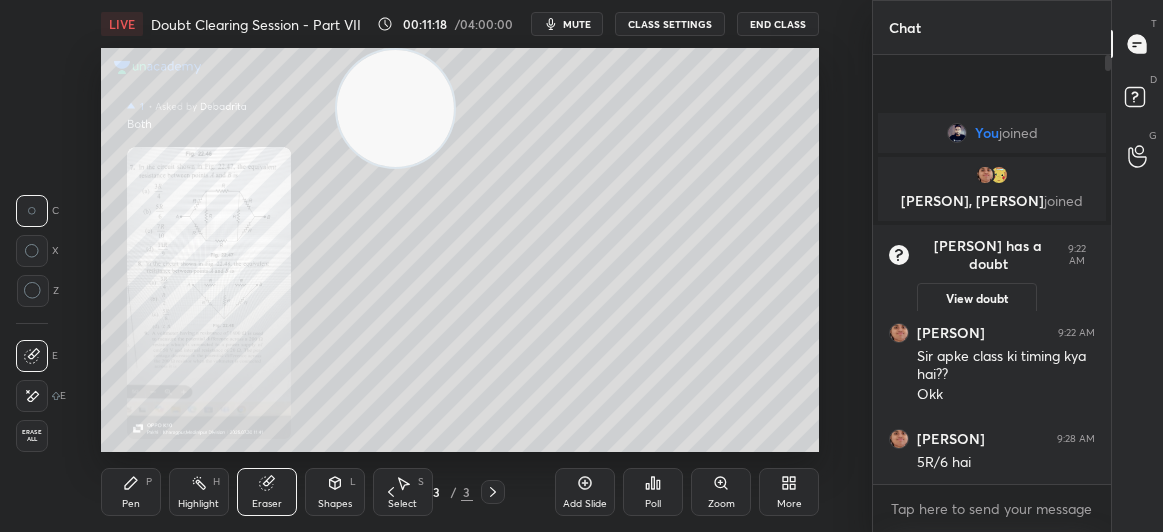 click 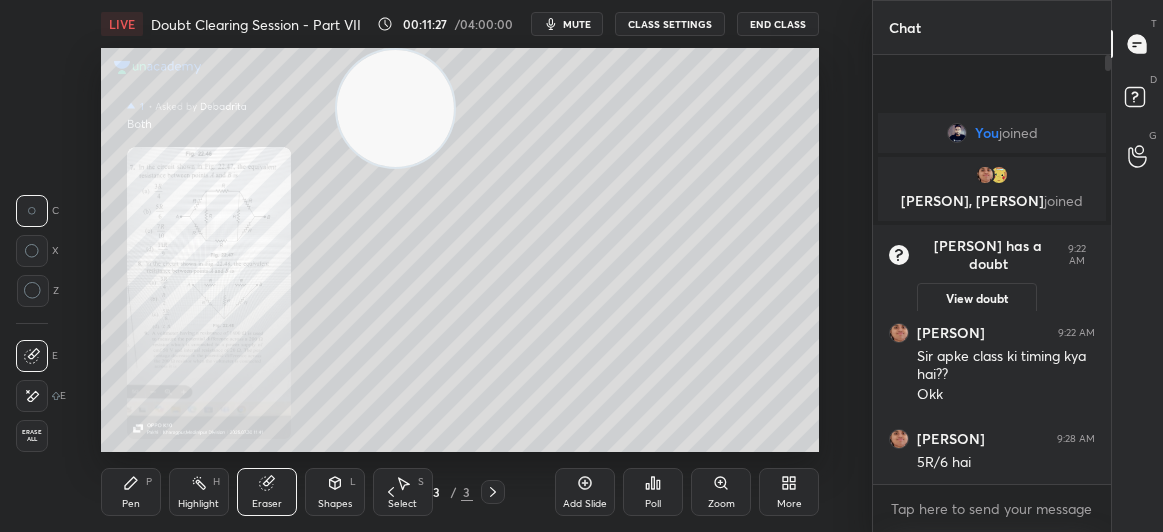 click 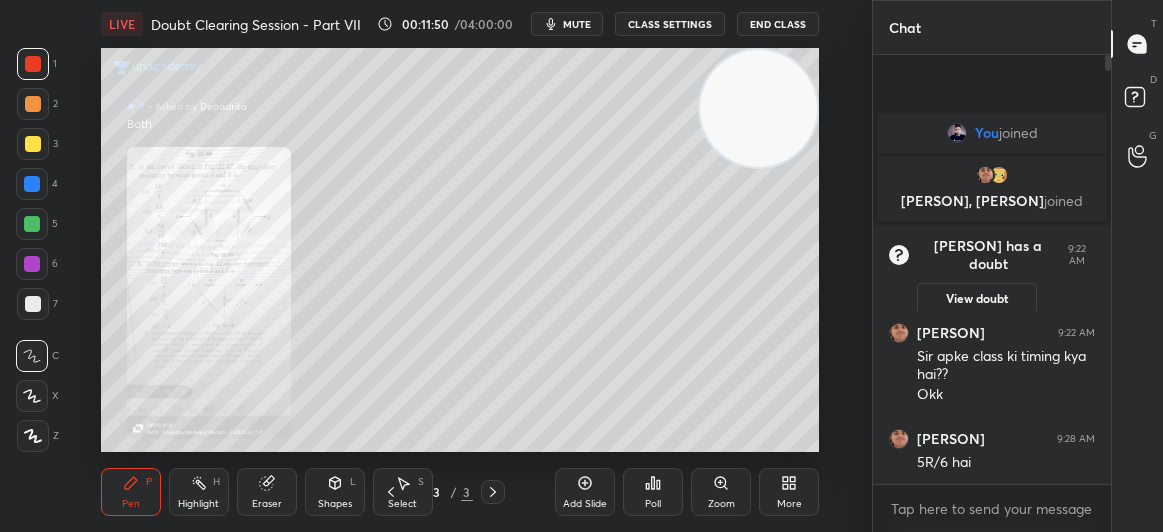 click 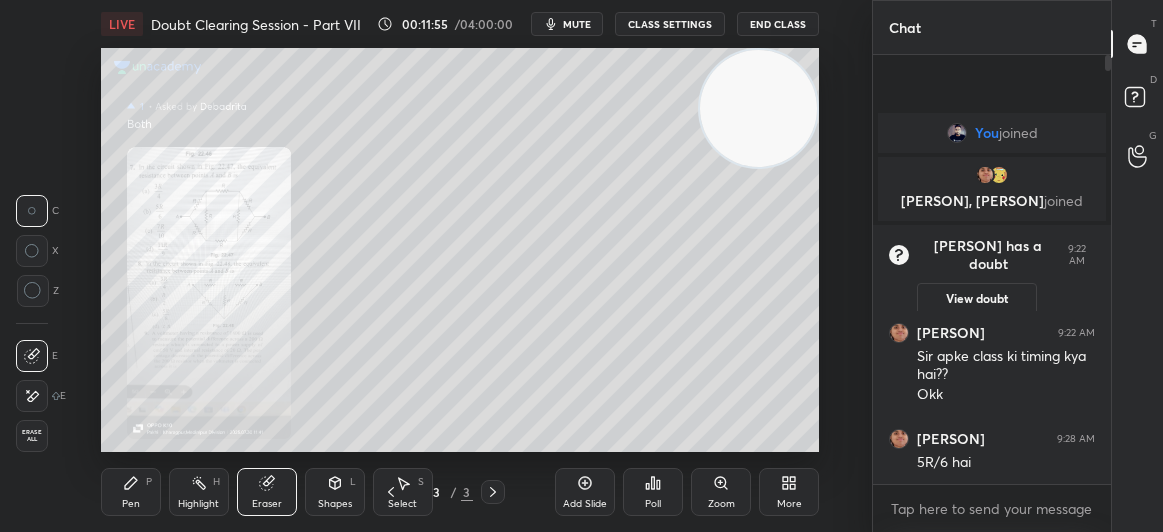 click on "Pen P" at bounding box center [131, 492] 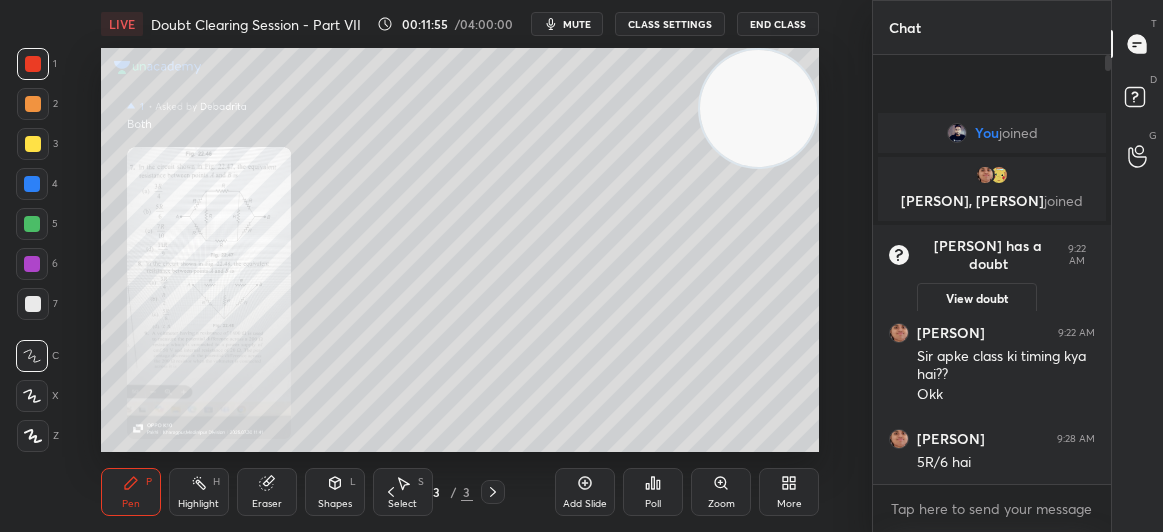 click on "Pen P Highlight H Eraser Shapes L Select S 3 / 3 Add Slide Poll Zoom More" at bounding box center [460, 492] 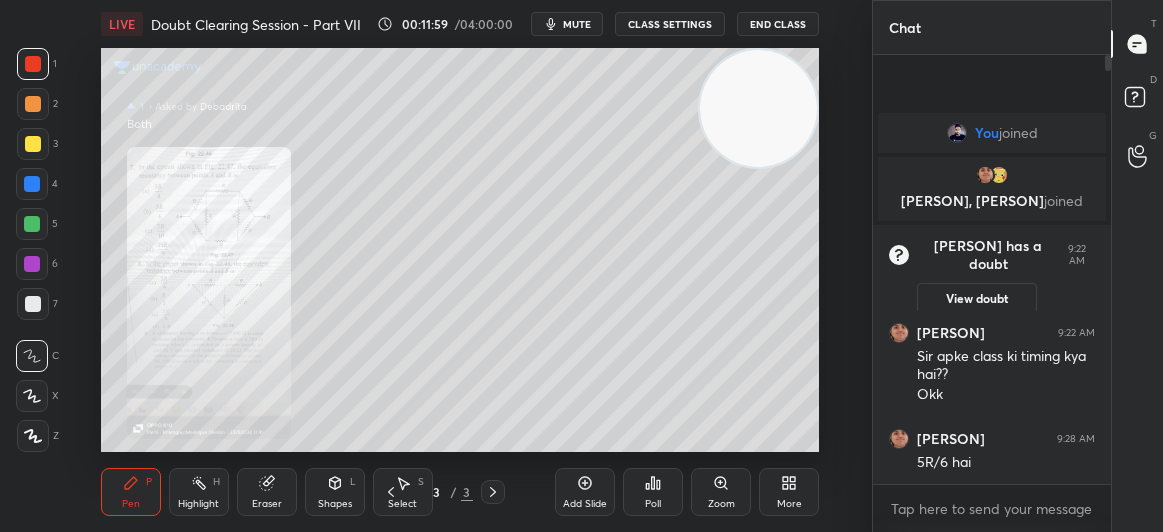 click at bounding box center (33, 144) 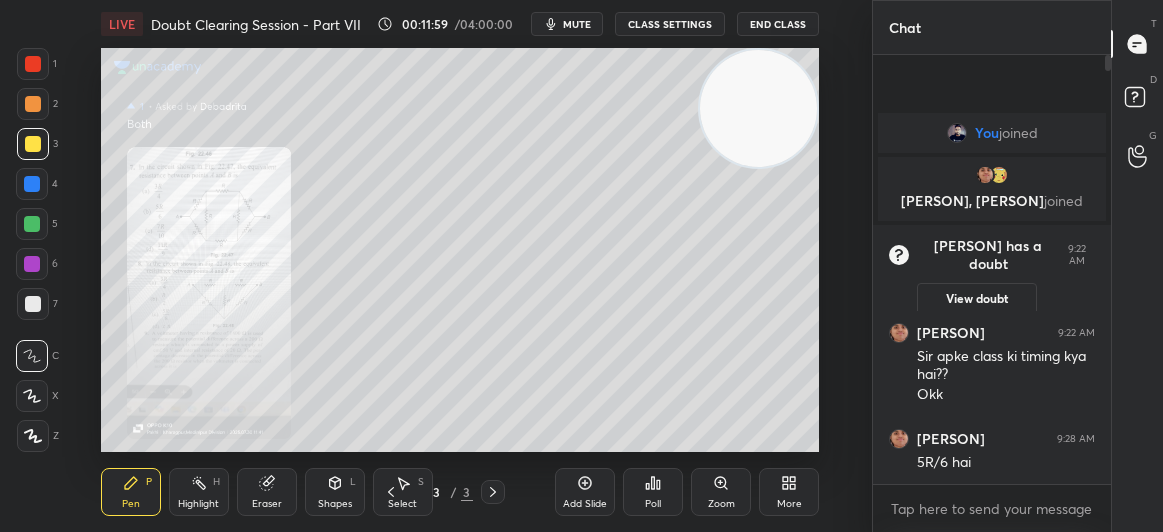 click at bounding box center (33, 144) 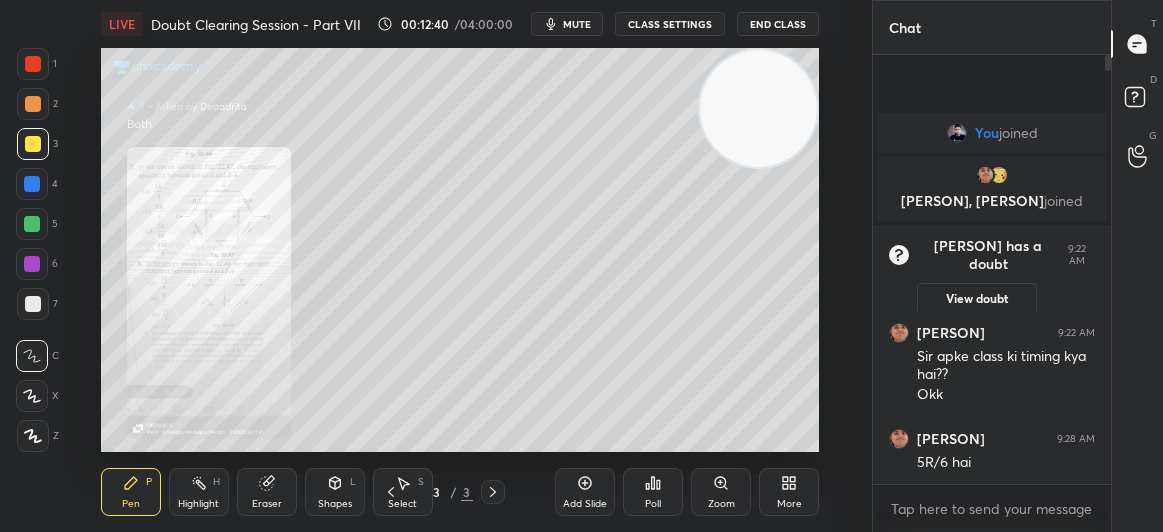 click on "Eraser" at bounding box center (267, 492) 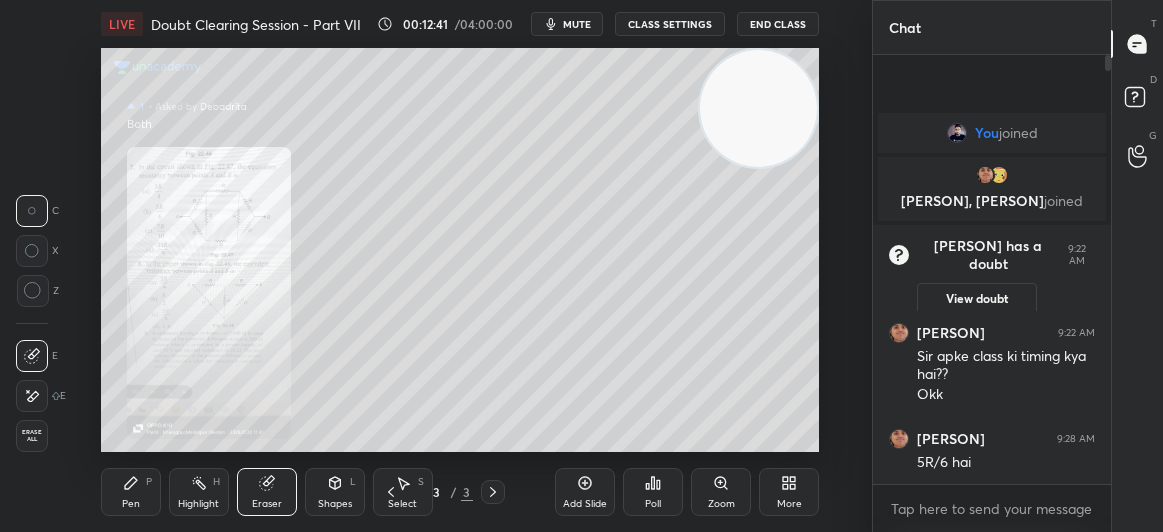 click on "Pen P" at bounding box center [131, 492] 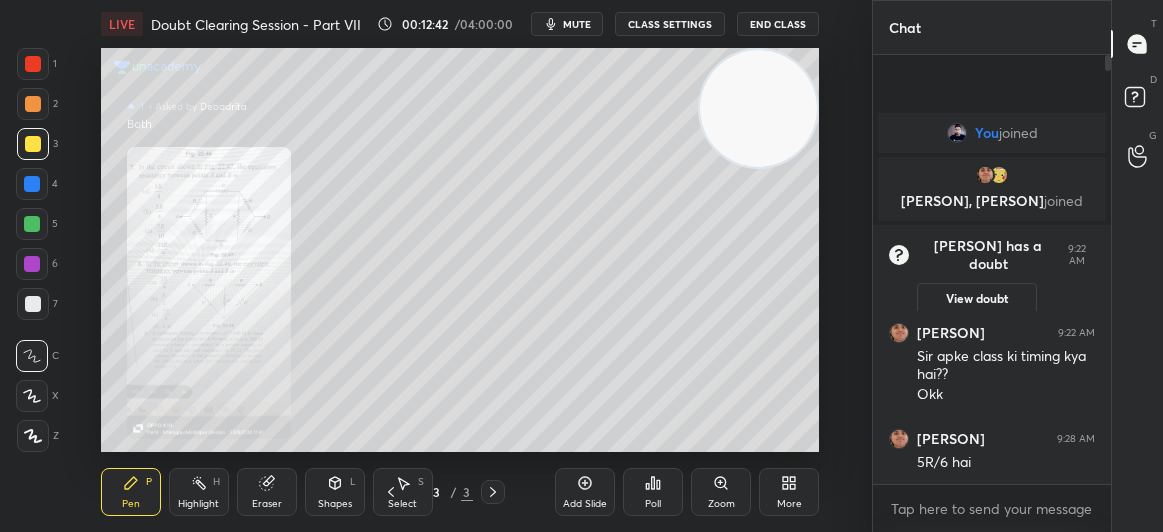 click on "Pen P" at bounding box center [131, 492] 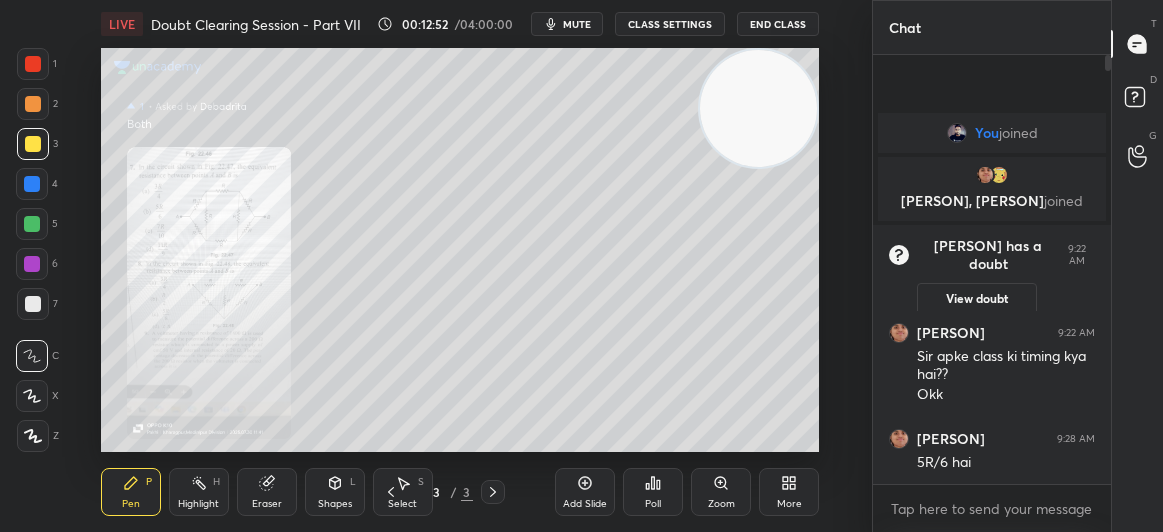 click at bounding box center (33, 64) 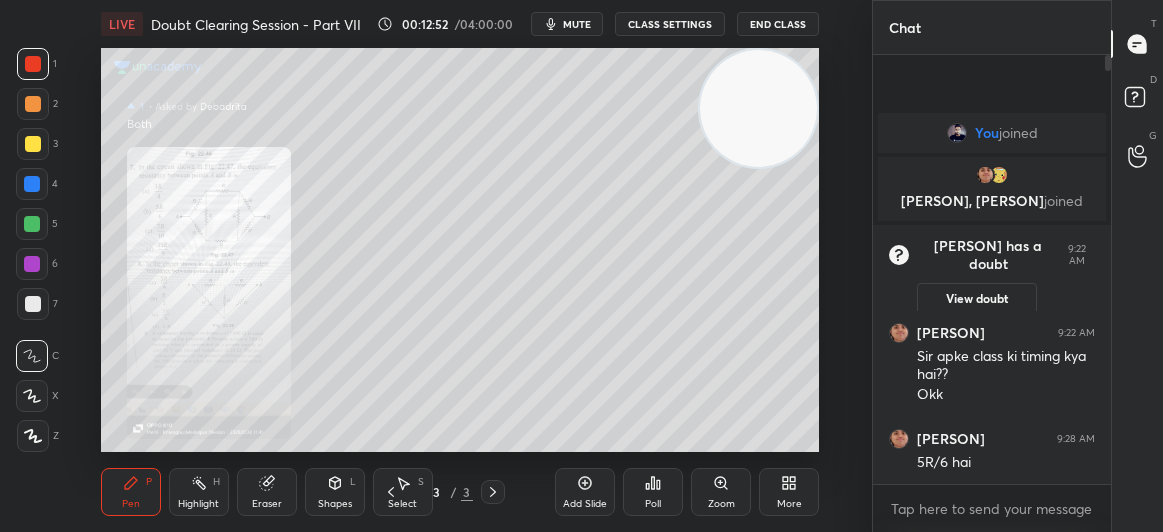 click at bounding box center (33, 64) 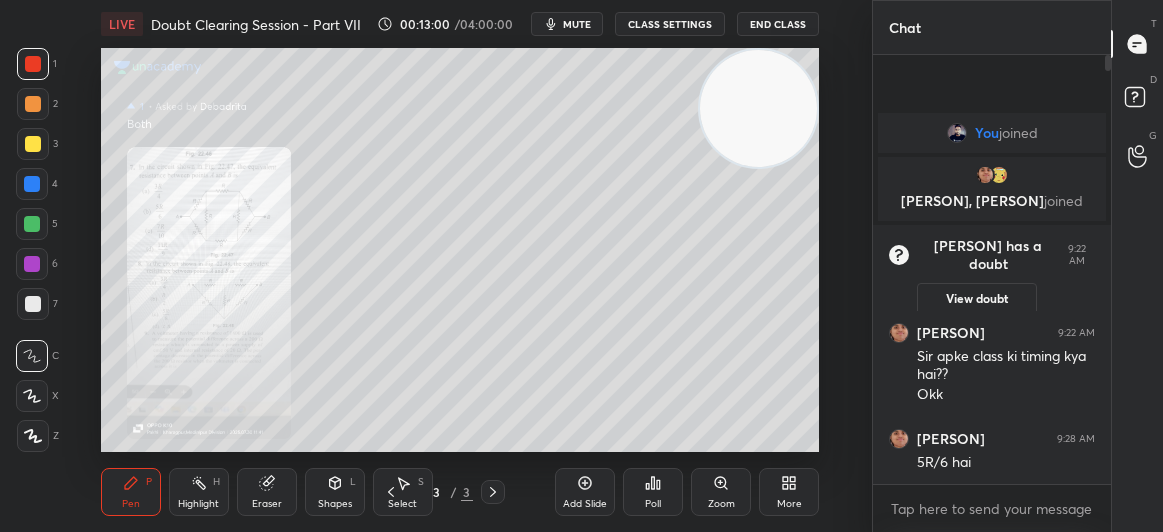 click on "Zoom" at bounding box center (721, 492) 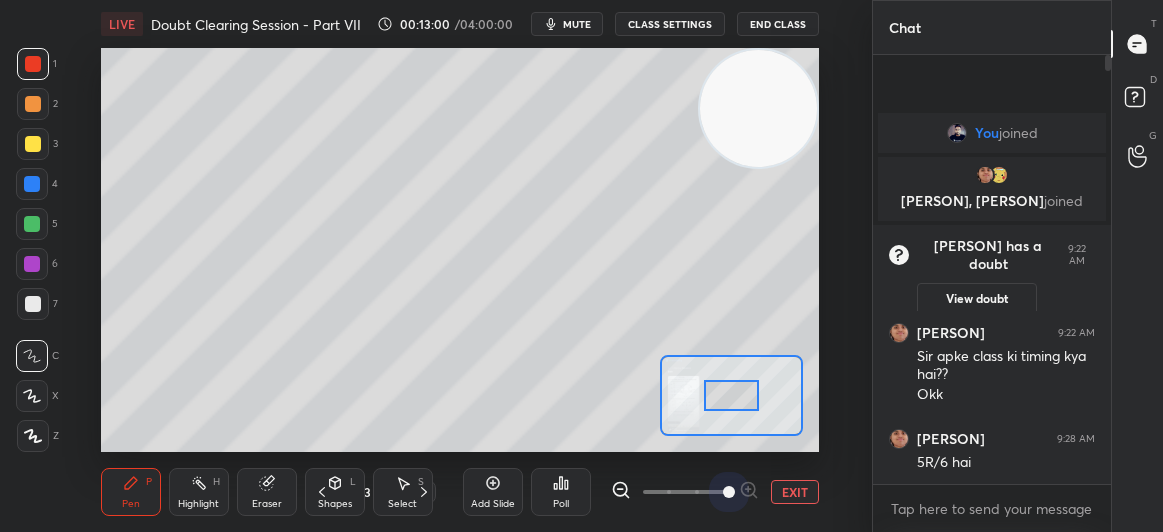 click at bounding box center [729, 492] 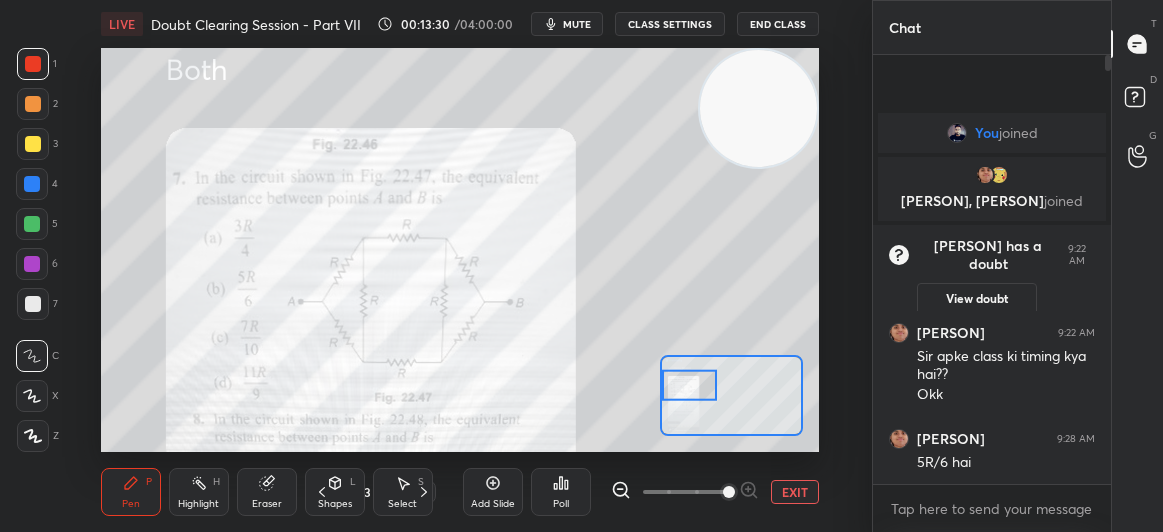 click on "EXIT" at bounding box center [795, 492] 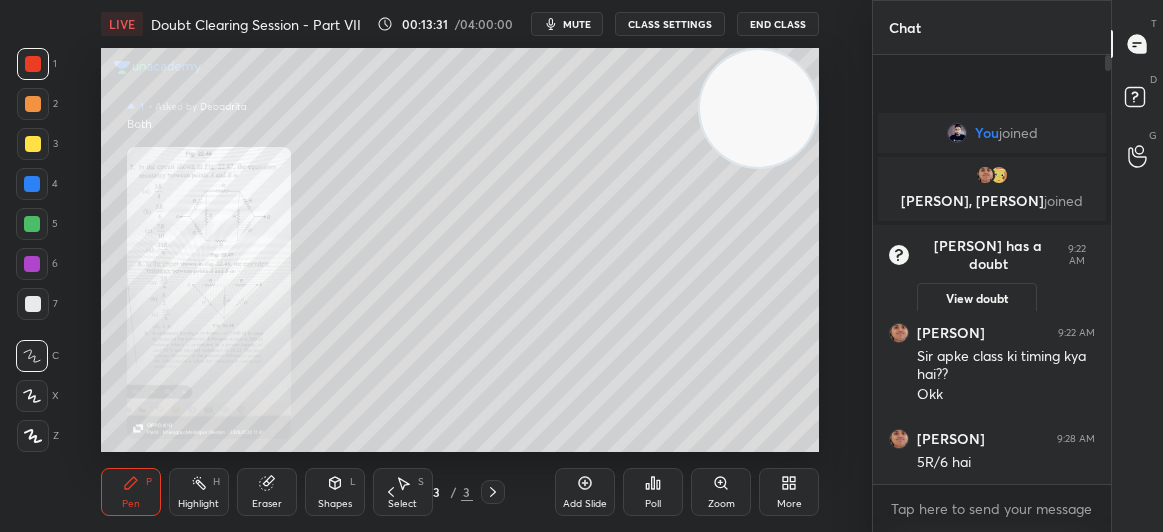 click 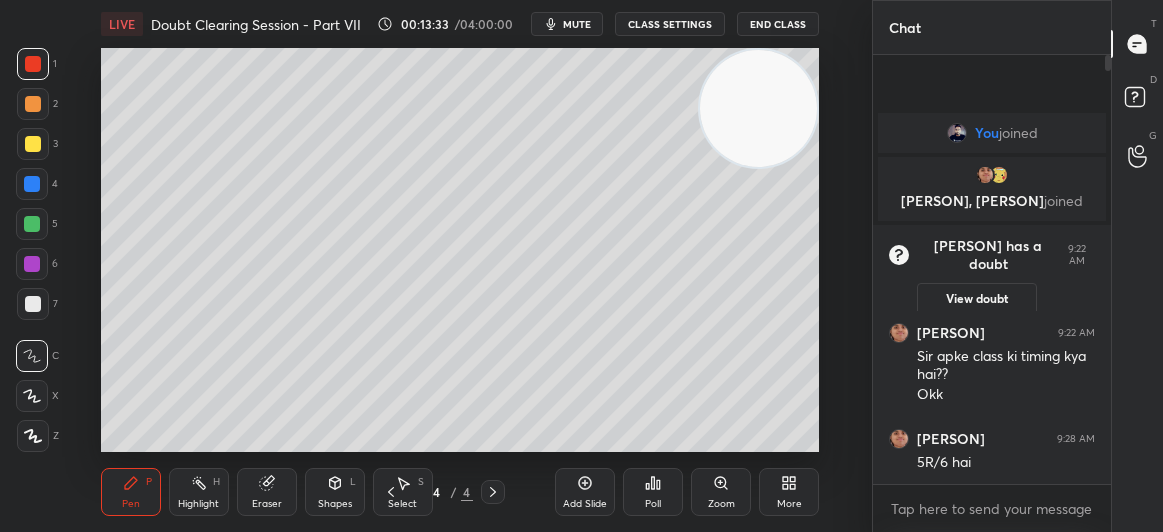 click at bounding box center (33, 144) 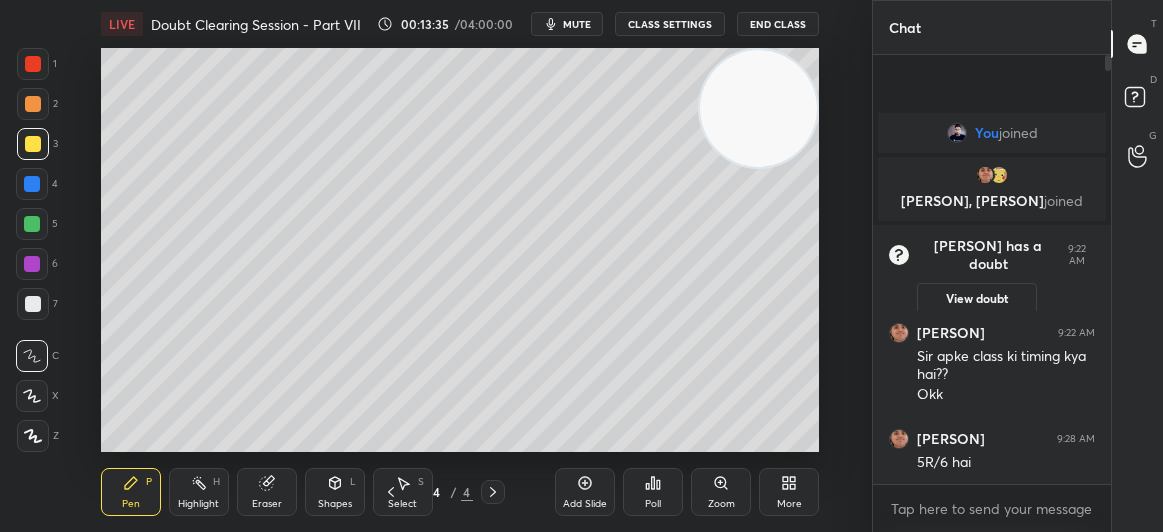 click 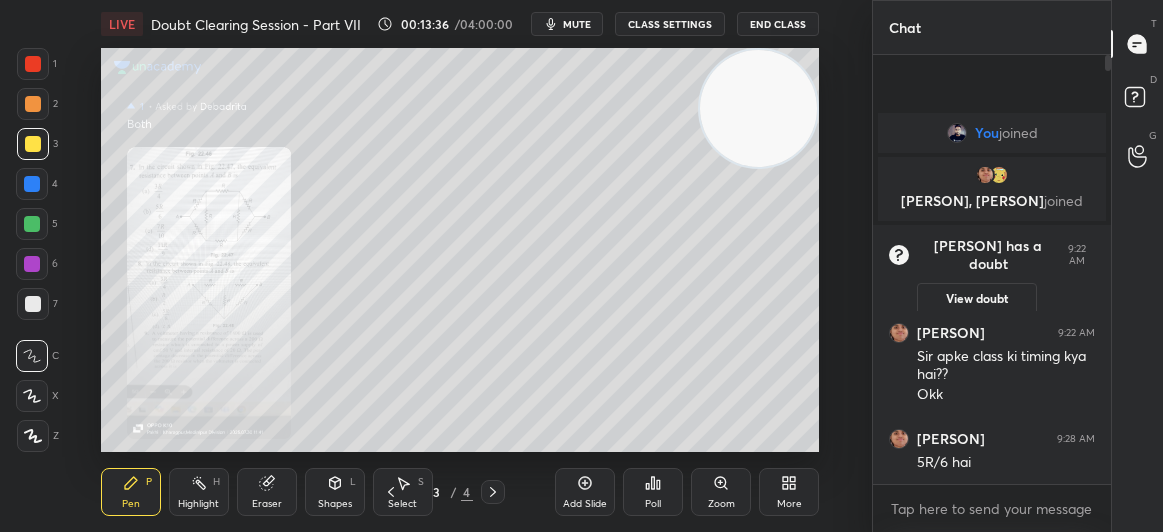 click 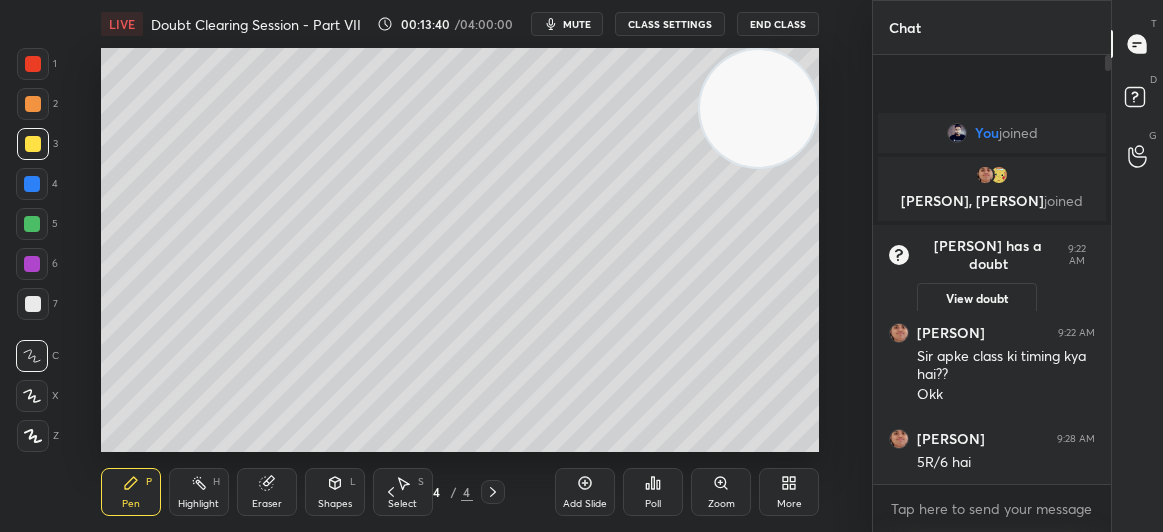 click 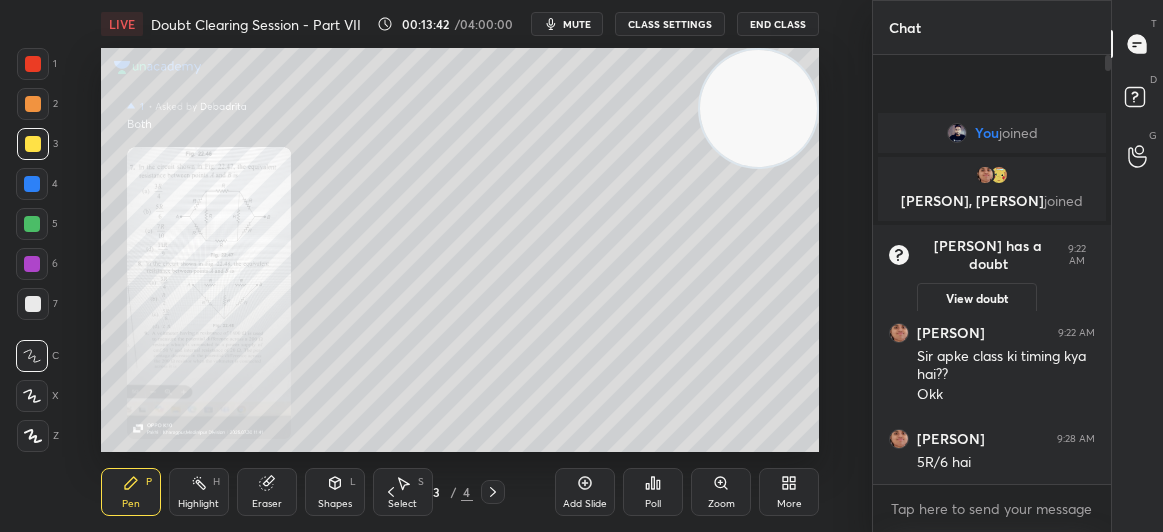 click 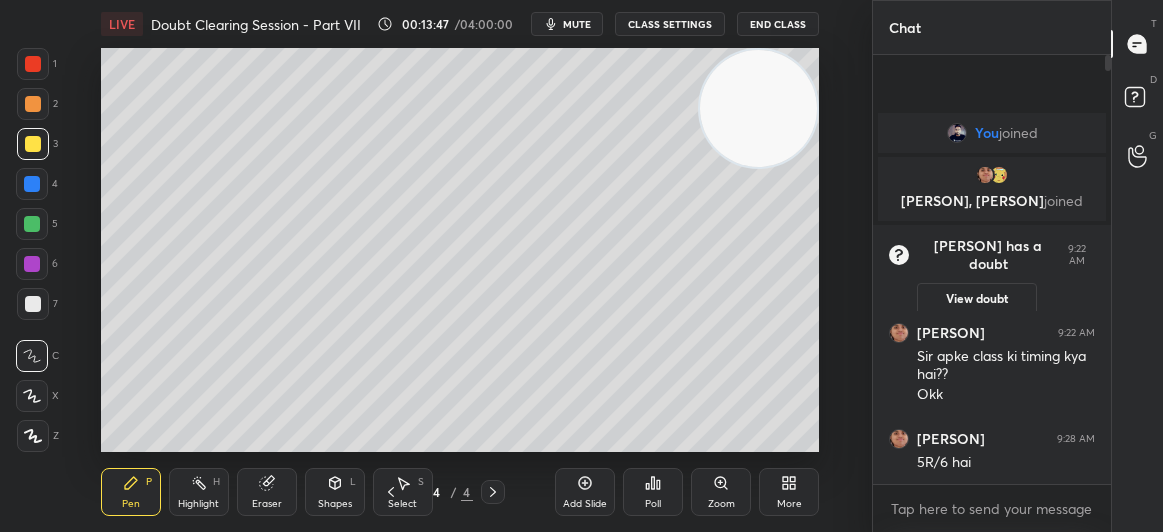 click at bounding box center [33, 64] 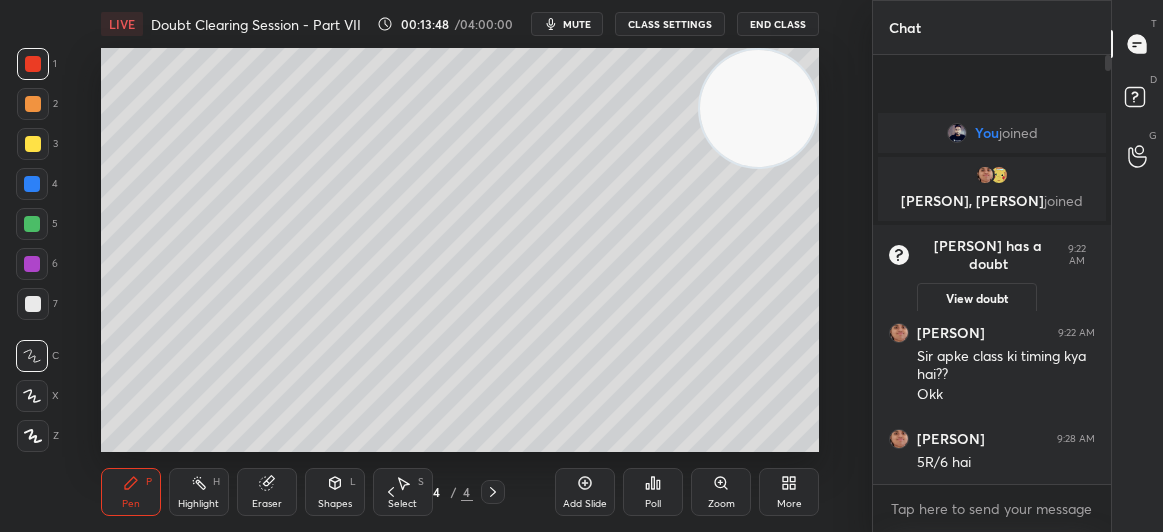 click 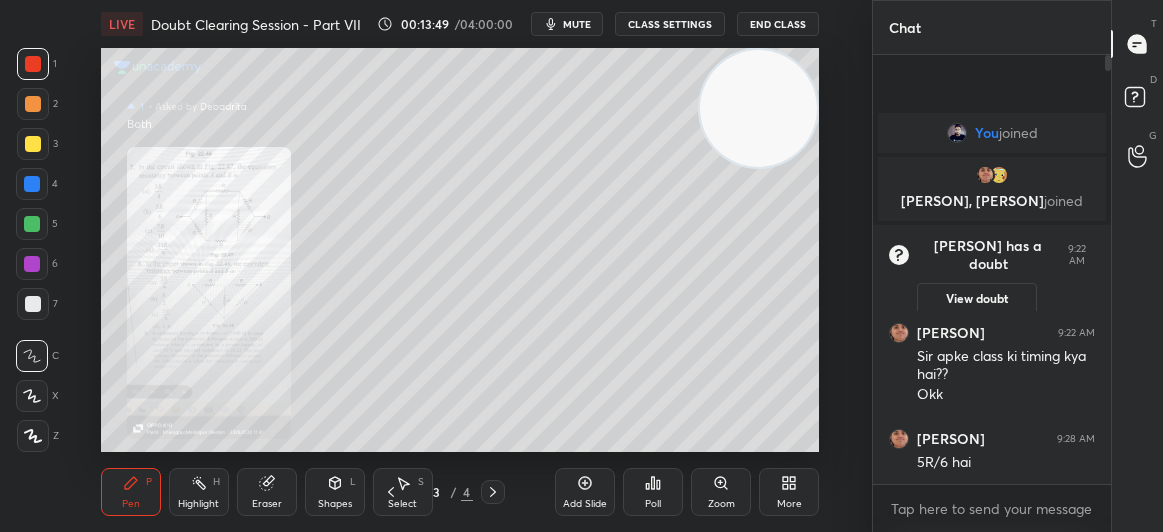 click at bounding box center [493, 492] 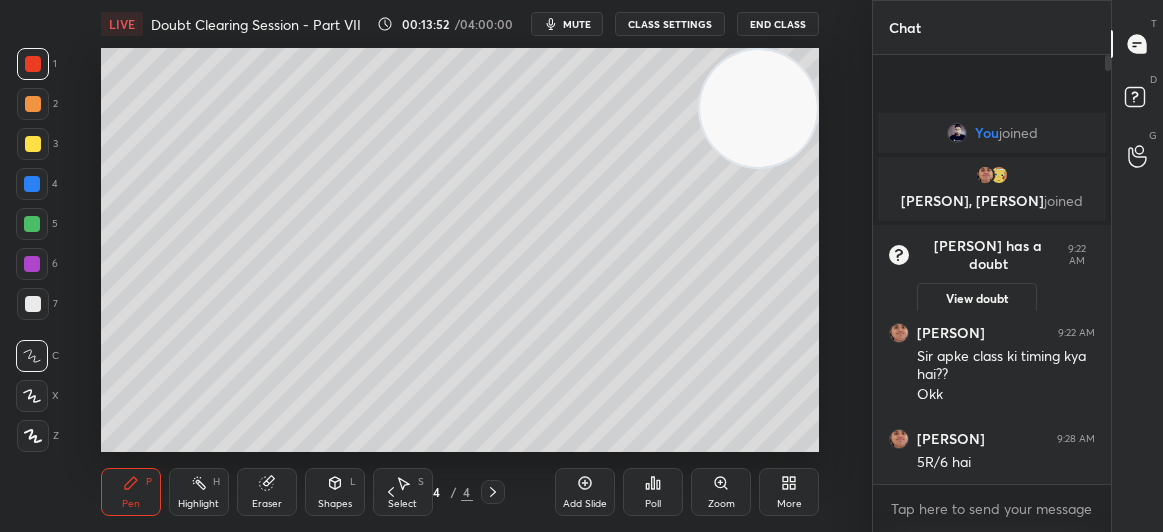 click at bounding box center [33, 144] 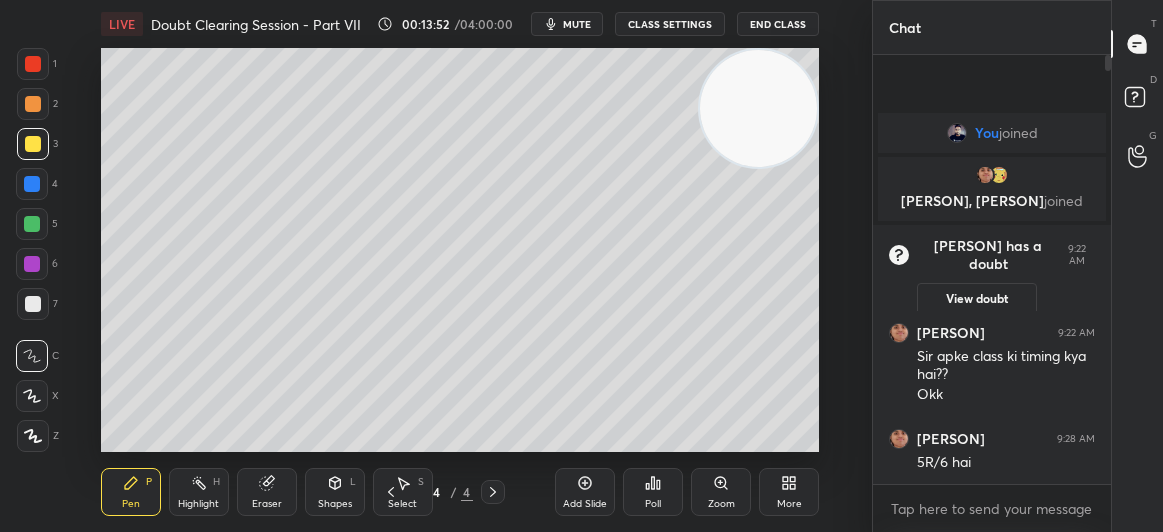 click at bounding box center (33, 144) 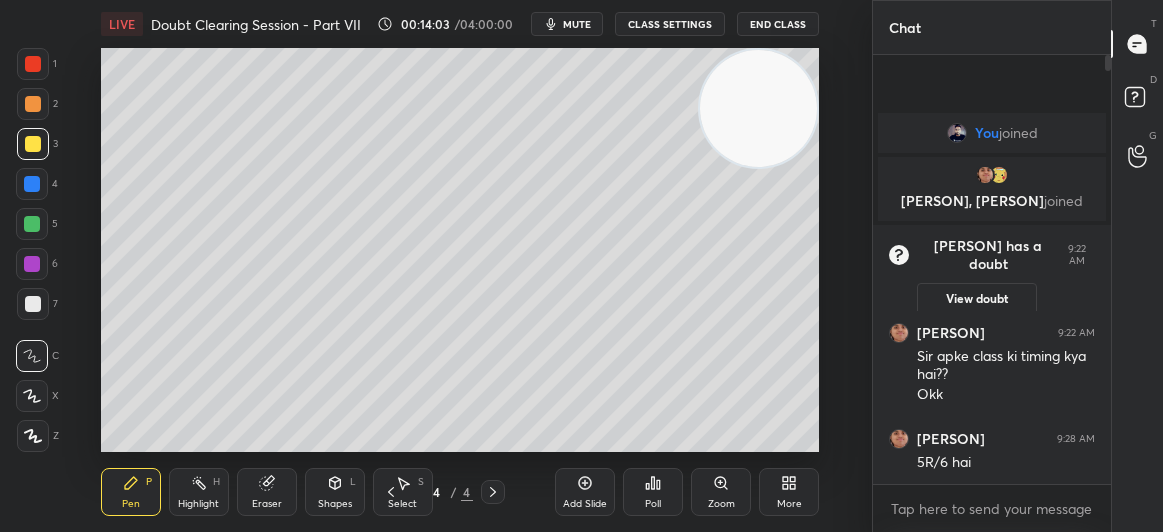 click at bounding box center [32, 264] 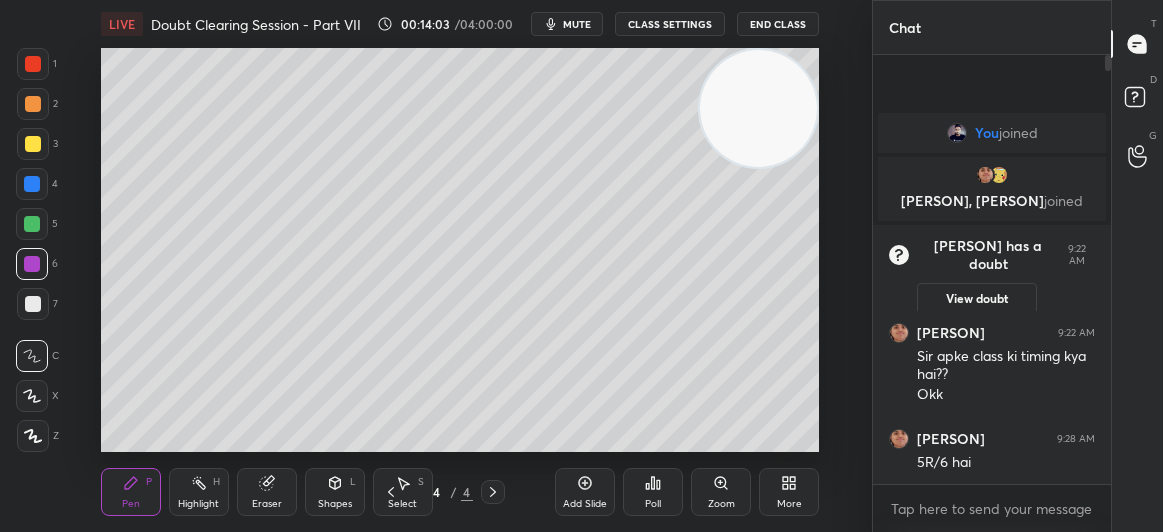 click at bounding box center (32, 264) 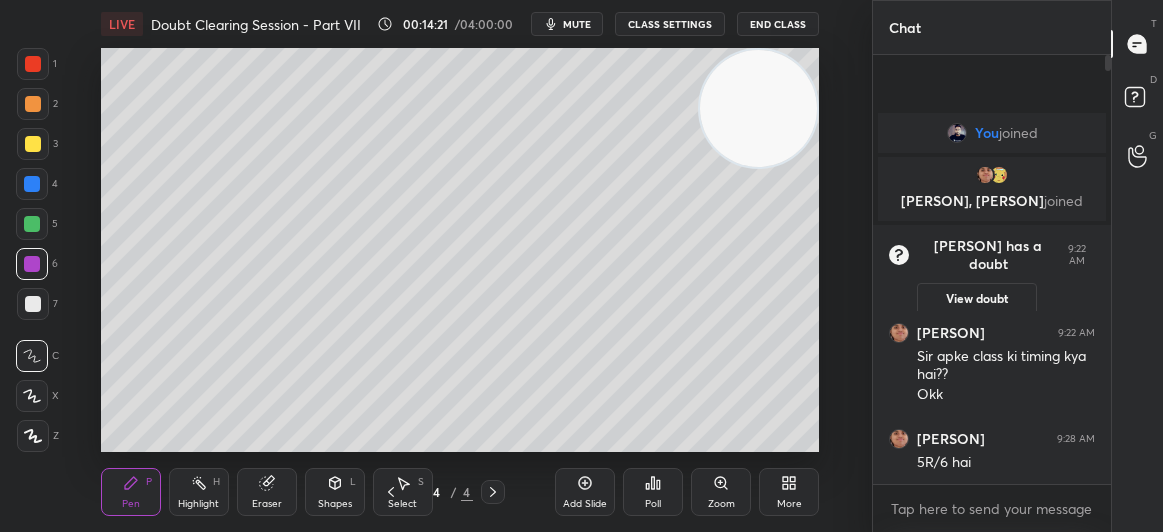 click at bounding box center [33, 144] 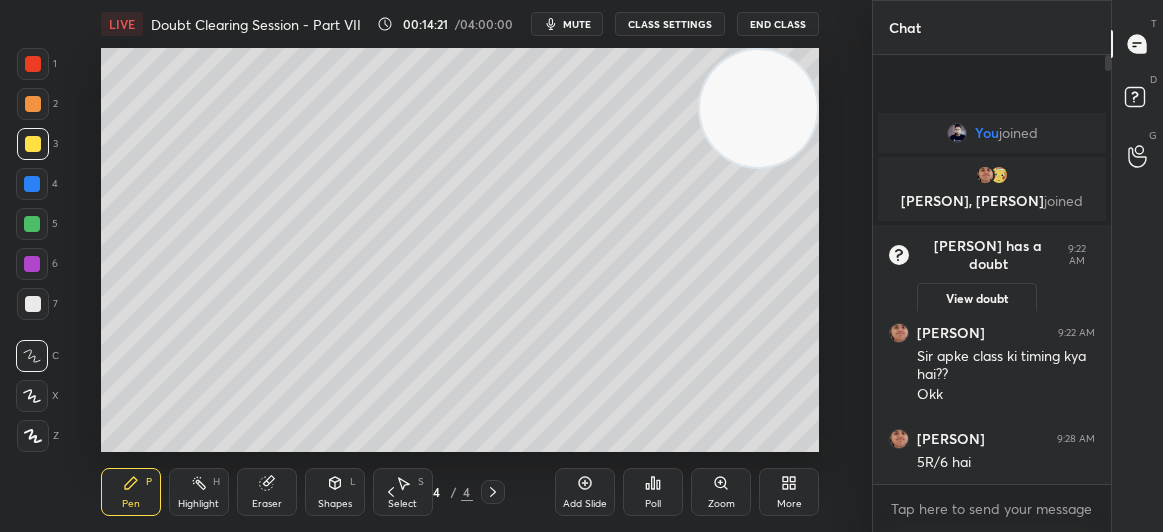 click at bounding box center (33, 144) 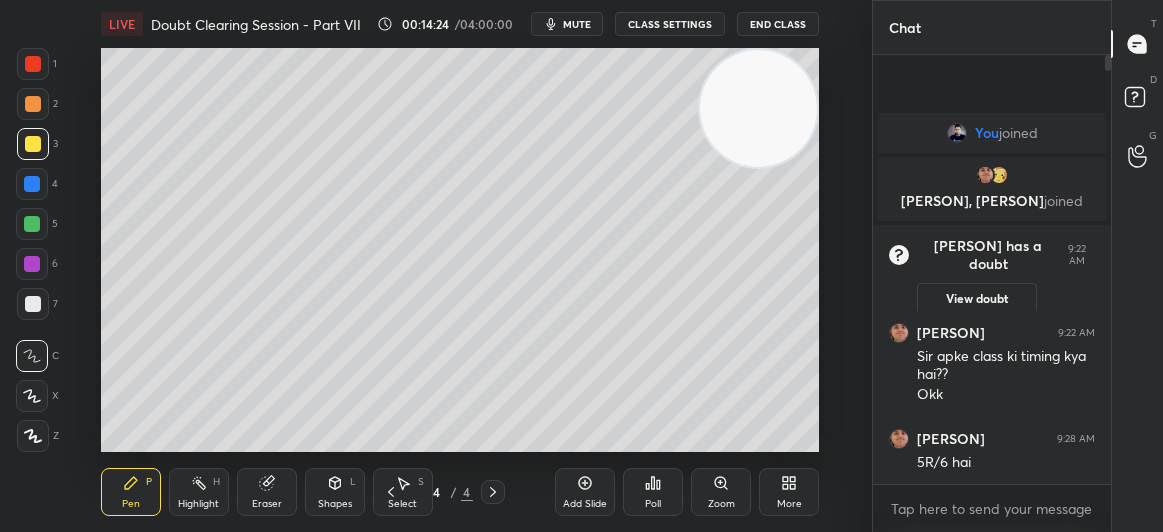 click at bounding box center [33, 304] 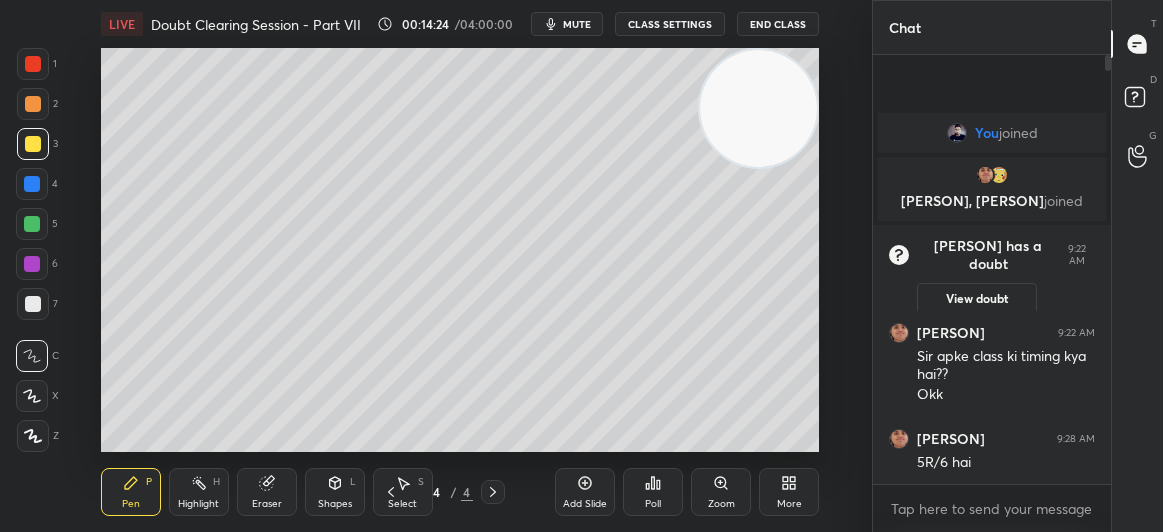 click at bounding box center [33, 304] 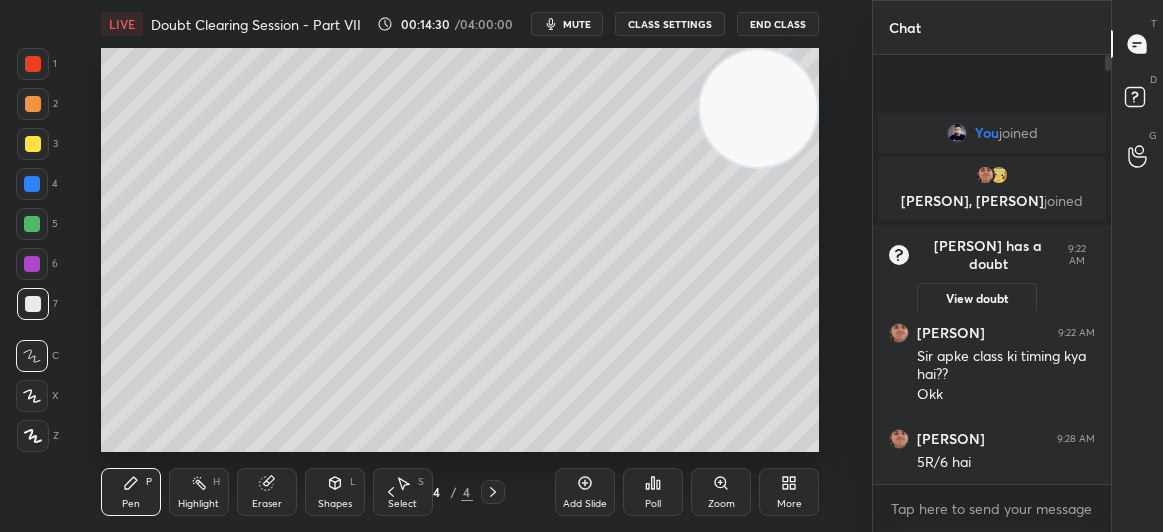 click 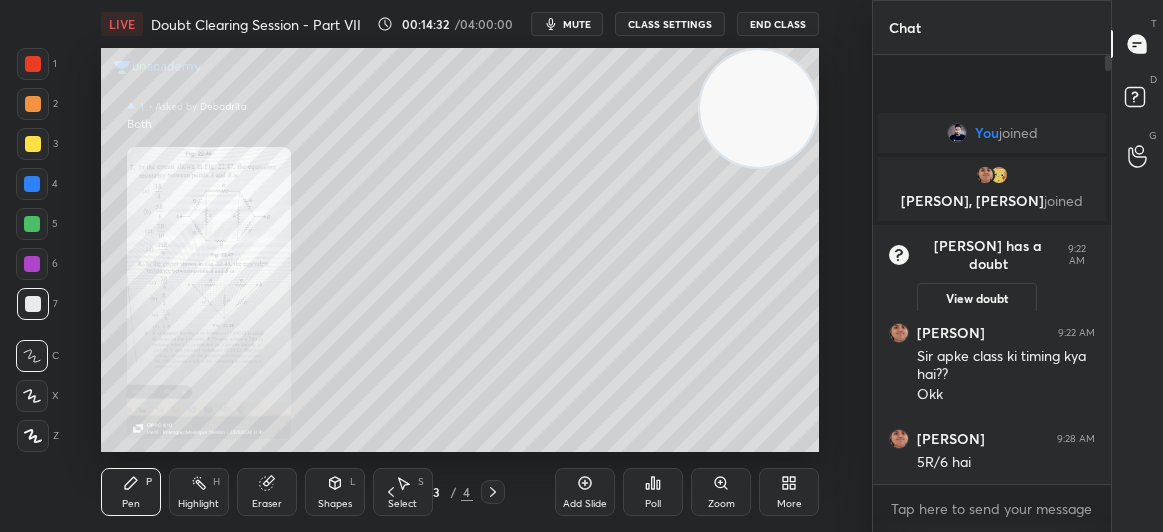 click on "Zoom" at bounding box center [721, 504] 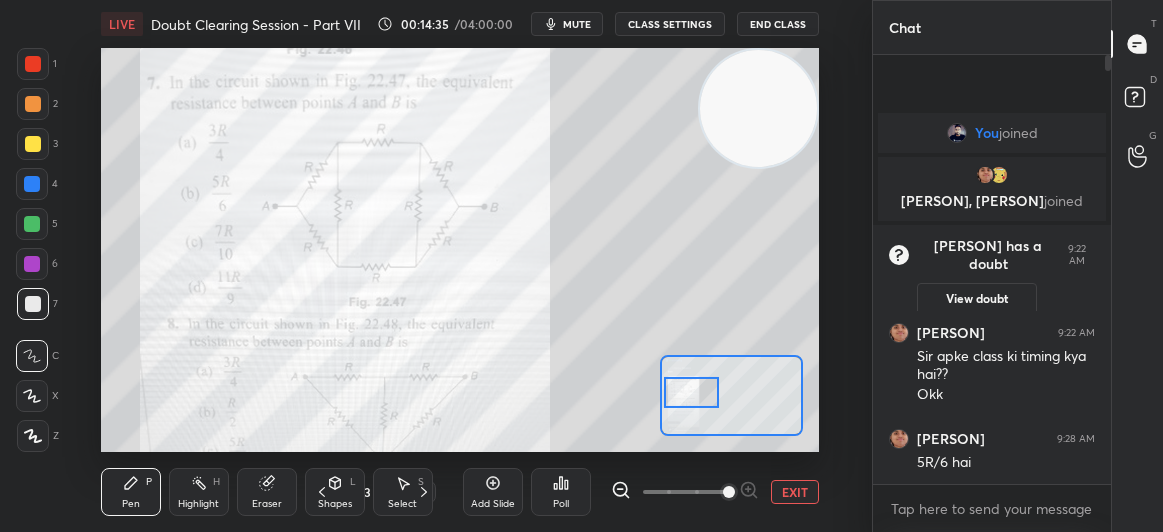 click at bounding box center [33, 64] 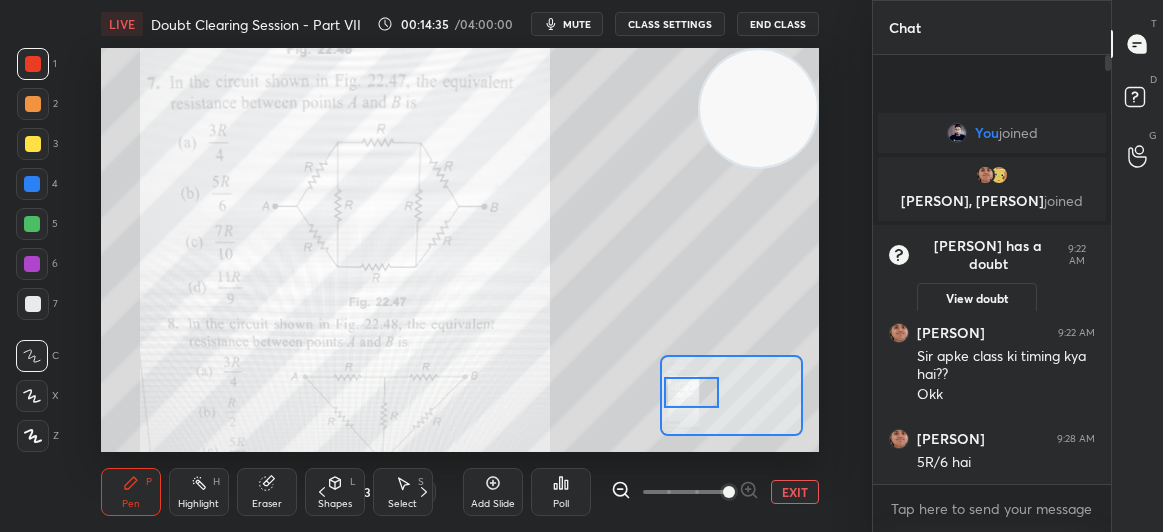 click at bounding box center (33, 64) 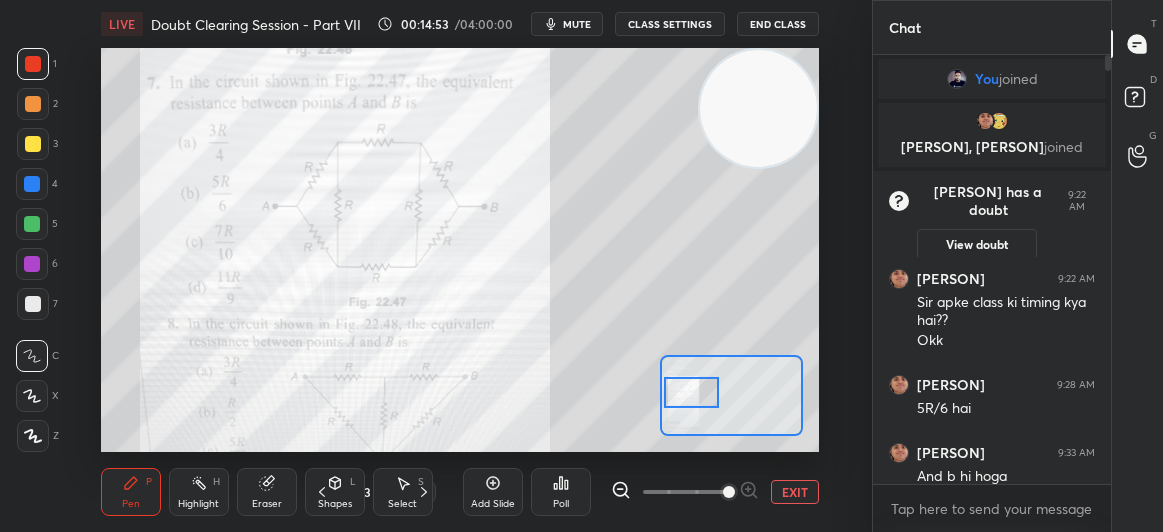 scroll, scrollTop: 13, scrollLeft: 0, axis: vertical 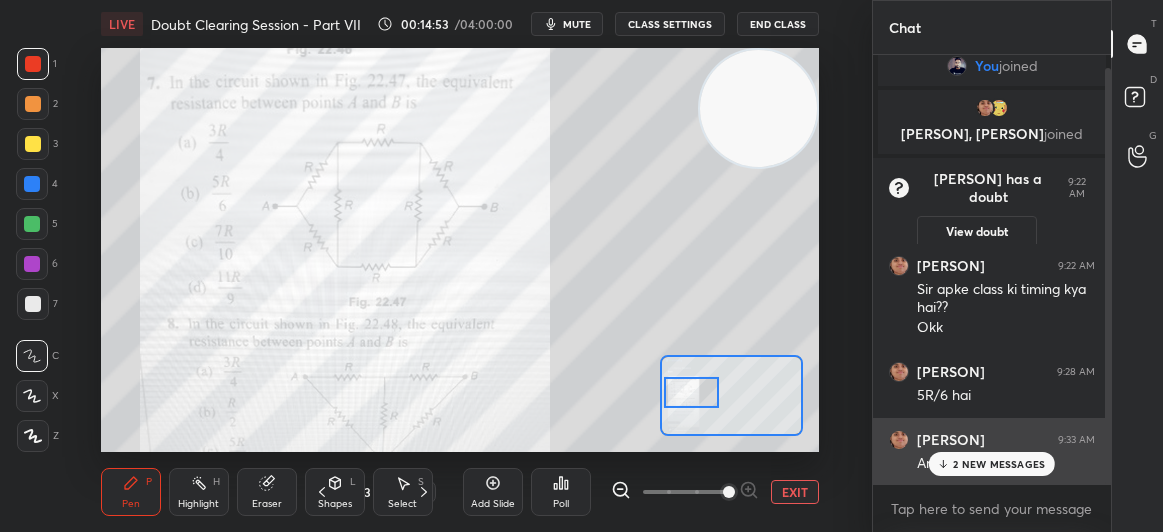 click 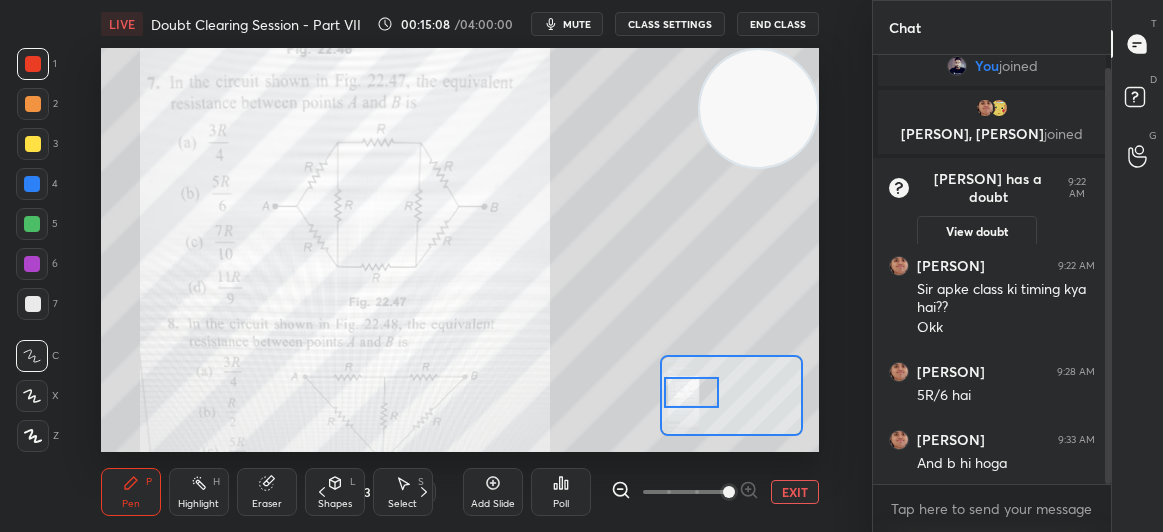 click 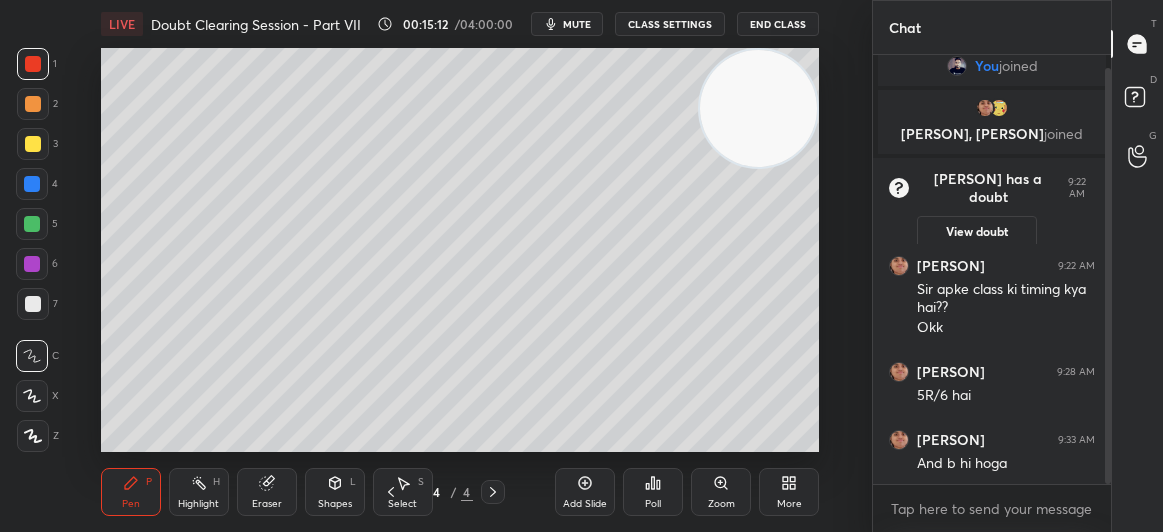 click at bounding box center (33, 144) 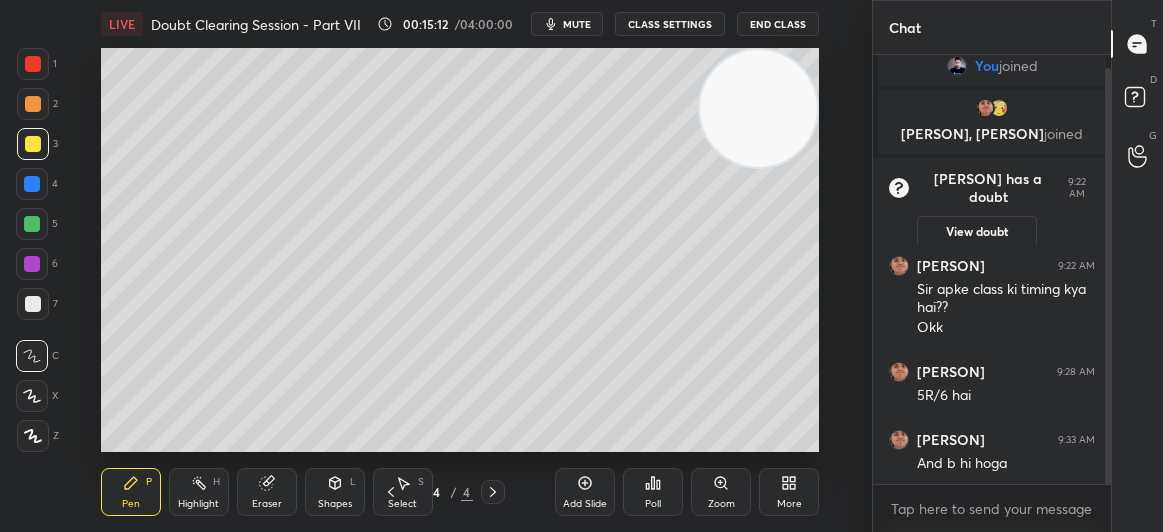 click at bounding box center [33, 144] 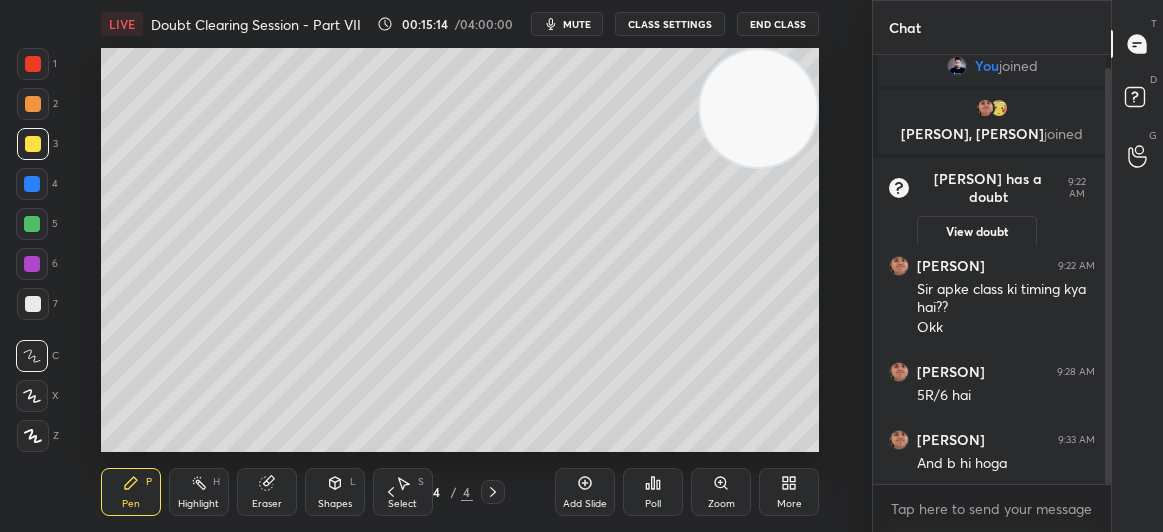 click 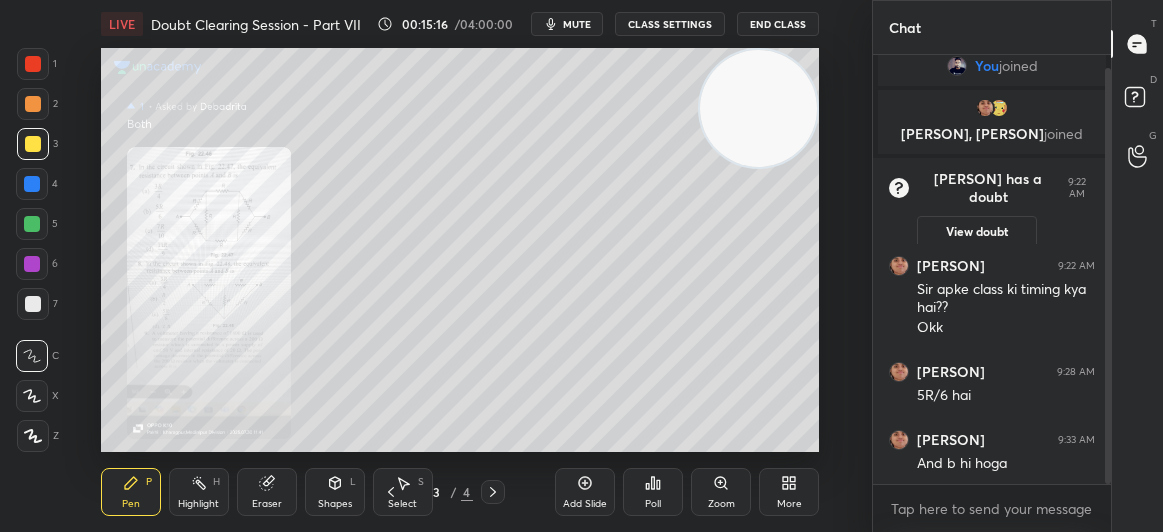 click on "Eraser" at bounding box center (267, 492) 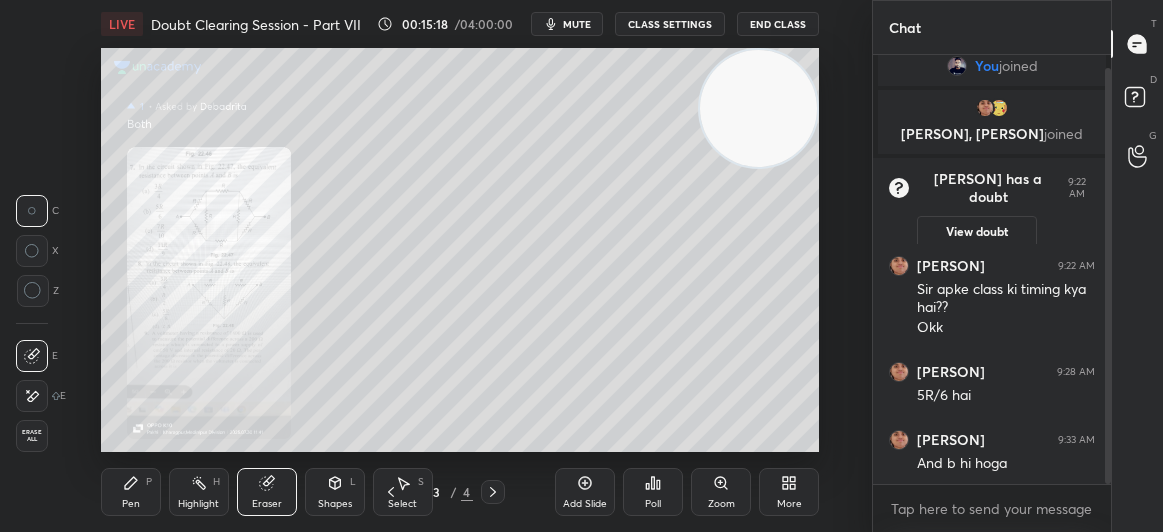 click at bounding box center (32, 396) 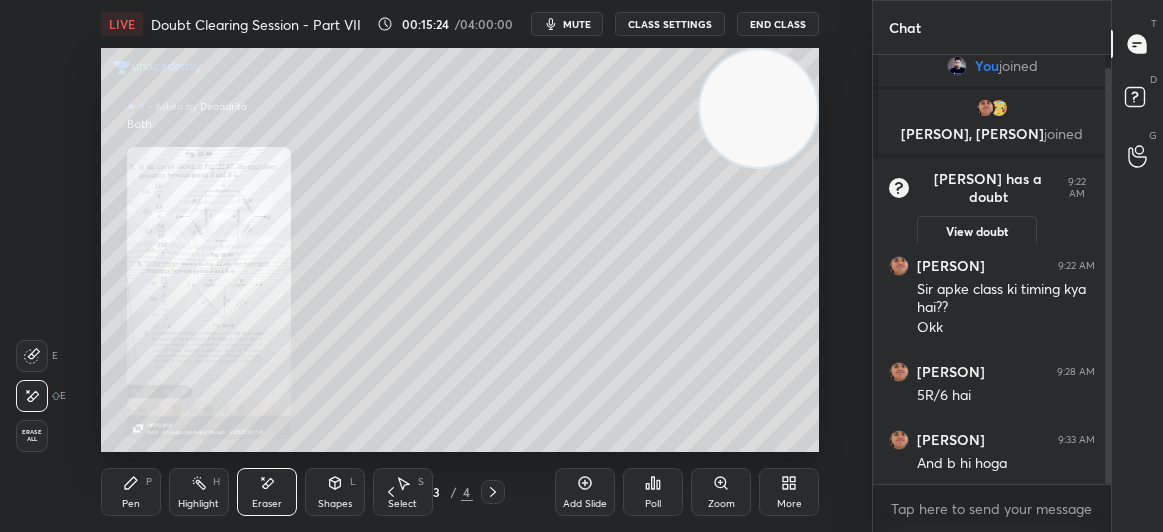 click on "Zoom" at bounding box center [721, 492] 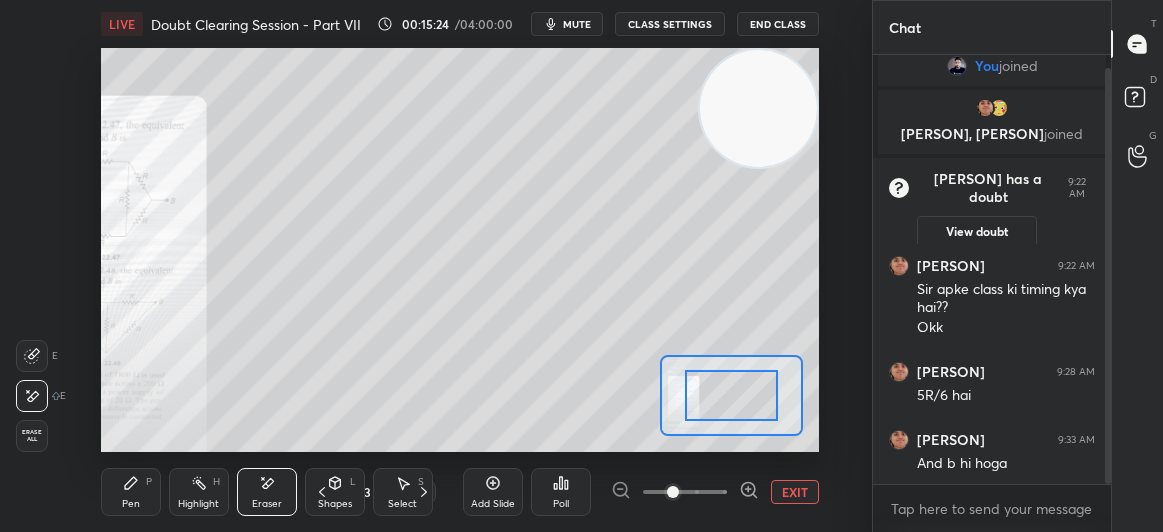click 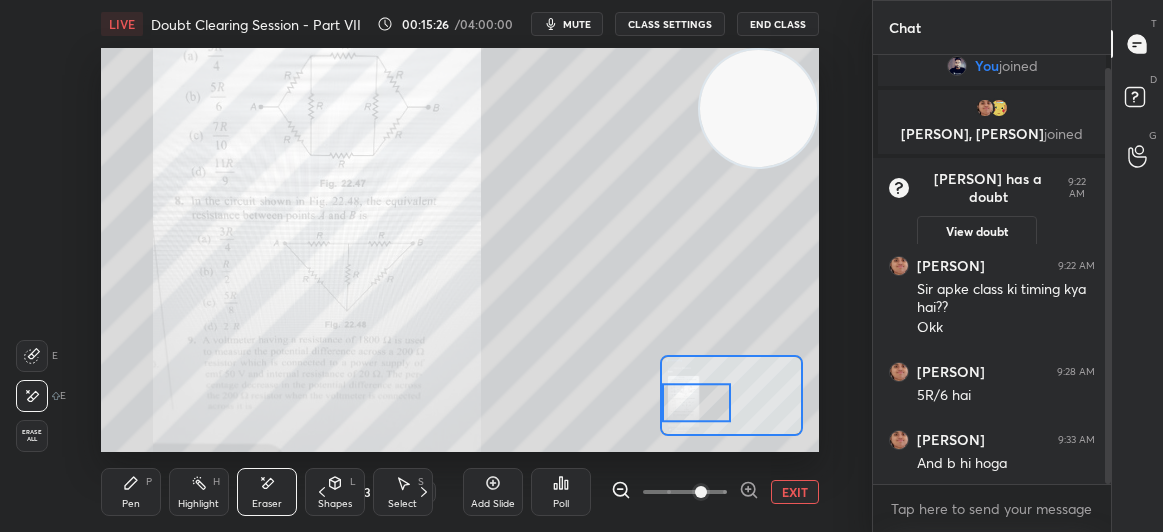 click 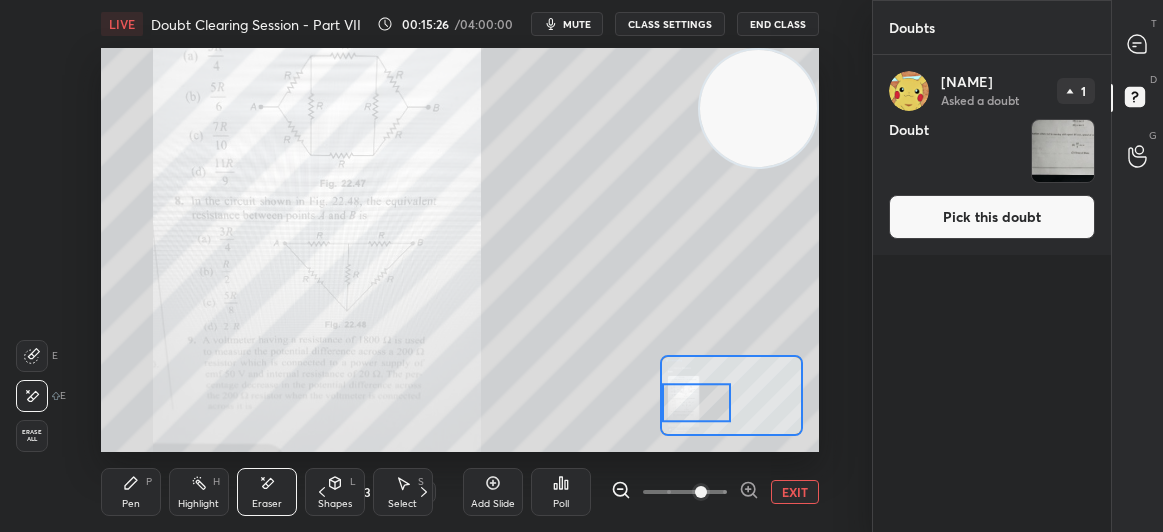 click 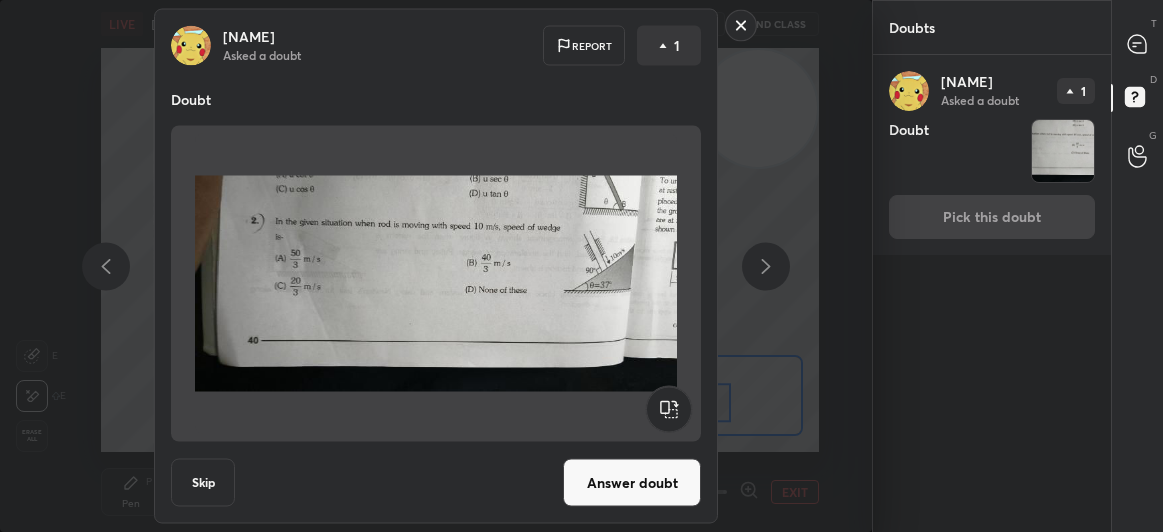 click on "Answer doubt" at bounding box center (632, 483) 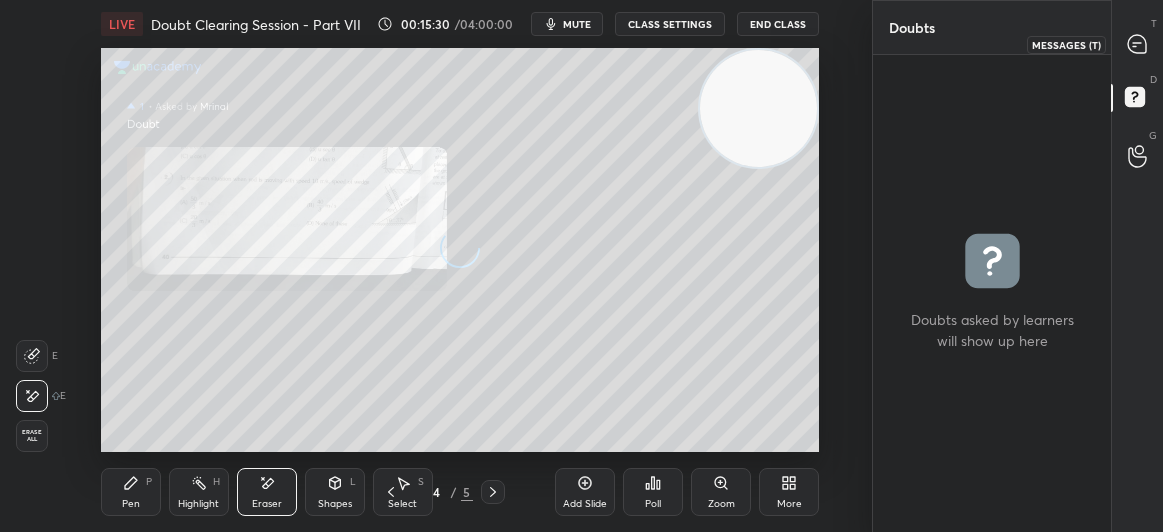 click 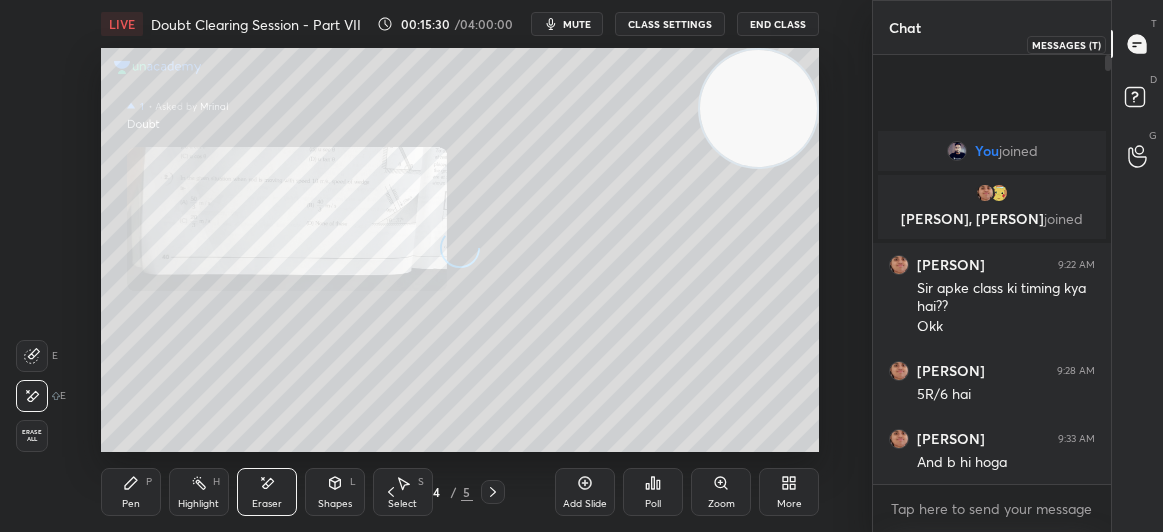 click 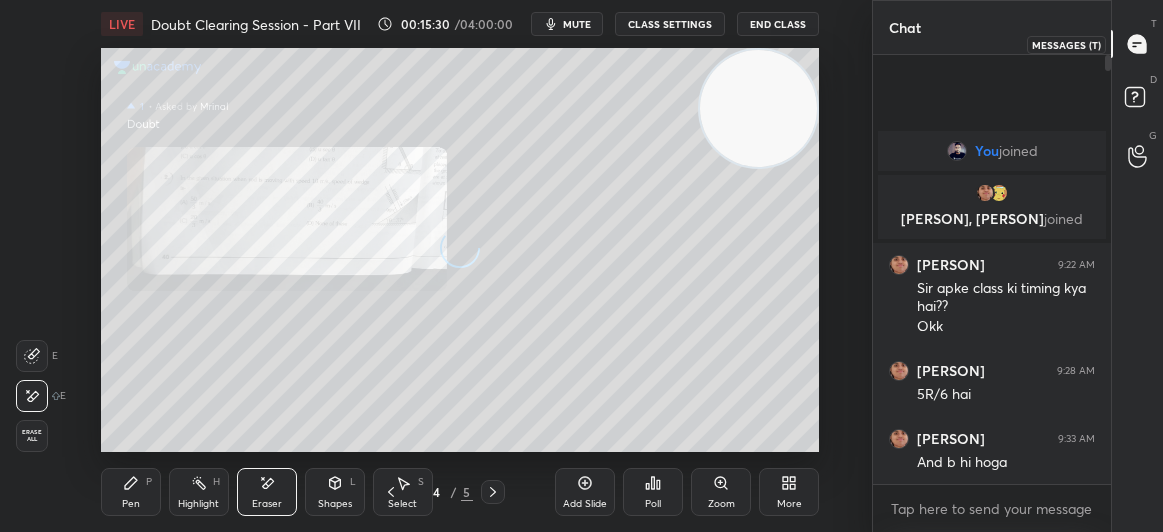 scroll, scrollTop: 6, scrollLeft: 6, axis: both 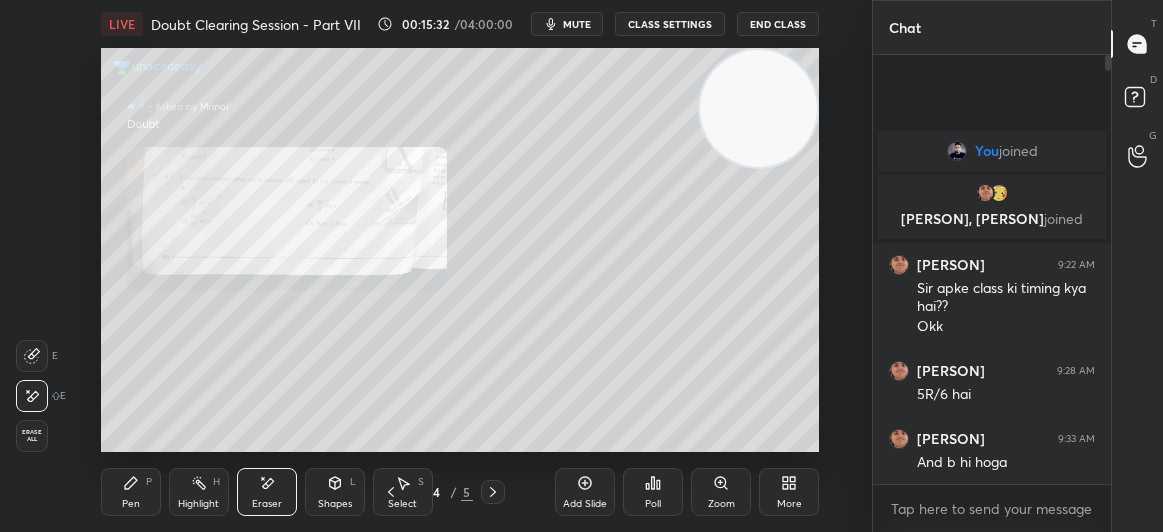 click on "Zoom" at bounding box center [721, 492] 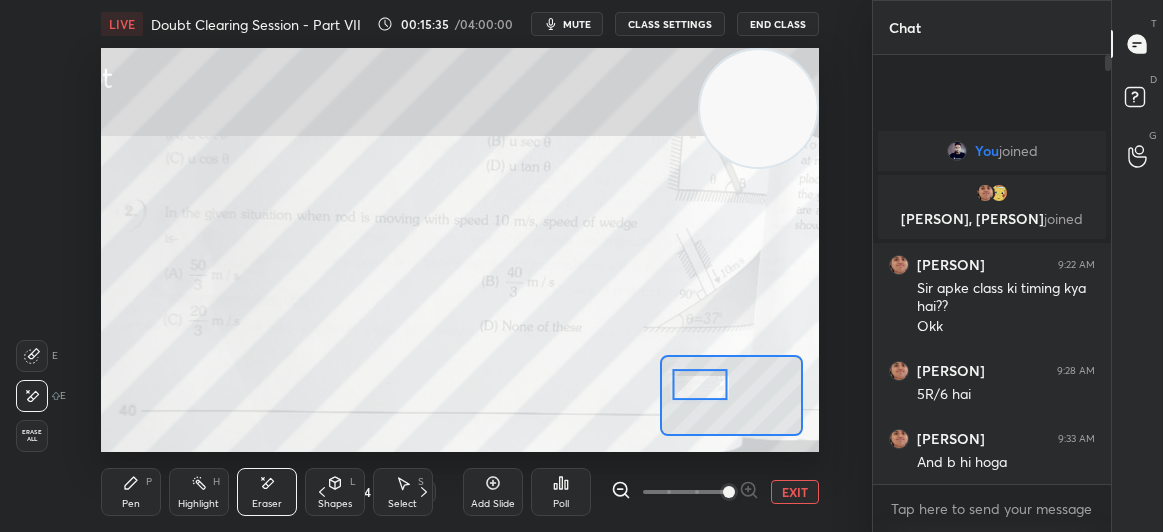 click on "Pen P" at bounding box center [131, 492] 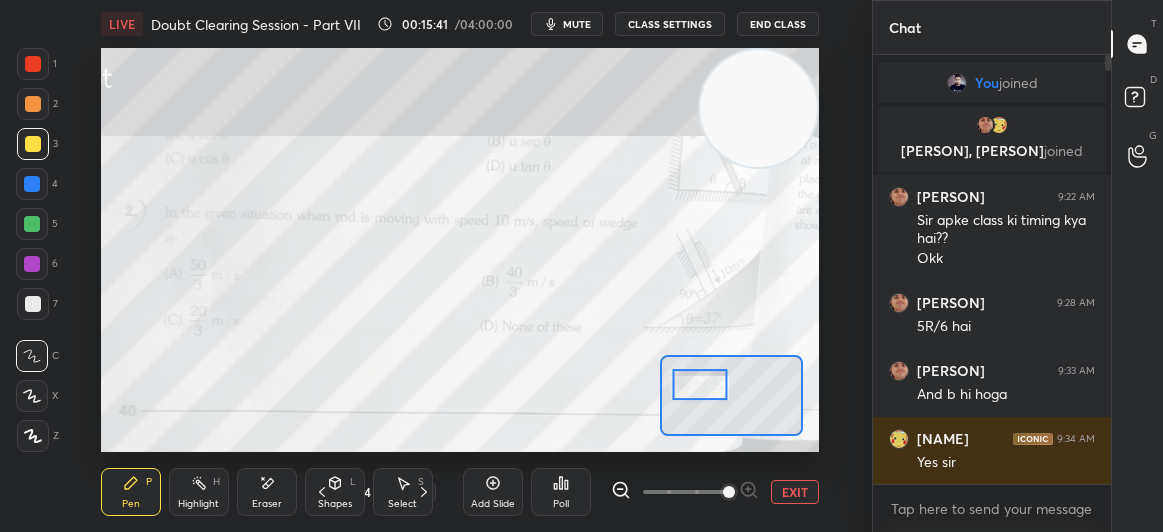 click at bounding box center (33, 64) 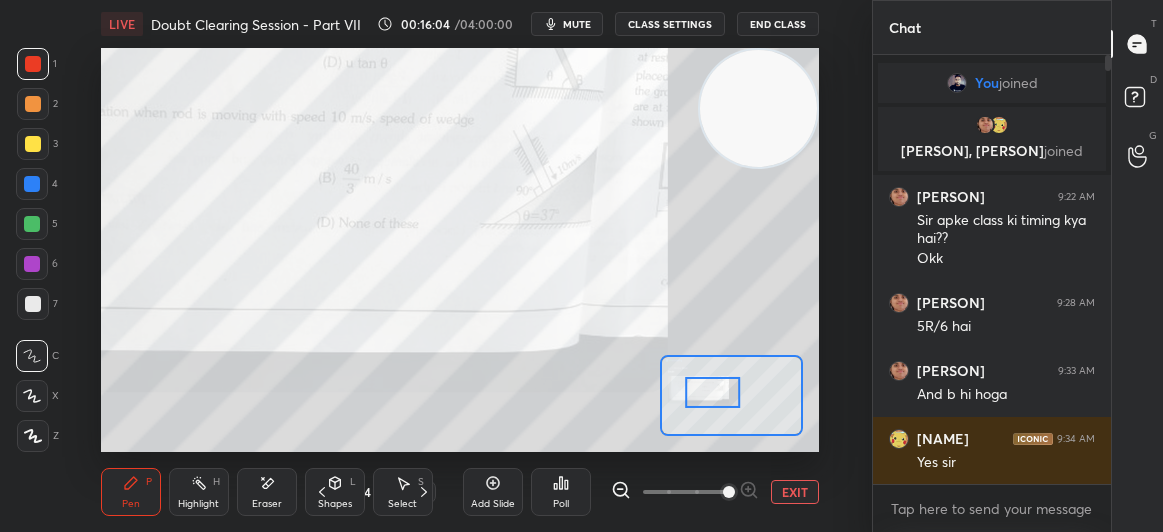 click 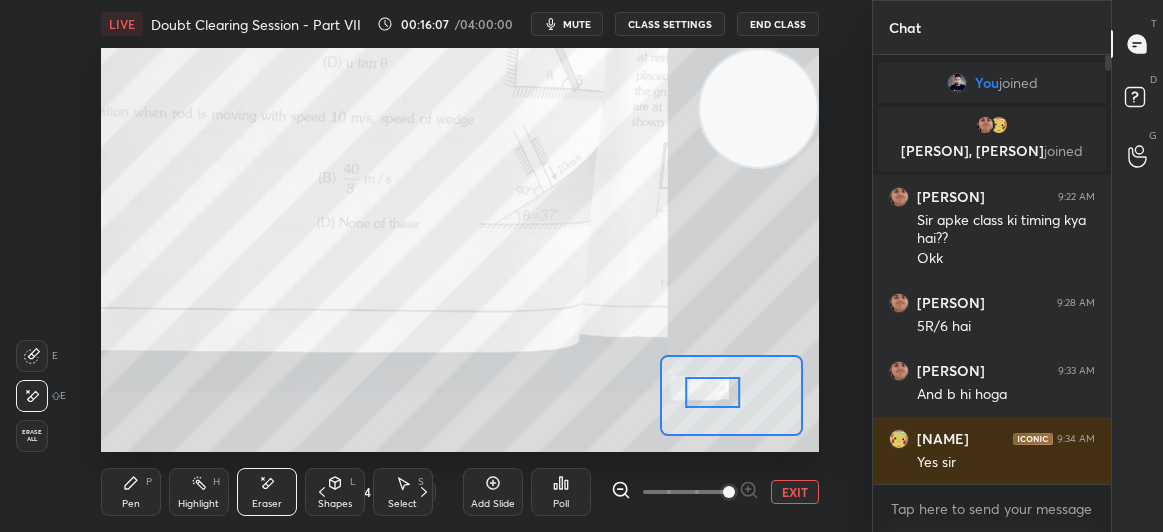 click on "Pen" at bounding box center [131, 504] 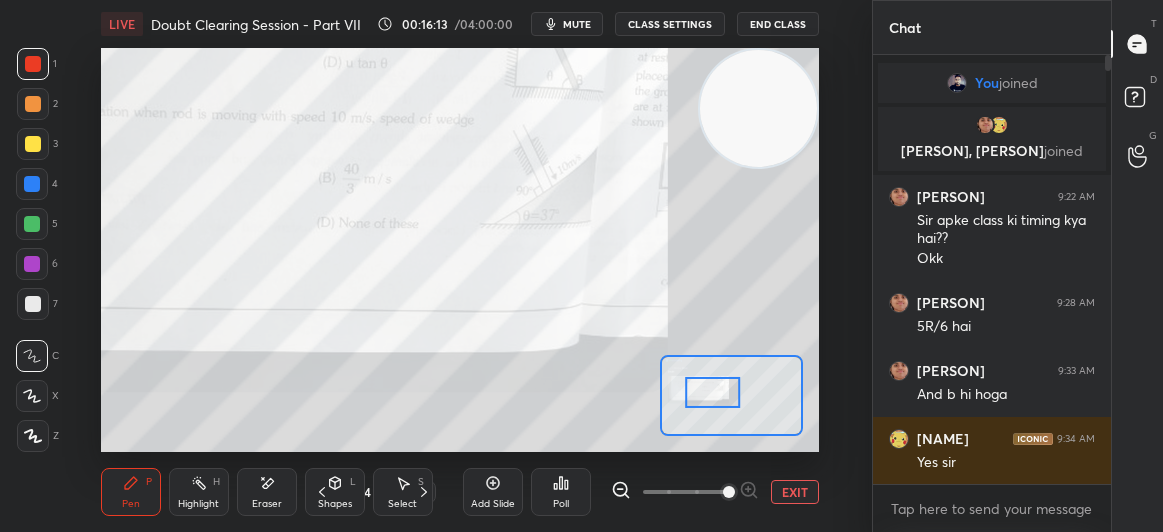 click at bounding box center [32, 184] 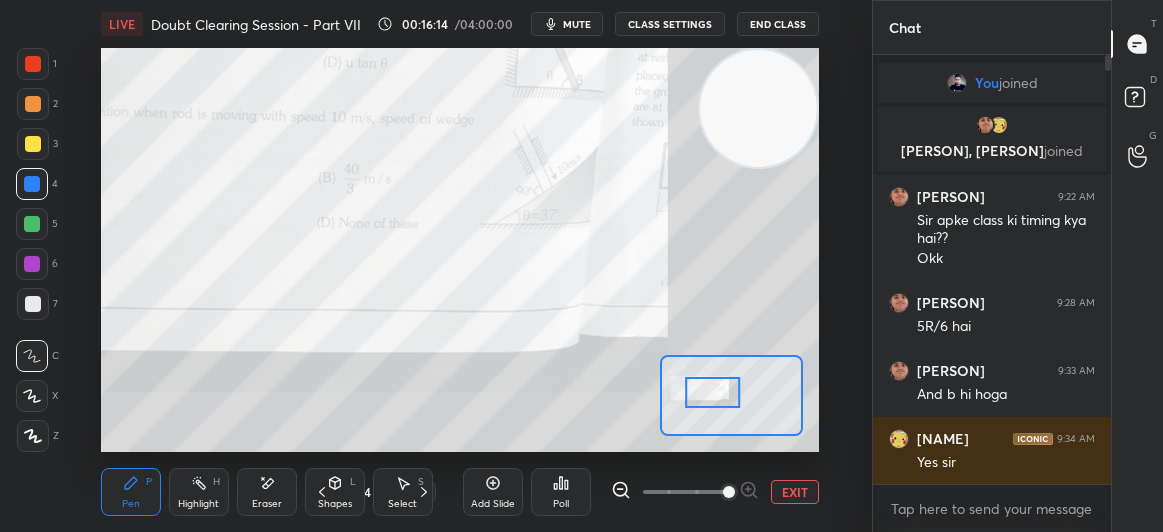 click at bounding box center (32, 184) 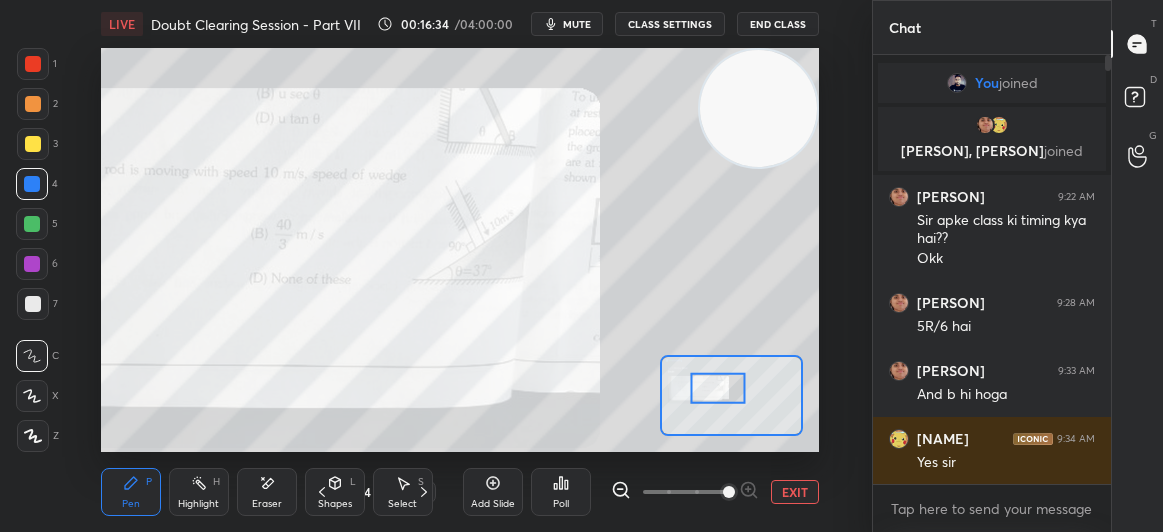 click on "EXIT" at bounding box center [795, 492] 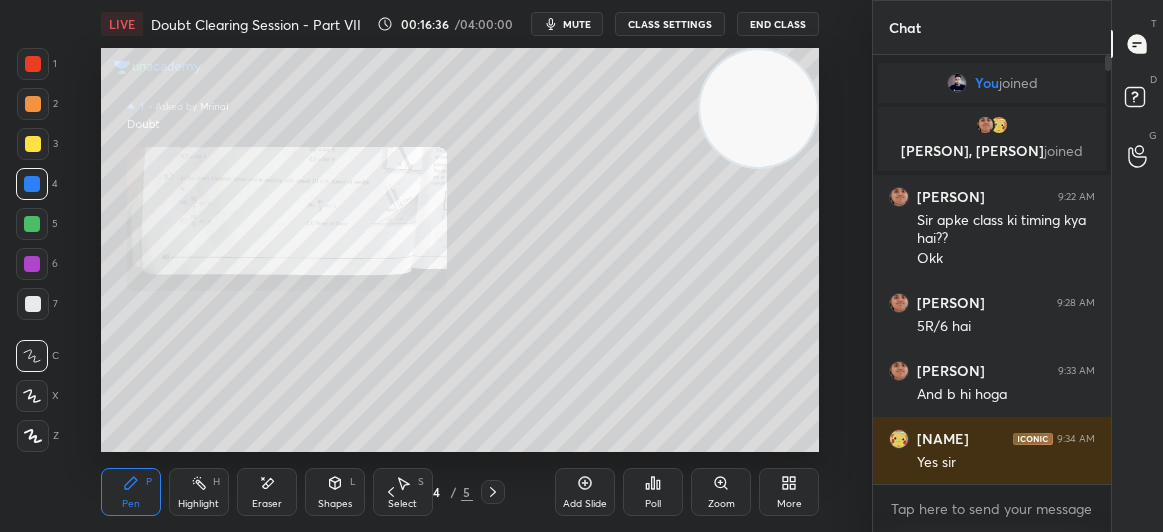 click on "3" at bounding box center (37, 144) 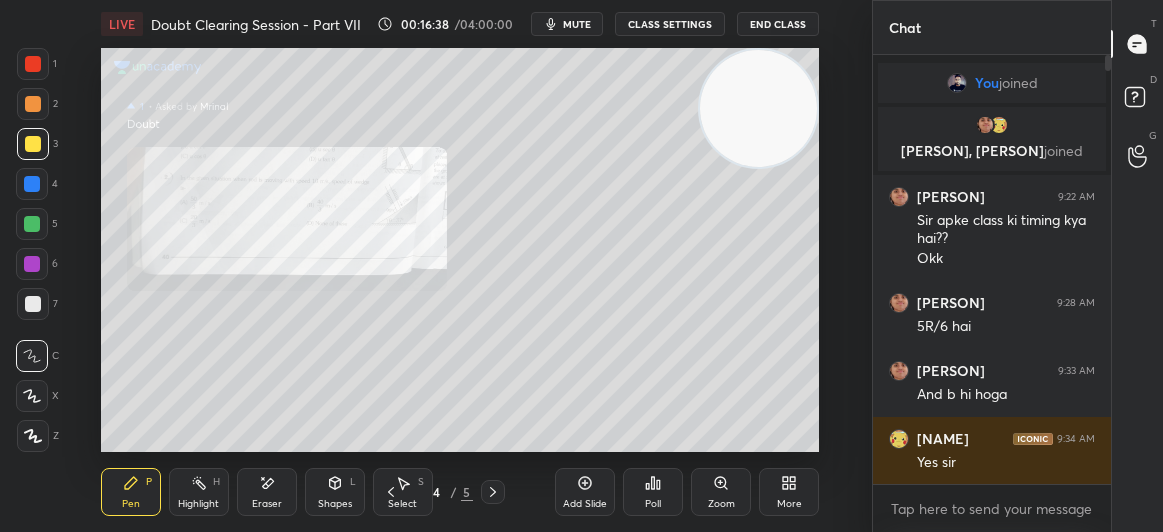 click on "Select S" at bounding box center [403, 492] 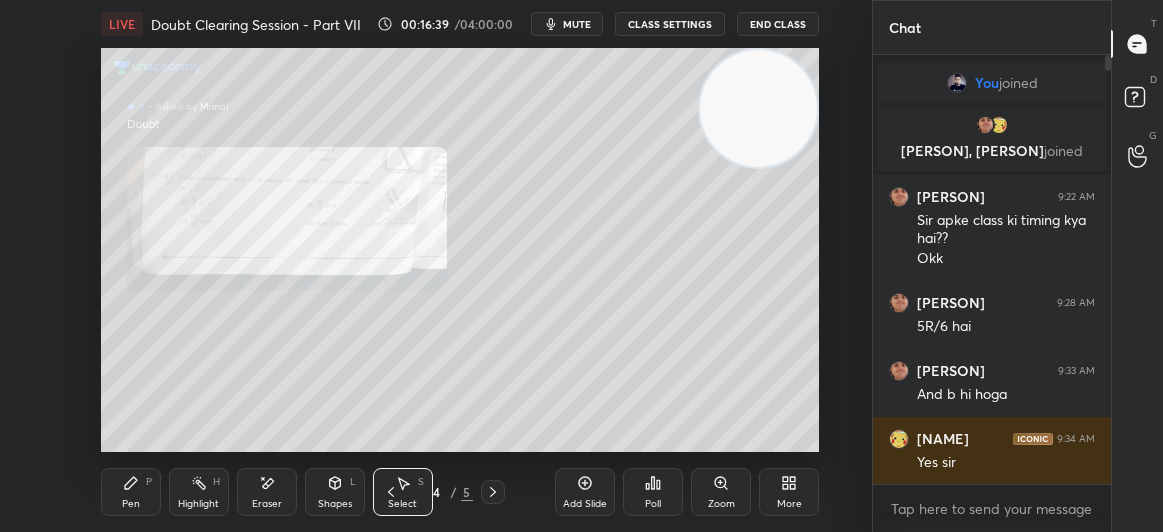click 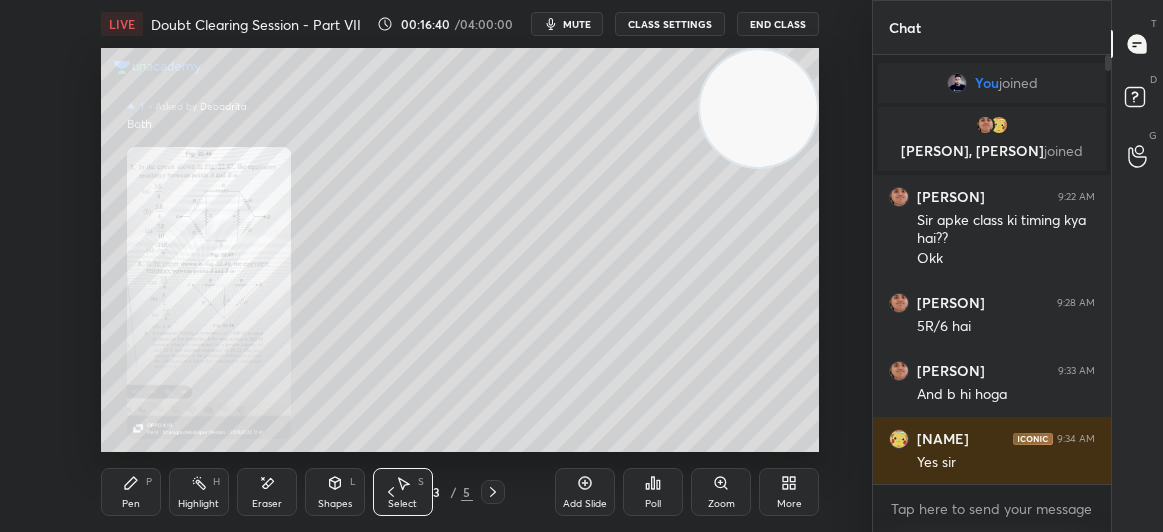 click on "Add Slide Poll Zoom More" at bounding box center (687, 492) 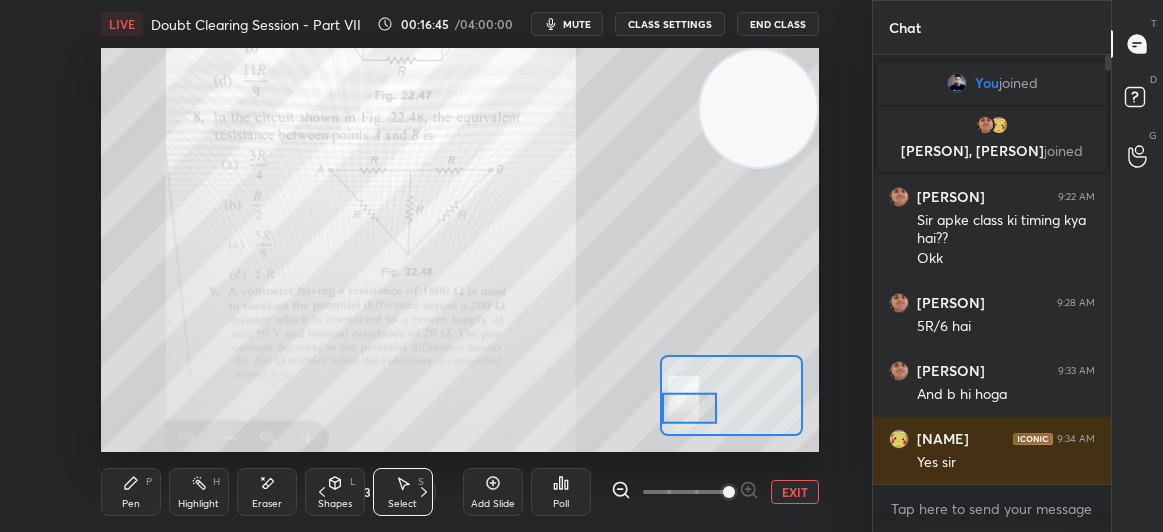 click on "Pen" at bounding box center (131, 504) 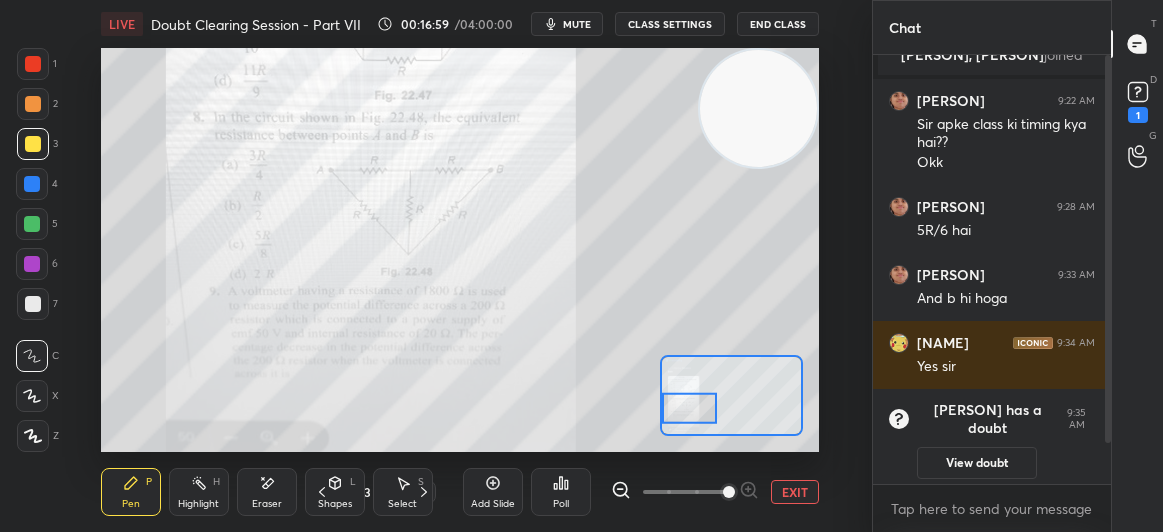 scroll, scrollTop: 97, scrollLeft: 0, axis: vertical 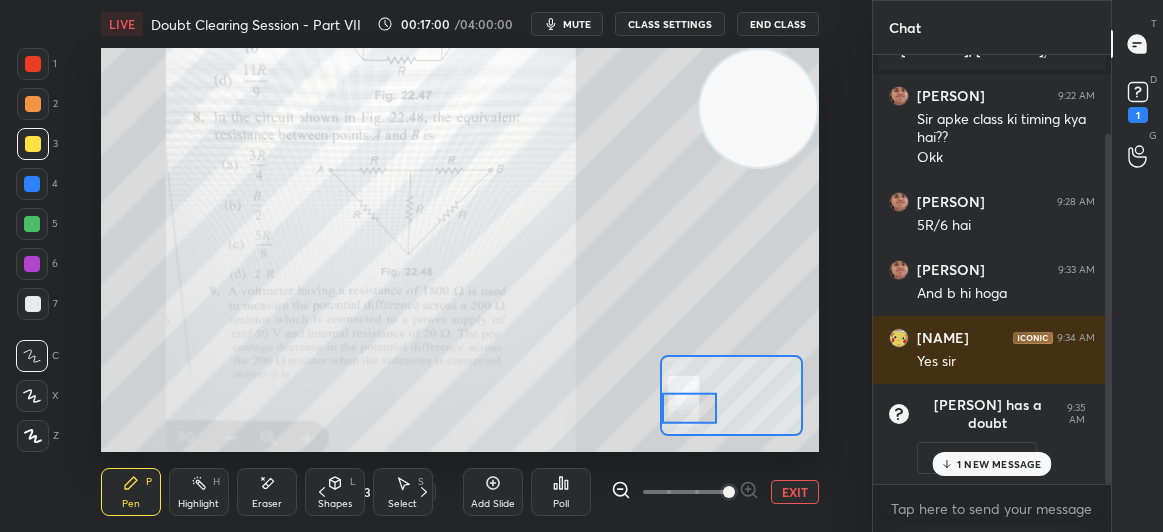 click on "1 NEW MESSAGE" at bounding box center (992, 464) 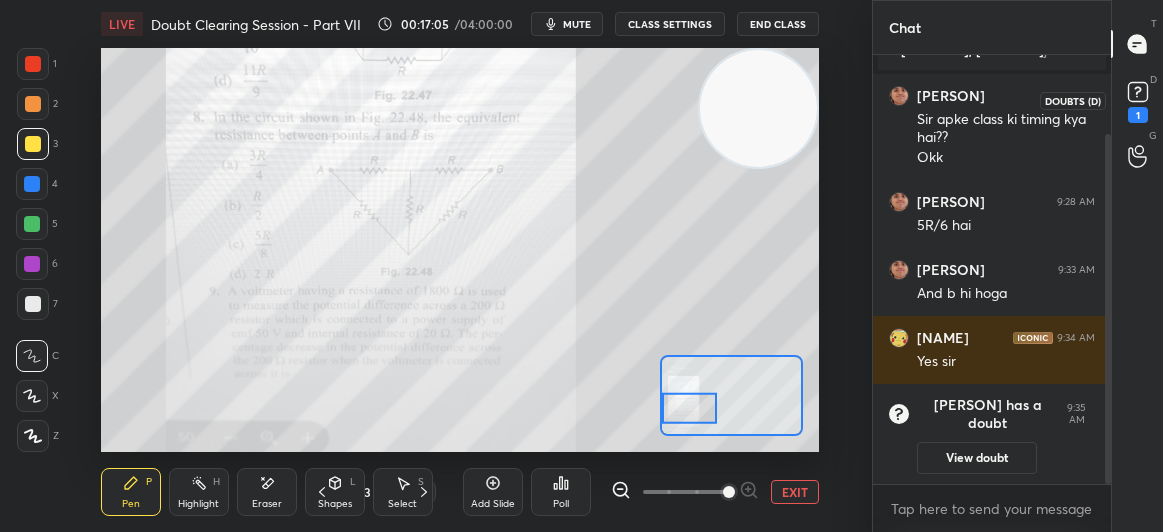 click on "1" at bounding box center [1138, 115] 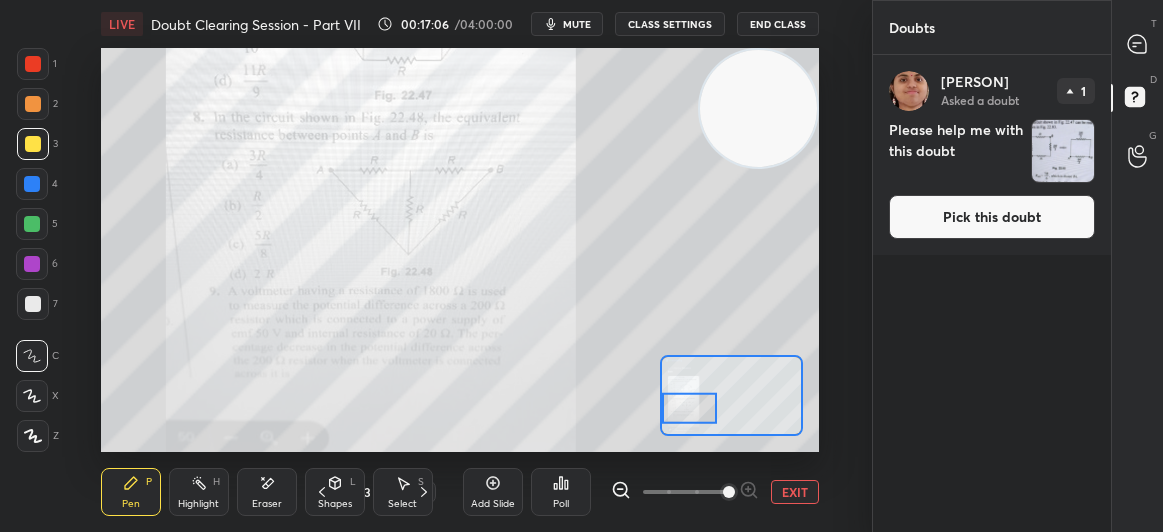 click on "Pick this doubt" at bounding box center (992, 217) 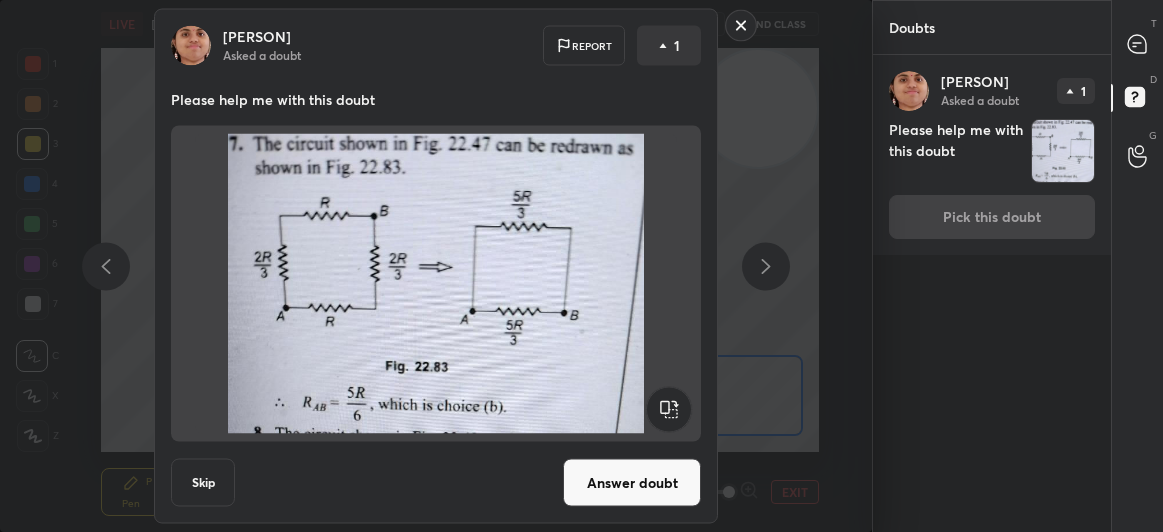 click on "Answer doubt" at bounding box center [632, 483] 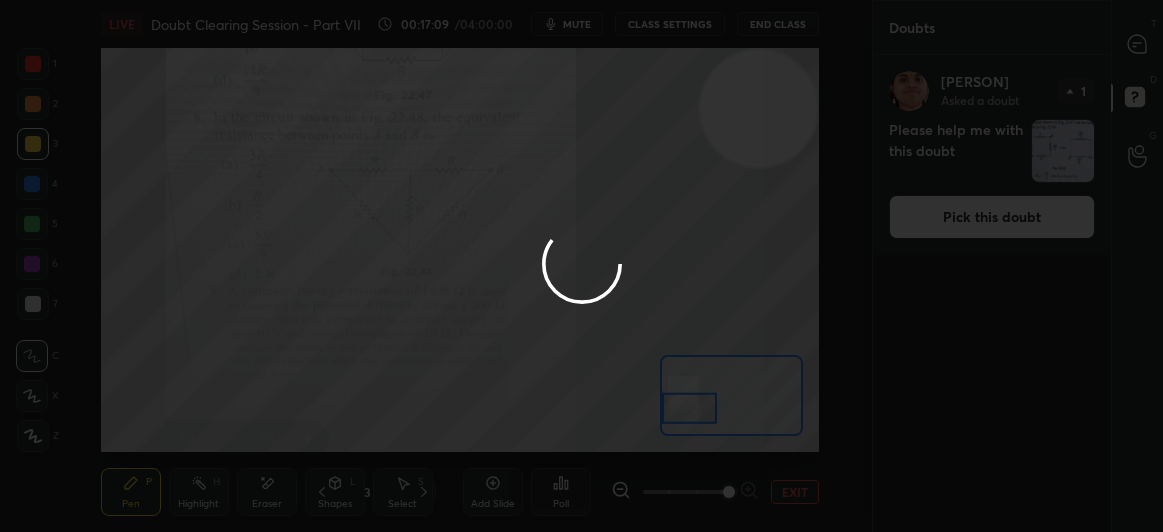 click at bounding box center [581, 266] 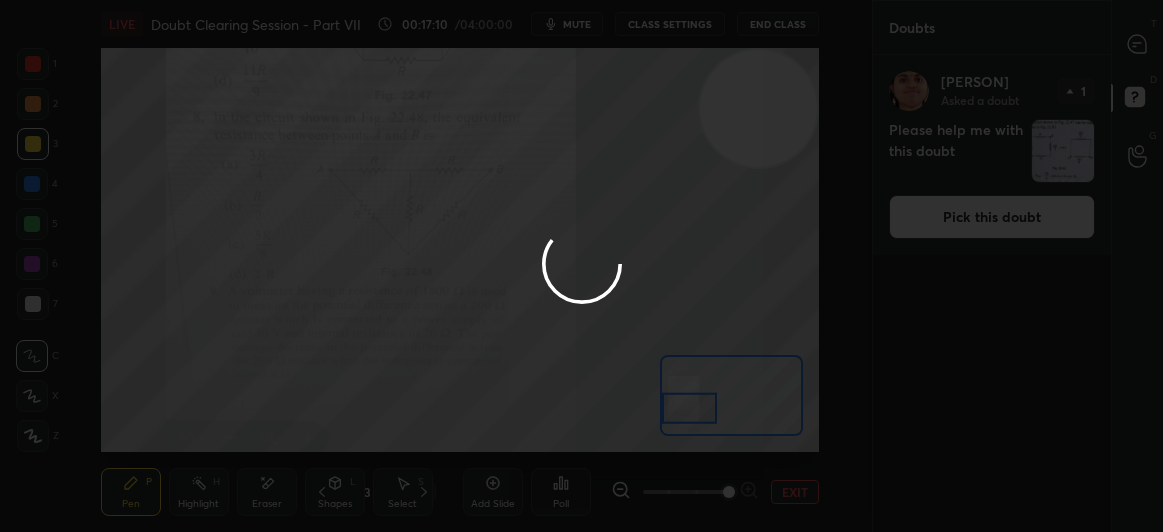 click at bounding box center (581, 266) 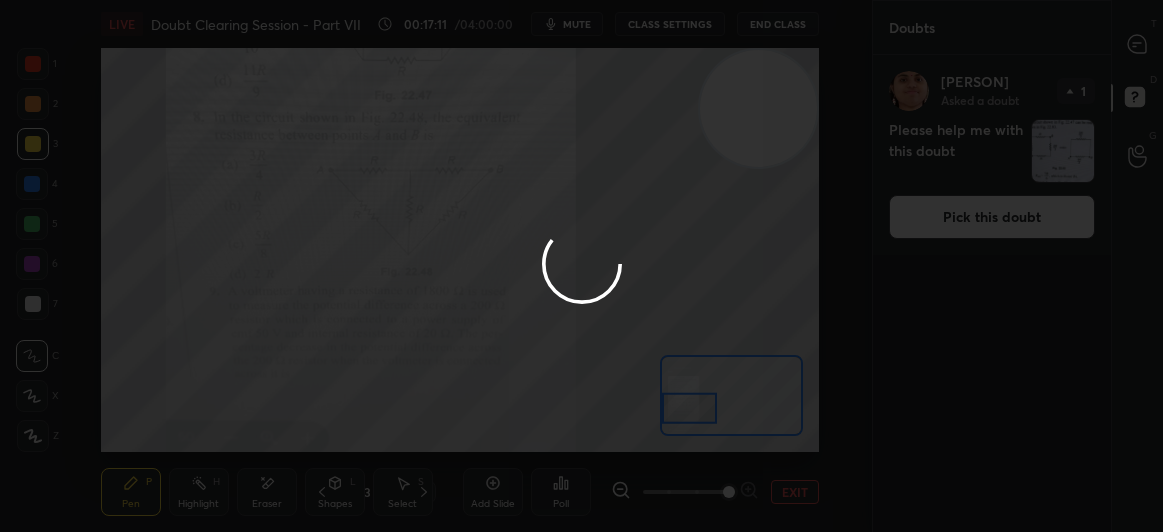 click at bounding box center (581, 266) 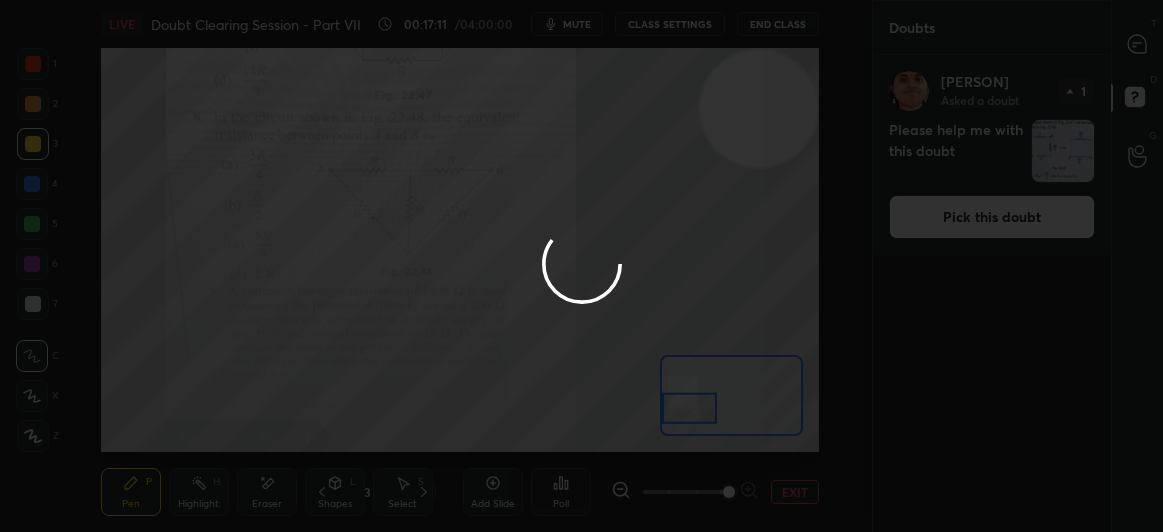 click at bounding box center [581, 266] 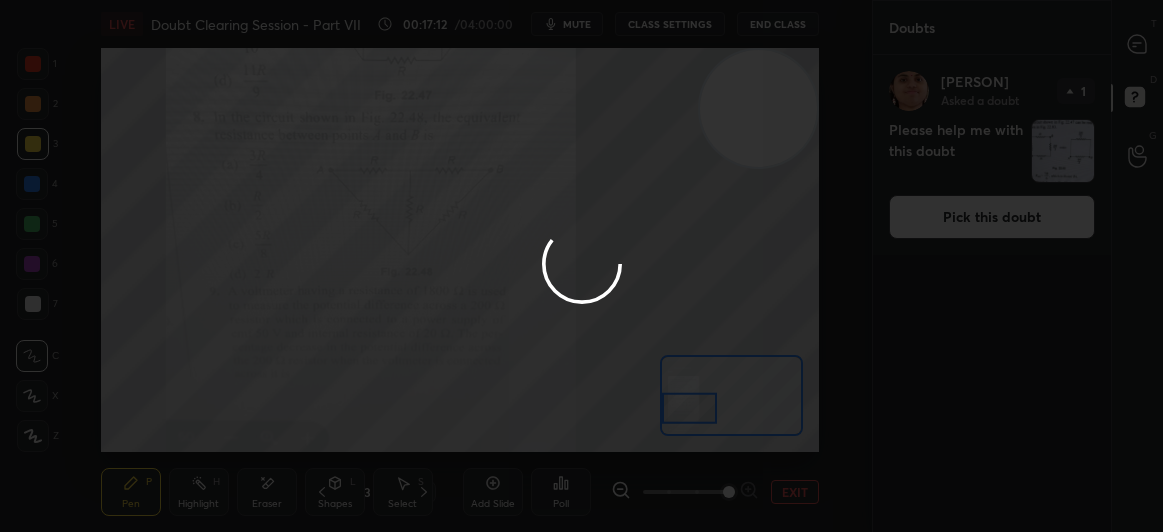click at bounding box center (581, 266) 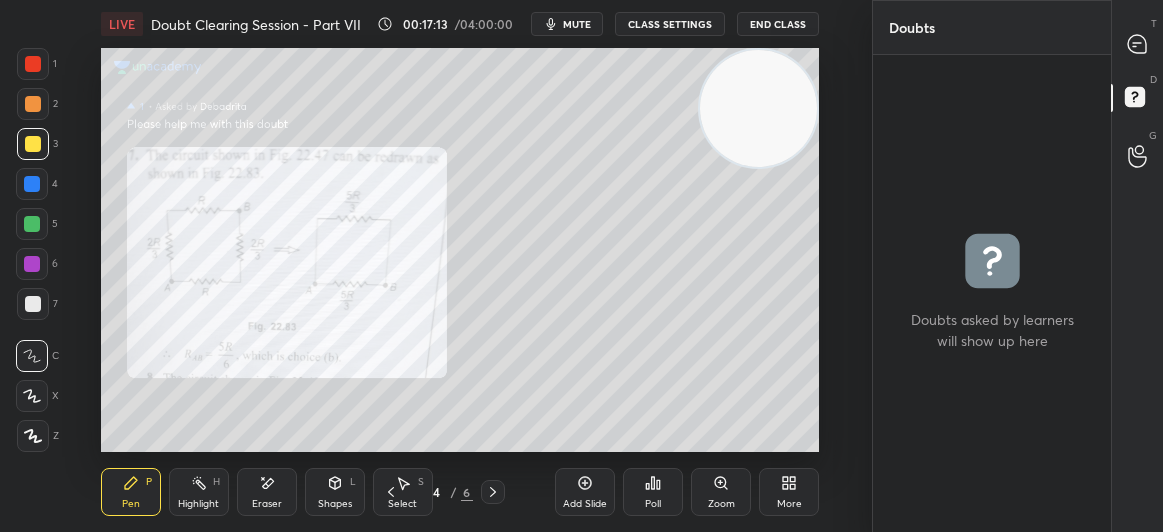 click 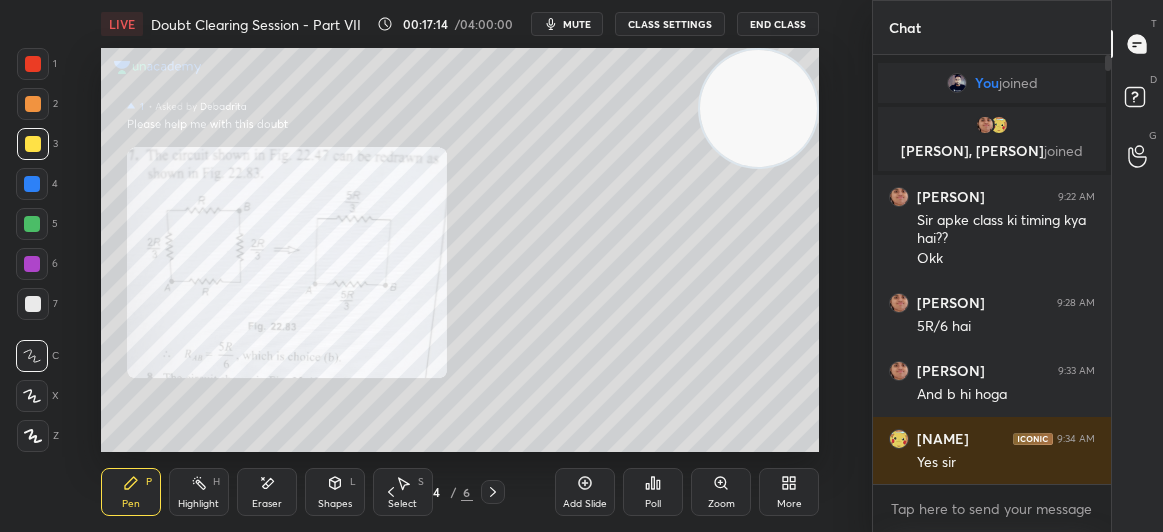 click 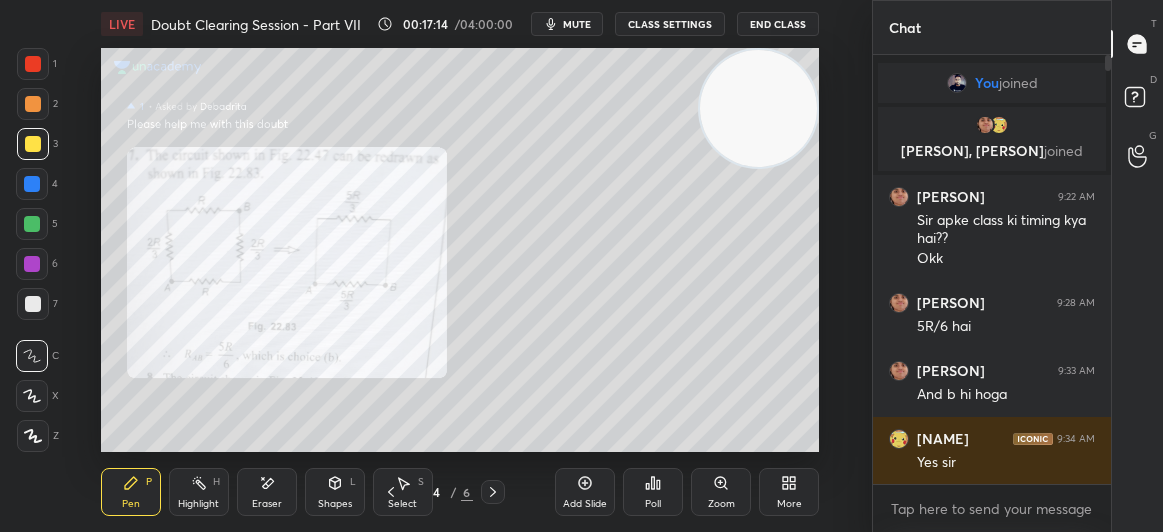 scroll, scrollTop: 6, scrollLeft: 6, axis: both 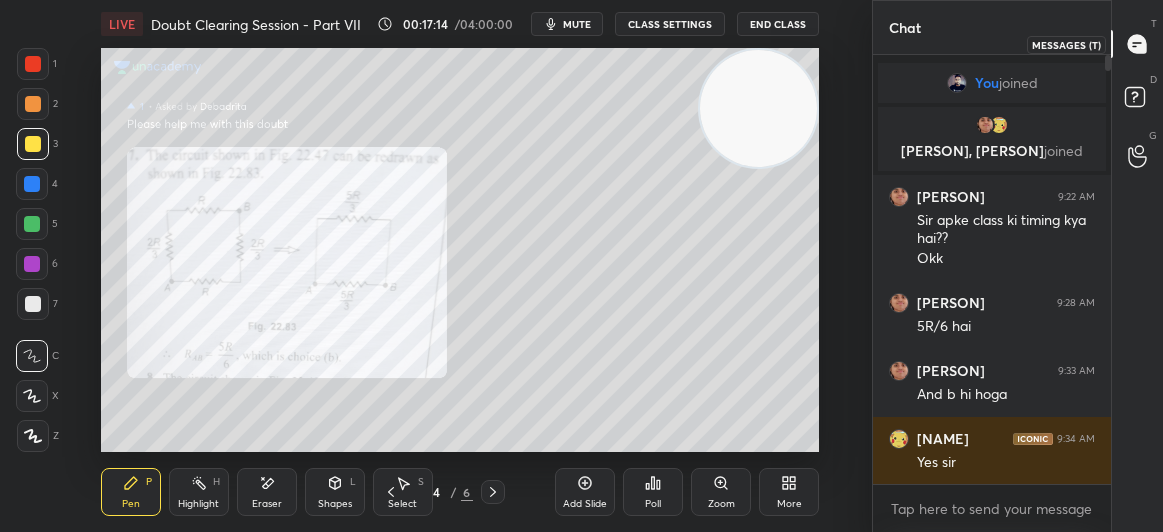click at bounding box center [1138, 44] 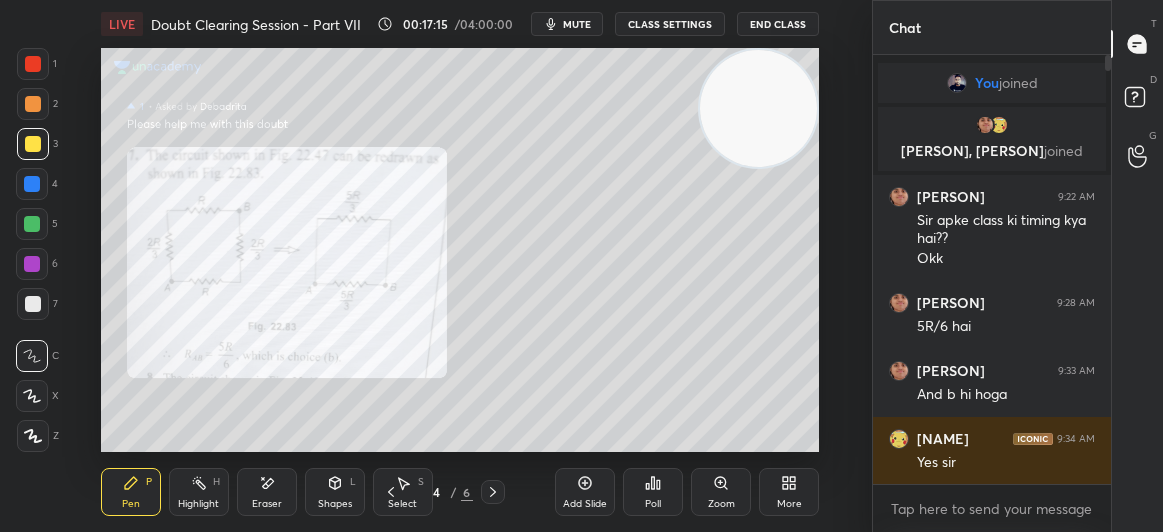 click on "Zoom" at bounding box center [721, 492] 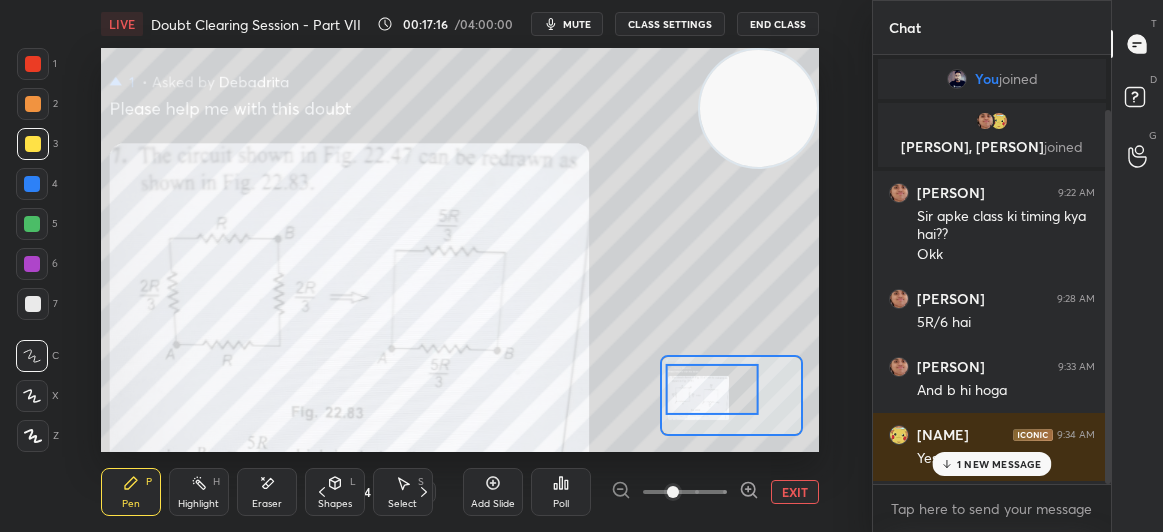 scroll, scrollTop: 63, scrollLeft: 0, axis: vertical 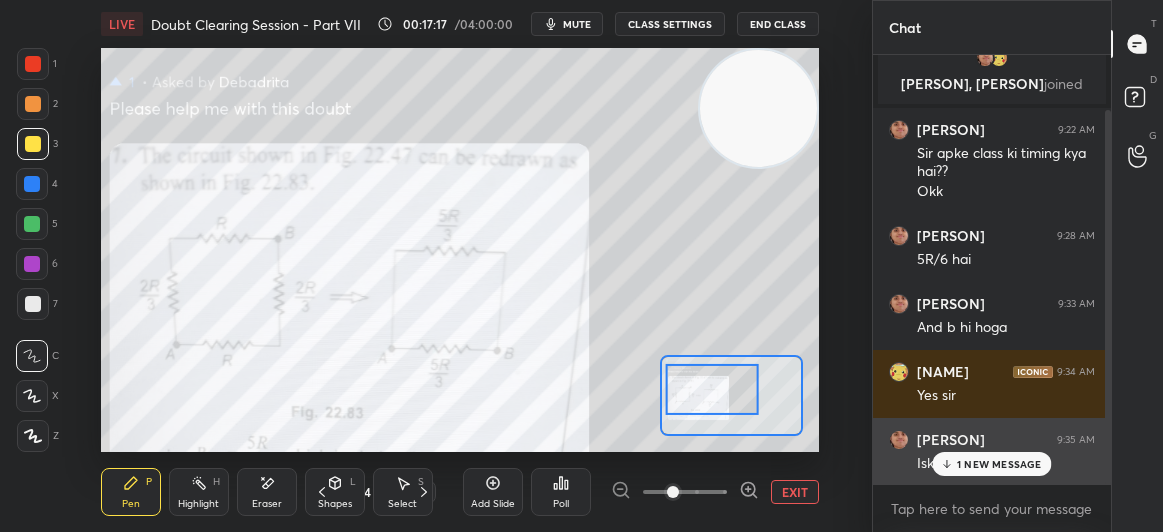 click on "1 NEW MESSAGE" at bounding box center (992, 464) 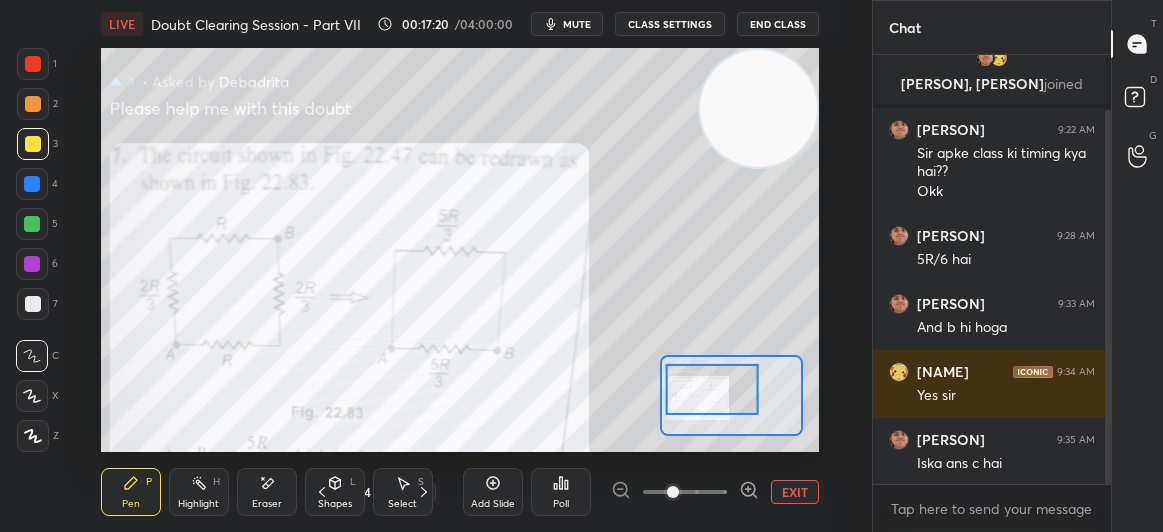 click at bounding box center [33, 64] 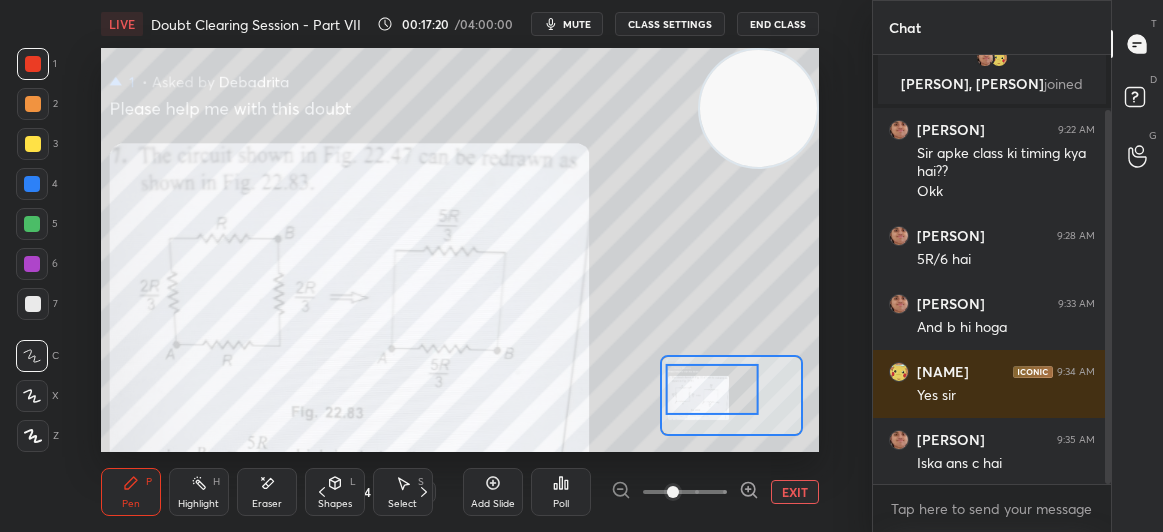 click at bounding box center (33, 64) 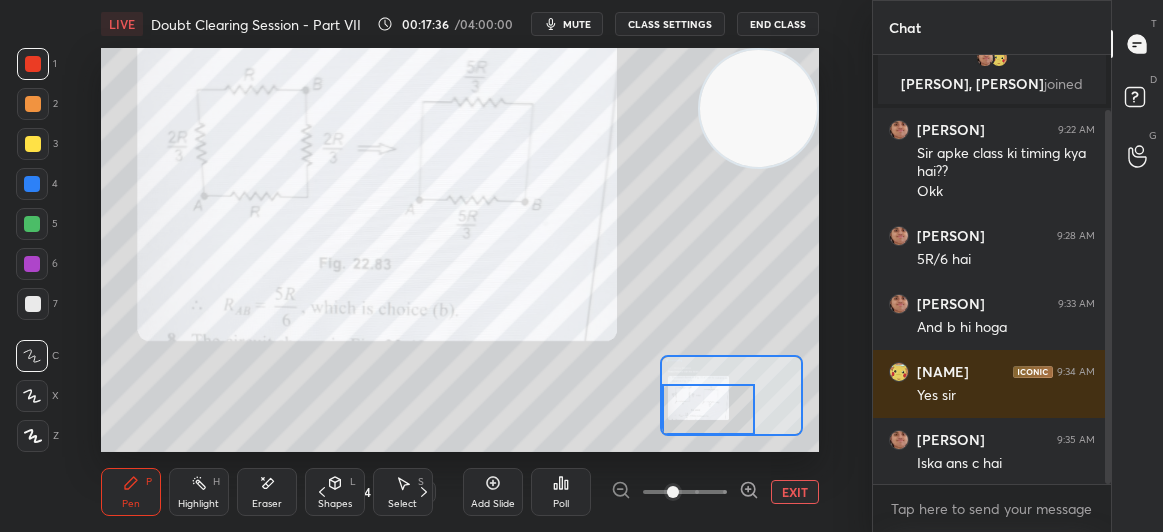 click 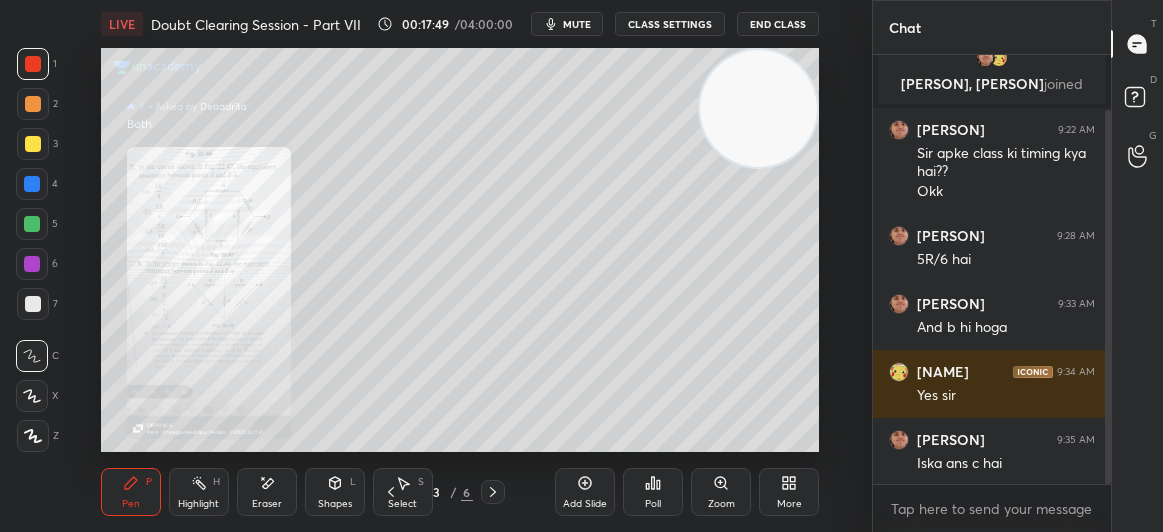 click 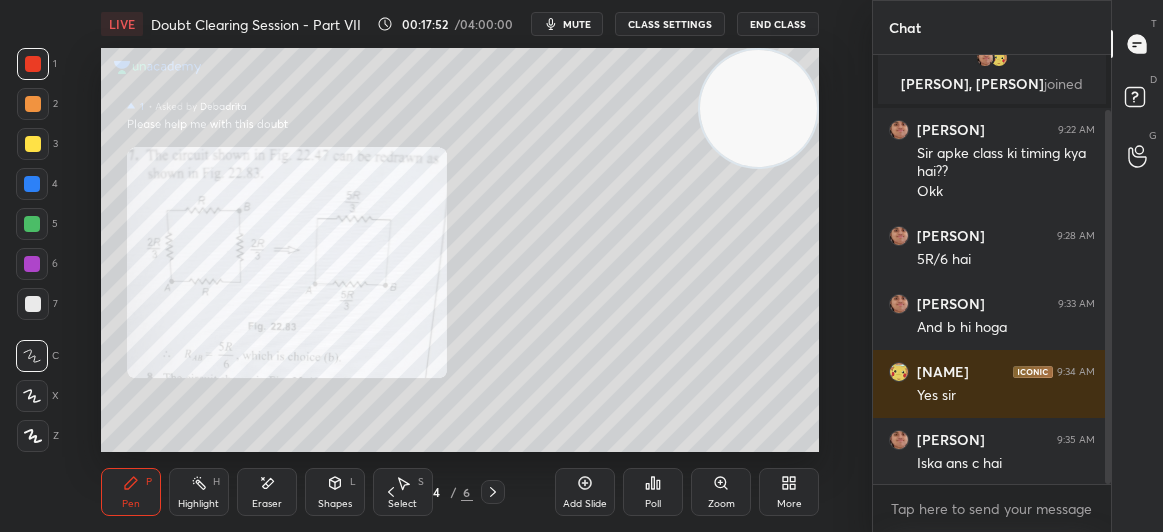 click 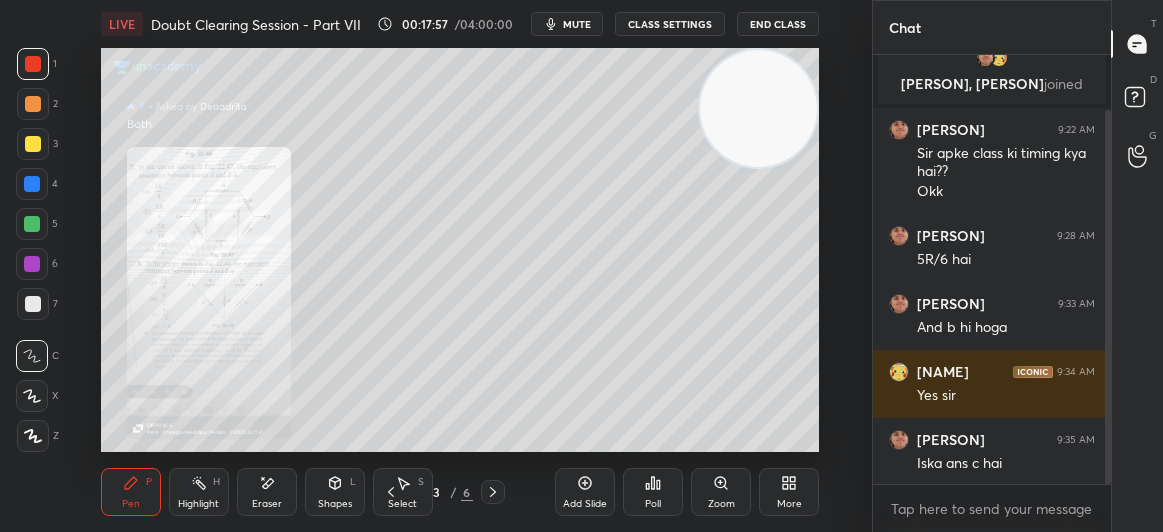 click 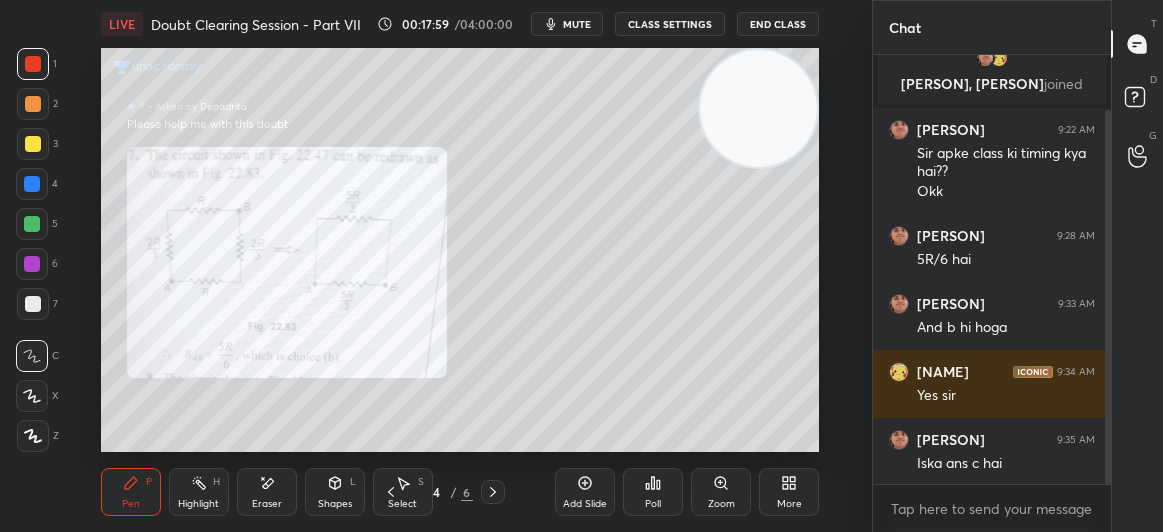 click 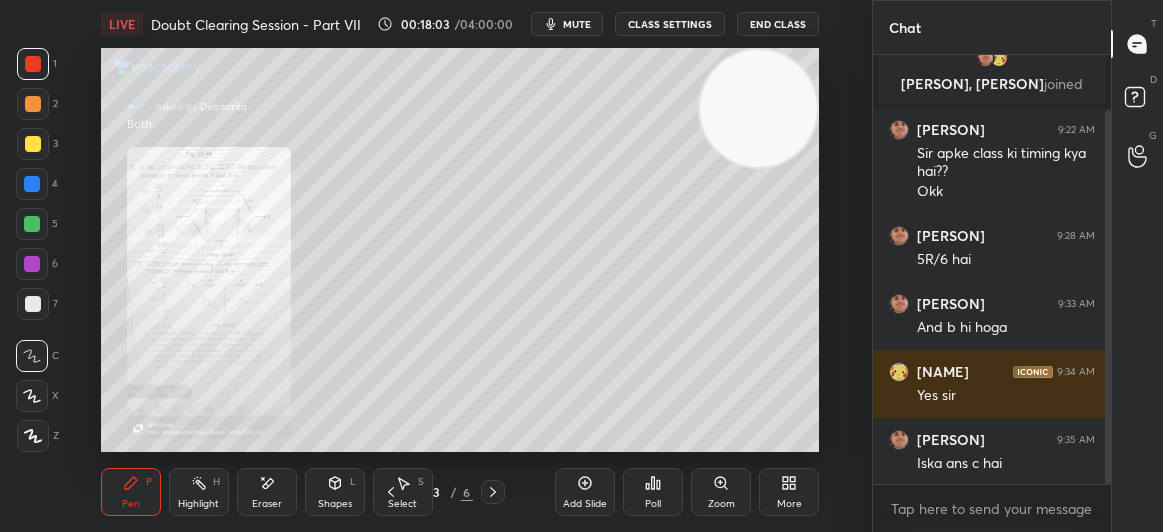 click on "1 2 3 4 5 6 7 C X Z E E Erase all   H H" at bounding box center (32, 250) 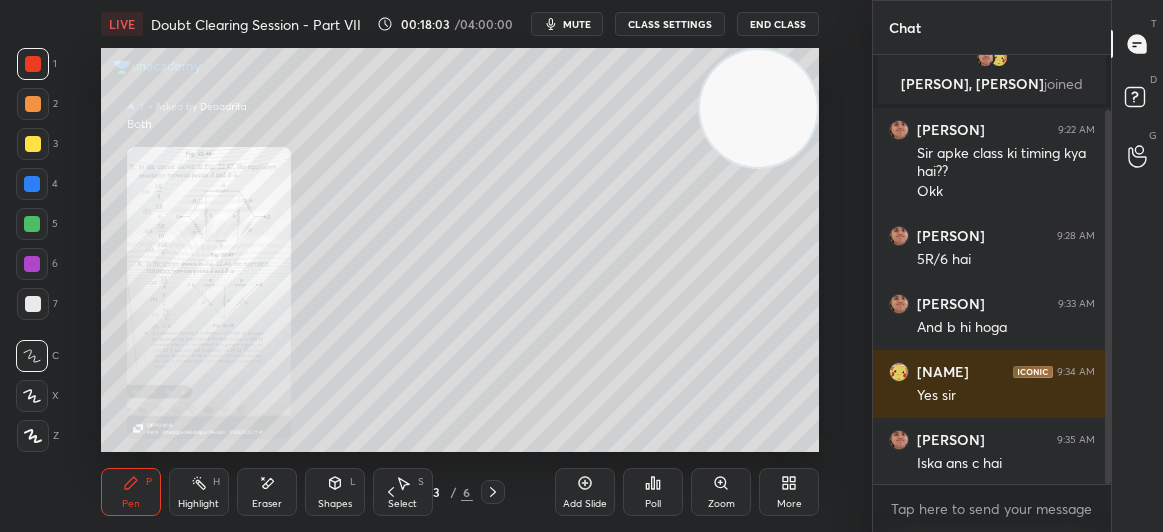 click on "3" at bounding box center [37, 148] 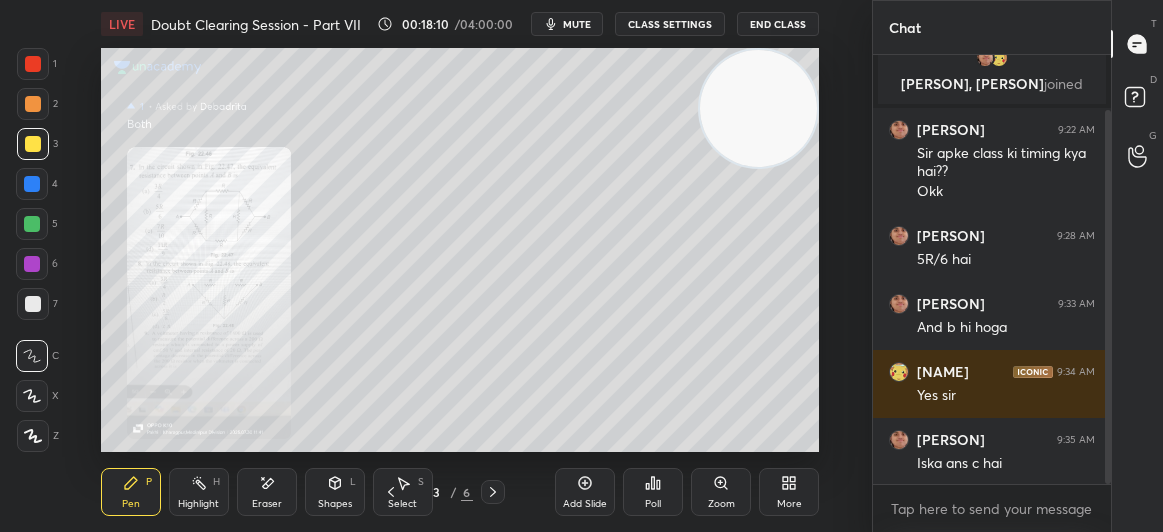 click 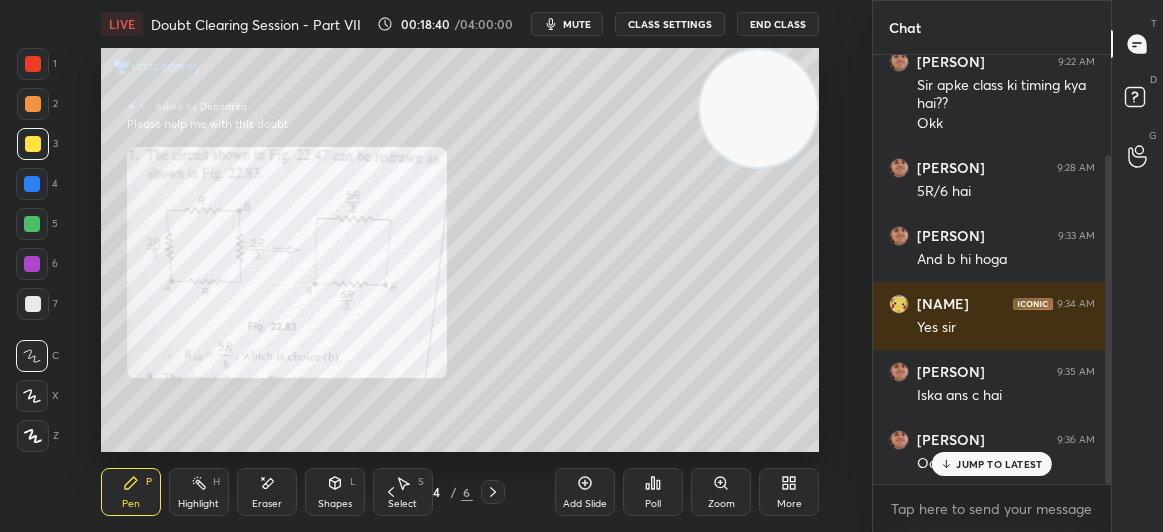 scroll, scrollTop: 199, scrollLeft: 0, axis: vertical 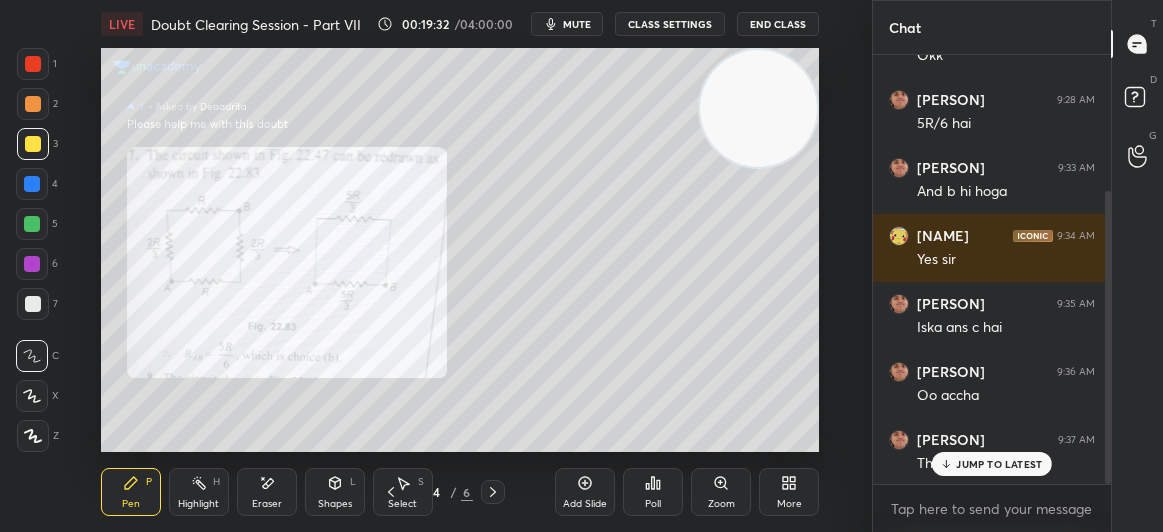 click on "JUMP TO LATEST" at bounding box center [999, 464] 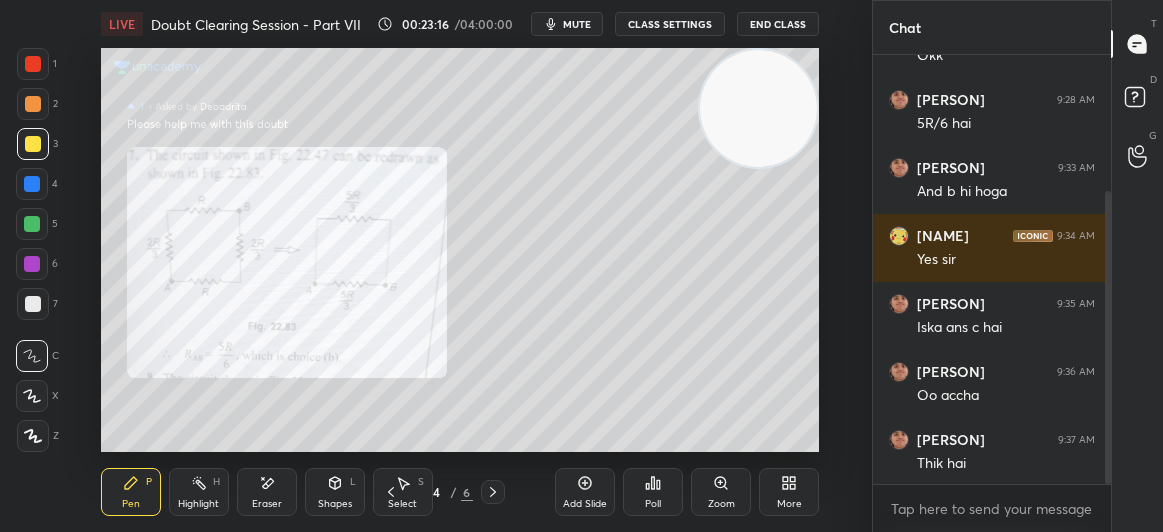 click on "mute" at bounding box center (577, 24) 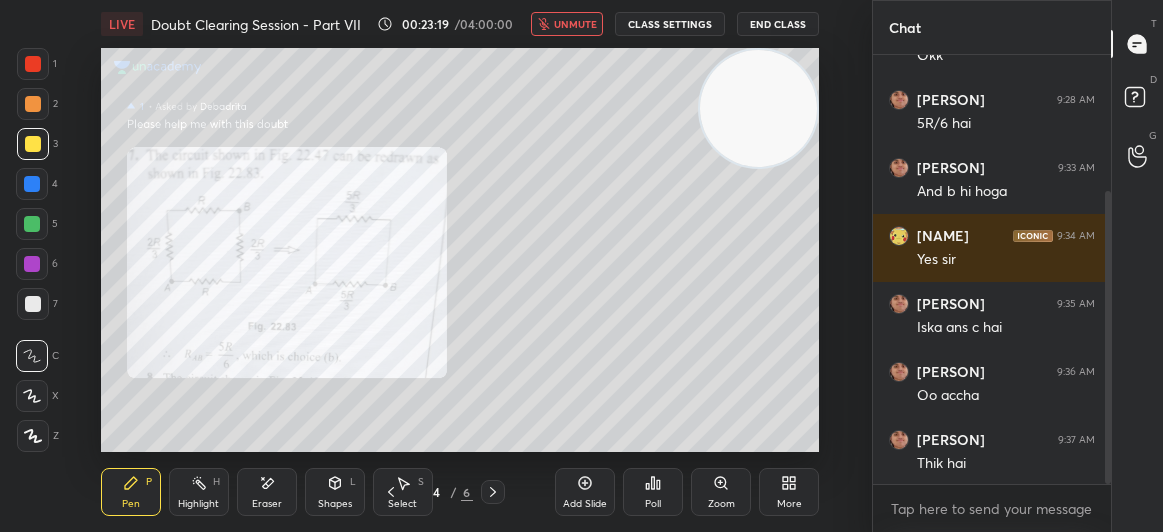 click on "End Class" at bounding box center (778, 24) 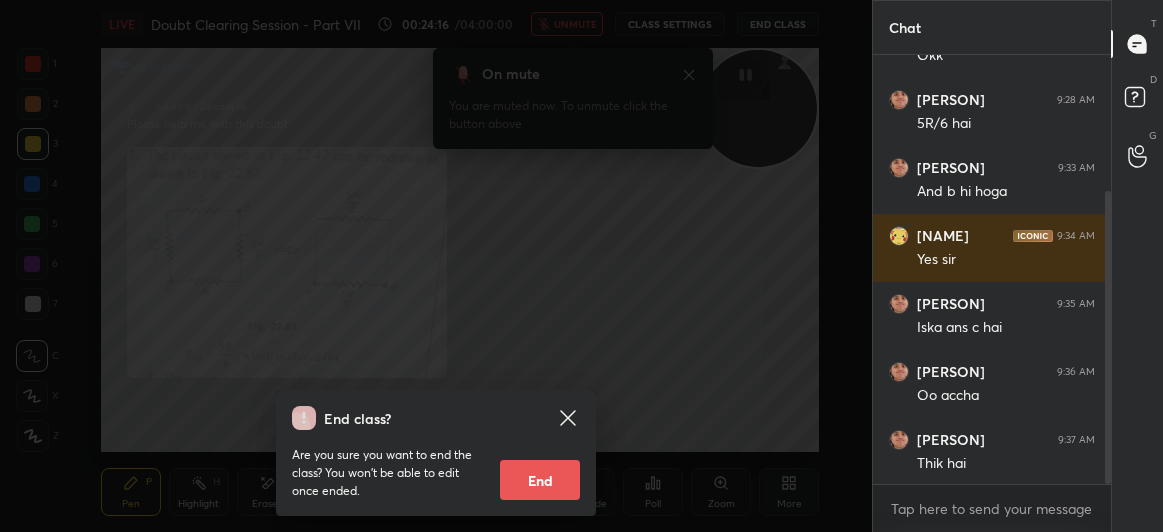 scroll, scrollTop: 271, scrollLeft: 0, axis: vertical 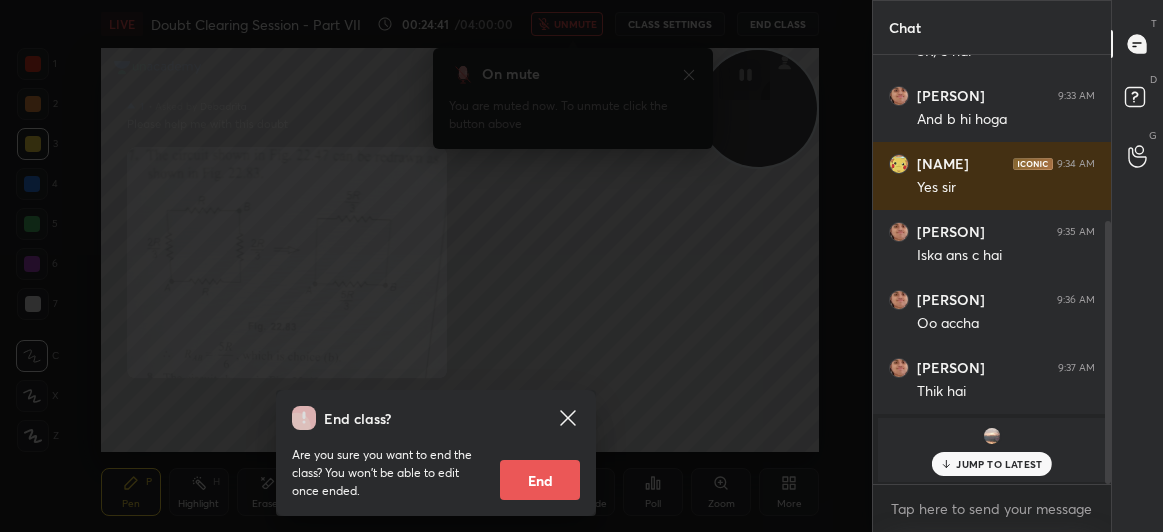 click on "JUMP TO LATEST" at bounding box center (992, 464) 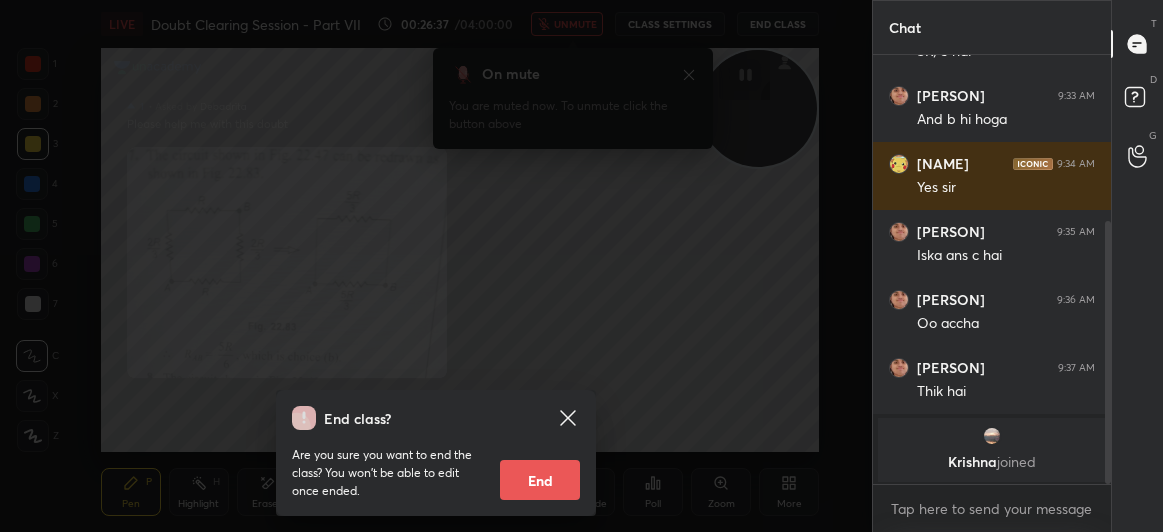 click 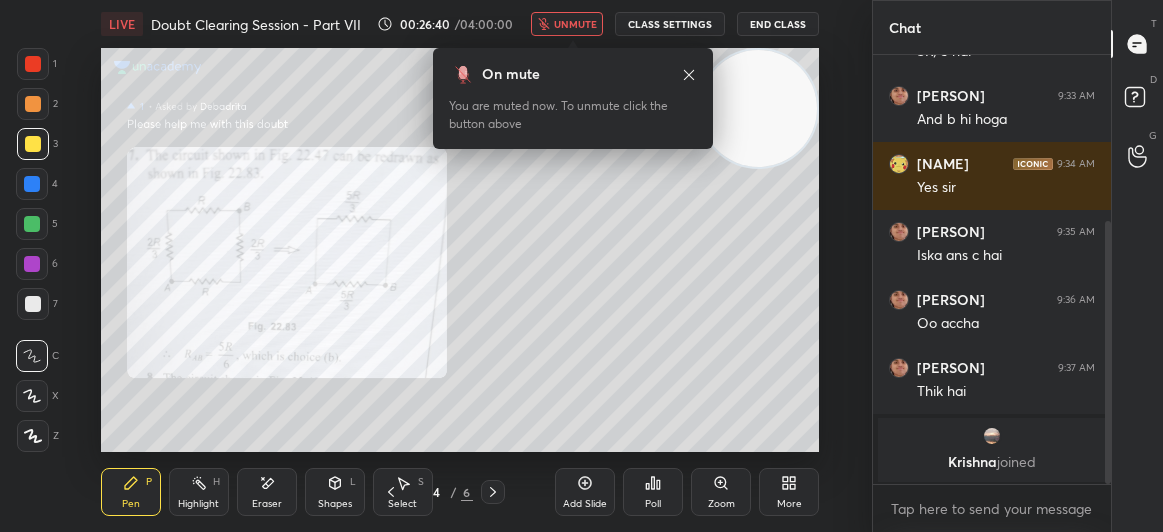click at bounding box center (33, 64) 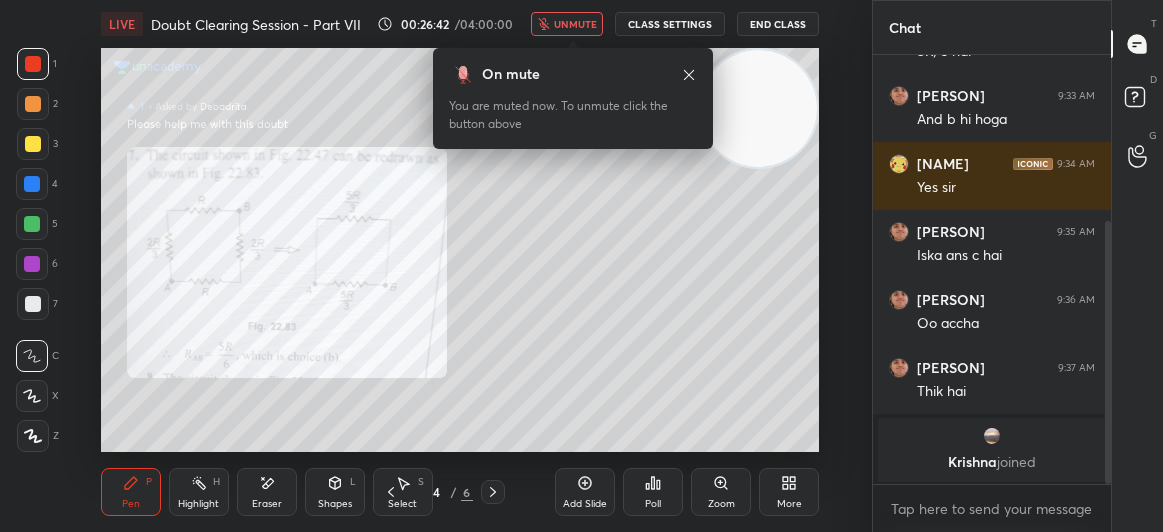 click on "3" at bounding box center [37, 144] 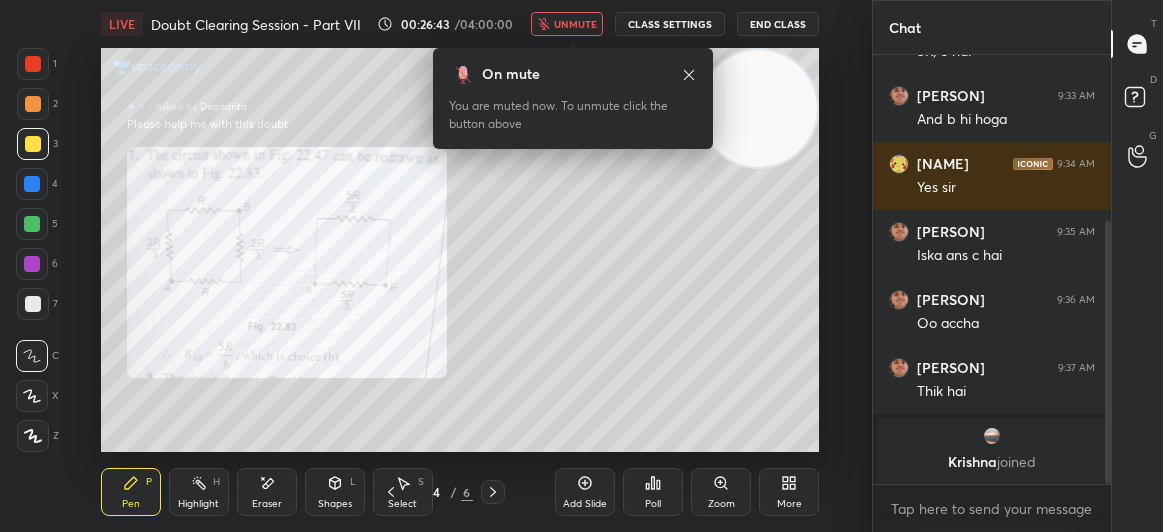 click 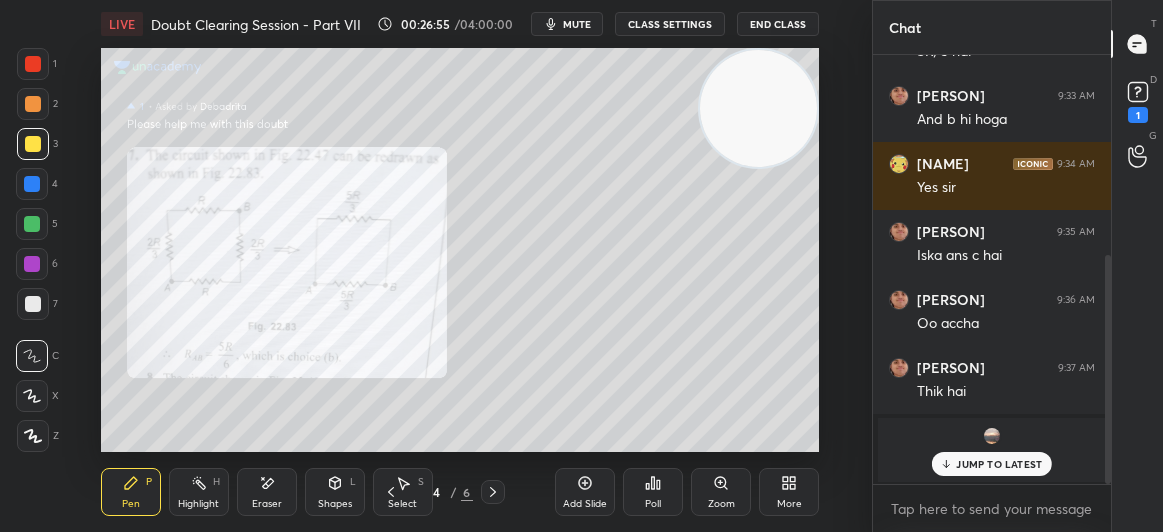scroll, scrollTop: 373, scrollLeft: 0, axis: vertical 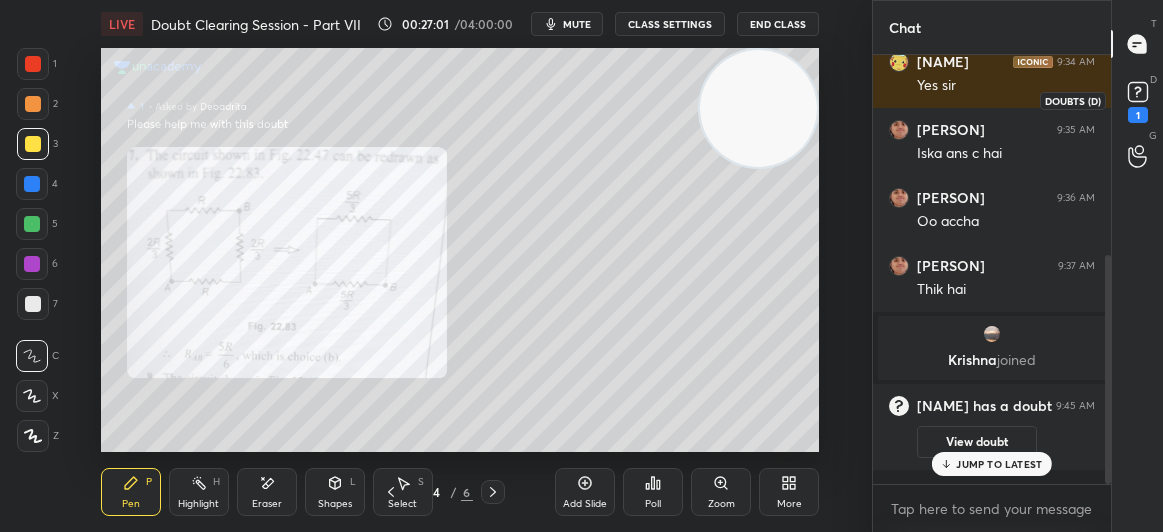 click 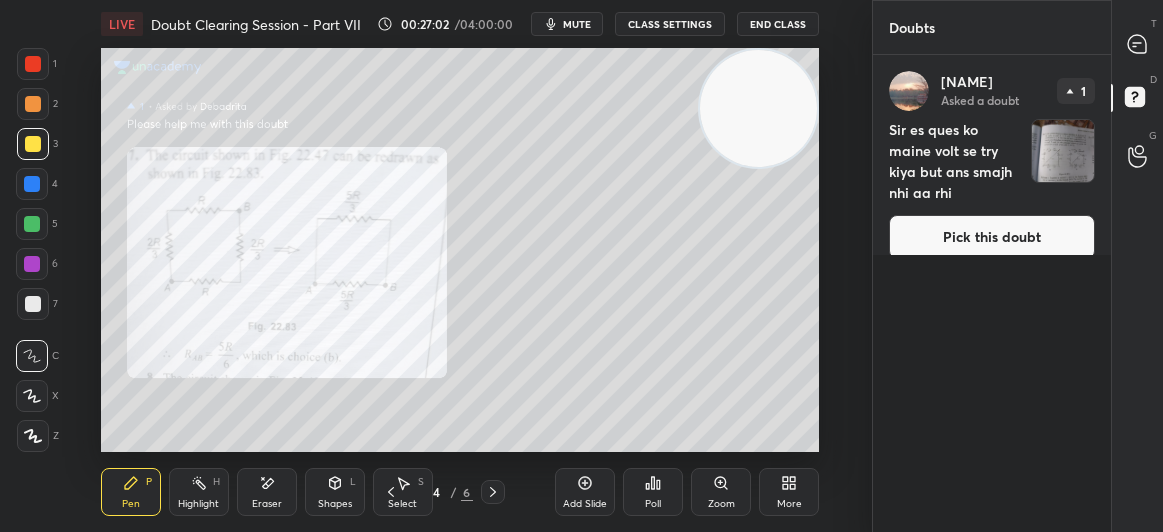 click on "Pick this doubt" at bounding box center (992, 237) 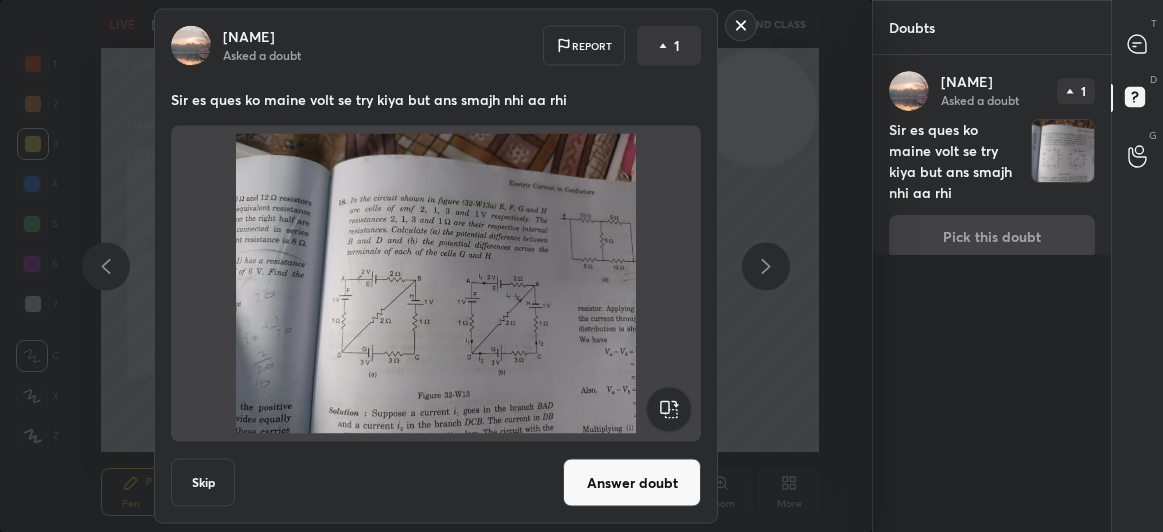 click on "Answer doubt" at bounding box center [632, 483] 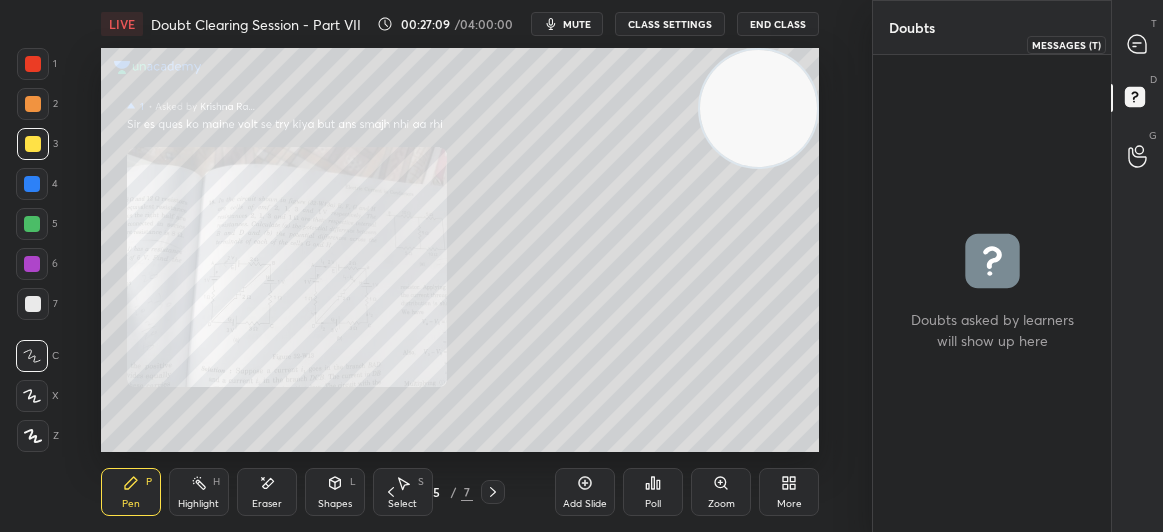 click 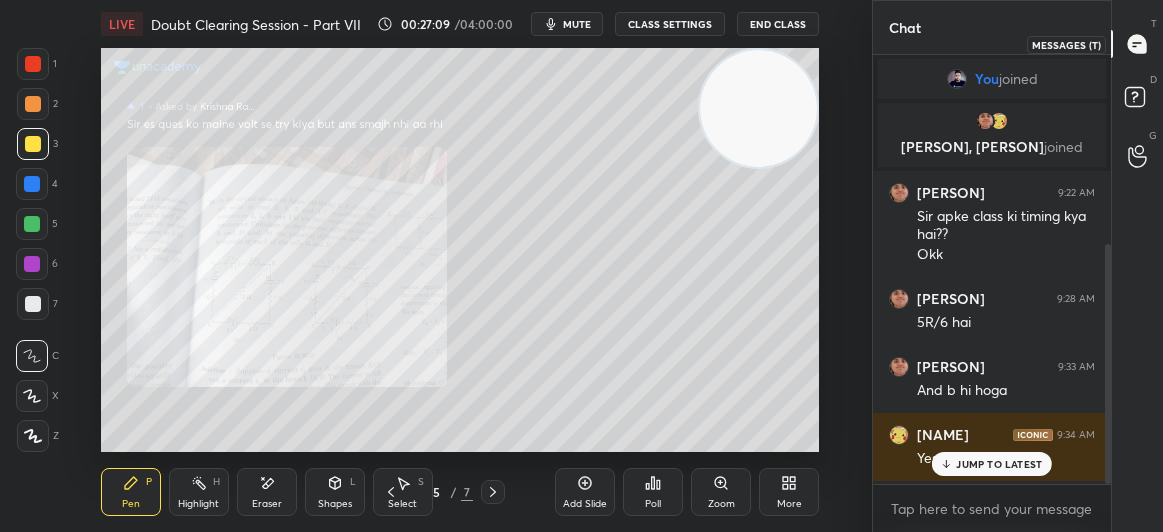 click at bounding box center (1138, 44) 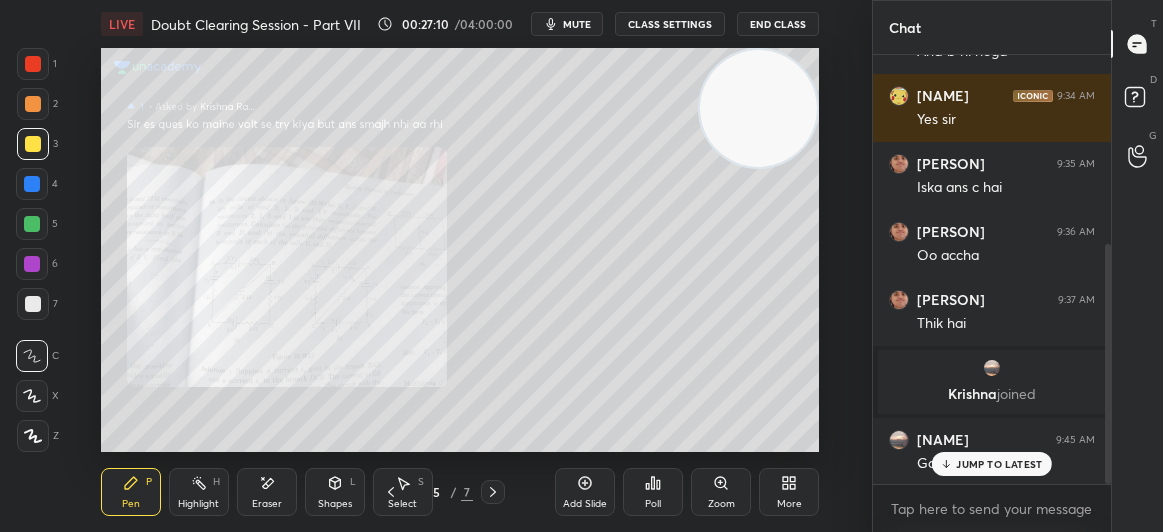 click on "Zoom" at bounding box center [721, 492] 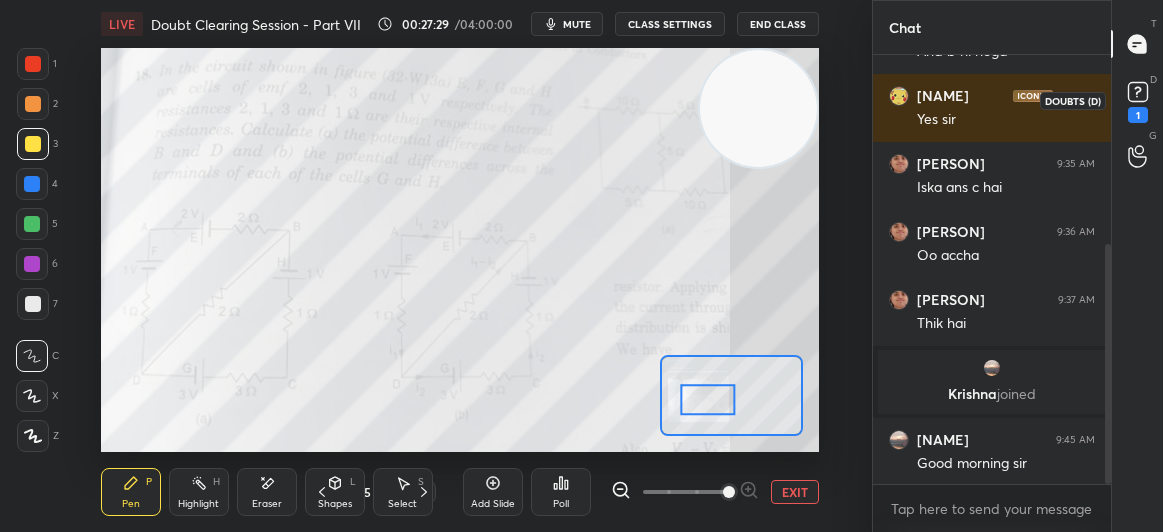 click 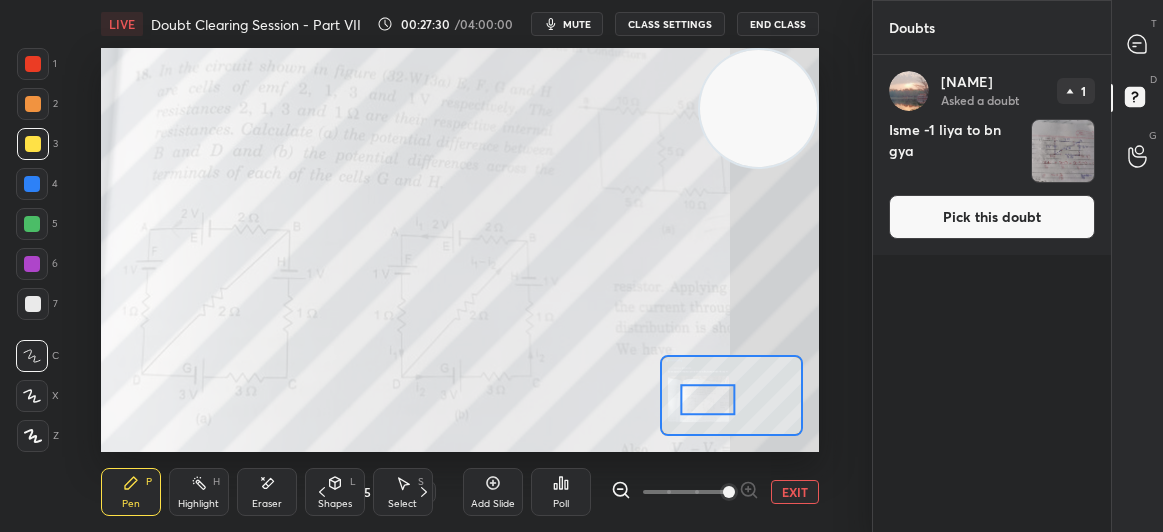 click on "Pick this doubt" at bounding box center (992, 217) 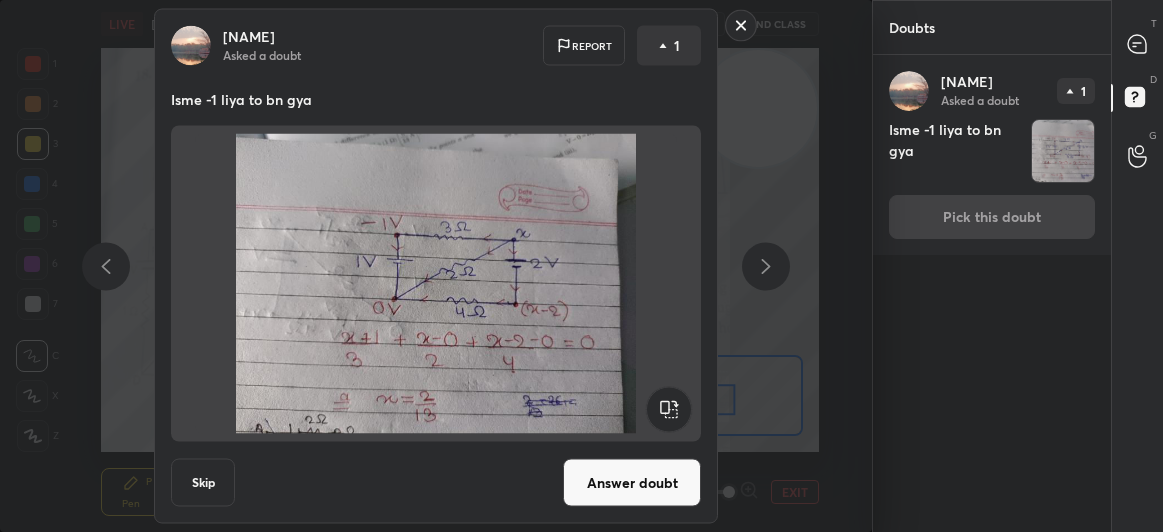 click 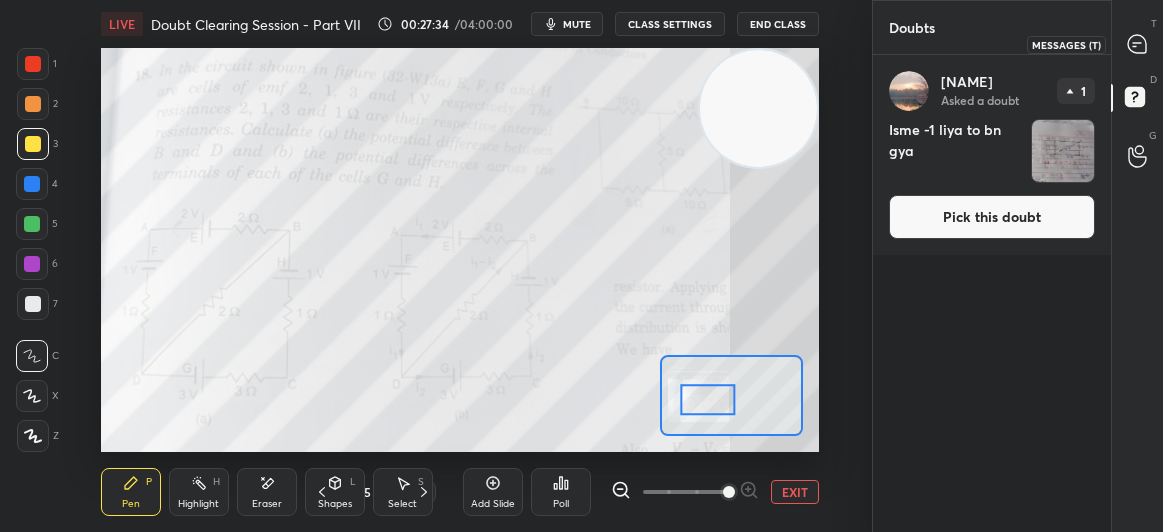 click 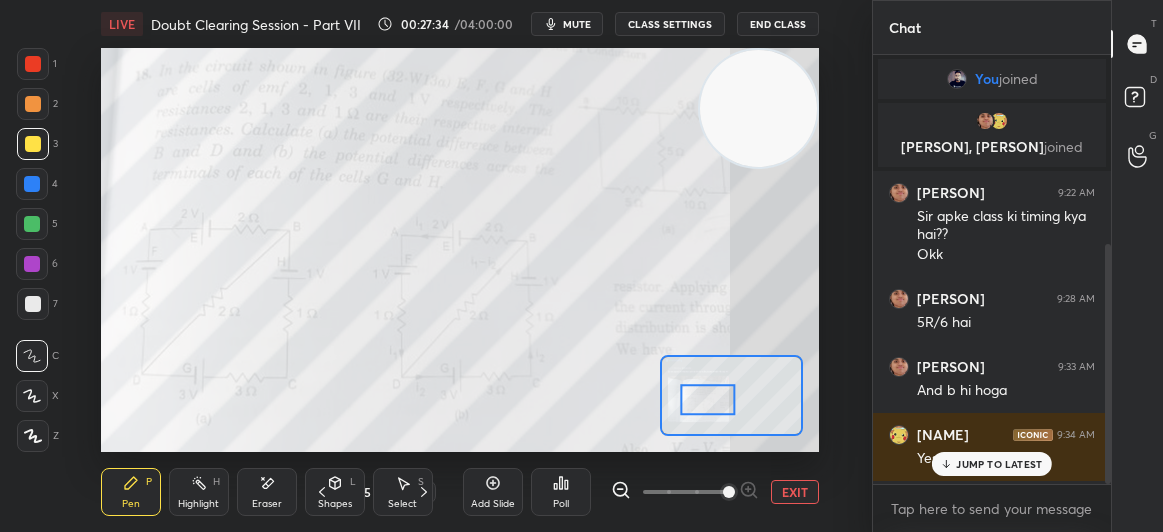 scroll, scrollTop: 339, scrollLeft: 0, axis: vertical 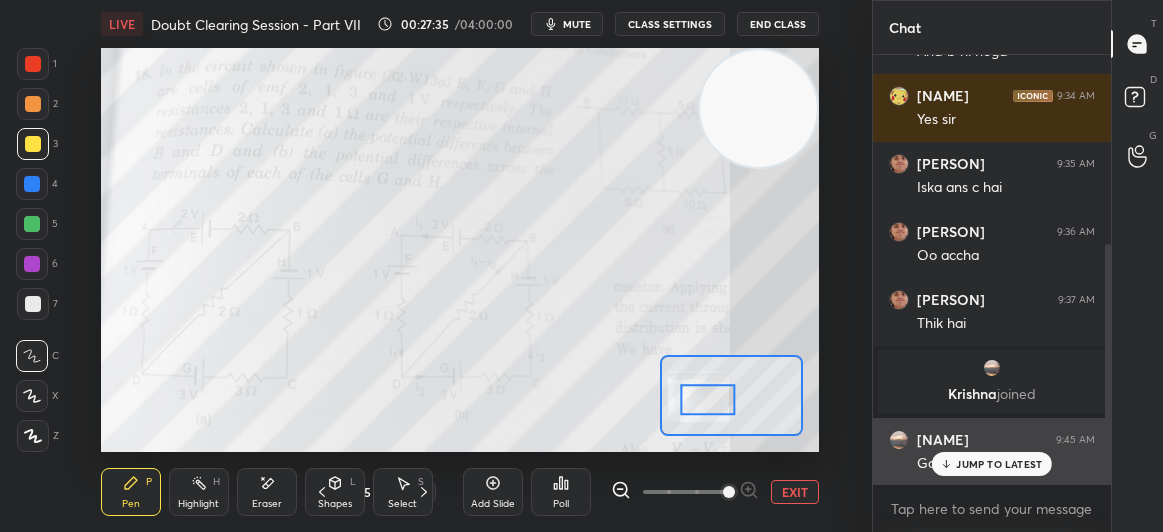 click on "JUMP TO LATEST" at bounding box center (999, 464) 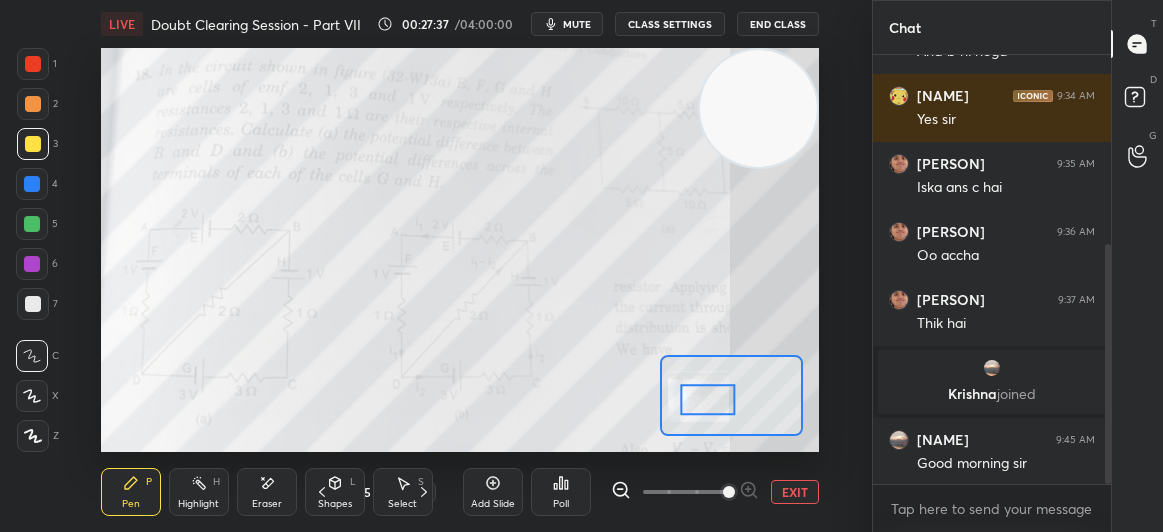 click at bounding box center [33, 64] 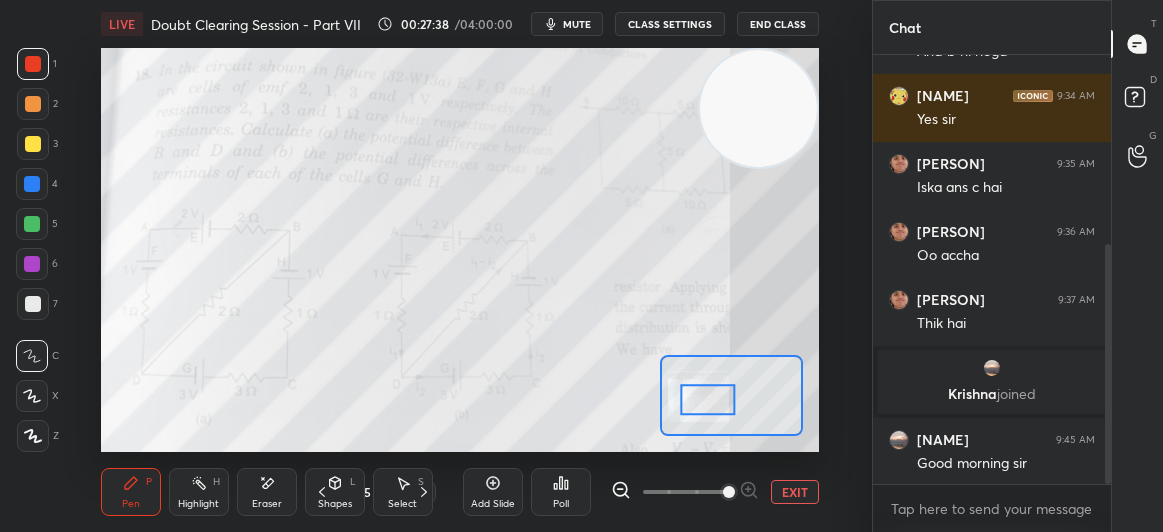 click at bounding box center [33, 64] 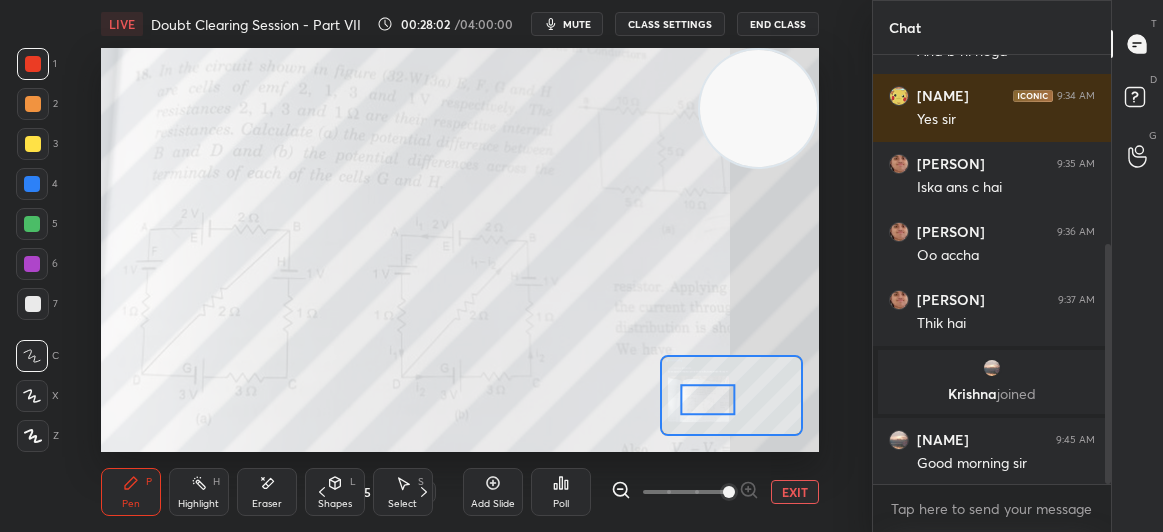 scroll, scrollTop: 513, scrollLeft: 0, axis: vertical 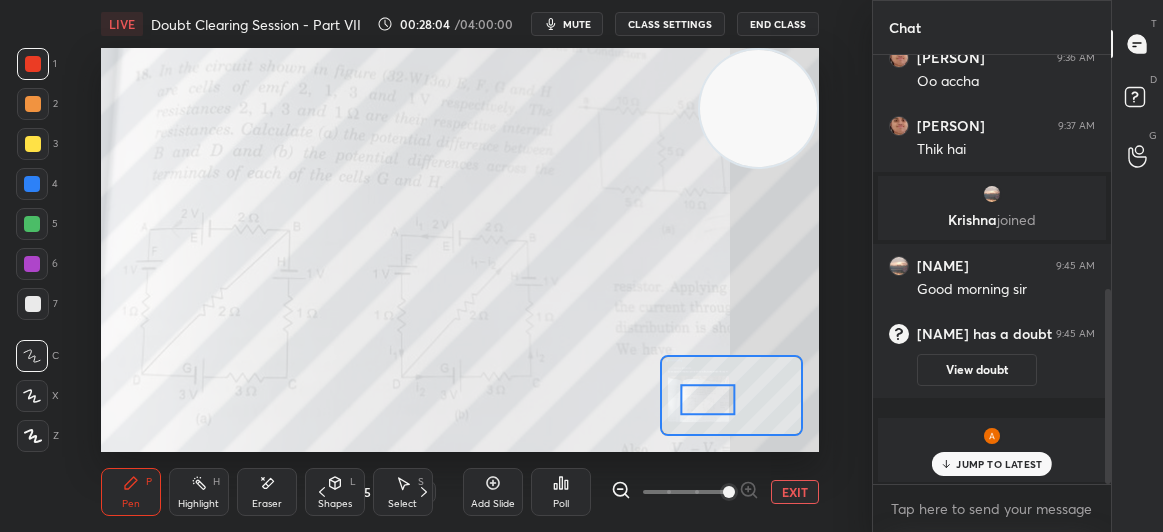 click 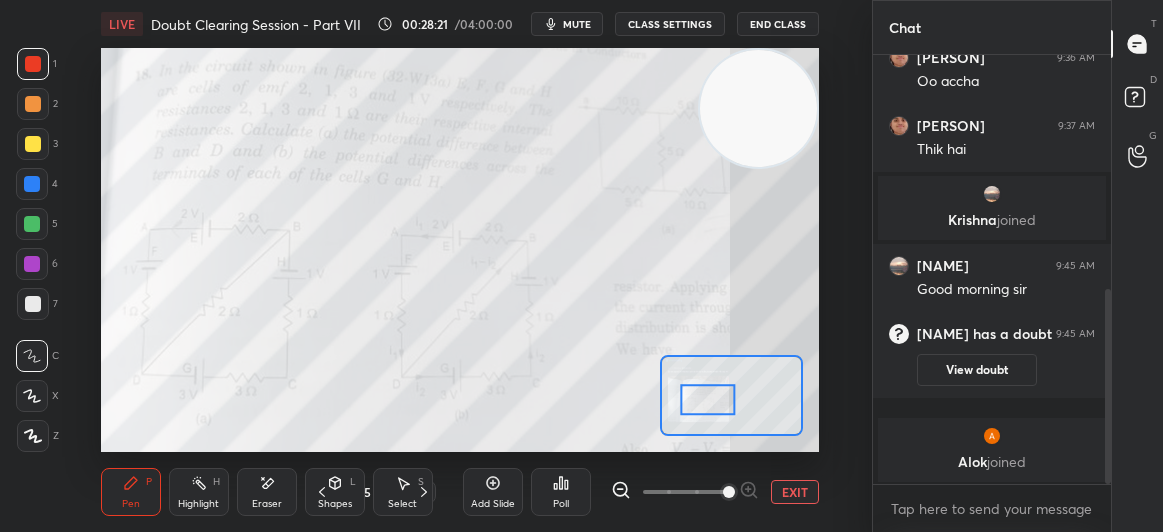 scroll, scrollTop: 599, scrollLeft: 0, axis: vertical 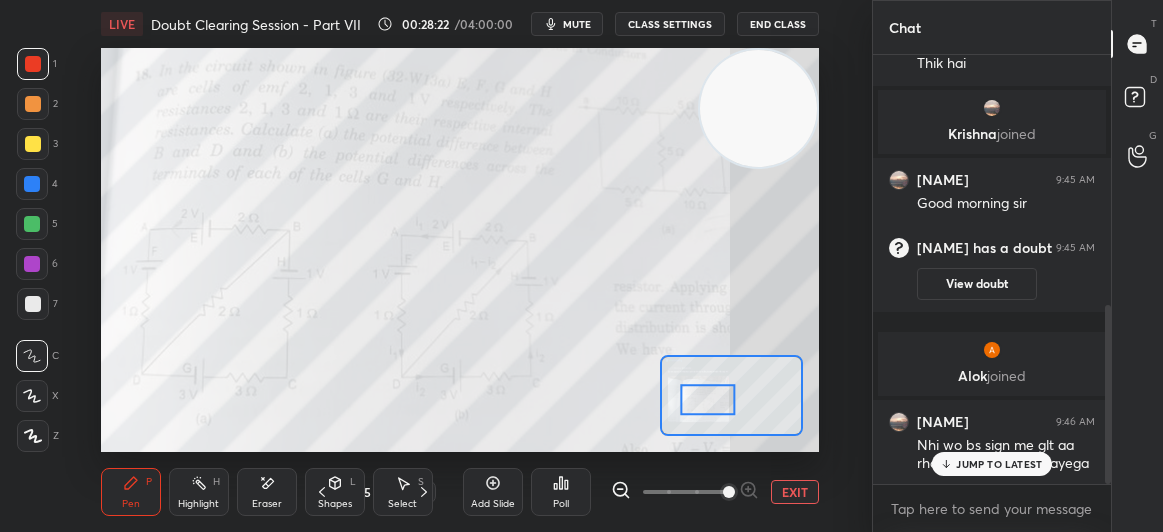 click on "JUMP TO LATEST" at bounding box center (992, 464) 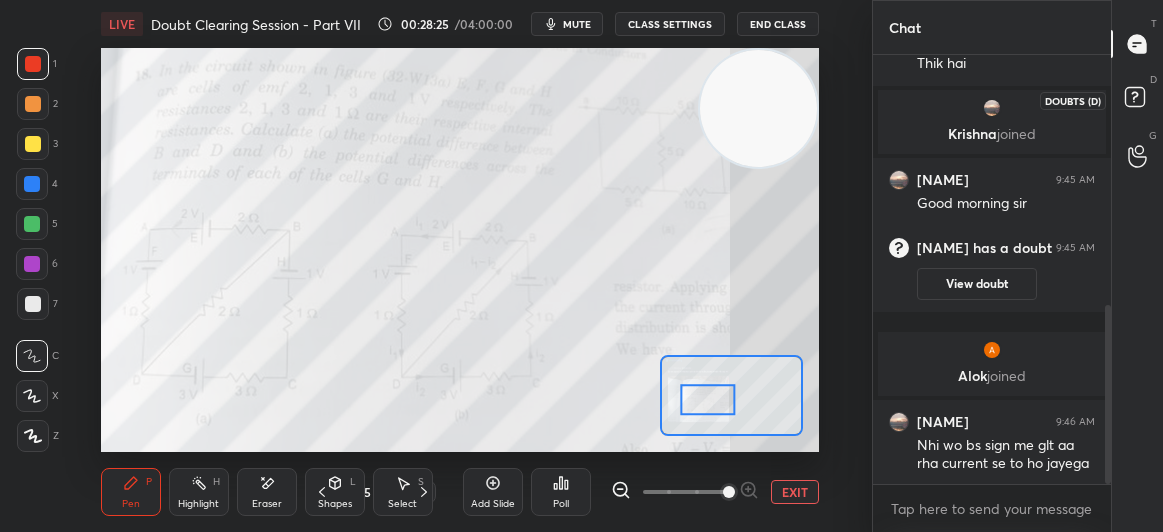 click 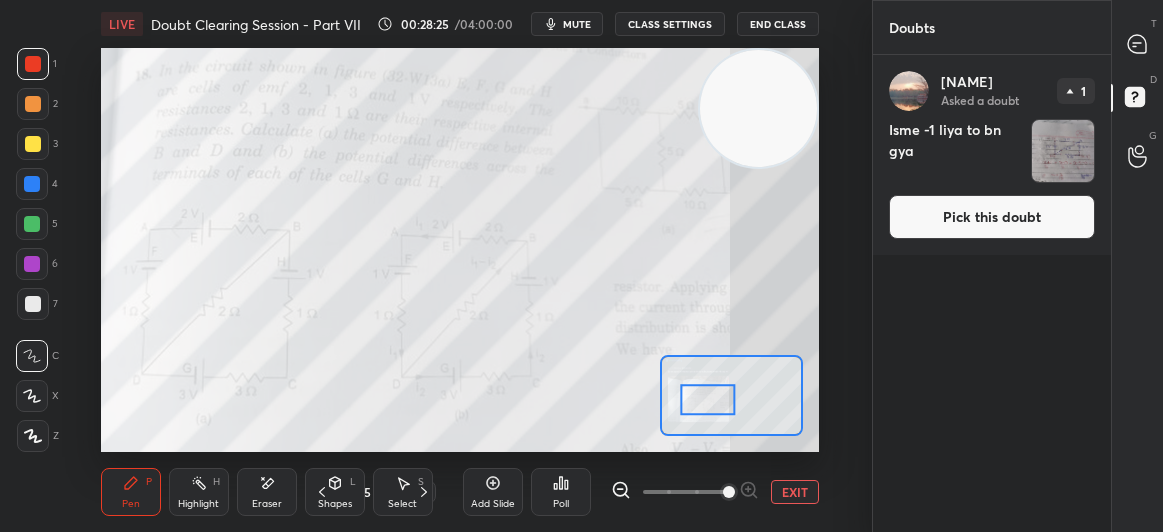 click on "Pick this doubt" at bounding box center [992, 217] 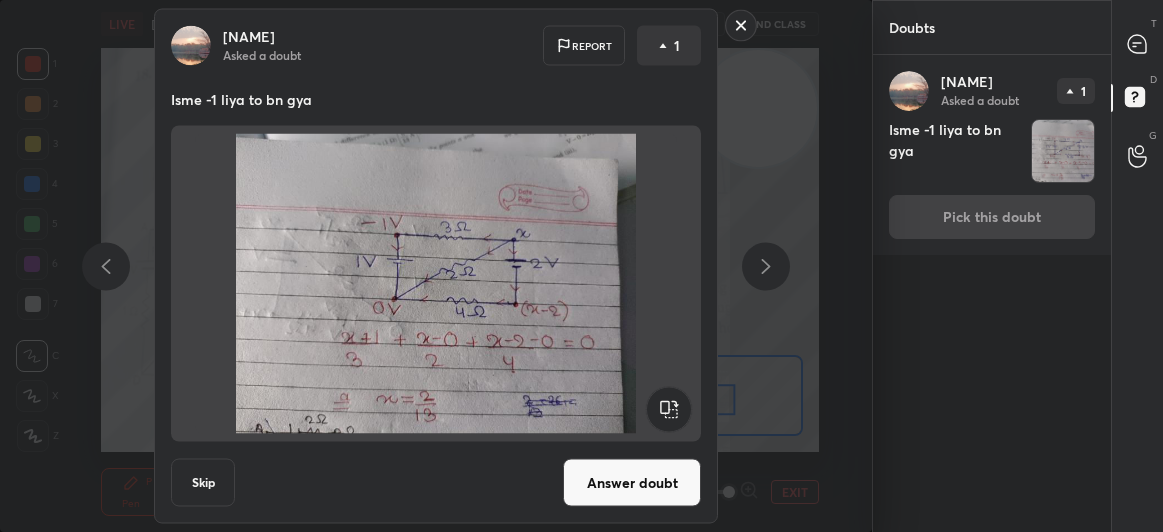 click on "Answer doubt" at bounding box center (632, 483) 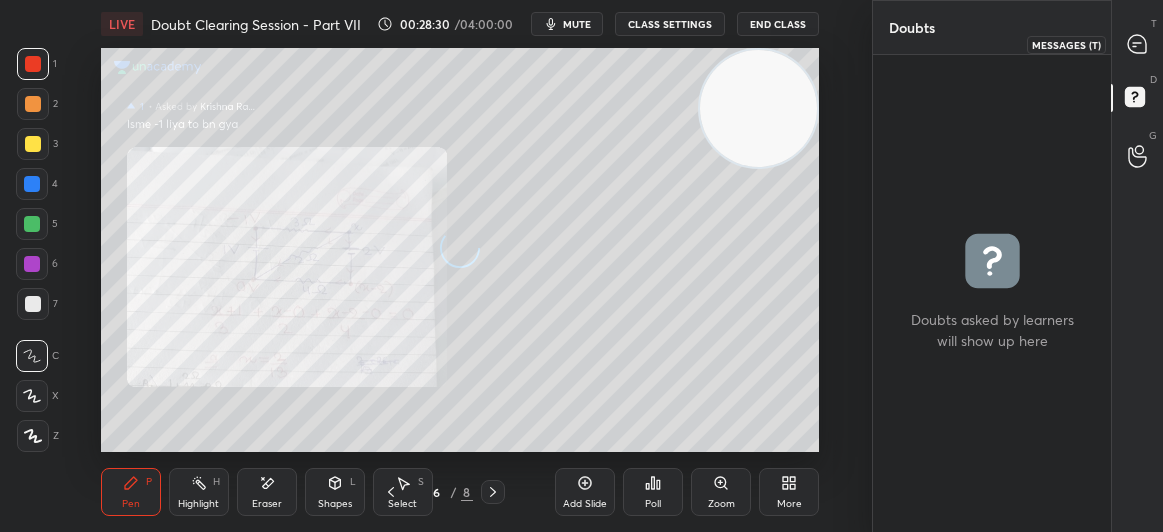 click 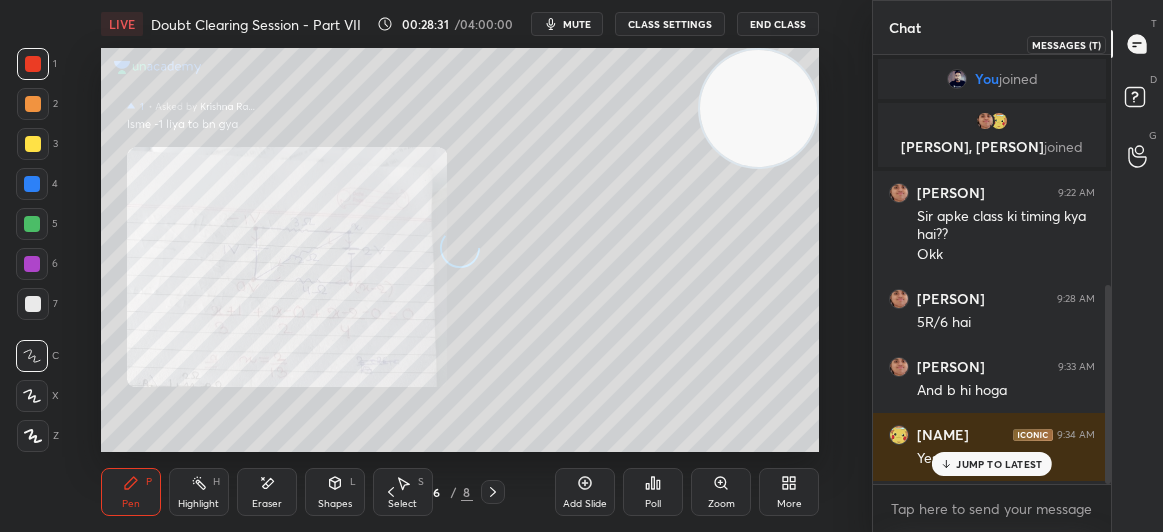 click 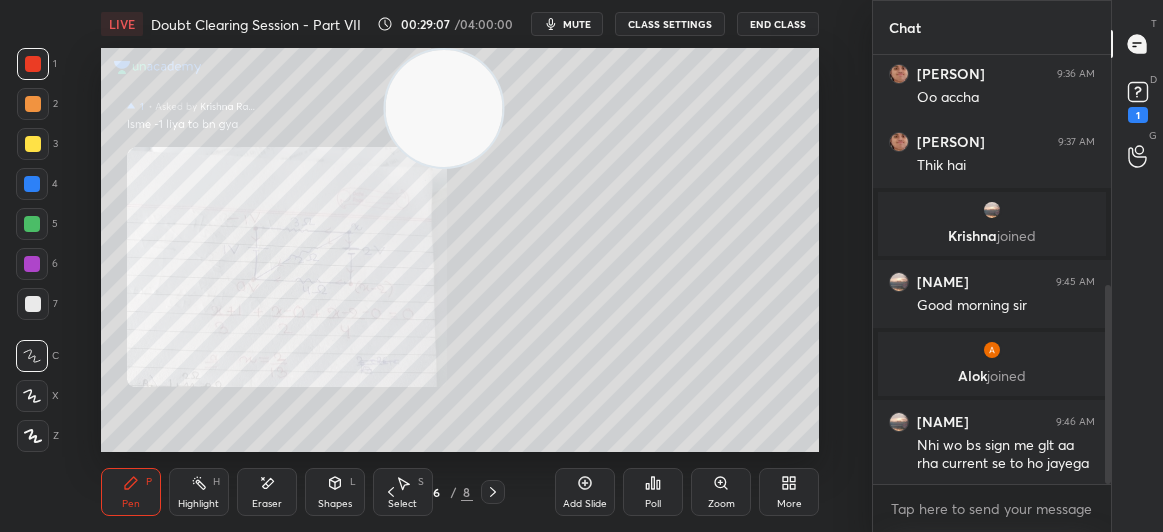 click at bounding box center [33, 144] 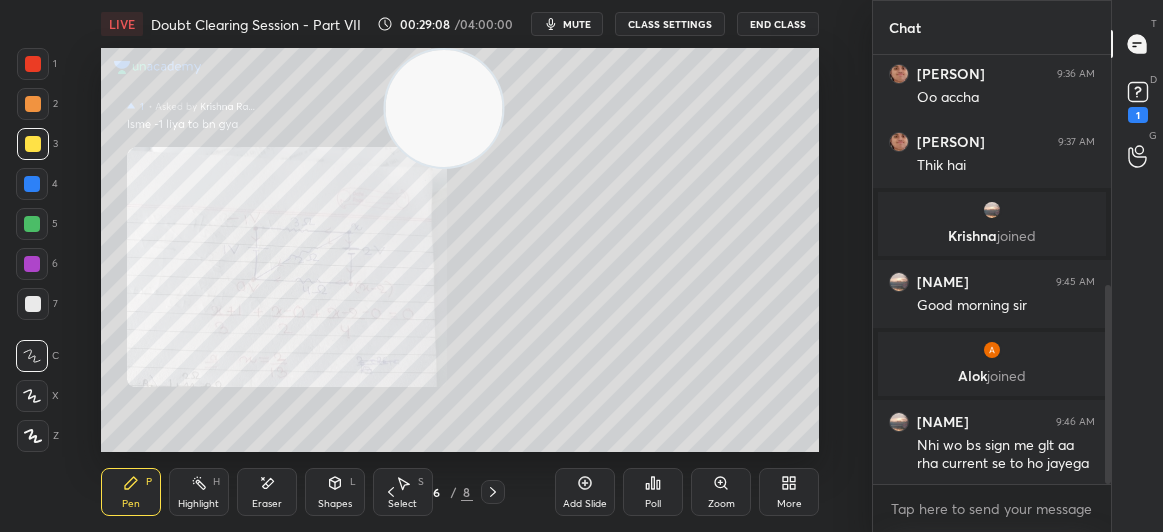 click at bounding box center [33, 144] 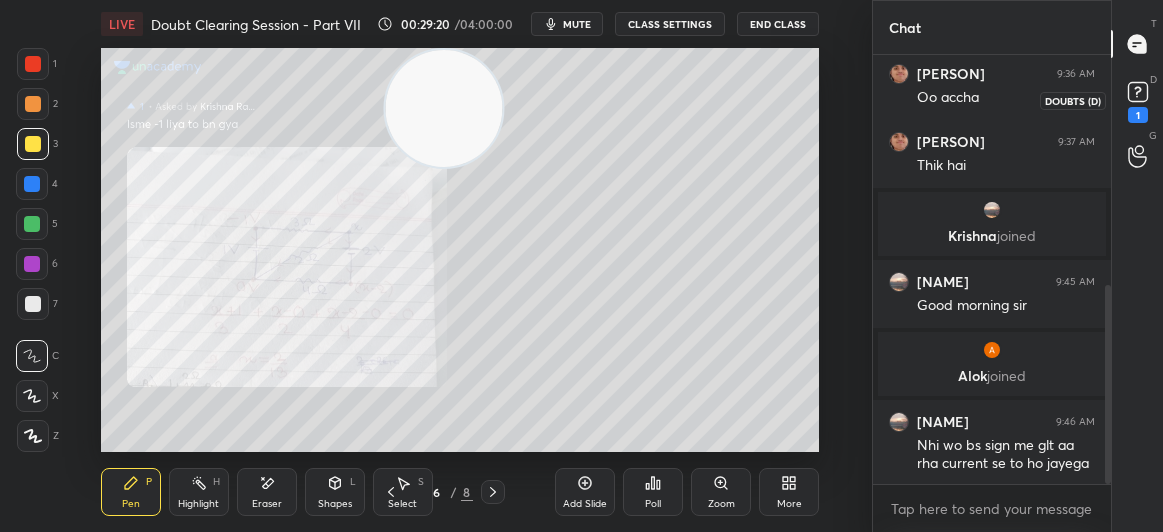 click 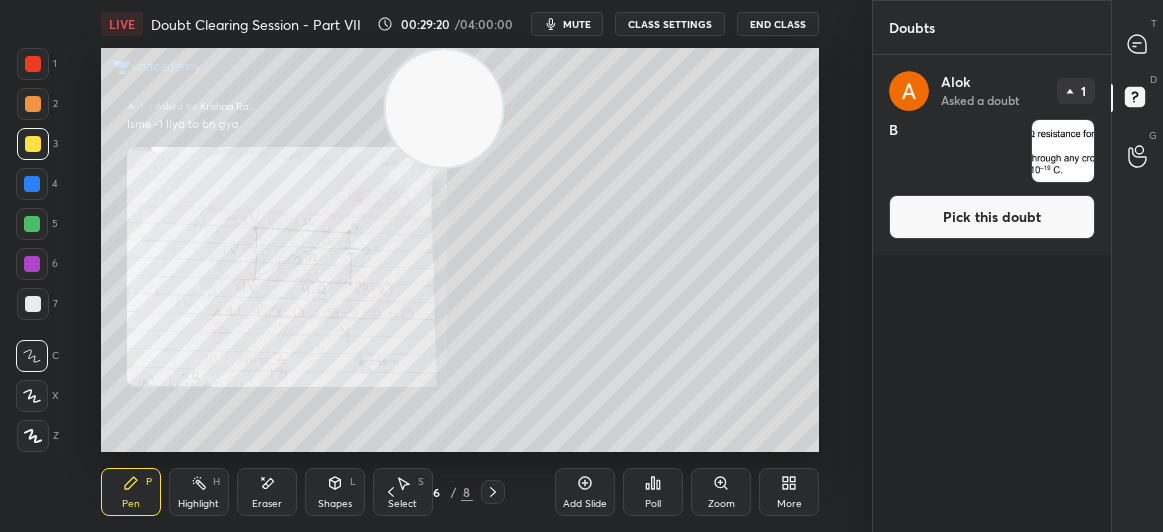 click on "Pick this doubt" at bounding box center (992, 217) 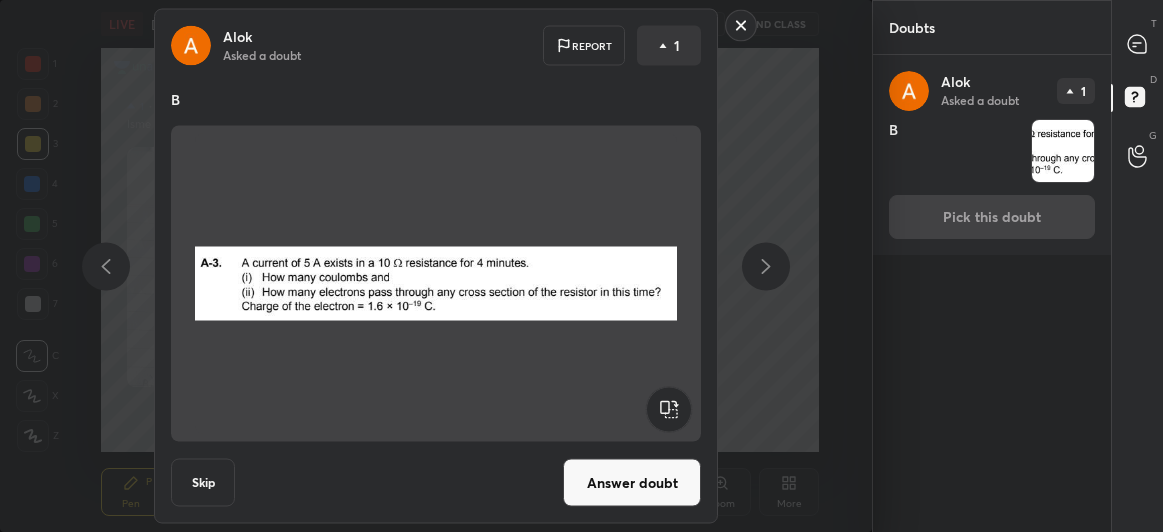 click on "Answer doubt" at bounding box center (632, 483) 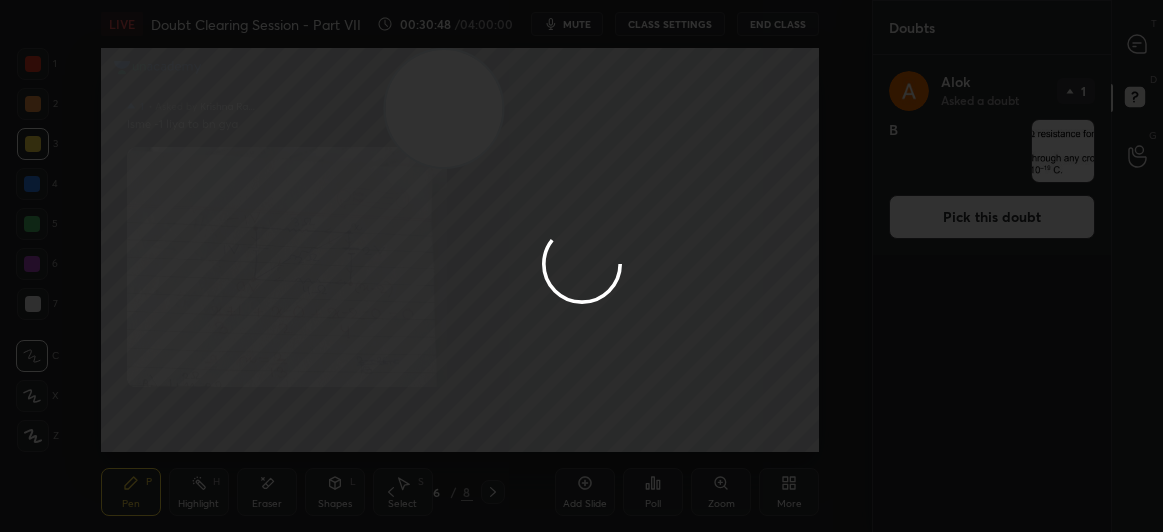 click at bounding box center (581, 266) 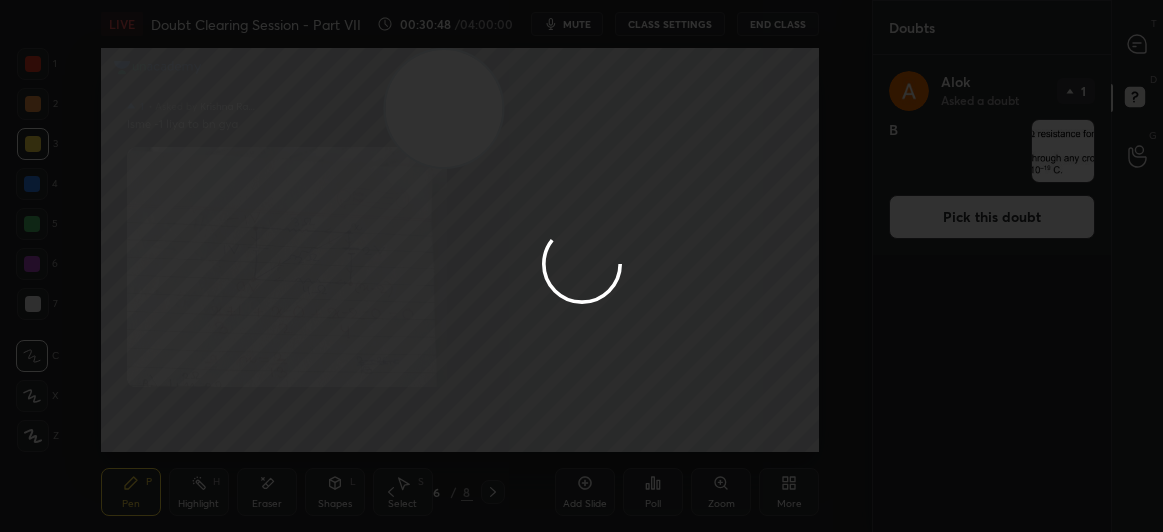 click at bounding box center [581, 266] 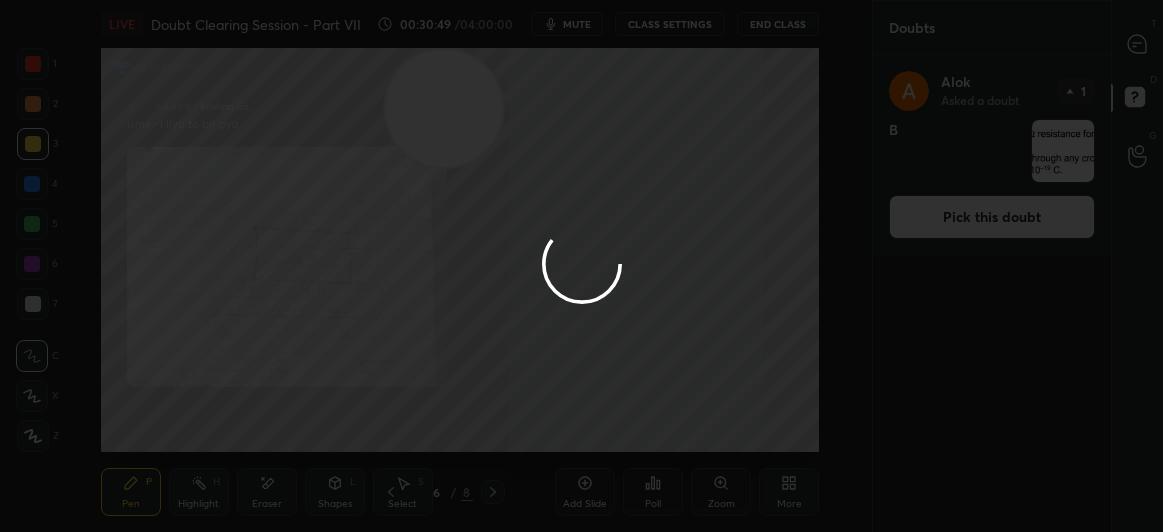 click at bounding box center [581, 266] 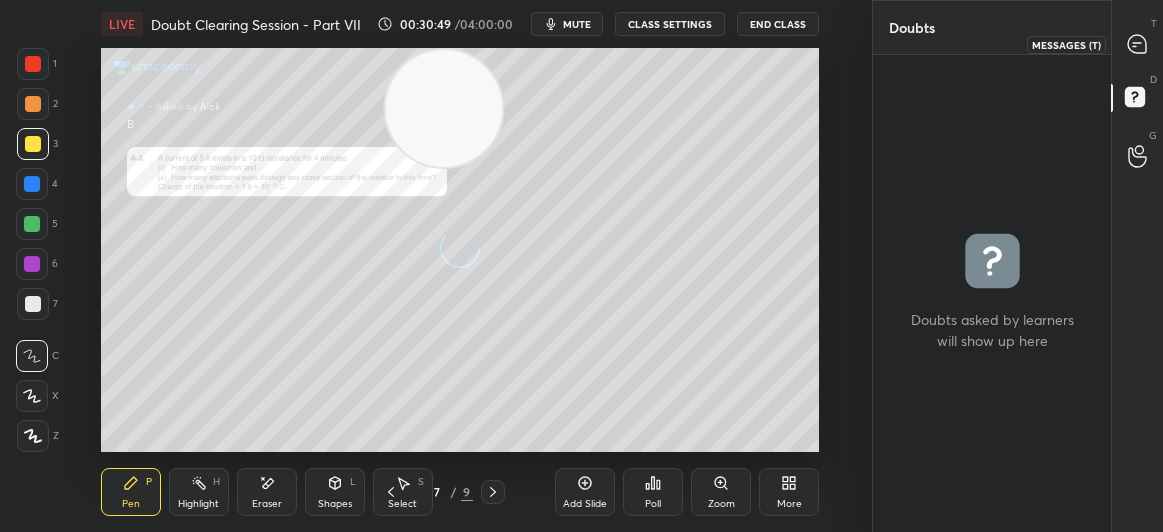 click 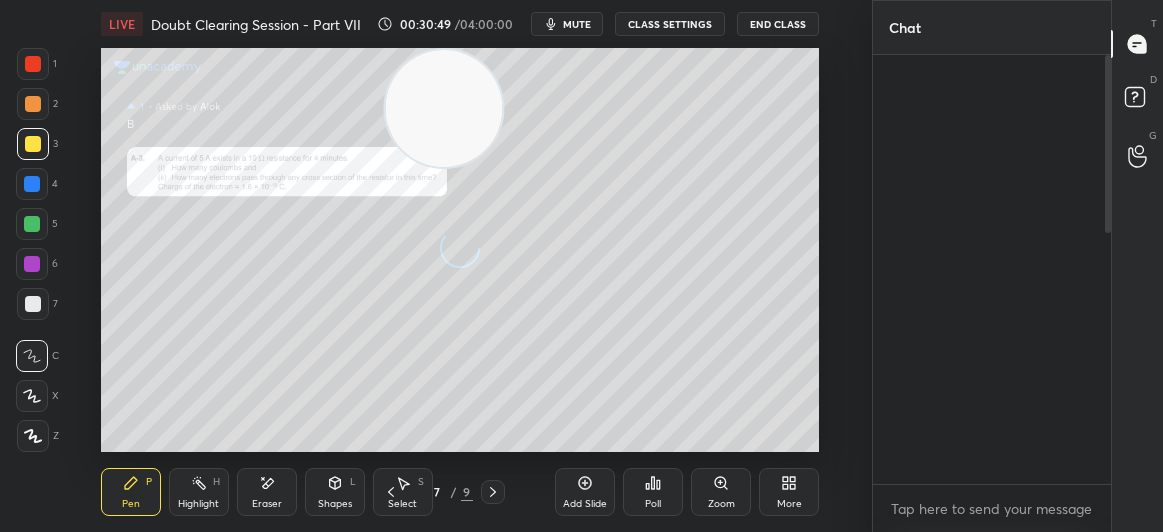 click at bounding box center (1138, 44) 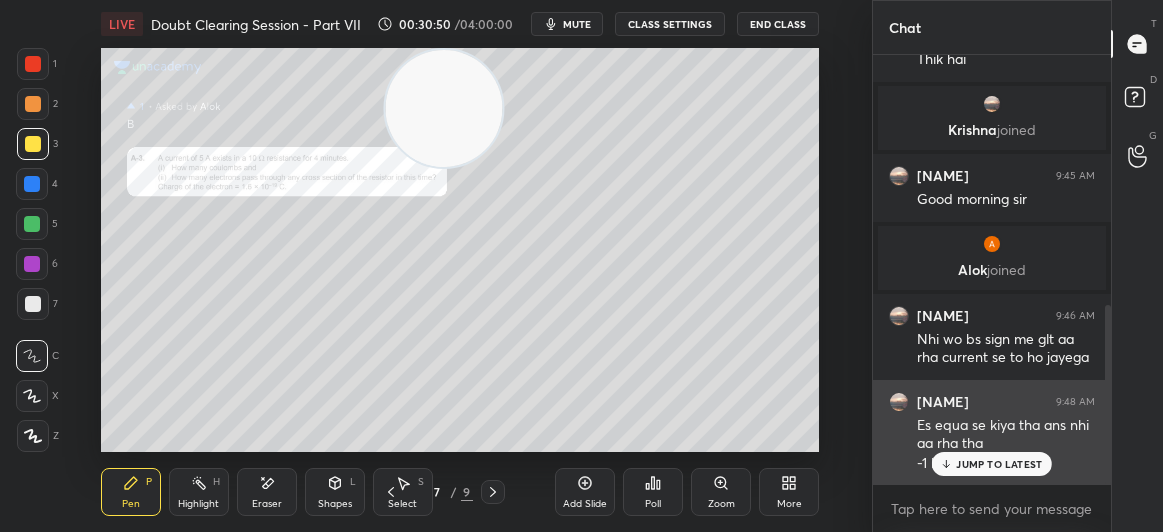 click on "JUMP TO LATEST" at bounding box center [999, 464] 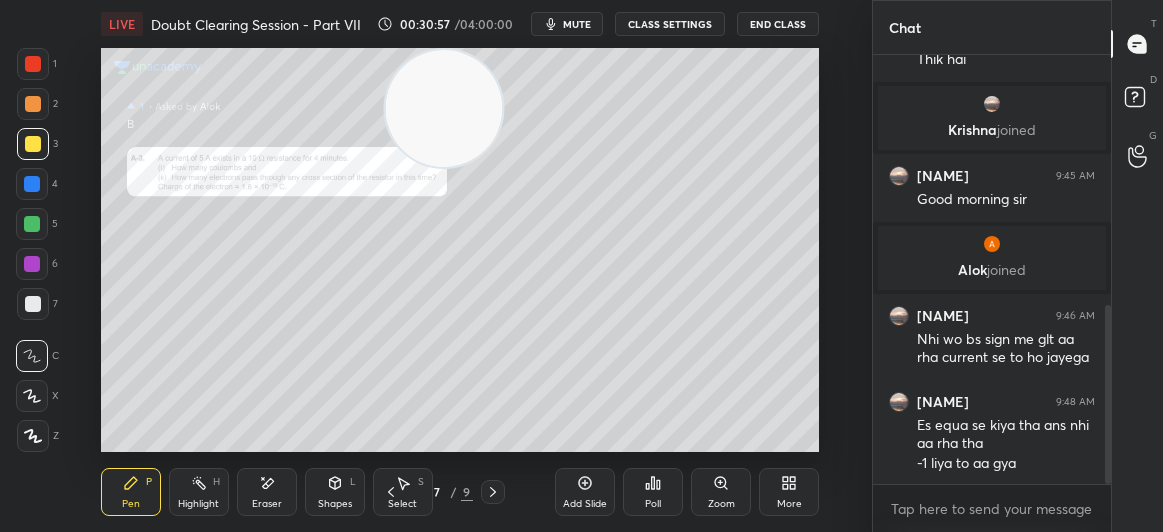click at bounding box center [33, 64] 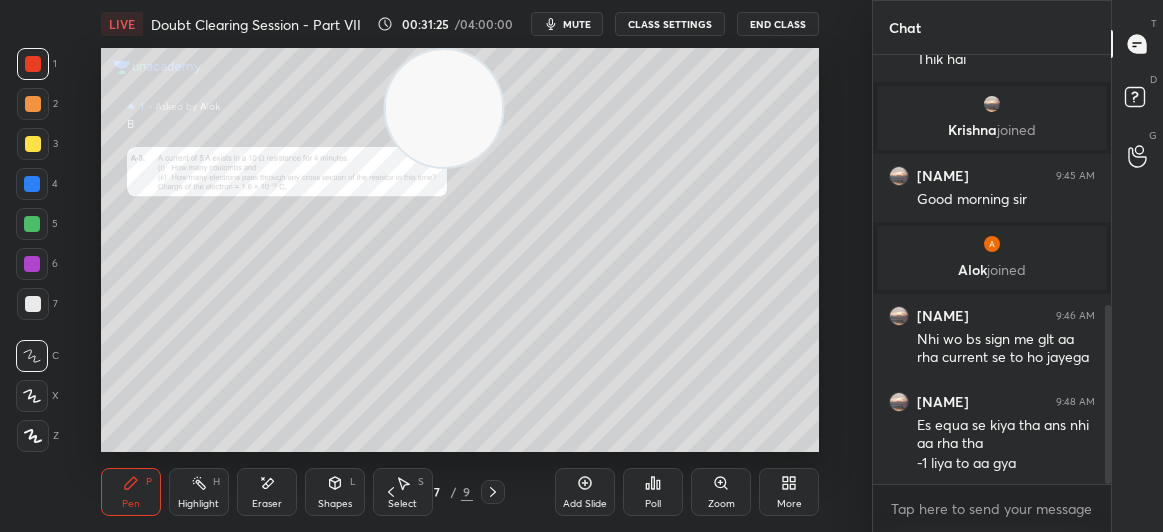 scroll, scrollTop: 689, scrollLeft: 0, axis: vertical 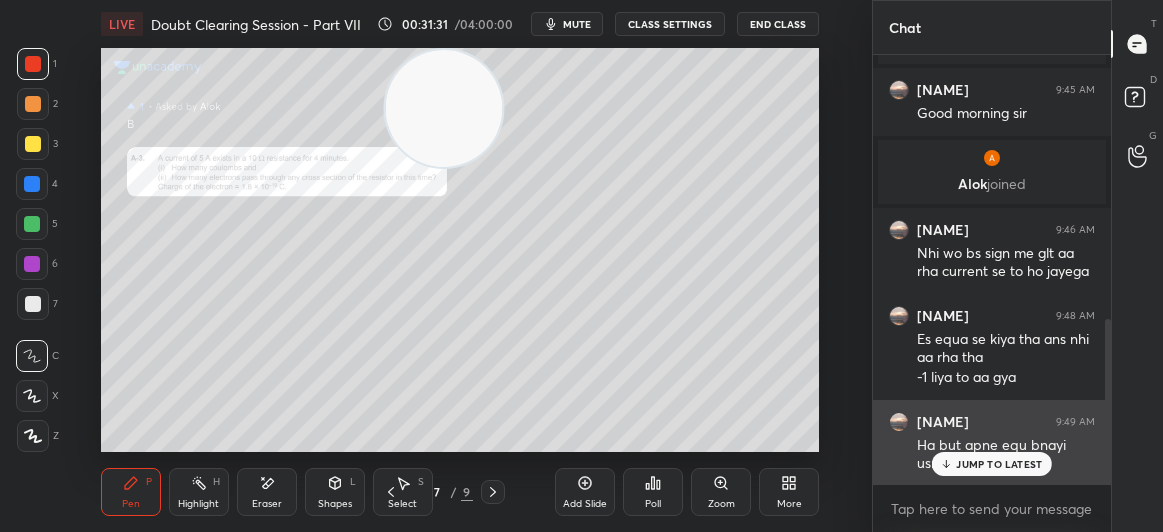 click on "Ha but apne equ bnayi usme +1 ho jayega" at bounding box center [1006, 455] 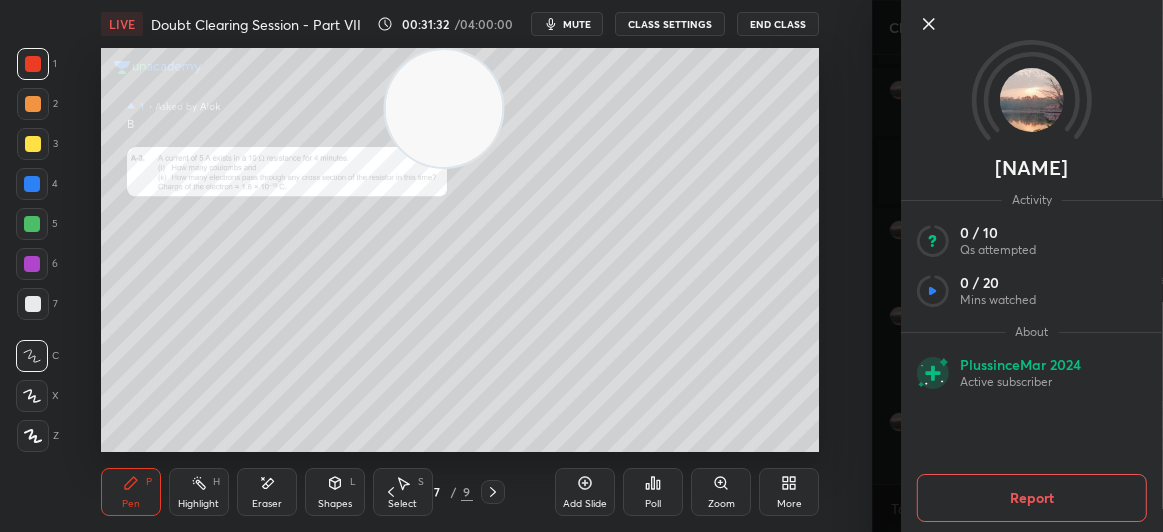 click 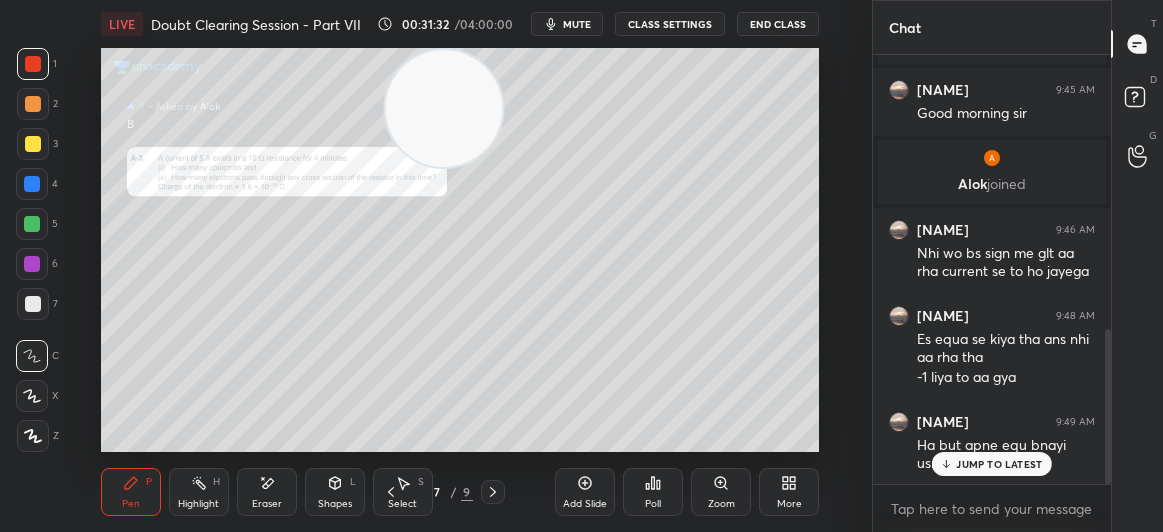 scroll, scrollTop: 757, scrollLeft: 0, axis: vertical 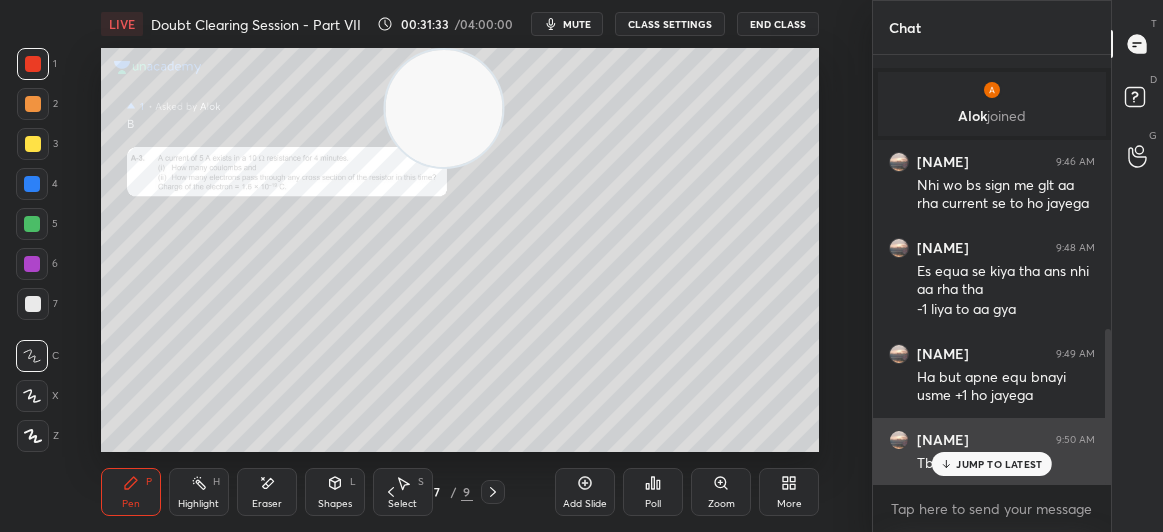 click on "JUMP TO LATEST" at bounding box center [992, 464] 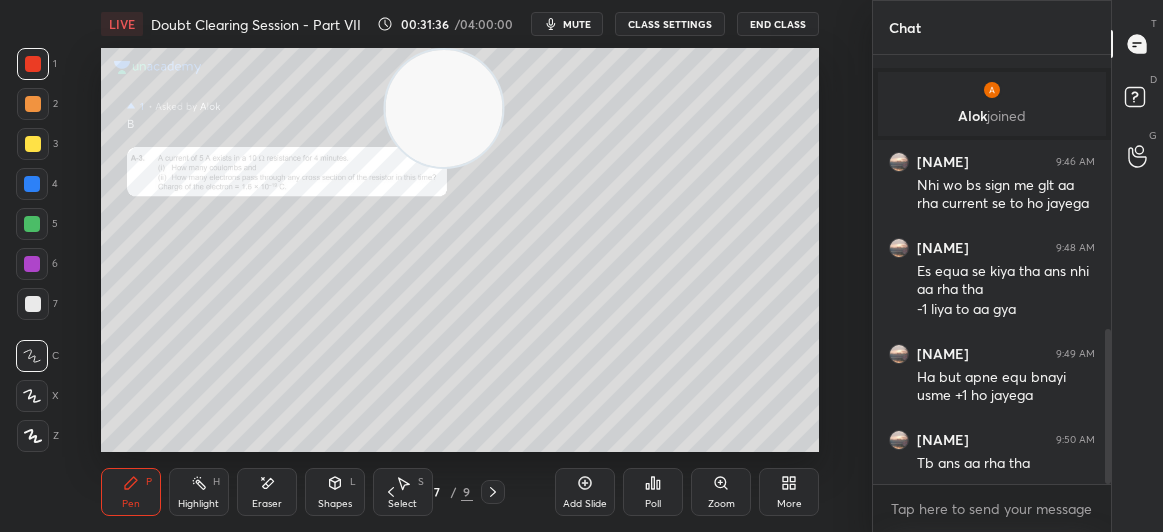 click 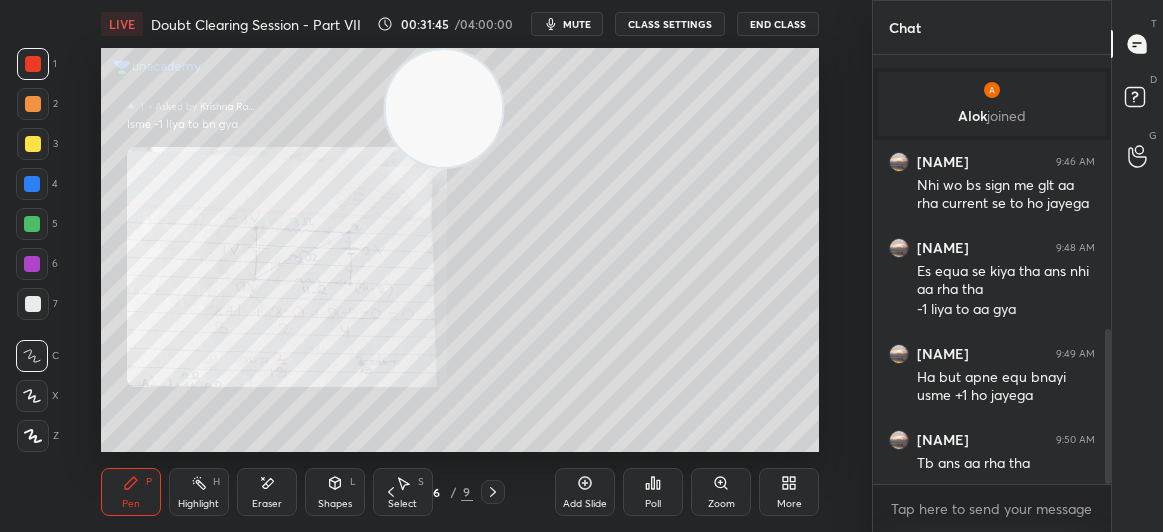 click at bounding box center [33, 144] 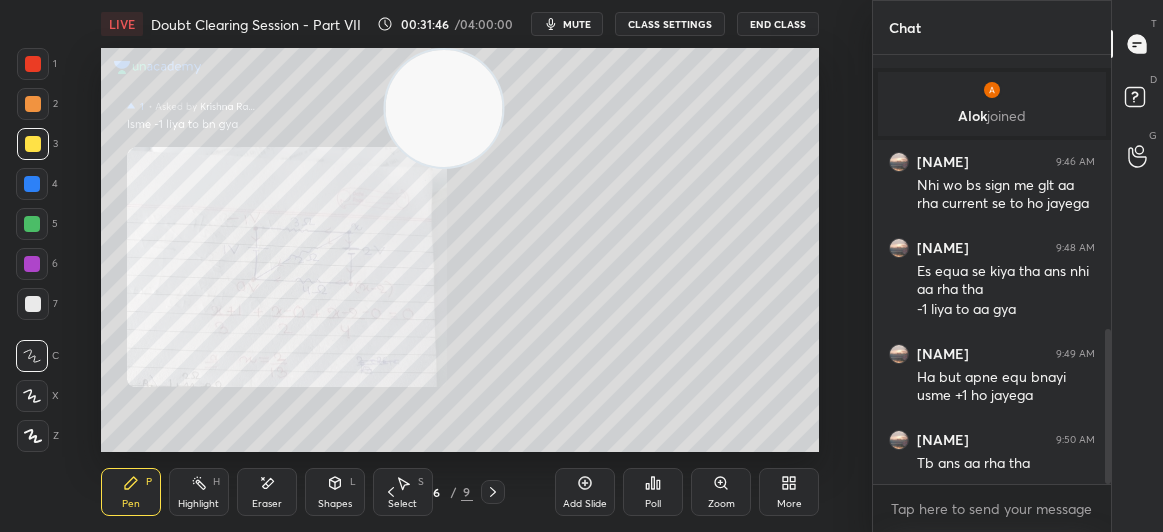 click at bounding box center [33, 144] 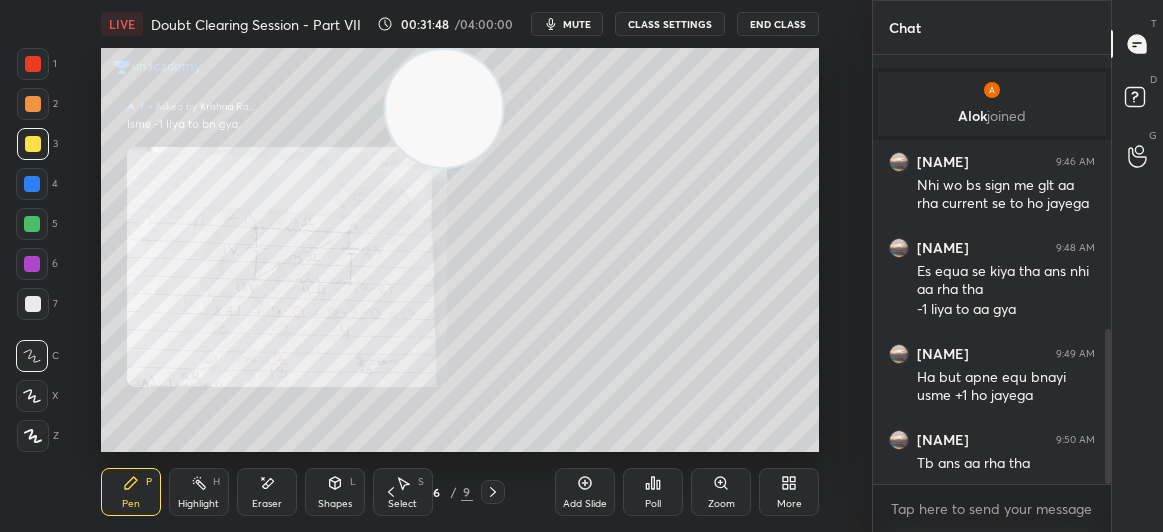 click 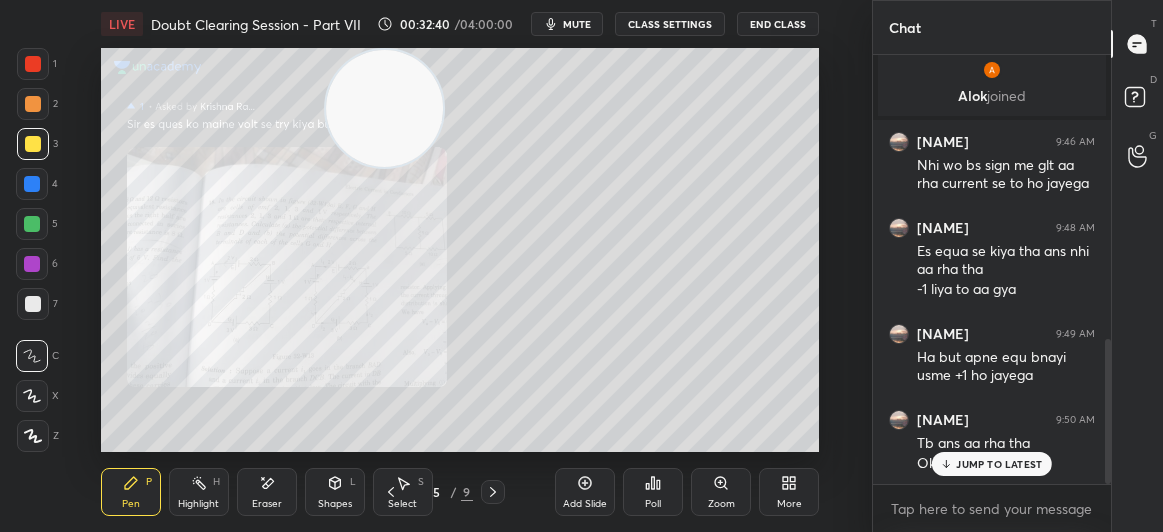 scroll, scrollTop: 845, scrollLeft: 0, axis: vertical 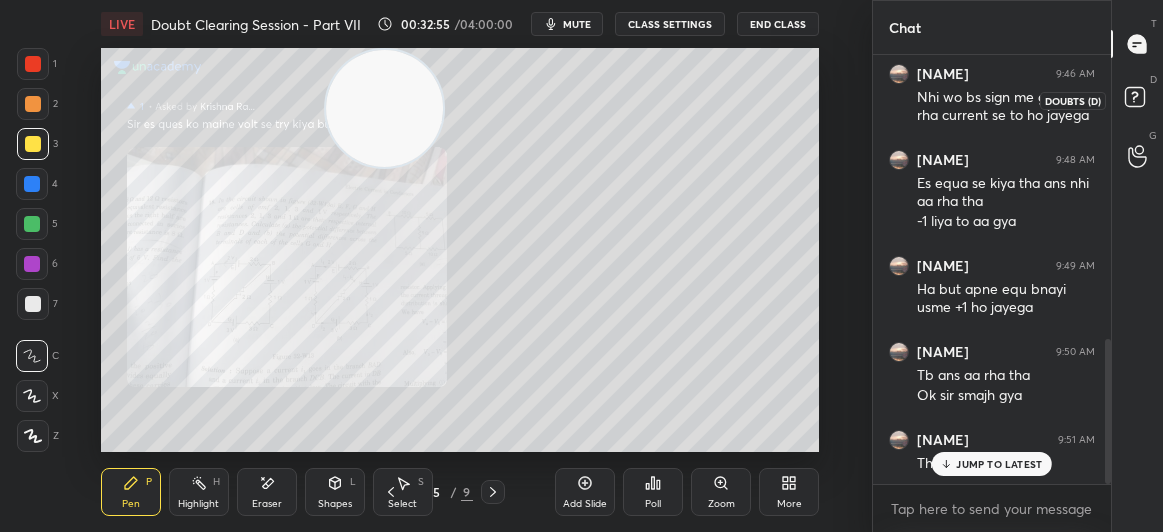 click 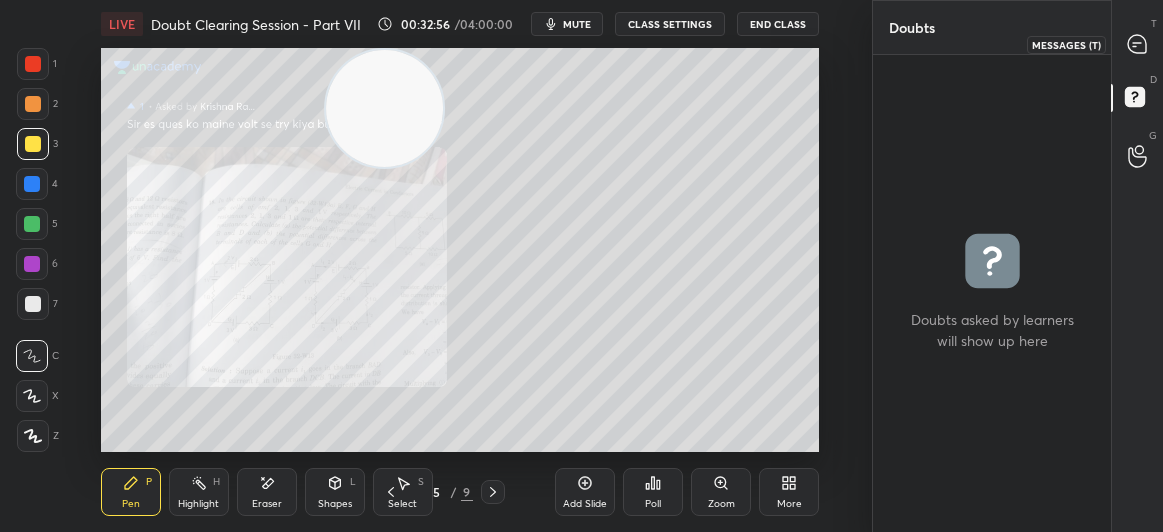 click at bounding box center (1138, 44) 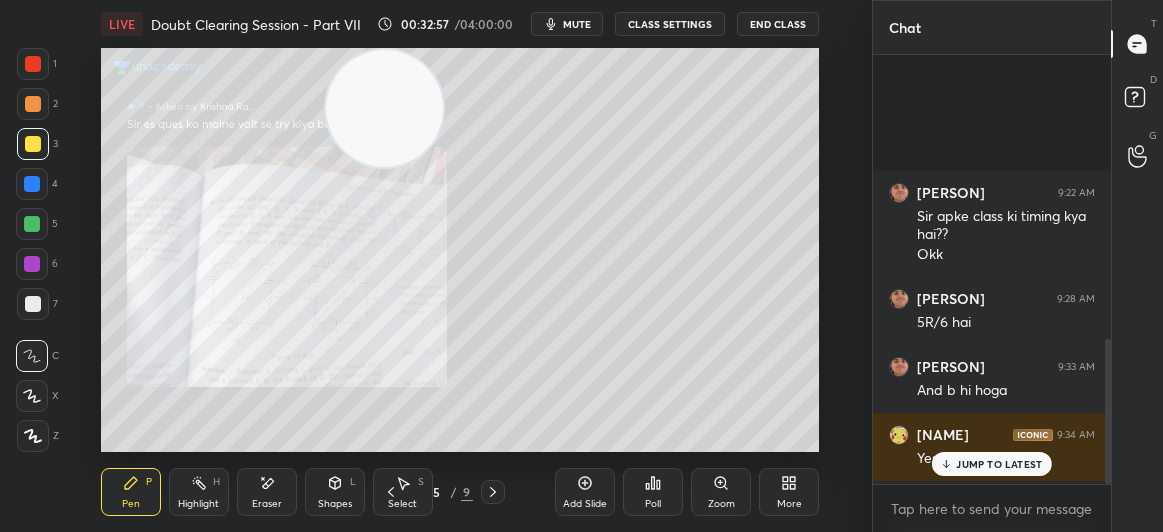 scroll, scrollTop: 845, scrollLeft: 0, axis: vertical 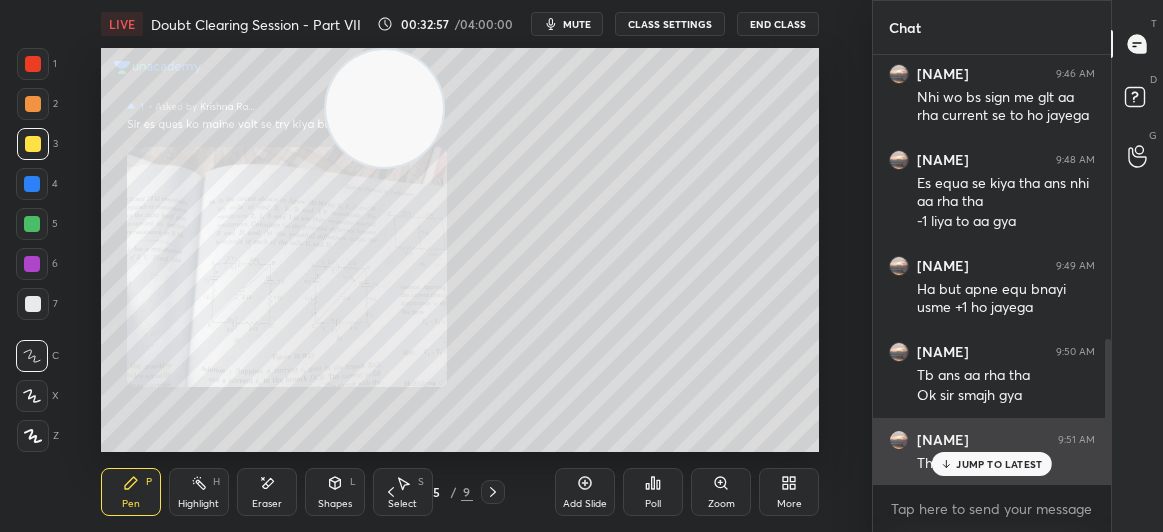 click on "JUMP TO LATEST" at bounding box center (999, 464) 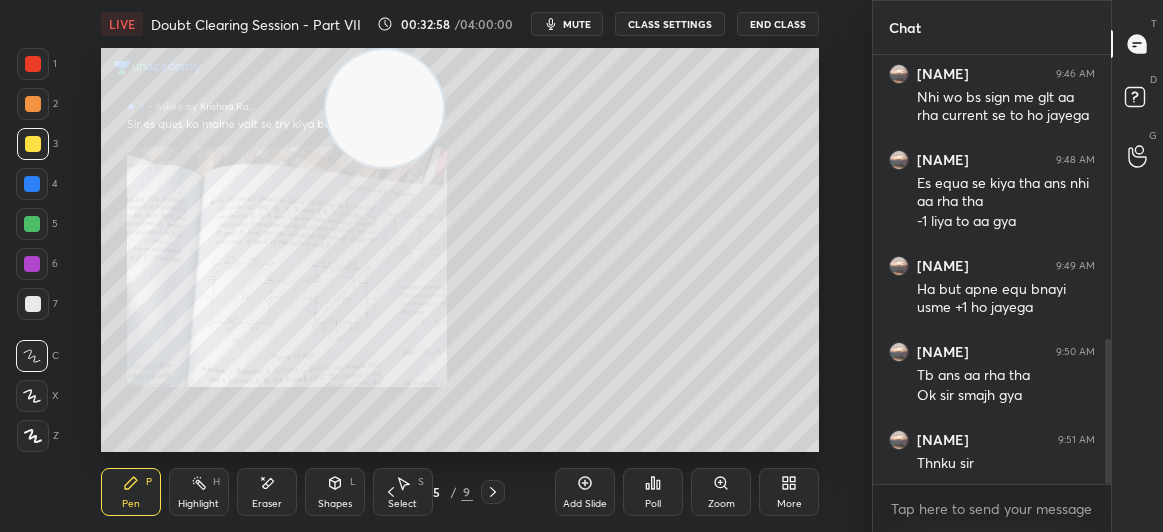 click 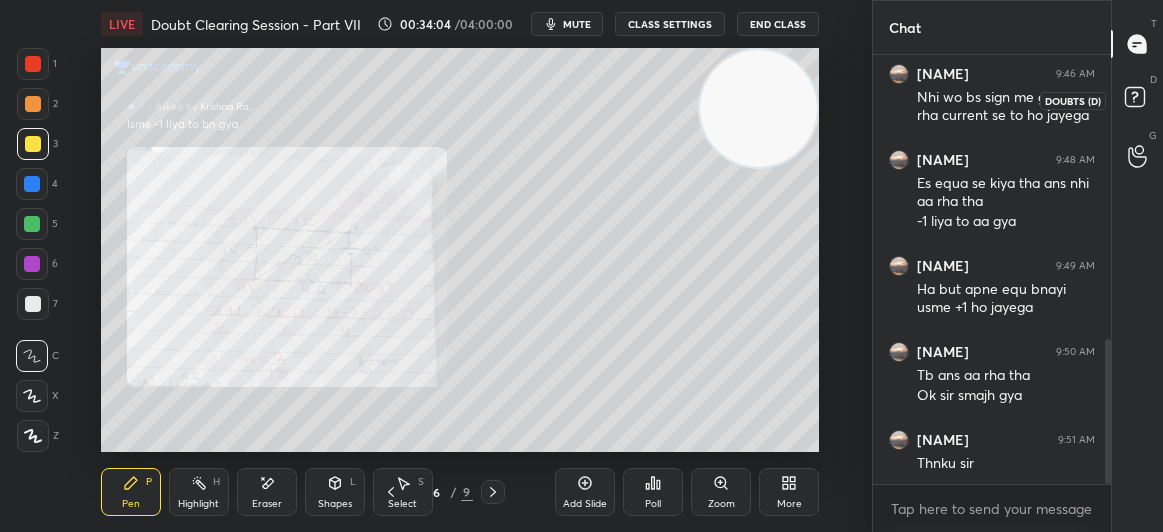 click 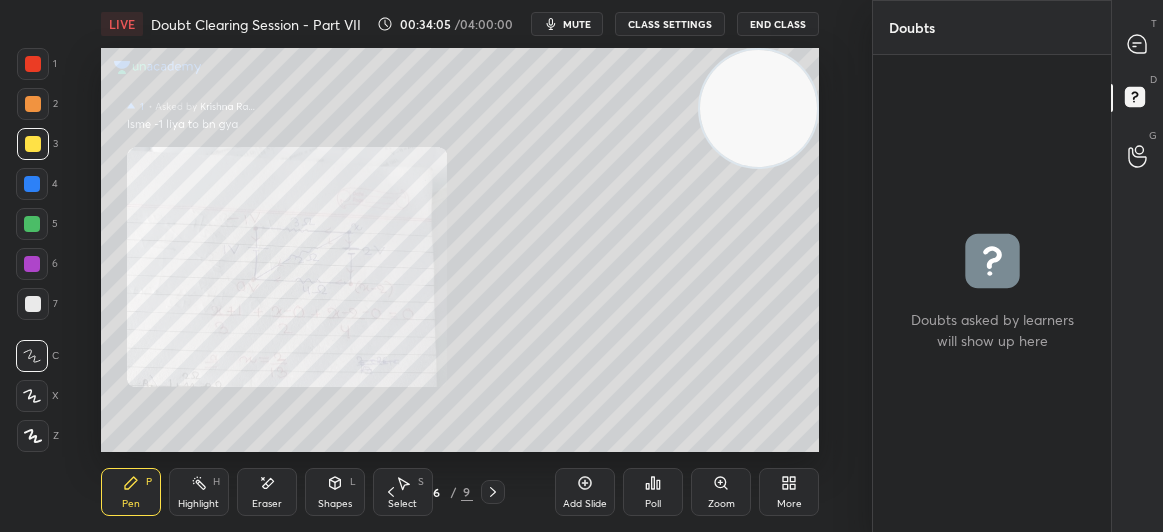 click at bounding box center (493, 492) 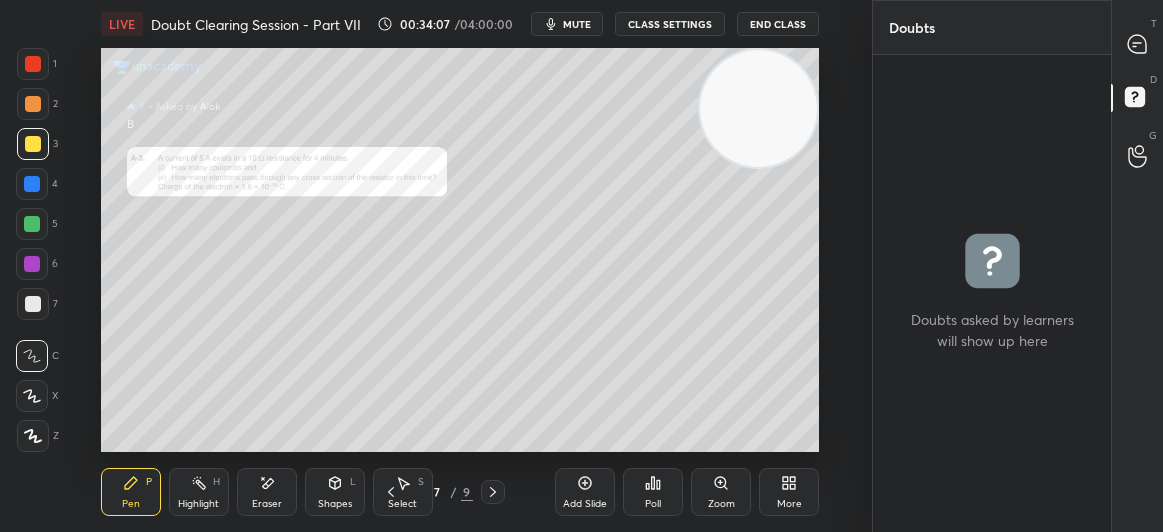 click on "Eraser" at bounding box center (267, 504) 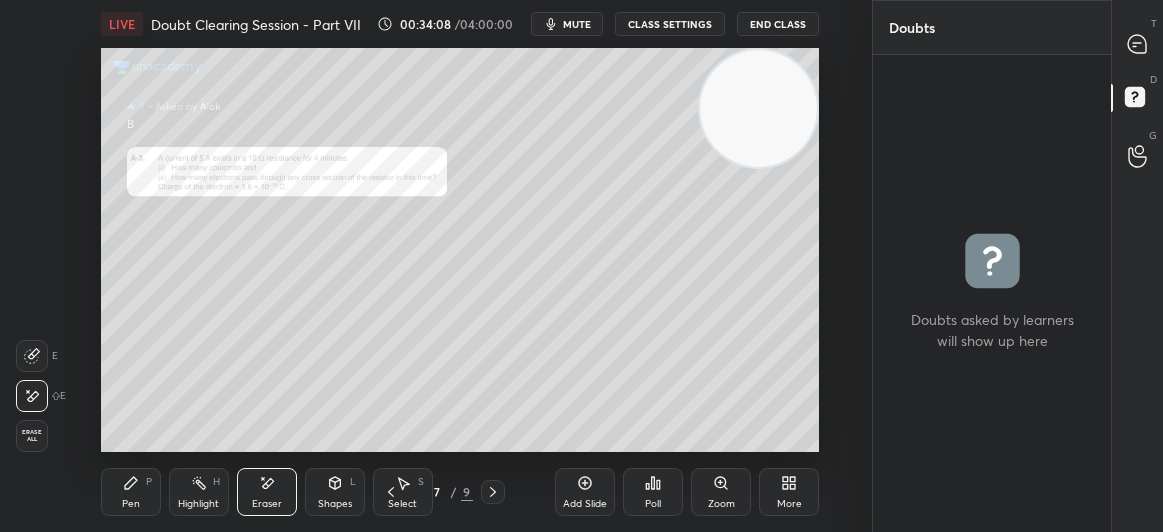 click on "Erase all" at bounding box center [32, 436] 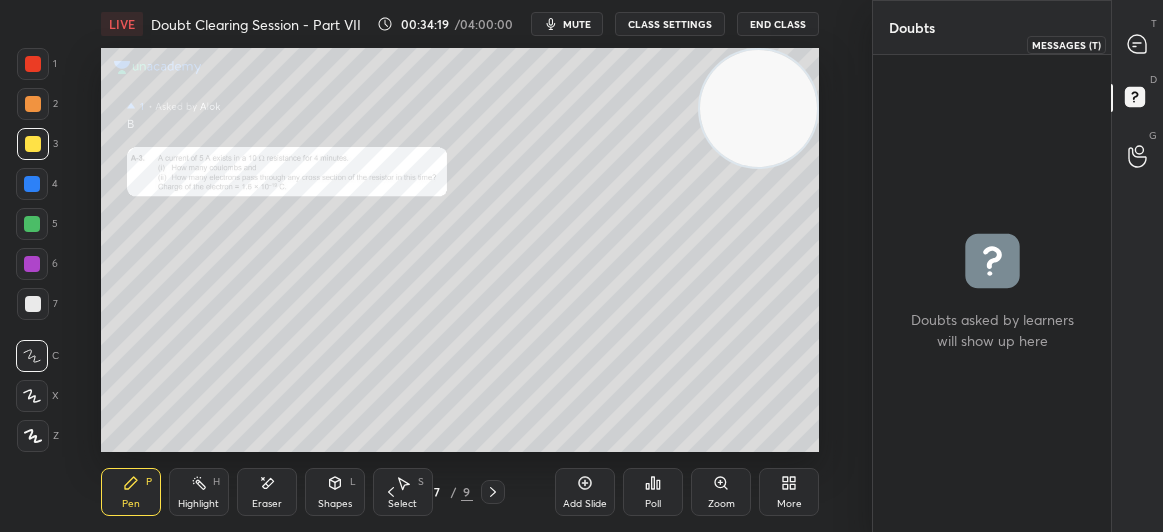 click 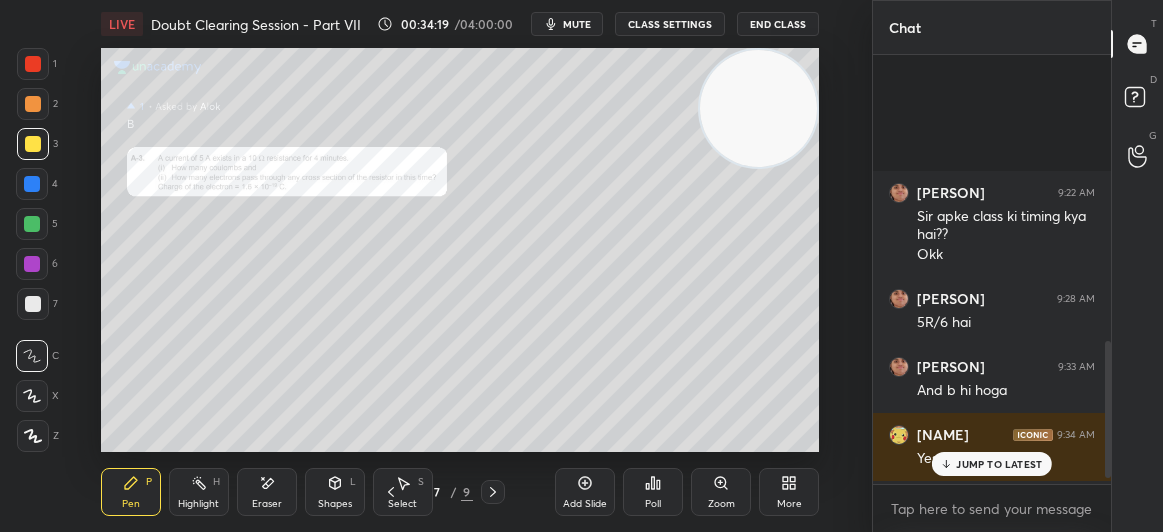 scroll, scrollTop: 895, scrollLeft: 0, axis: vertical 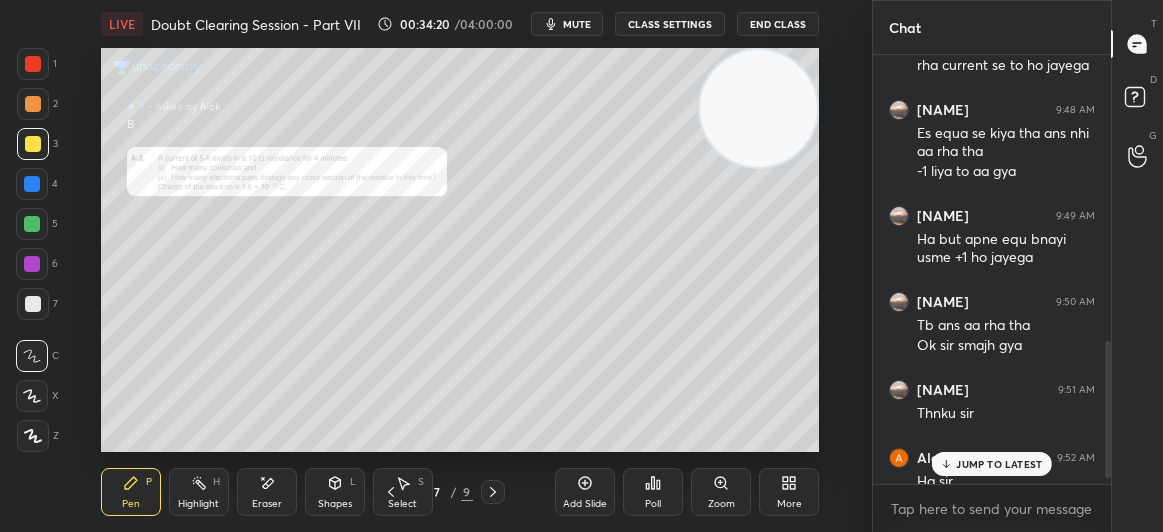 click on "JUMP TO LATEST" at bounding box center [999, 464] 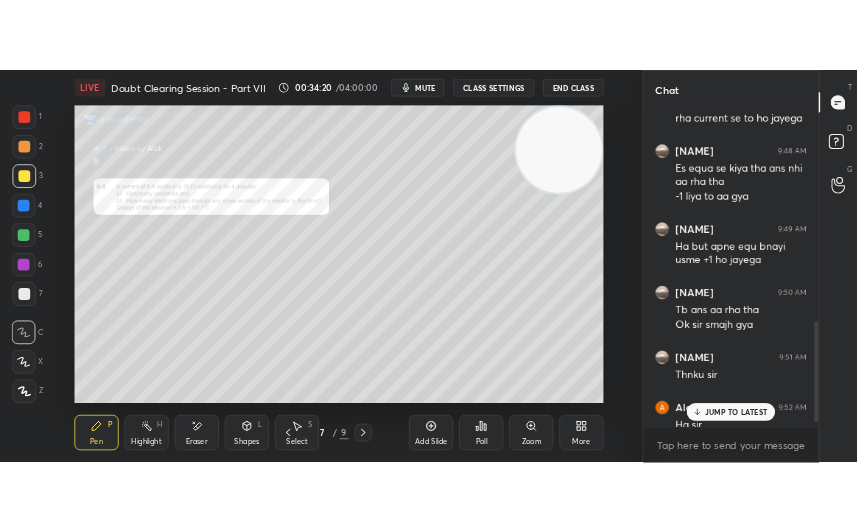 scroll, scrollTop: 913, scrollLeft: 0, axis: vertical 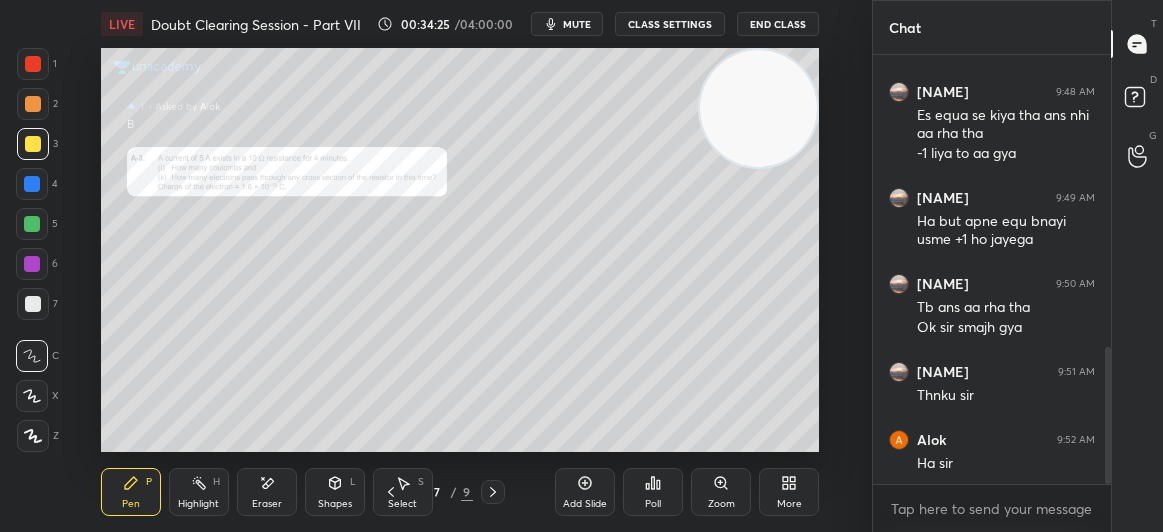 click 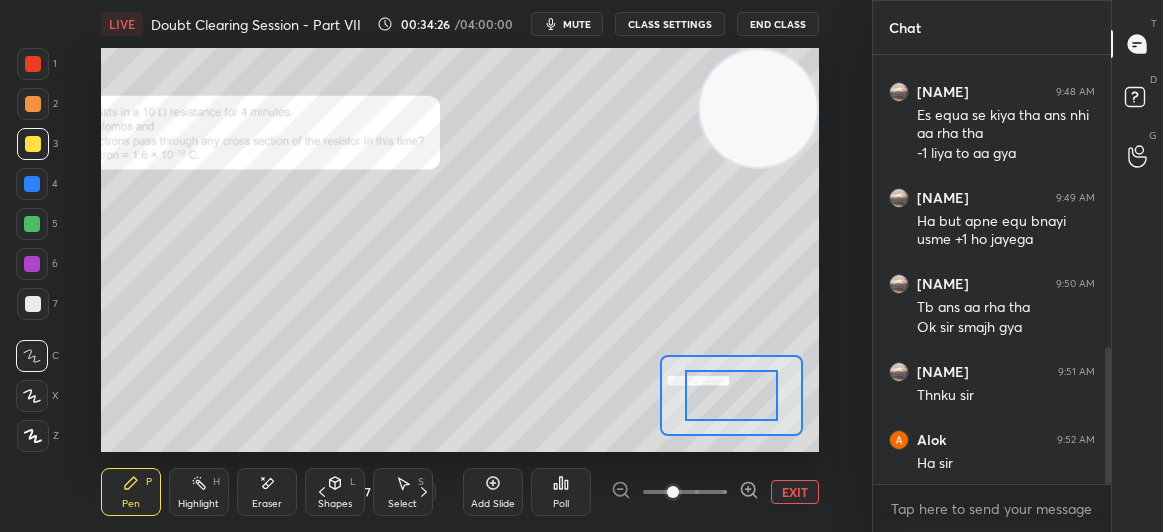 click at bounding box center (673, 492) 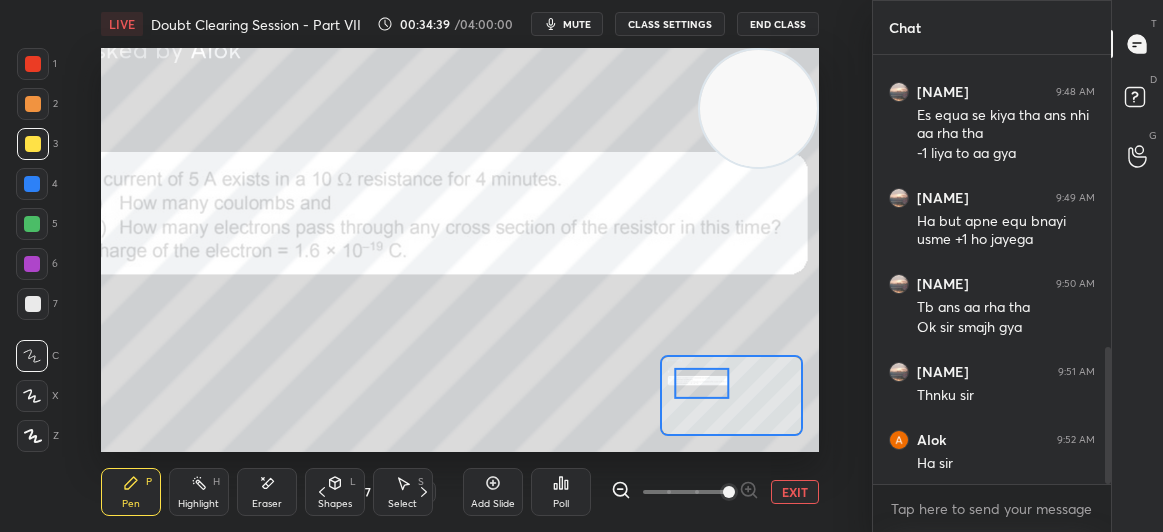 click at bounding box center (33, 64) 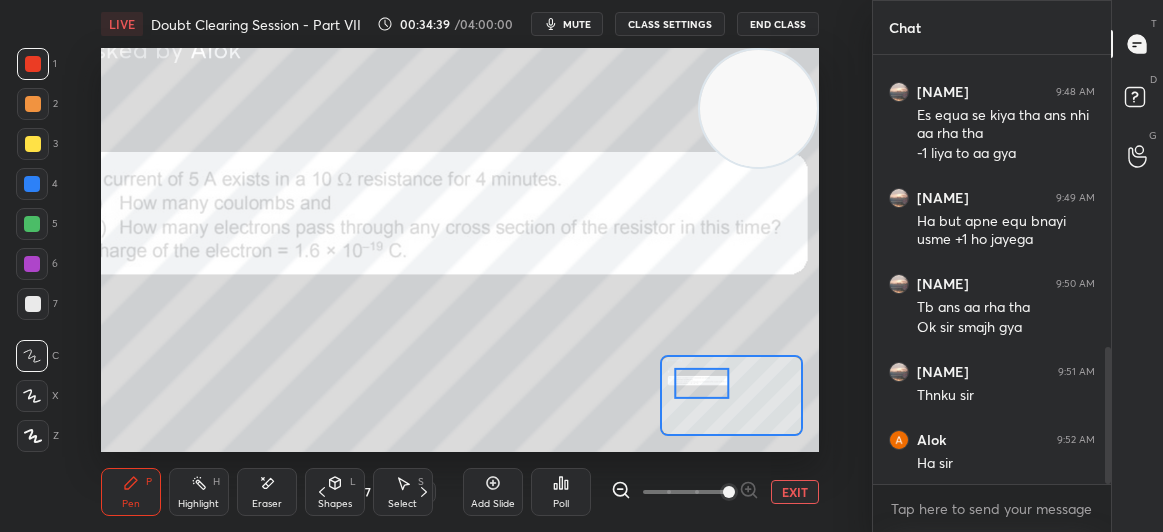 click at bounding box center [33, 64] 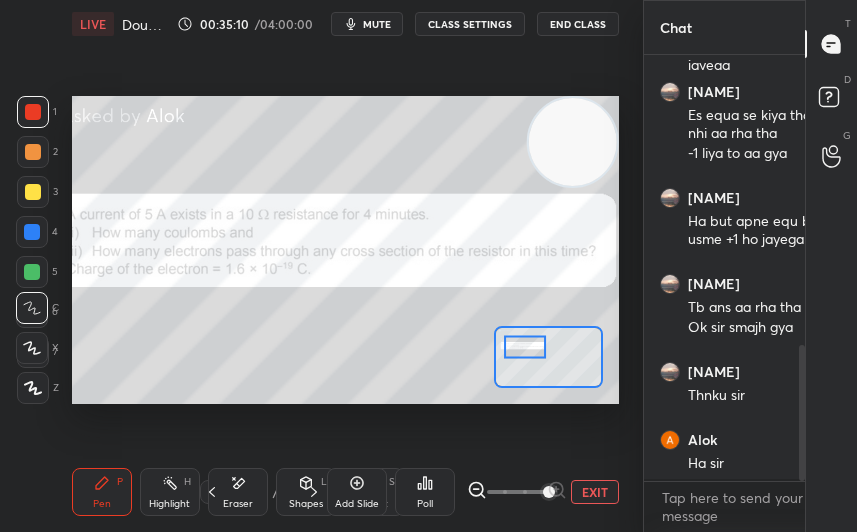 scroll, scrollTop: 404, scrollLeft: 538, axis: both 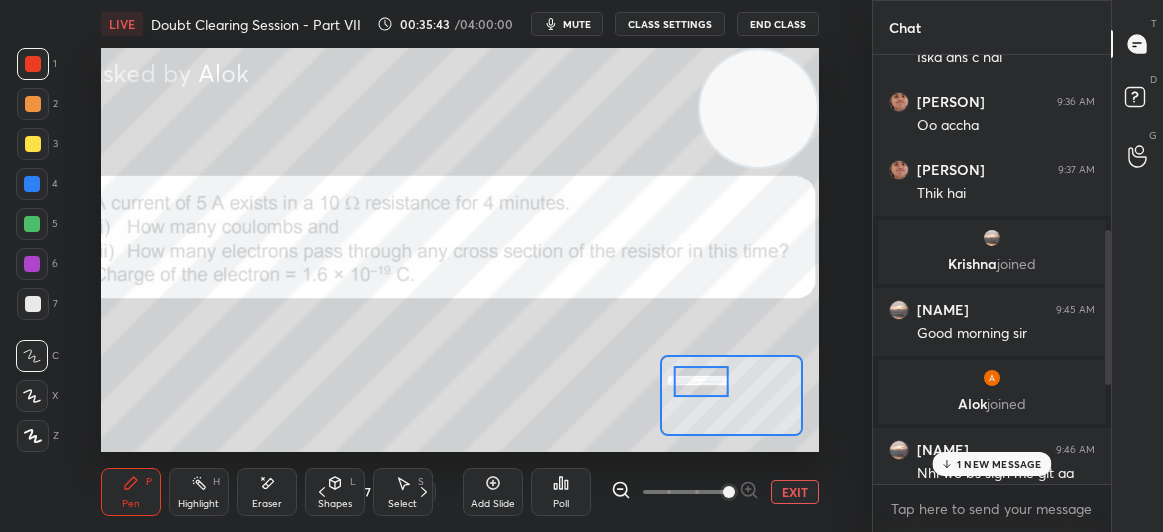 click on "1 NEW MESSAGE" at bounding box center (992, 464) 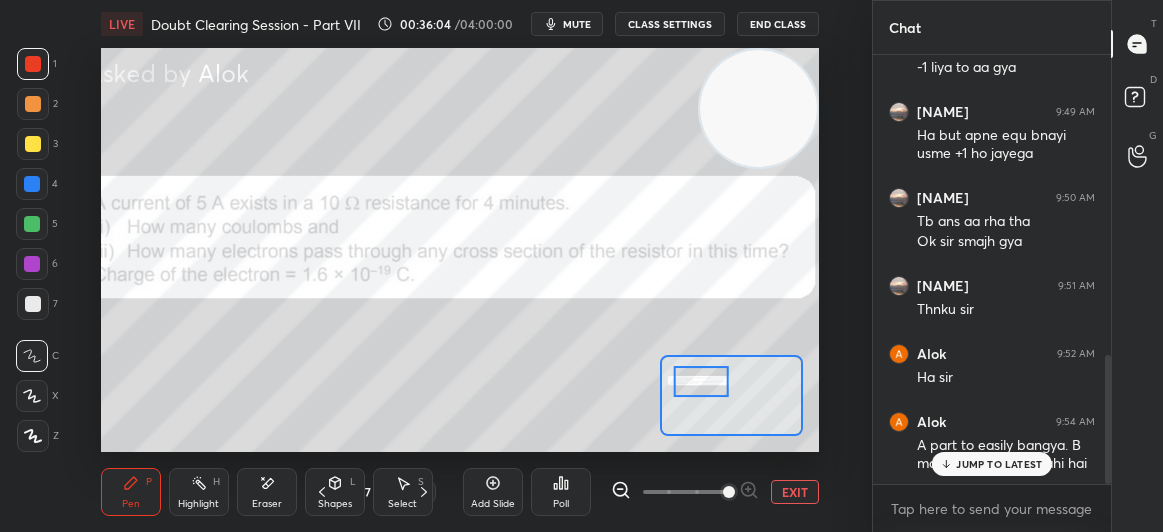 click on "JUMP TO LATEST" at bounding box center [992, 464] 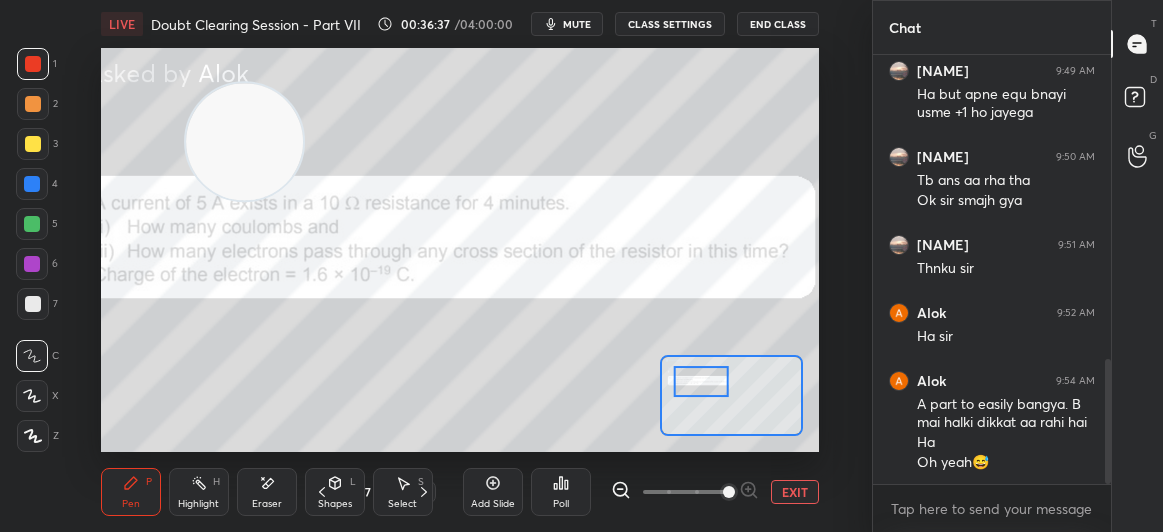 scroll, scrollTop: 1125, scrollLeft: 0, axis: vertical 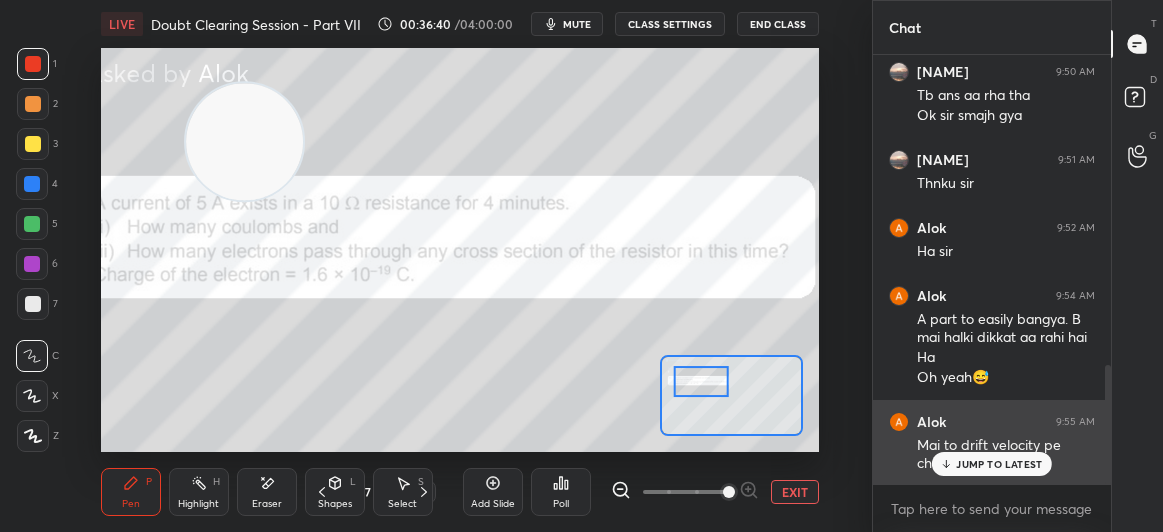 click on "JUMP TO LATEST" at bounding box center [999, 464] 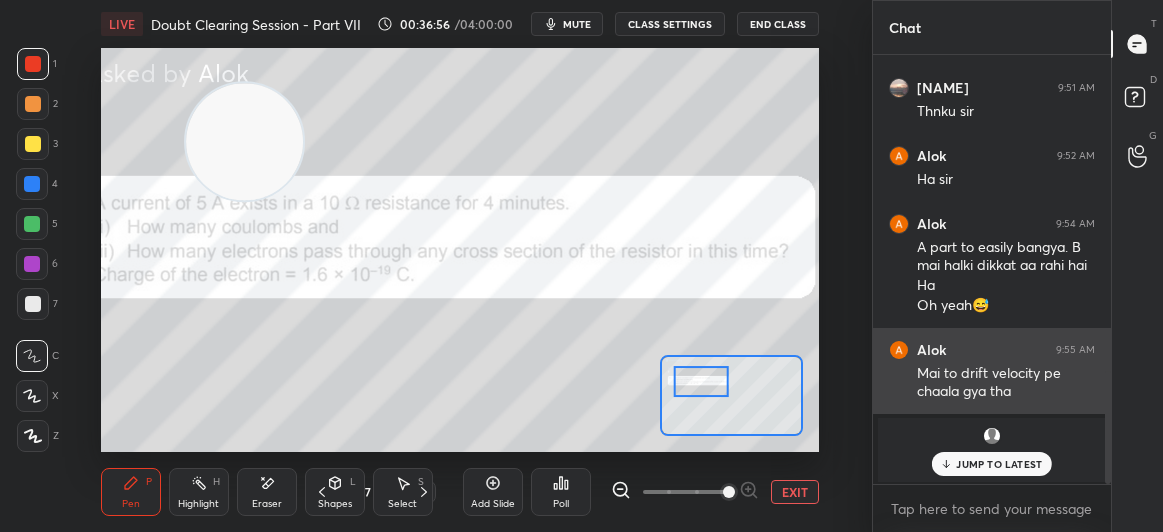 scroll, scrollTop: 1157, scrollLeft: 0, axis: vertical 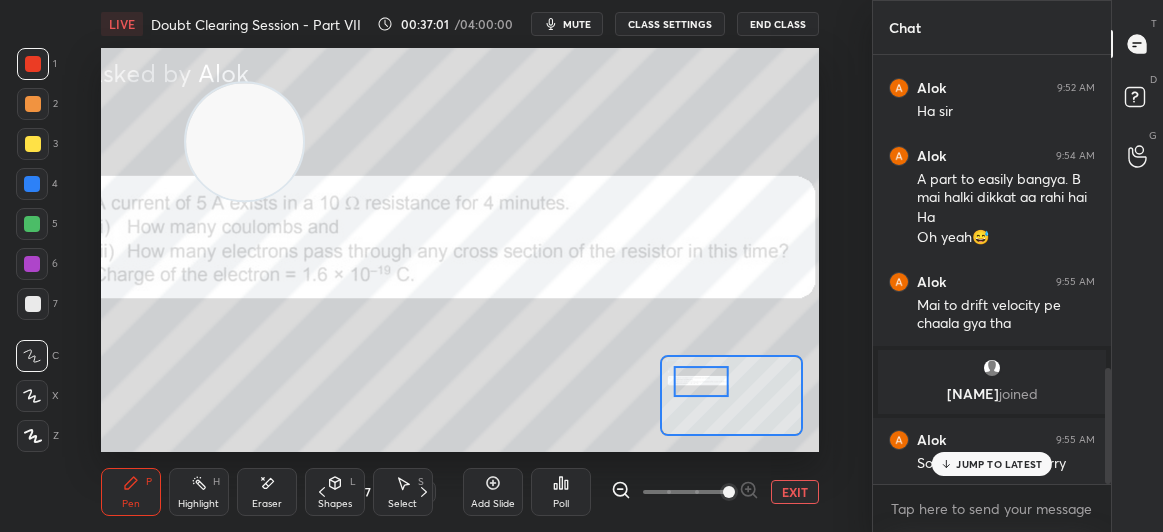 click on "JUMP TO LATEST" at bounding box center [999, 464] 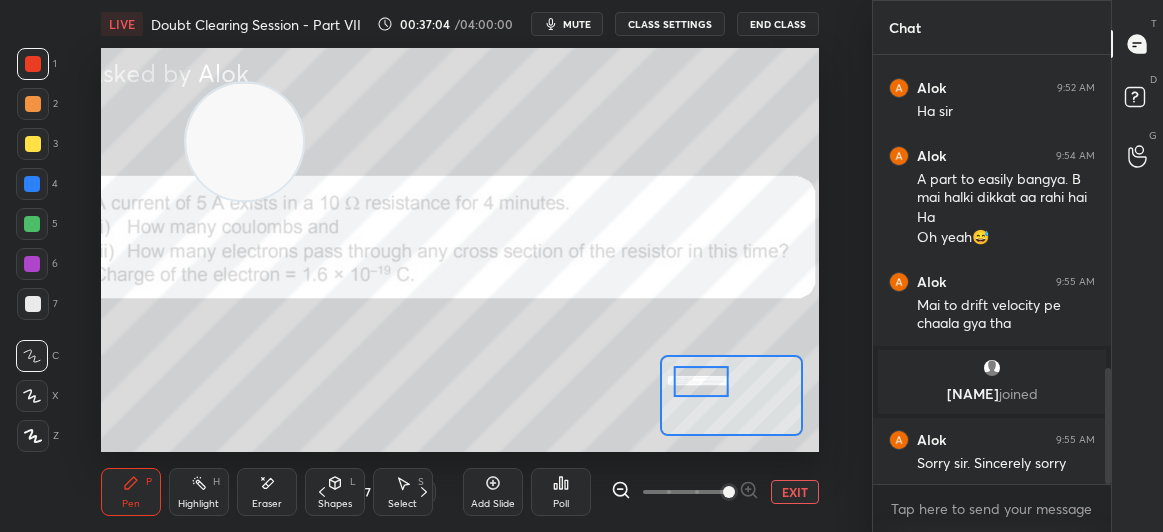click on "3" at bounding box center (37, 148) 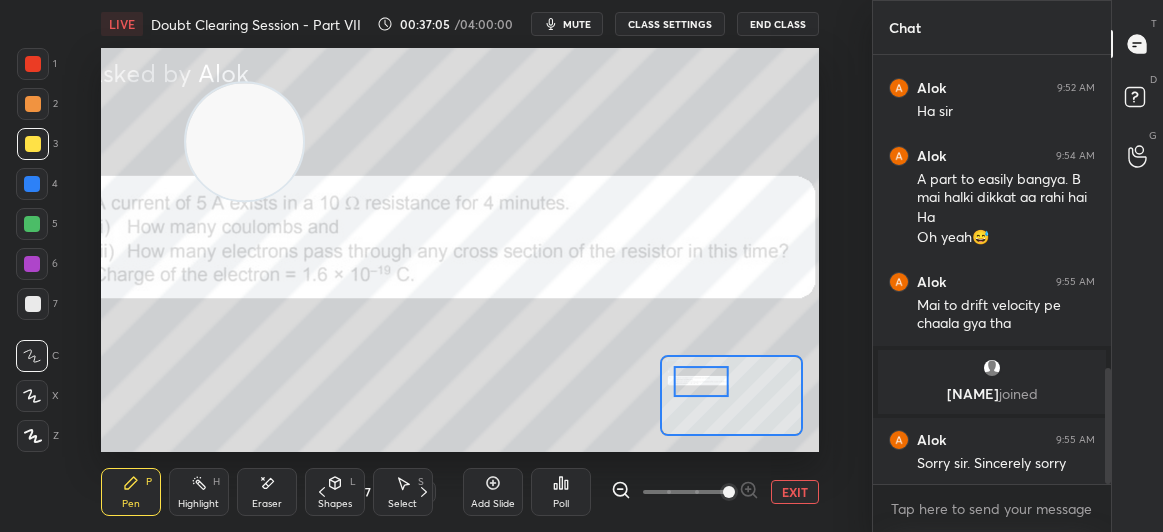 click at bounding box center [33, 144] 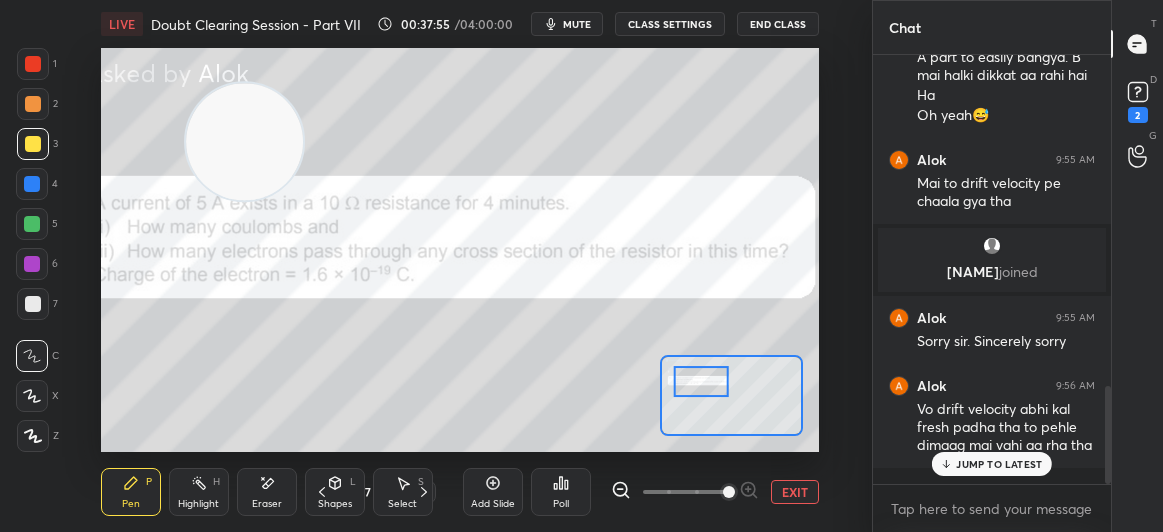scroll, scrollTop: 1451, scrollLeft: 0, axis: vertical 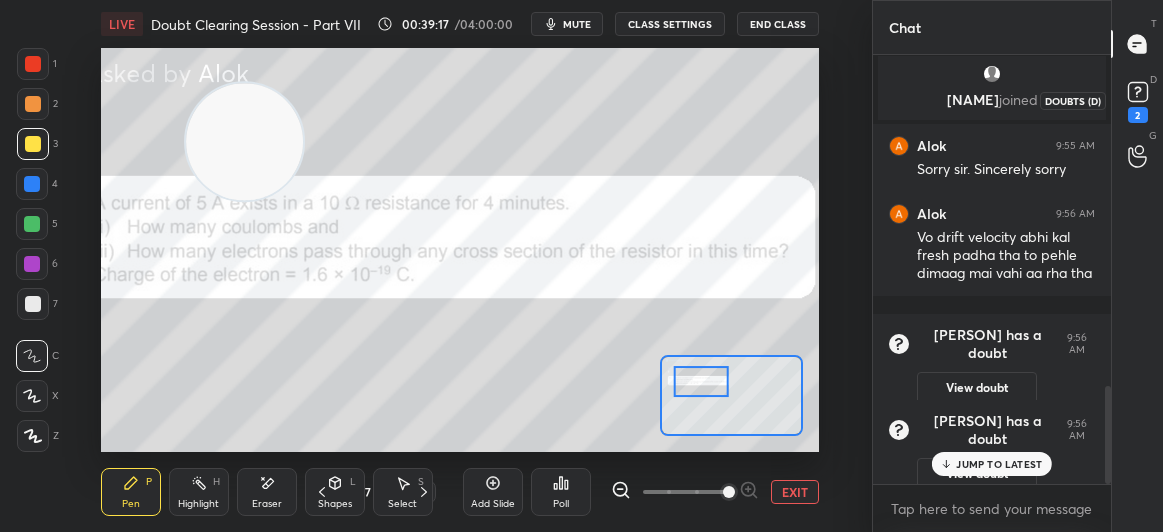 click 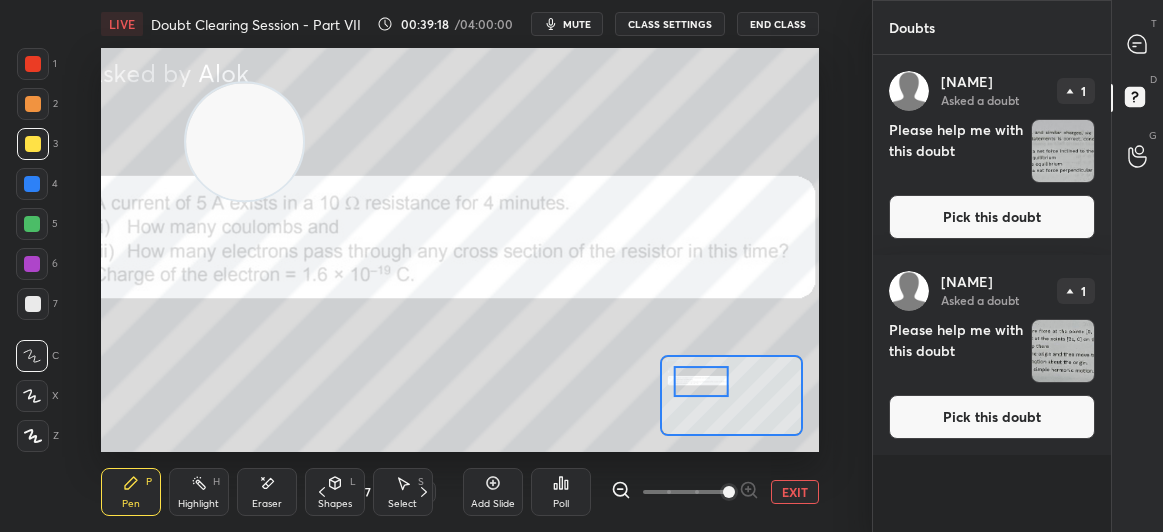 click on "Pick this doubt" at bounding box center (992, 217) 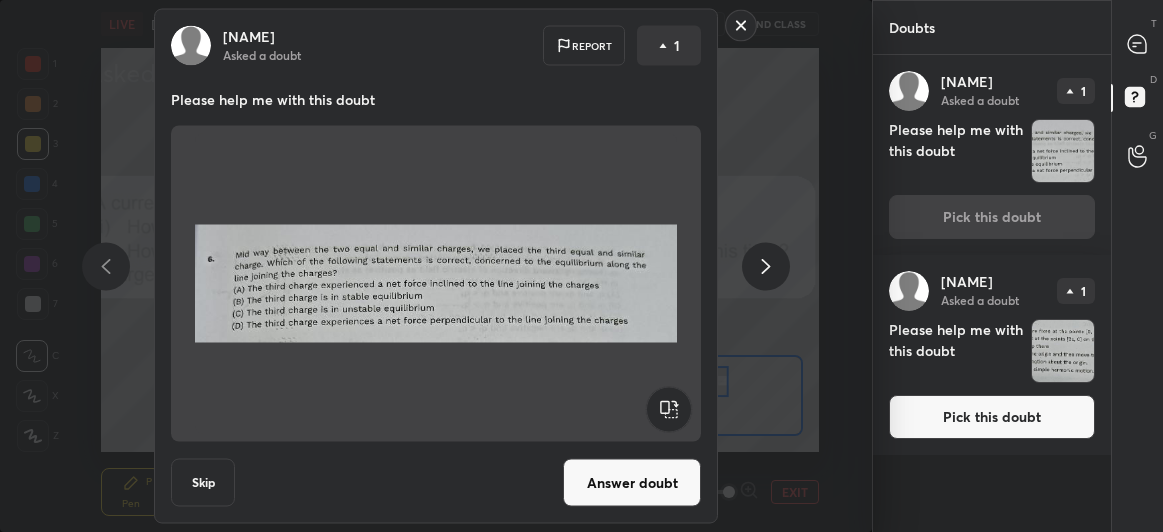 click on "Answer doubt" at bounding box center [632, 483] 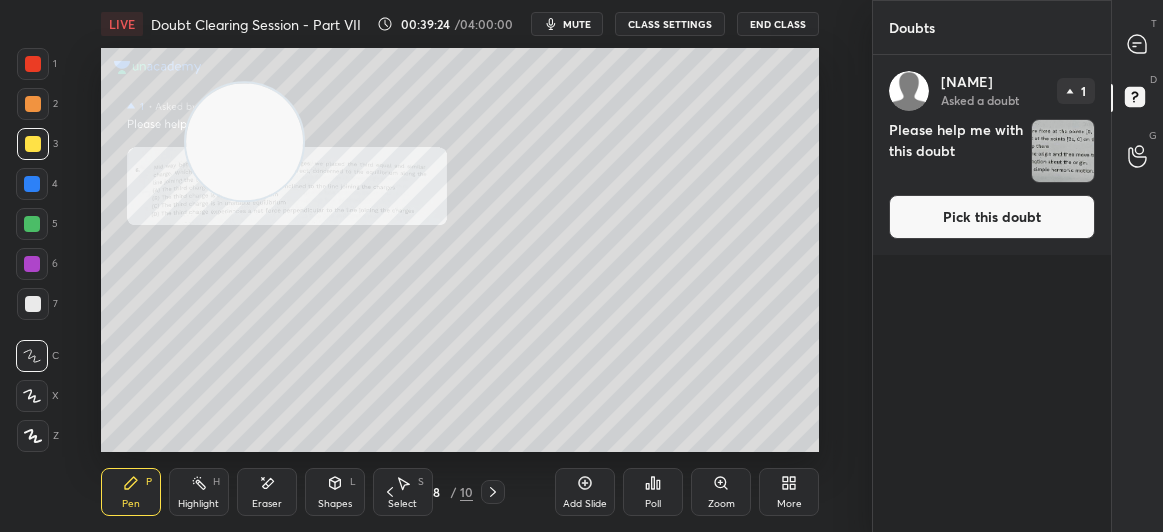 click on "Pick this doubt" at bounding box center [992, 217] 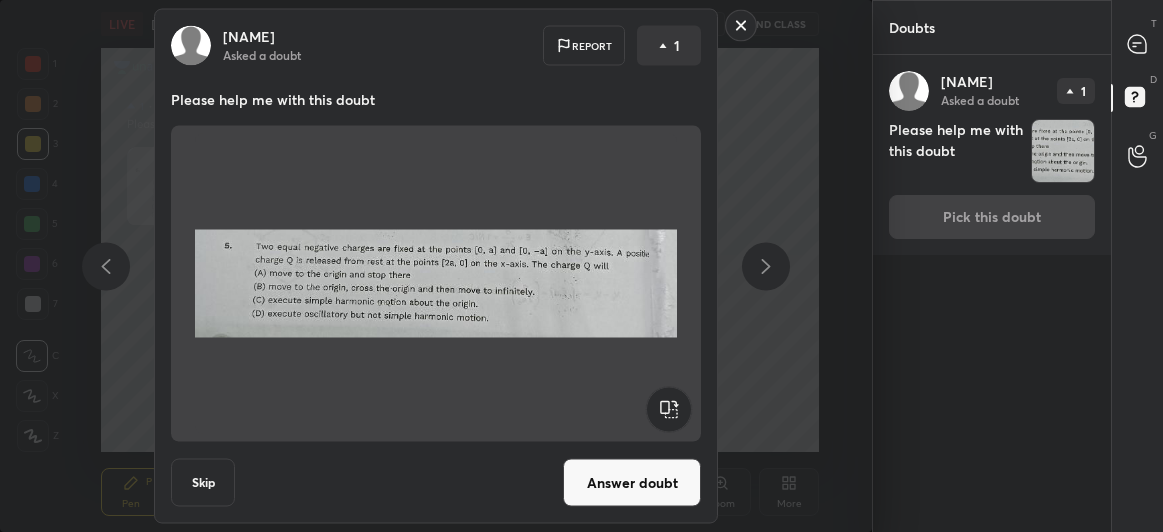 click on "Answer doubt" at bounding box center (632, 483) 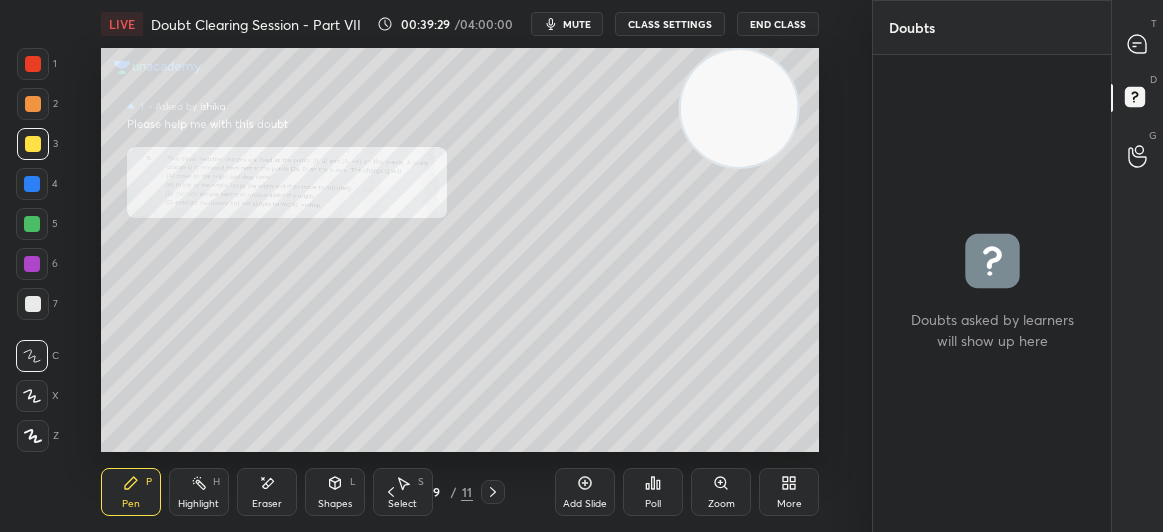 click on "Select S" at bounding box center [403, 492] 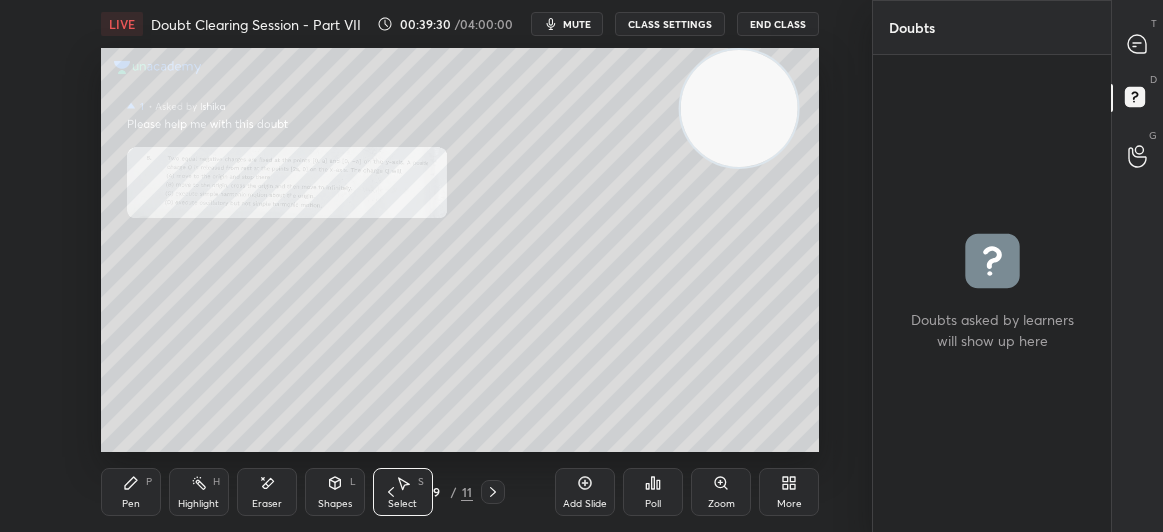 click 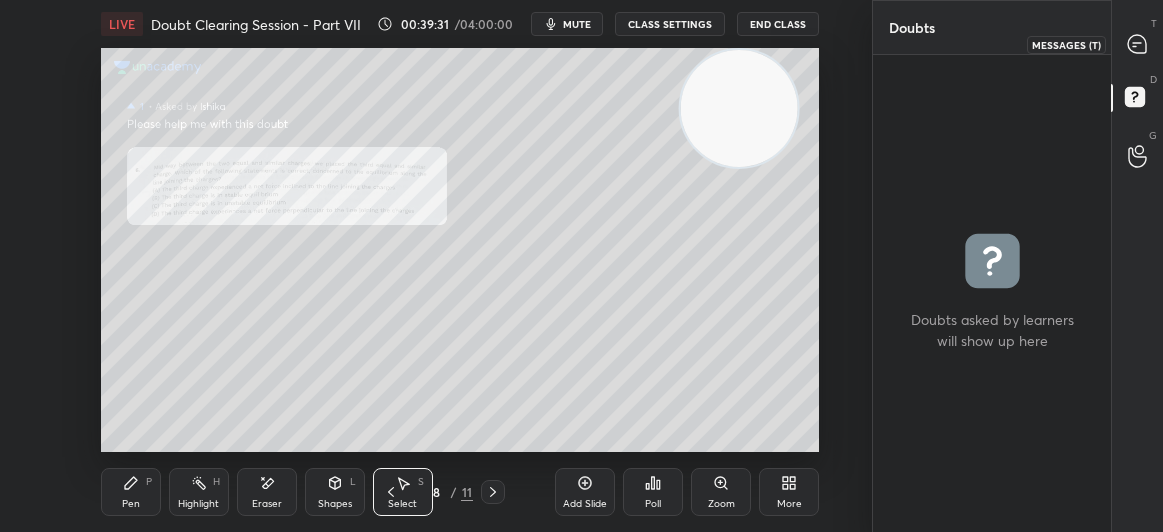 click 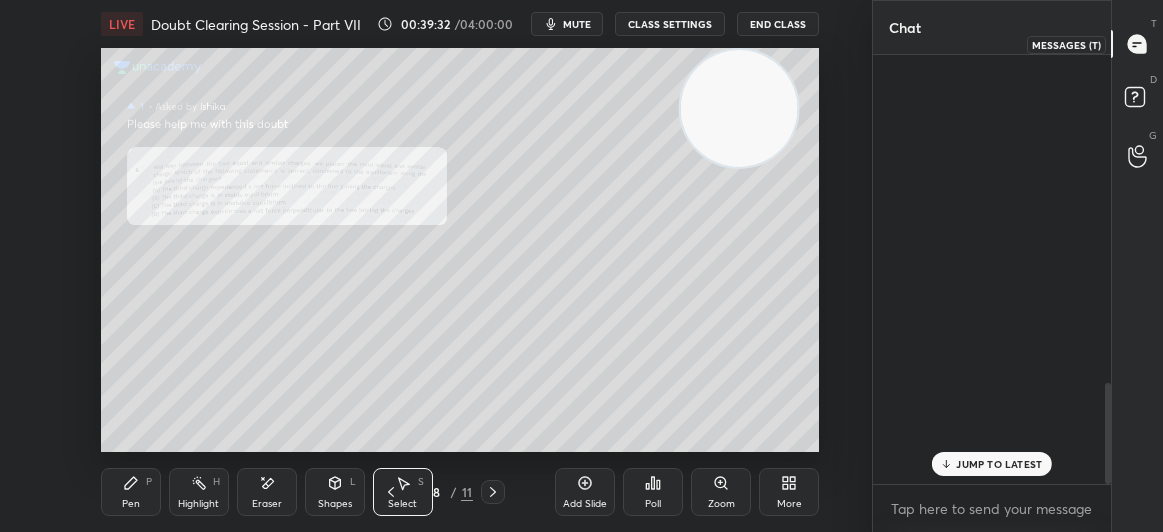 scroll, scrollTop: 1387, scrollLeft: 0, axis: vertical 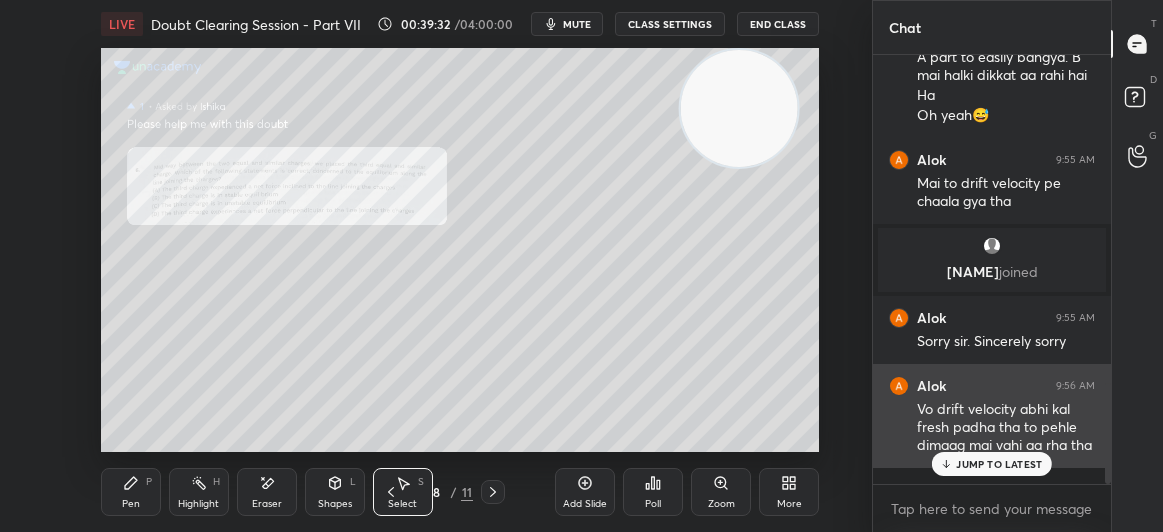 click on "Vo drift velocity abhi kal fresh padha tha to pehle dimaag mai vahi aa rha tha" at bounding box center [1006, 428] 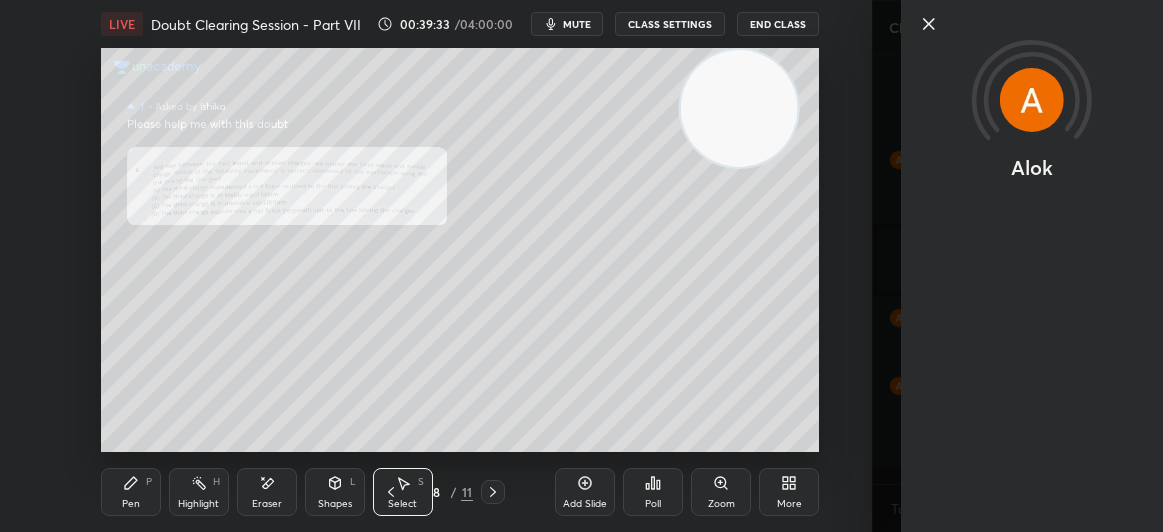 click 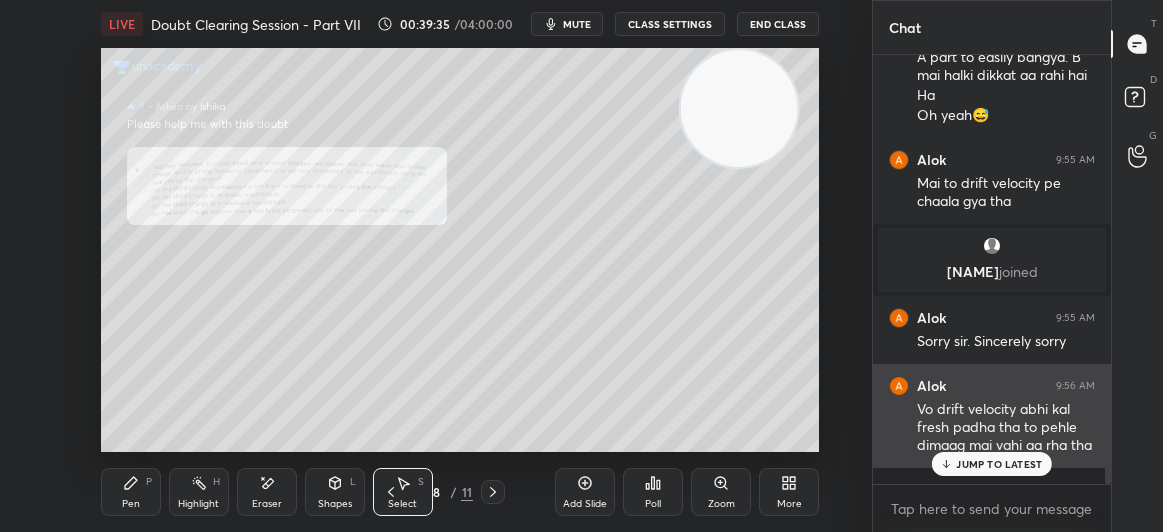 click on "JUMP TO LATEST" at bounding box center [992, 464] 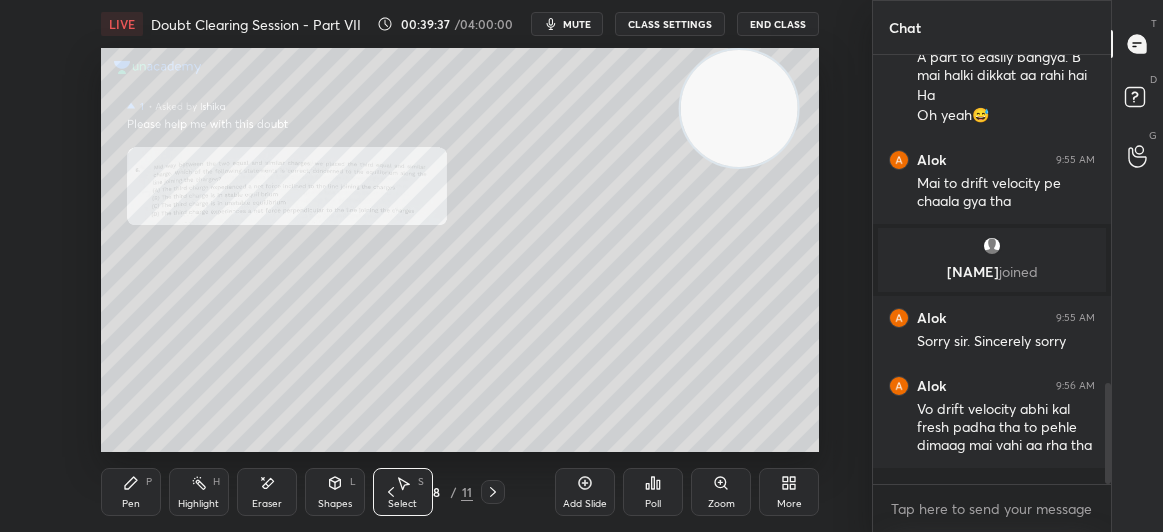 click on "Pen P" at bounding box center [131, 492] 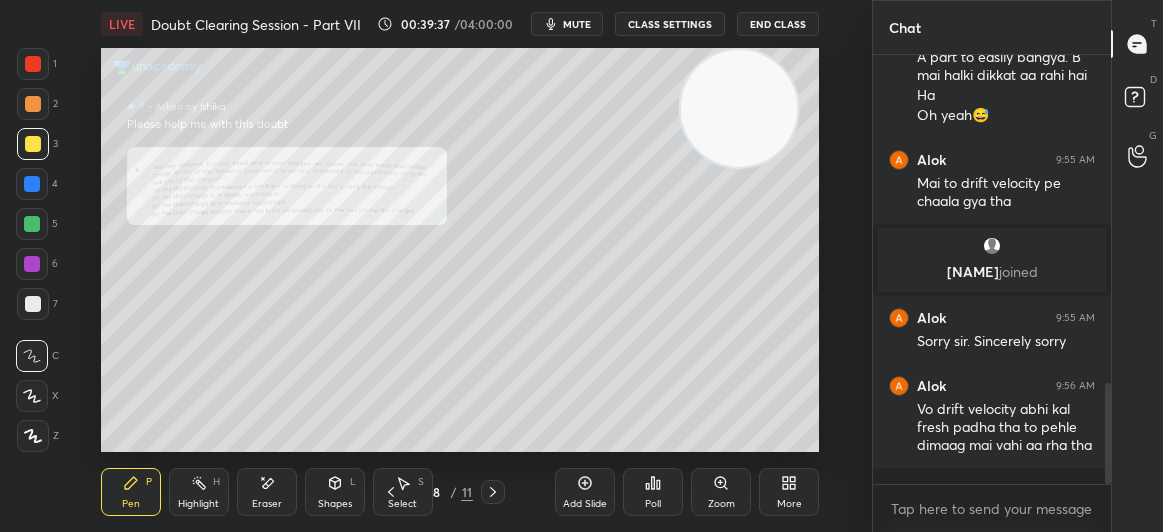 click on "Pen P" at bounding box center (131, 492) 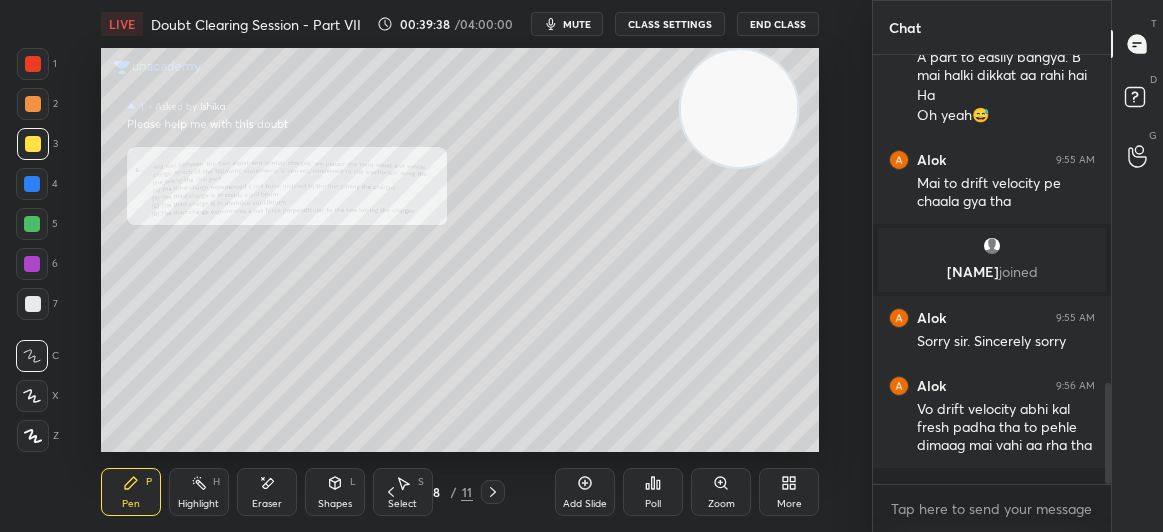 click at bounding box center [33, 104] 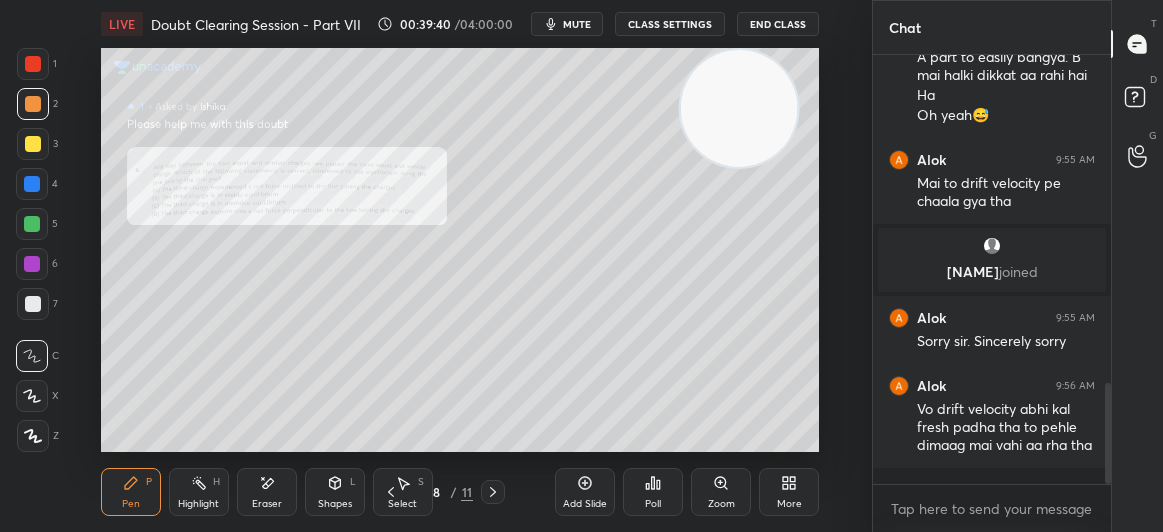 click at bounding box center (33, 64) 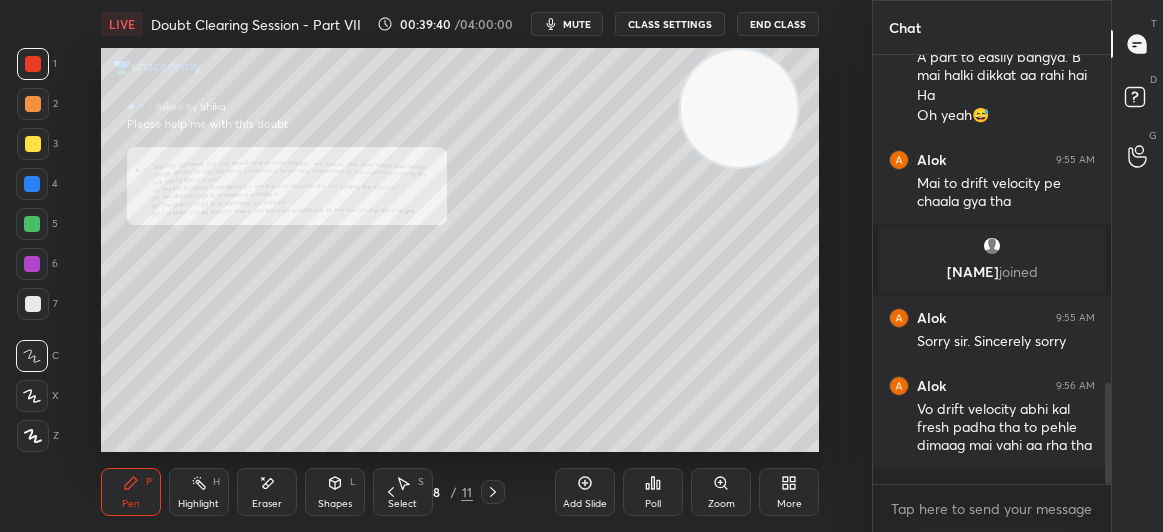 click at bounding box center [33, 64] 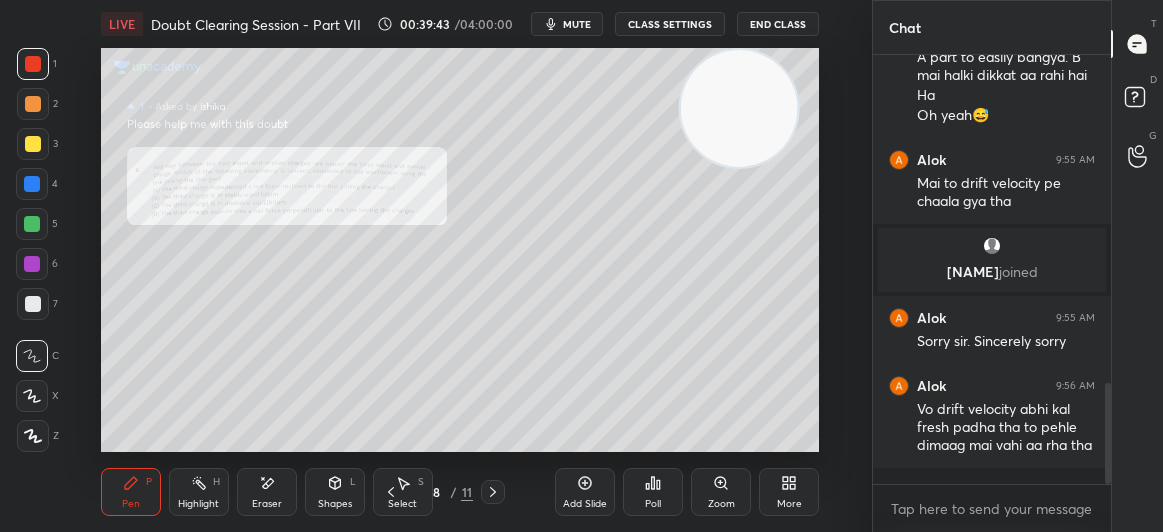 click 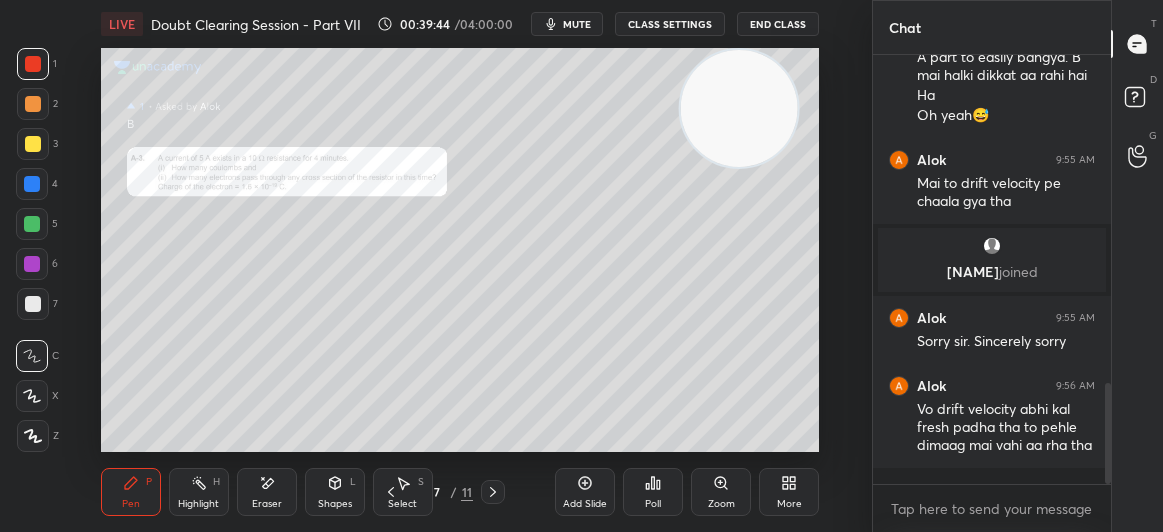 click 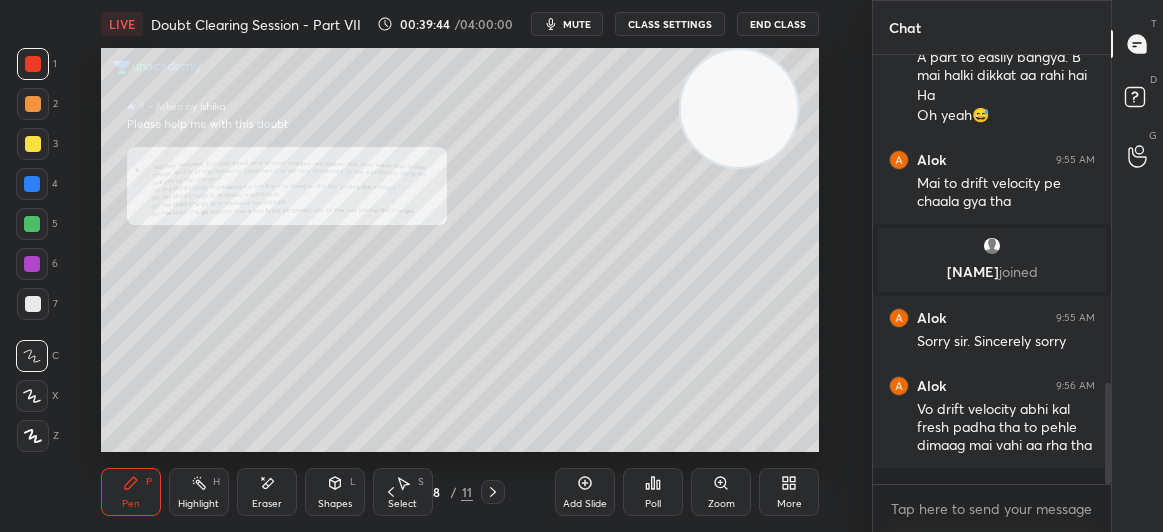 click on "Zoom" at bounding box center (721, 492) 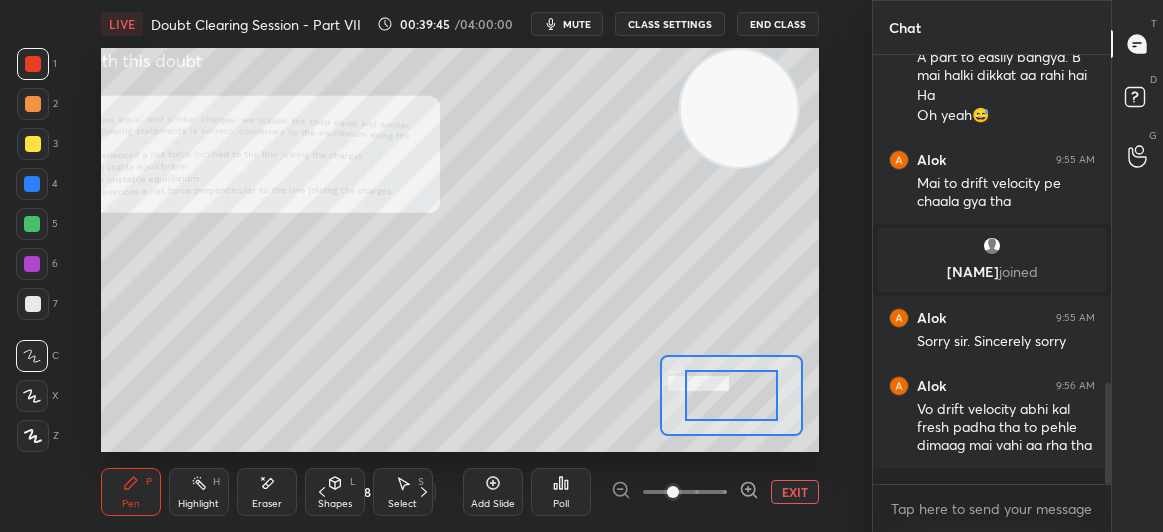 click on "Add Slide Poll EXIT" at bounding box center (641, 492) 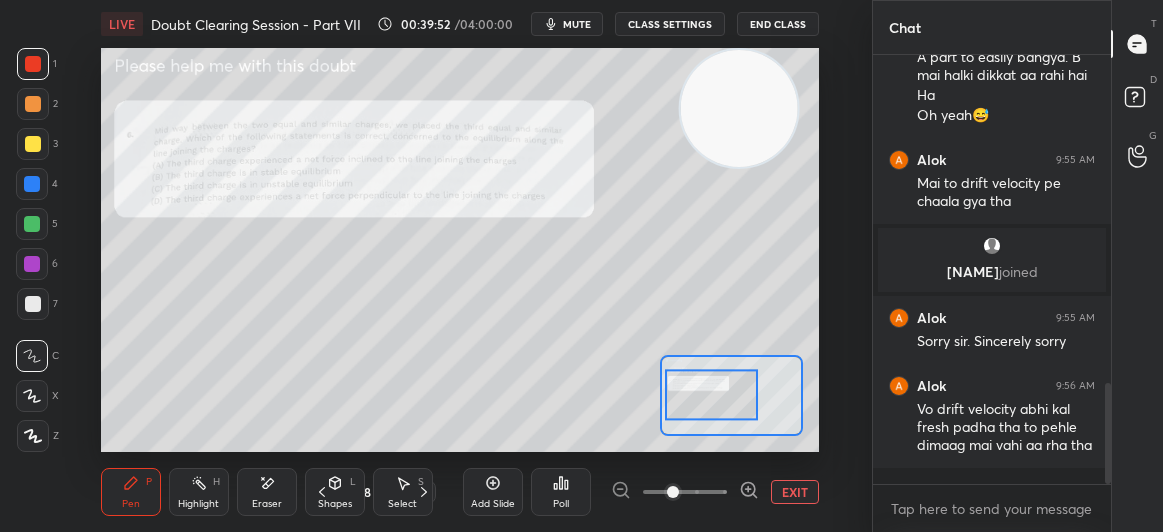 click at bounding box center (33, 144) 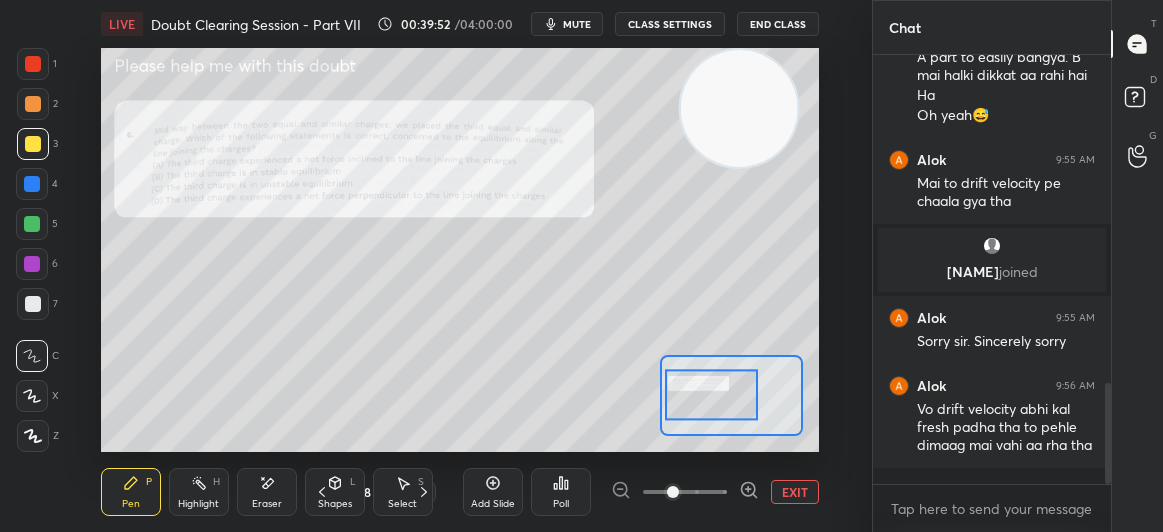 click at bounding box center (33, 144) 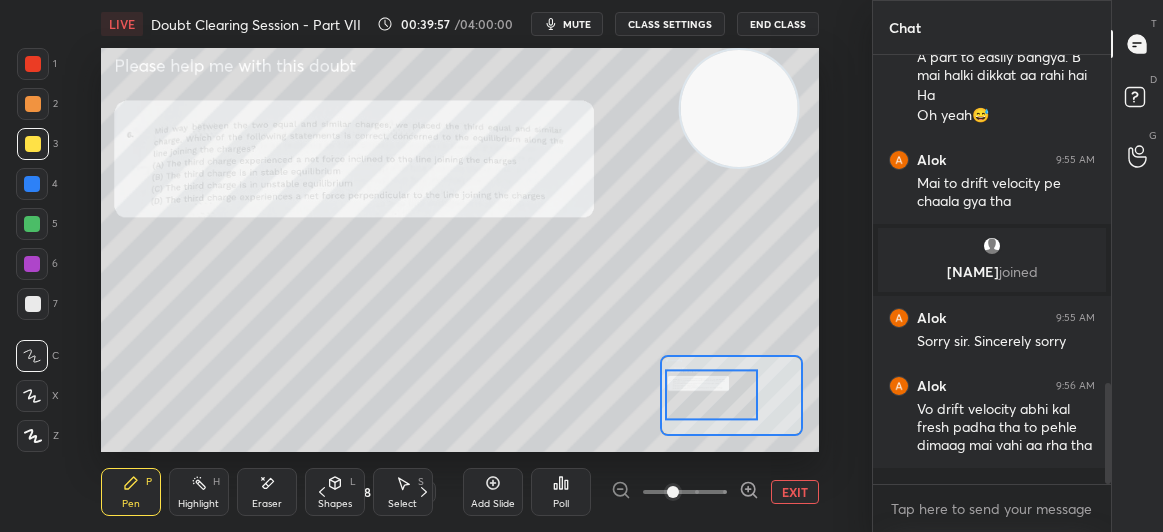 scroll, scrollTop: 1455, scrollLeft: 0, axis: vertical 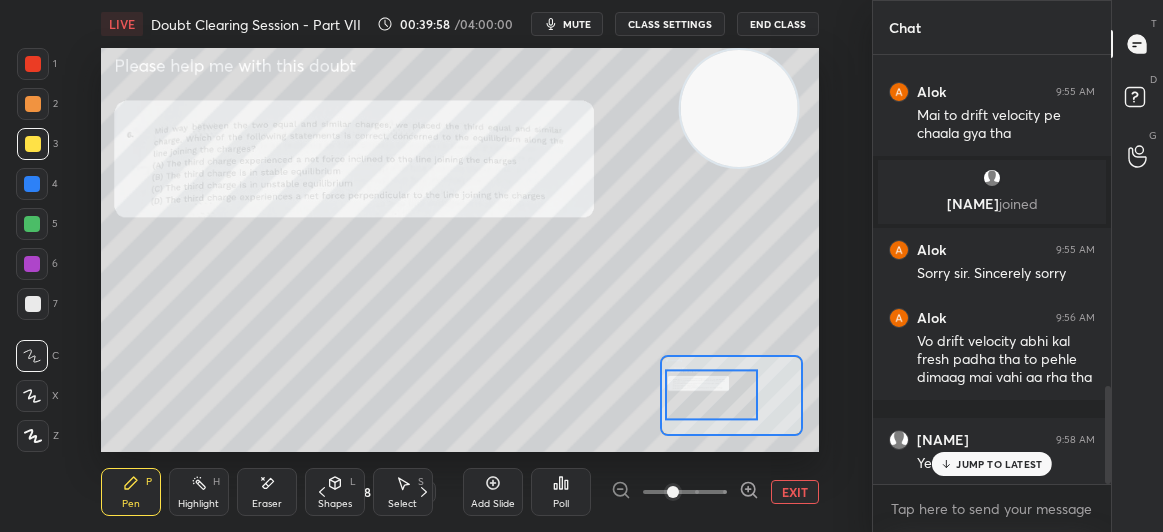 click on "mute" at bounding box center [577, 24] 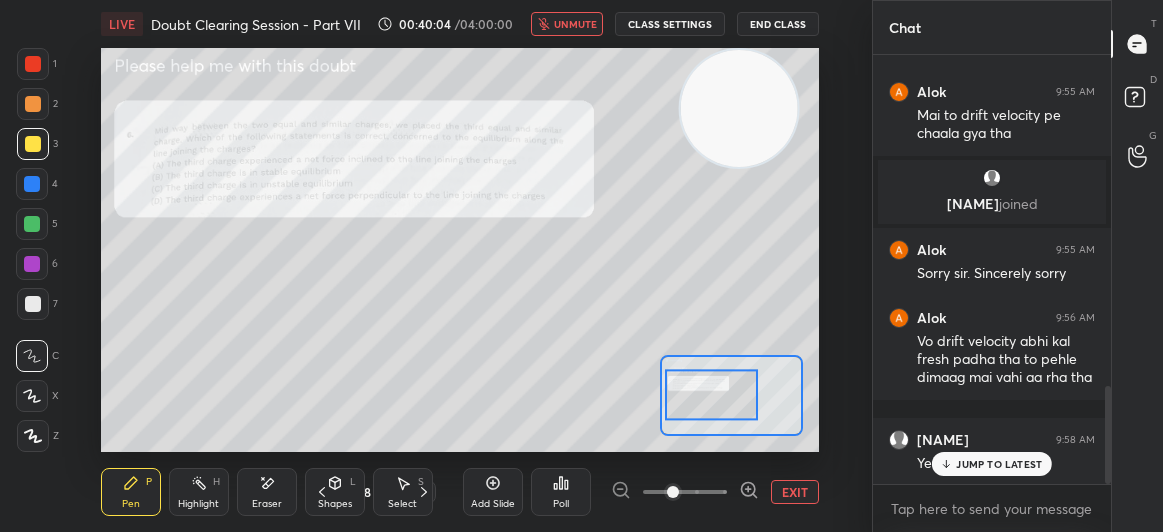 click on "unmute" at bounding box center [567, 24] 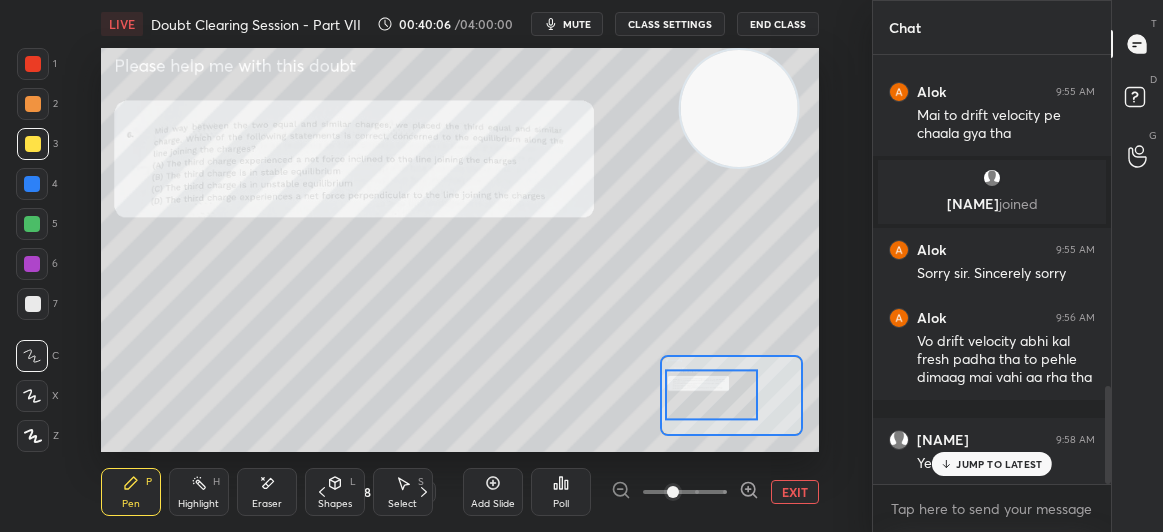click at bounding box center [33, 64] 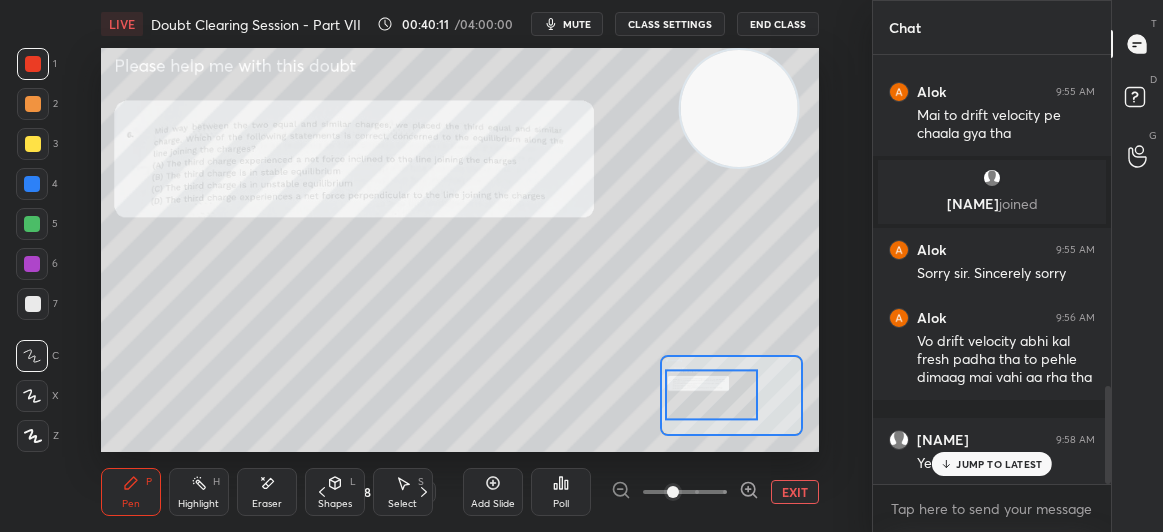 click at bounding box center [33, 144] 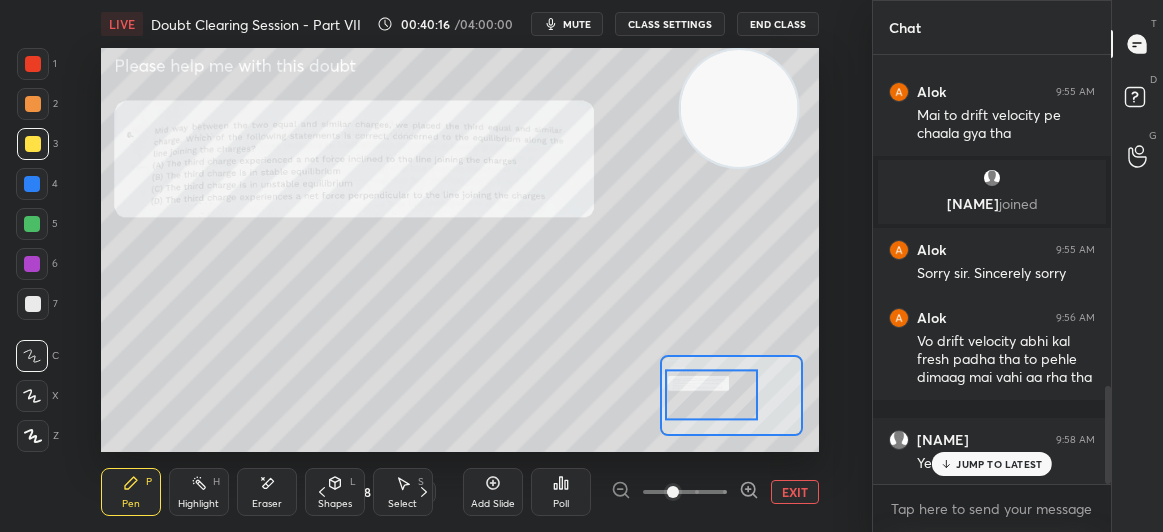 click at bounding box center [33, 64] 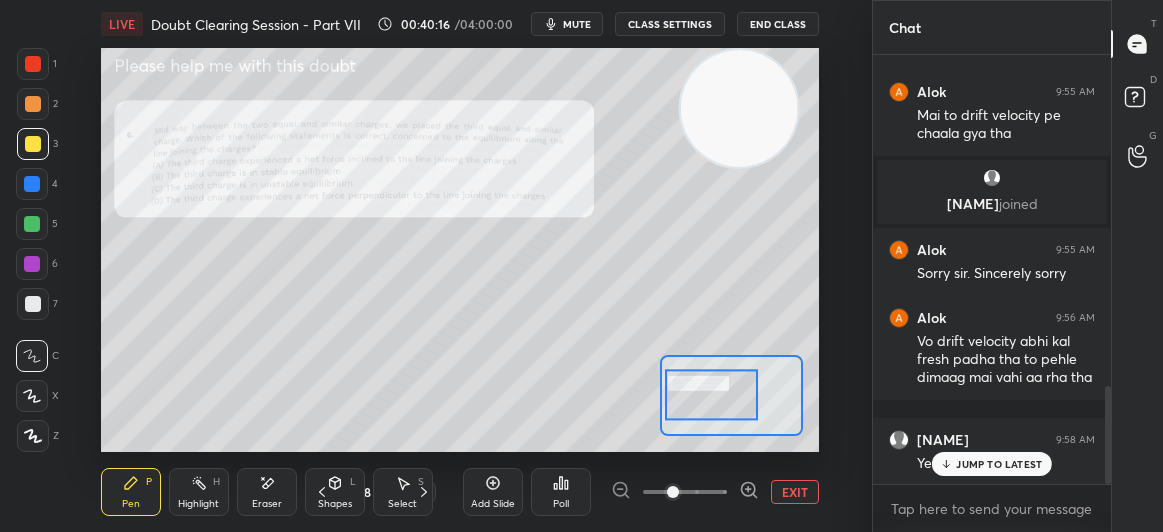 click at bounding box center [33, 64] 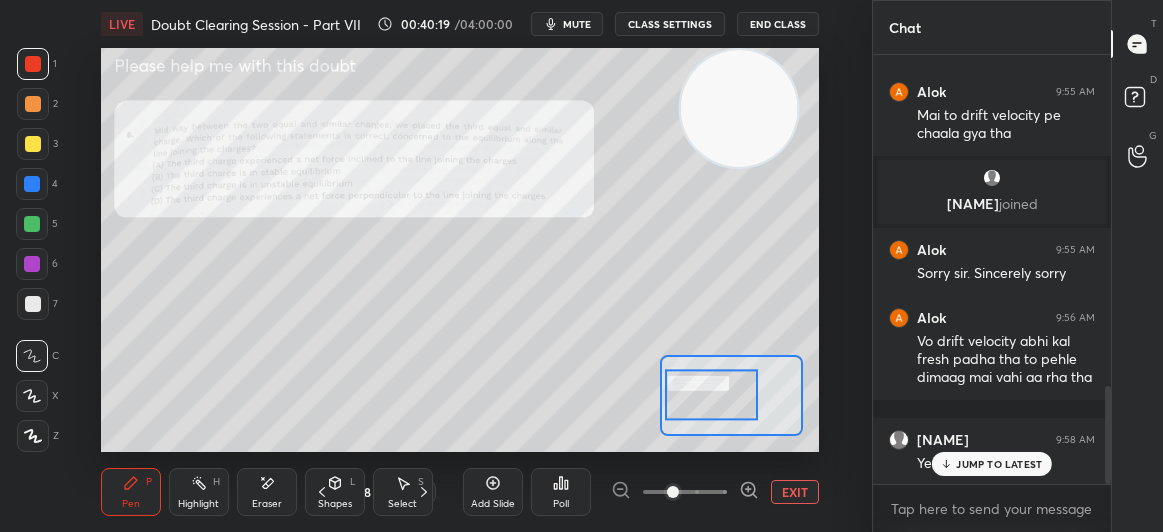 click at bounding box center [33, 144] 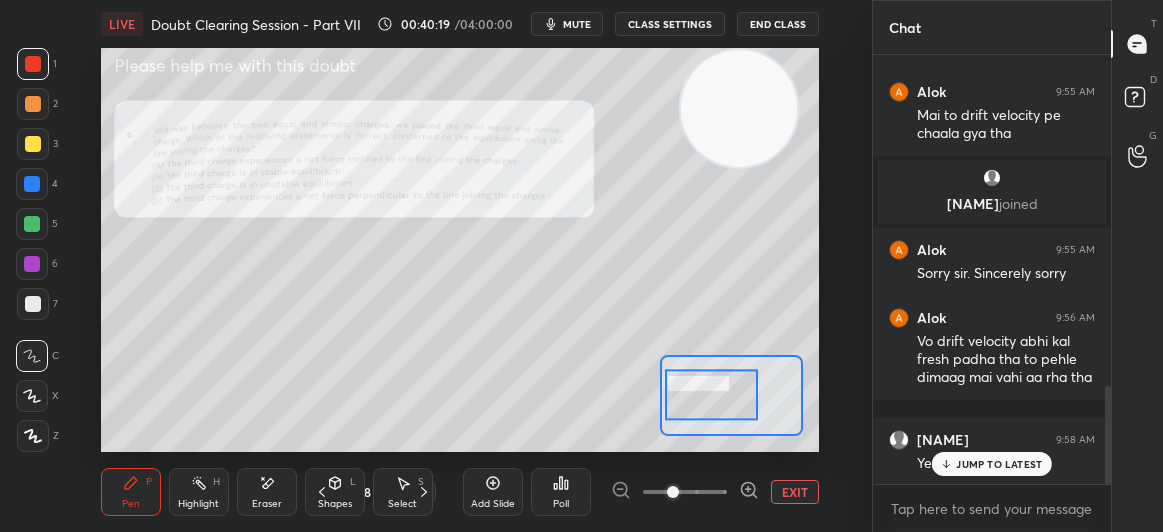 click at bounding box center [33, 144] 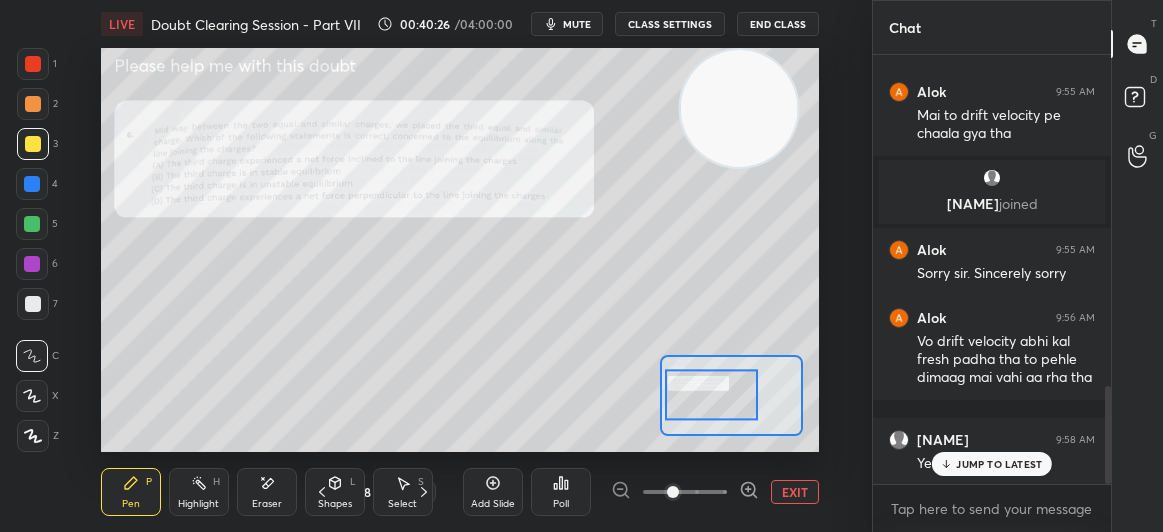 click at bounding box center [33, 64] 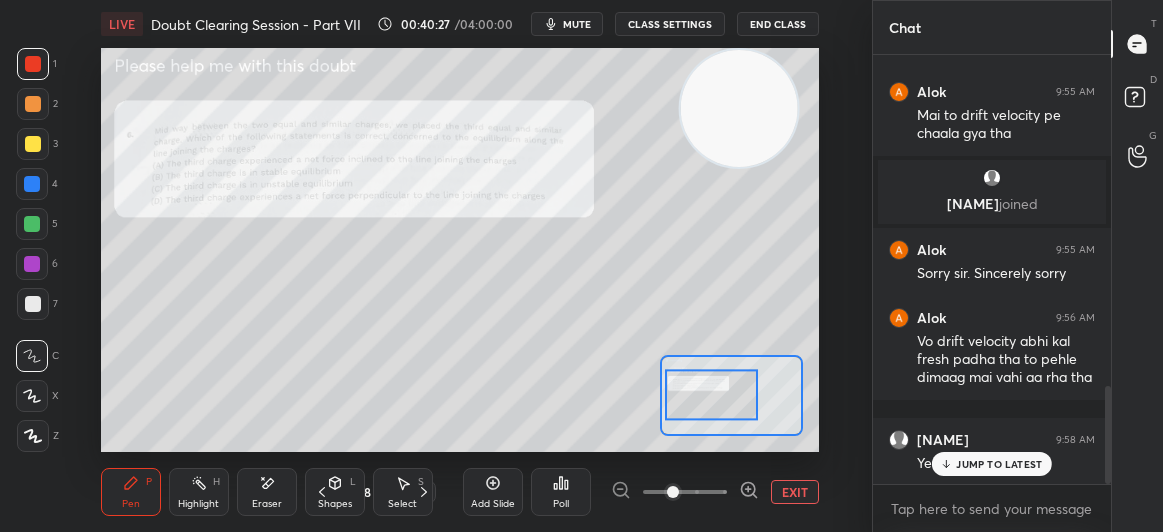 click at bounding box center [33, 64] 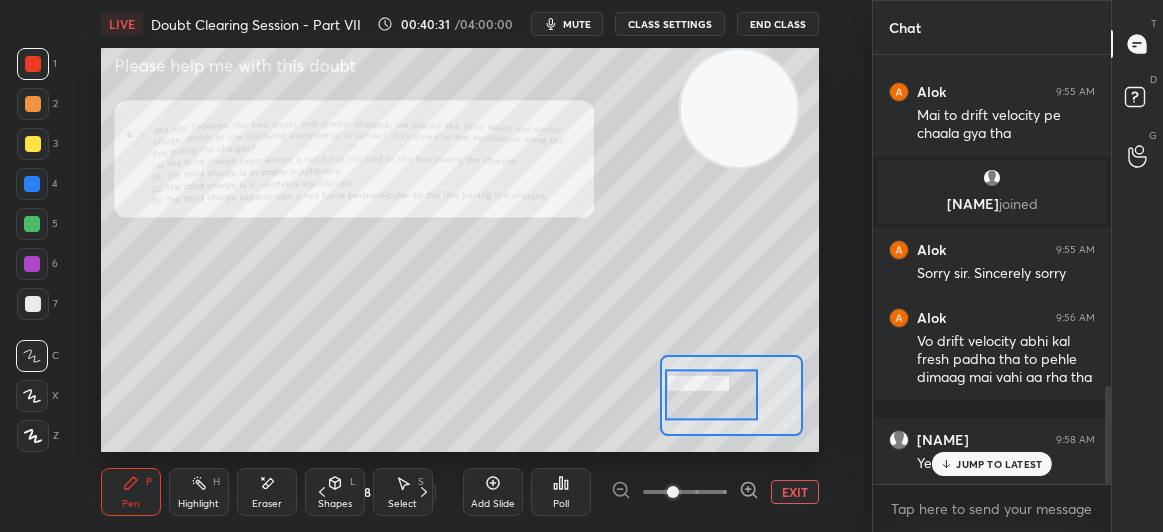 click on "JUMP TO LATEST" at bounding box center (999, 464) 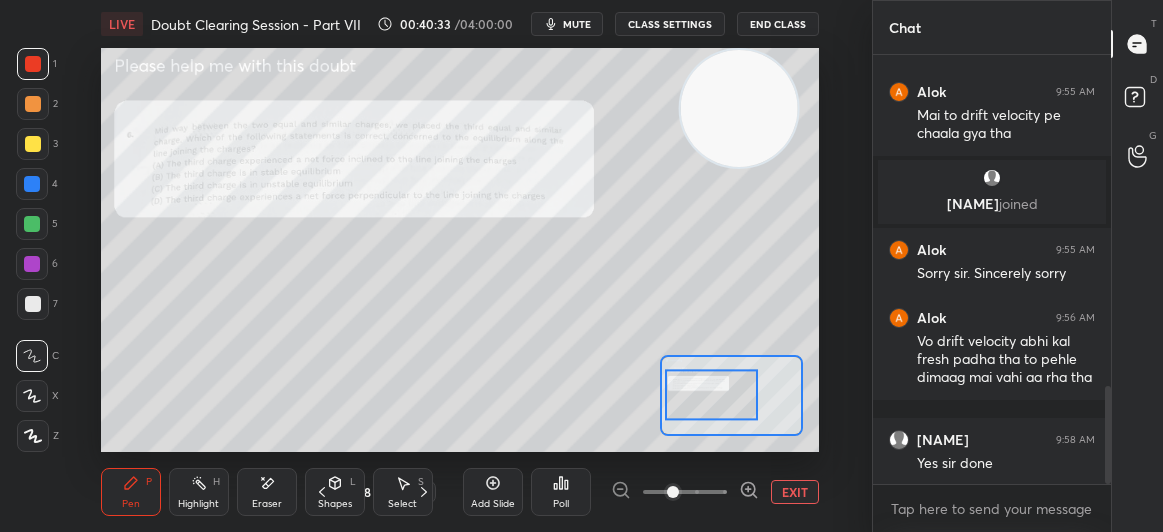 click at bounding box center (33, 144) 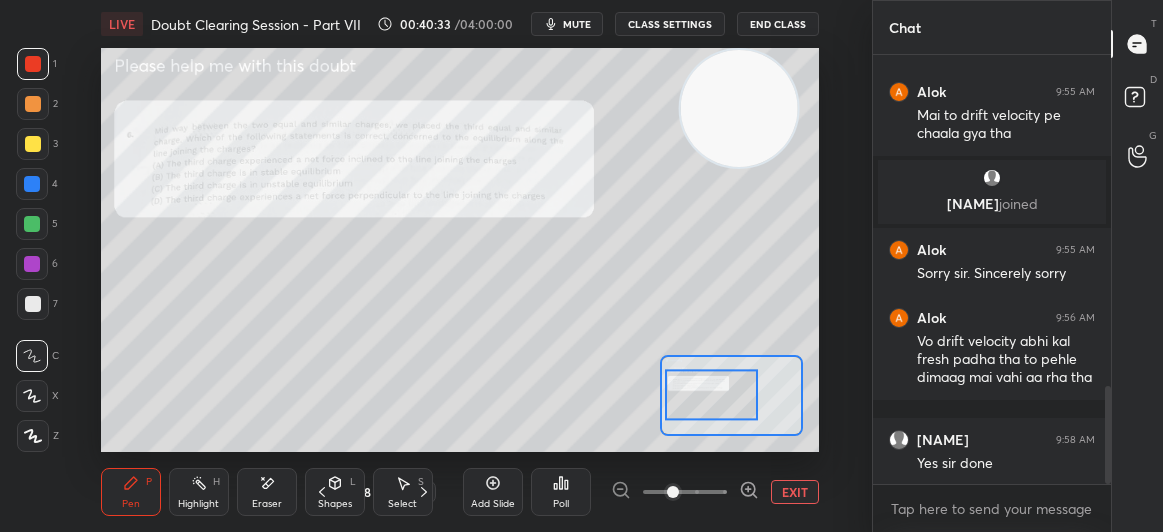 click at bounding box center [33, 144] 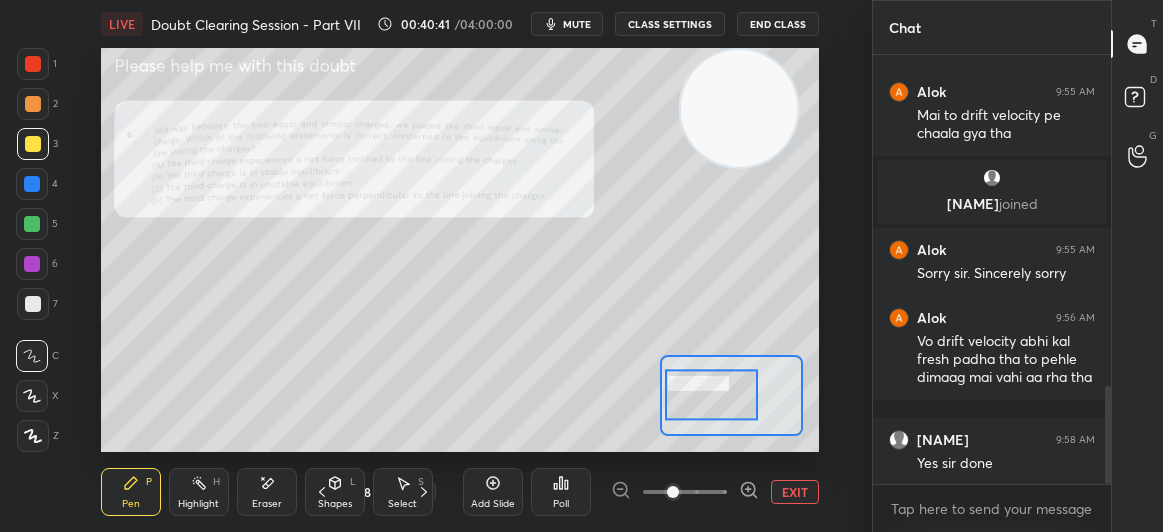 click at bounding box center (32, 224) 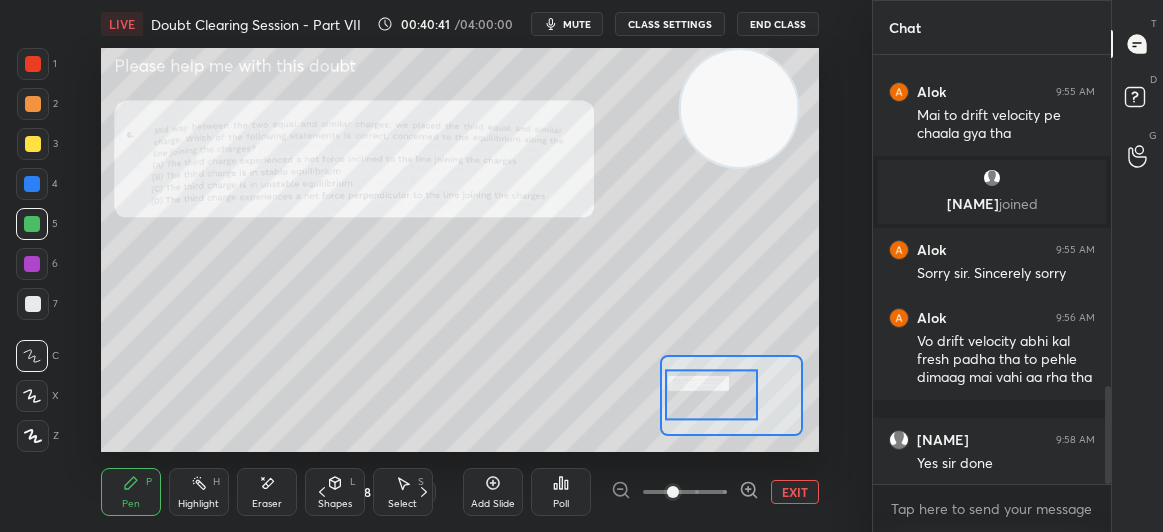click at bounding box center (32, 224) 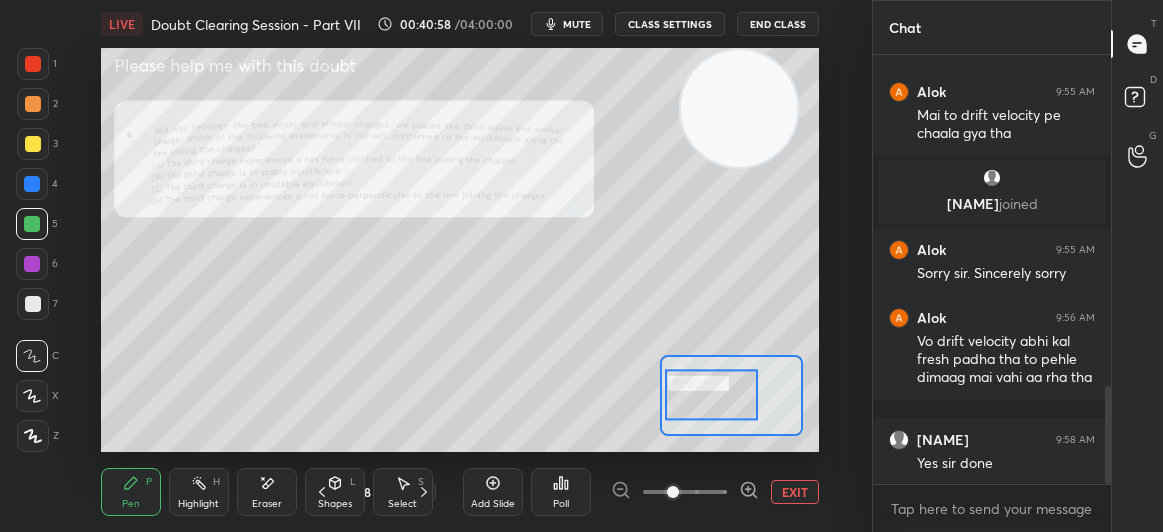 click at bounding box center (33, 64) 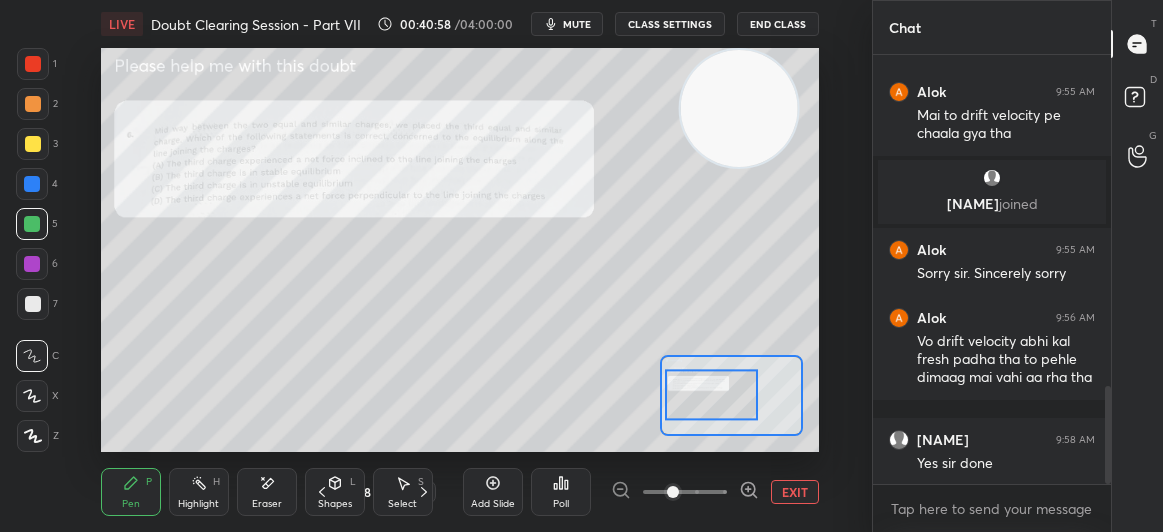click at bounding box center [33, 64] 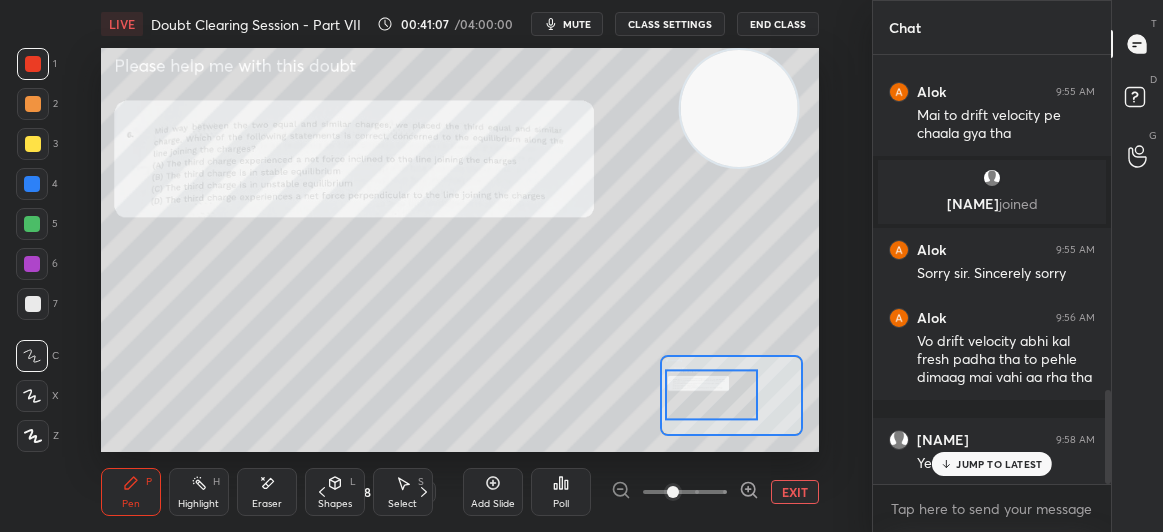 scroll, scrollTop: 1523, scrollLeft: 0, axis: vertical 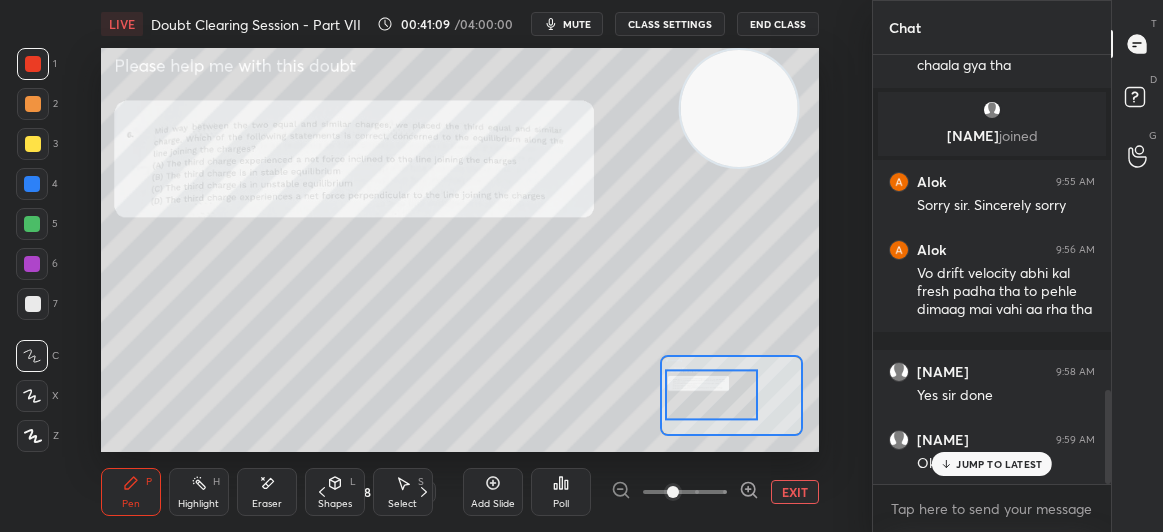 click on "JUMP TO LATEST" at bounding box center (992, 464) 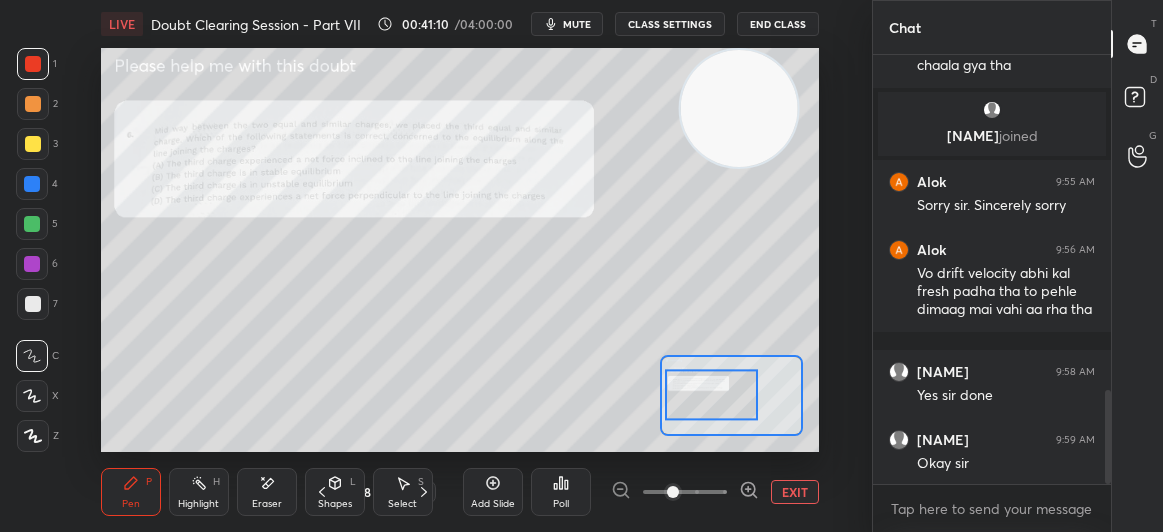 click 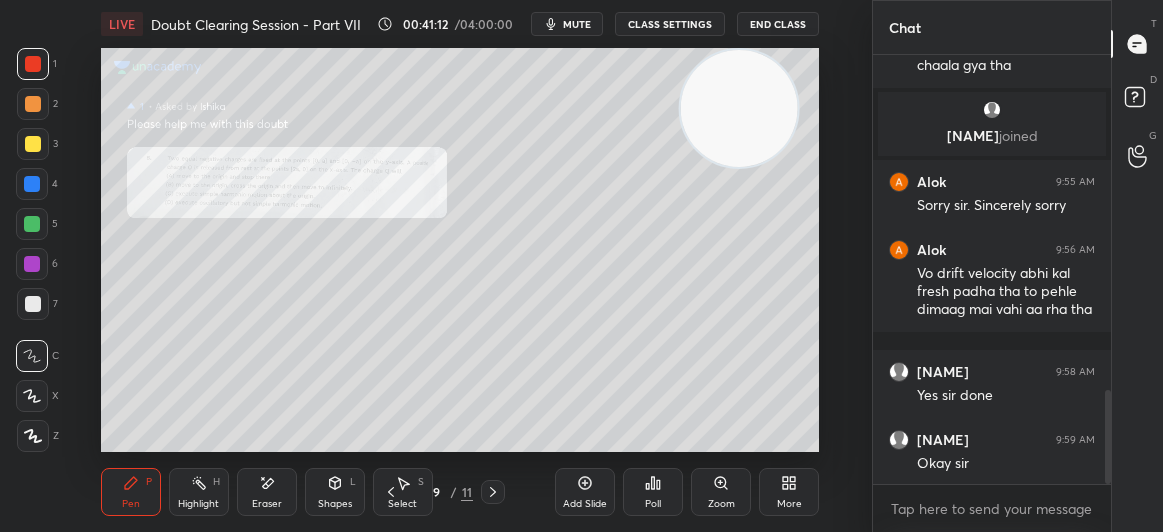 click on "Zoom" at bounding box center (721, 504) 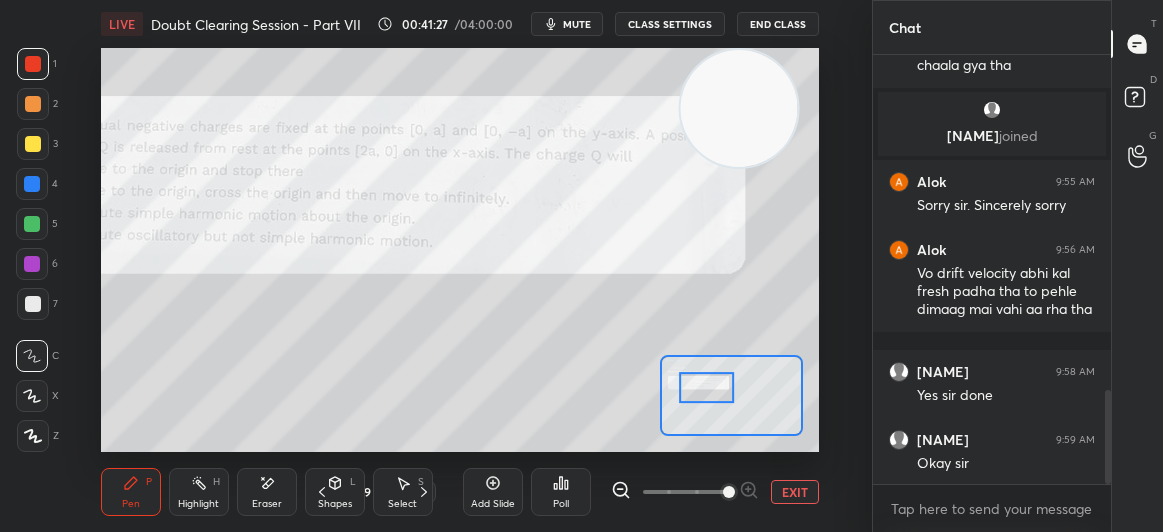 click on "mute" at bounding box center [577, 24] 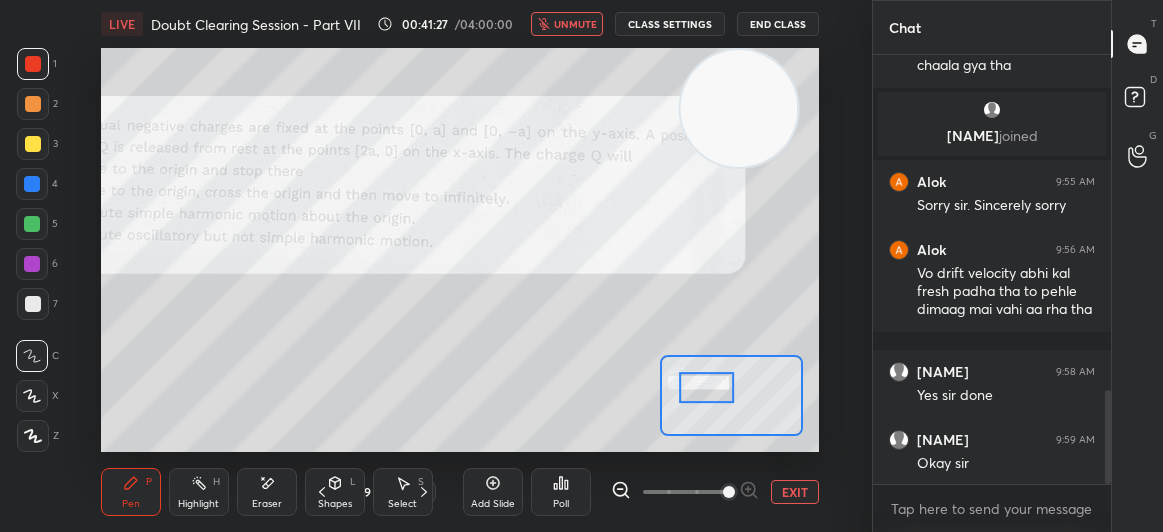 click on "End Class" at bounding box center [778, 24] 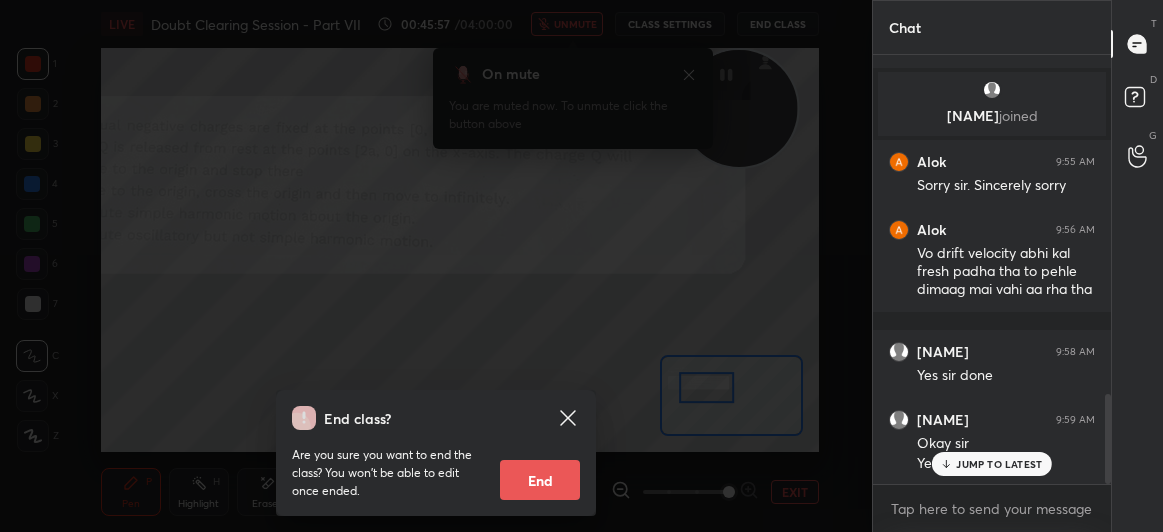 scroll, scrollTop: 1615, scrollLeft: 0, axis: vertical 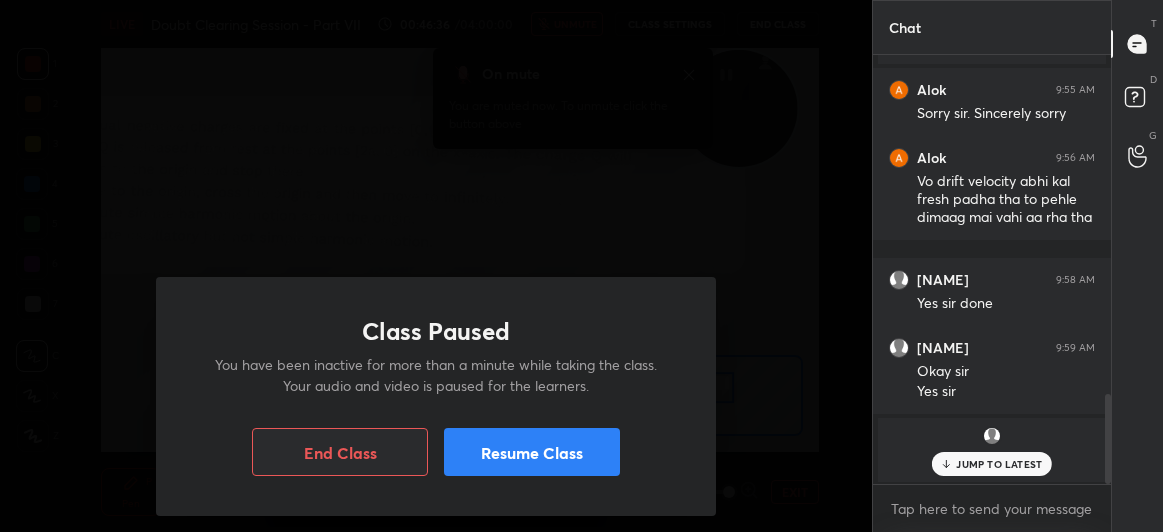 click on "Resume Class" at bounding box center (532, 452) 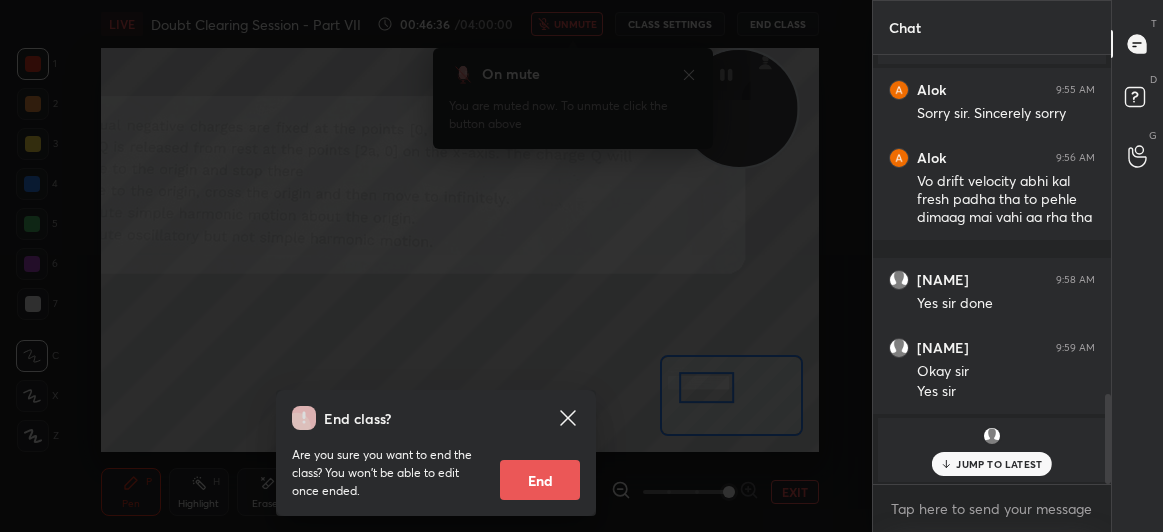 click 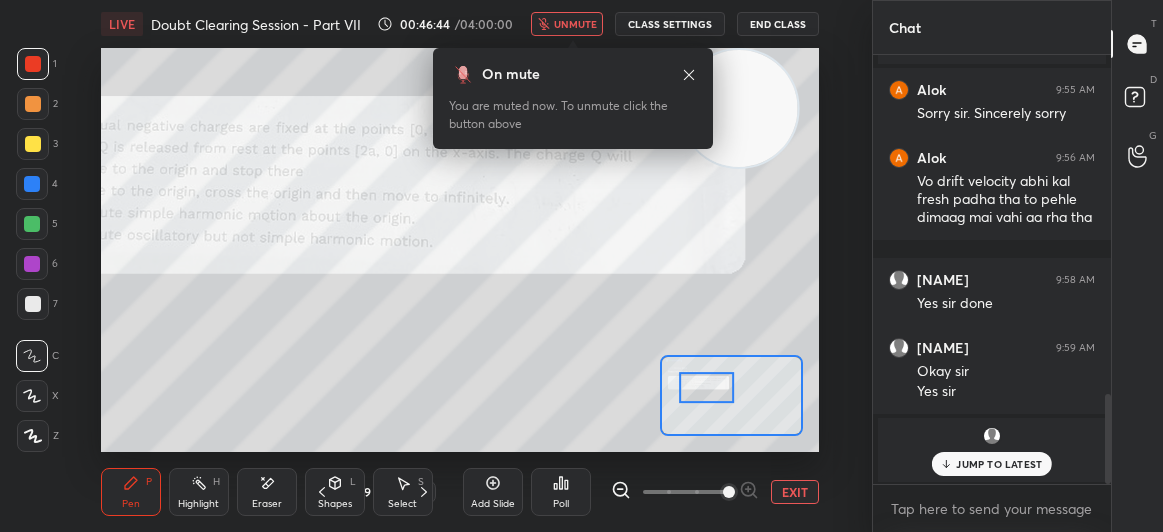 click on "unmute" at bounding box center (575, 24) 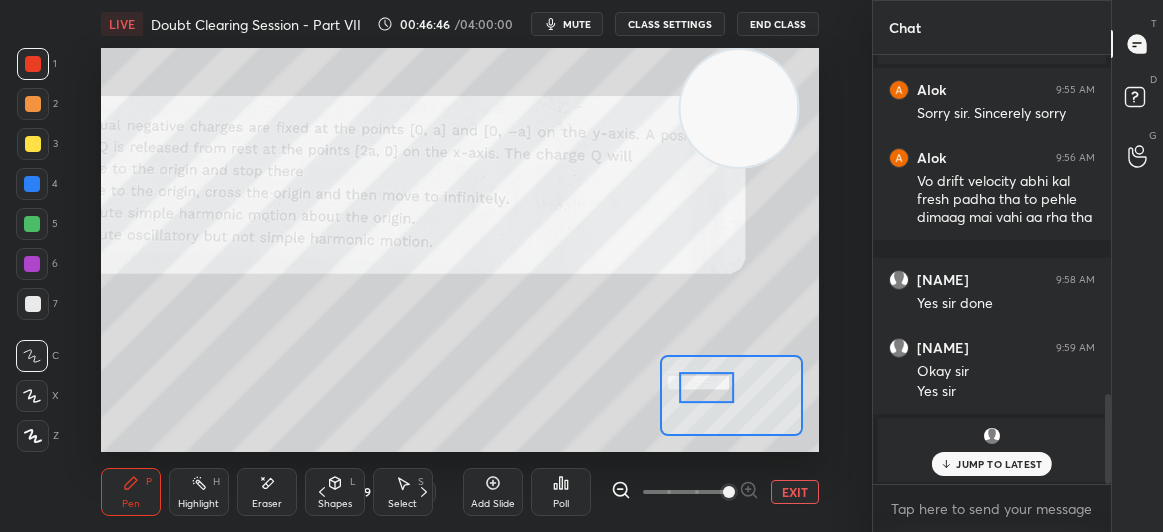 click at bounding box center (33, 144) 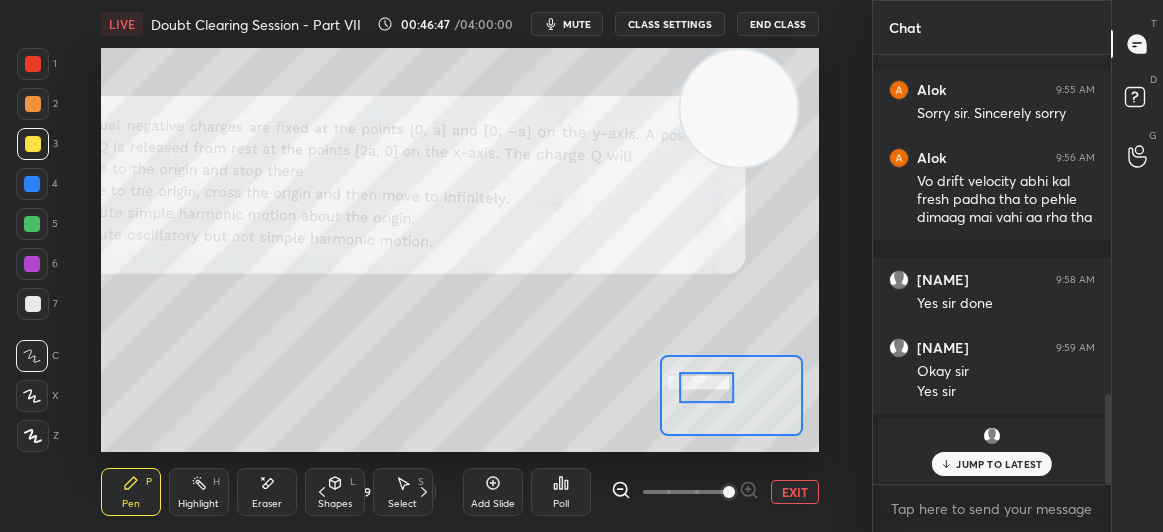 click at bounding box center [33, 144] 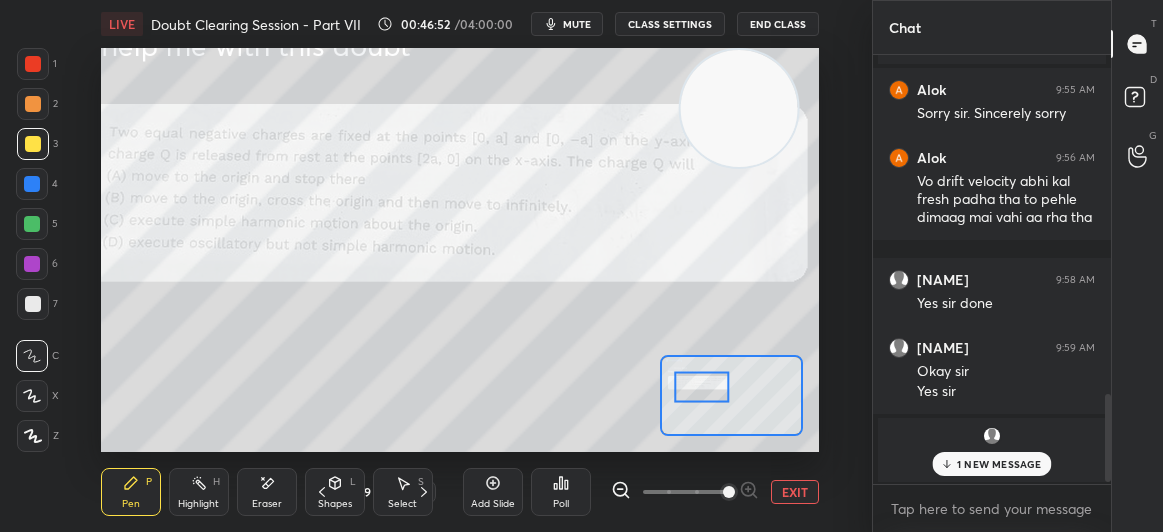 scroll, scrollTop: 1683, scrollLeft: 0, axis: vertical 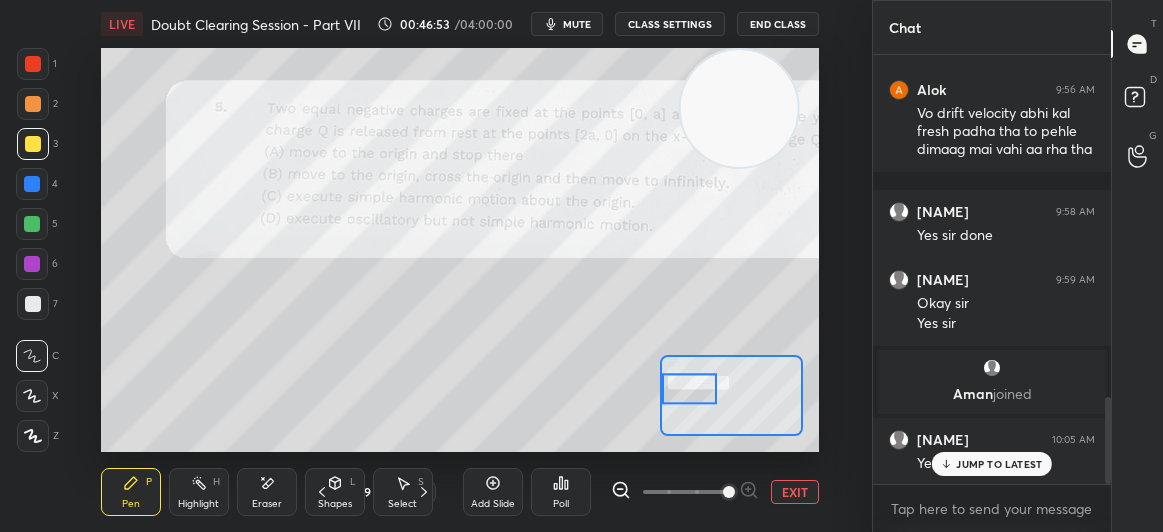 click 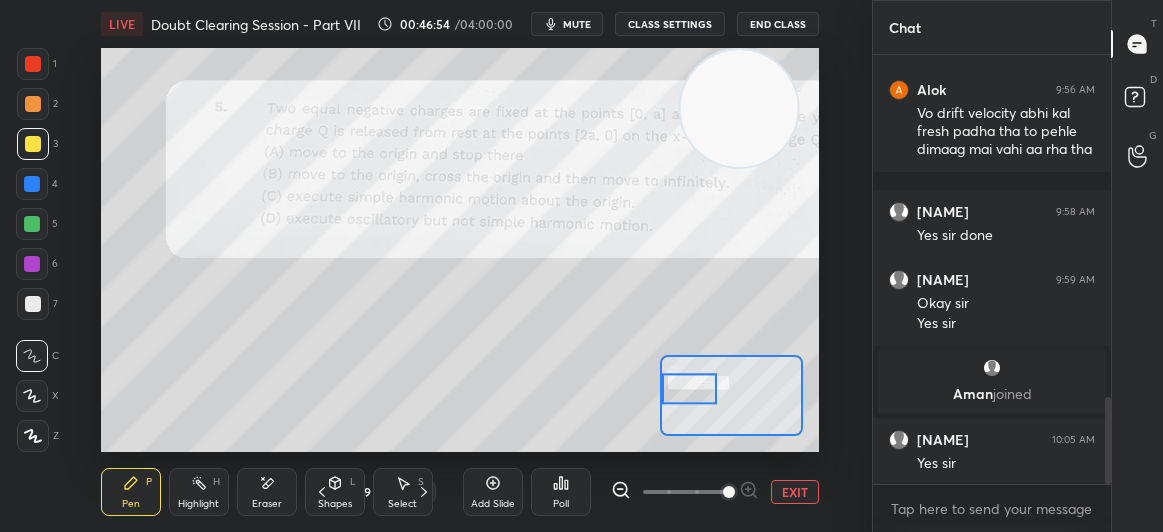 click 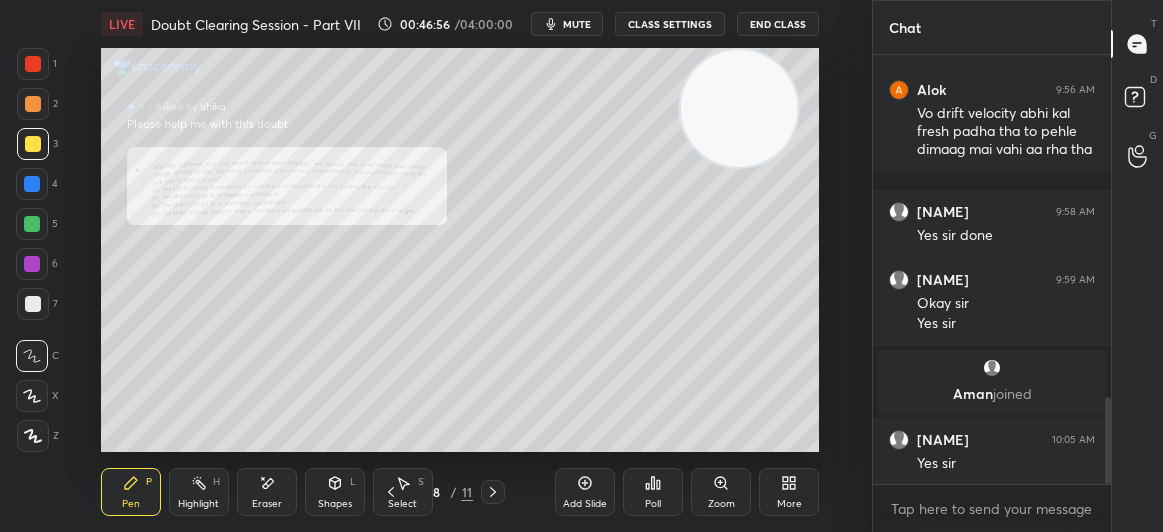 click 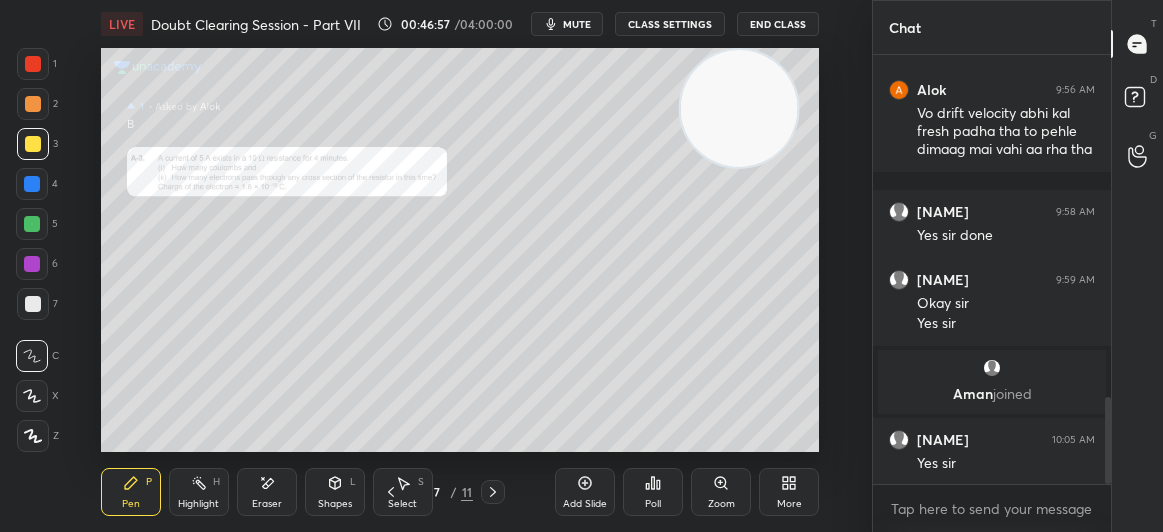 click 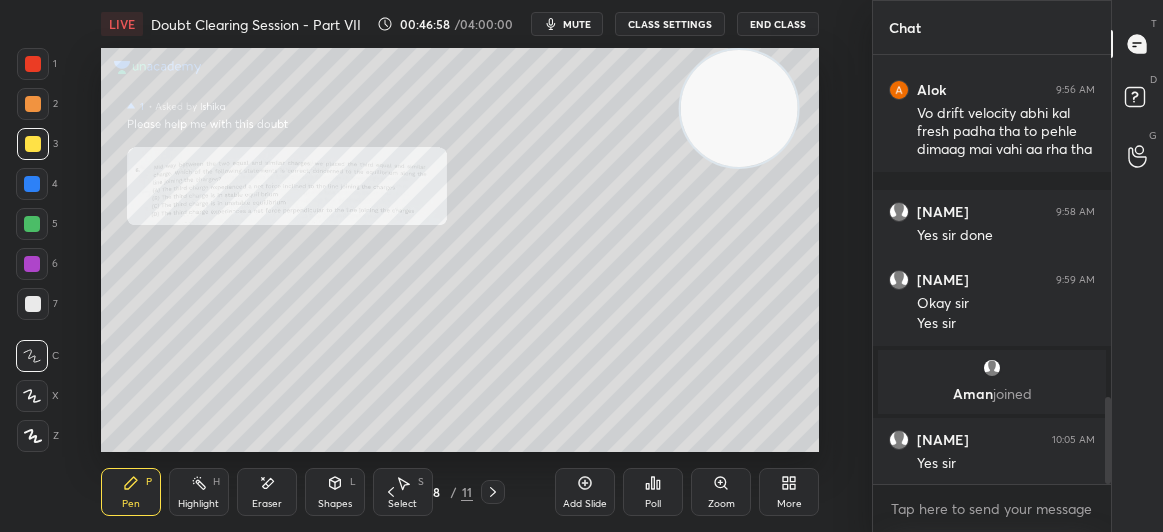click 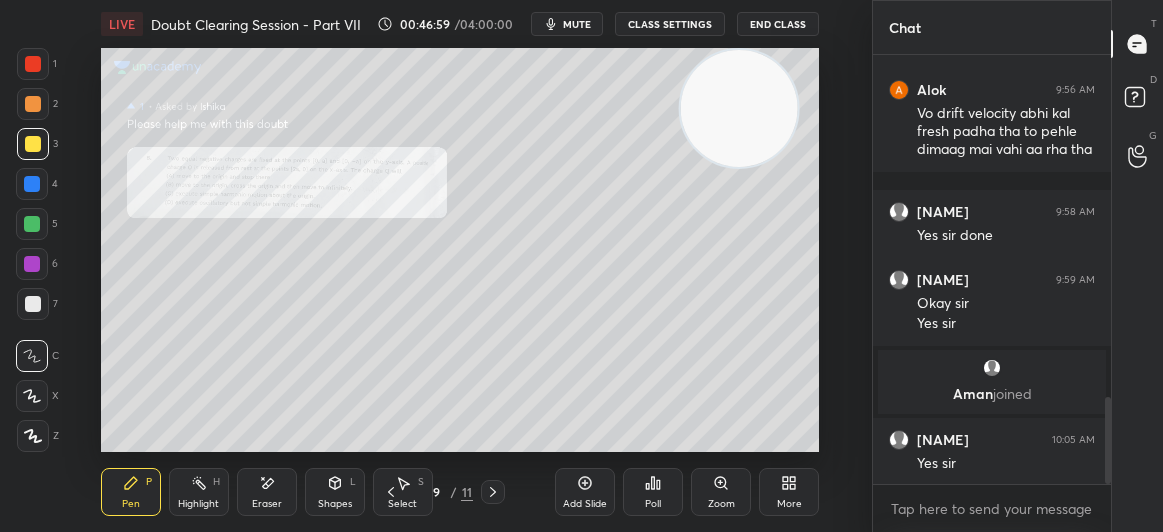 click on "Shapes" at bounding box center (335, 504) 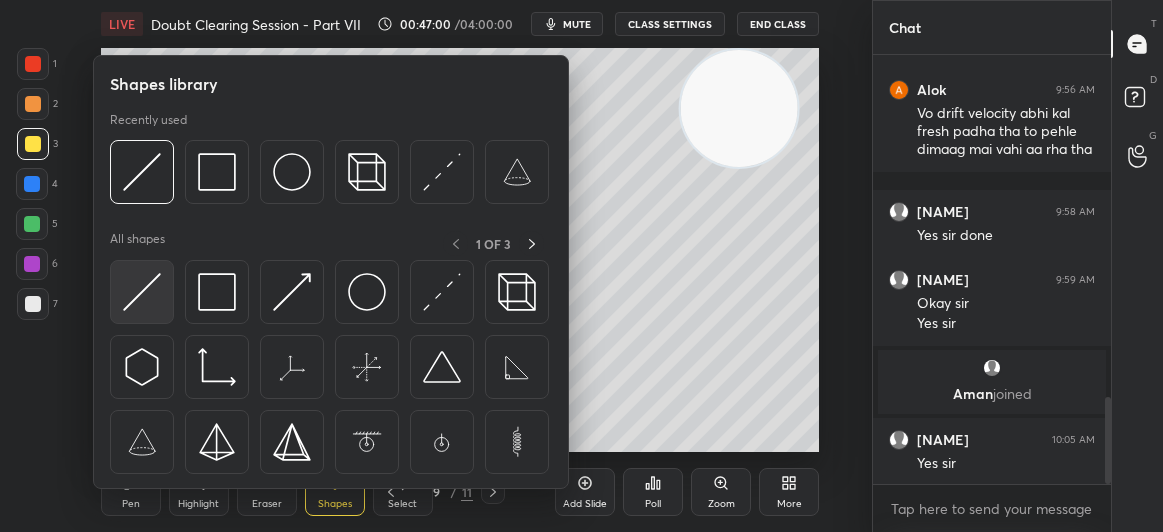 click at bounding box center (142, 292) 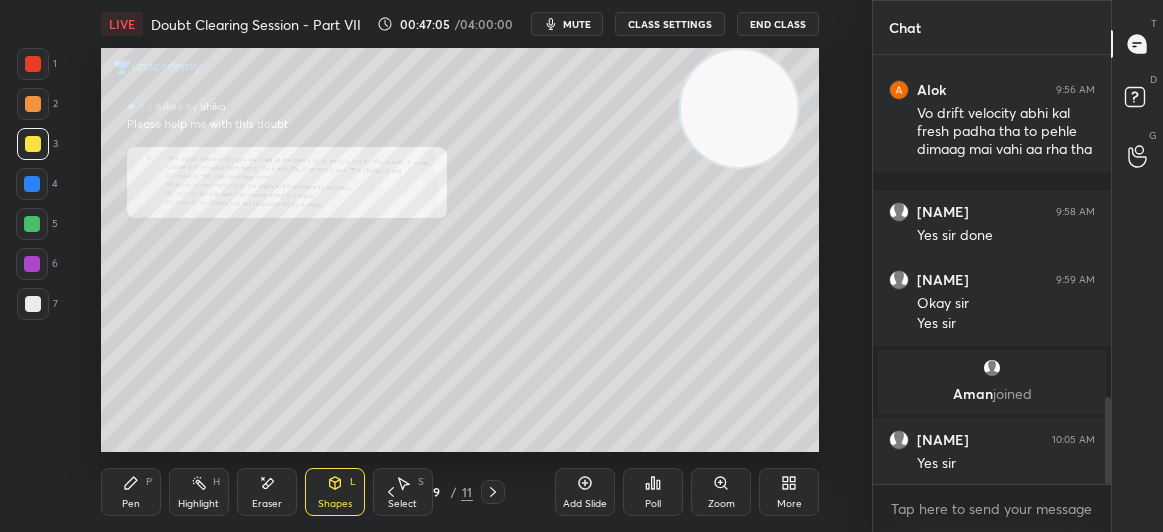 click at bounding box center (32, 224) 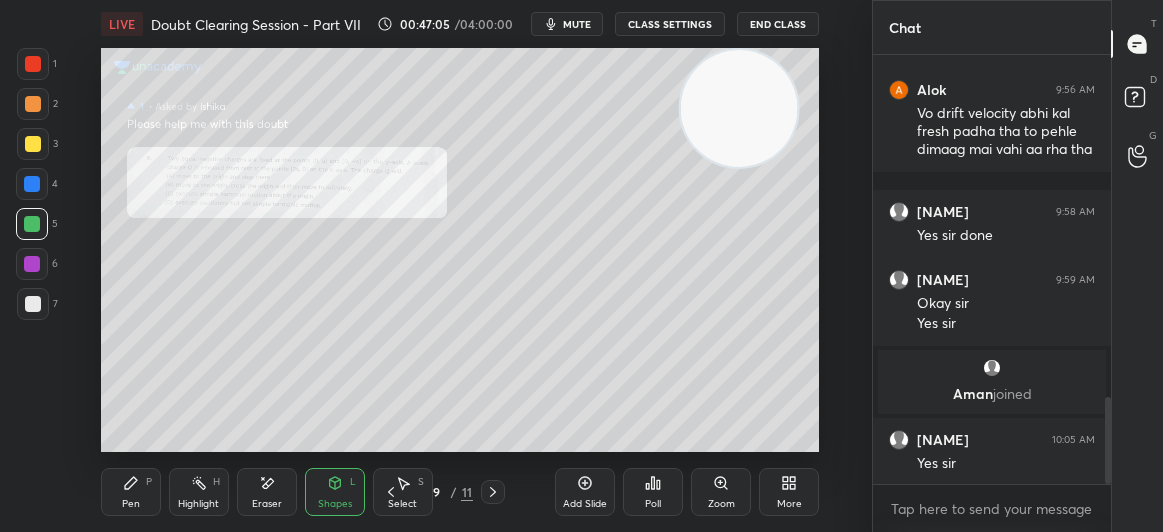click at bounding box center (32, 224) 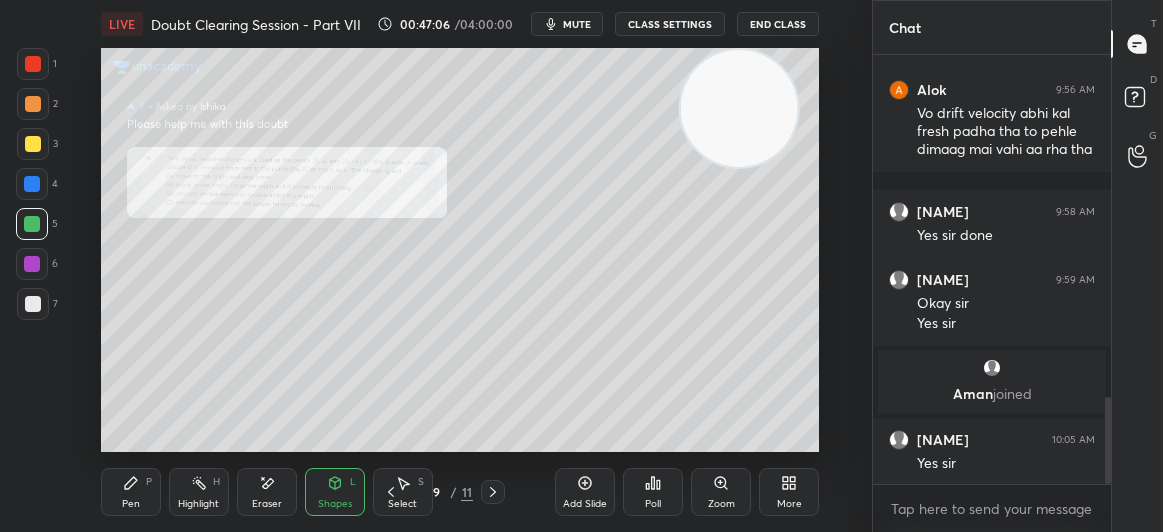 click on "Zoom" at bounding box center [721, 504] 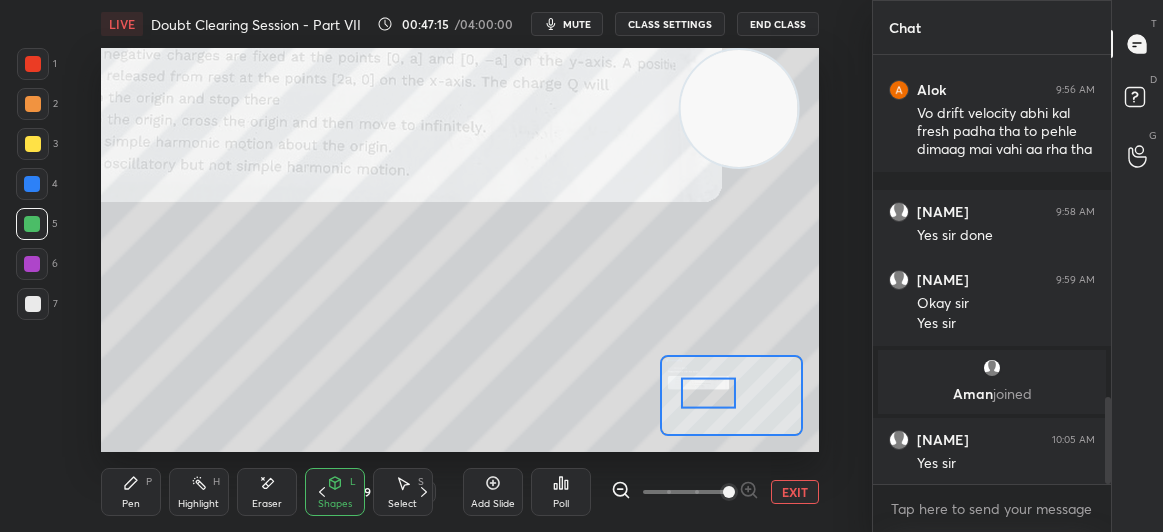 click on "P" at bounding box center [149, 482] 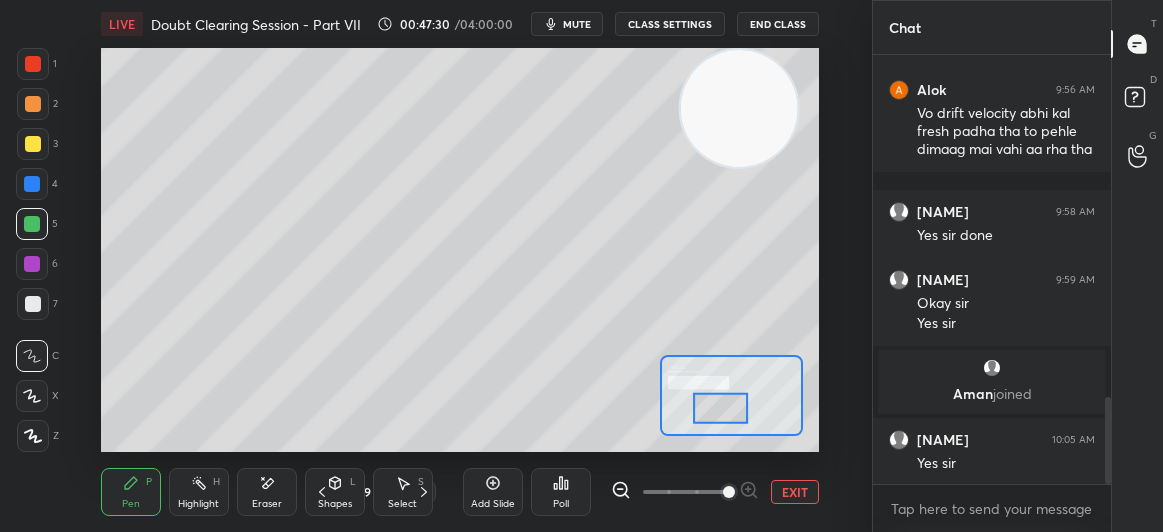 click at bounding box center [33, 144] 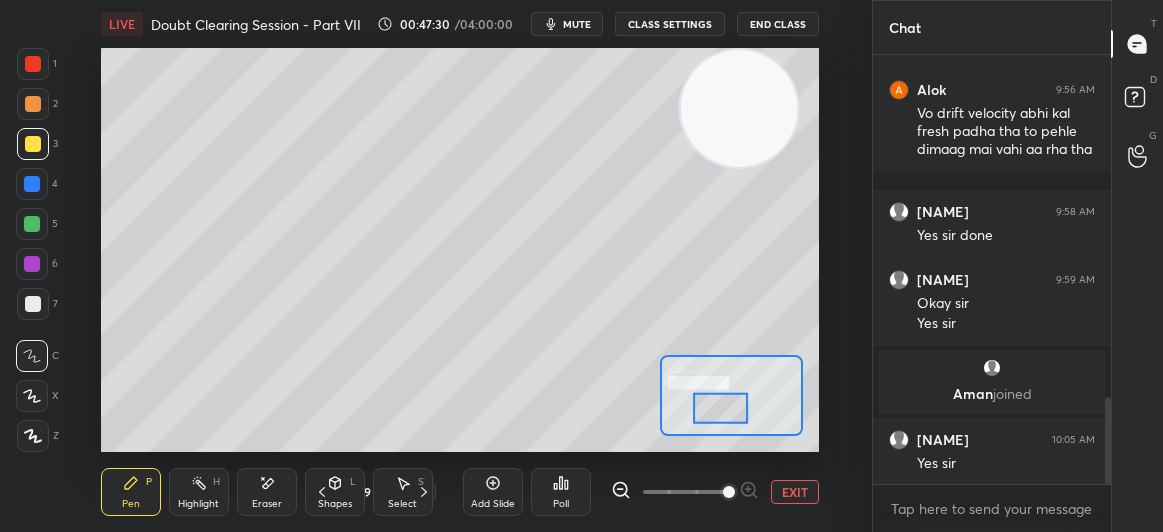 click at bounding box center [33, 144] 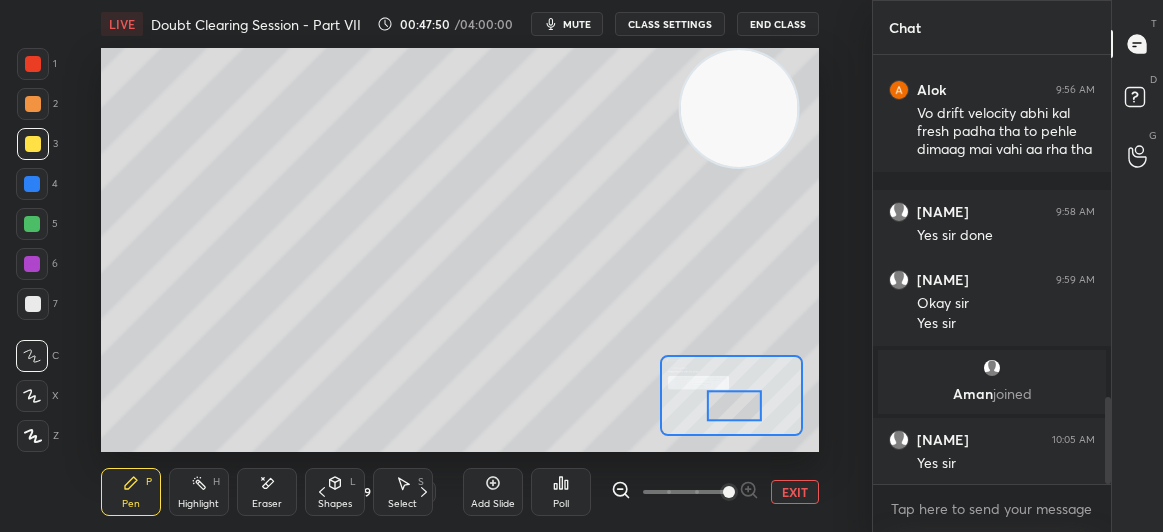 click at bounding box center [32, 184] 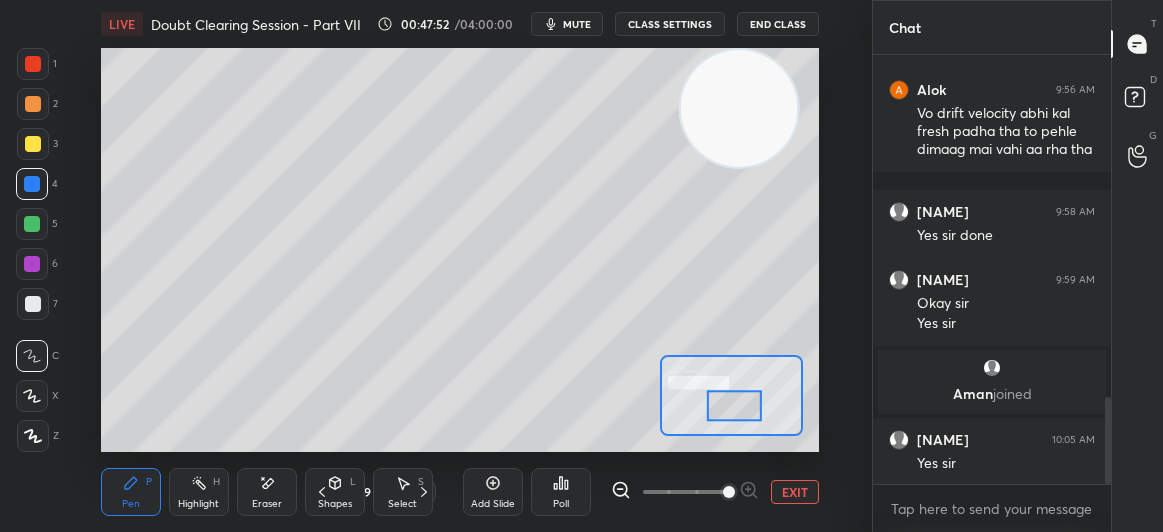 click on "EXIT" at bounding box center [795, 492] 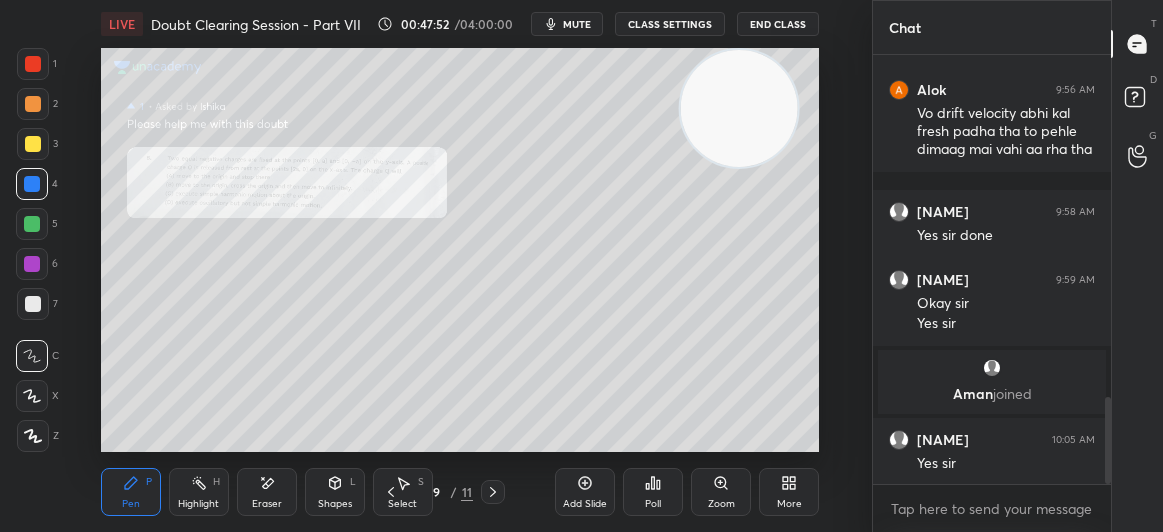click 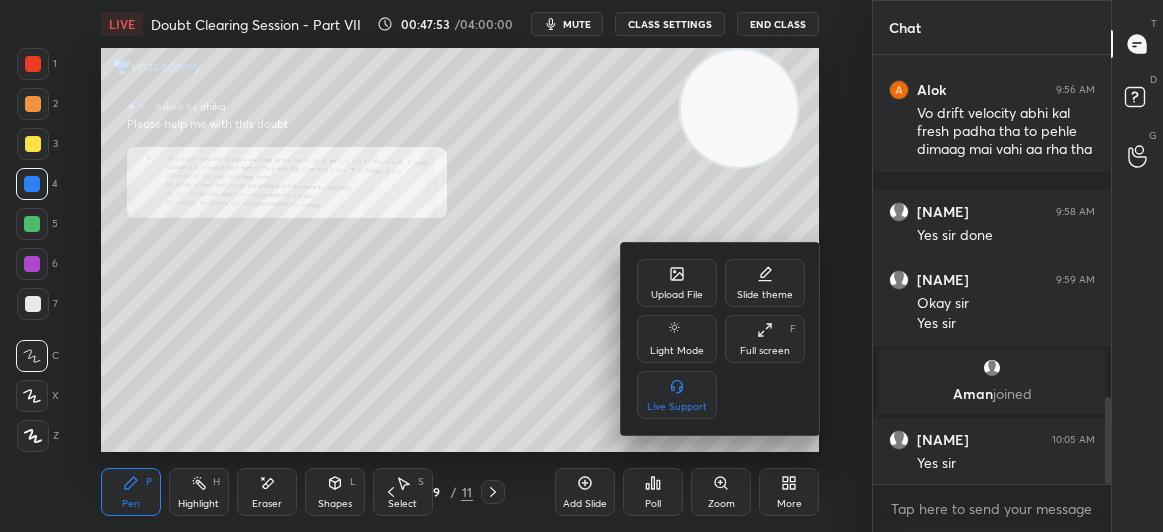 click at bounding box center [581, 266] 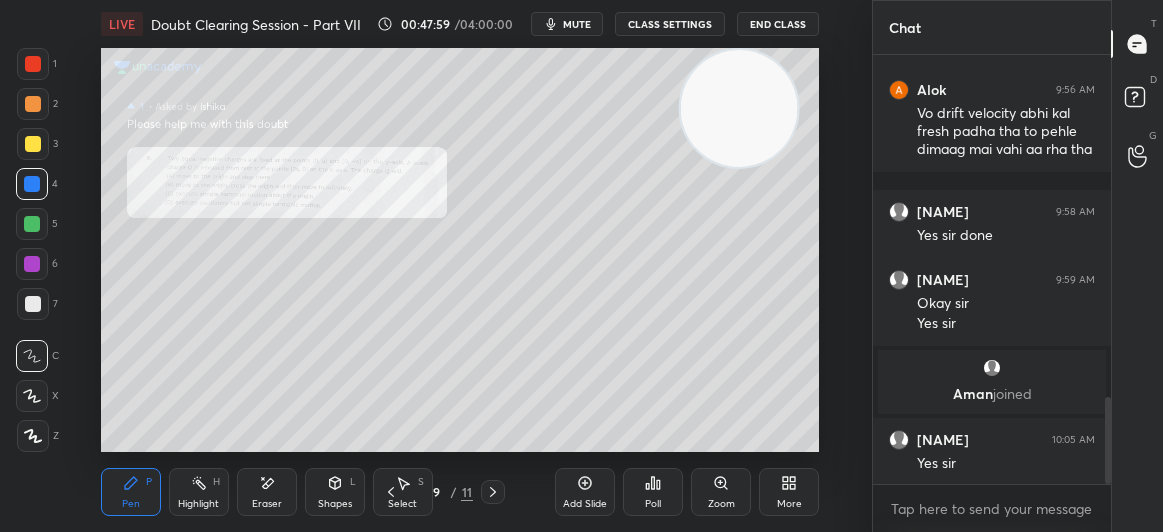 click at bounding box center (33, 144) 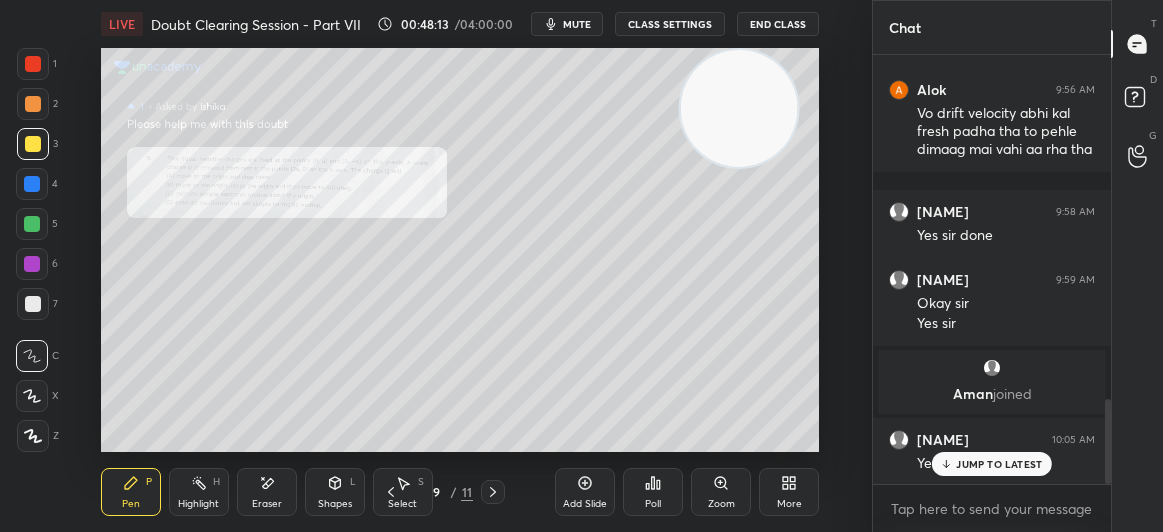 scroll, scrollTop: 1751, scrollLeft: 0, axis: vertical 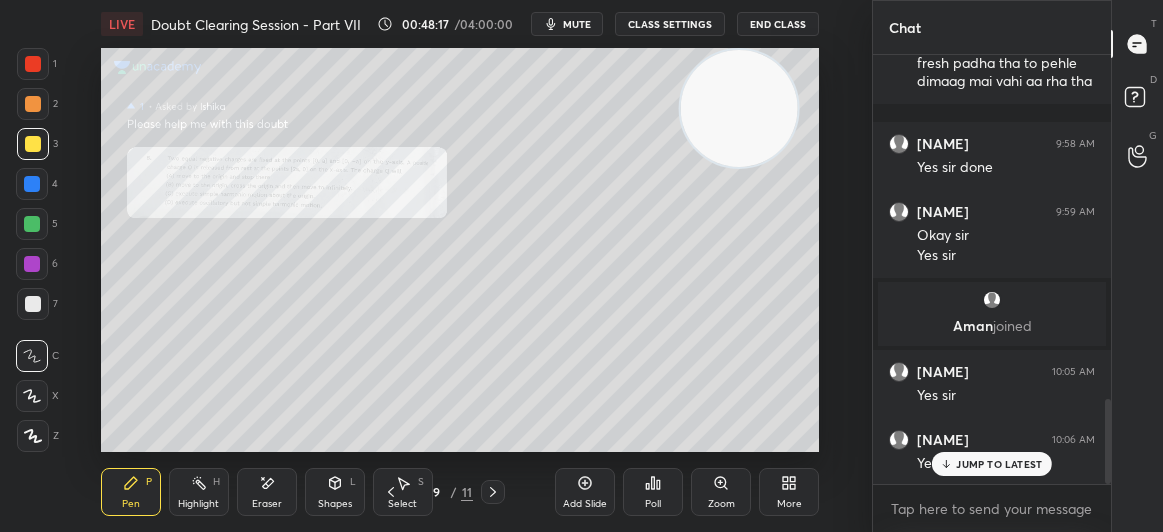 click at bounding box center (33, 64) 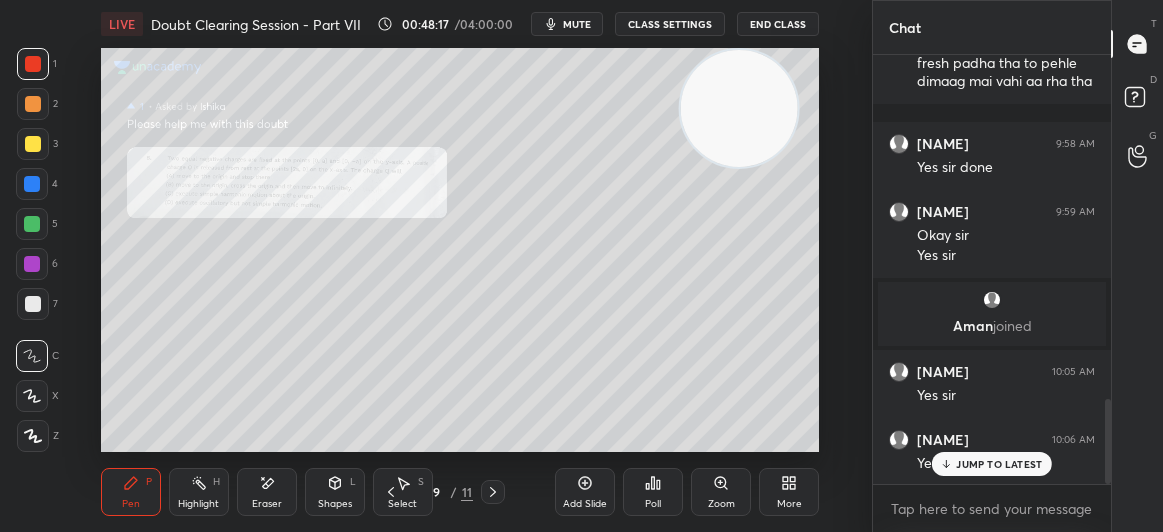 click at bounding box center [33, 64] 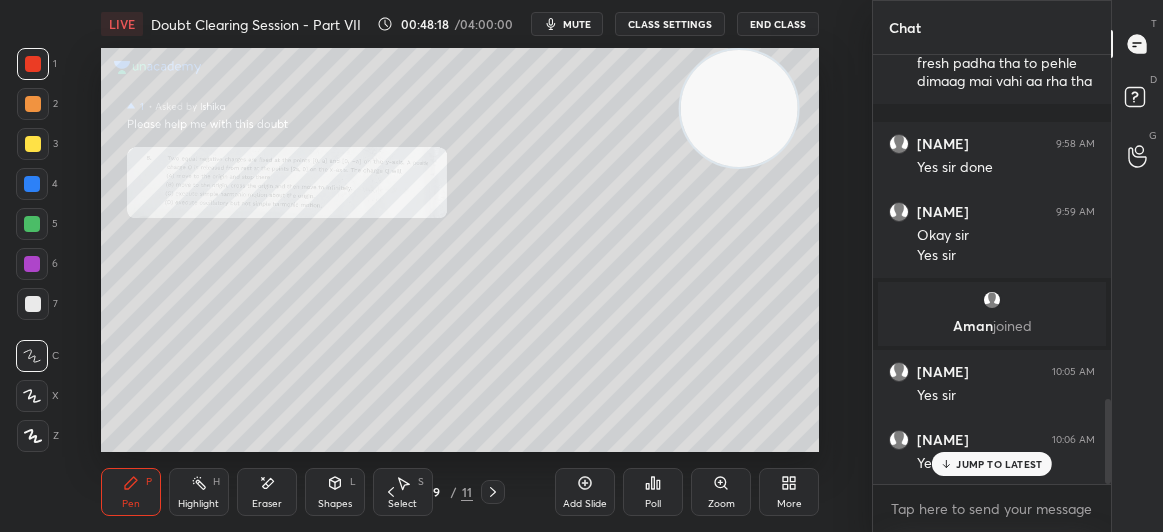 click at bounding box center (33, 144) 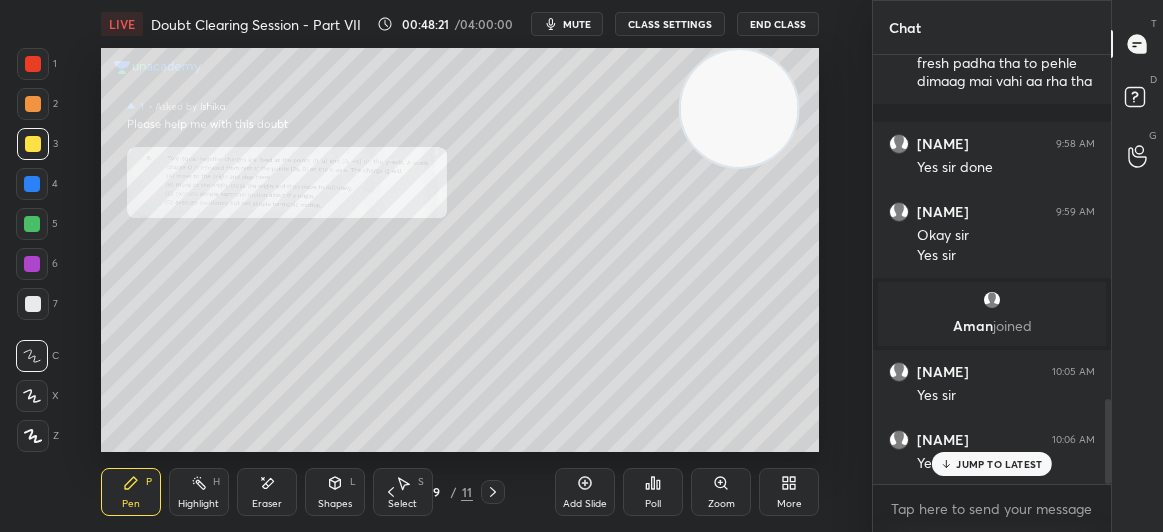 click on "6" at bounding box center (37, 268) 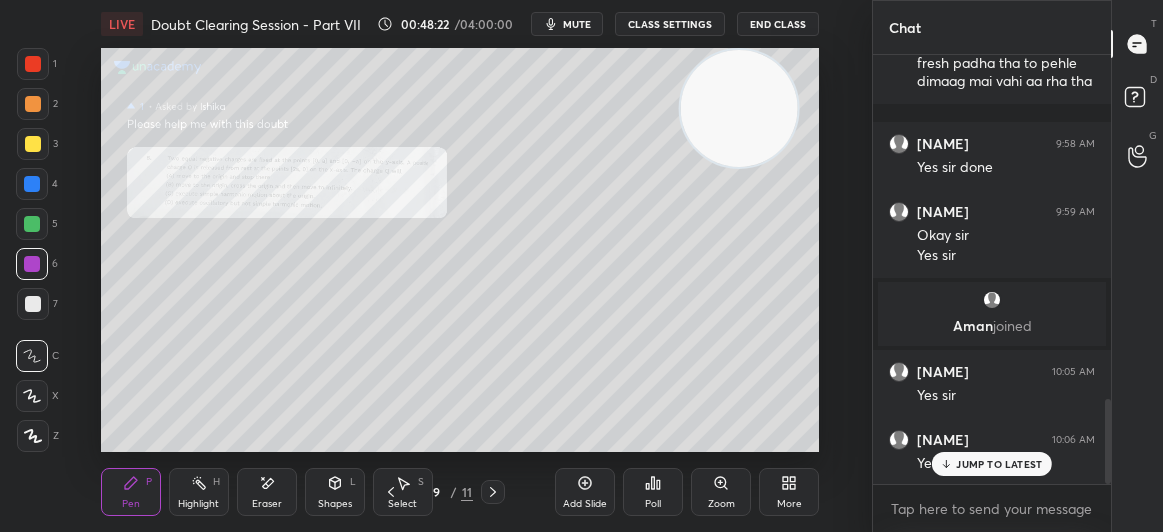 click on "1" at bounding box center (37, 64) 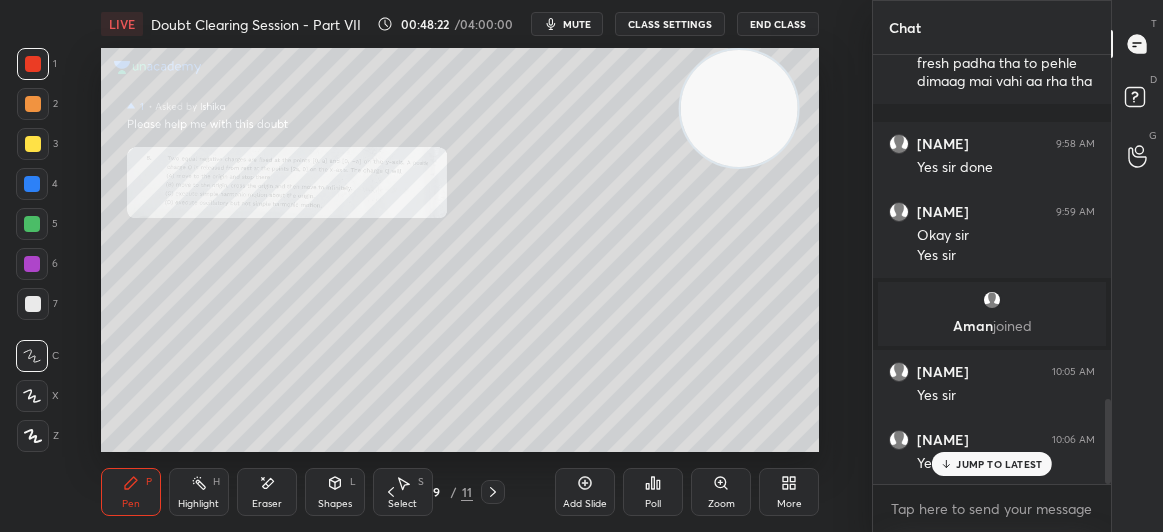 click at bounding box center [33, 64] 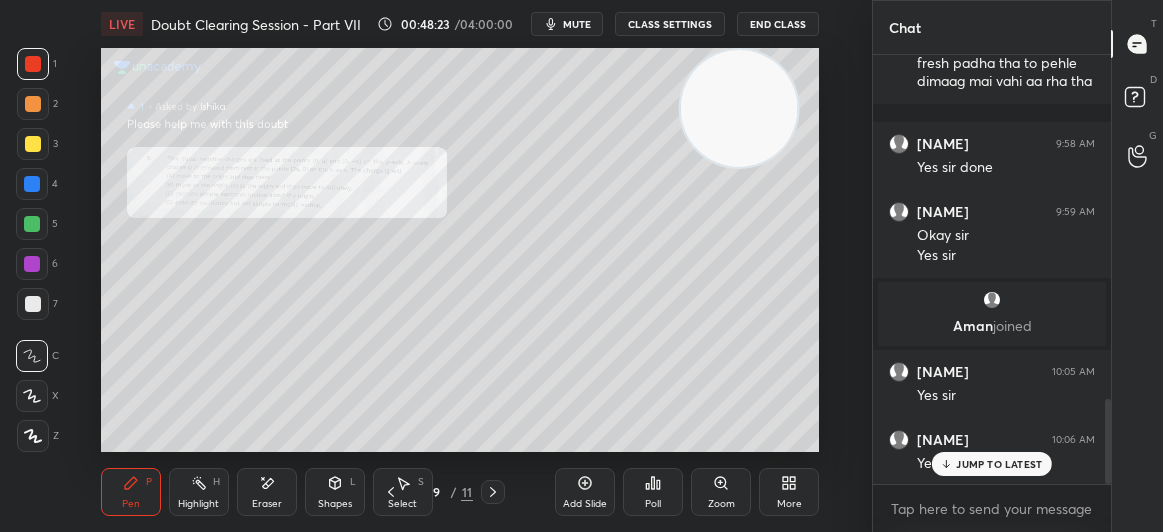 click 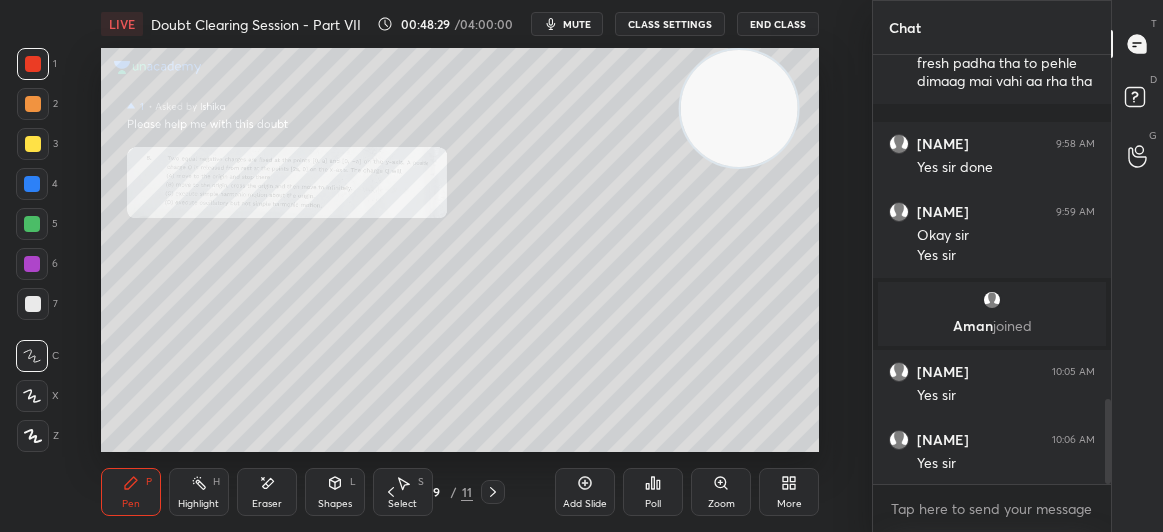 click at bounding box center (33, 144) 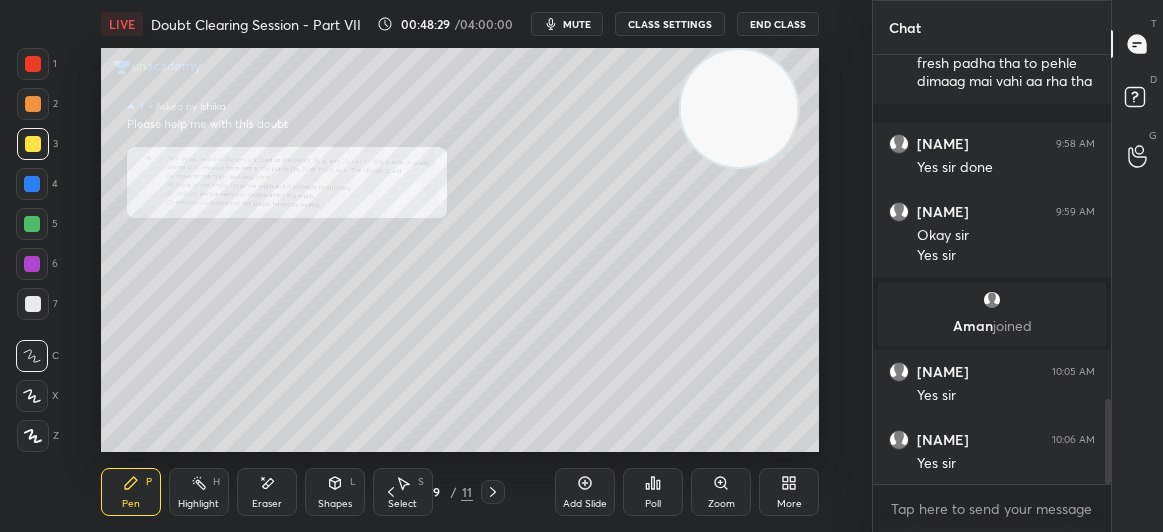 click at bounding box center [33, 144] 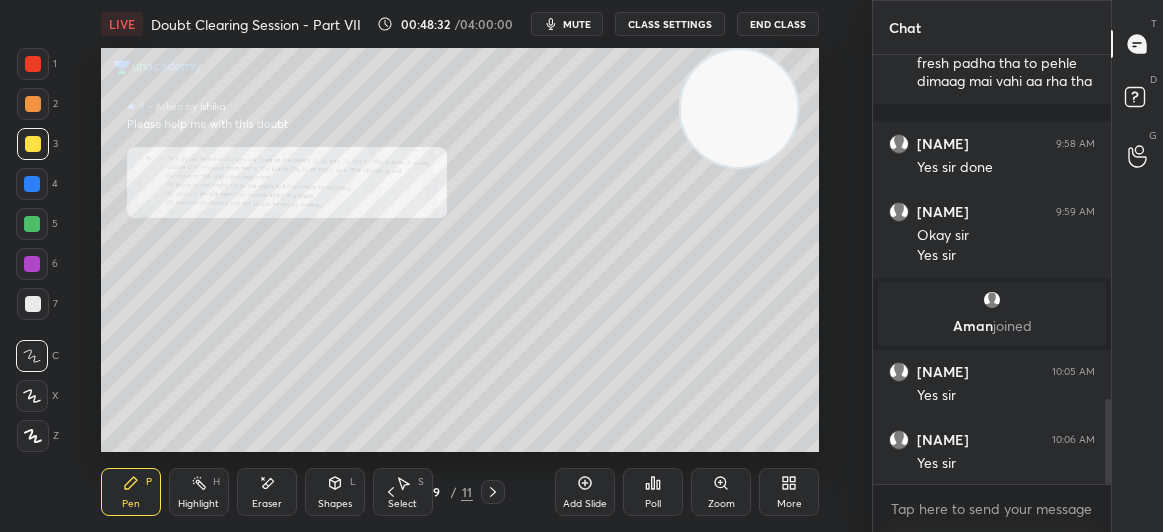 click at bounding box center (33, 64) 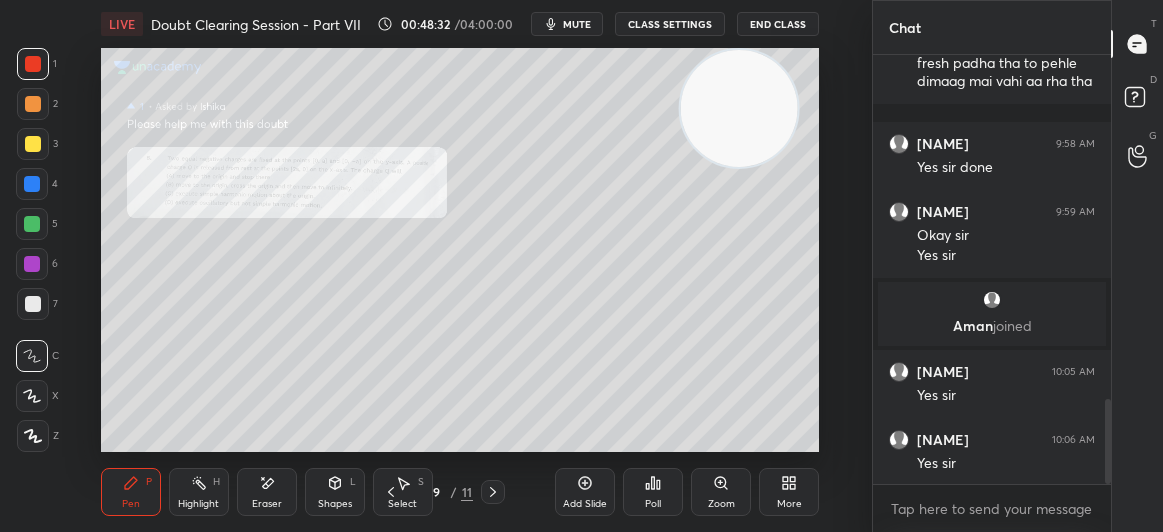 click at bounding box center [33, 64] 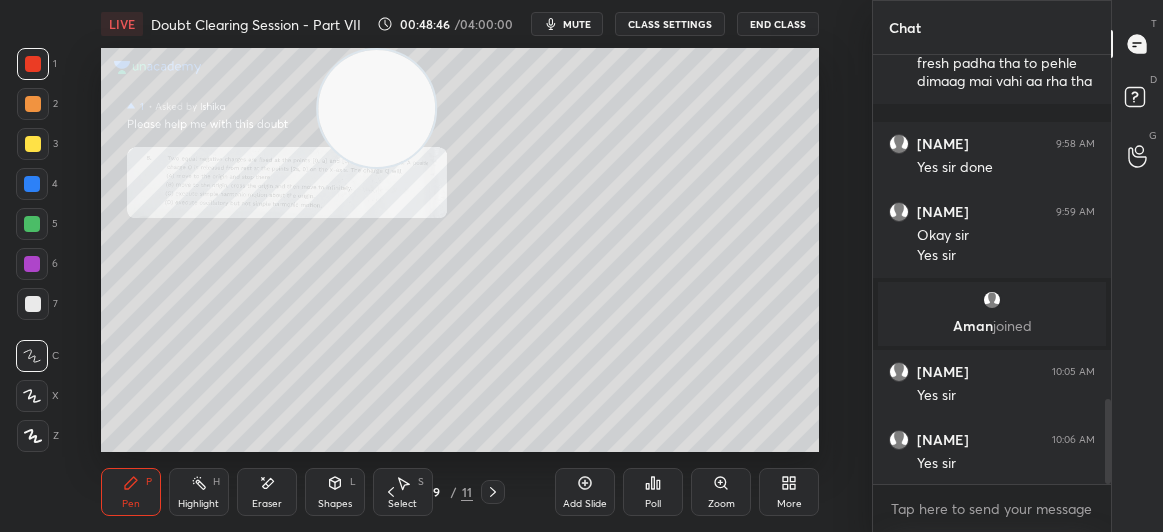 click at bounding box center (32, 184) 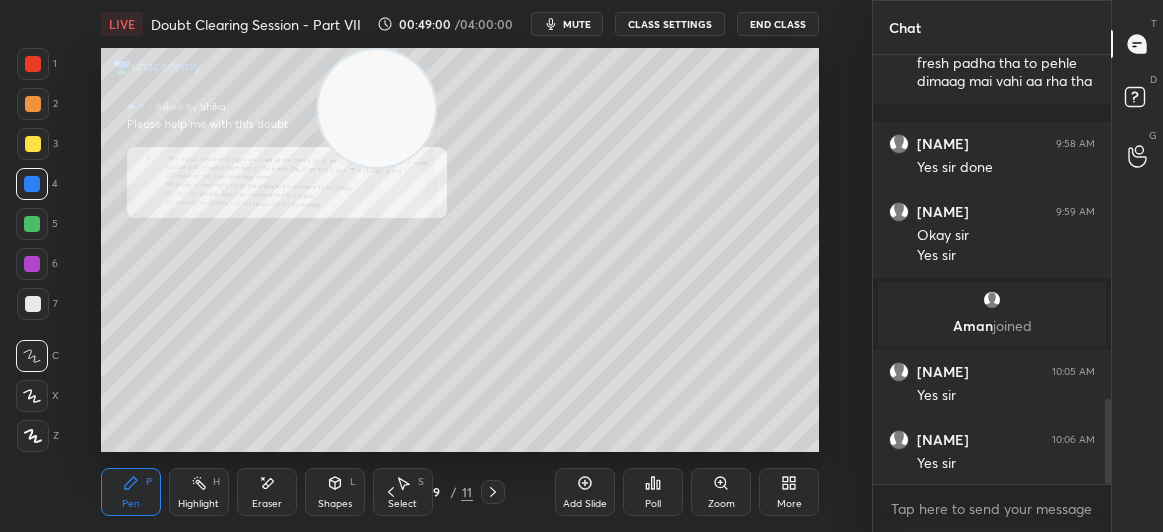 click at bounding box center (32, 224) 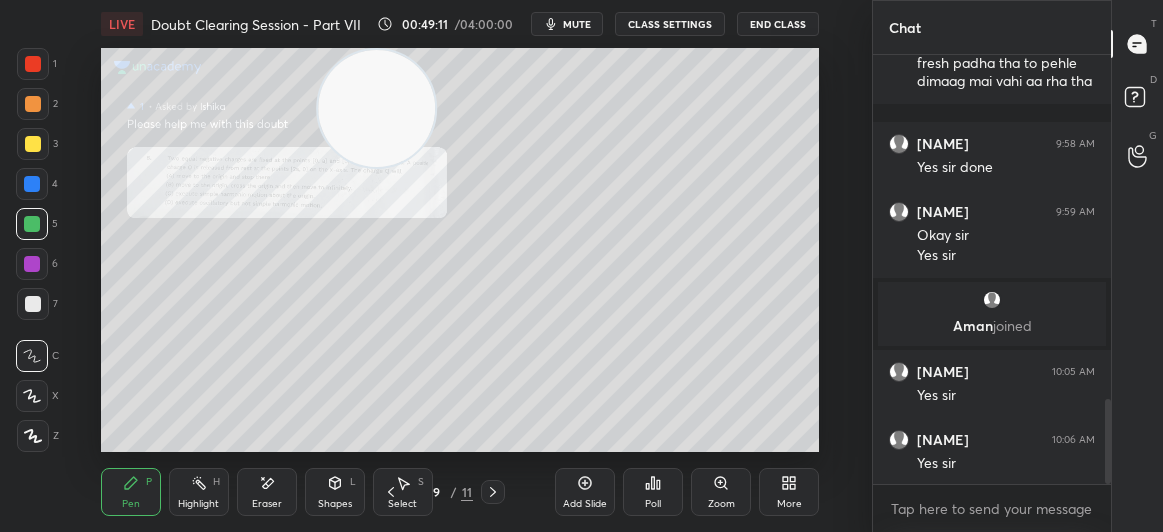 click 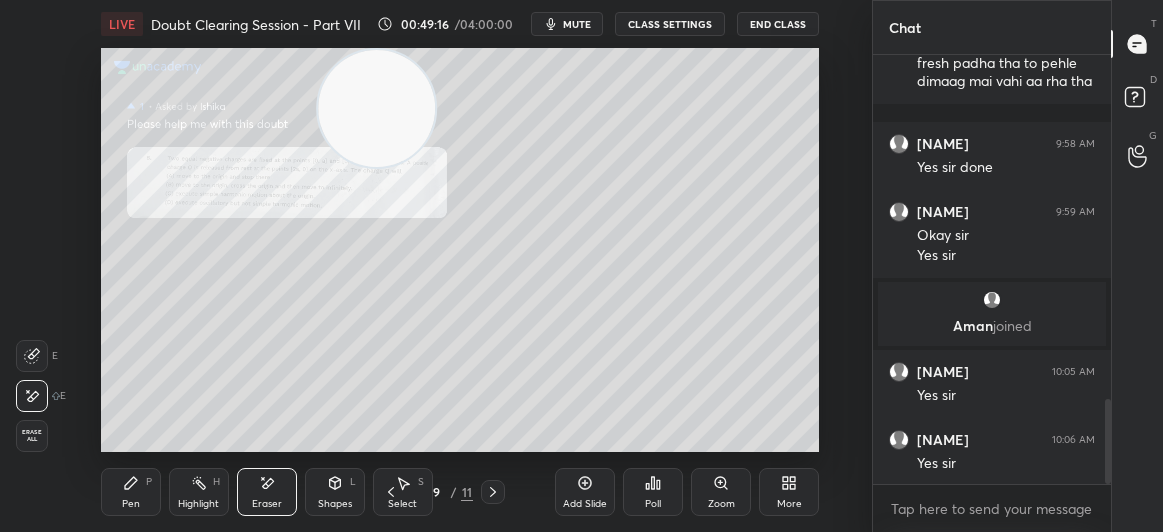 click on "Pen P" at bounding box center [131, 492] 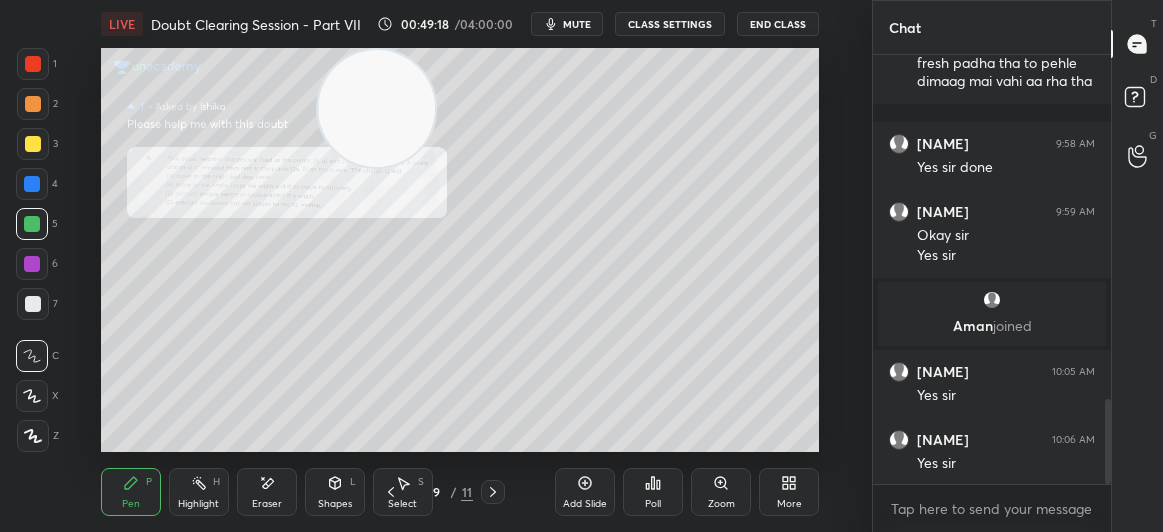 click at bounding box center [32, 224] 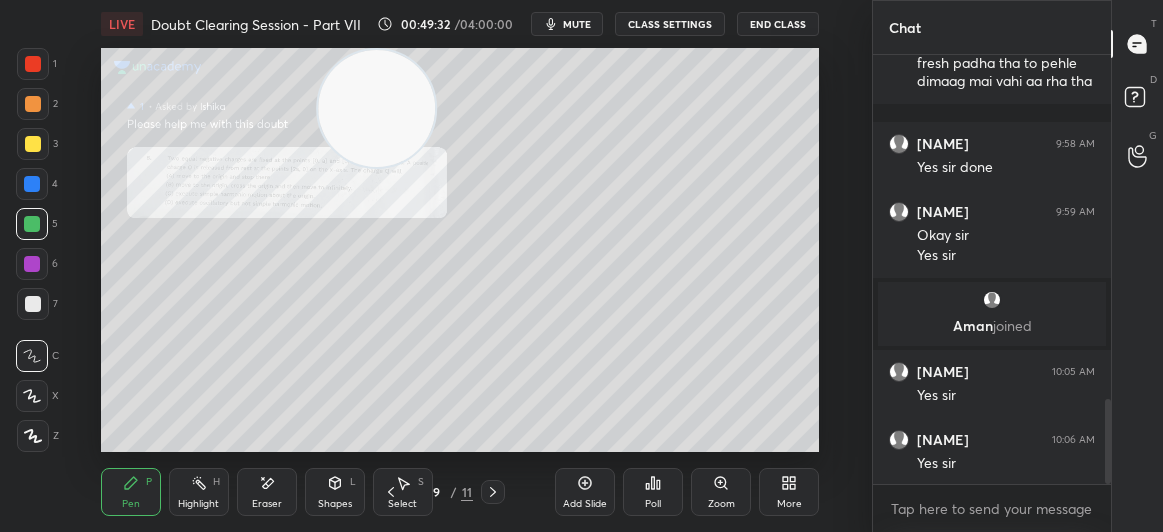 click at bounding box center (33, 144) 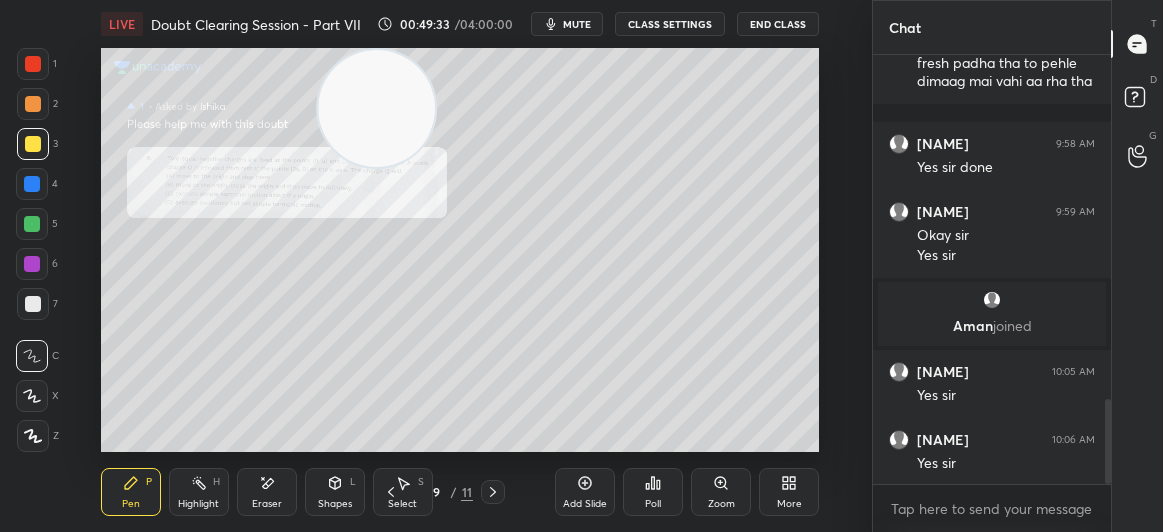 click at bounding box center (33, 144) 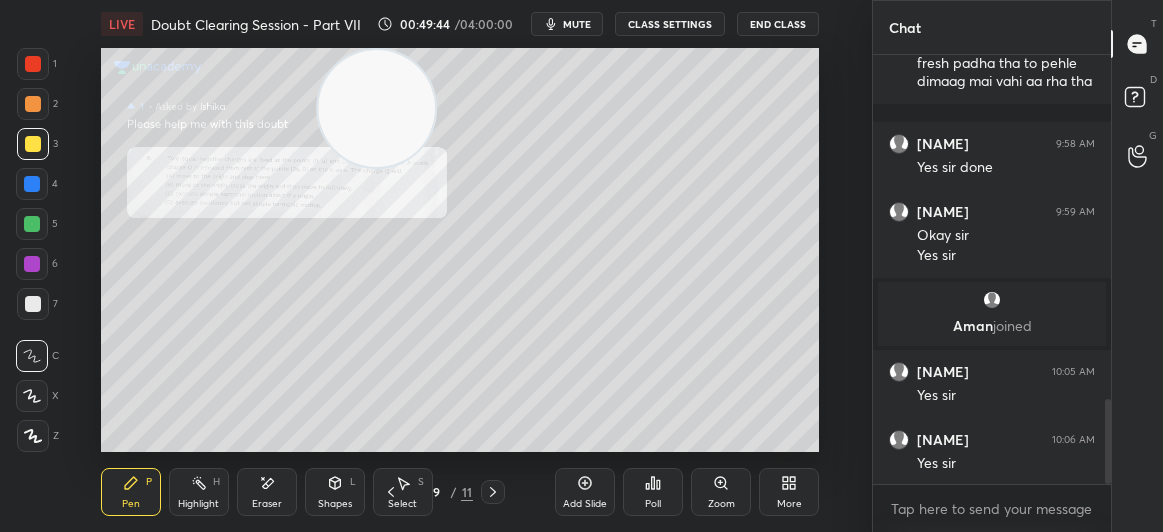 click 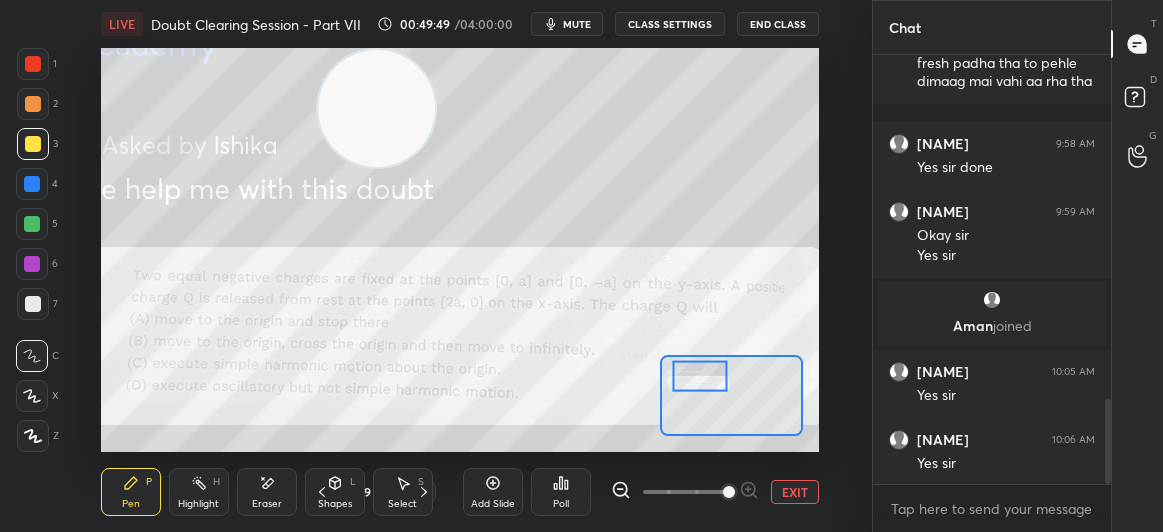 click at bounding box center (33, 64) 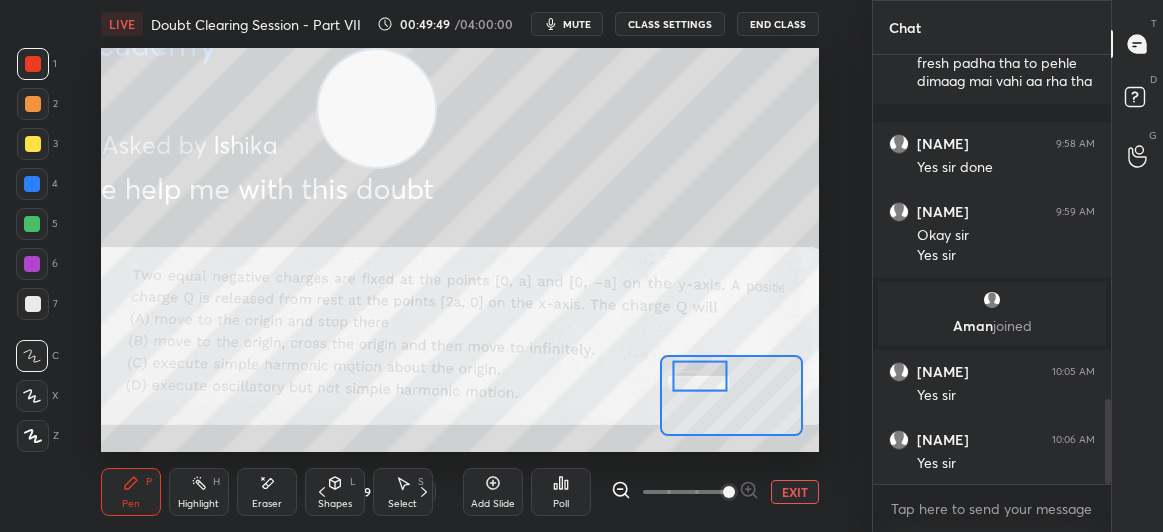 click at bounding box center [33, 64] 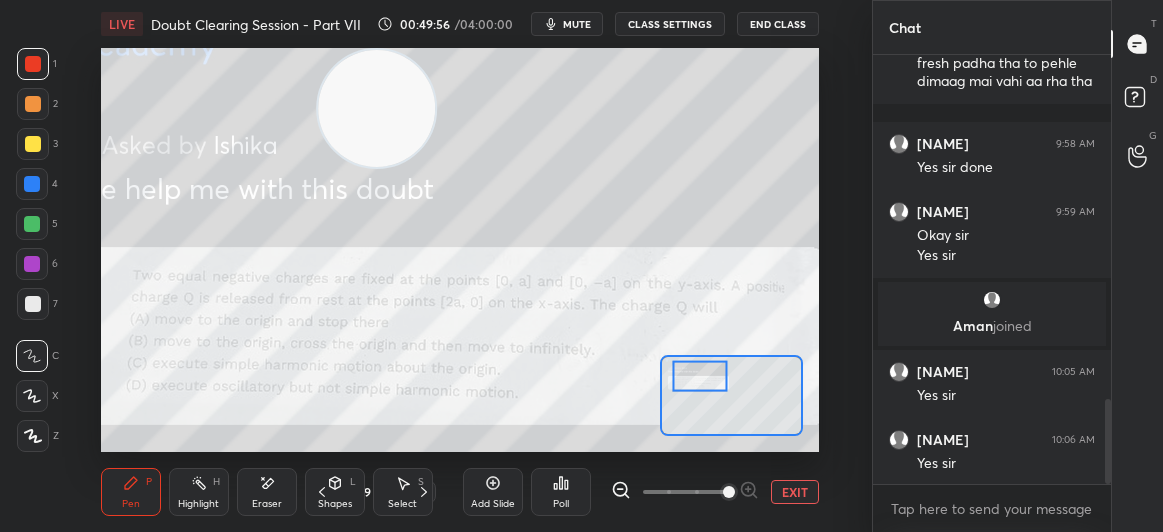 click at bounding box center (33, 144) 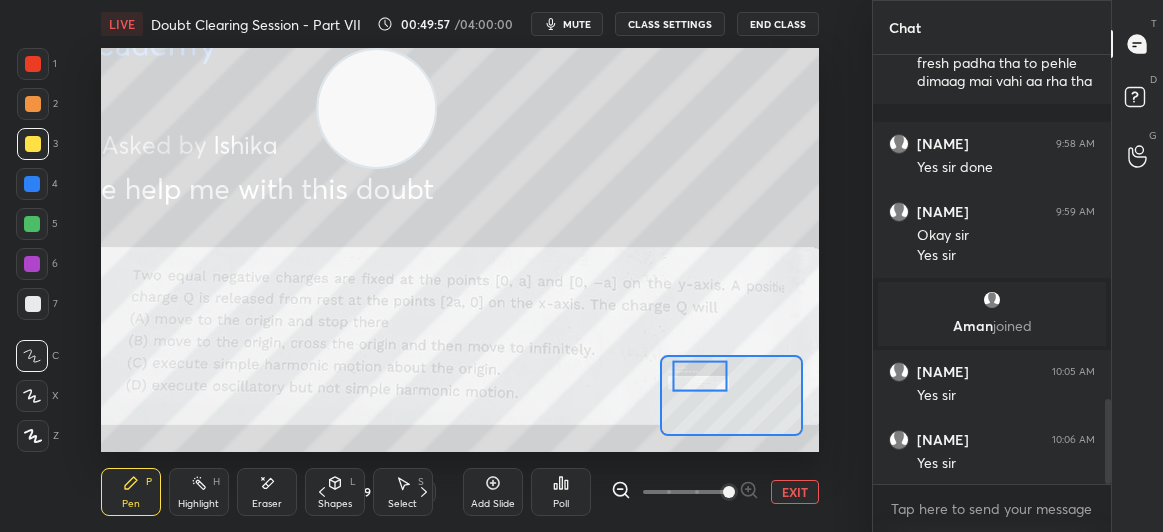 click at bounding box center [33, 144] 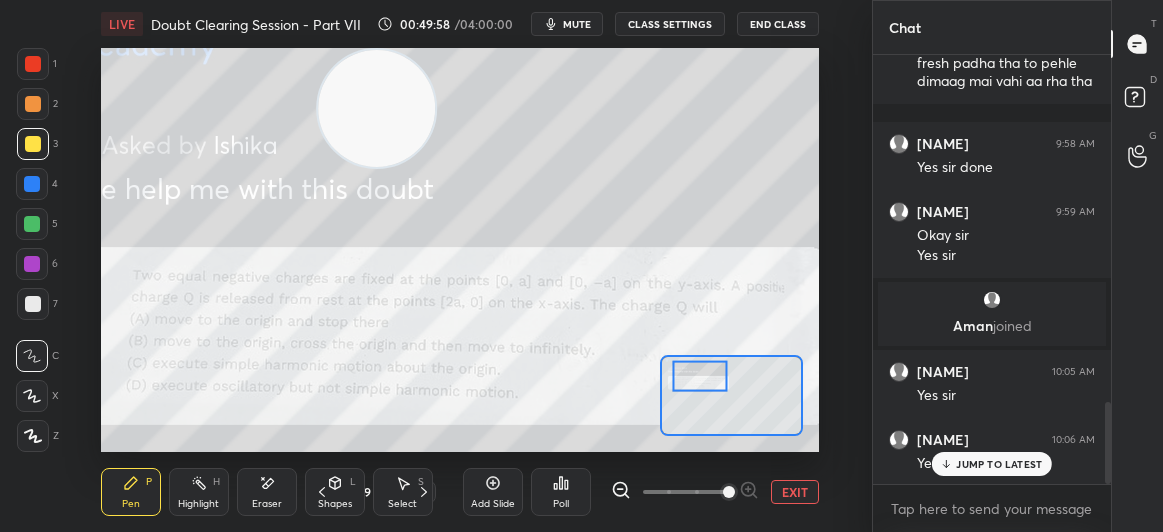 scroll, scrollTop: 1819, scrollLeft: 0, axis: vertical 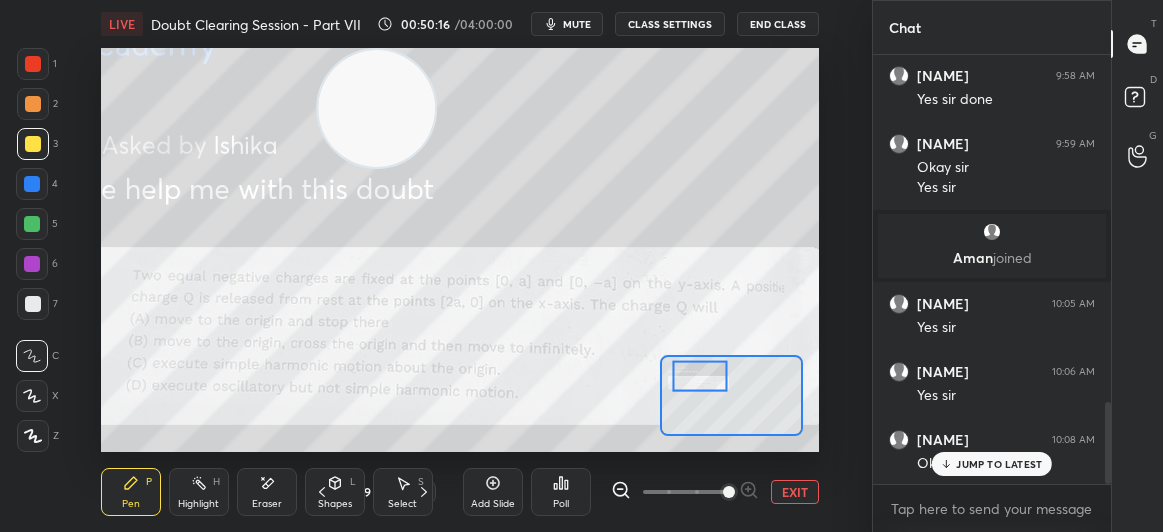click at bounding box center (32, 264) 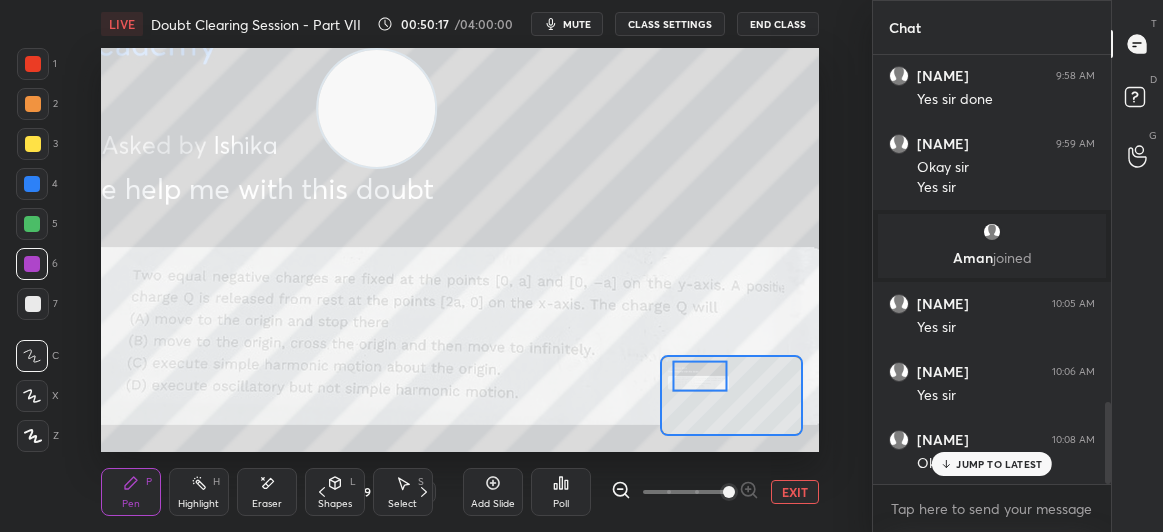 click at bounding box center [33, 64] 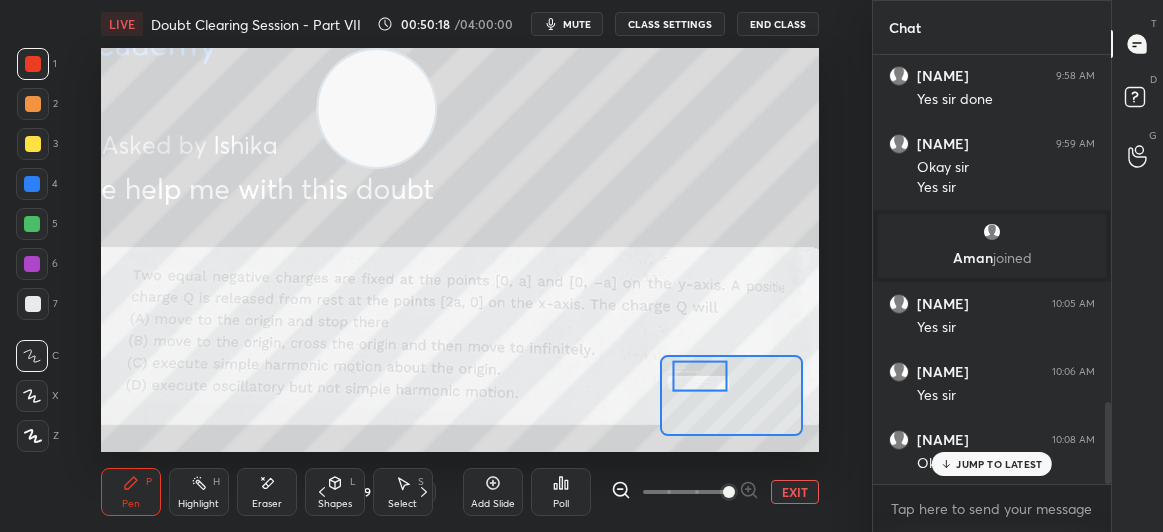 click at bounding box center [33, 104] 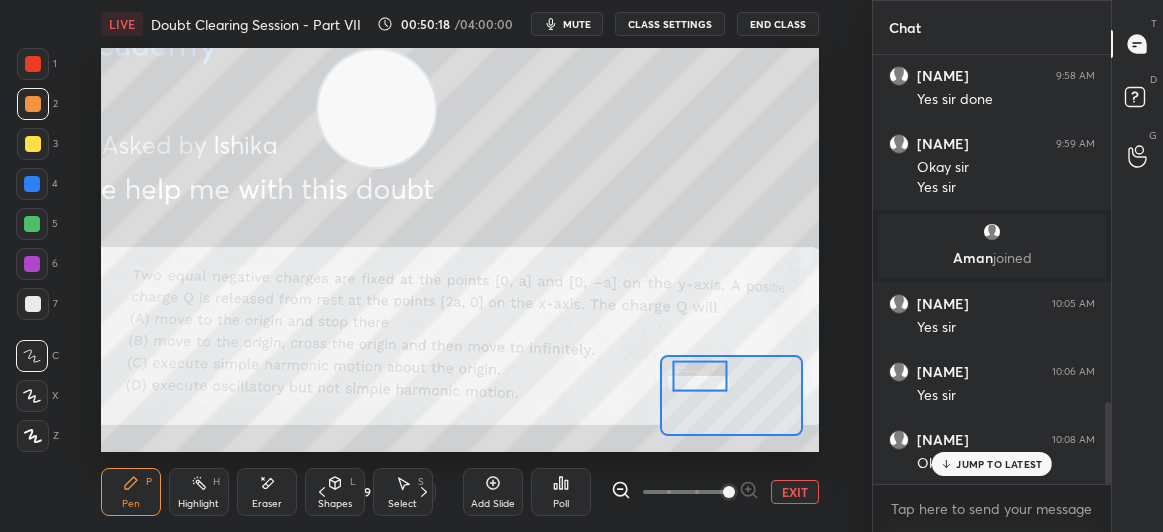 click at bounding box center (33, 144) 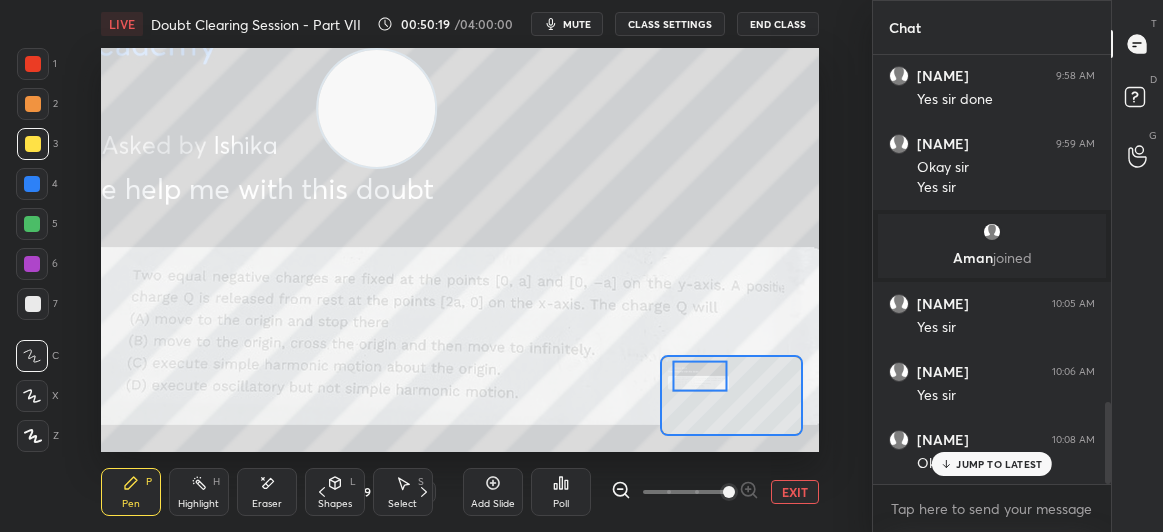 click at bounding box center (33, 64) 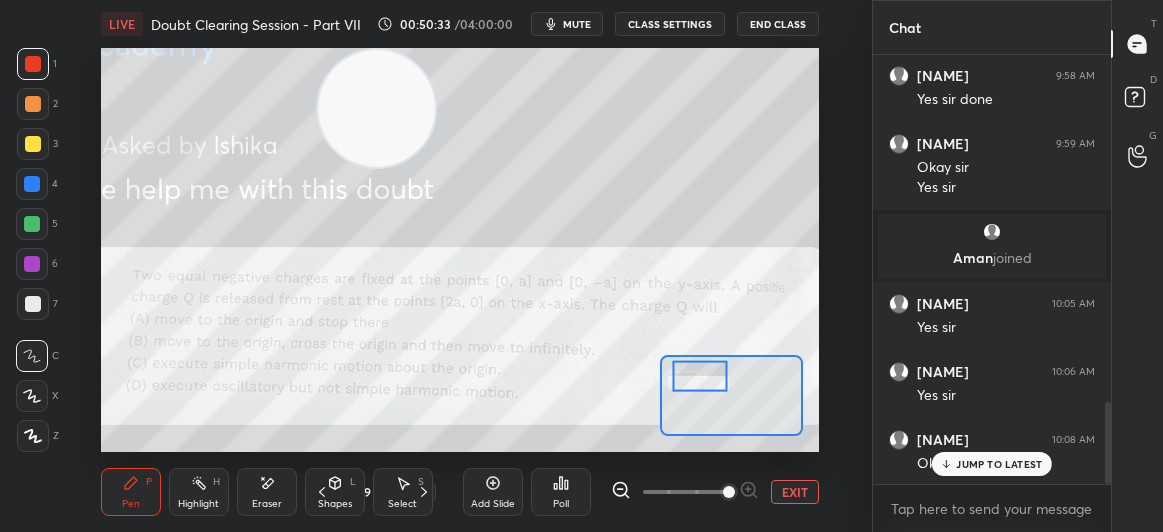 click at bounding box center [33, 144] 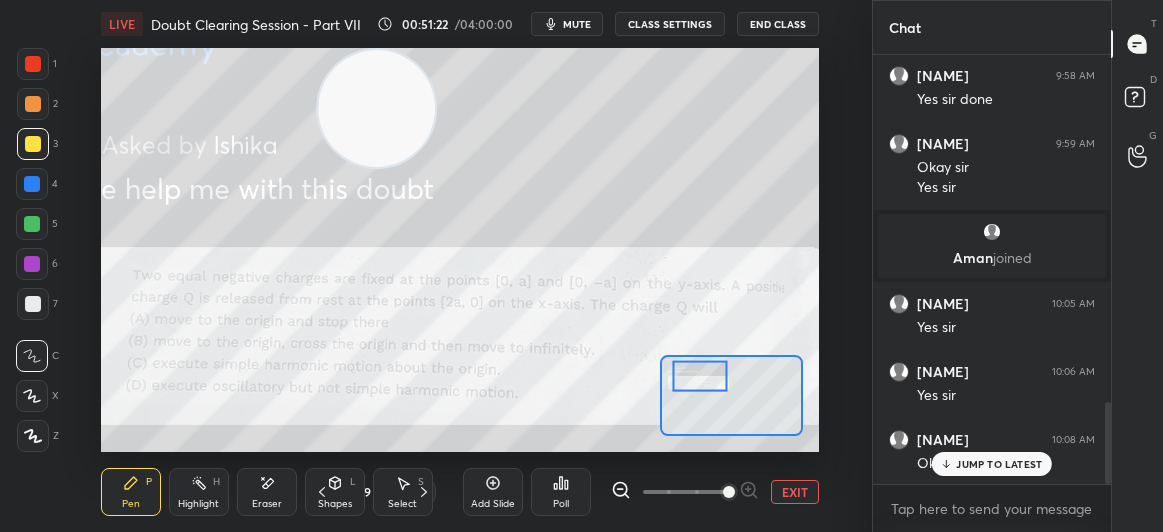 click on "mute" at bounding box center (577, 24) 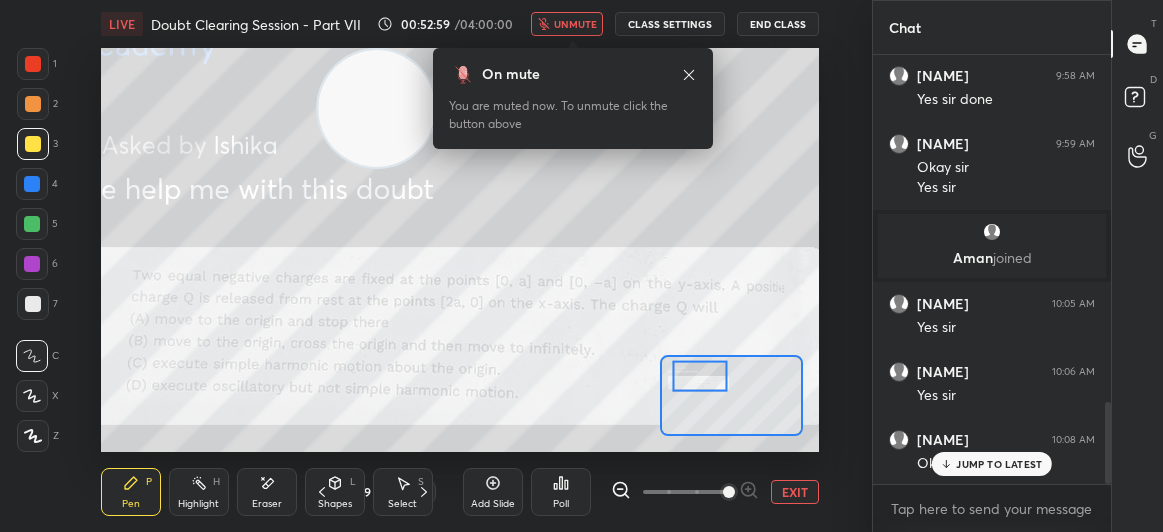 click on "End Class" at bounding box center (778, 24) 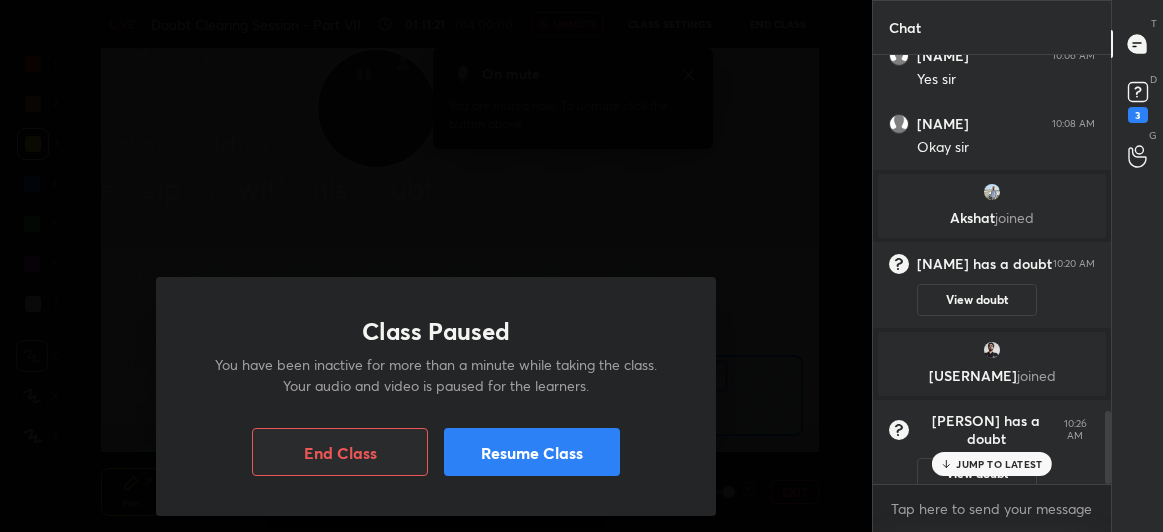 scroll, scrollTop: 2091, scrollLeft: 0, axis: vertical 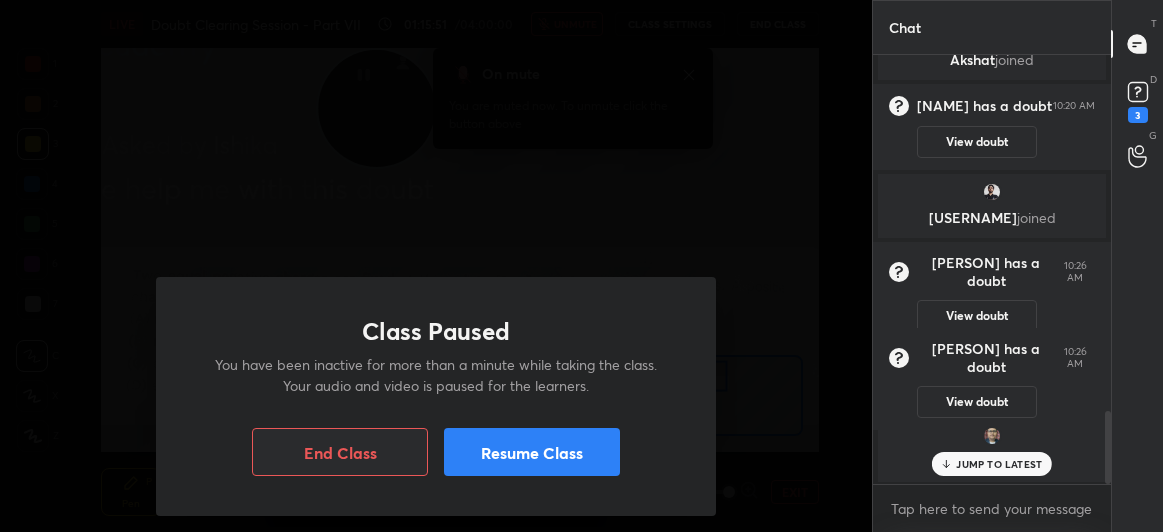 click on "Class Paused You have been inactive for more than a minute while taking the class. Your audio and video is paused for the learners. End Class Resume Class" at bounding box center (436, 396) 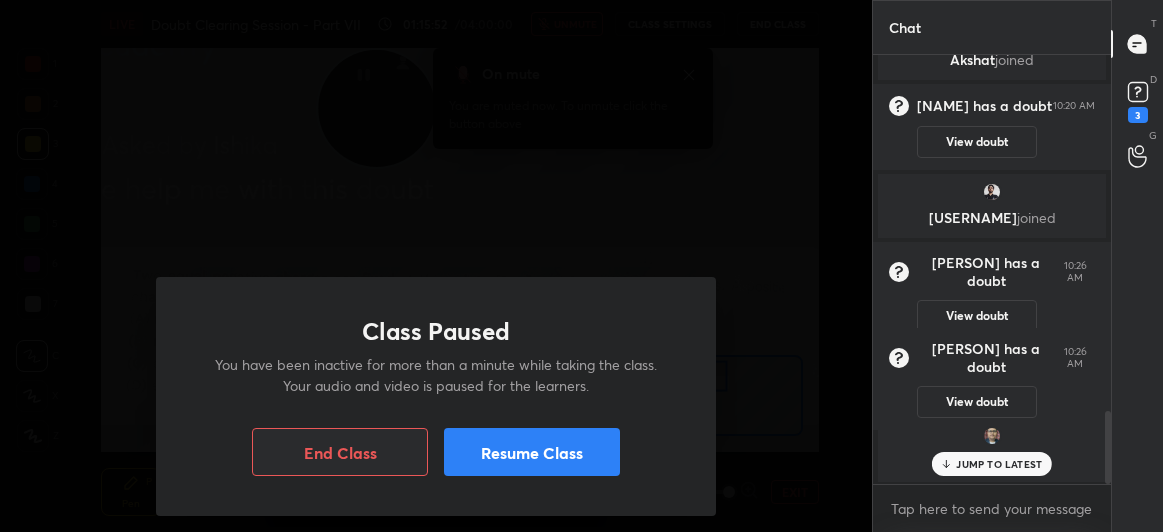 click on "Resume Class" at bounding box center [532, 452] 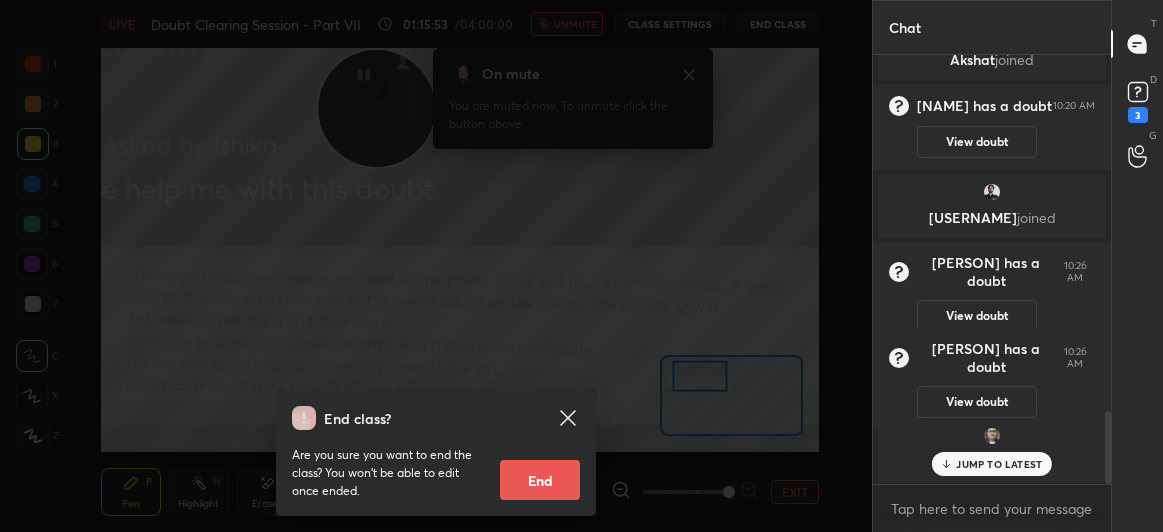 click 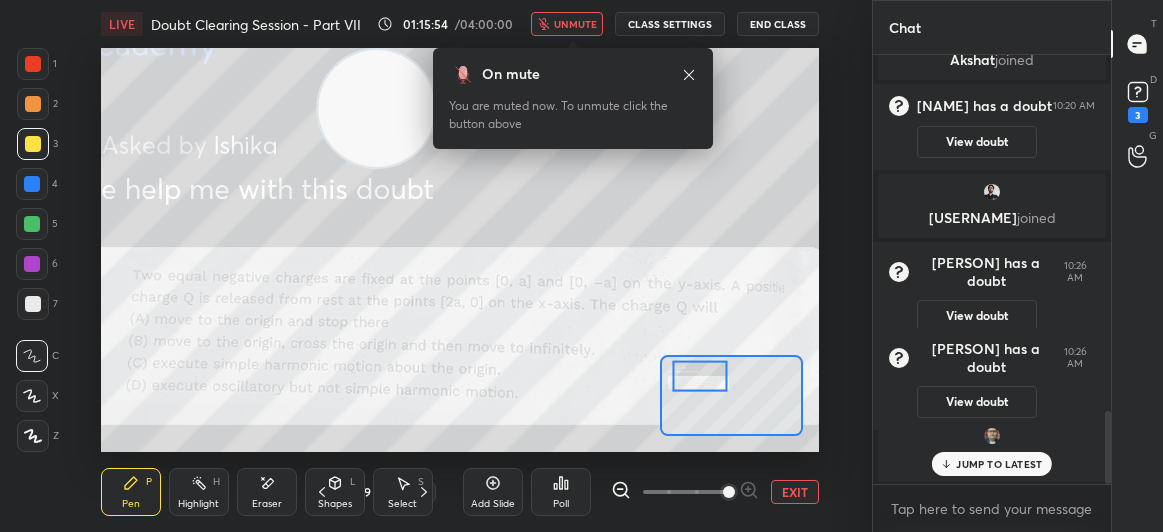 click on "01:15:54 /  04:00:00 unmute CLASS SETTINGS End Class" at bounding box center (598, 24) 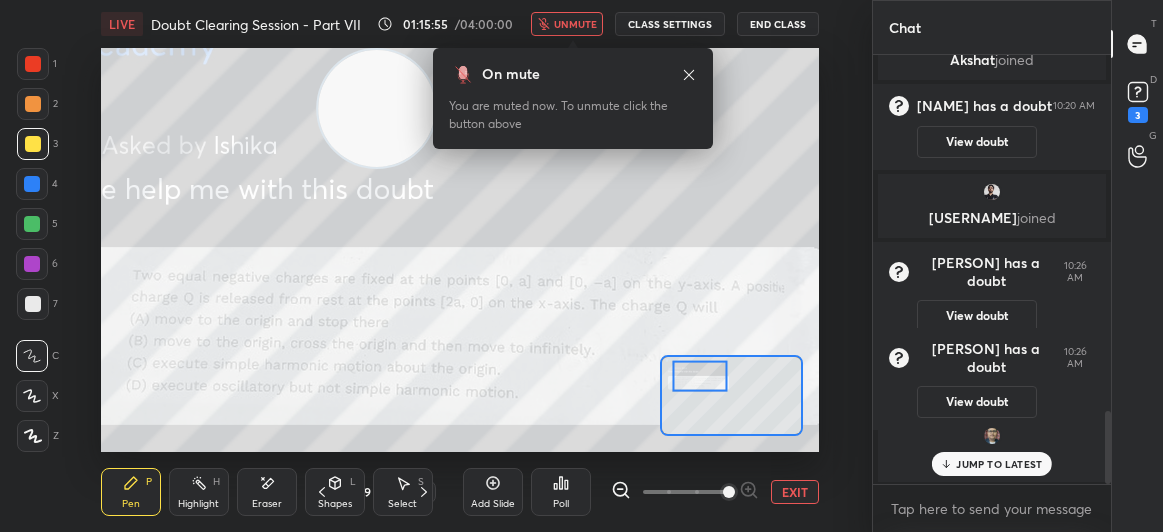 click on "unmute" at bounding box center [575, 24] 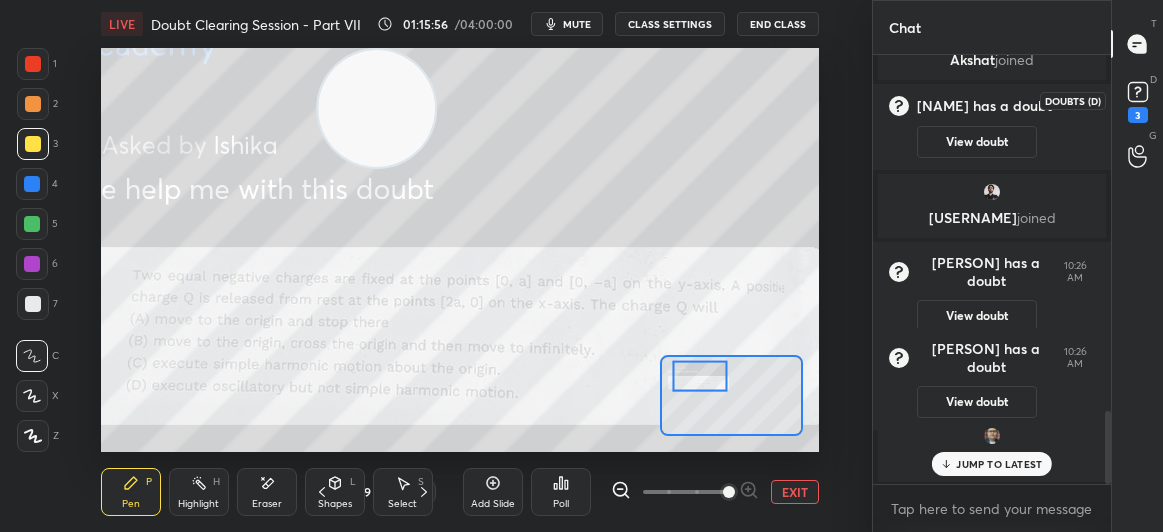 click 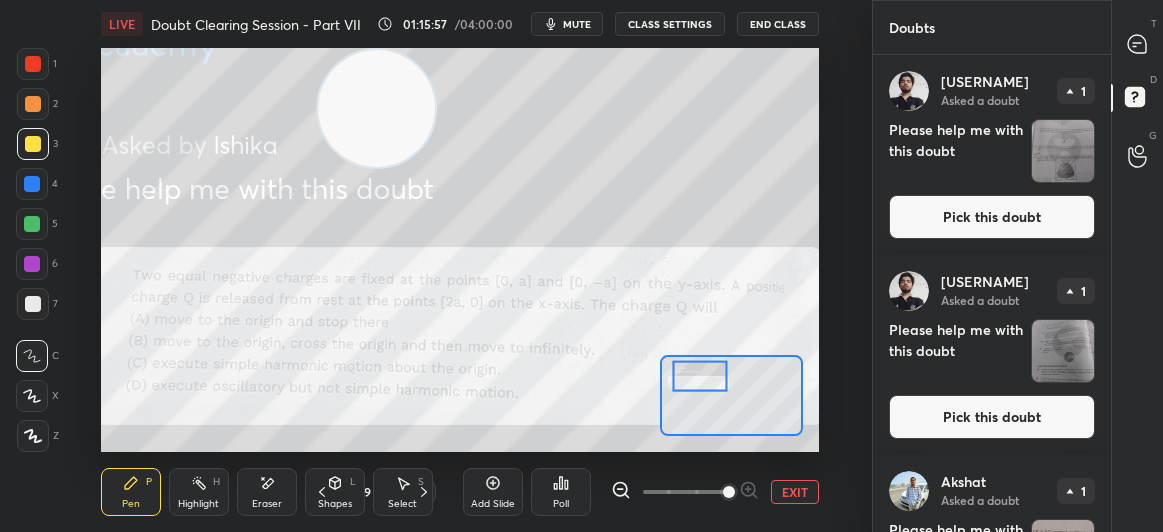 scroll, scrollTop: 121, scrollLeft: 0, axis: vertical 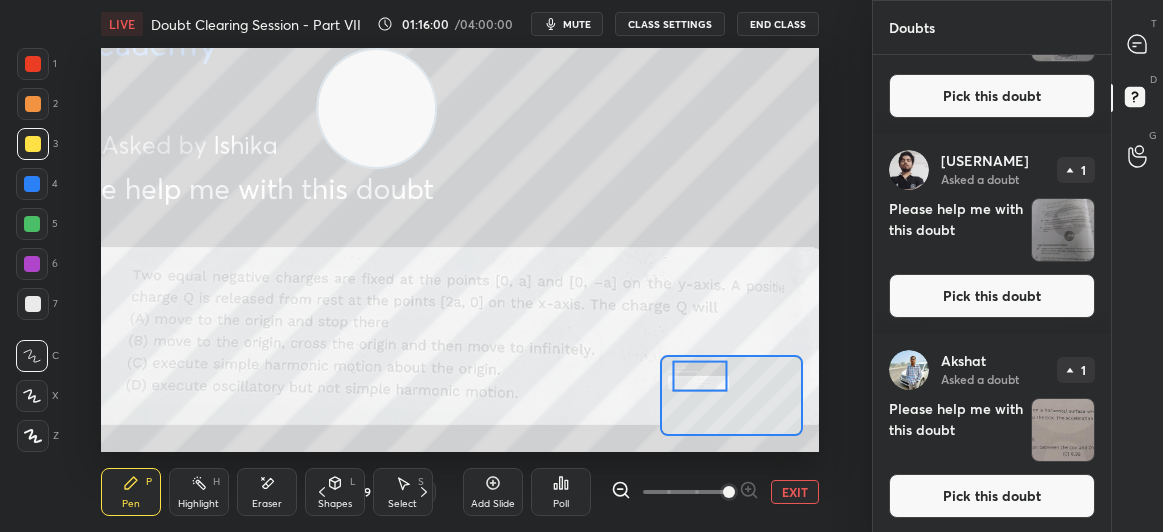 click on "Pick this doubt" at bounding box center (992, 496) 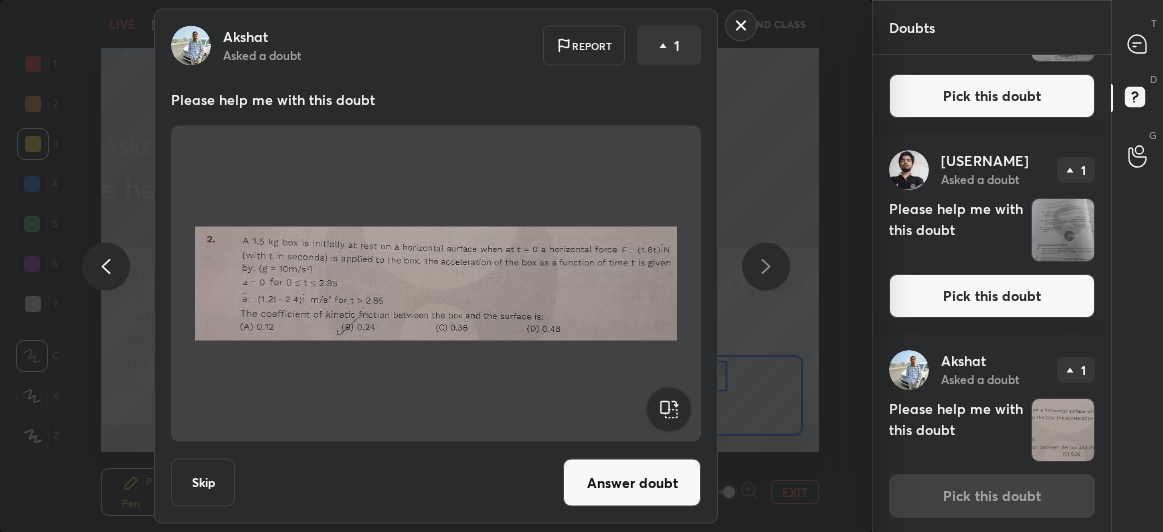 click on "Answer doubt" at bounding box center [632, 483] 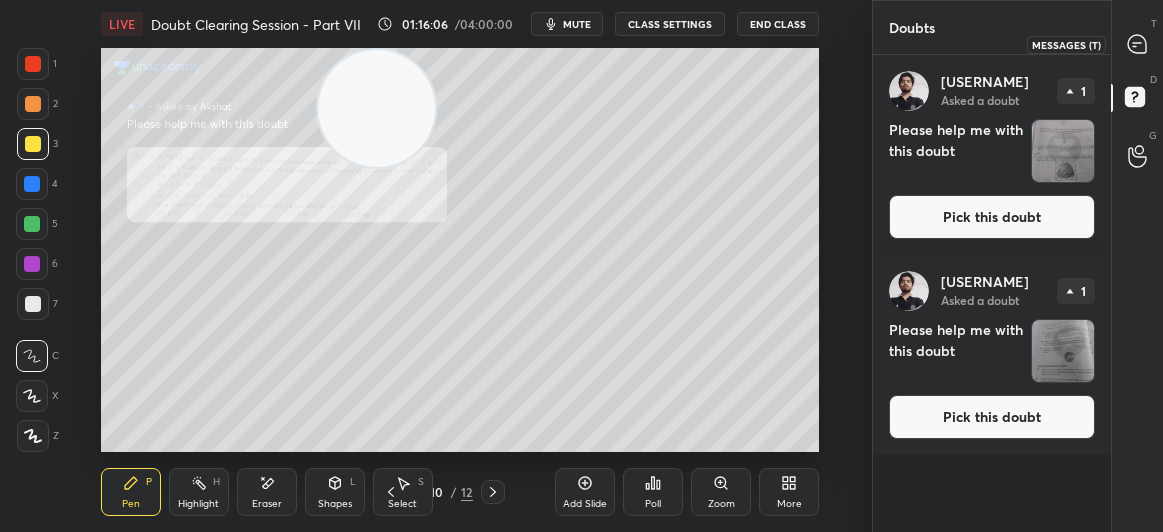 click at bounding box center (1138, 44) 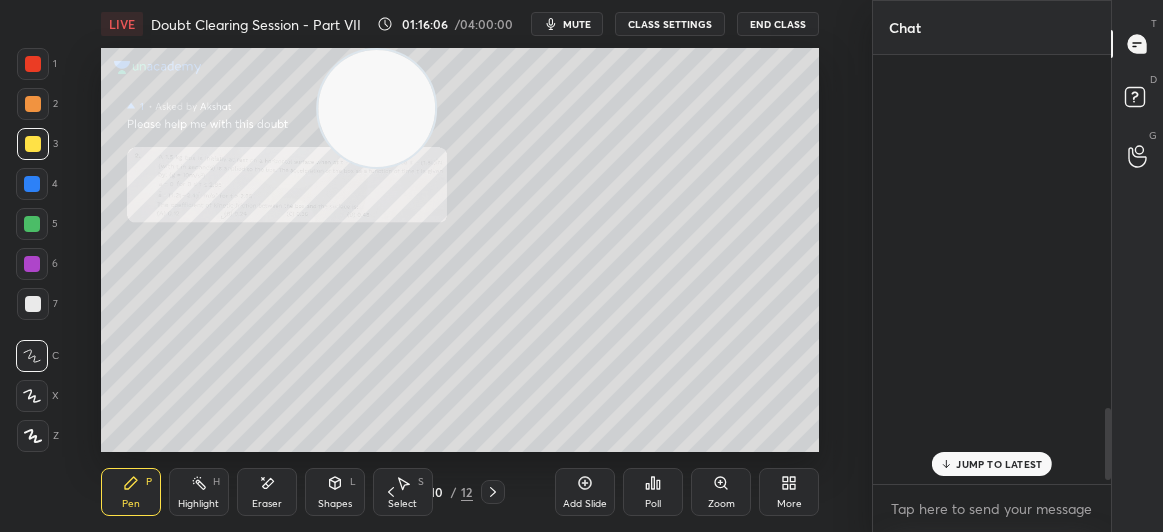 scroll, scrollTop: 2113, scrollLeft: 0, axis: vertical 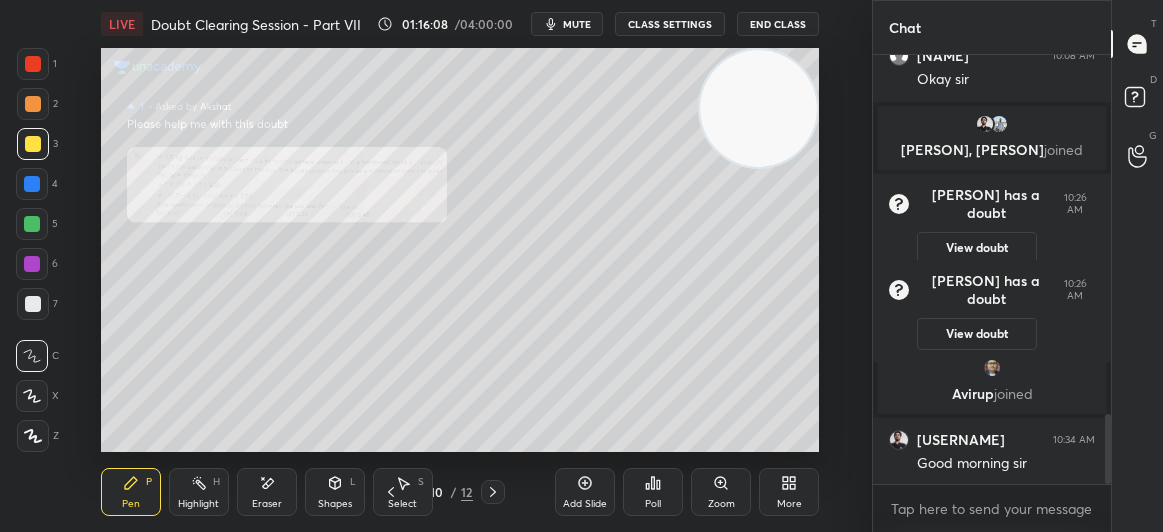 click on "Zoom" at bounding box center (721, 492) 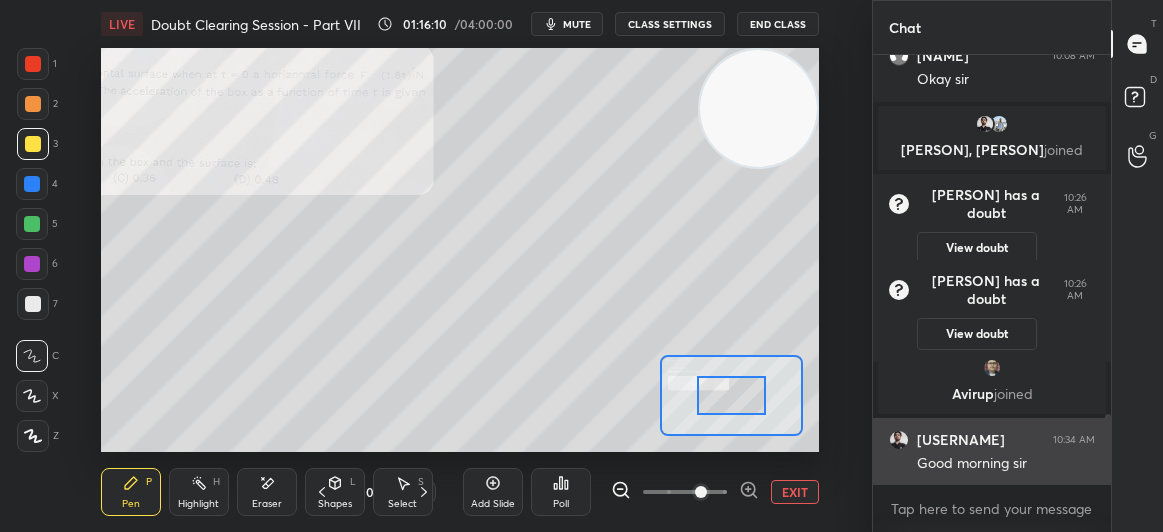click on "[USERNAME]" at bounding box center [961, 440] 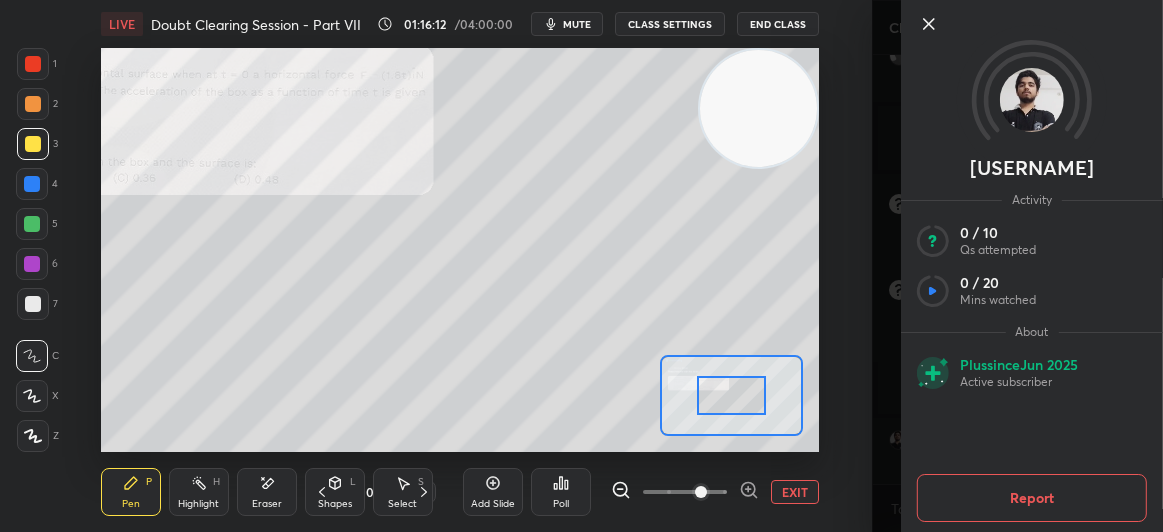 click 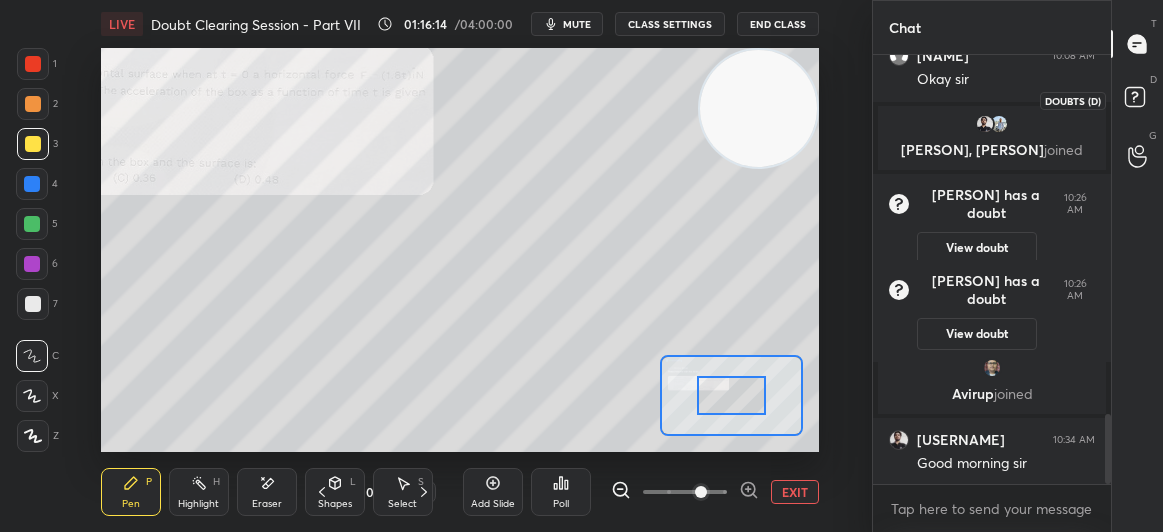 click 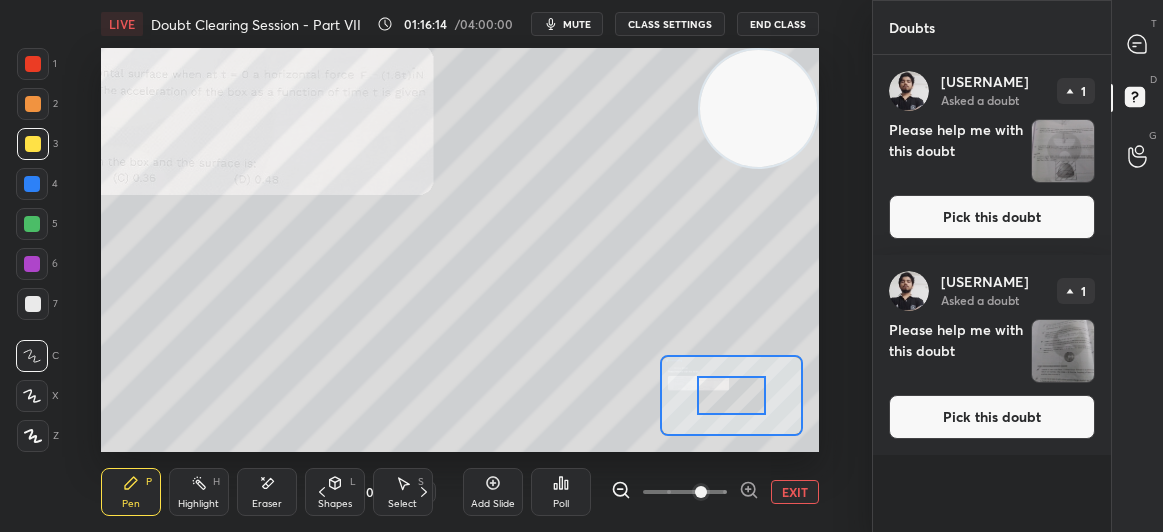 click on "Pick this doubt" at bounding box center [992, 217] 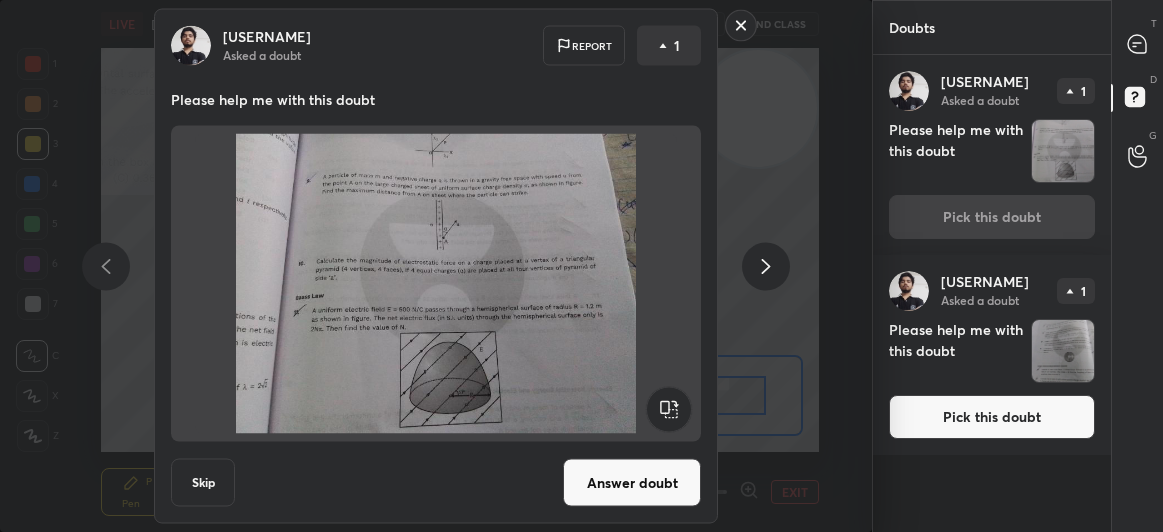 click on "Pick this doubt" at bounding box center (992, 417) 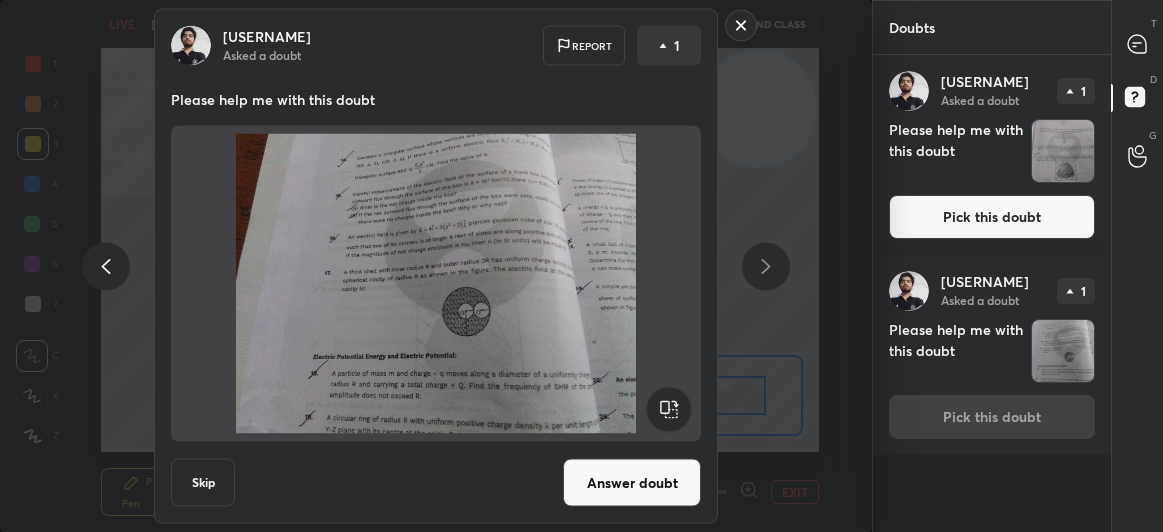click on "Answer doubt" at bounding box center [632, 483] 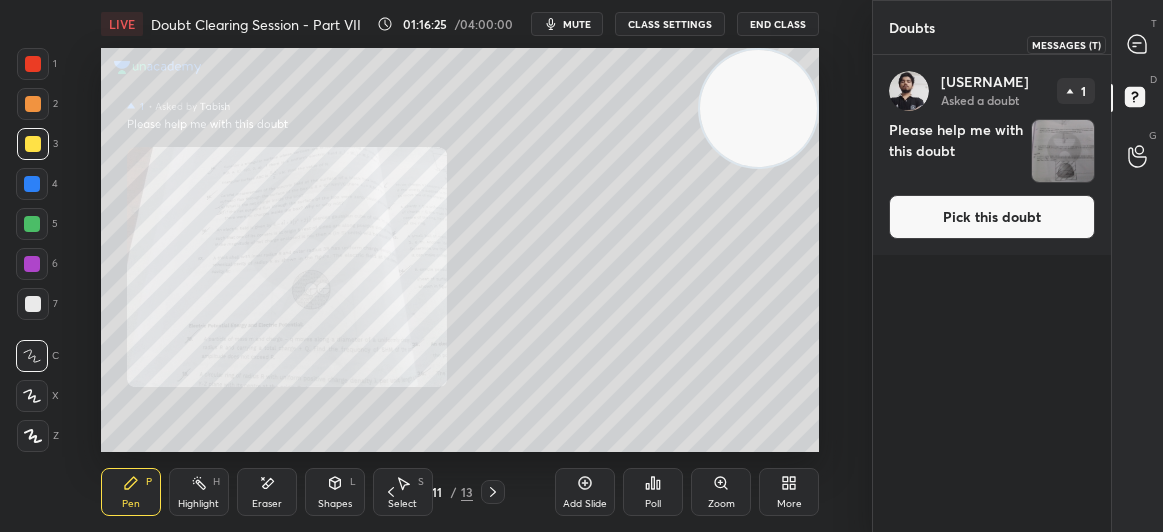 click 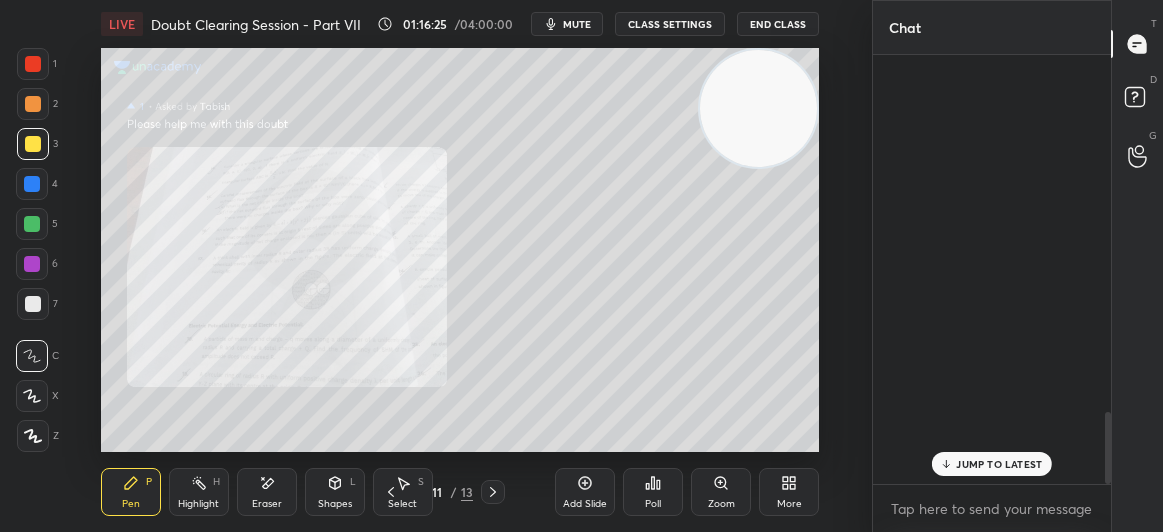 scroll, scrollTop: 2117, scrollLeft: 0, axis: vertical 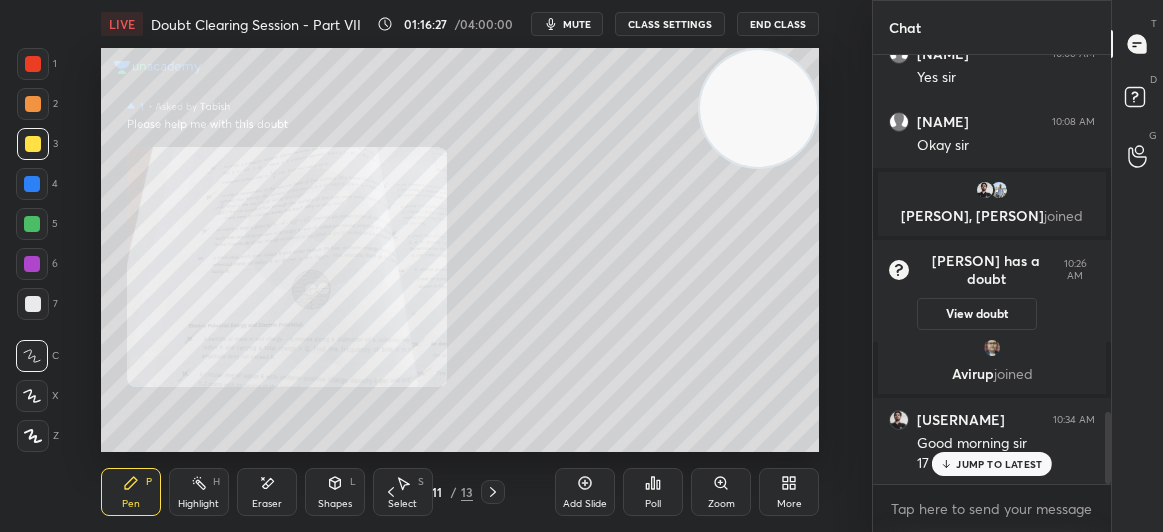 click on "JUMP TO LATEST" at bounding box center [999, 464] 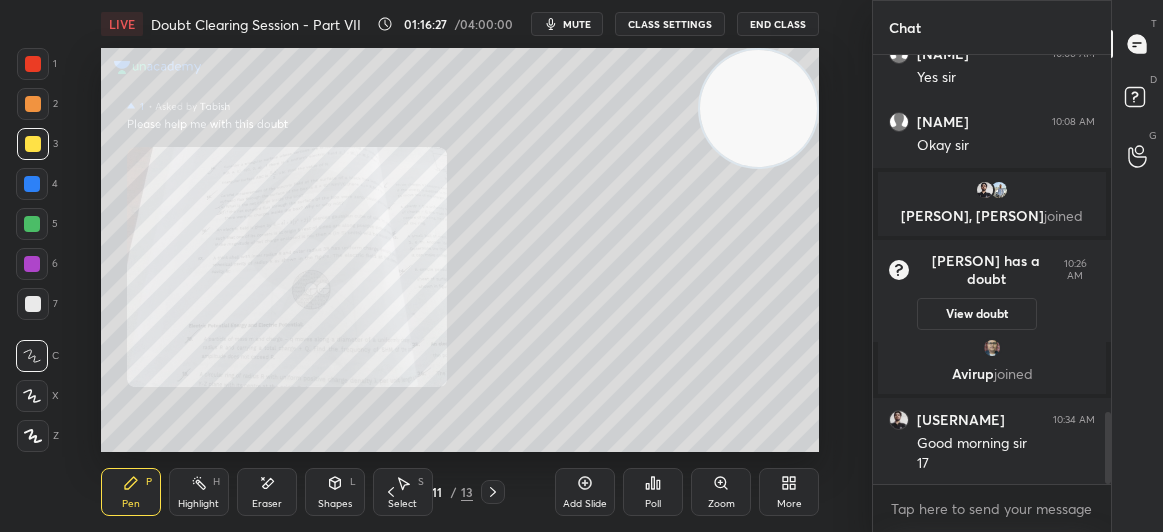 click 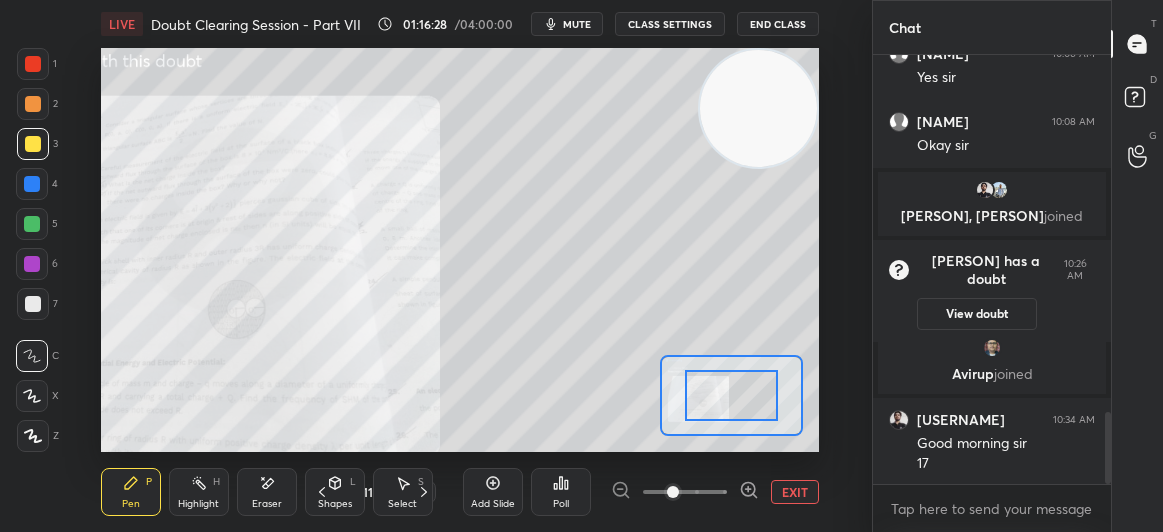 click at bounding box center (673, 492) 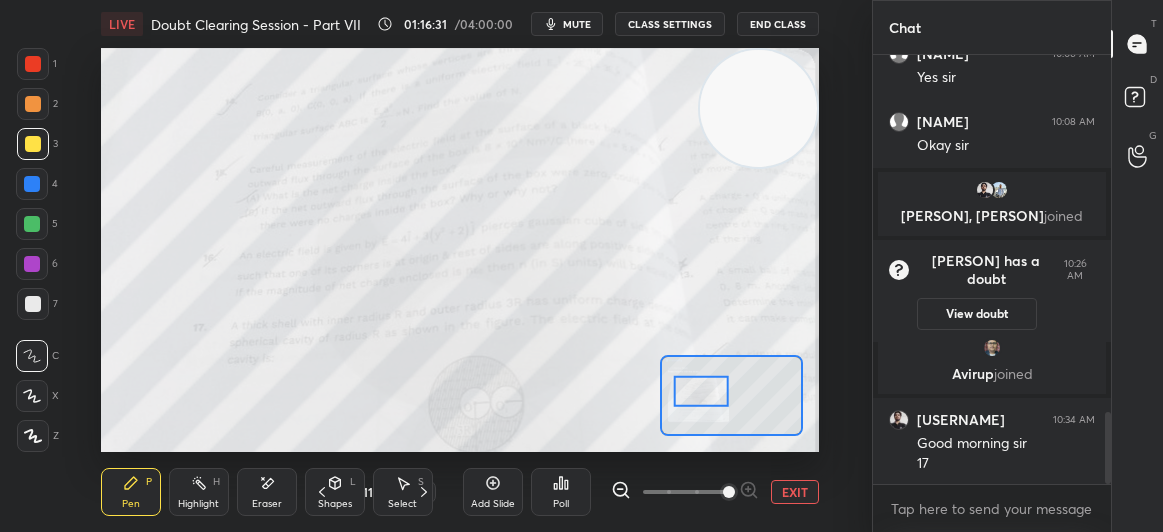 click at bounding box center [33, 64] 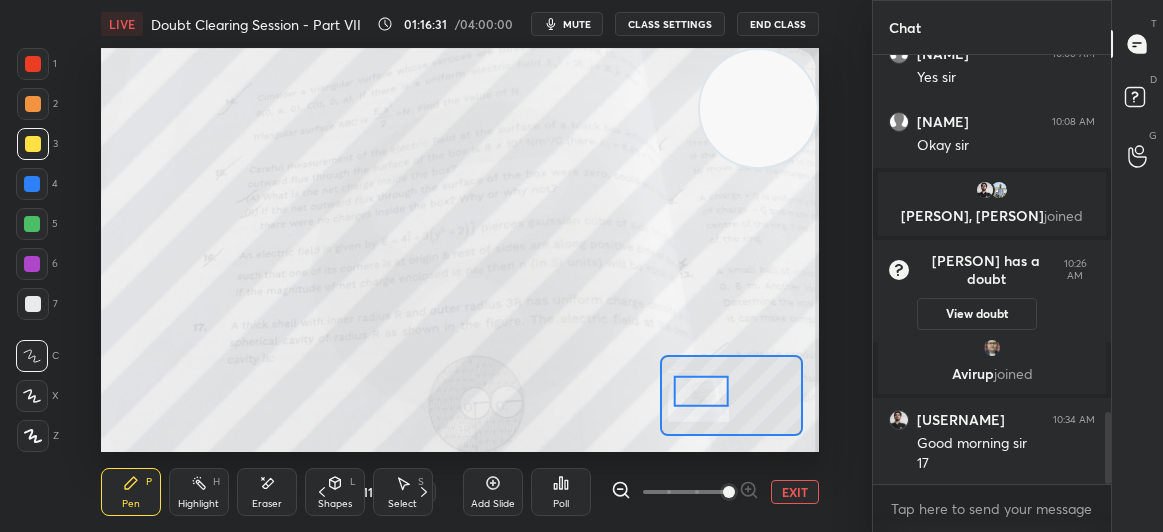 click at bounding box center (33, 64) 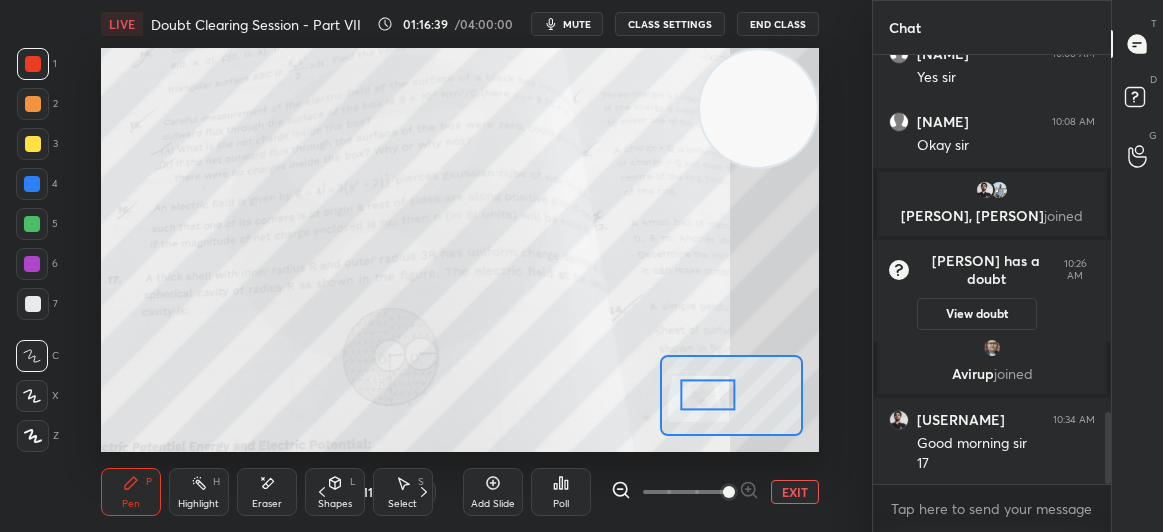 click at bounding box center (33, 144) 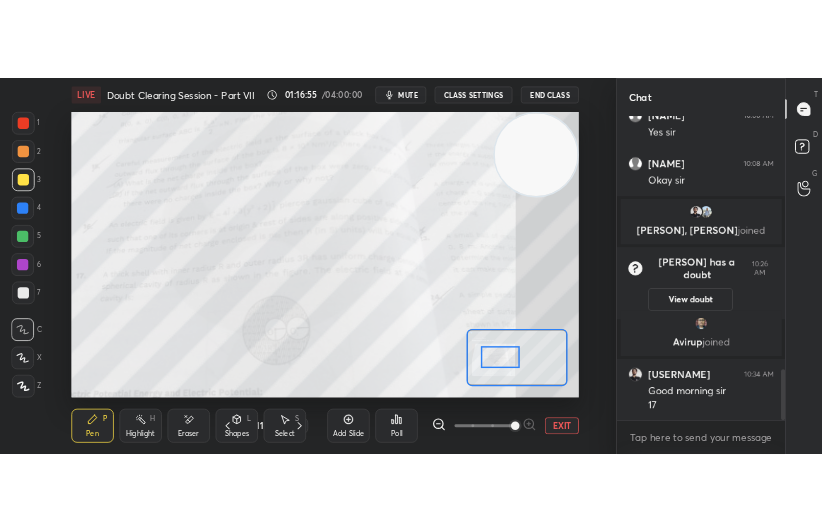 scroll, scrollTop: 404, scrollLeft: 536, axis: both 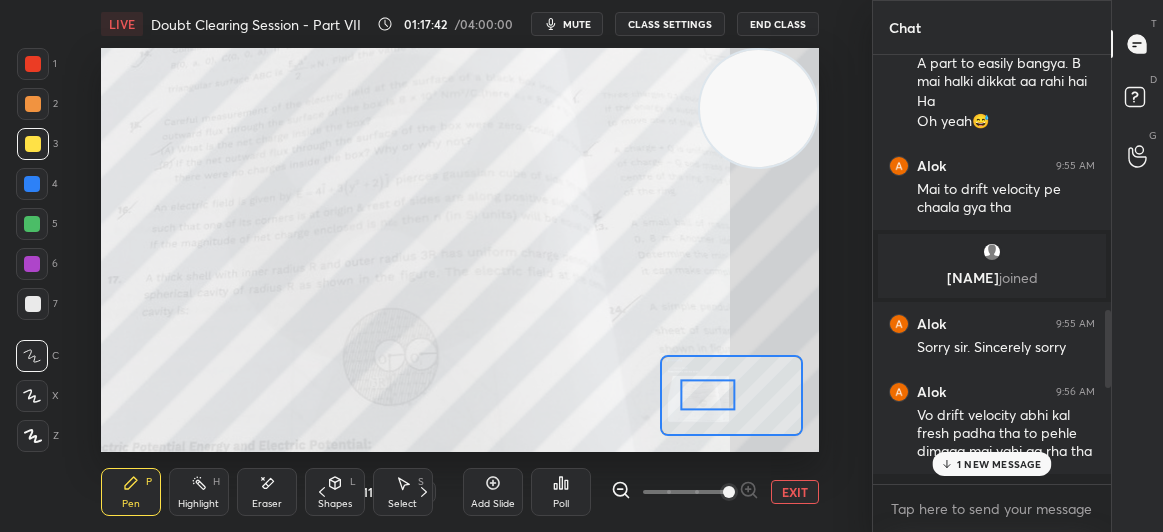 click on "1 NEW MESSAGE" at bounding box center [999, 464] 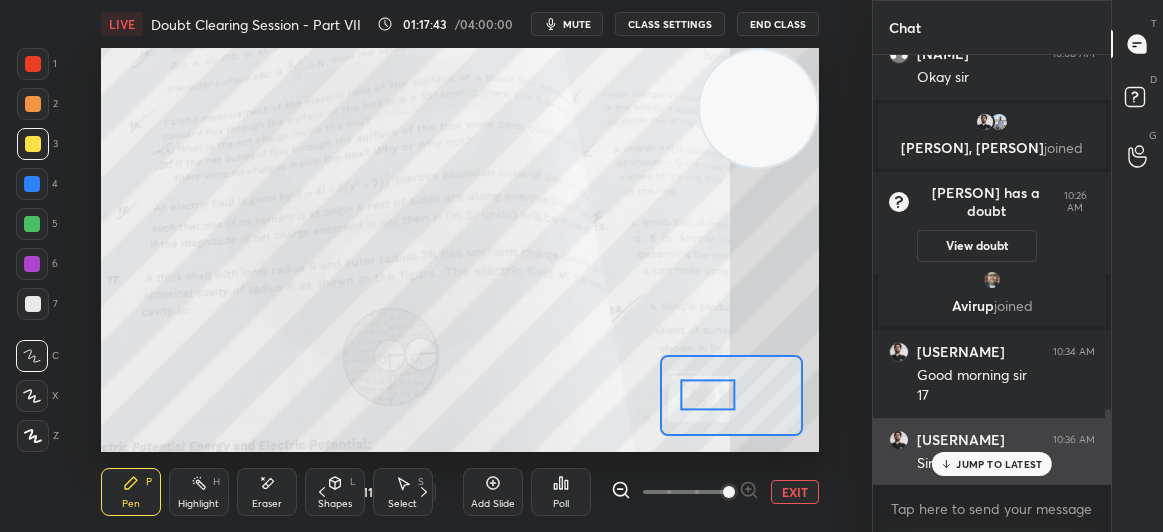 click on "JUMP TO LATEST" at bounding box center (999, 464) 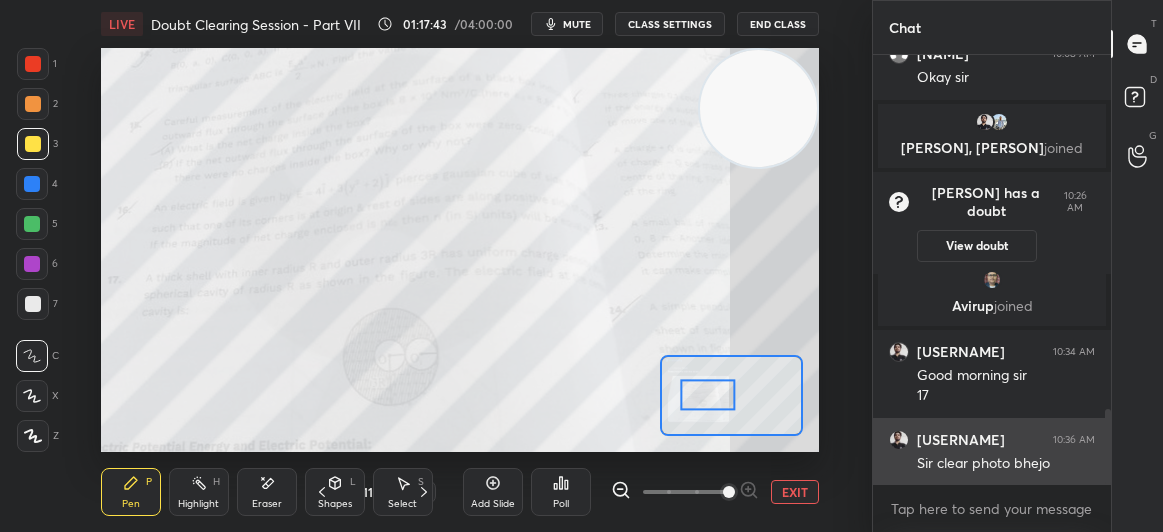 click on "Sir clear photo bhejo" at bounding box center (1006, 464) 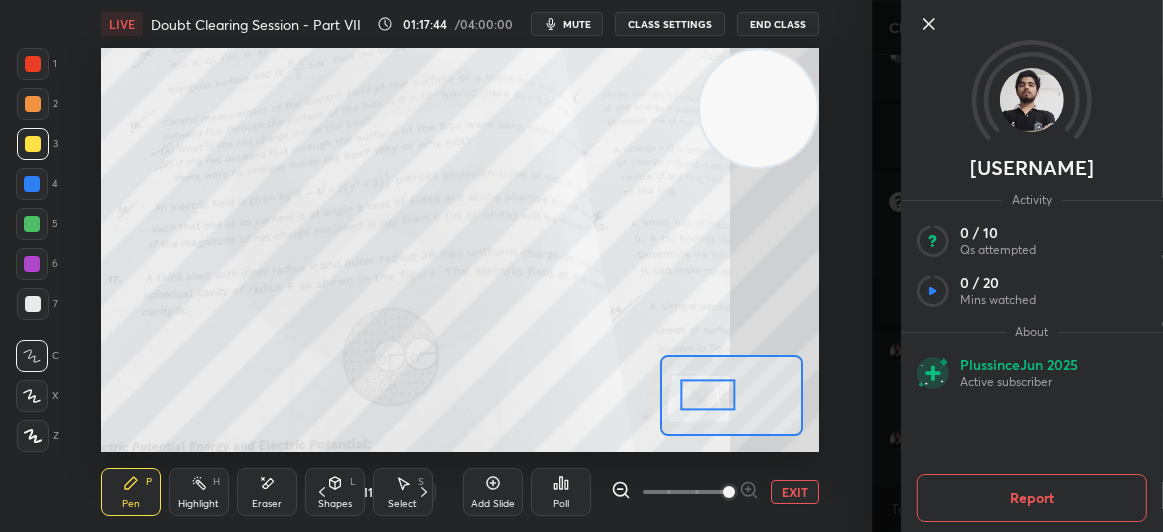 click 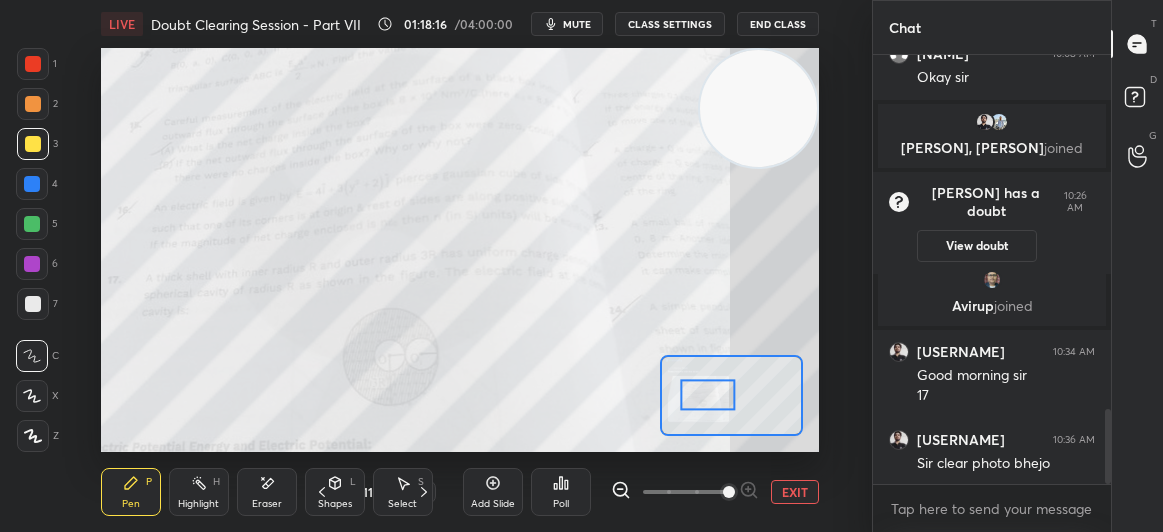 click on "EXIT" at bounding box center (795, 492) 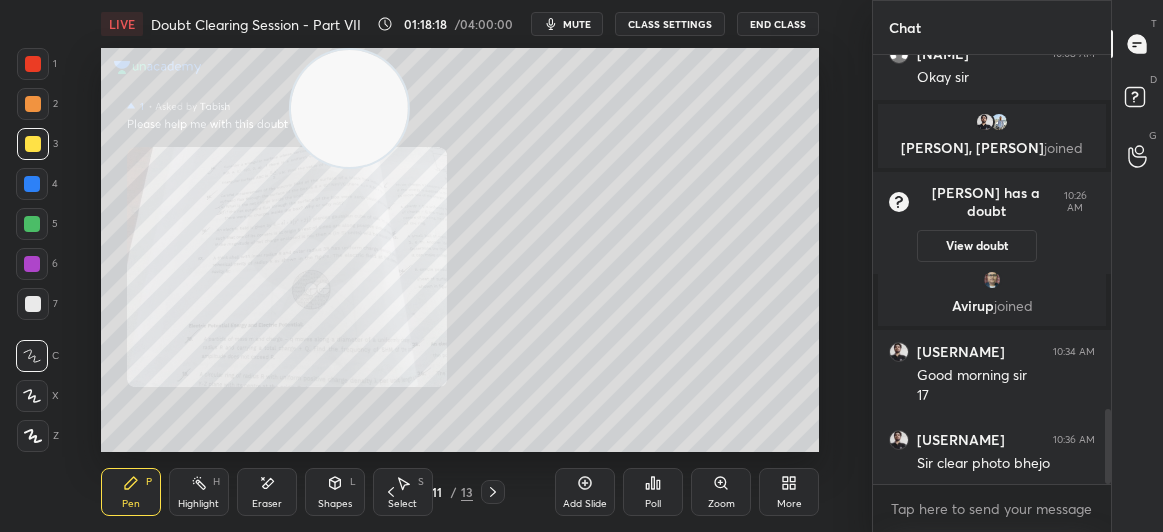 click on "Shapes" at bounding box center [335, 504] 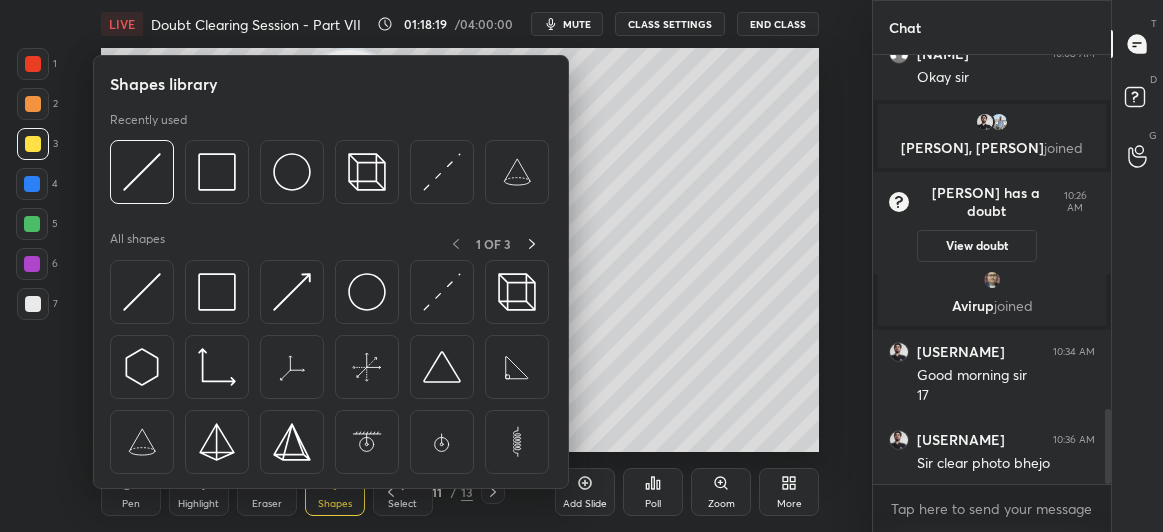 click at bounding box center [292, 172] 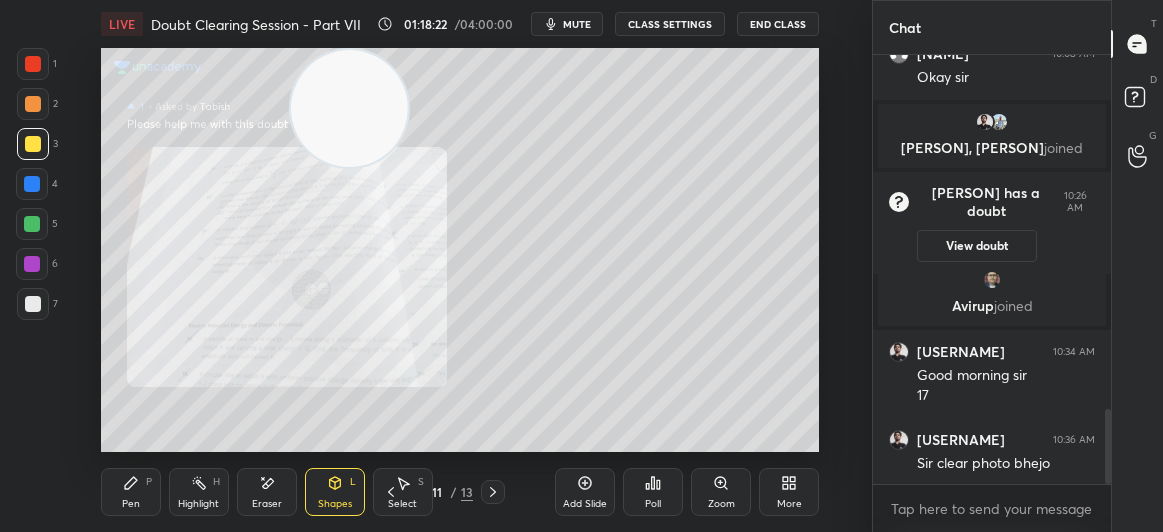 click at bounding box center [33, 64] 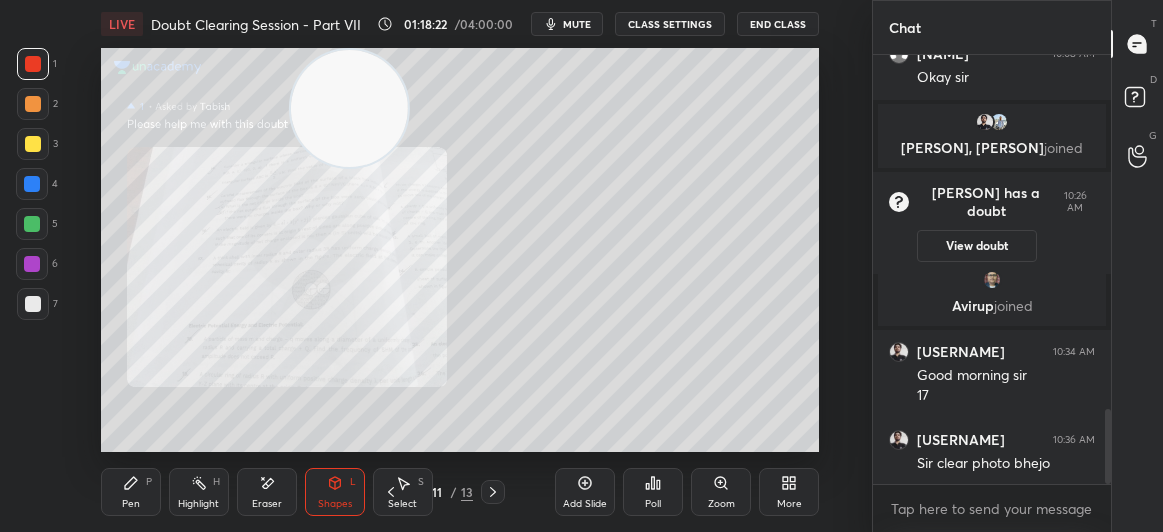 click at bounding box center [33, 64] 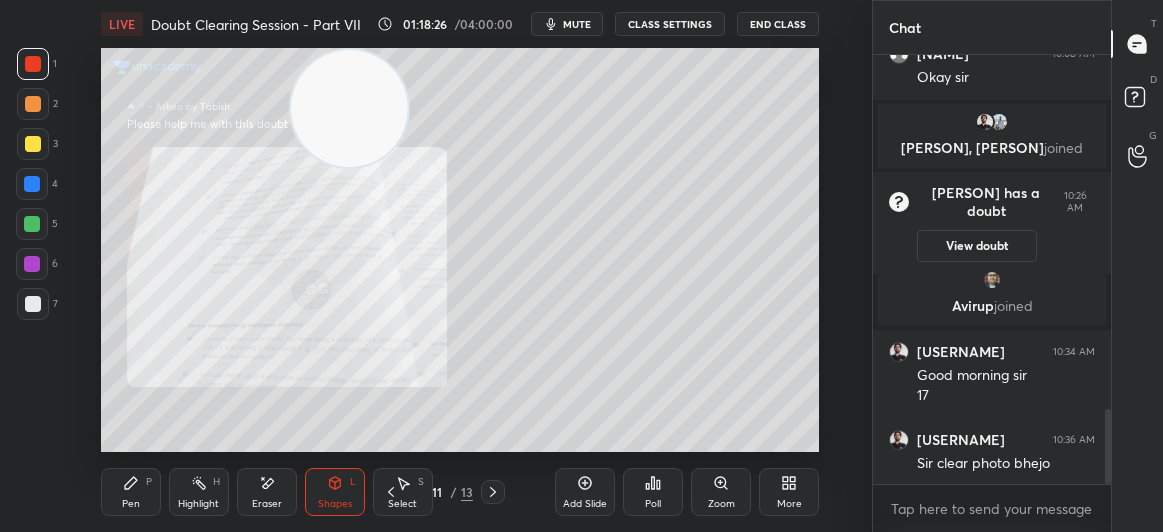 click 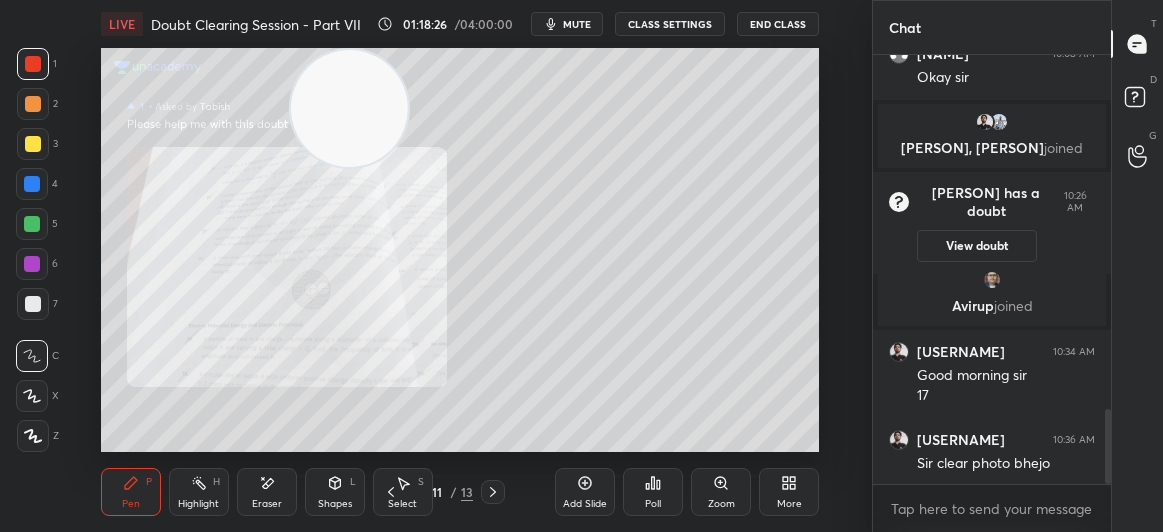 click on "Pen P" at bounding box center [131, 492] 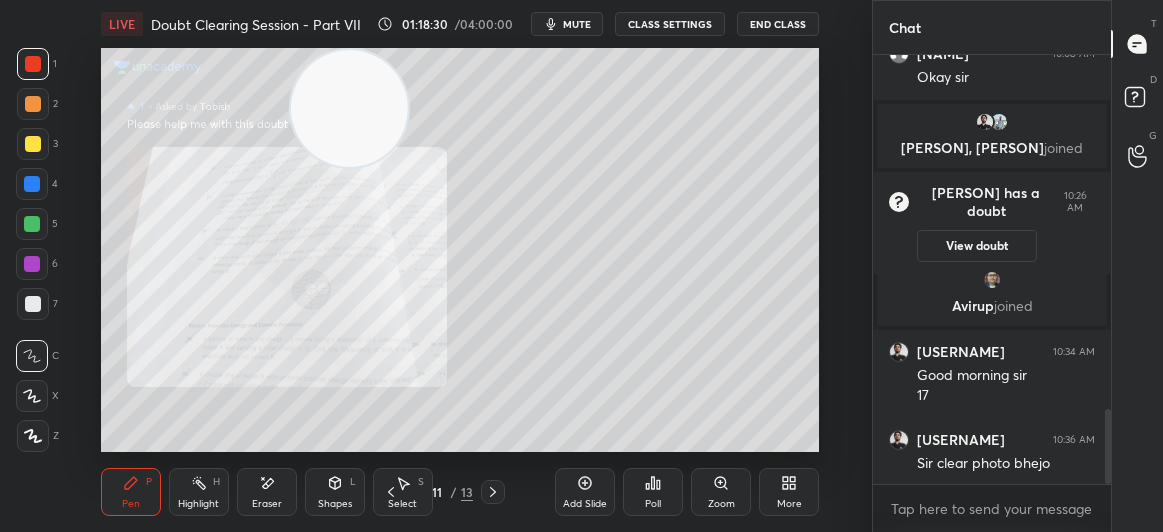 click on "3" at bounding box center [37, 144] 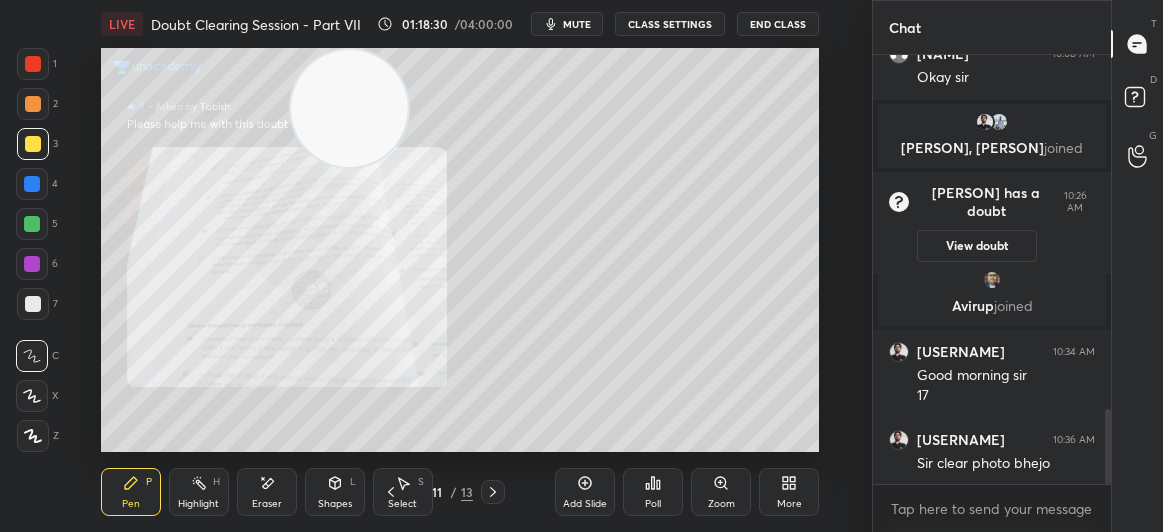 click at bounding box center [33, 144] 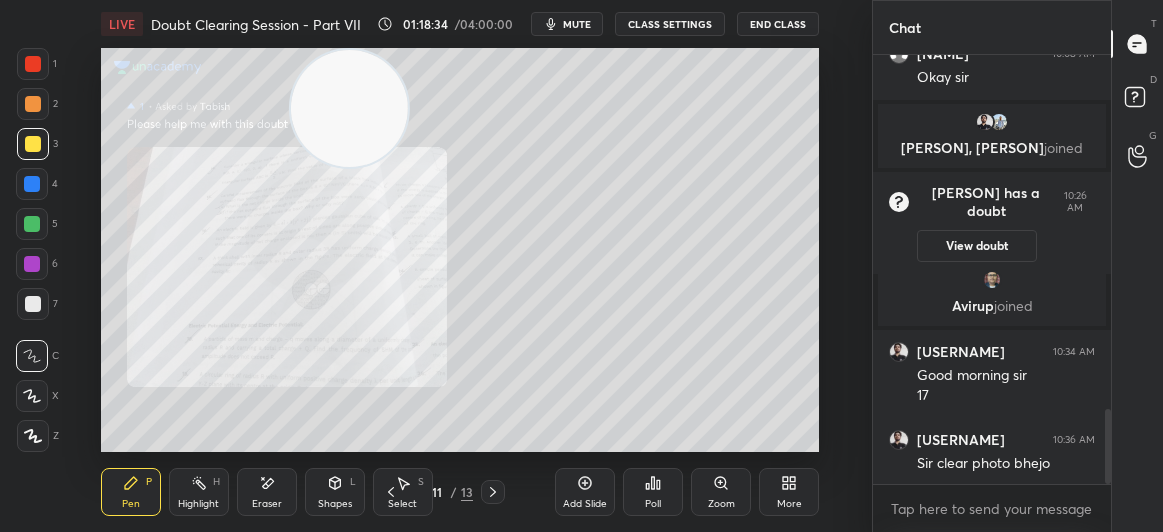 click on "3" at bounding box center [37, 148] 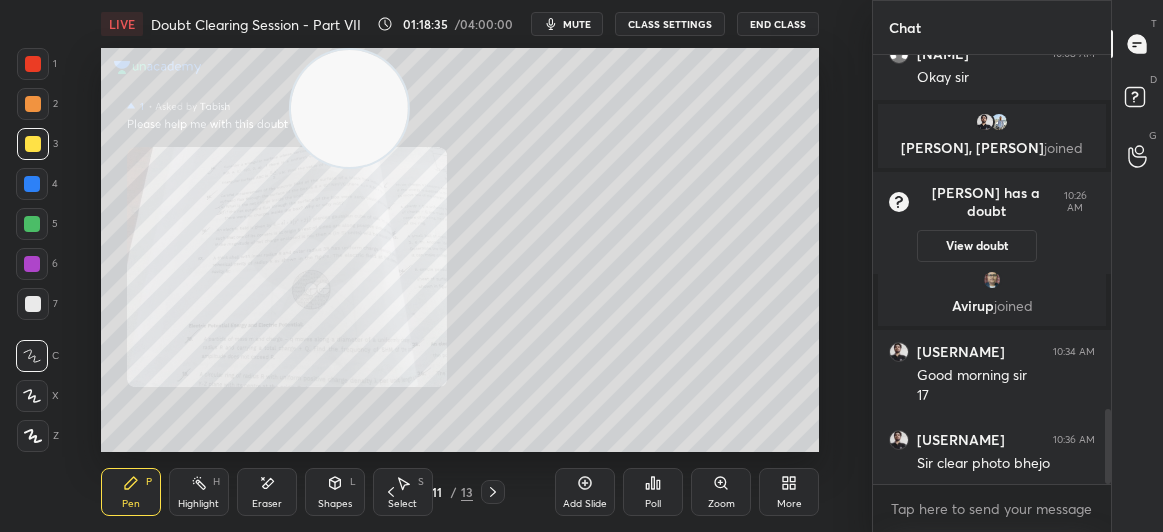 click at bounding box center [32, 224] 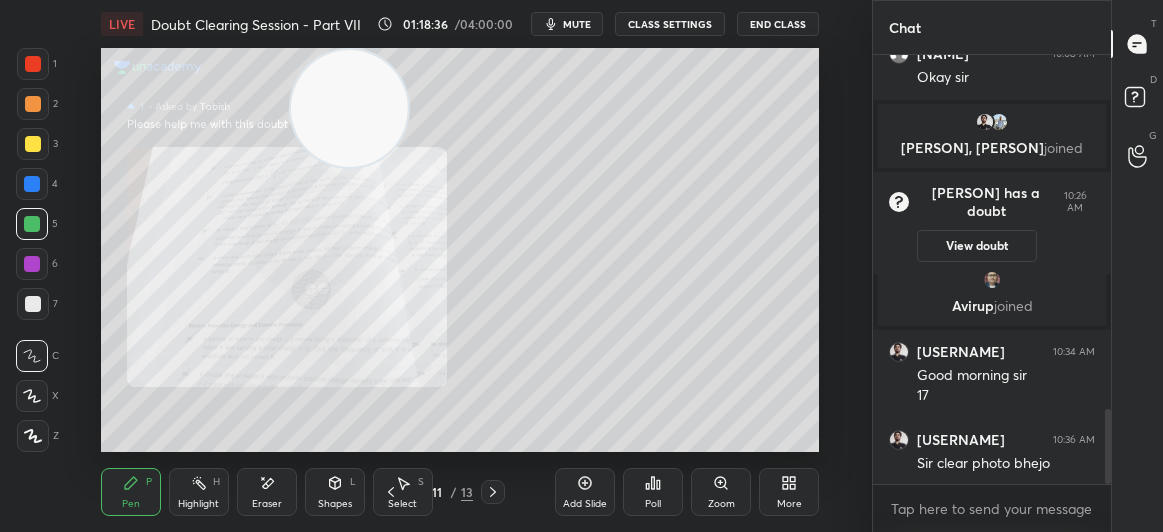 click at bounding box center (32, 224) 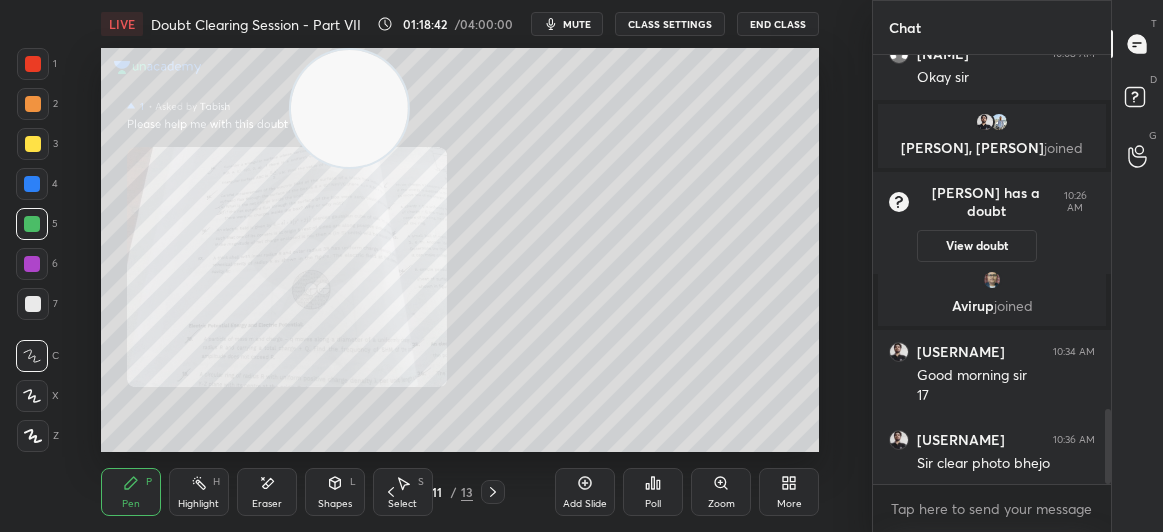 click at bounding box center [33, 436] 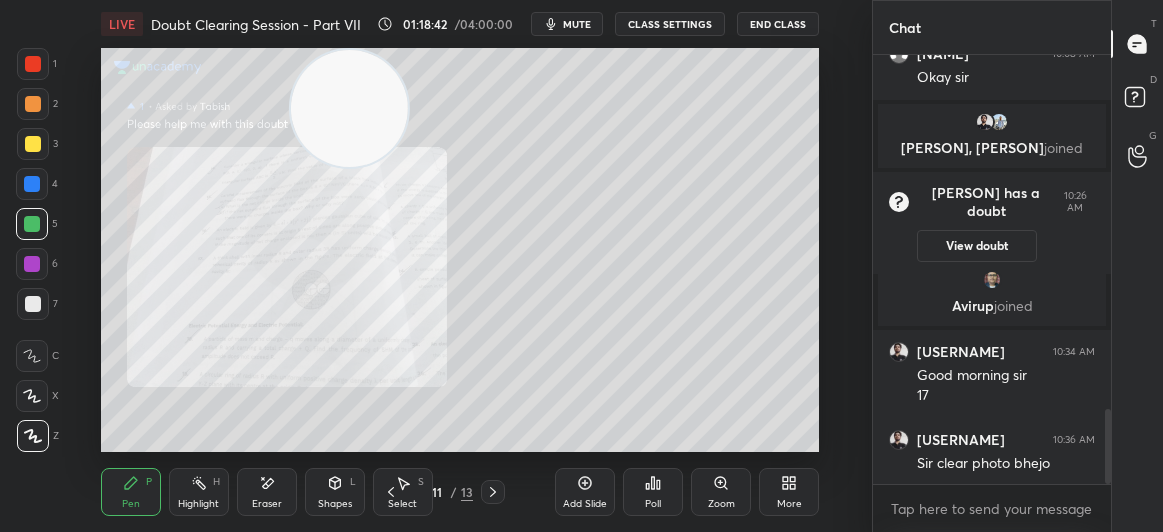 click 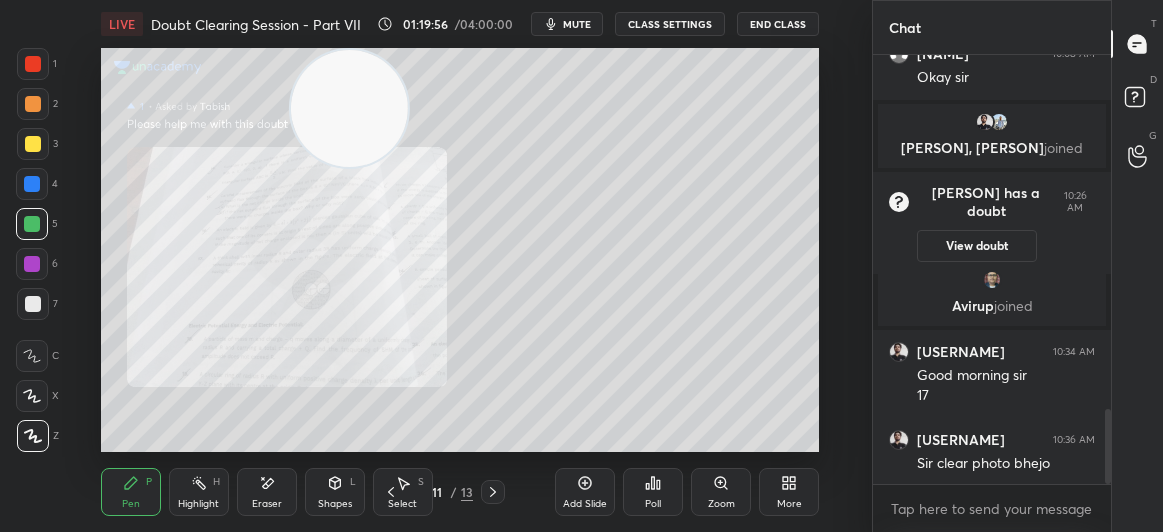 click on "1" at bounding box center [37, 64] 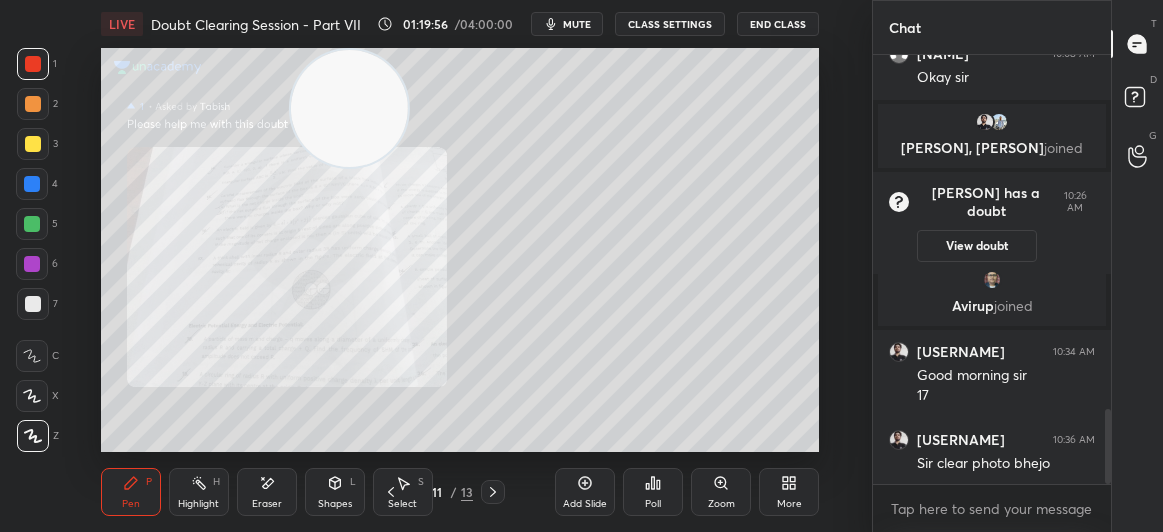 click at bounding box center (33, 104) 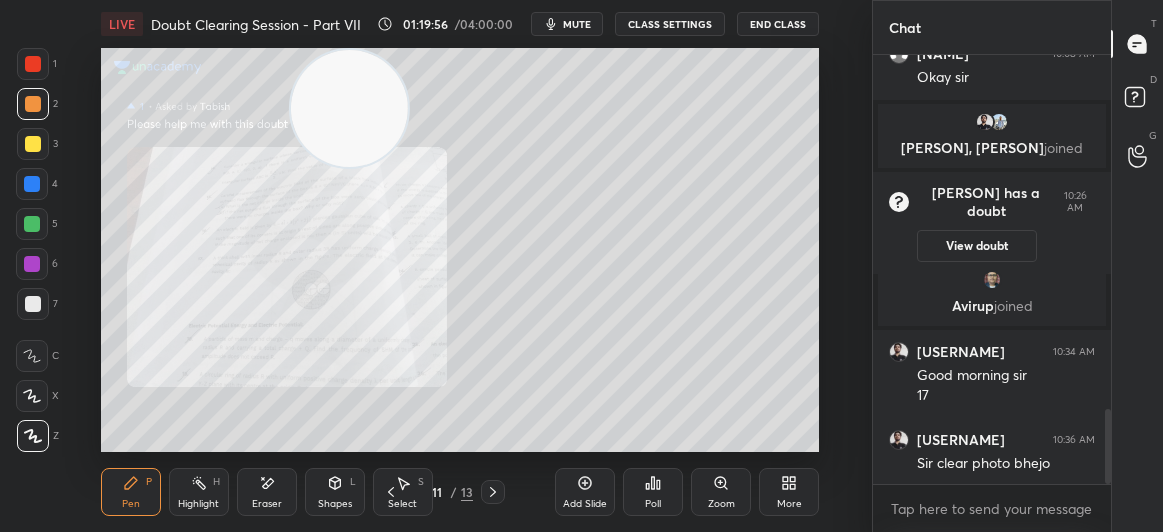 click at bounding box center [33, 104] 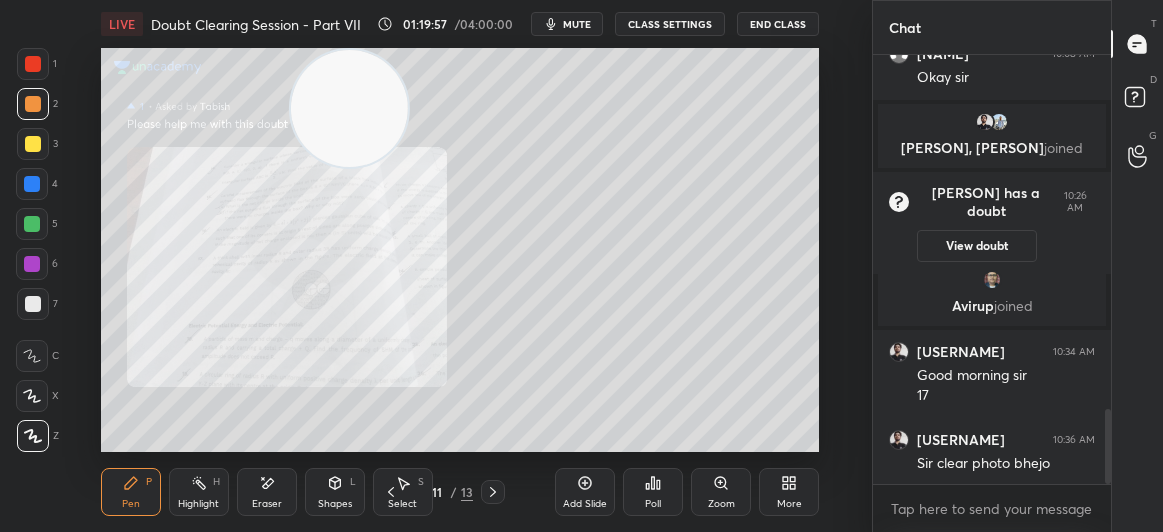 click at bounding box center [33, 144] 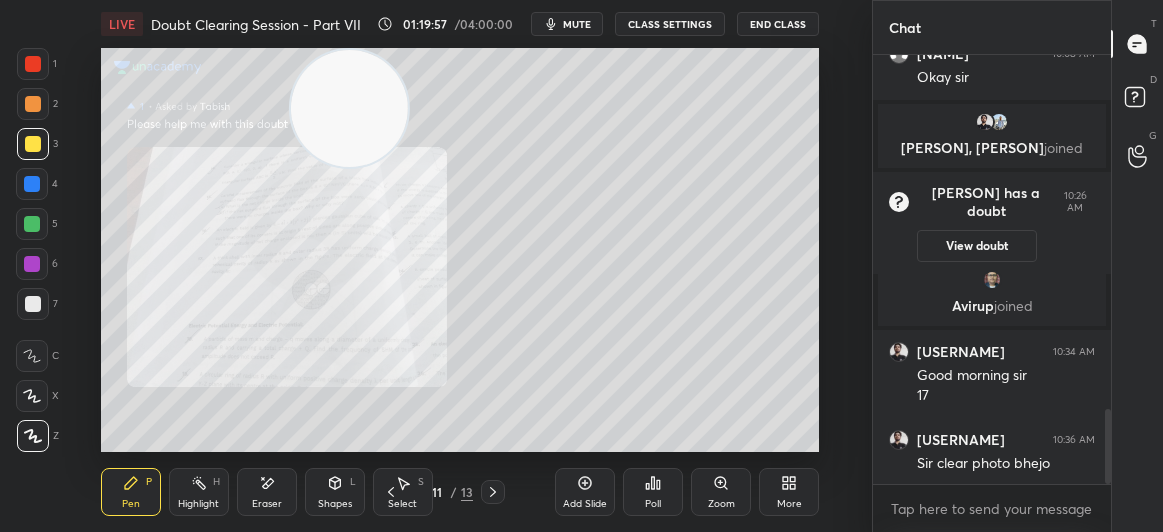 click at bounding box center (33, 144) 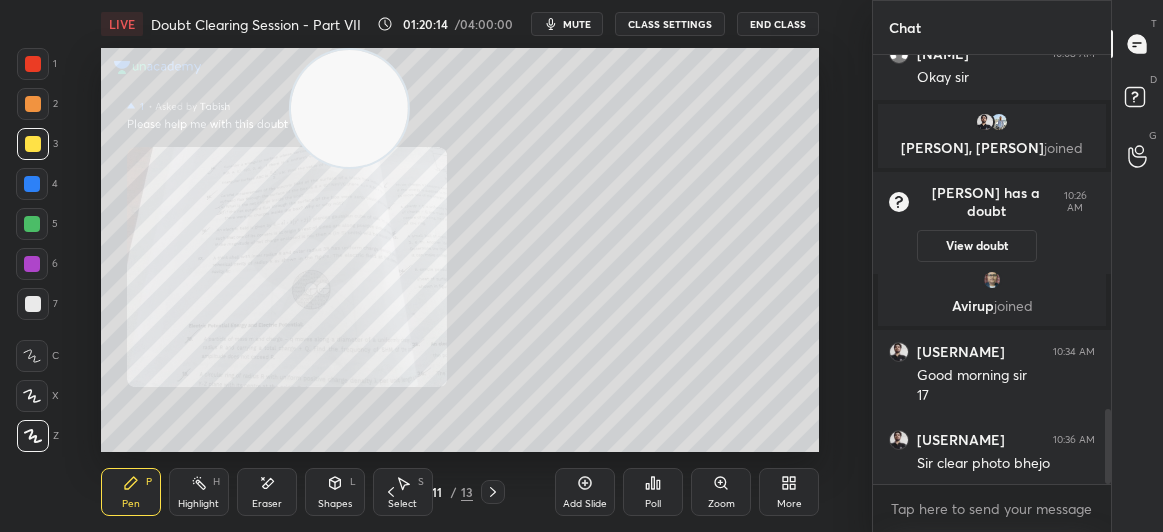 click 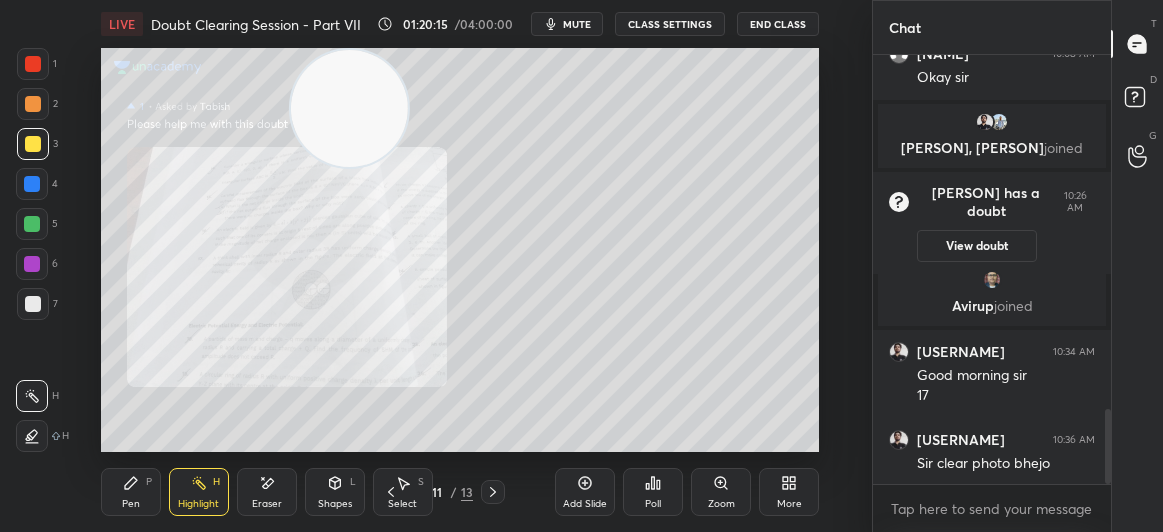 click at bounding box center (33, 304) 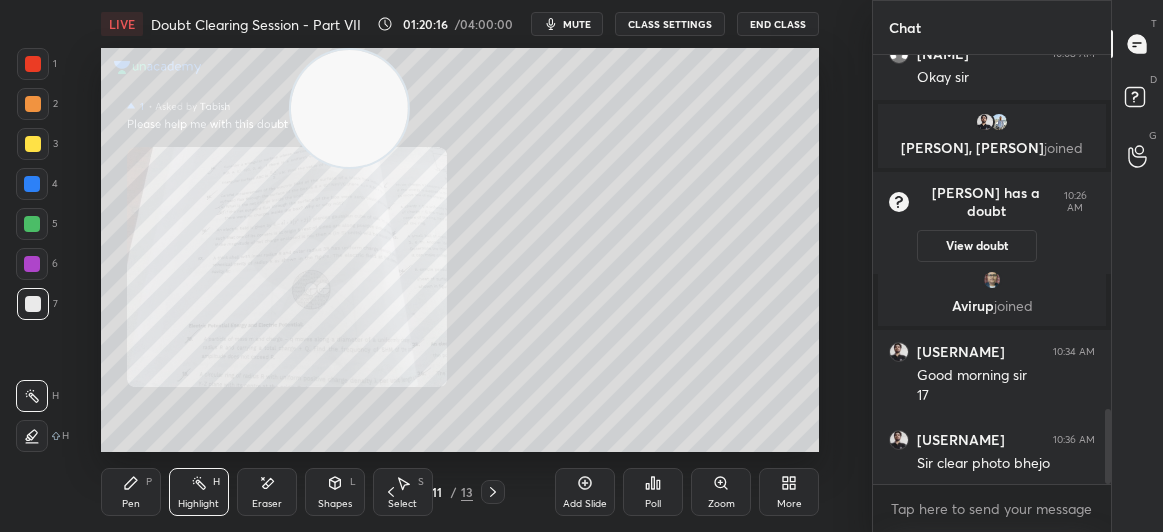 click at bounding box center (32, 436) 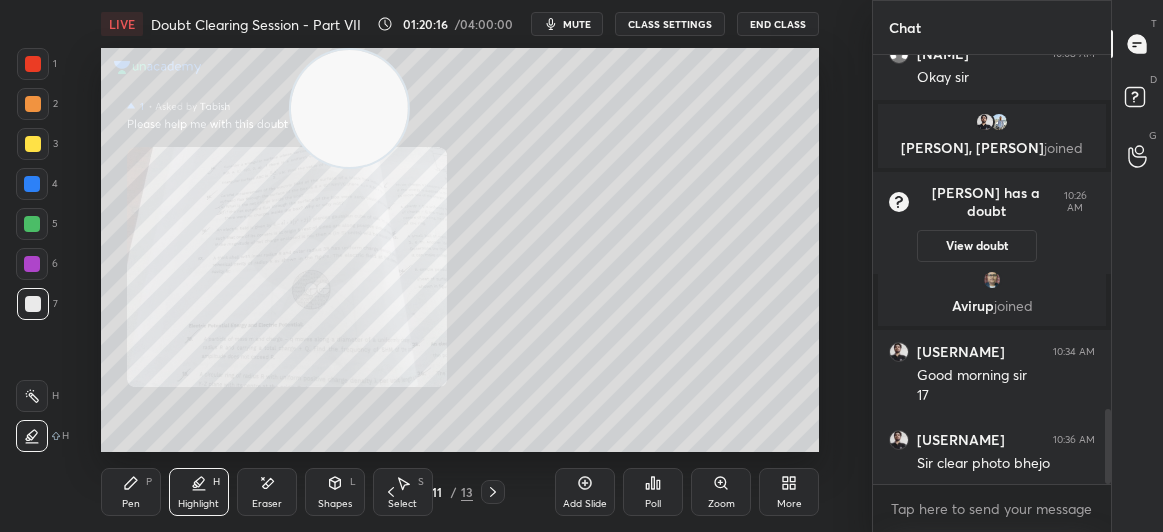 click at bounding box center (32, 436) 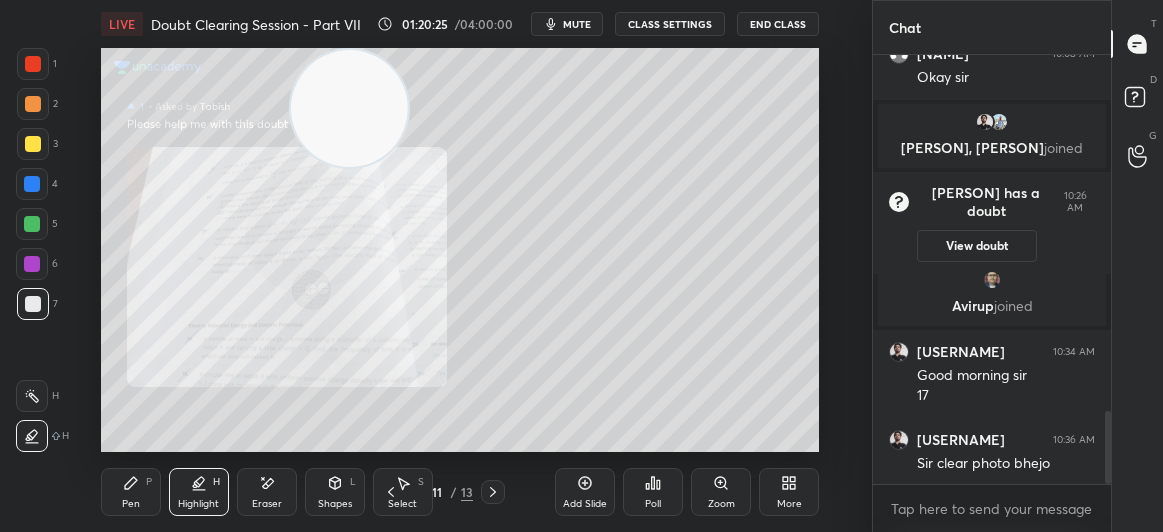scroll, scrollTop: 2111, scrollLeft: 0, axis: vertical 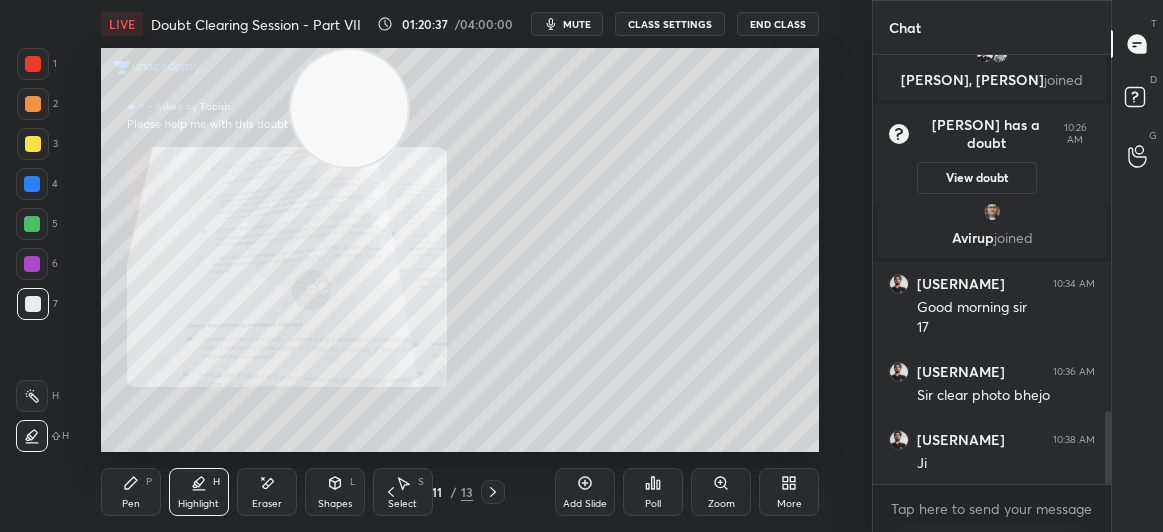 click on "LIVE Doubt Clearing Session - Part VII 01:20:37 /  04:00:00 mute CLASS SETTINGS End Class Setting up your live class Poll for   secs No correct answer Start poll Back Doubt Clearing Session - Part VII • L5 of Doubt Clearing Course on Physics for IIT JEE - Part I [NAME] Pen P Highlight H Eraser Shapes L Select S 11 / 13 Add Slide Poll Zoom More" at bounding box center [460, 266] 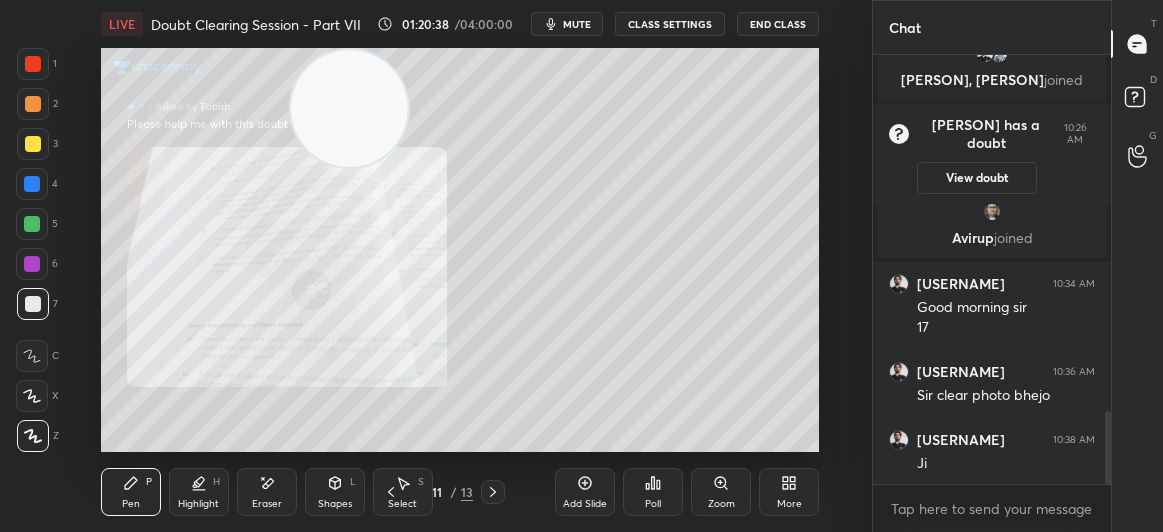 click on "Pen" at bounding box center (131, 504) 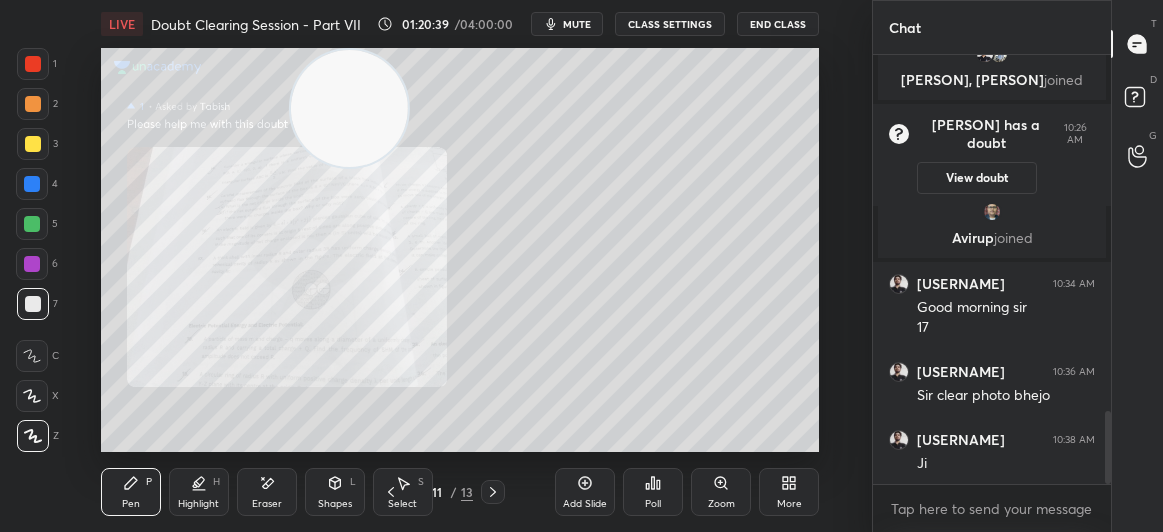 click at bounding box center (33, 64) 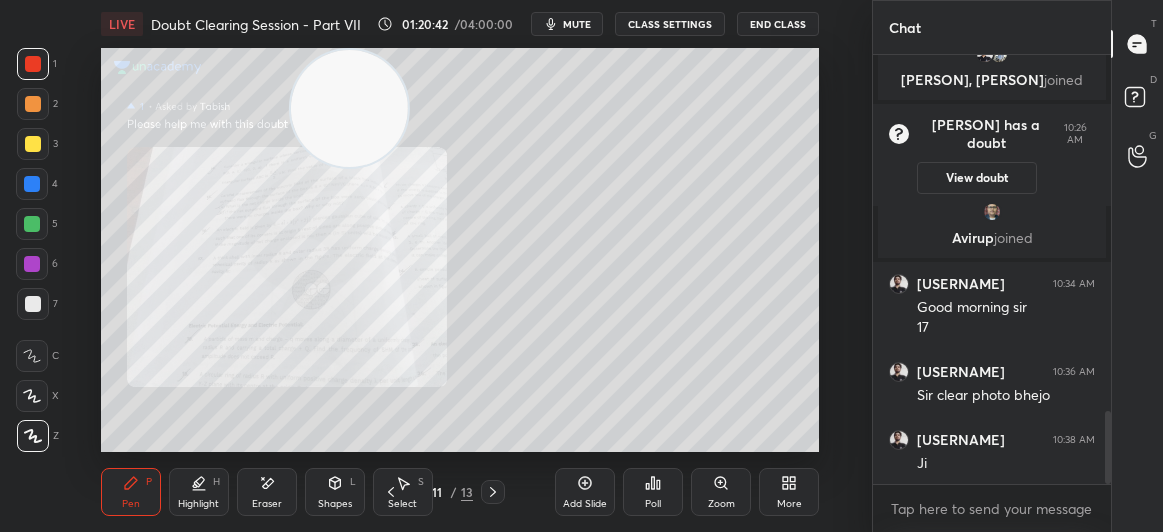 click at bounding box center [32, 224] 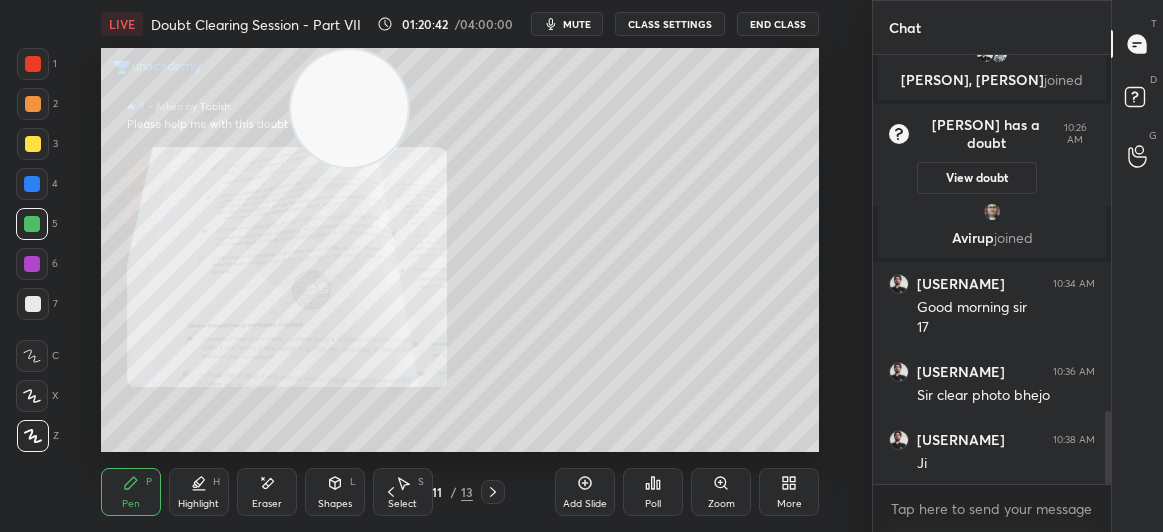click at bounding box center (32, 224) 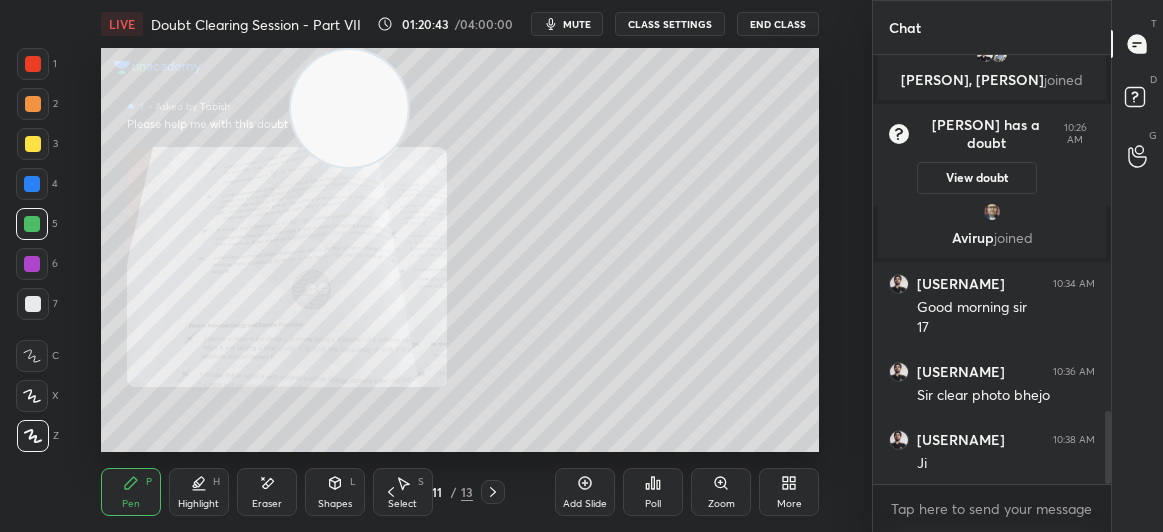 click on "Highlight H" at bounding box center (199, 492) 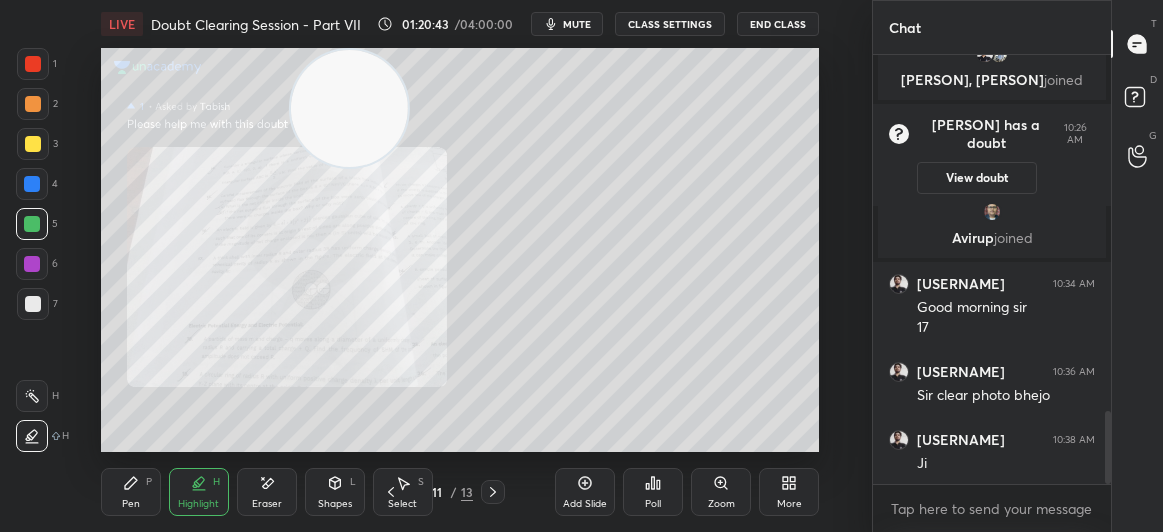 click 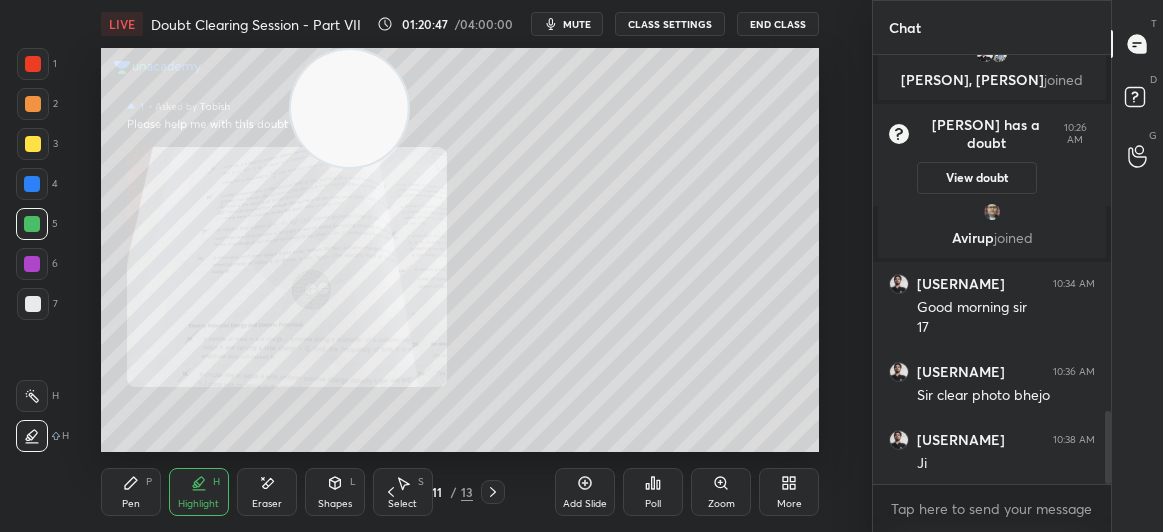 click on "Pen P" at bounding box center [131, 492] 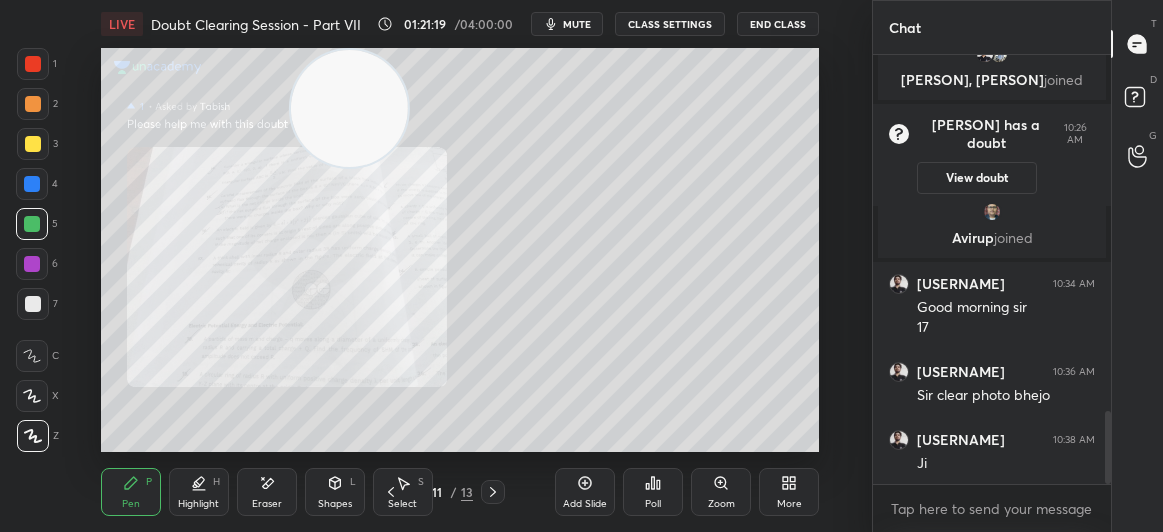 click at bounding box center [32, 184] 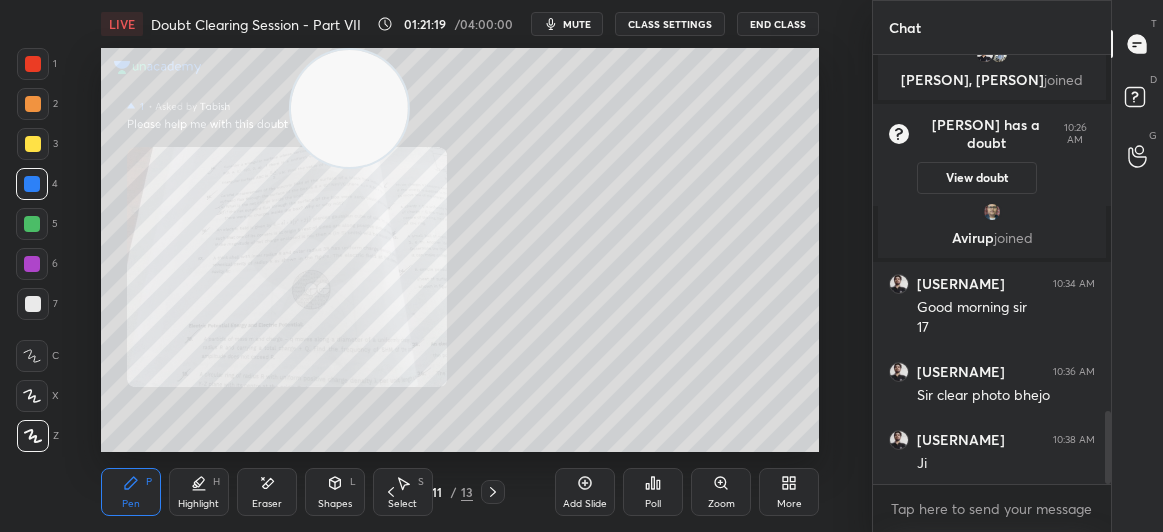 click at bounding box center [32, 184] 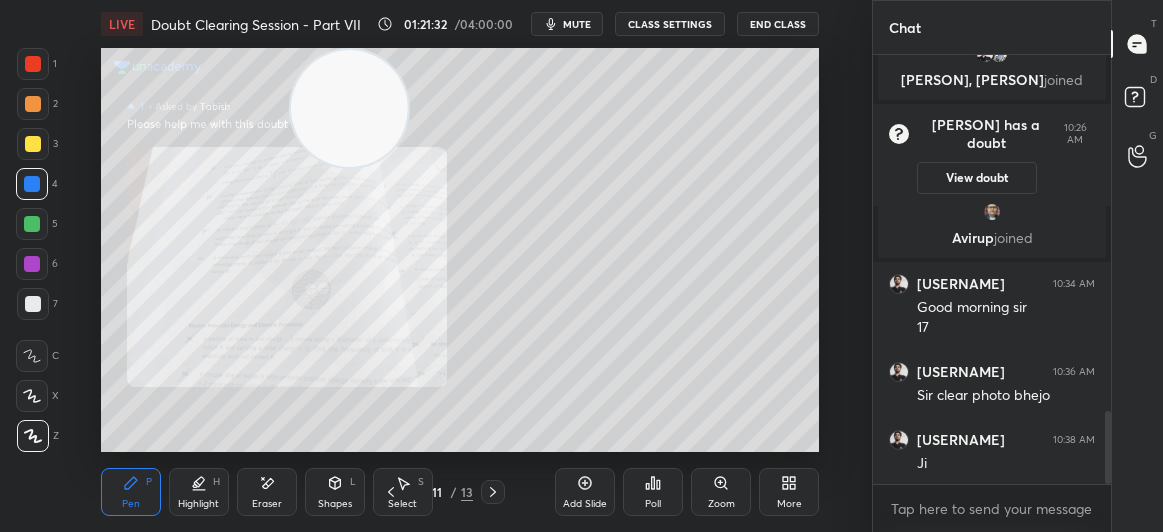 click at bounding box center [33, 144] 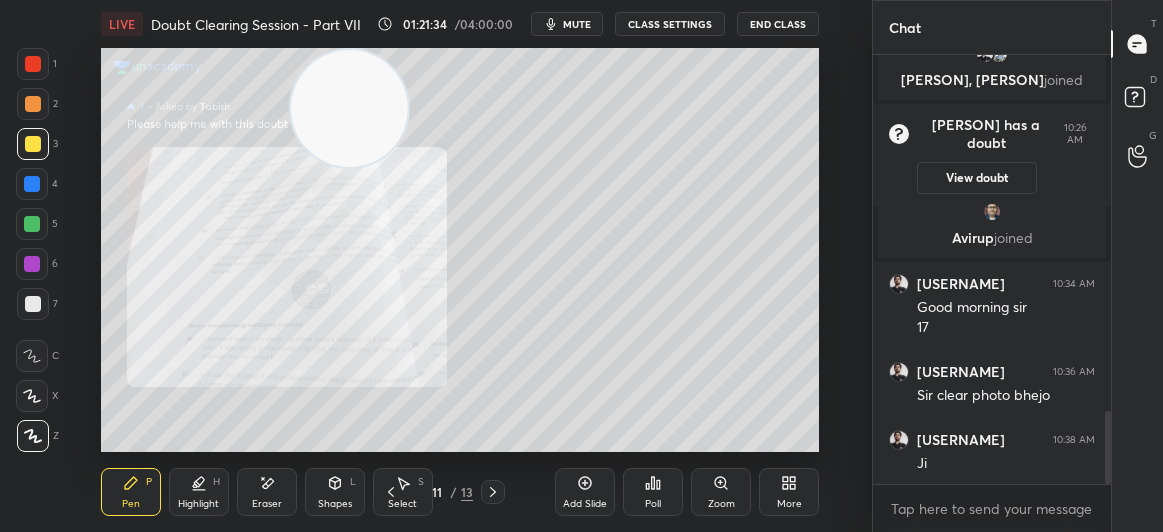 click 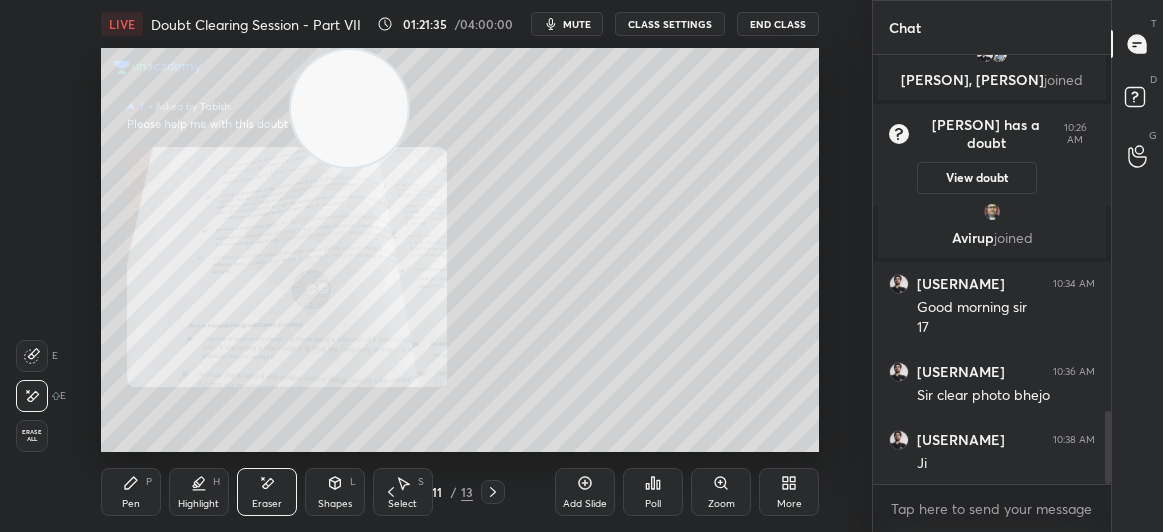 click on "P" at bounding box center [149, 482] 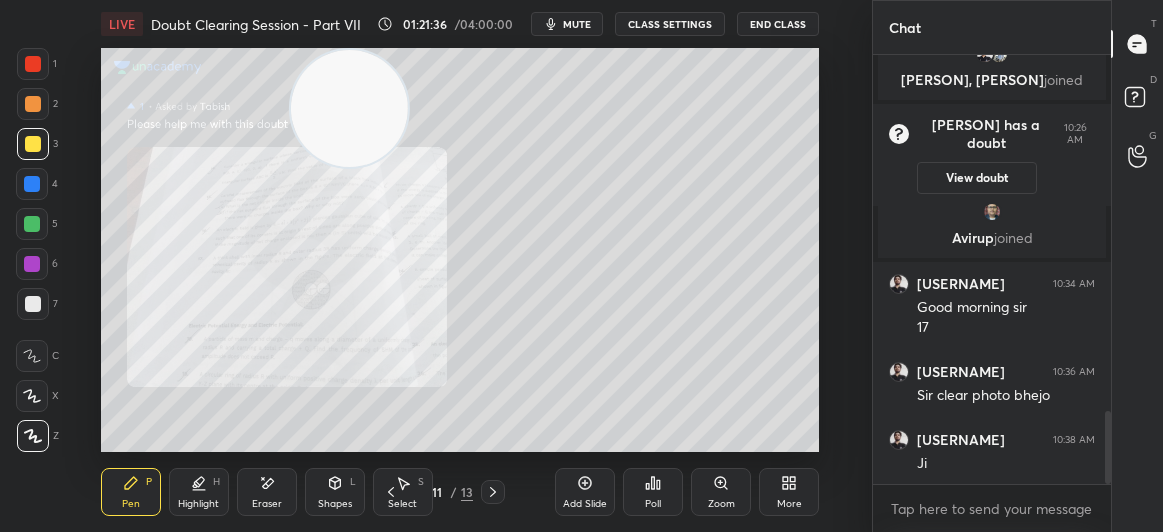 click on "1 2 3 4 5 6 7 C X Z E E Erase all   H H" at bounding box center [32, 250] 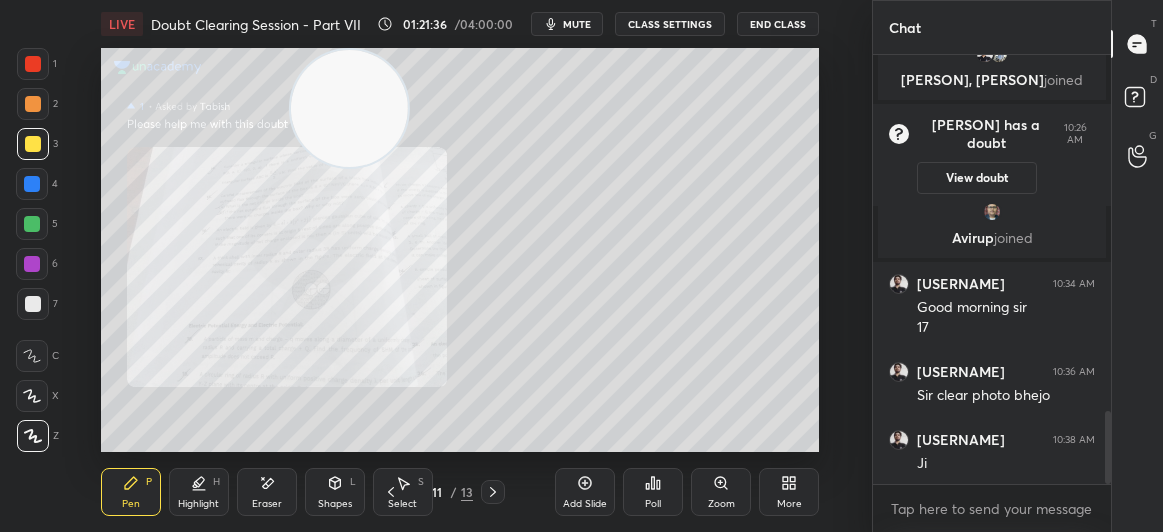 click at bounding box center [32, 184] 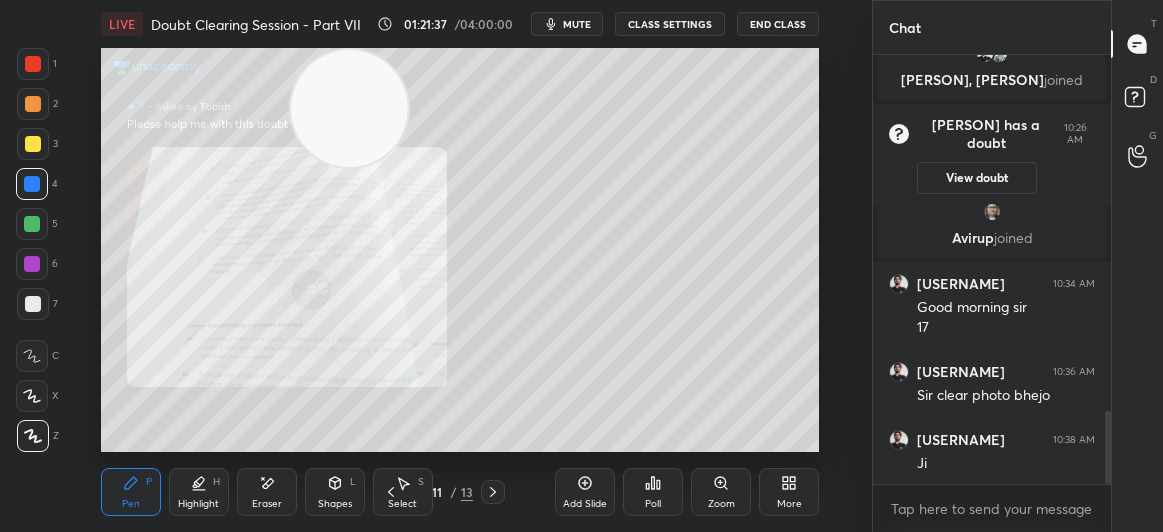 click at bounding box center (32, 184) 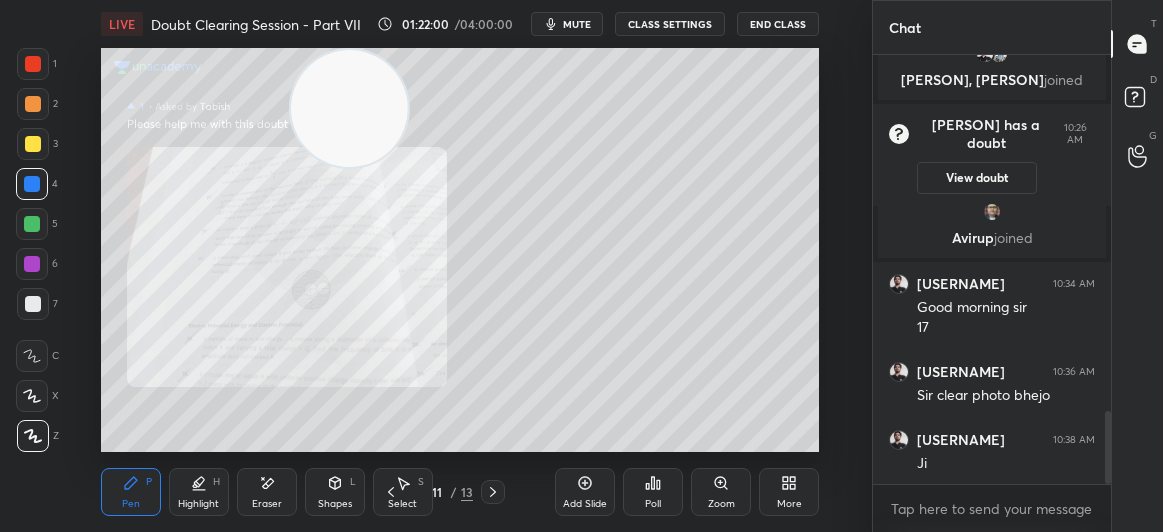 click at bounding box center (33, 144) 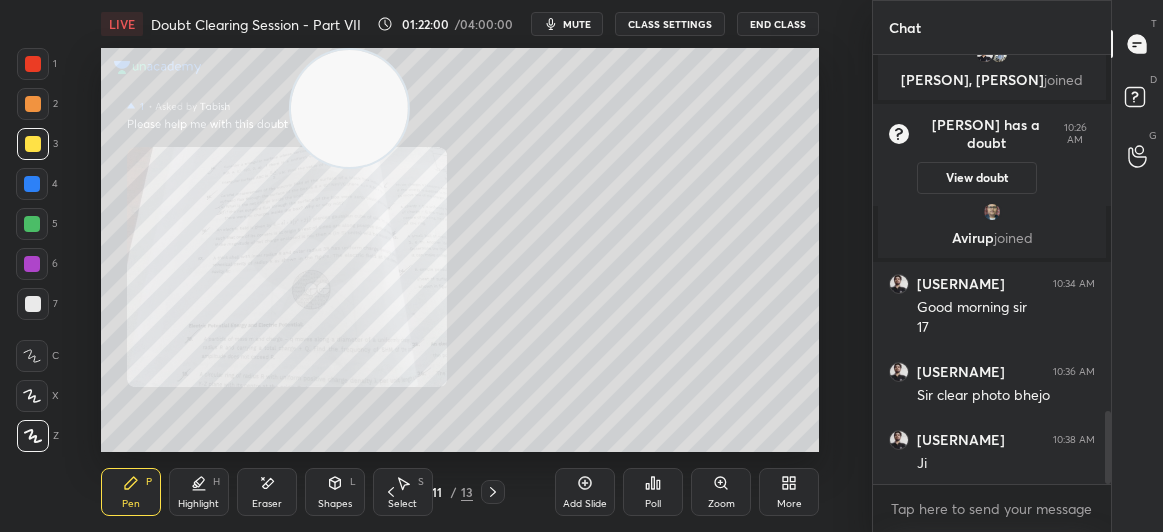 click at bounding box center [33, 144] 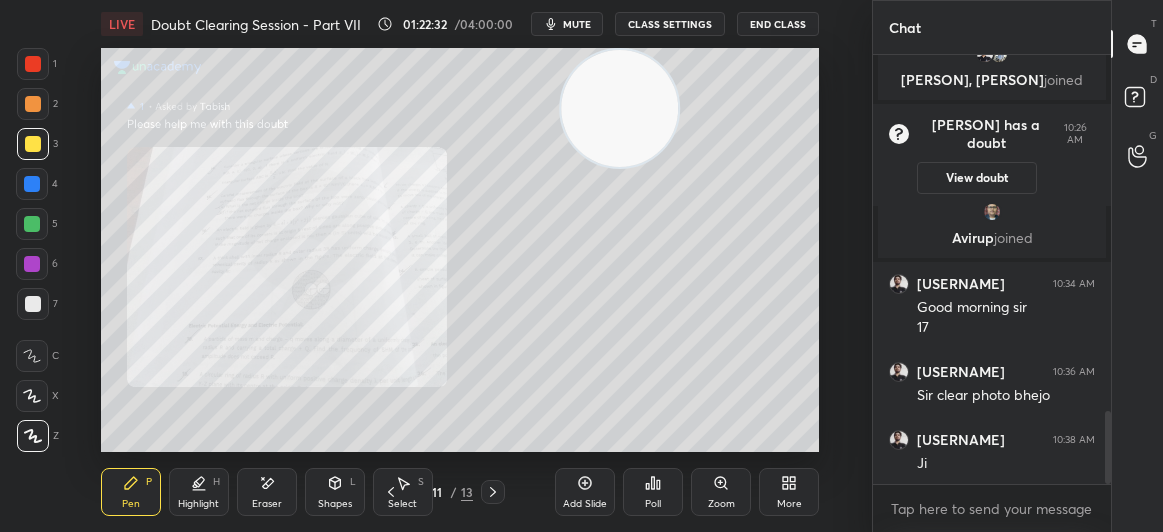 click 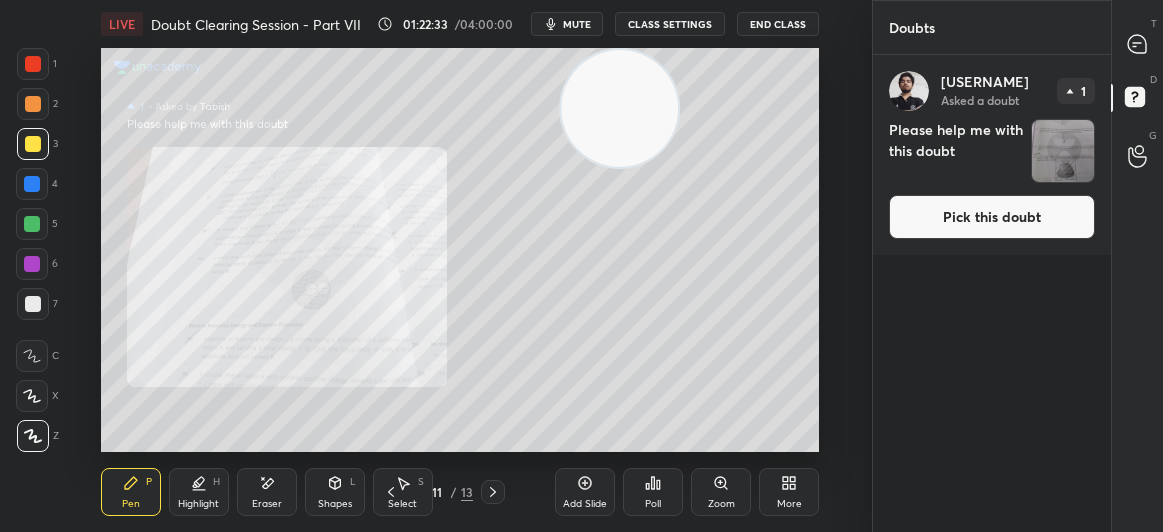 click on "Pick this doubt" at bounding box center [992, 217] 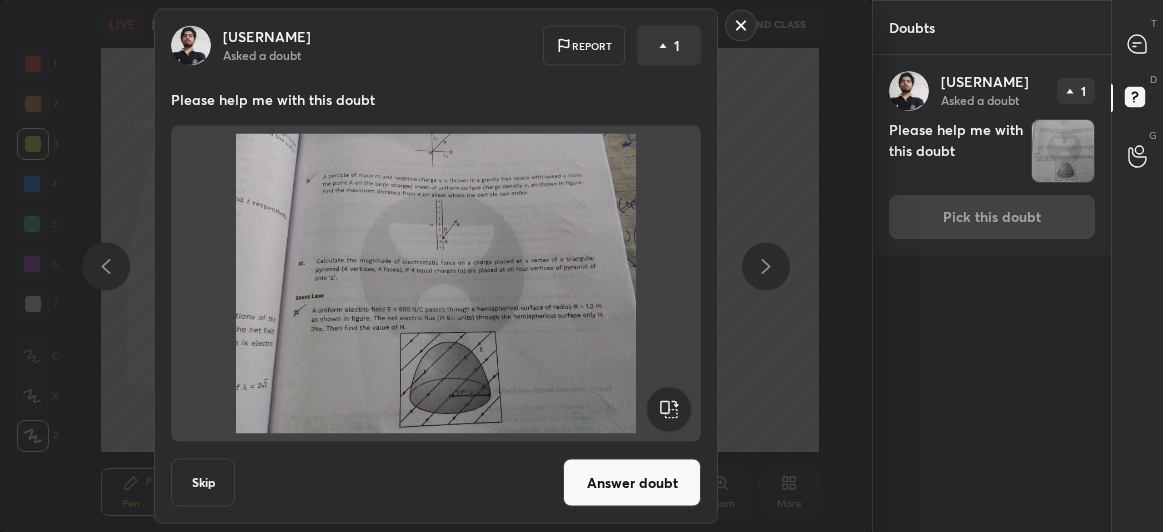 click on "Answer doubt" at bounding box center [632, 483] 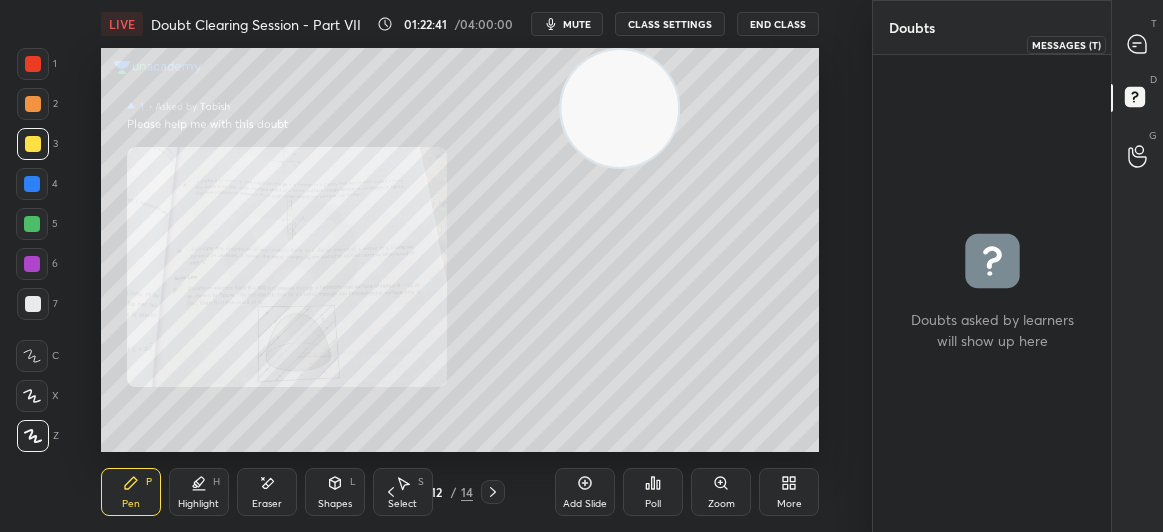 click 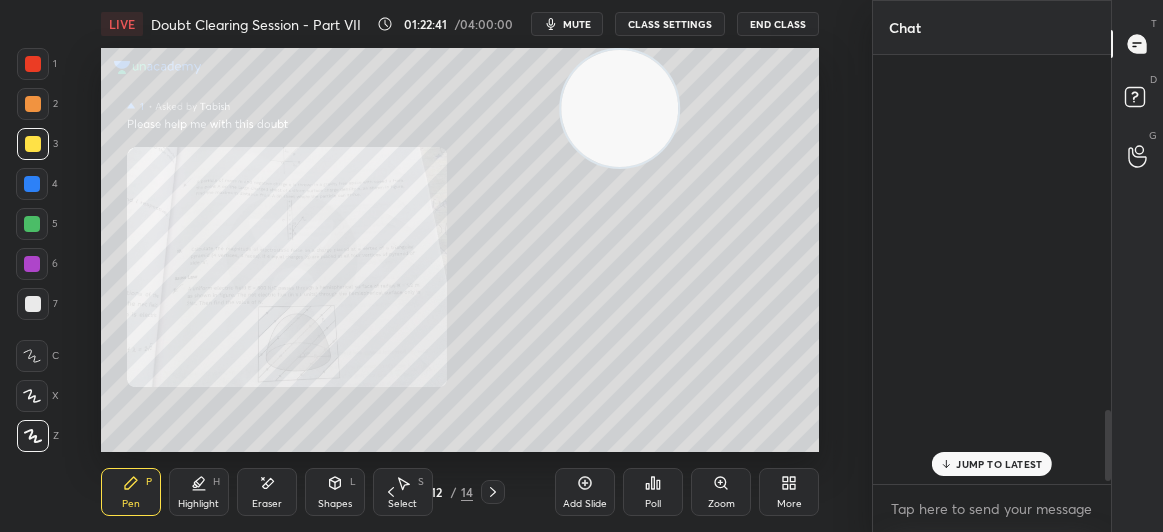 scroll, scrollTop: 2166, scrollLeft: 0, axis: vertical 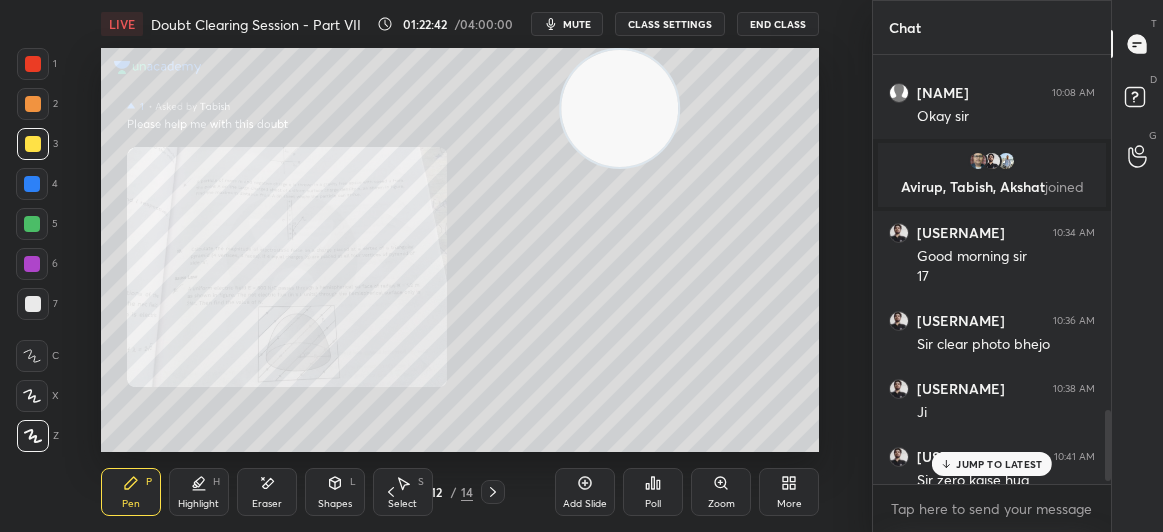 click on "JUMP TO LATEST" at bounding box center (992, 464) 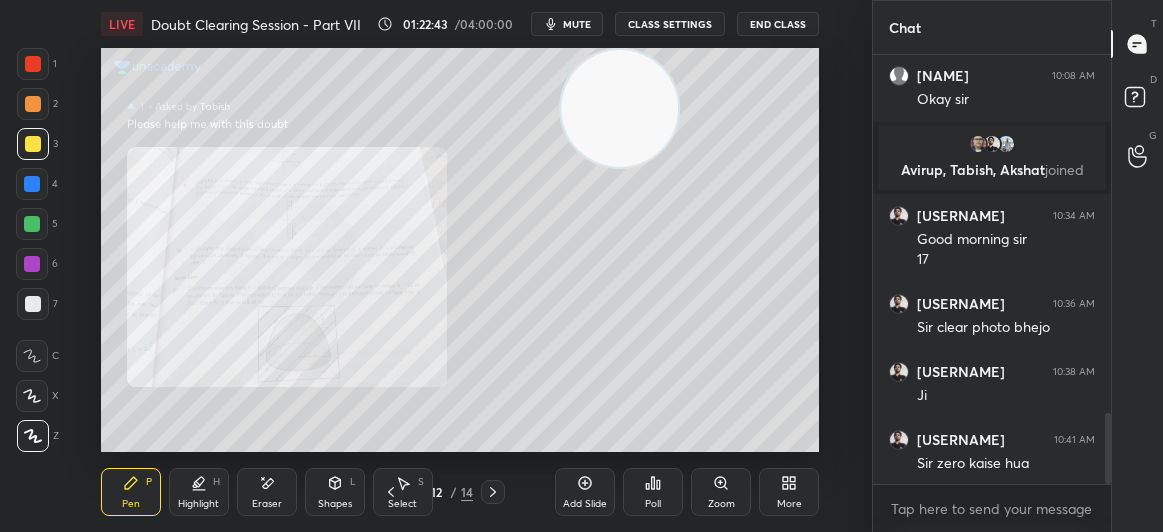 click 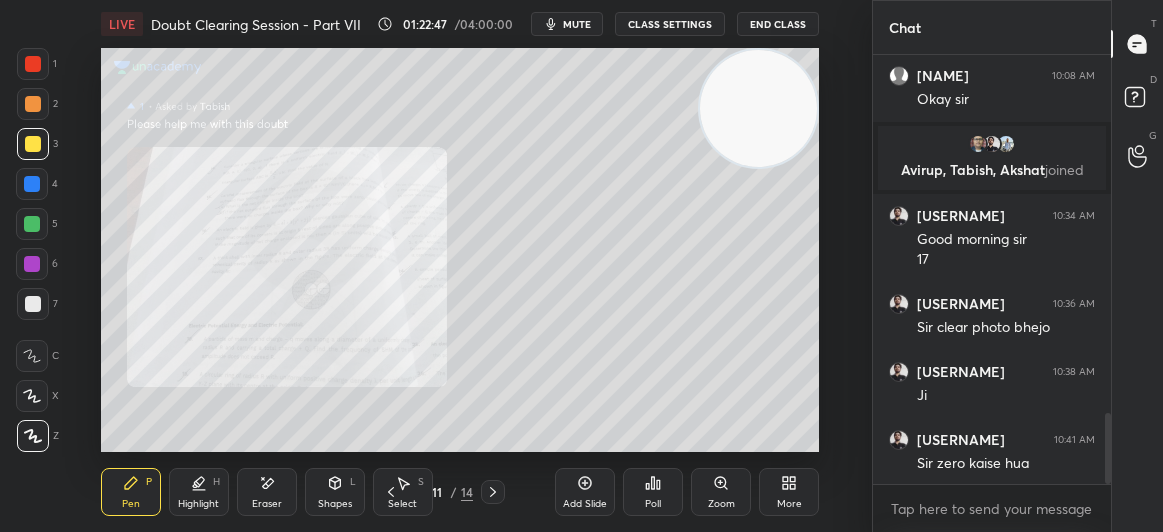 click on "Zoom" at bounding box center (721, 492) 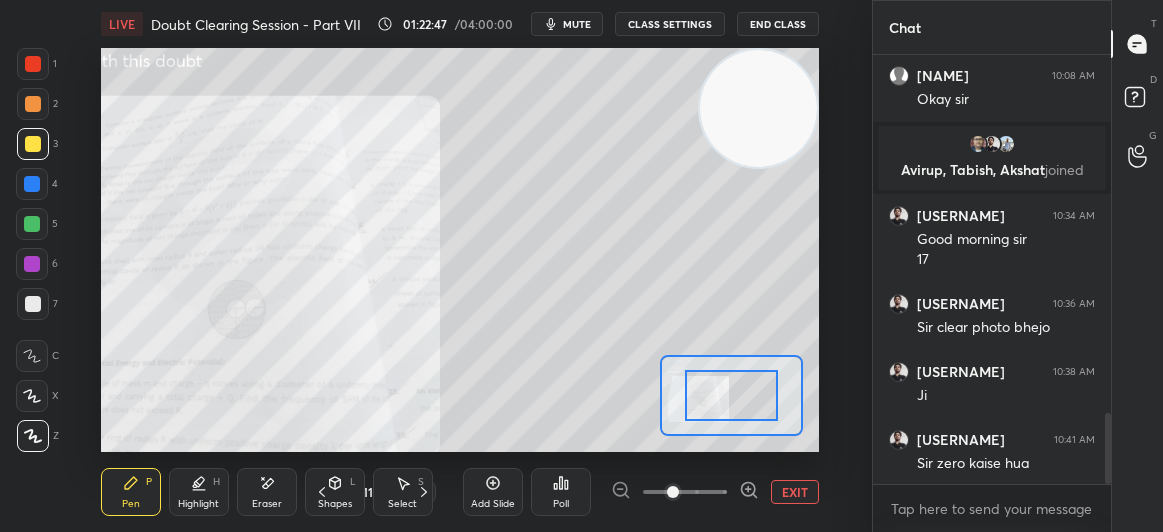 click at bounding box center (673, 492) 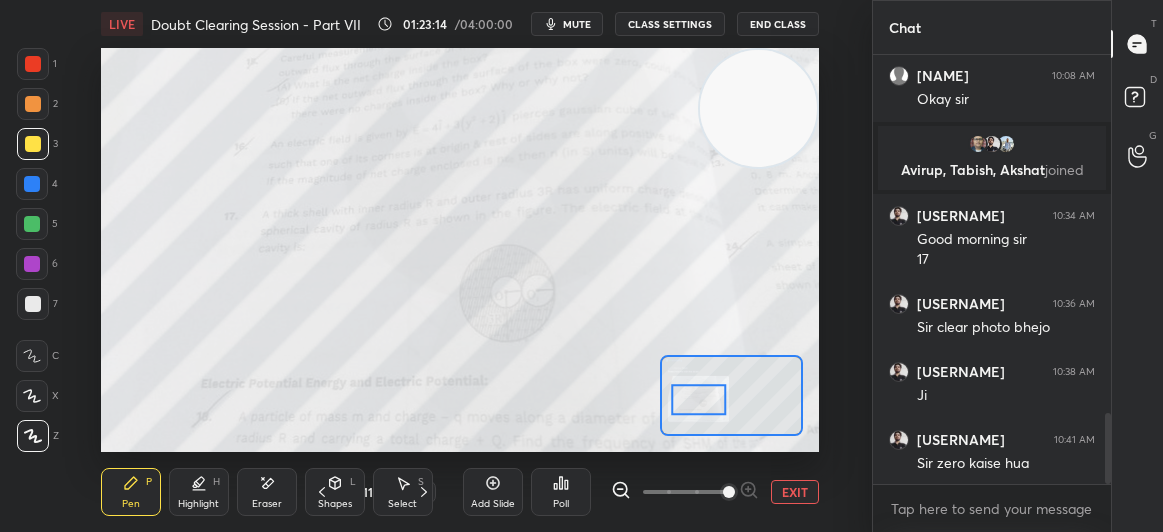 click at bounding box center (33, 64) 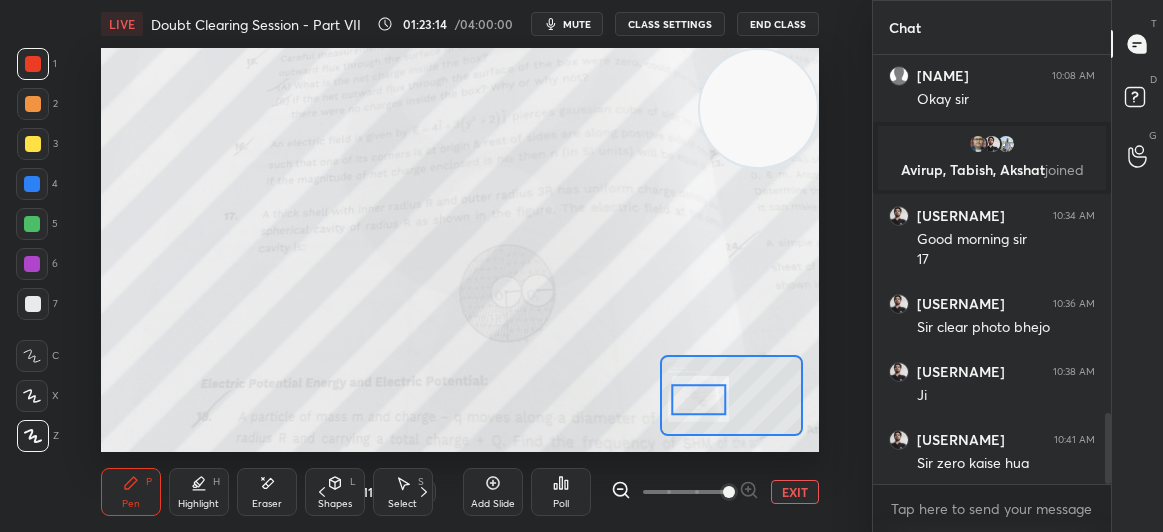 click at bounding box center [33, 64] 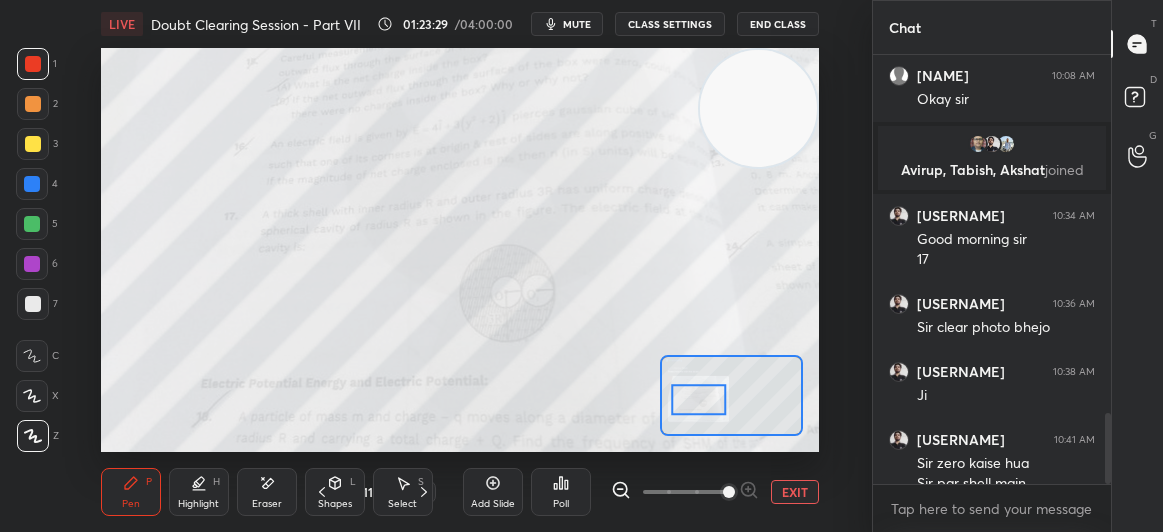 scroll, scrollTop: 2221, scrollLeft: 0, axis: vertical 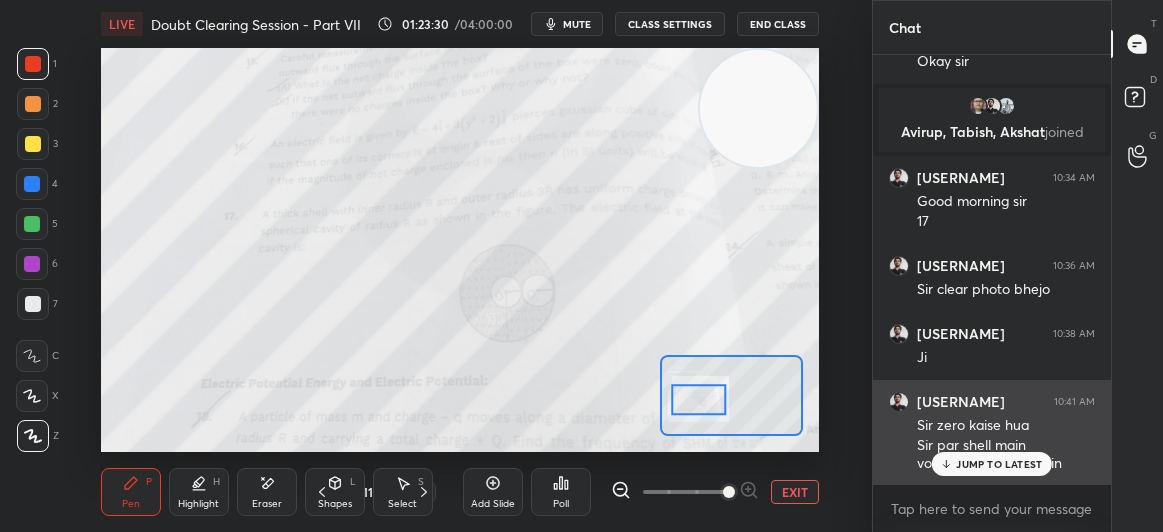 click on "JUMP TO LATEST" at bounding box center [999, 464] 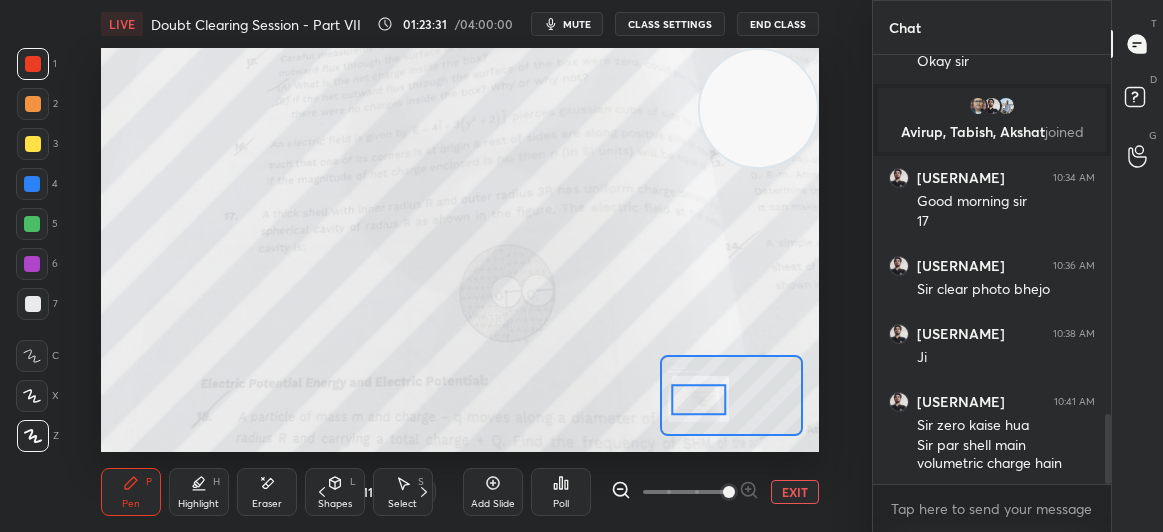 scroll, scrollTop: 2241, scrollLeft: 0, axis: vertical 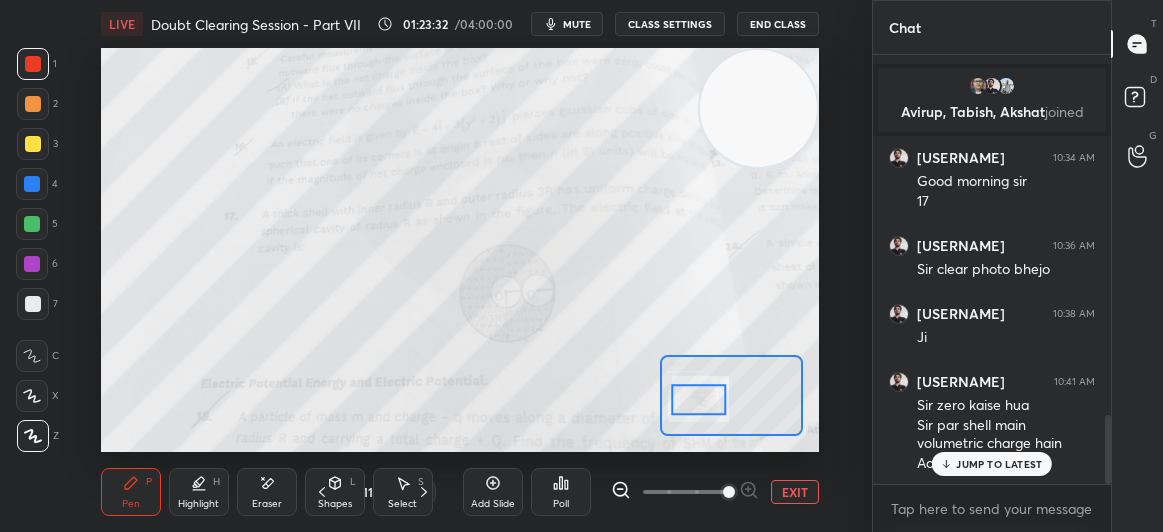 click at bounding box center [33, 144] 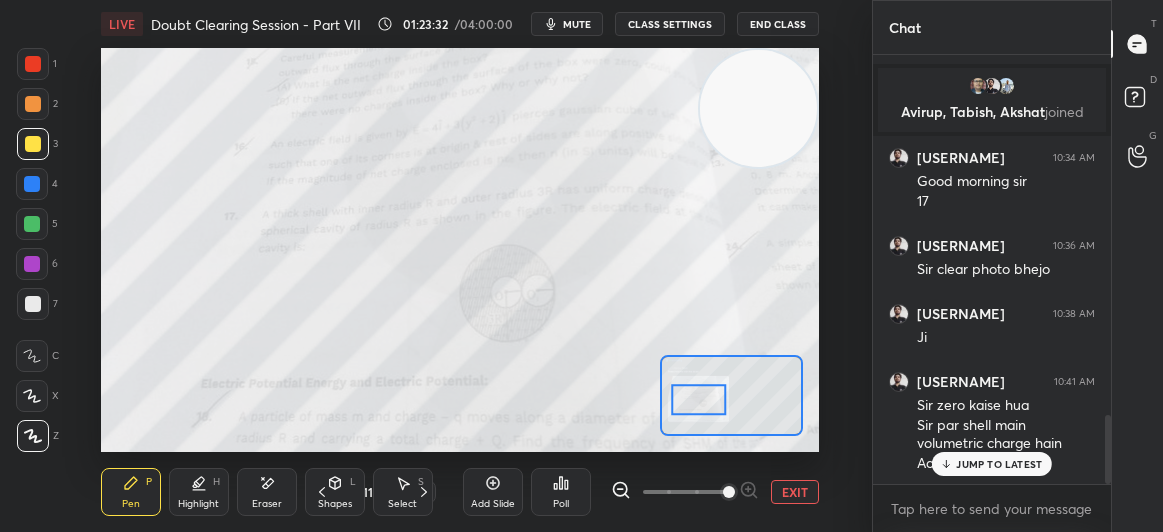 click at bounding box center (33, 144) 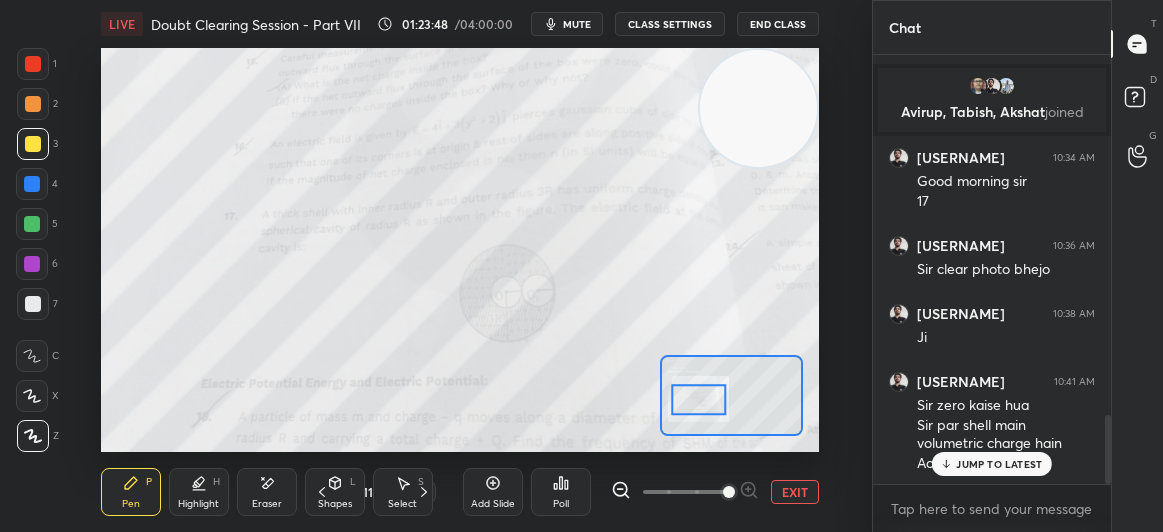 click 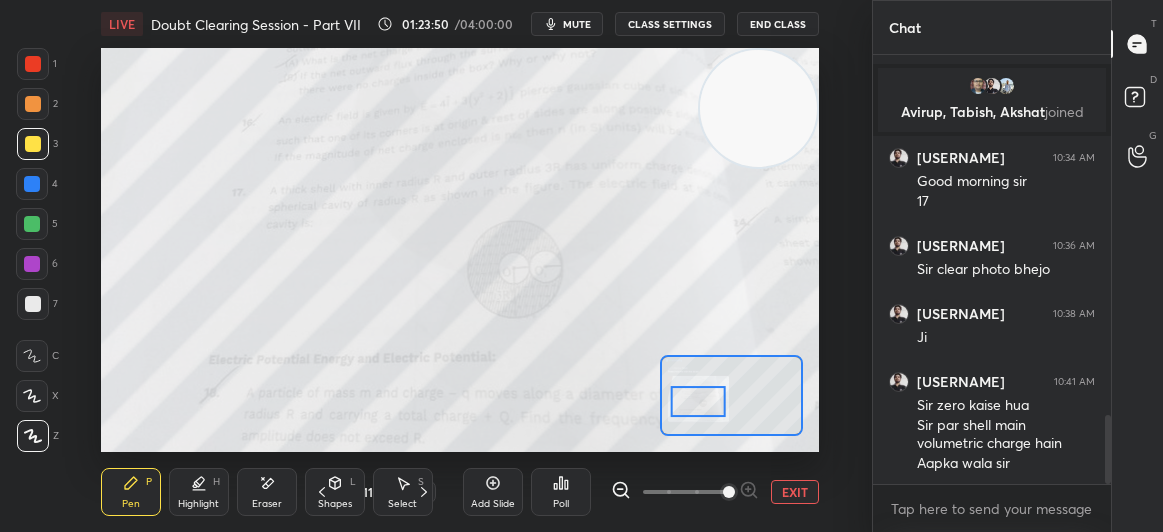 click on "EXIT" at bounding box center (795, 492) 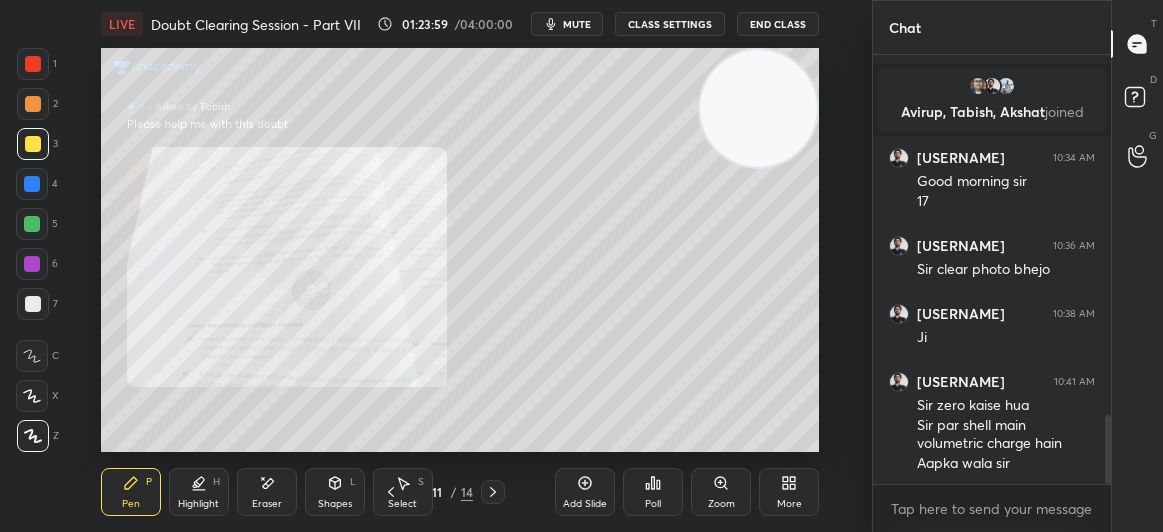 click 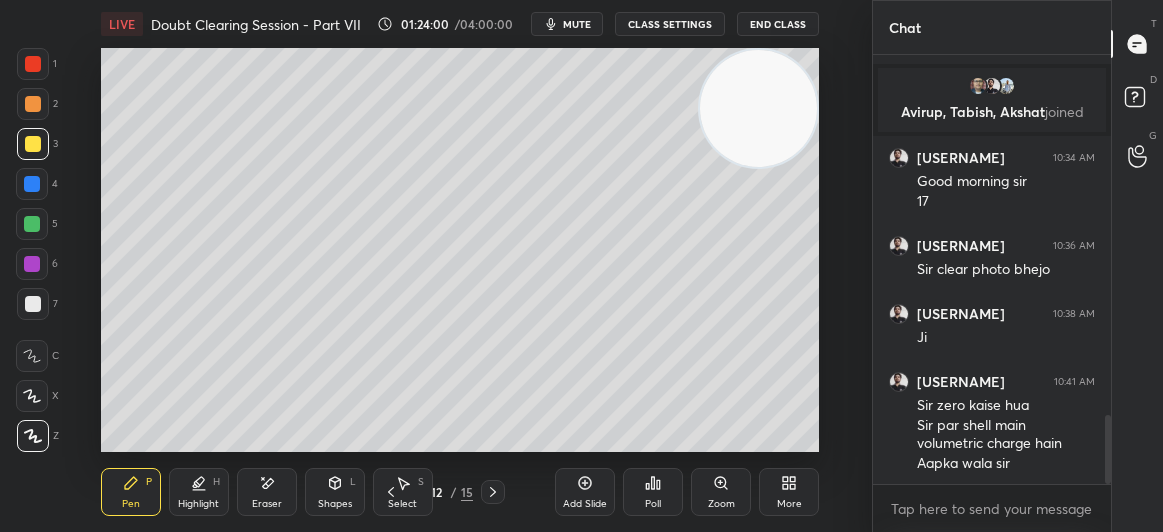click on "Shapes L" at bounding box center (335, 492) 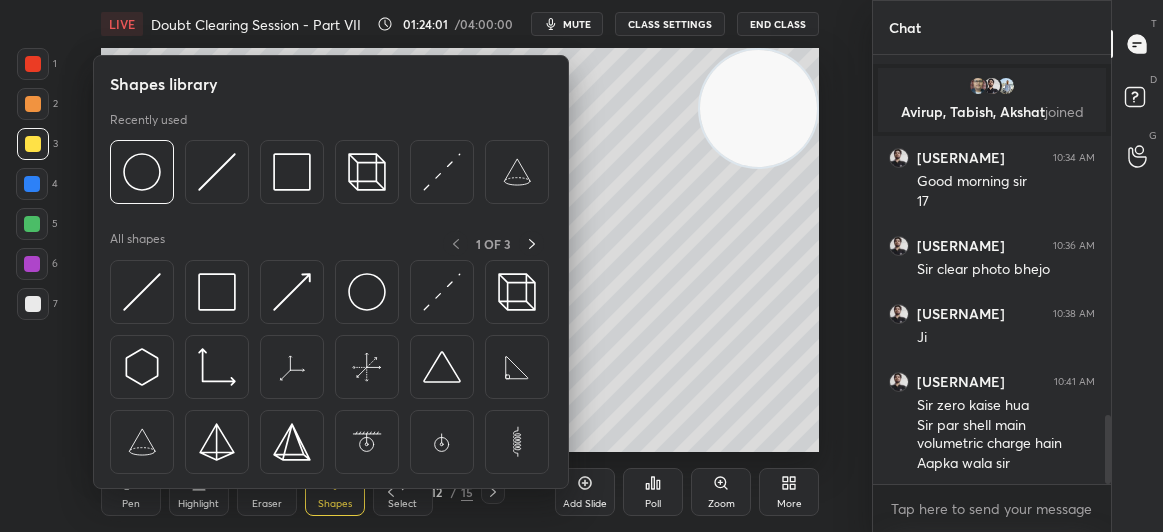 click at bounding box center [329, 177] 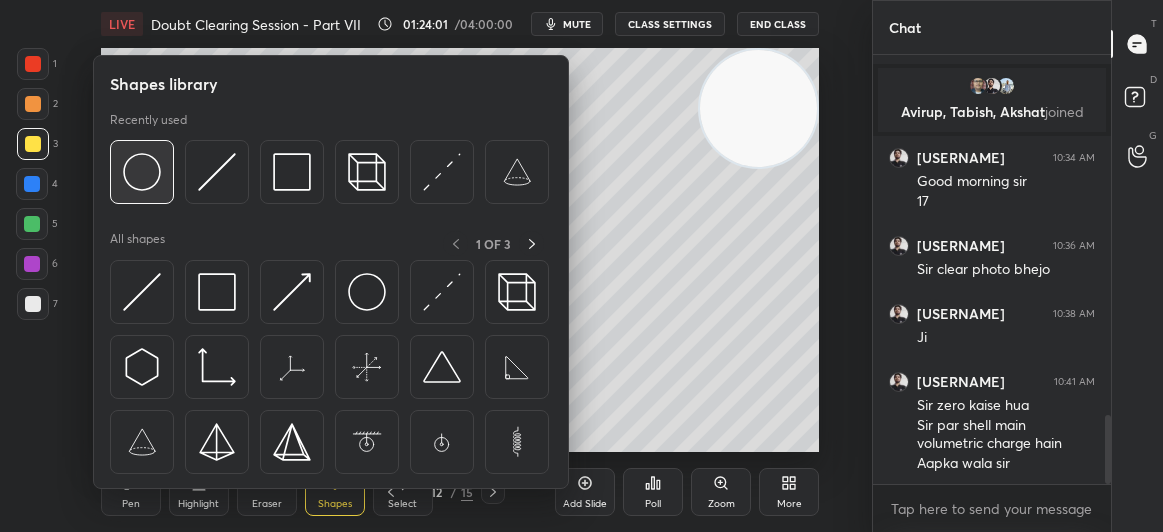 click at bounding box center [142, 172] 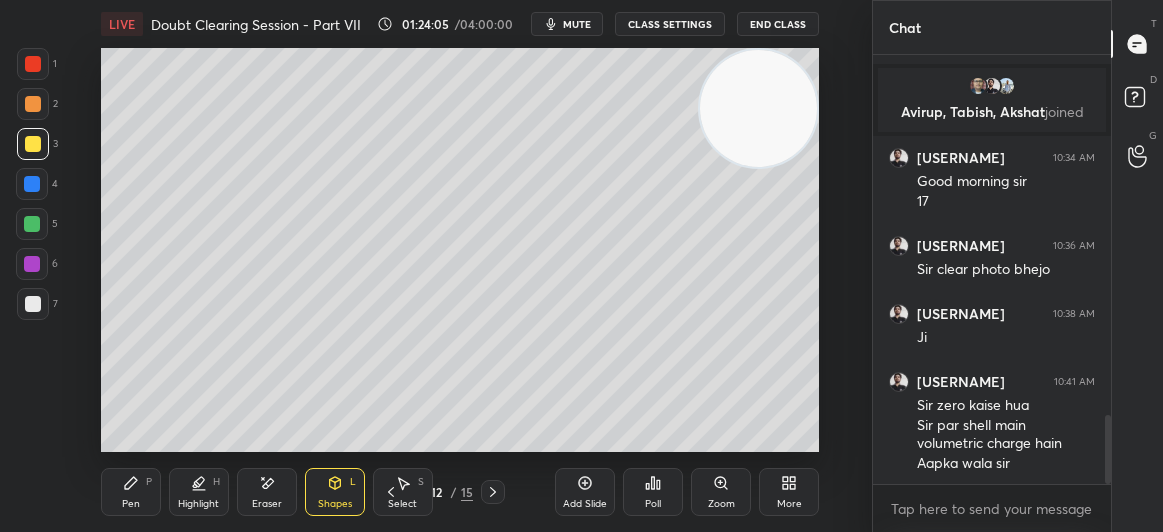 click at bounding box center [32, 184] 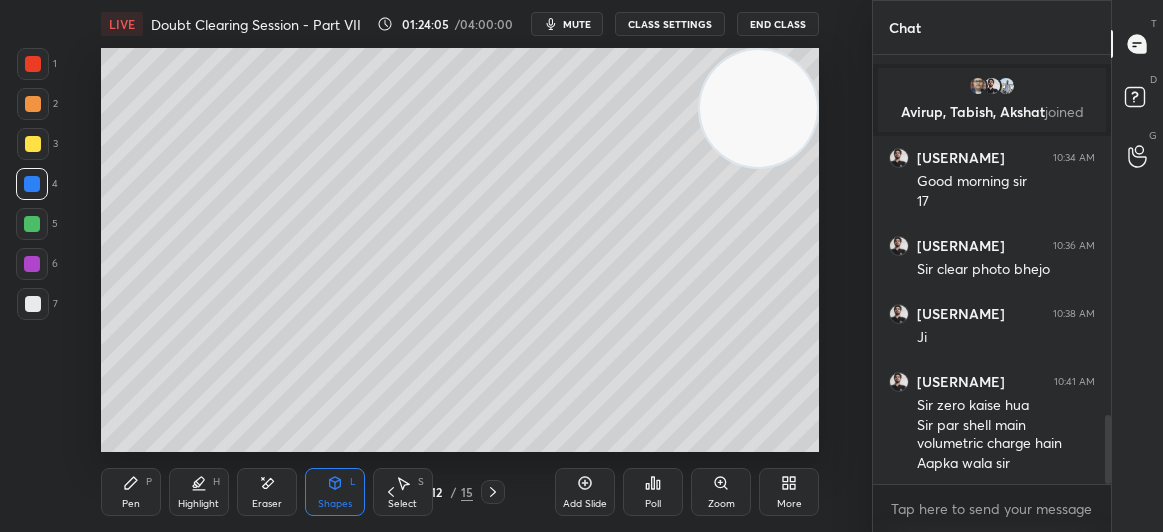 click at bounding box center [32, 184] 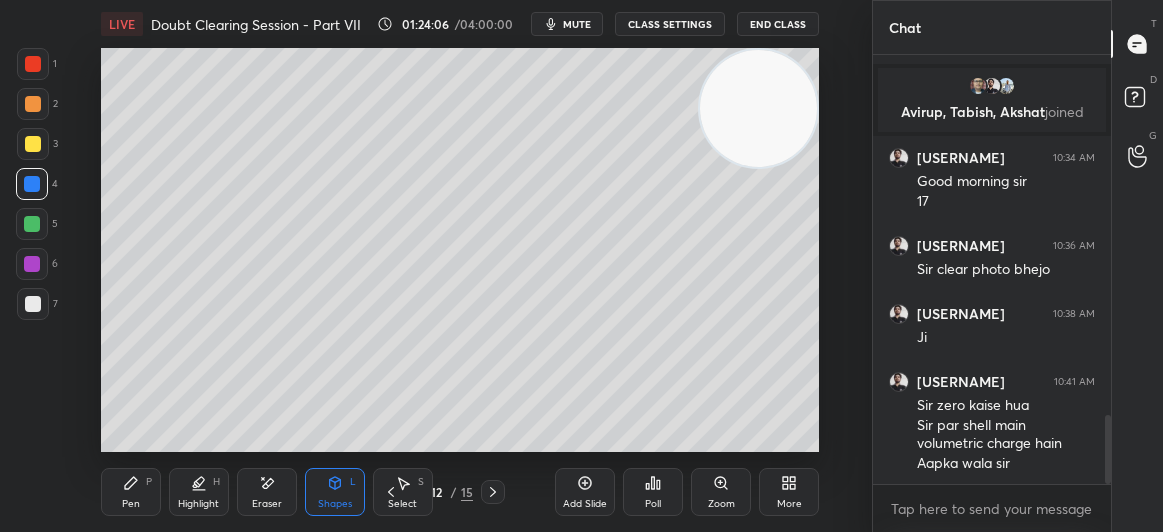 click on "Shapes" at bounding box center (335, 504) 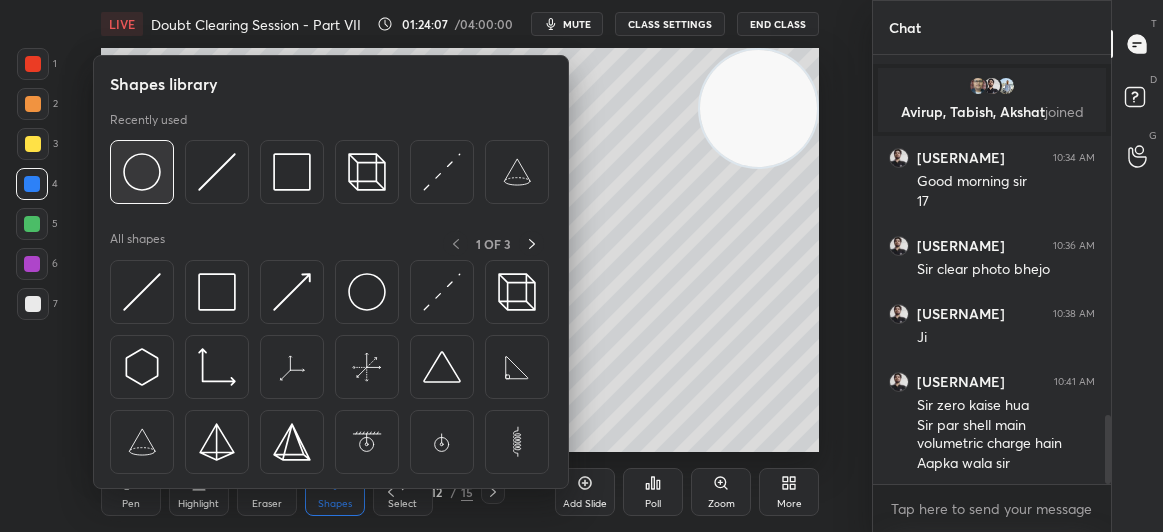 click at bounding box center [142, 172] 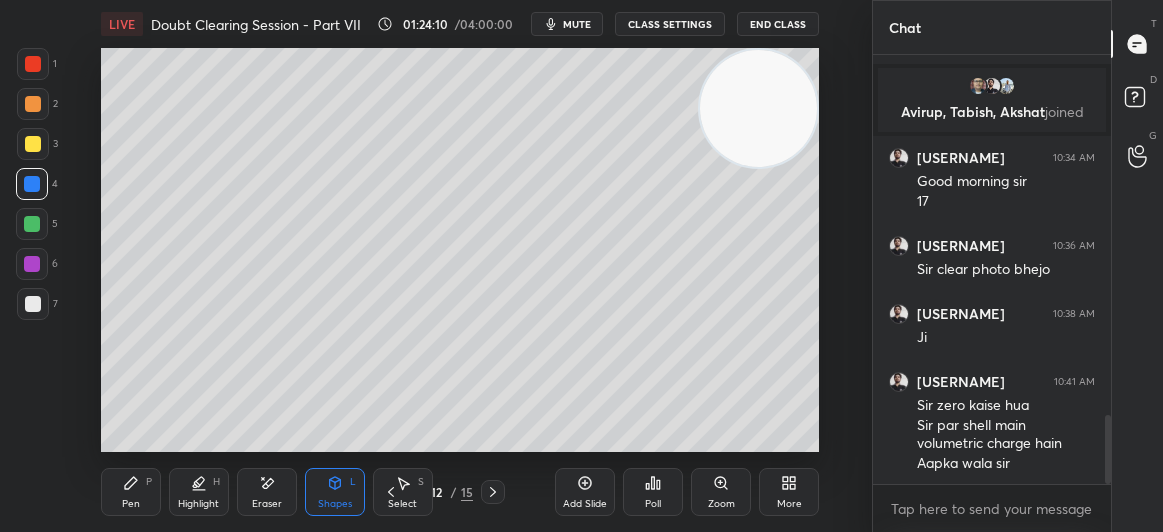 click on "Pen" at bounding box center [131, 504] 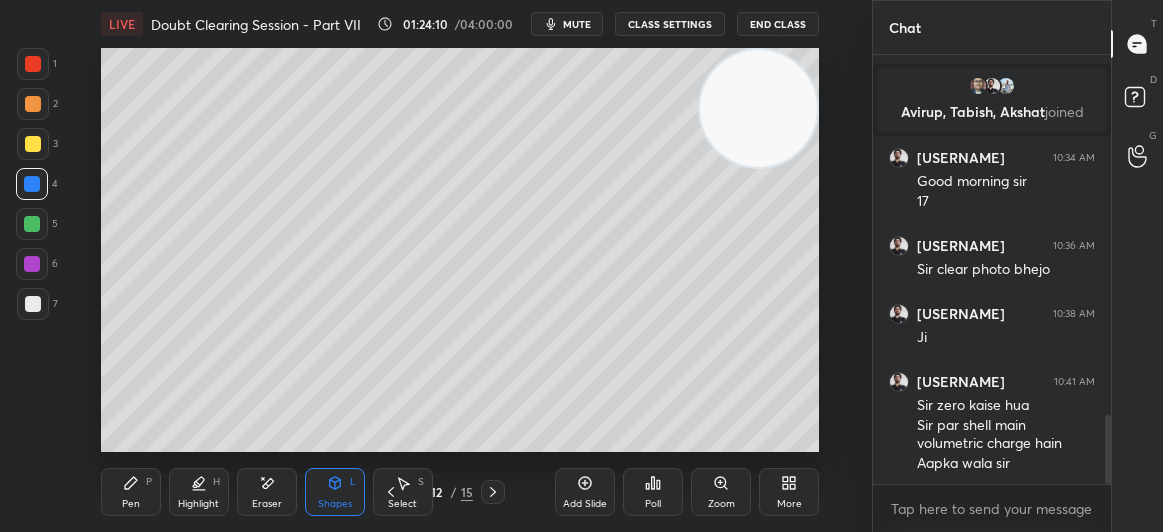 click on "Pen P" at bounding box center [131, 492] 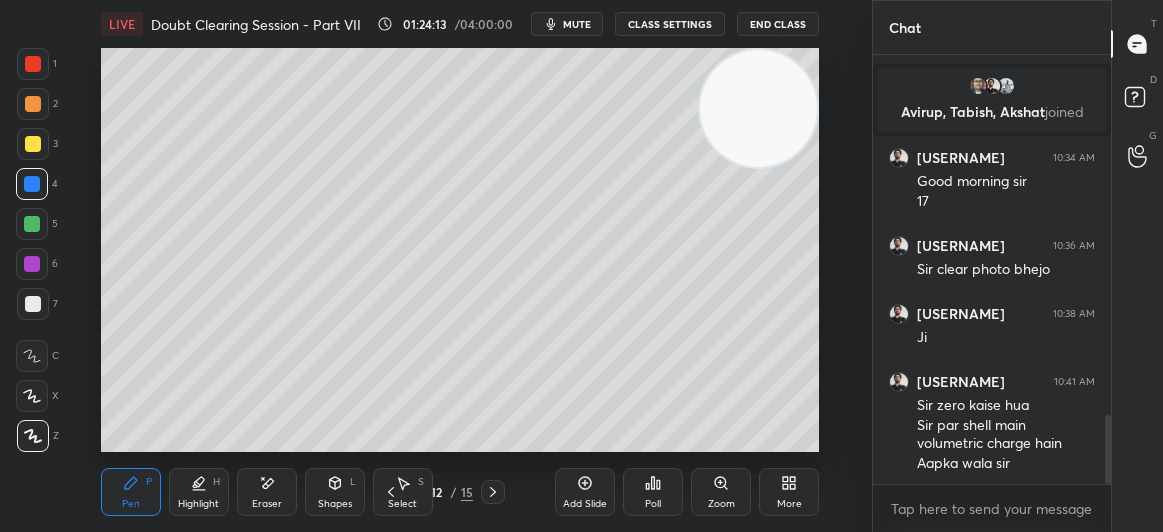 click on "Pen P" at bounding box center [131, 492] 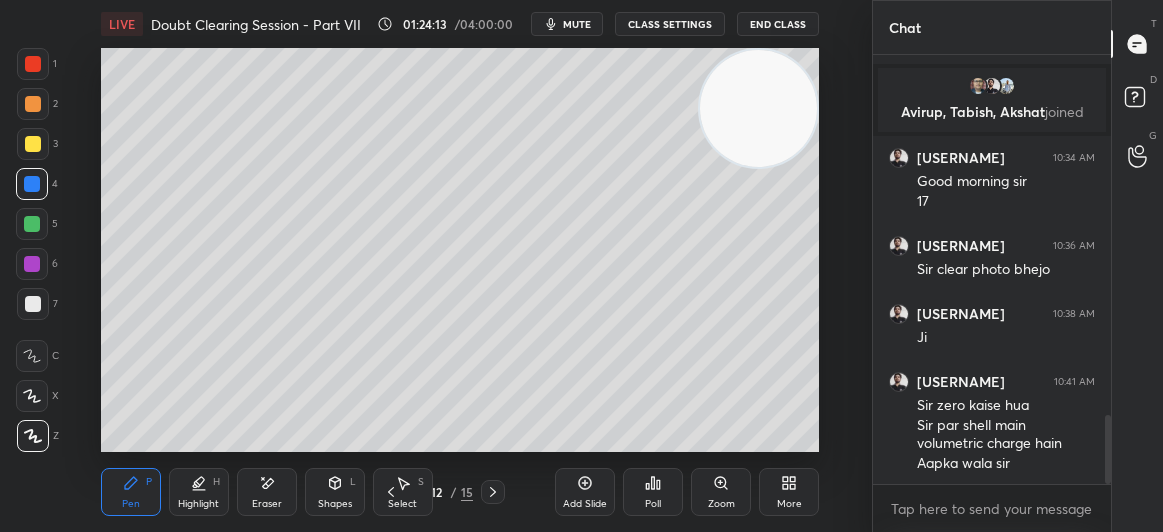 click on "Pen P" at bounding box center (131, 492) 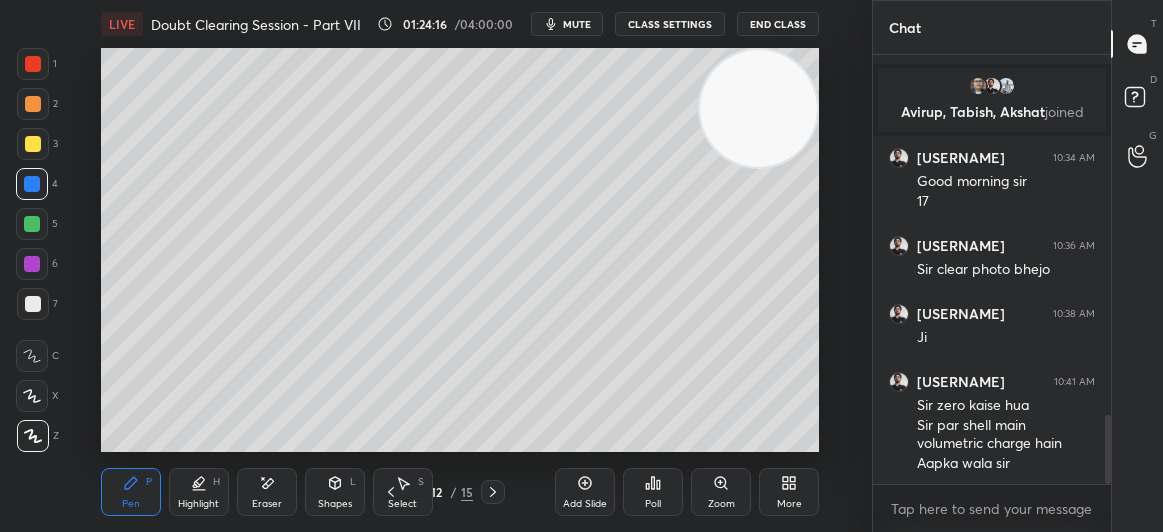 click at bounding box center (33, 144) 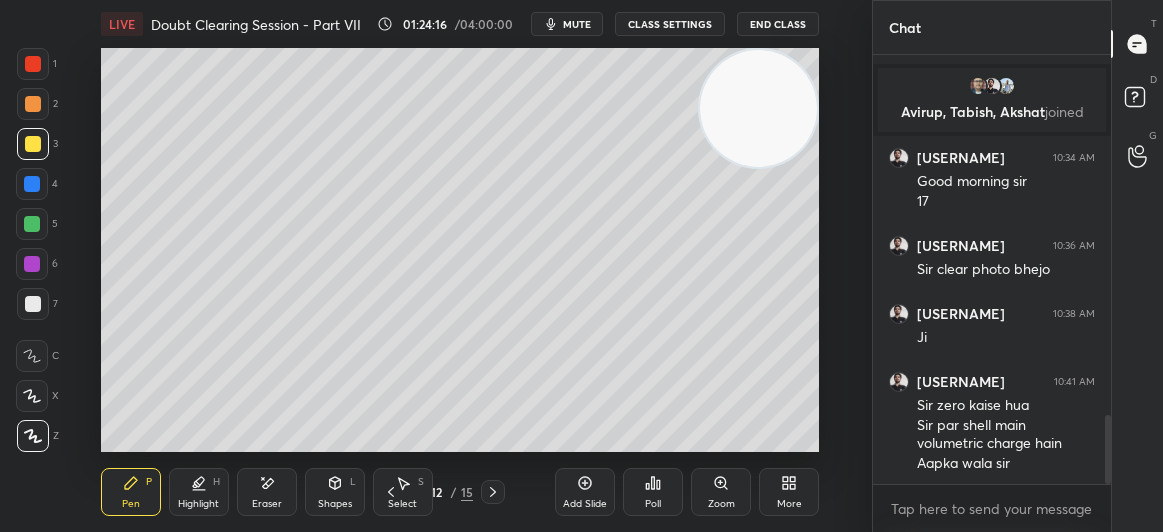 click at bounding box center [33, 144] 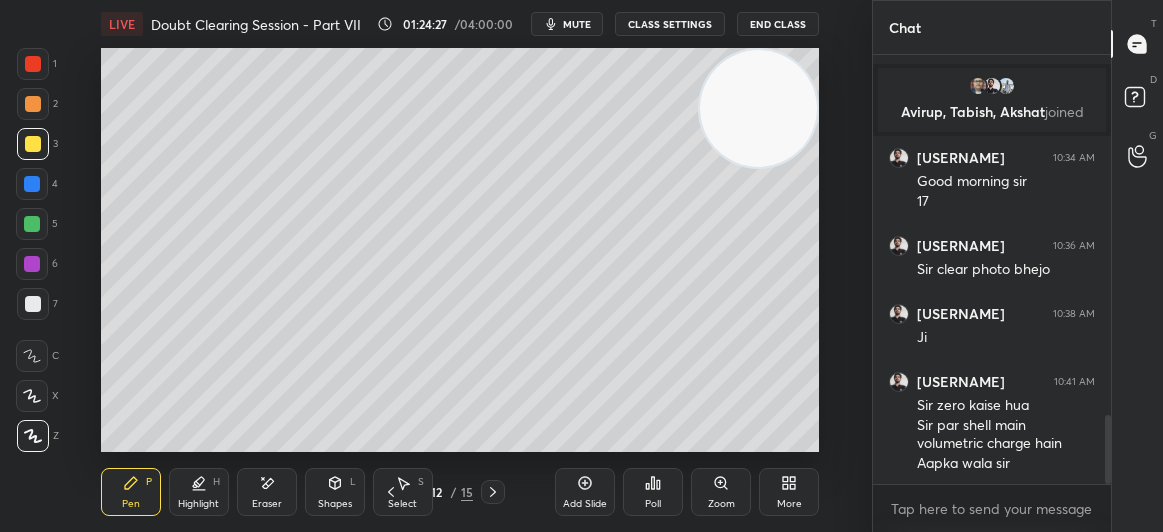 scroll, scrollTop: 2309, scrollLeft: 0, axis: vertical 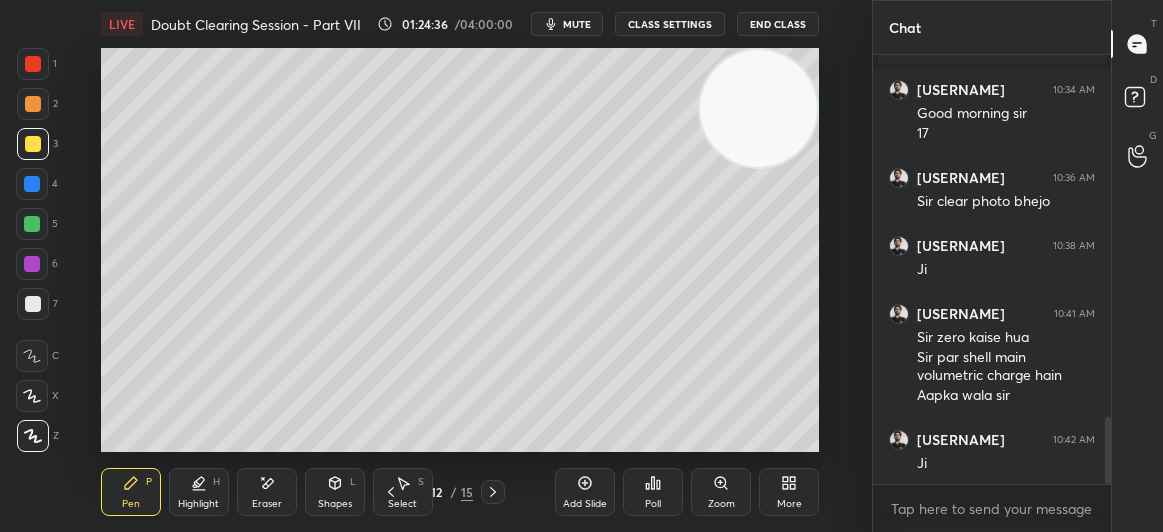 click at bounding box center (32, 224) 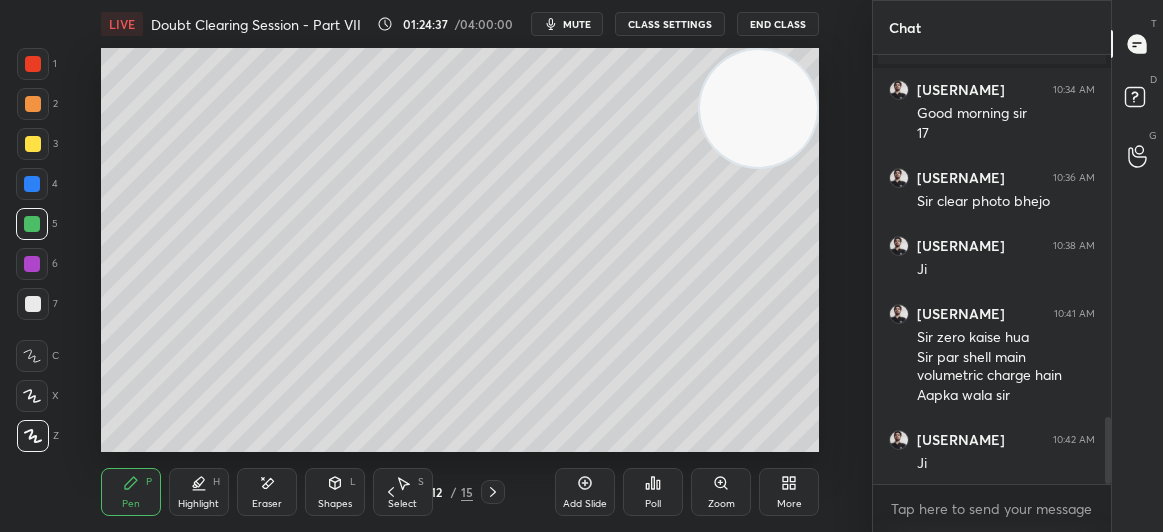 click at bounding box center [32, 224] 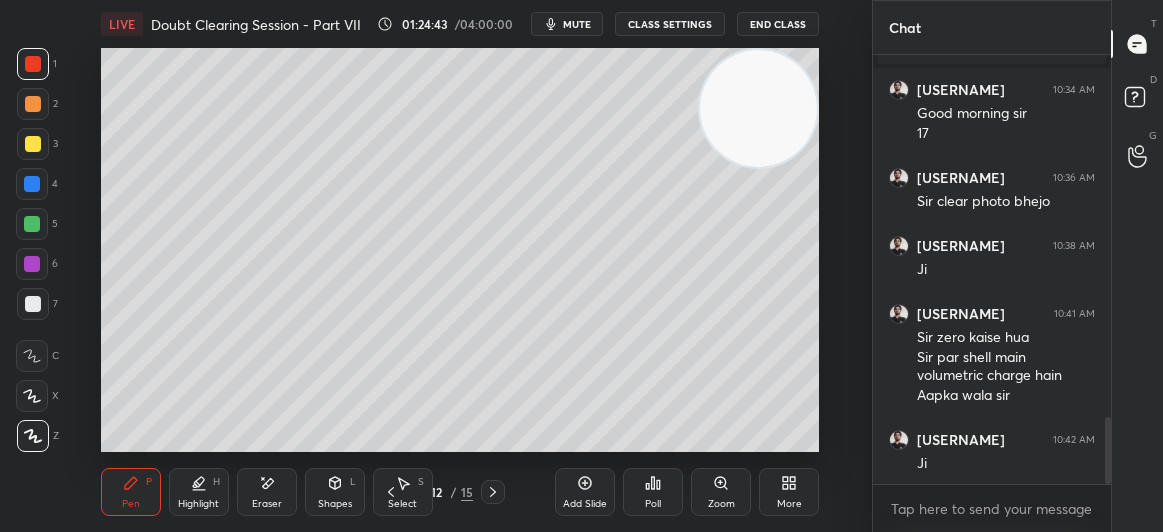 click on "Shapes L" at bounding box center [335, 492] 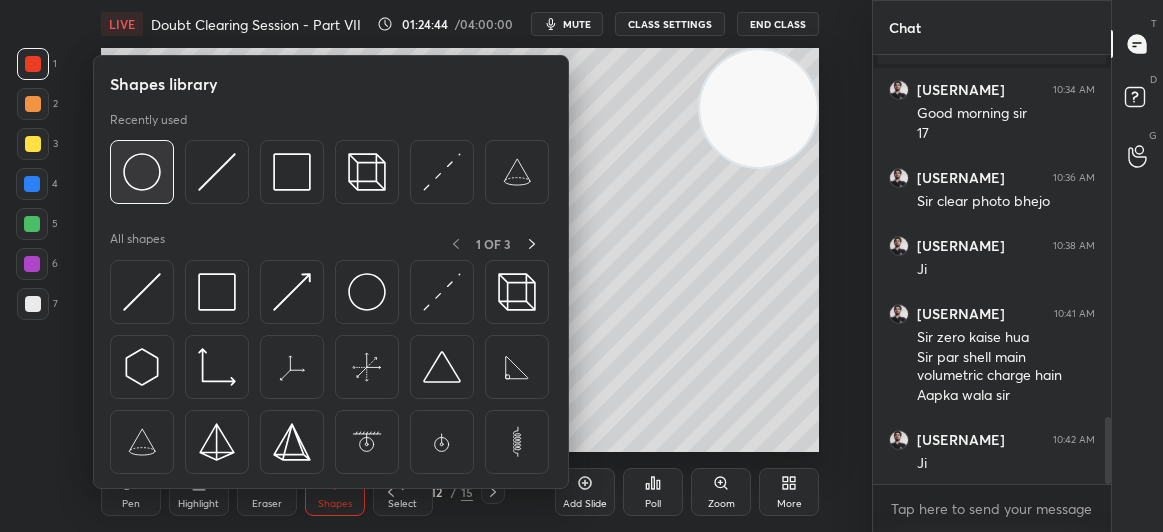 click at bounding box center (142, 172) 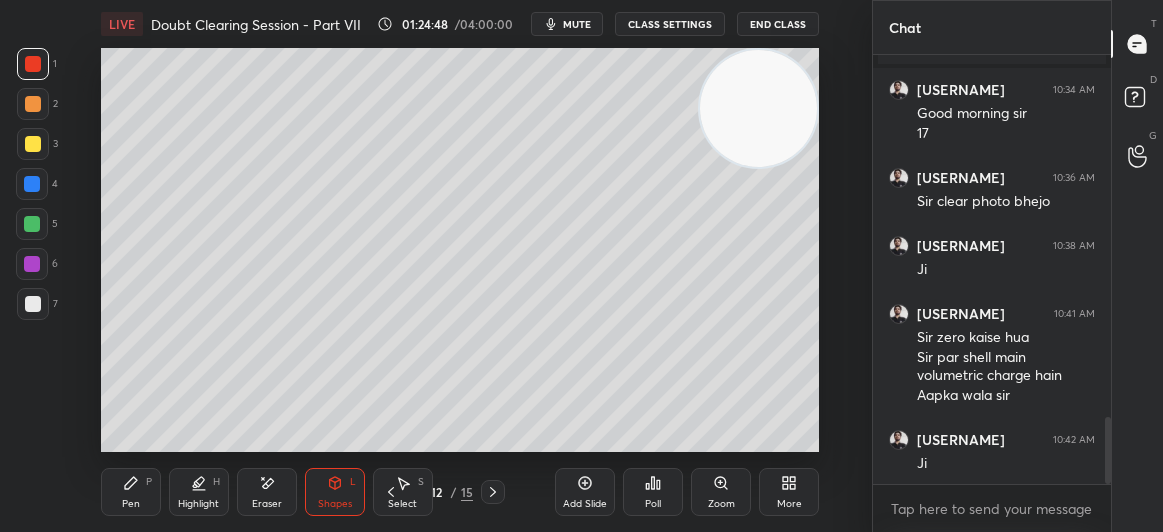 click on "Pen P" at bounding box center (131, 492) 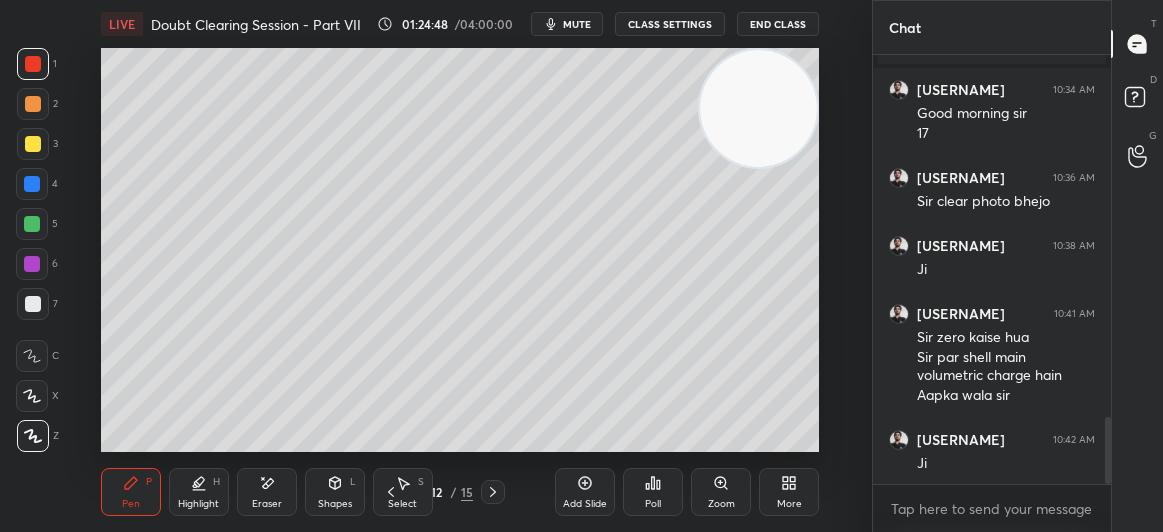 click 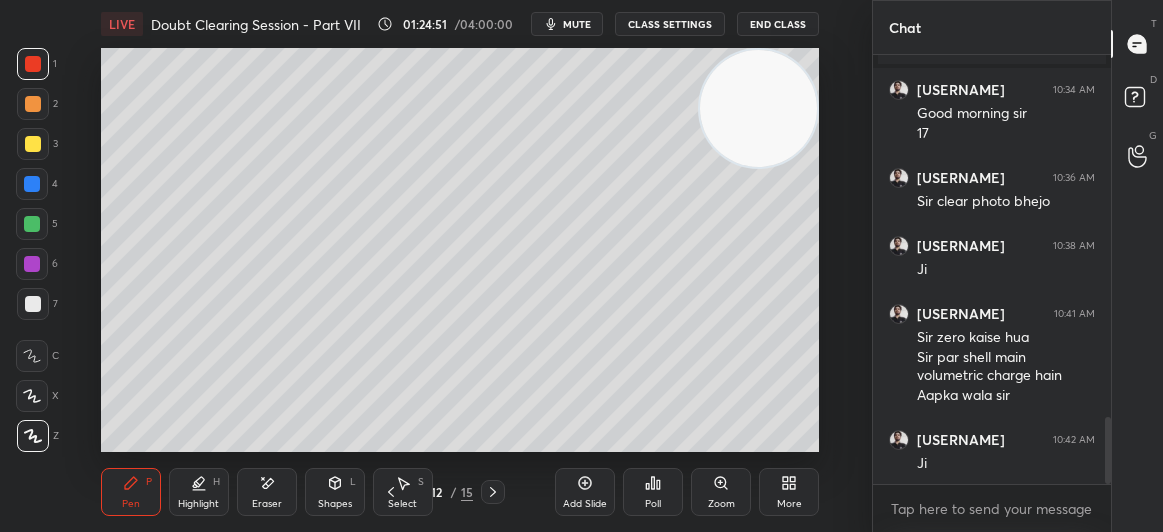 click at bounding box center (33, 144) 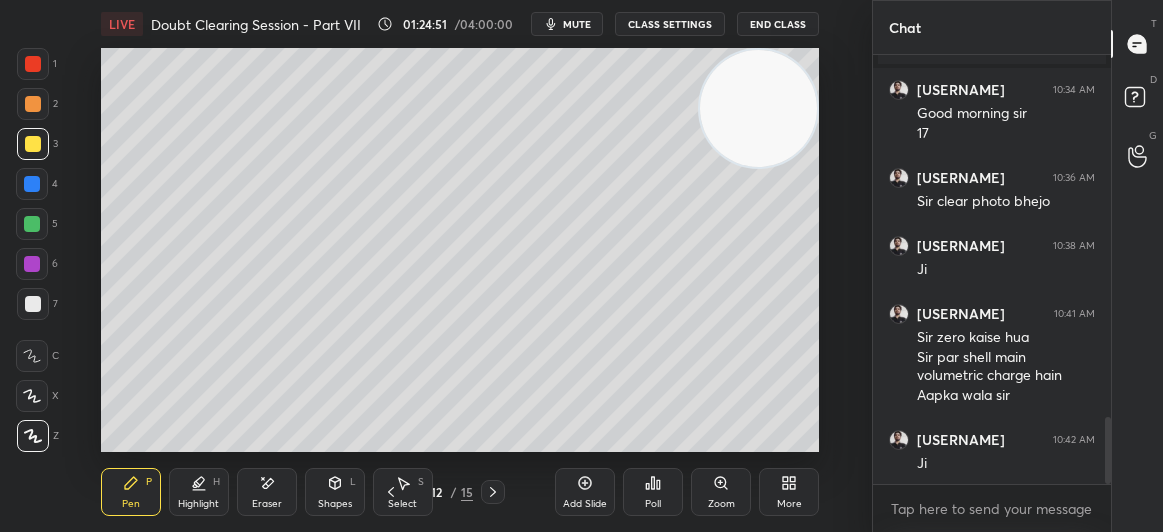 click at bounding box center [33, 144] 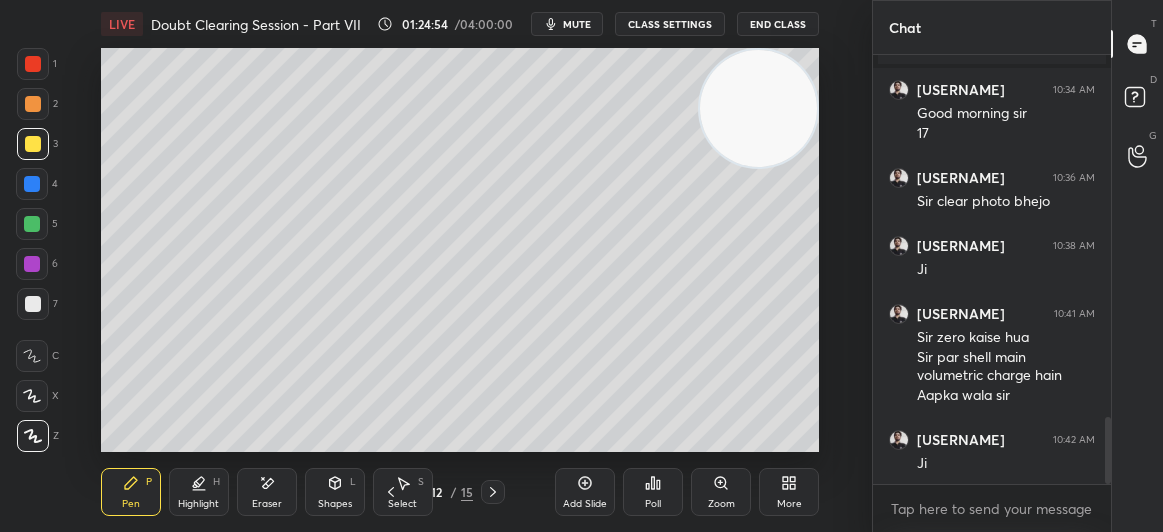 click at bounding box center [33, 64] 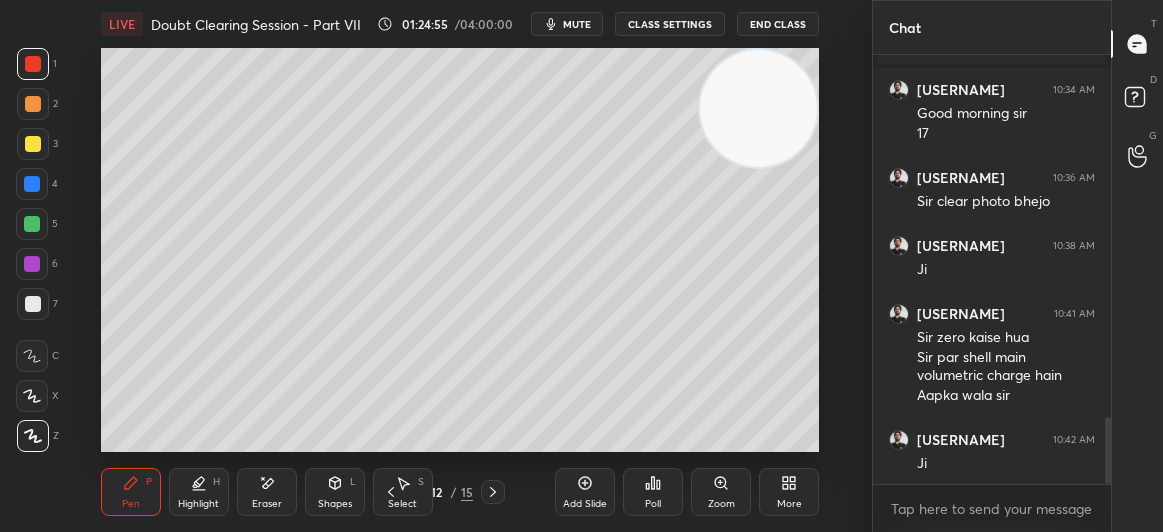 click at bounding box center (33, 64) 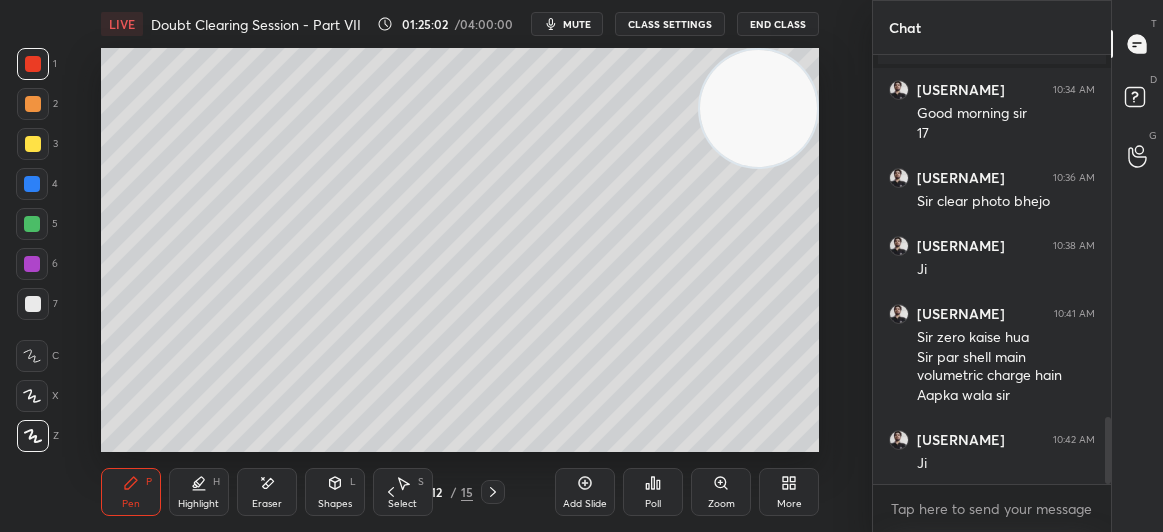 click 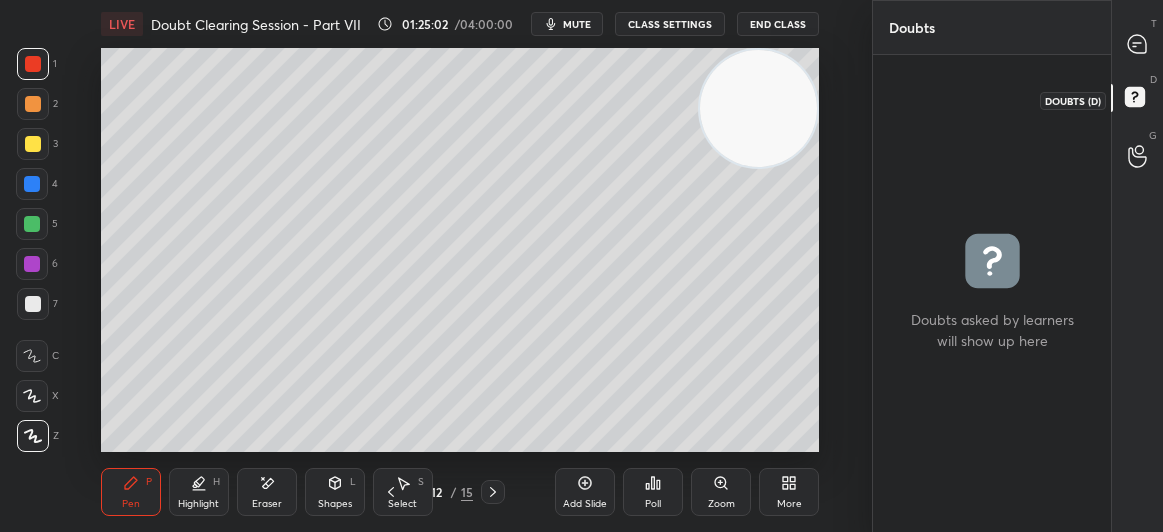 click 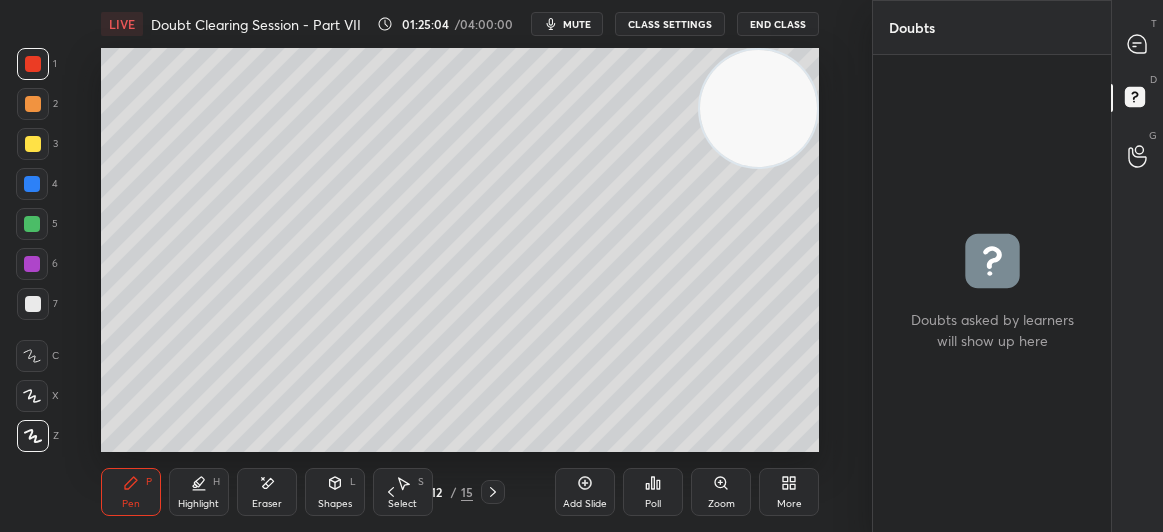 click 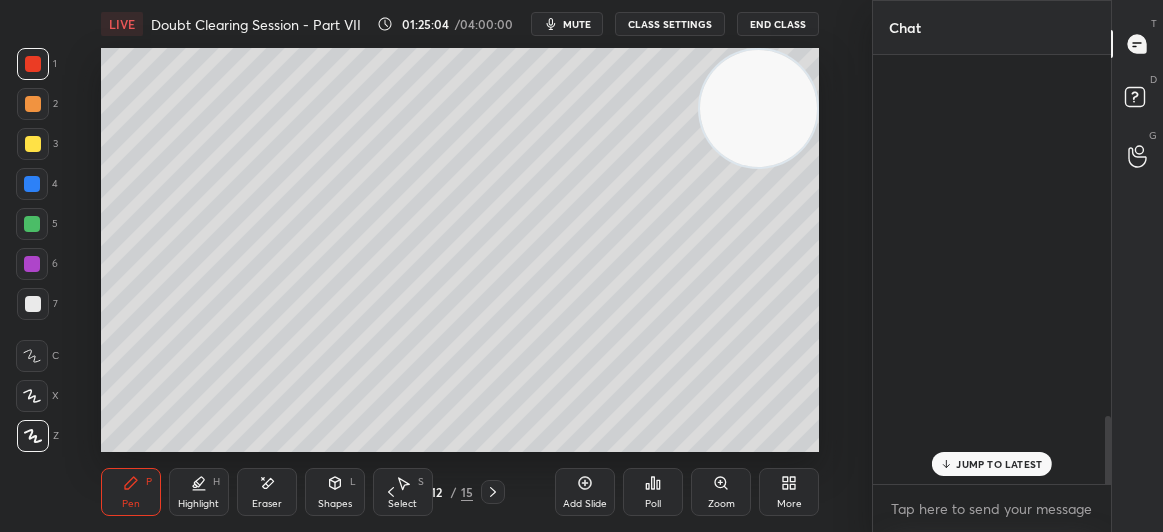 click 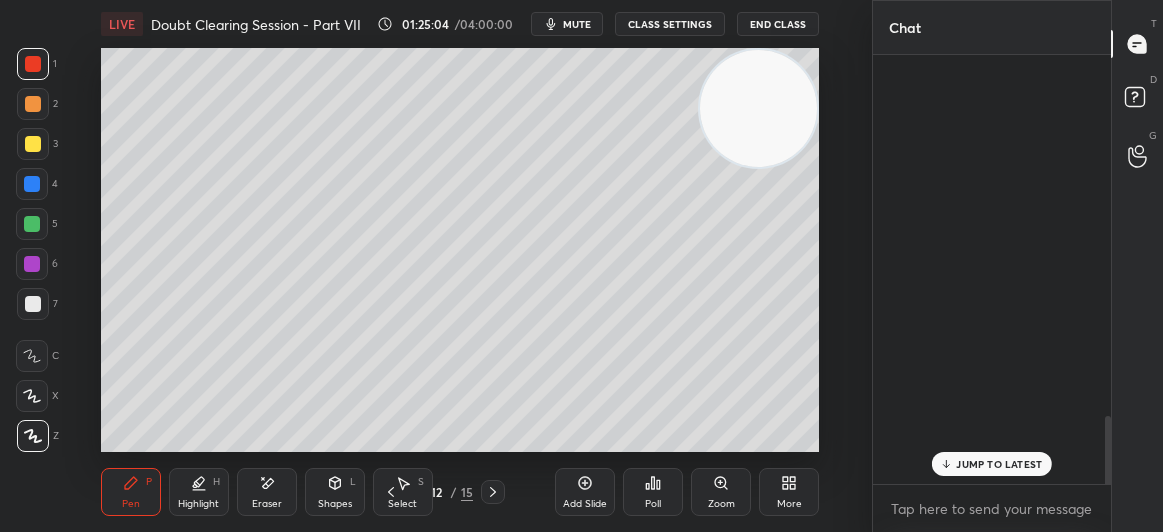scroll, scrollTop: 2359, scrollLeft: 0, axis: vertical 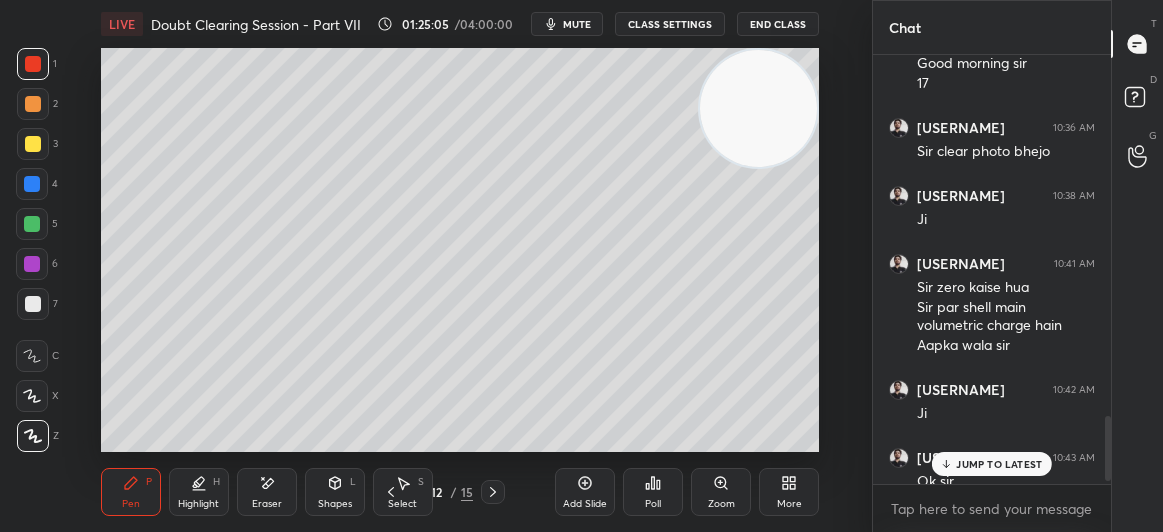 click on "JUMP TO LATEST" at bounding box center [992, 464] 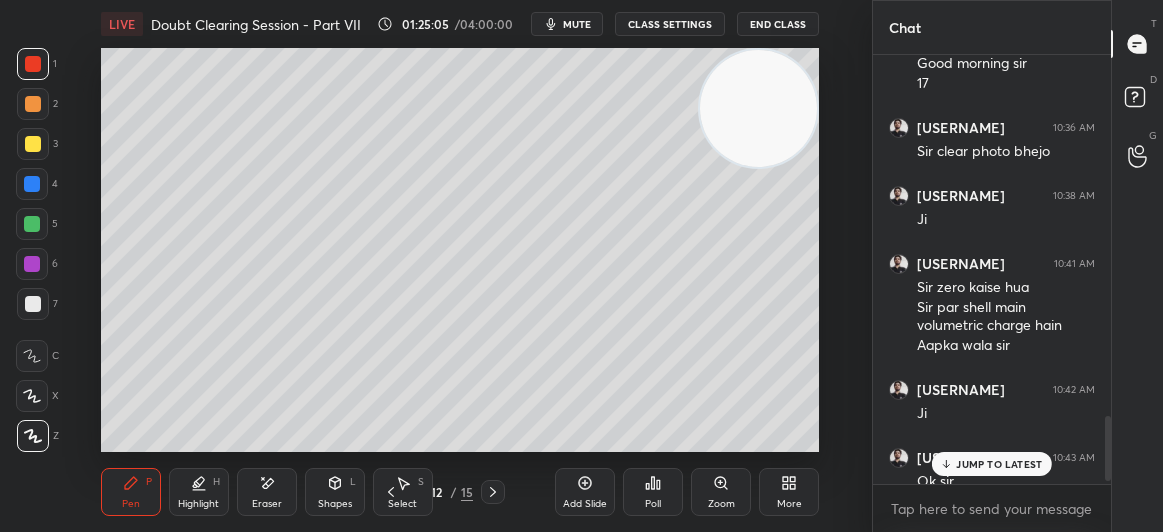 scroll, scrollTop: 2377, scrollLeft: 0, axis: vertical 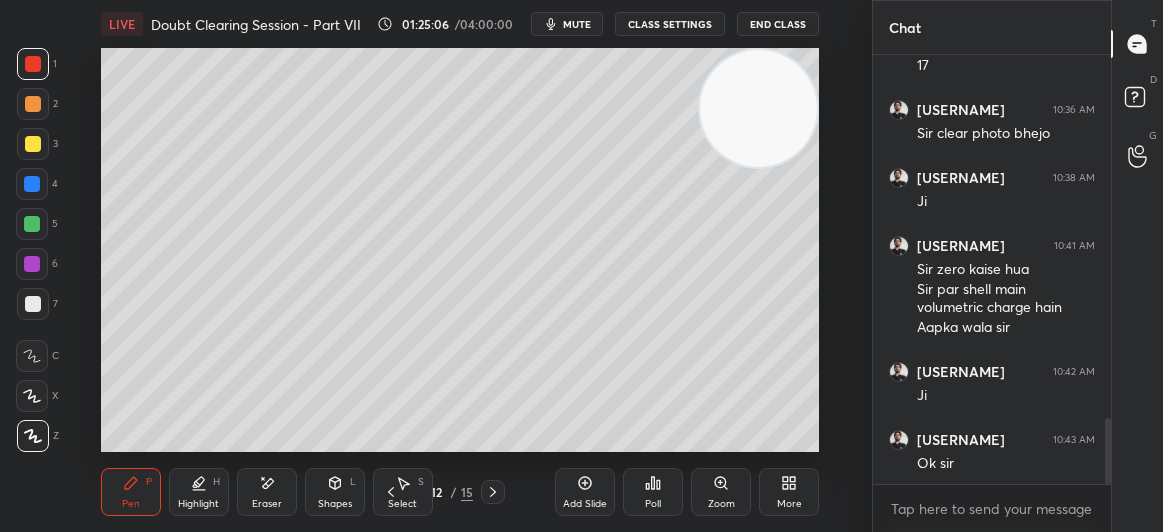 click on "Pen P Highlight H Eraser Shapes L Select S 12 / 15 Add Slide Poll Zoom More" at bounding box center (460, 492) 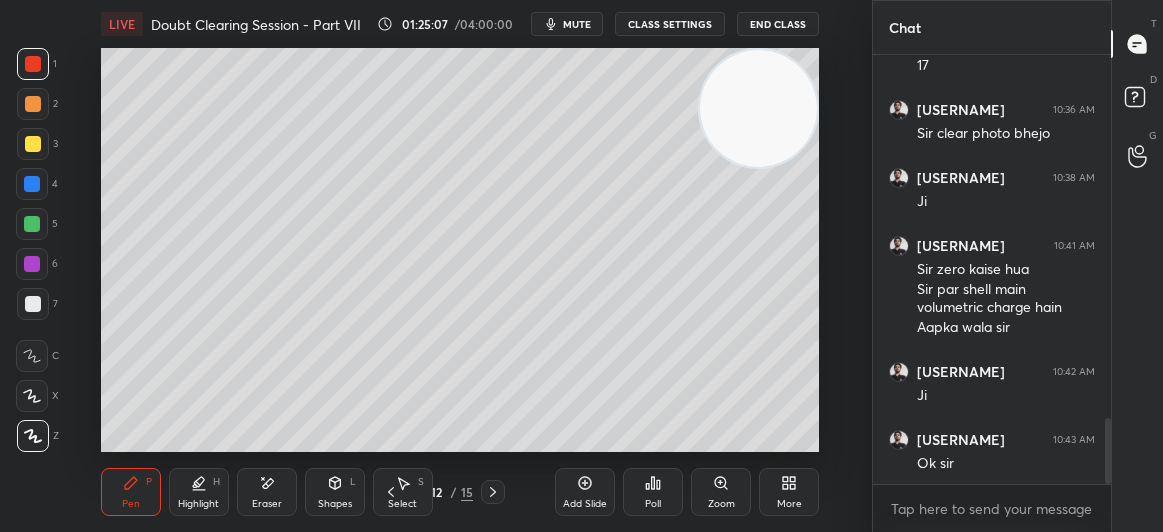 click at bounding box center [493, 492] 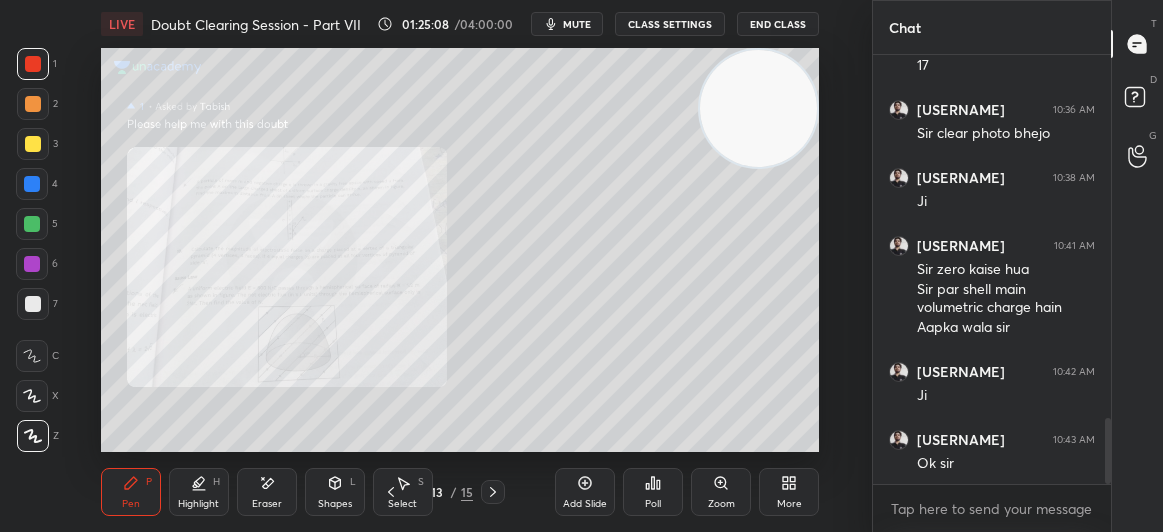 click on "Zoom" at bounding box center [721, 492] 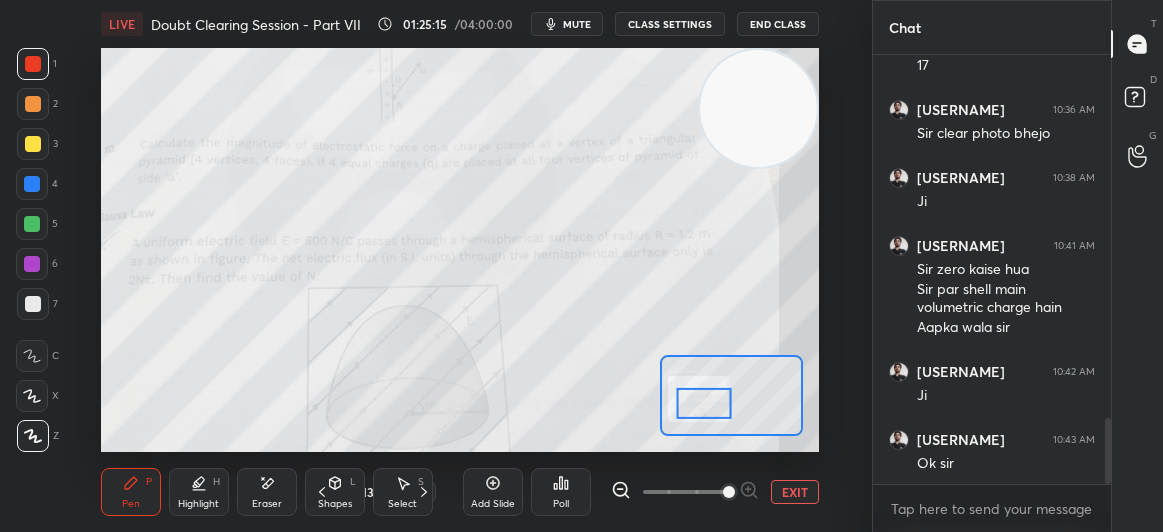 scroll, scrollTop: 2397, scrollLeft: 0, axis: vertical 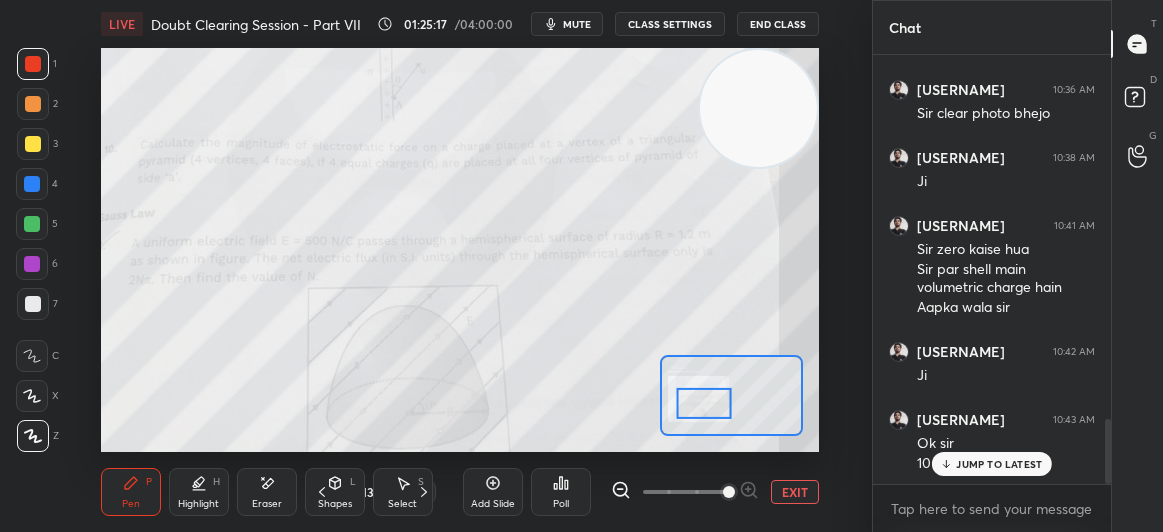 click at bounding box center (33, 144) 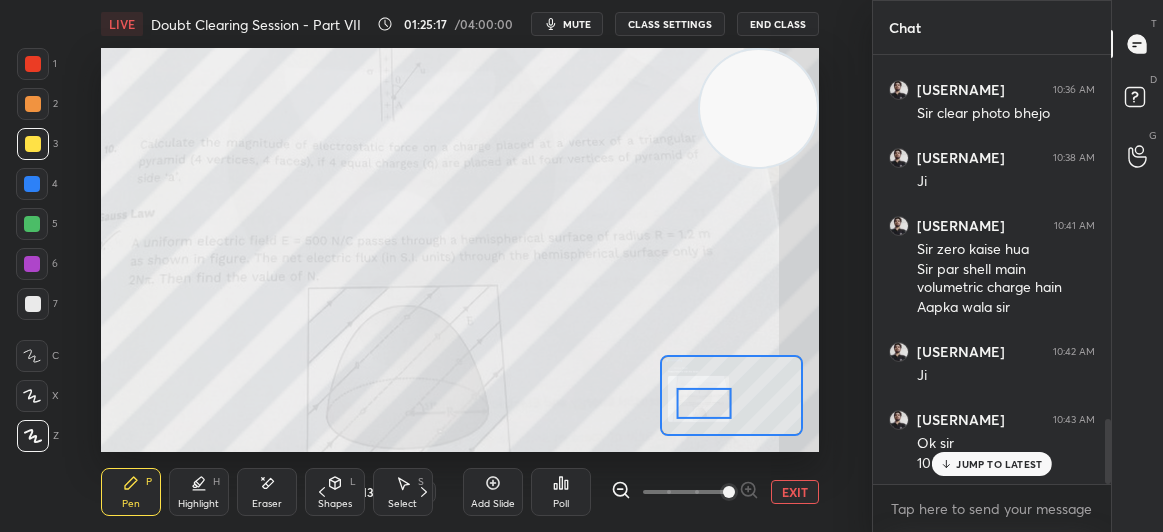 click at bounding box center (33, 144) 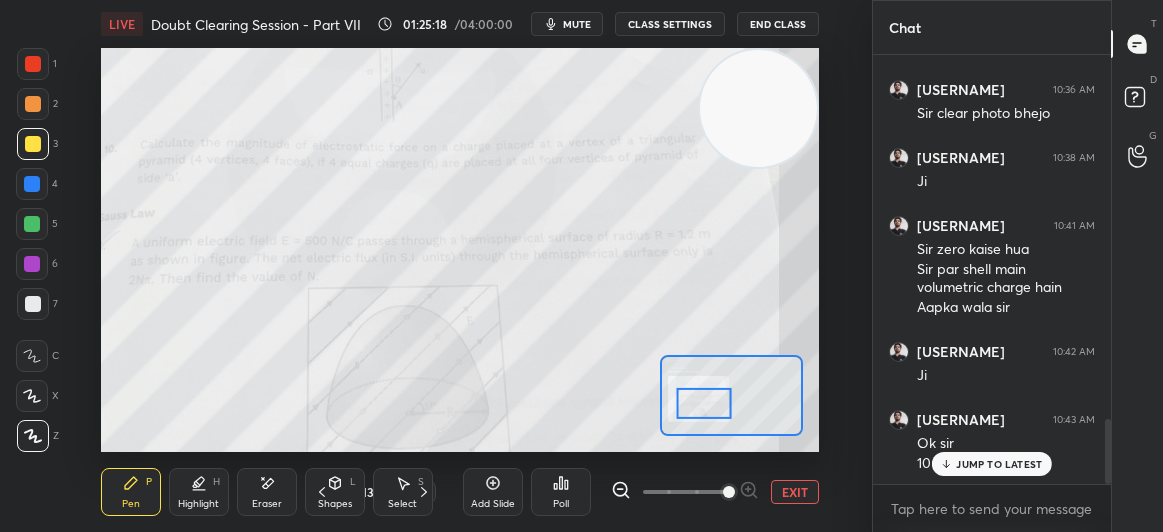 click on "1" at bounding box center (37, 68) 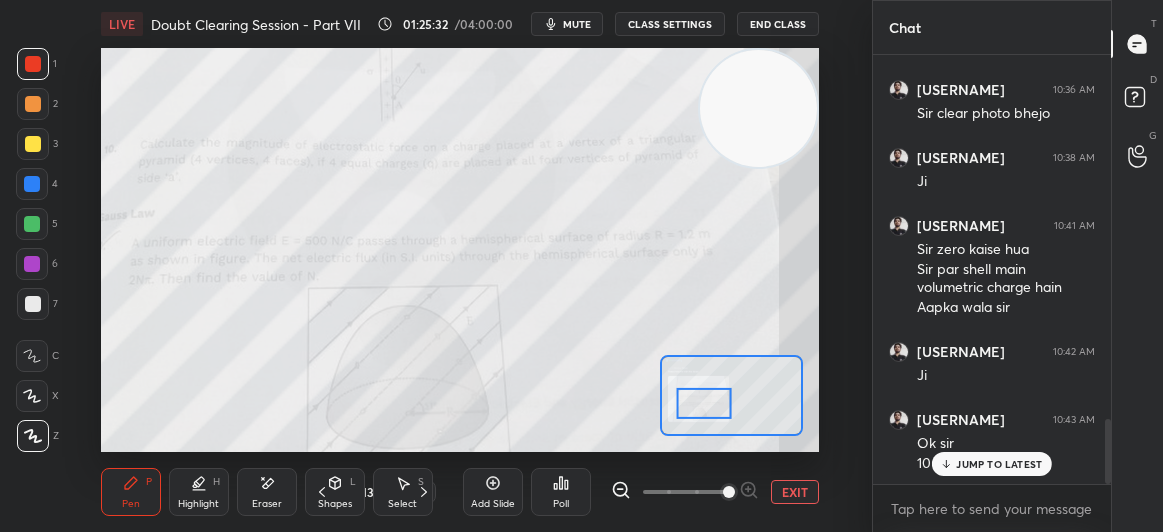 click on "Add Slide Poll EXIT" at bounding box center (641, 492) 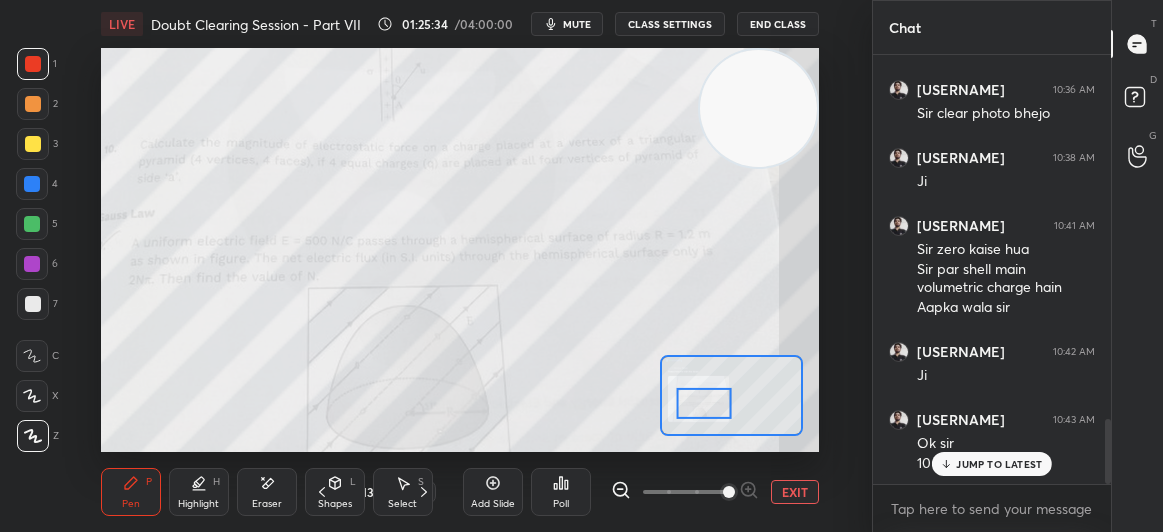 click on "EXIT" at bounding box center [795, 492] 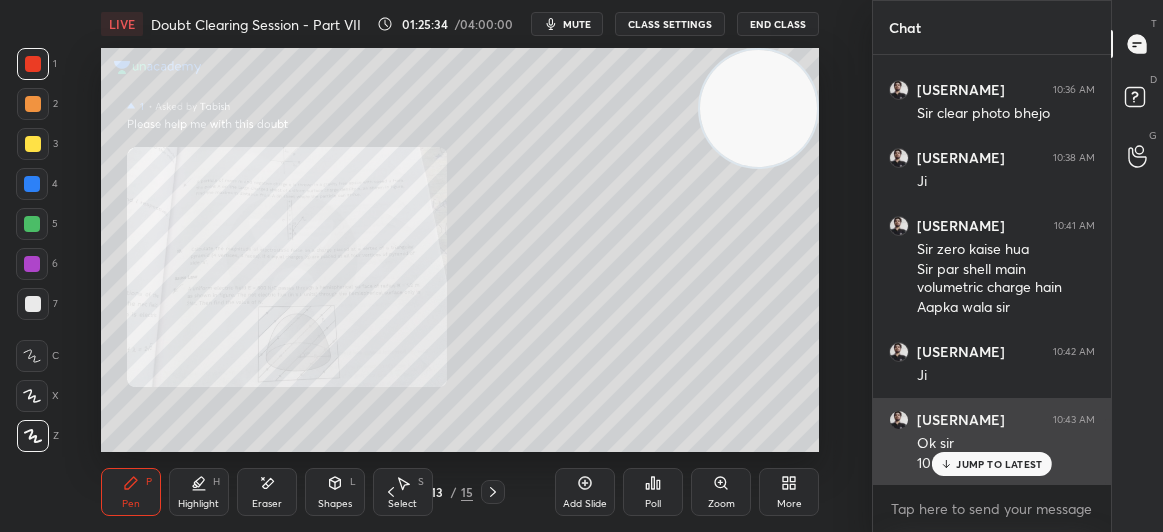 click on "JUMP TO LATEST" at bounding box center (999, 464) 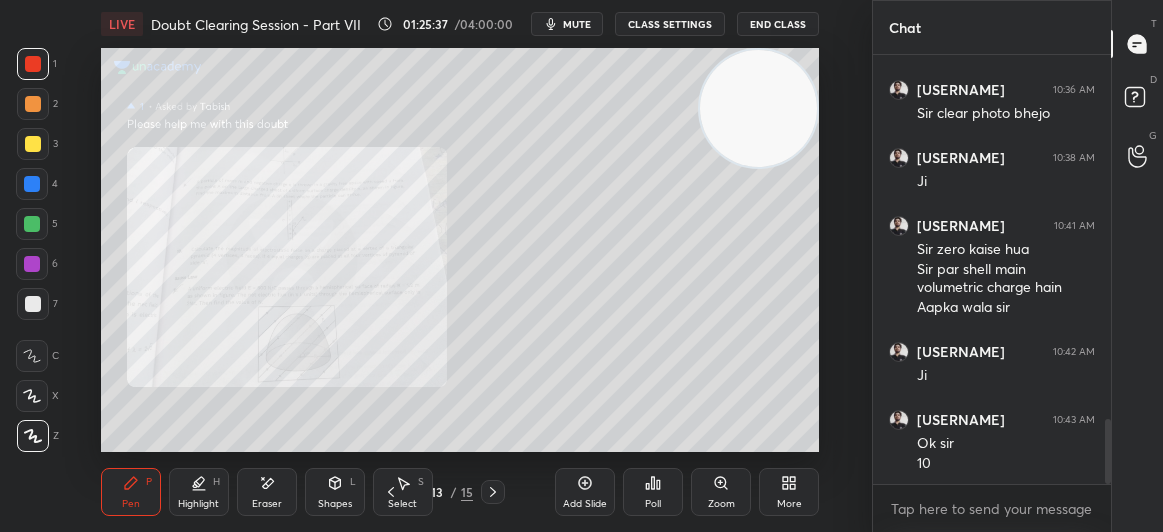 click 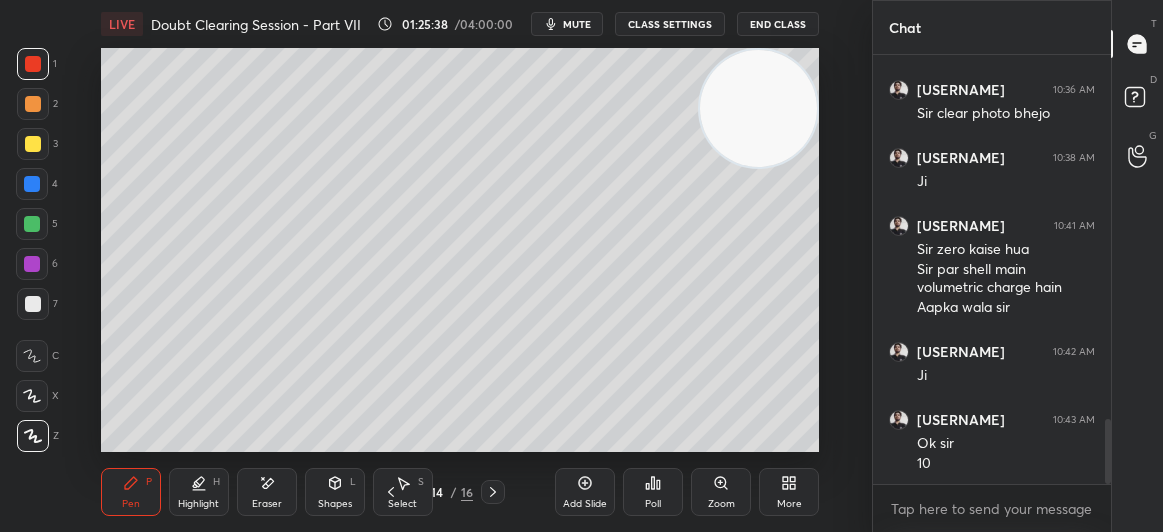 click on "Shapes" at bounding box center (335, 504) 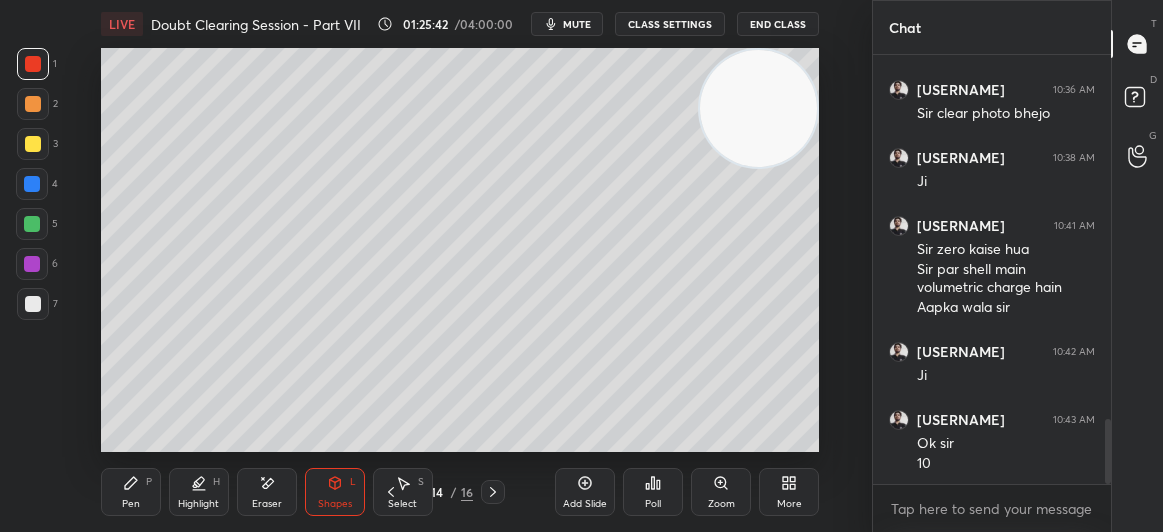 click on "Select S" at bounding box center (403, 492) 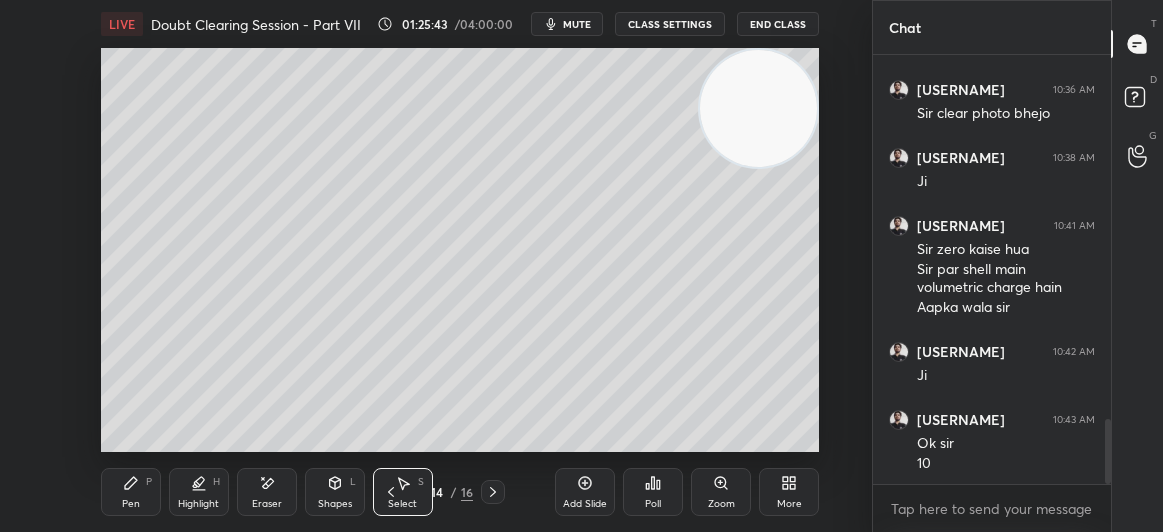 click 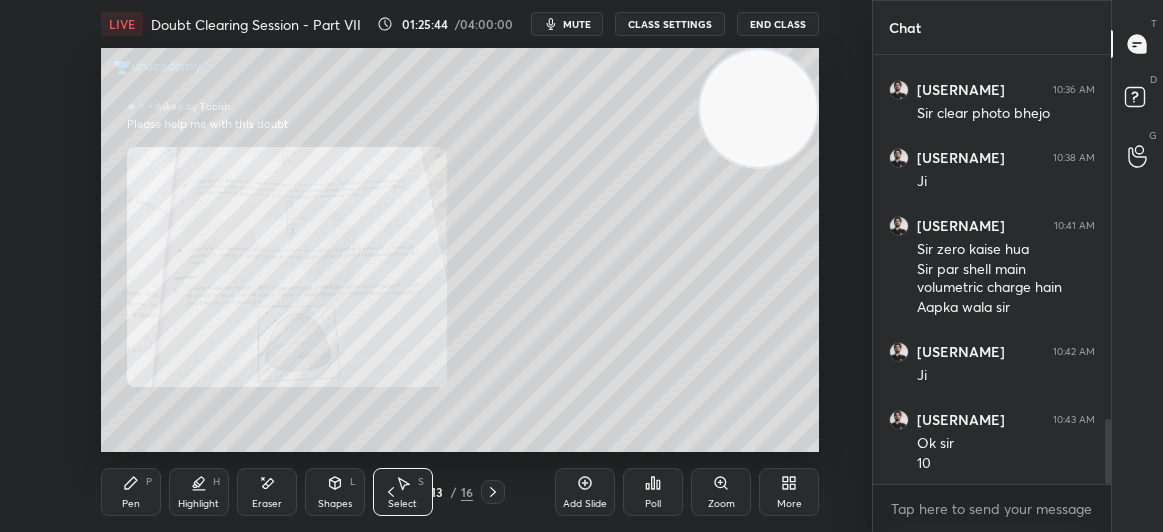 click on "Poll" at bounding box center (653, 492) 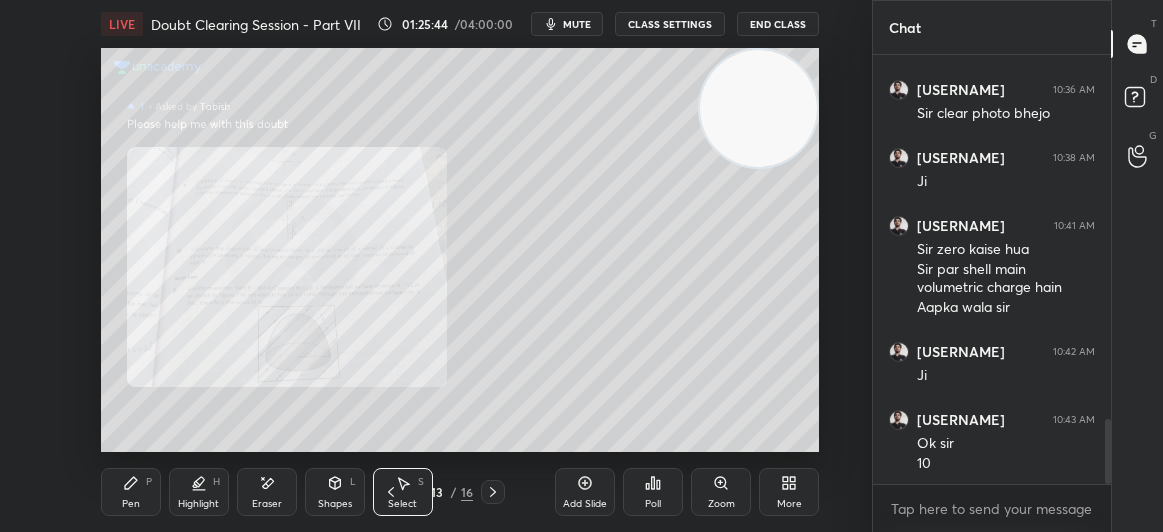 click on "Type A B C D E A B C D TRUE / FALSE Correct Answer True False Skip Time in seconds 165 Create poll" at bounding box center [581, 266] 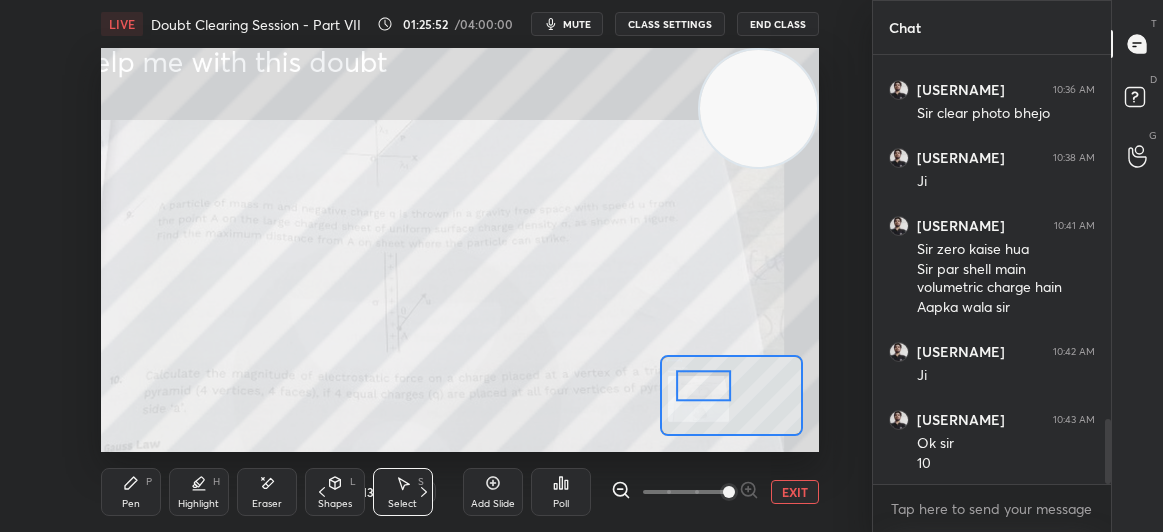 click on "EXIT" at bounding box center [795, 492] 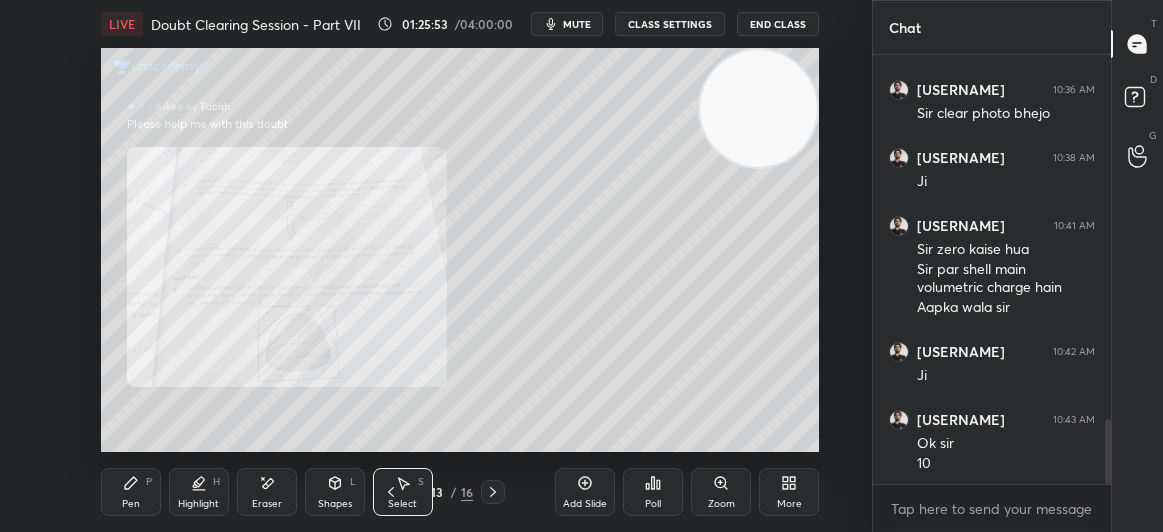 click at bounding box center (493, 492) 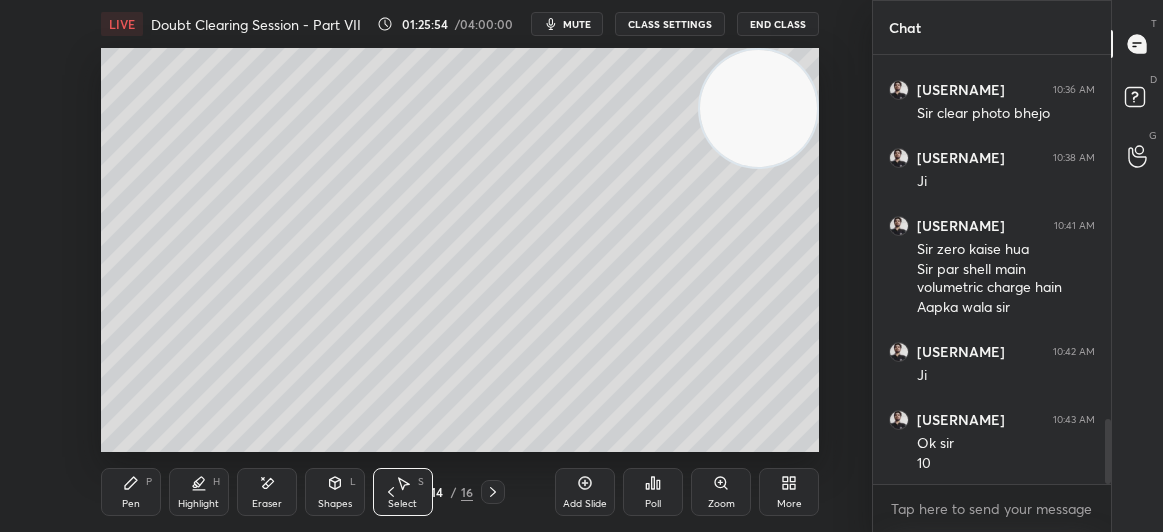 click 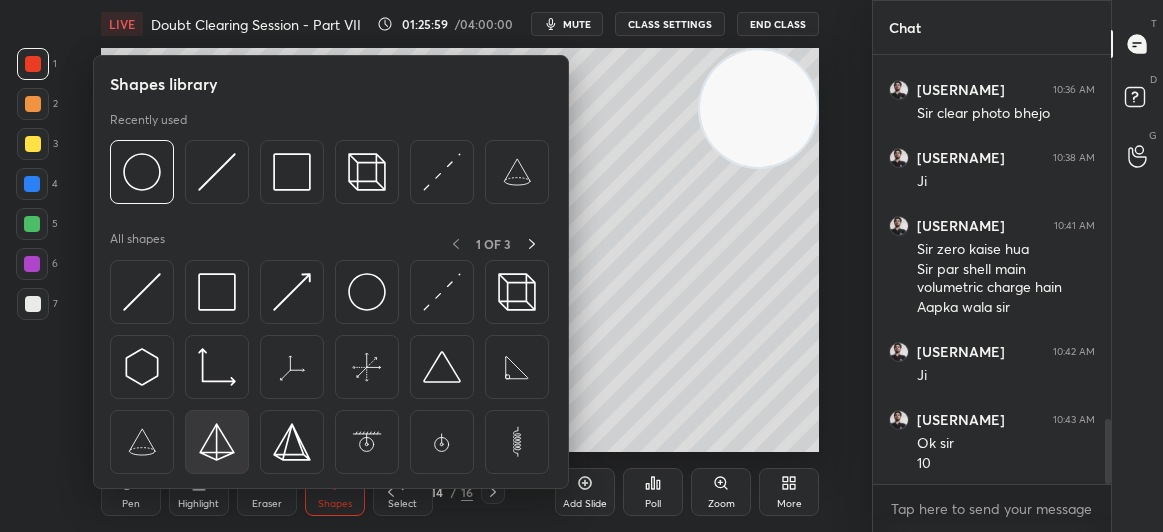 click at bounding box center [217, 442] 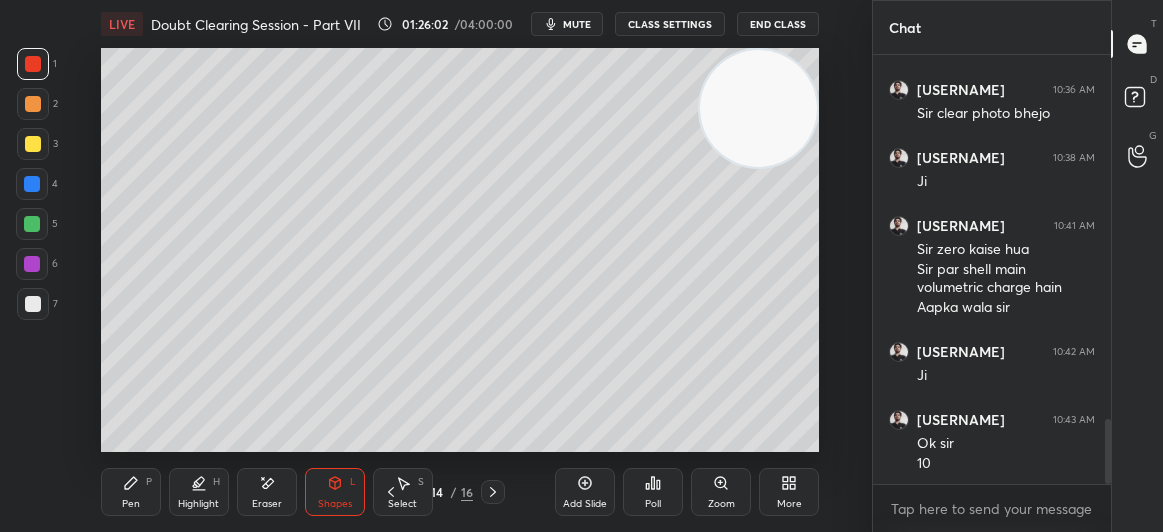 click on "1 2 3 4 5 6 7 C X Z E E Erase all   H H" at bounding box center (32, 250) 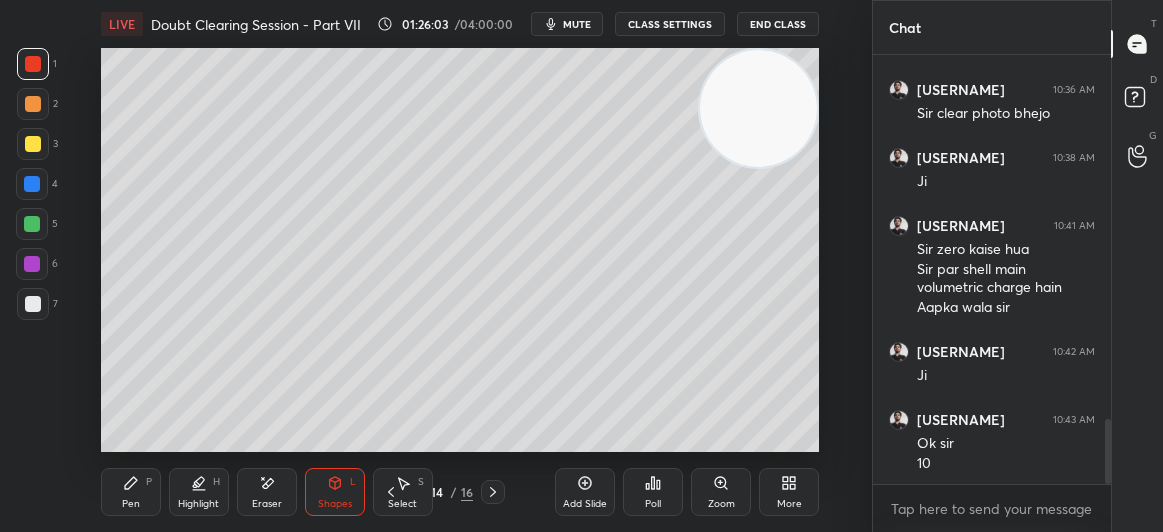 click at bounding box center [33, 144] 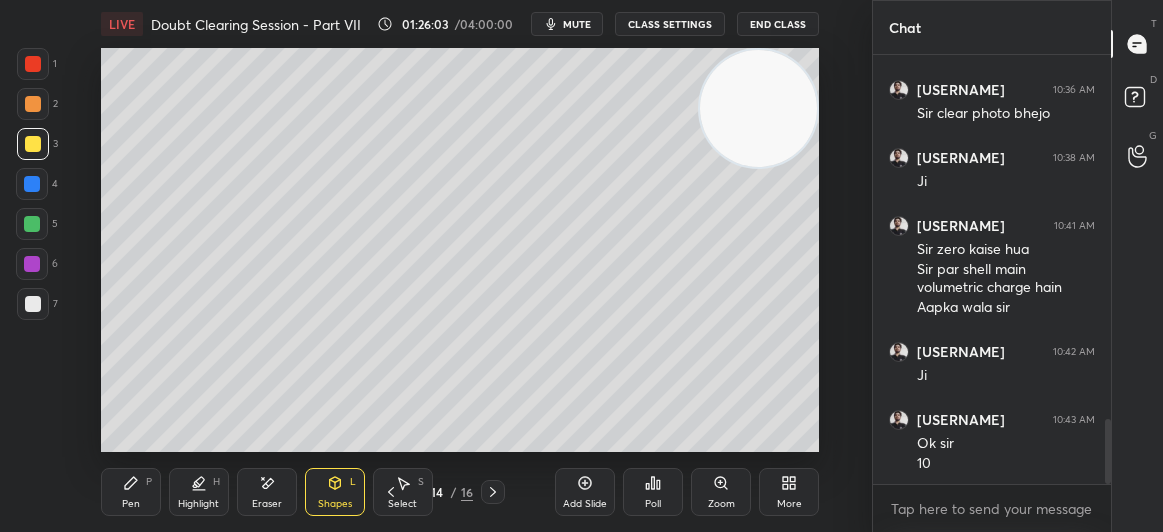 click at bounding box center (33, 144) 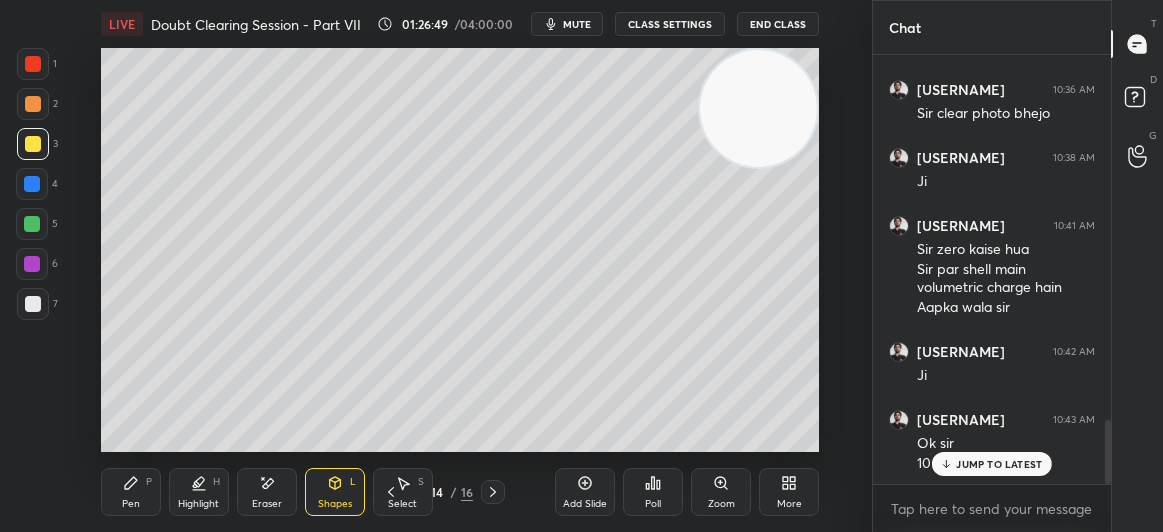 scroll, scrollTop: 2465, scrollLeft: 0, axis: vertical 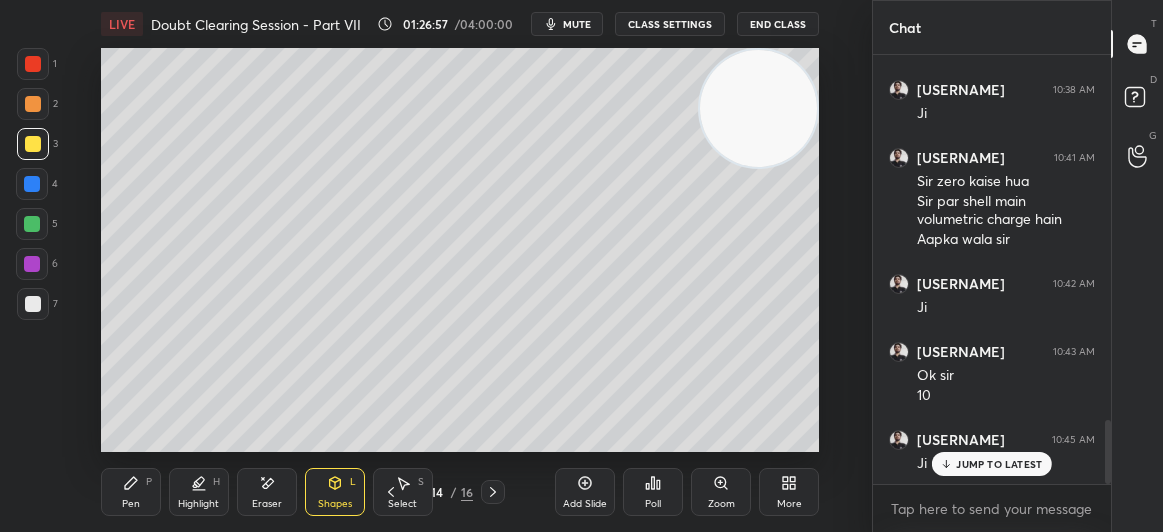 click at bounding box center (33, 144) 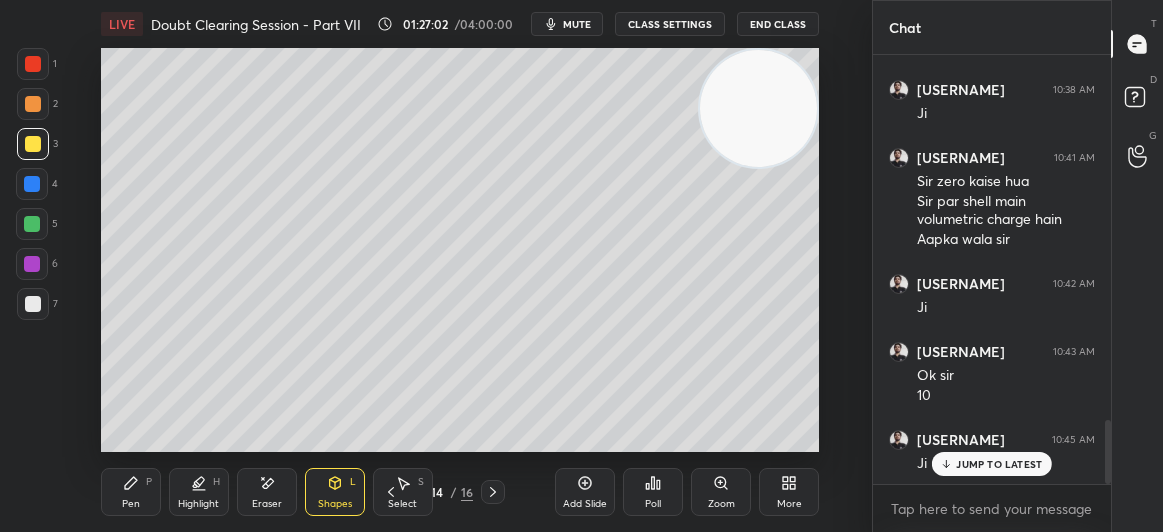 click at bounding box center (32, 224) 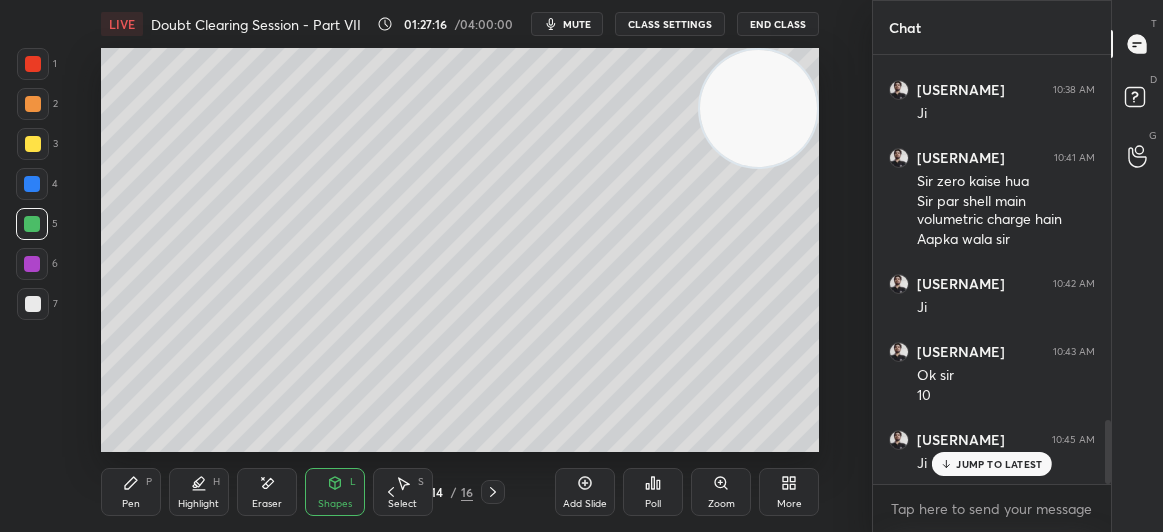 scroll, scrollTop: 2485, scrollLeft: 0, axis: vertical 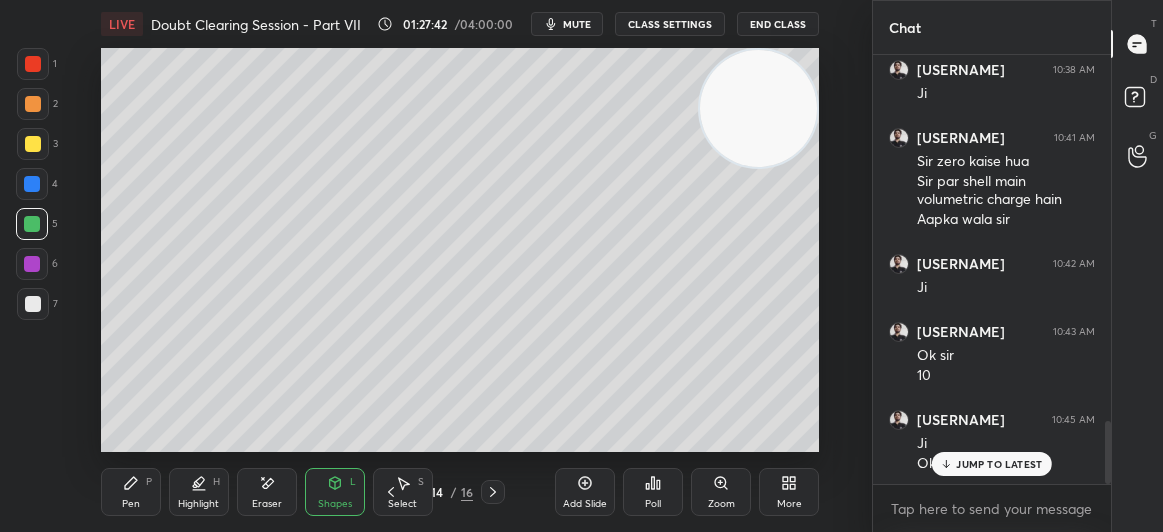 click at bounding box center [33, 144] 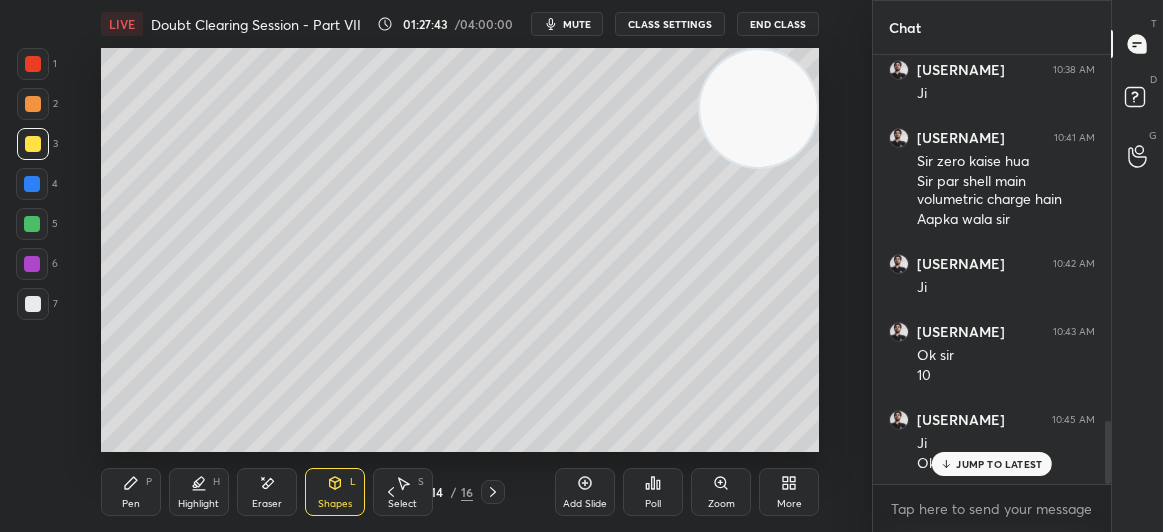 click at bounding box center [33, 144] 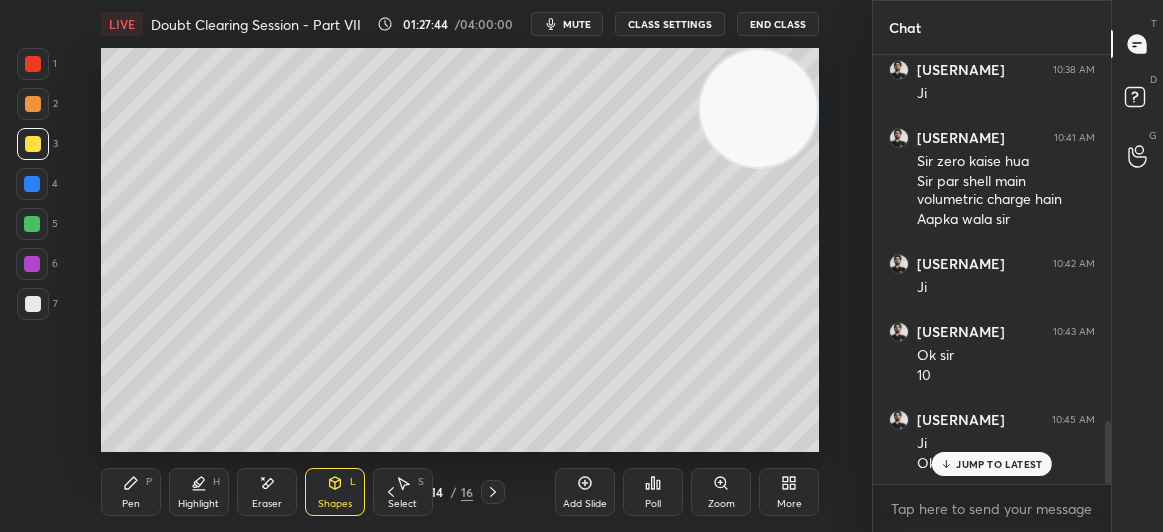 click 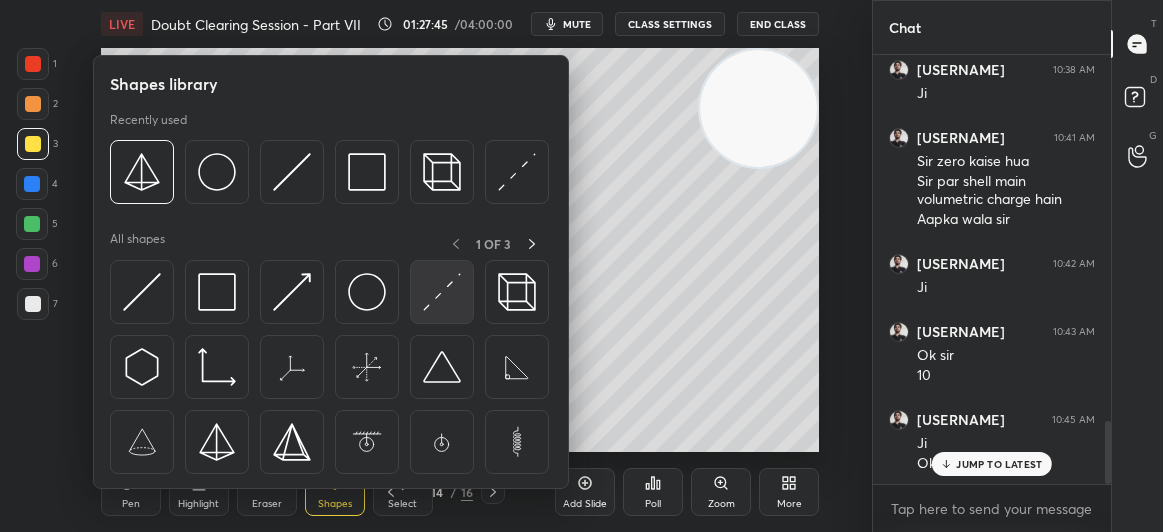 click at bounding box center (442, 292) 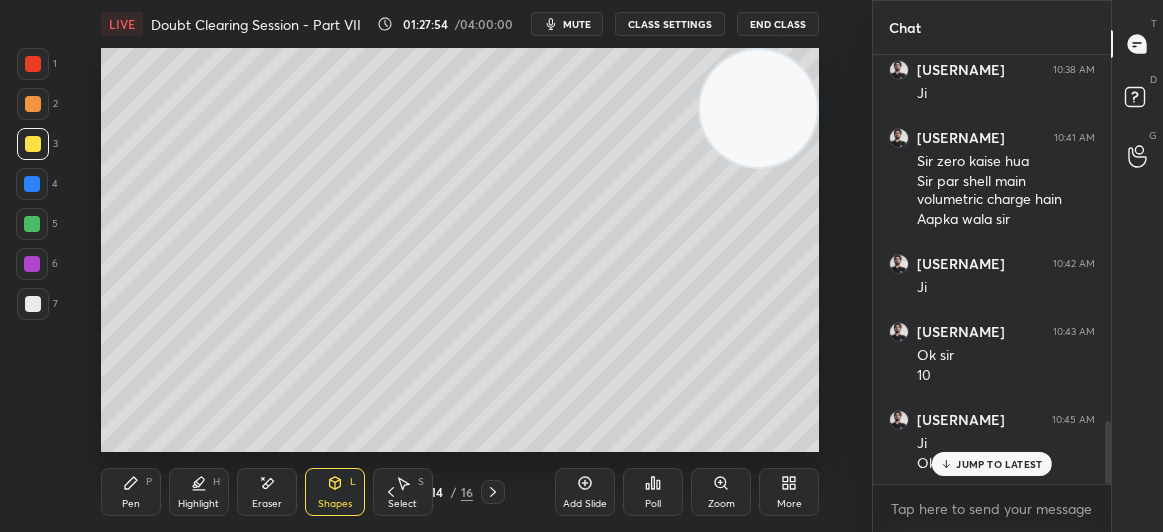 click on "Pen P" at bounding box center [131, 492] 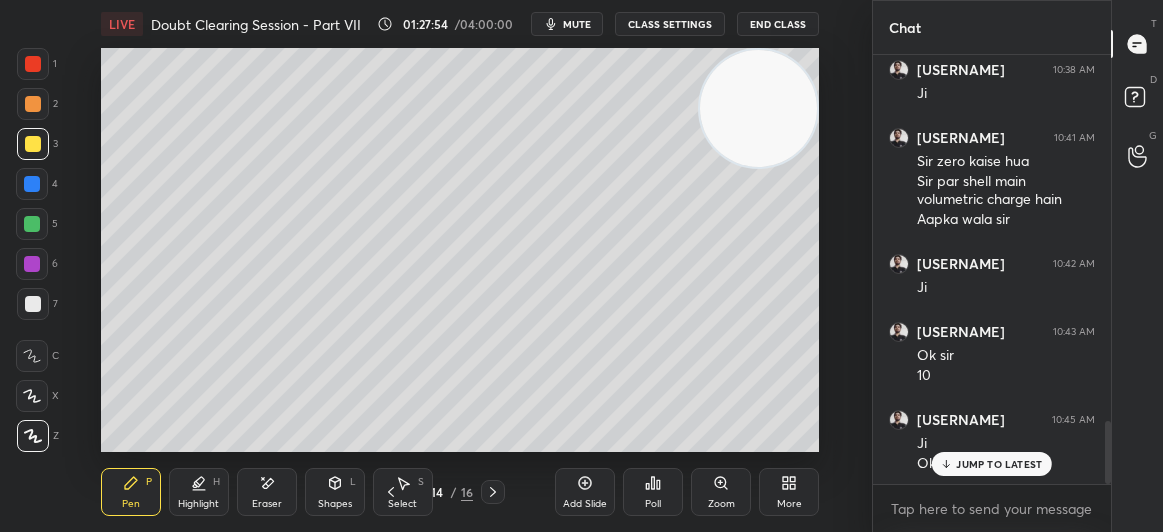 click on "Pen P" at bounding box center (131, 492) 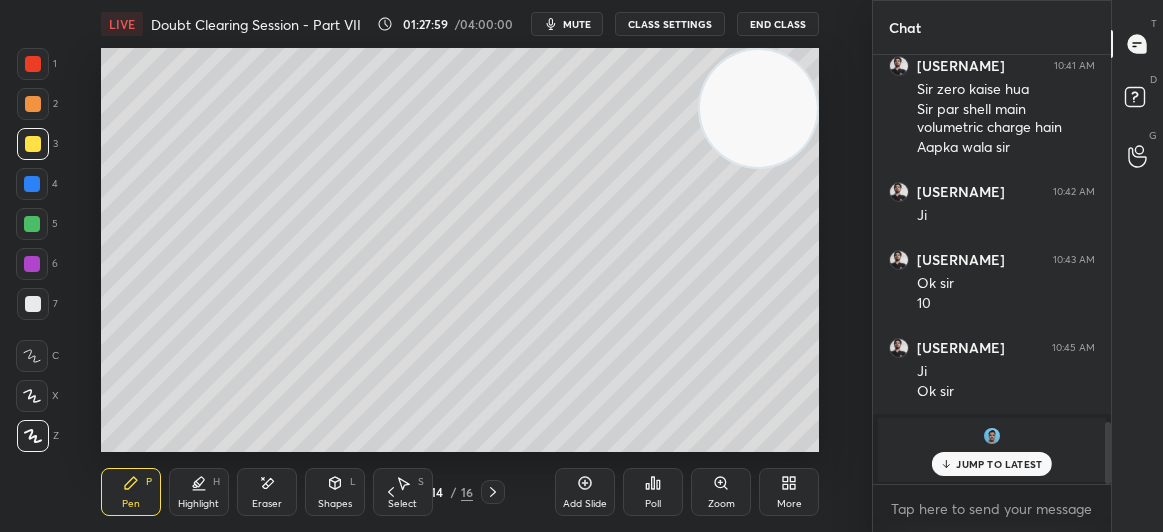 click at bounding box center (33, 304) 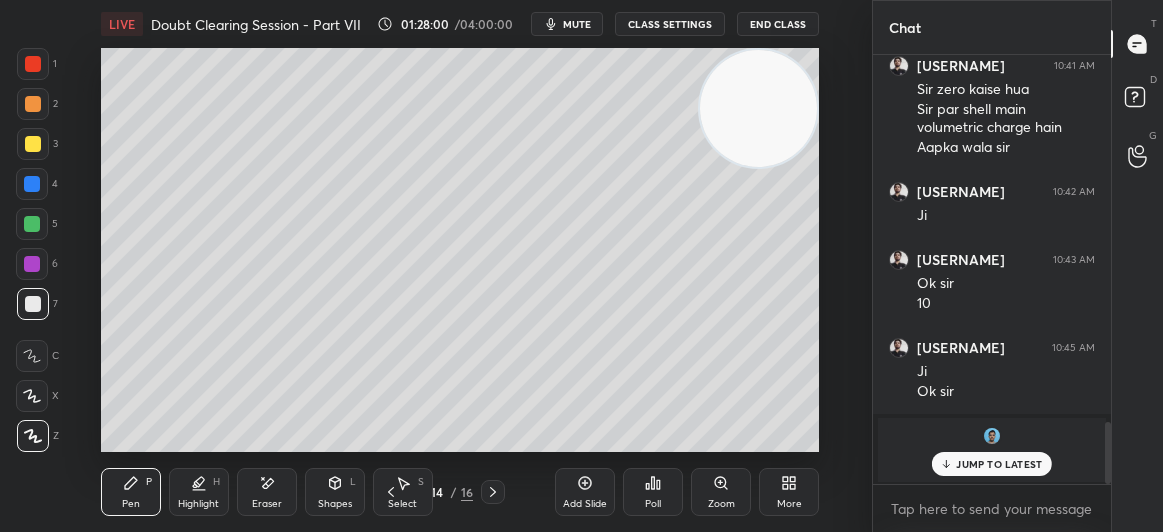 click at bounding box center (33, 304) 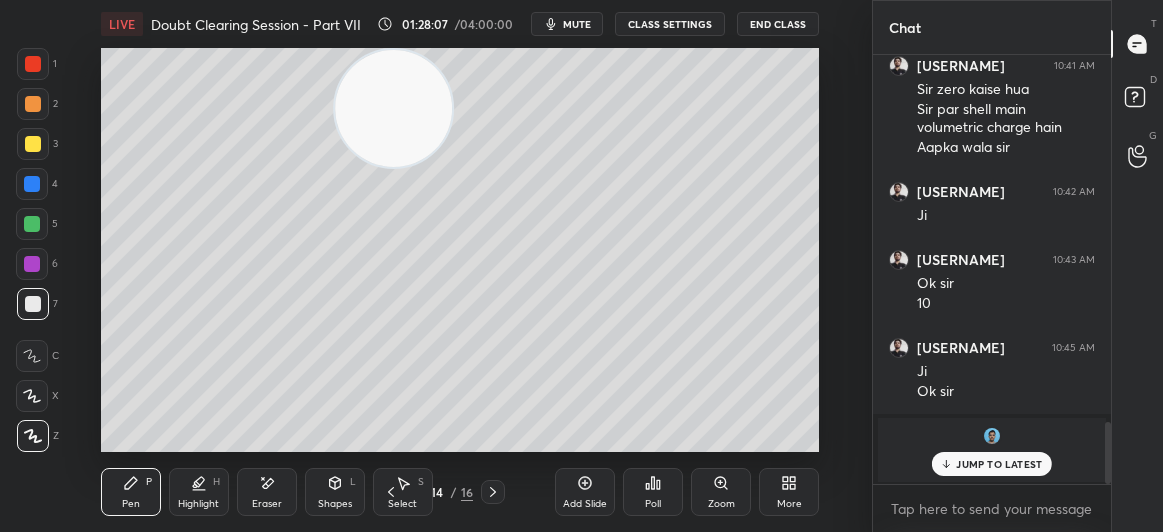 click at bounding box center (33, 144) 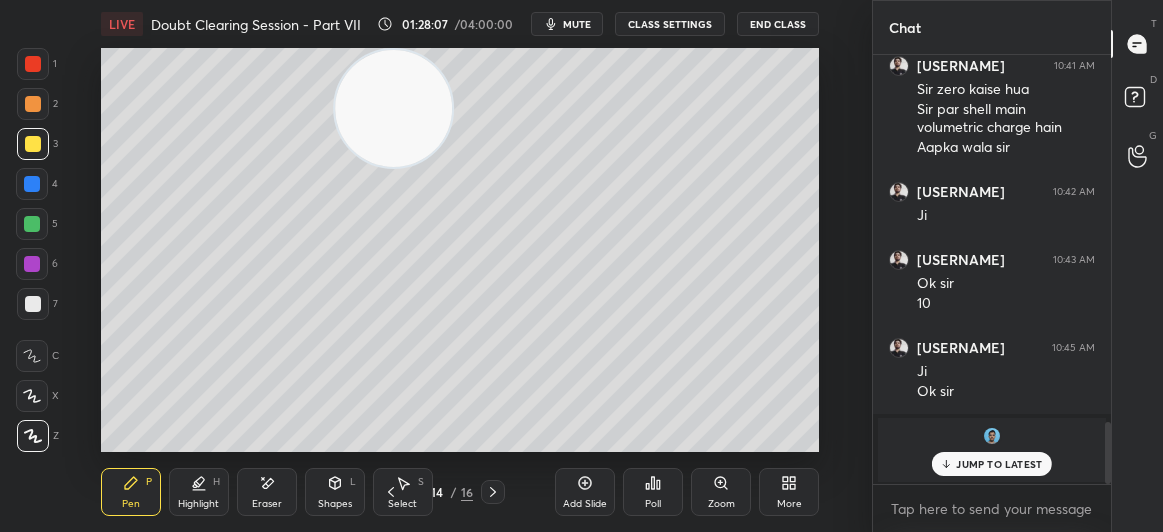 click at bounding box center [33, 144] 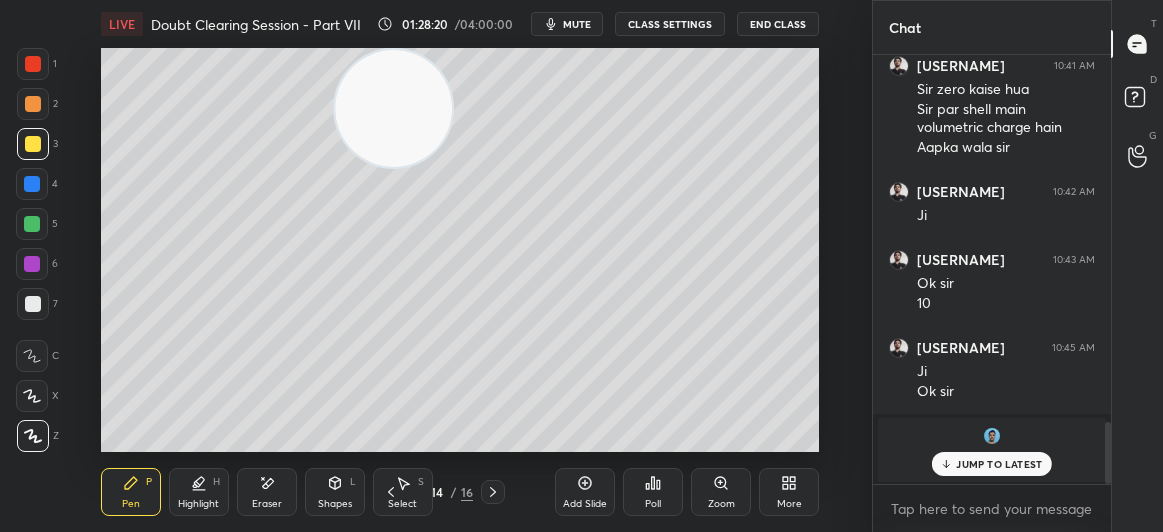 click at bounding box center [33, 304] 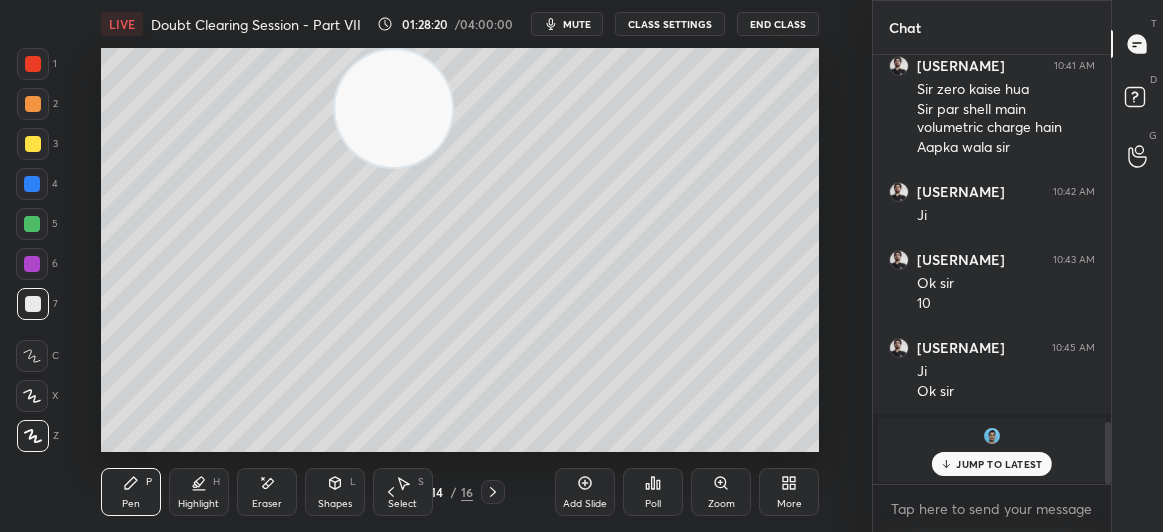click at bounding box center [33, 304] 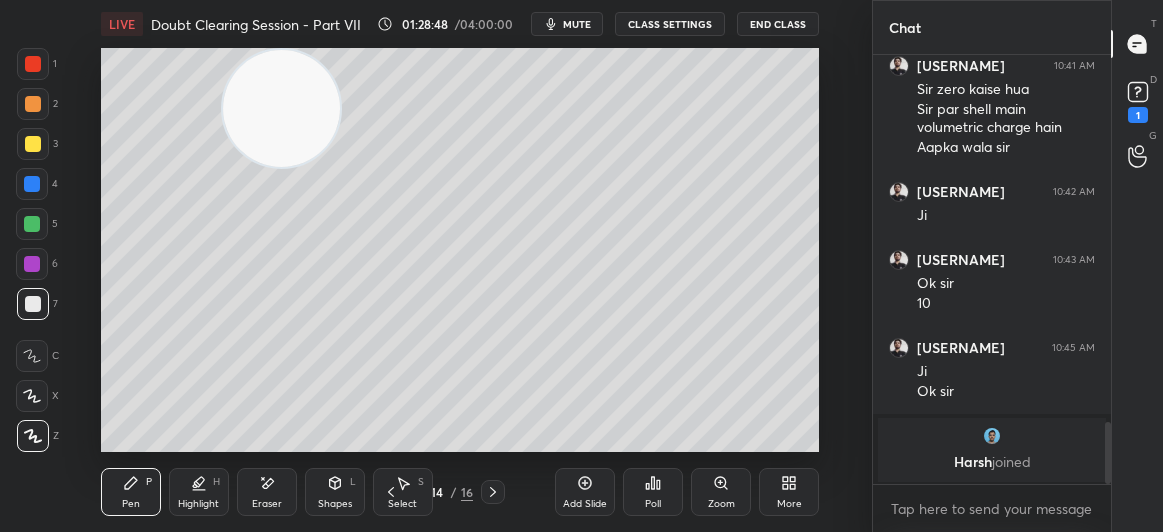 click on "3" at bounding box center [37, 148] 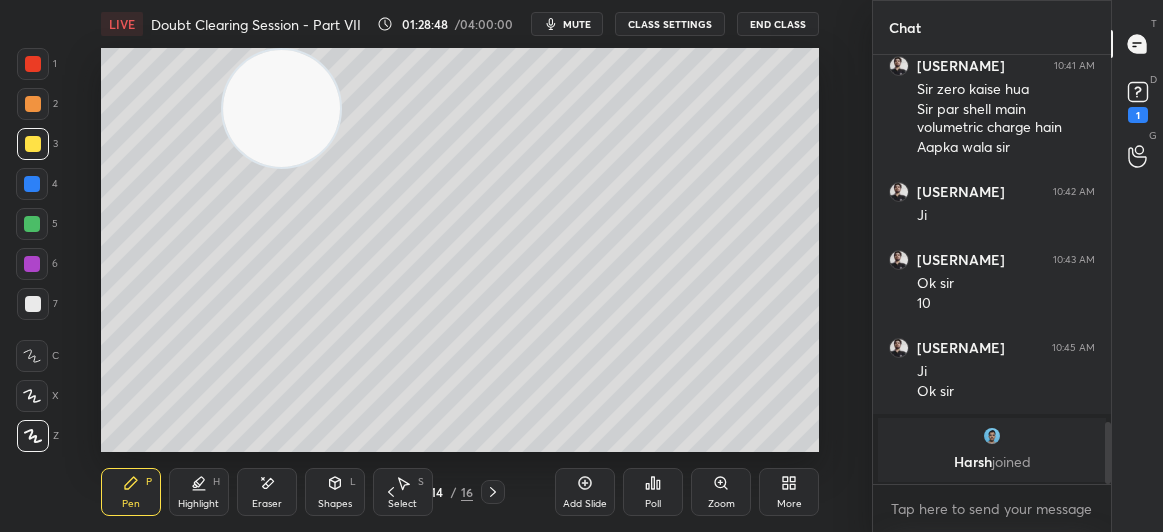 click at bounding box center [33, 144] 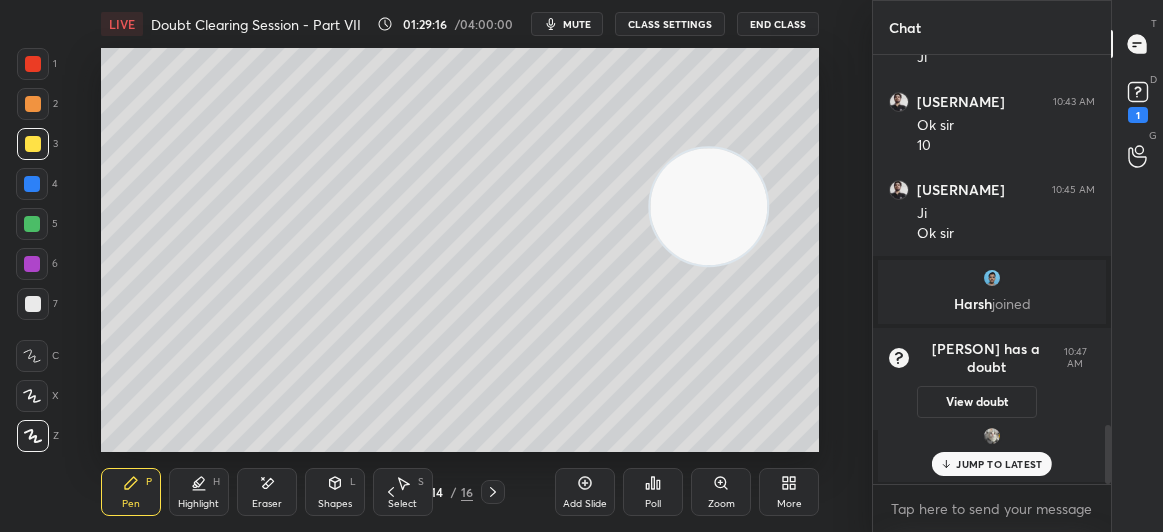 scroll, scrollTop: 2097, scrollLeft: 0, axis: vertical 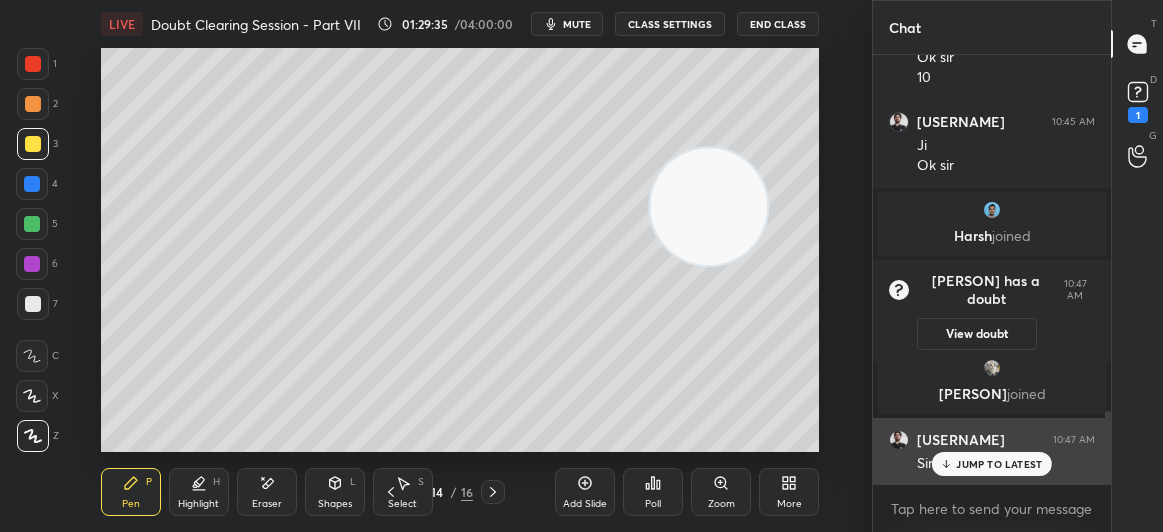 click on "Tabish 10:47 AM Sir ho jayega" at bounding box center (992, 452) 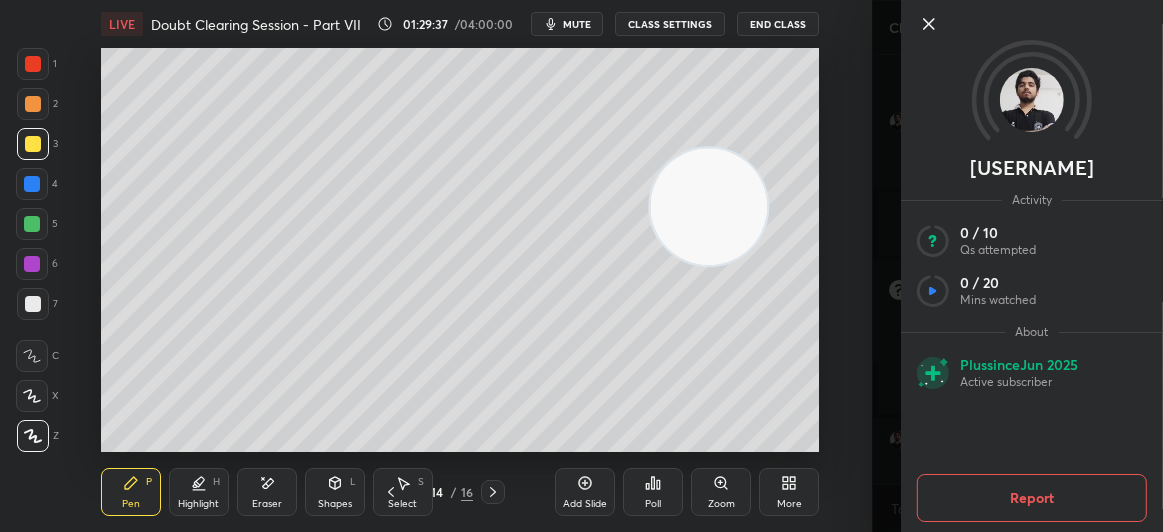 click 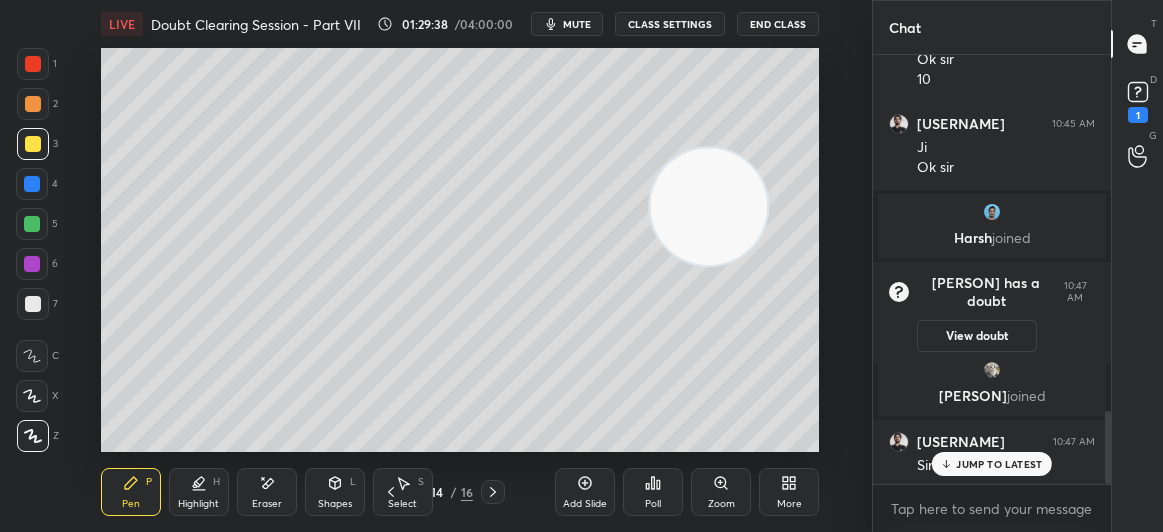 click on "JUMP TO LATEST" at bounding box center (992, 464) 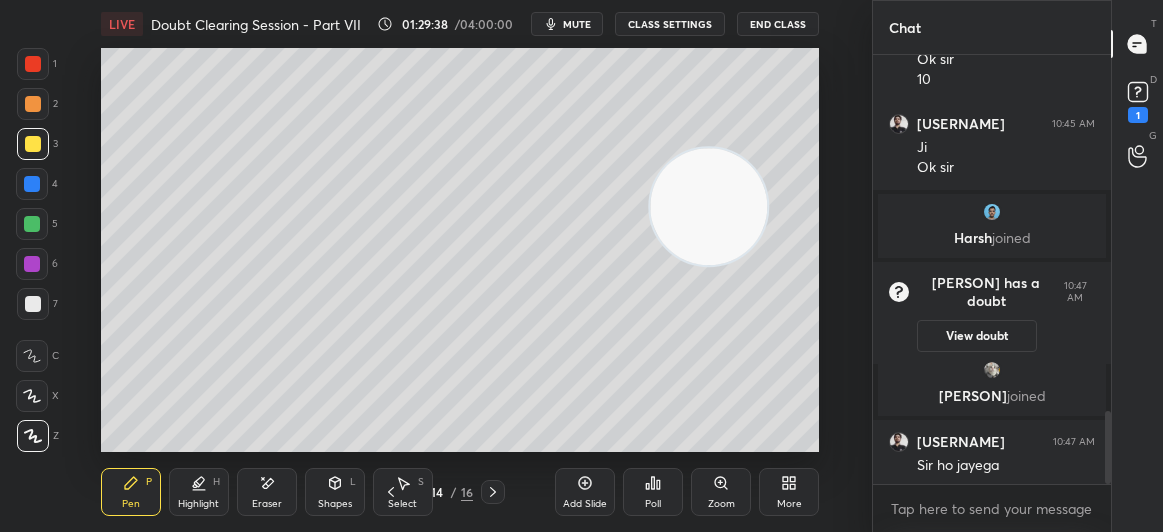 scroll, scrollTop: 2097, scrollLeft: 0, axis: vertical 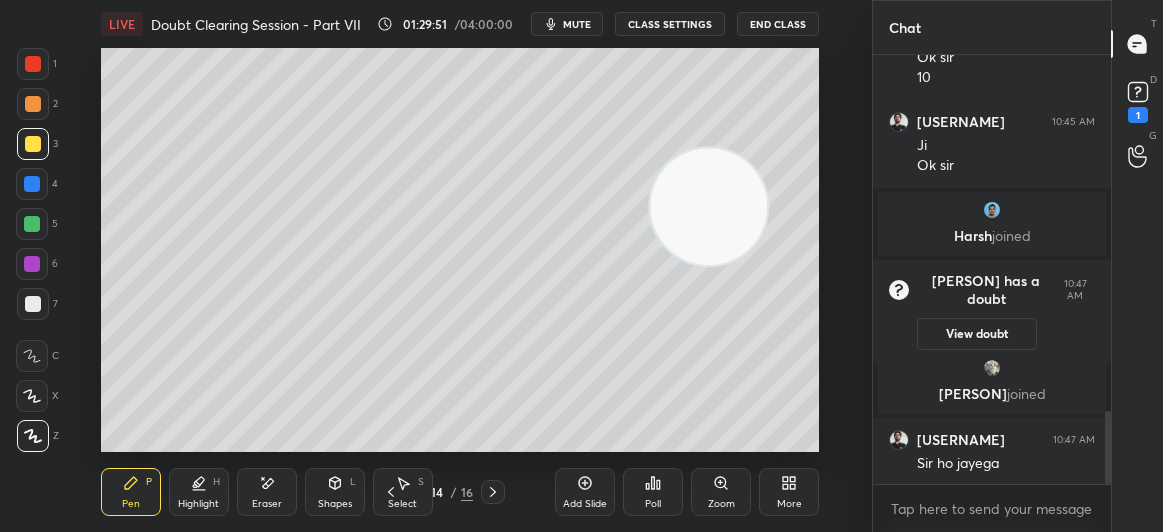 click at bounding box center [33, 64] 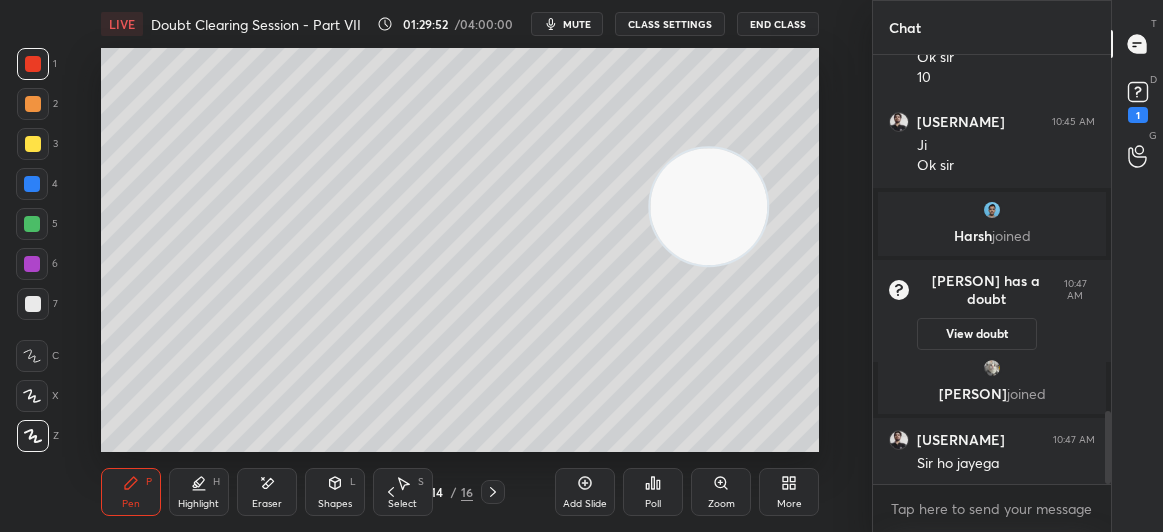 click at bounding box center [33, 64] 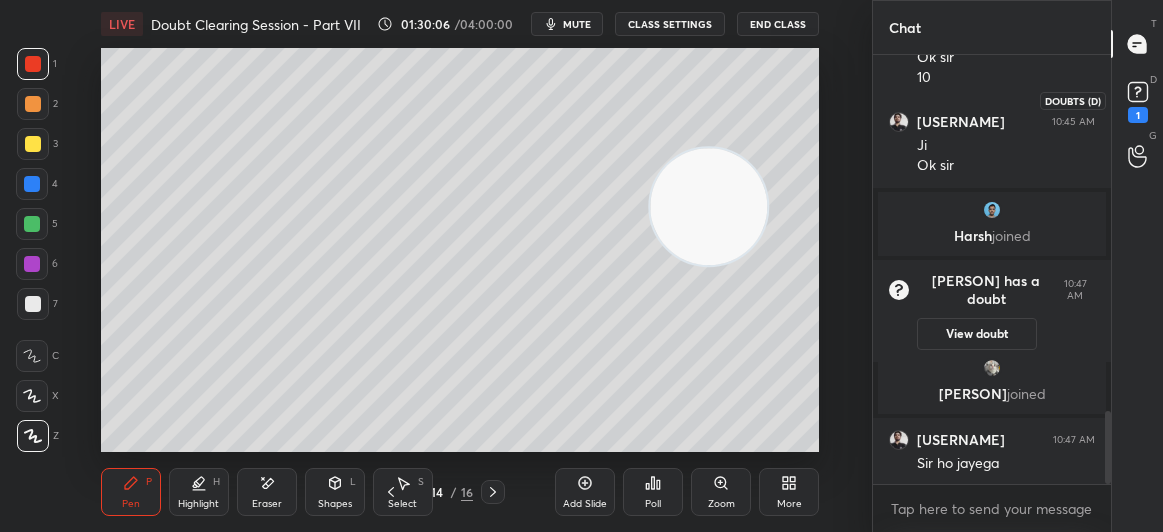 click 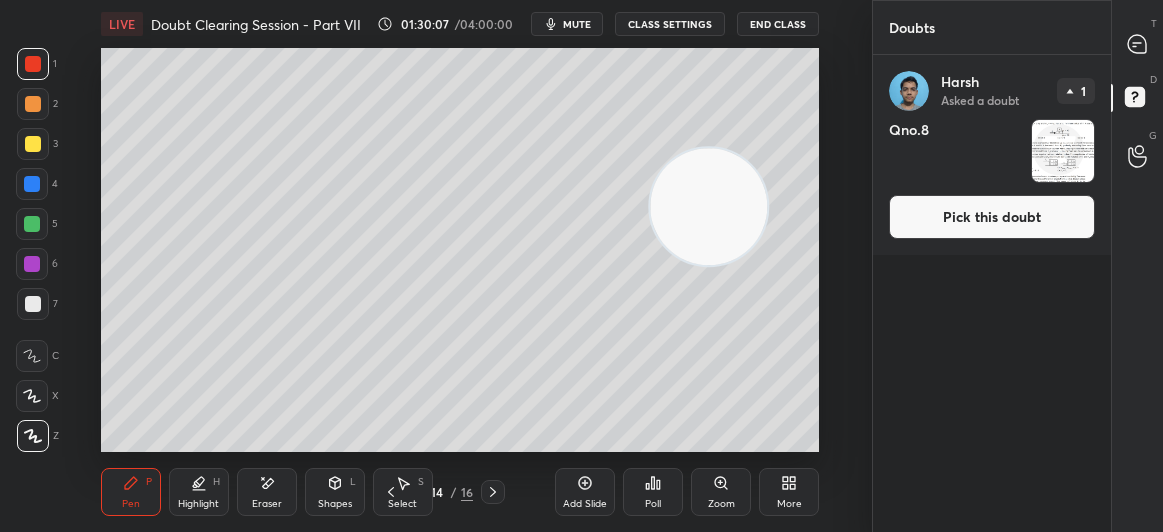 click on "Pick this doubt" at bounding box center [992, 217] 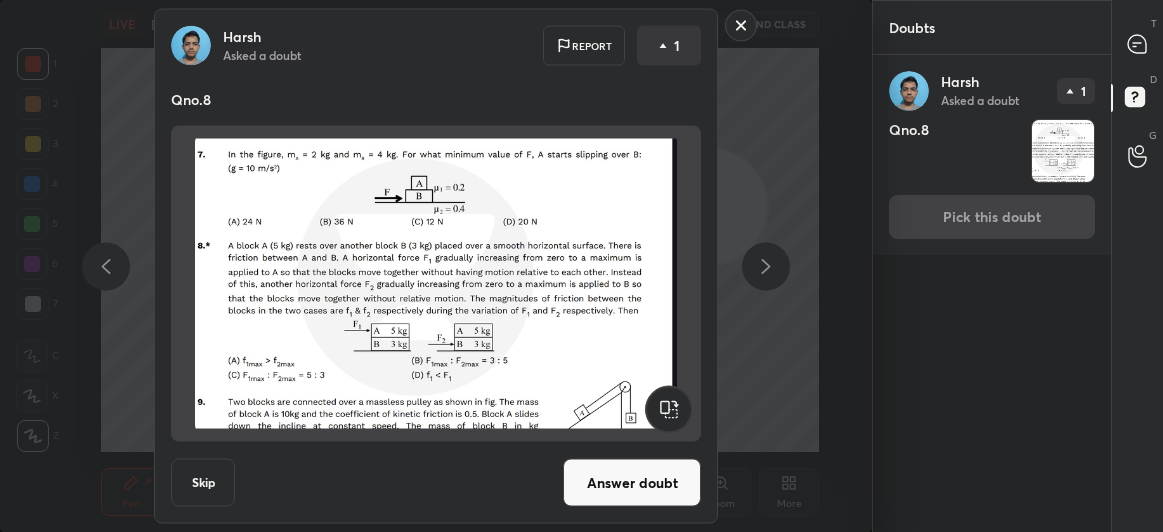 click on "Answer doubt" at bounding box center [632, 483] 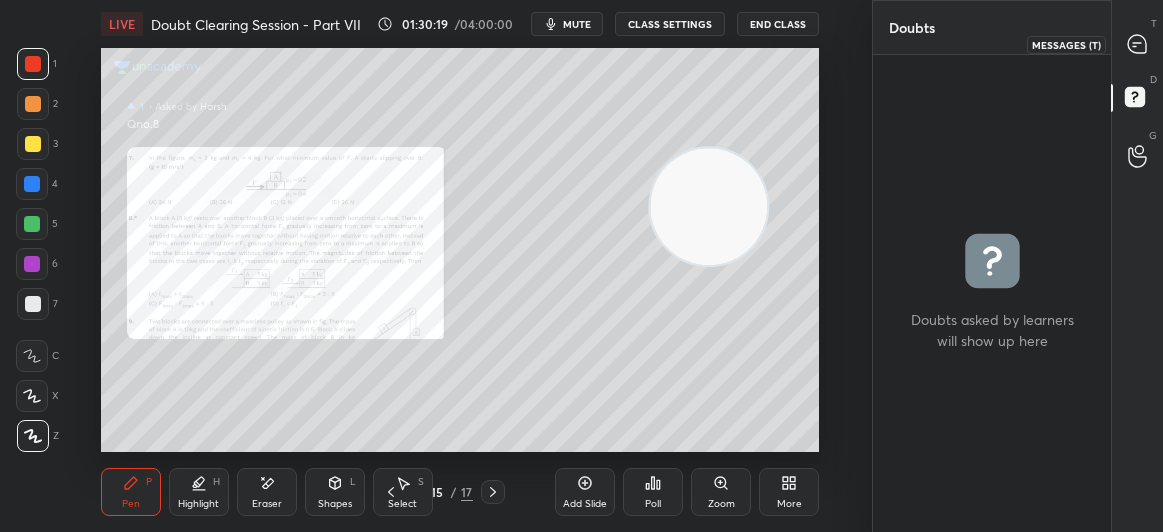 click at bounding box center [1138, 44] 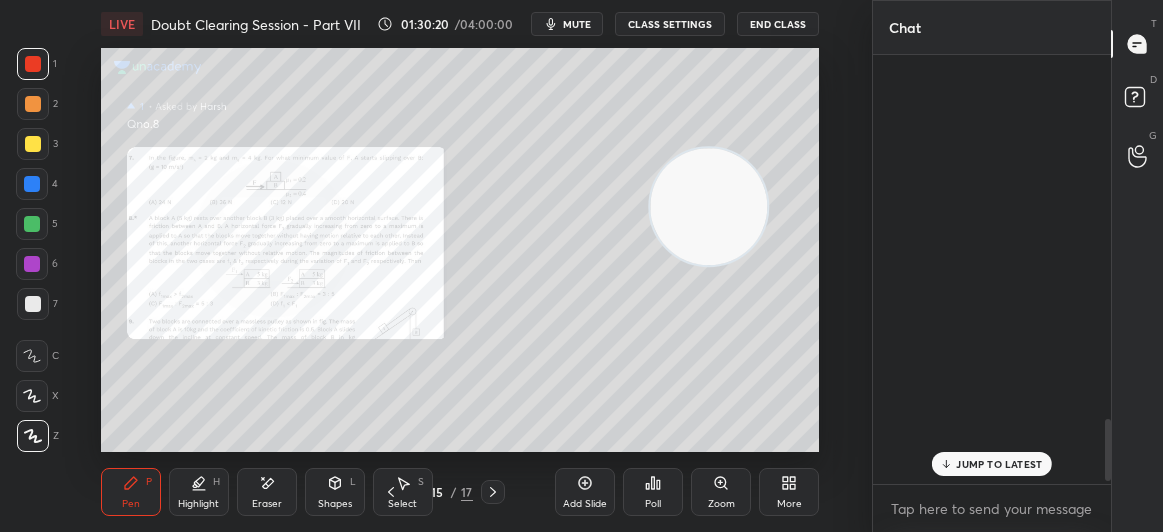 scroll, scrollTop: 2510, scrollLeft: 0, axis: vertical 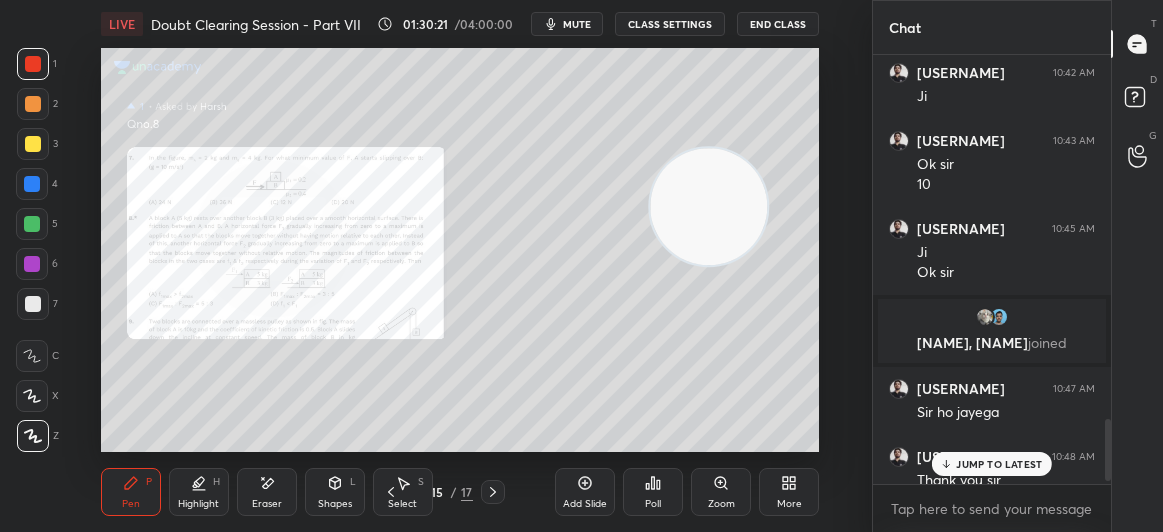 click on "JUMP TO LATEST" at bounding box center [999, 464] 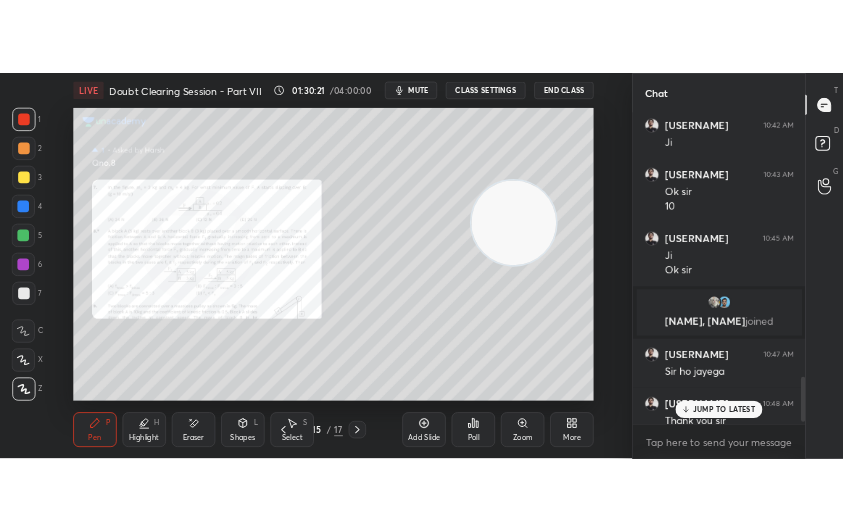 scroll, scrollTop: 2527, scrollLeft: 0, axis: vertical 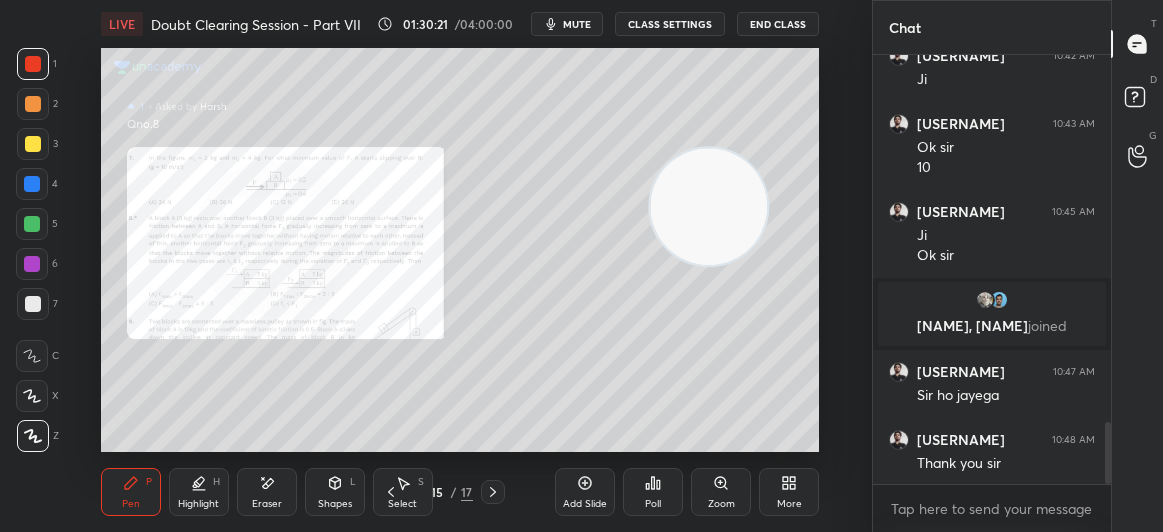 click on "Zoom" at bounding box center (721, 492) 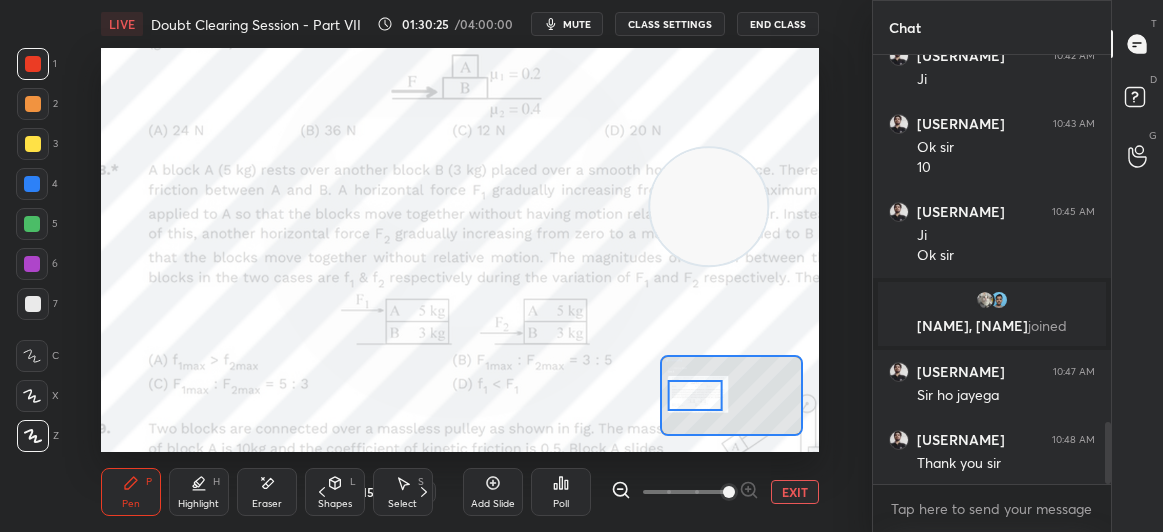 click at bounding box center [33, 64] 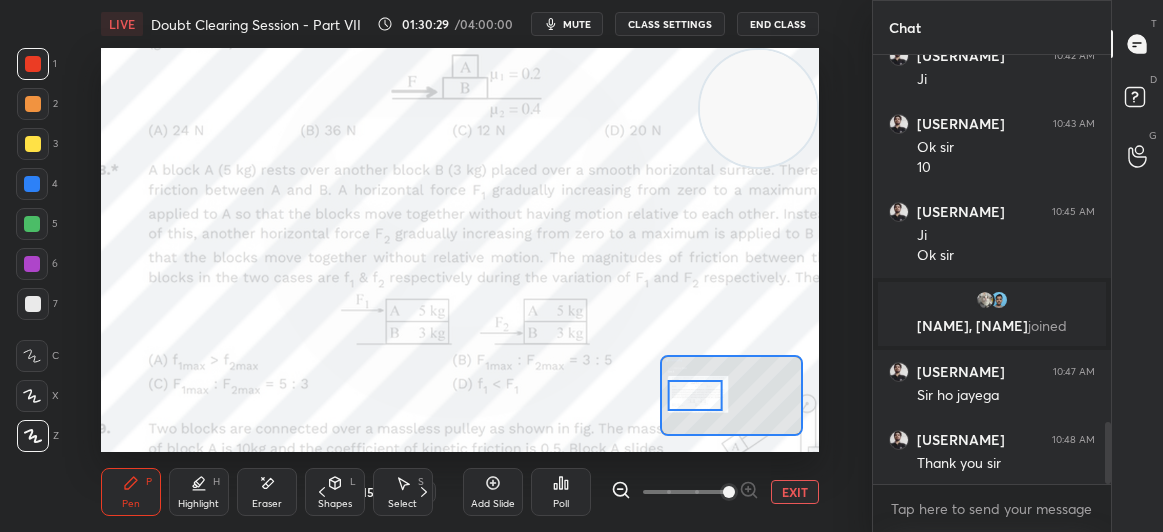 drag, startPoint x: 683, startPoint y: 214, endPoint x: 735, endPoint y: 86, distance: 138.15933 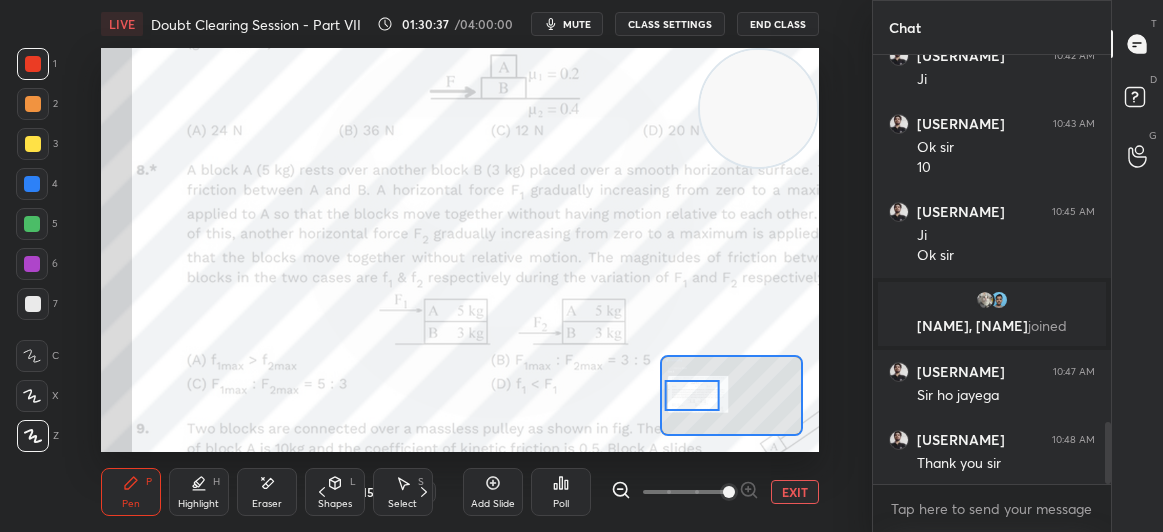 click at bounding box center [692, 395] 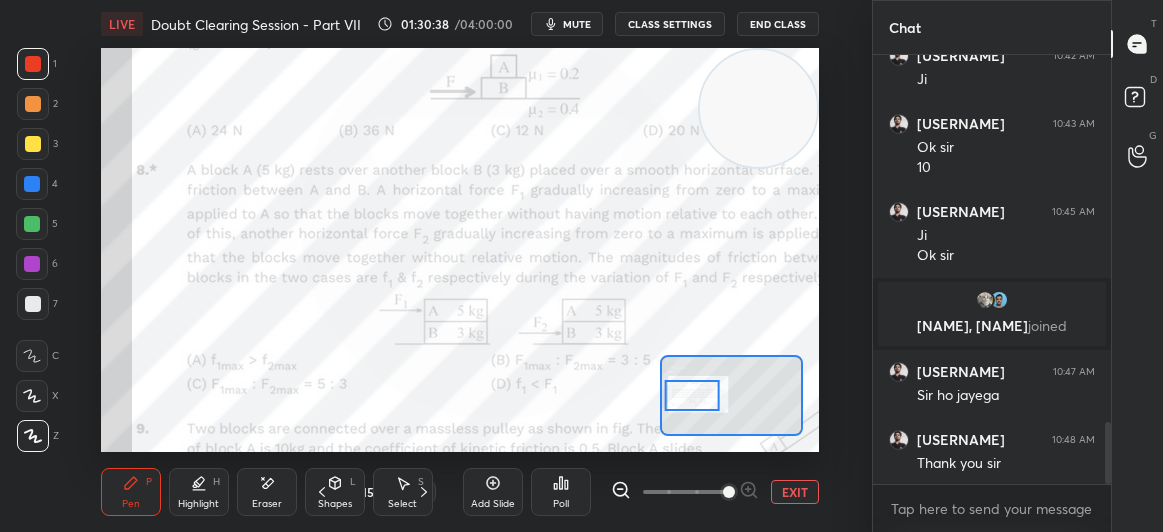 click at bounding box center (692, 395) 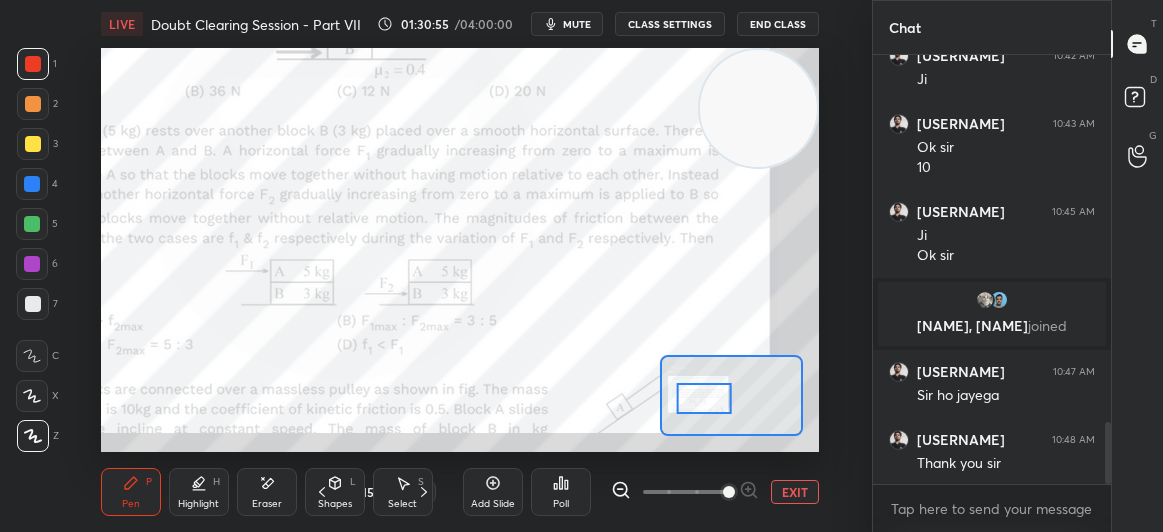drag, startPoint x: 694, startPoint y: 395, endPoint x: 706, endPoint y: 399, distance: 12.649111 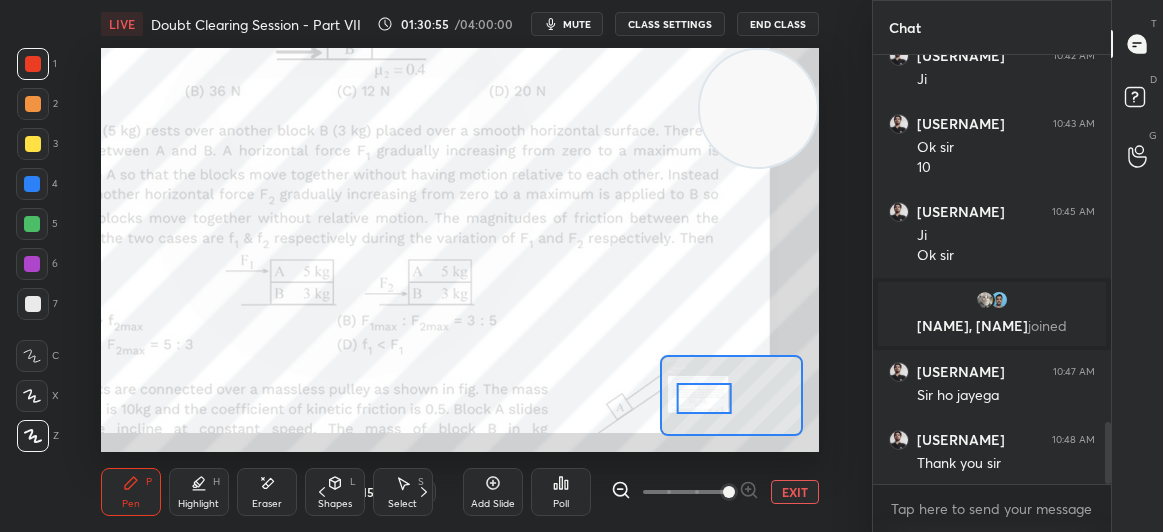 click at bounding box center (704, 398) 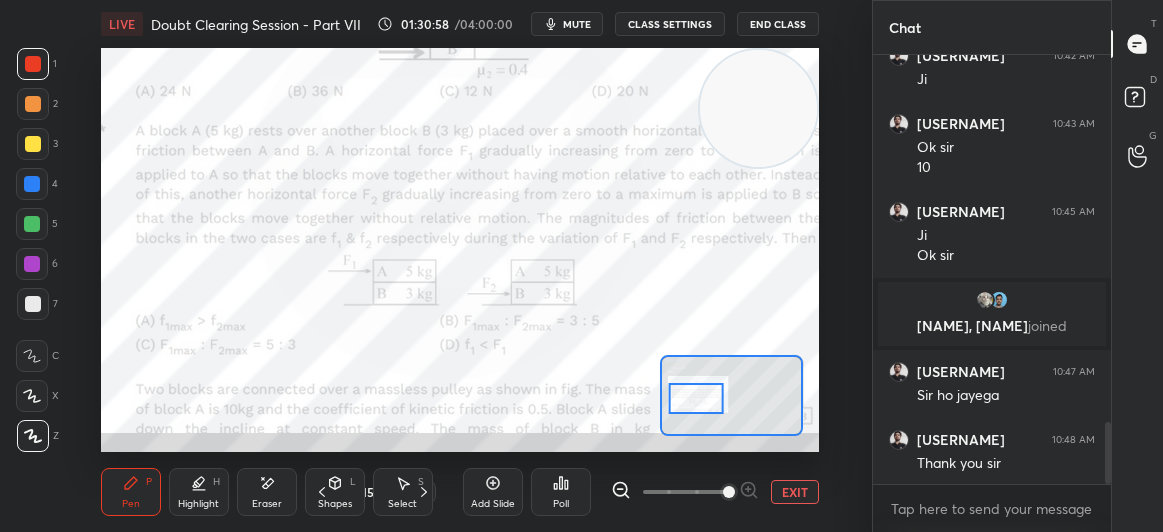 click at bounding box center (696, 398) 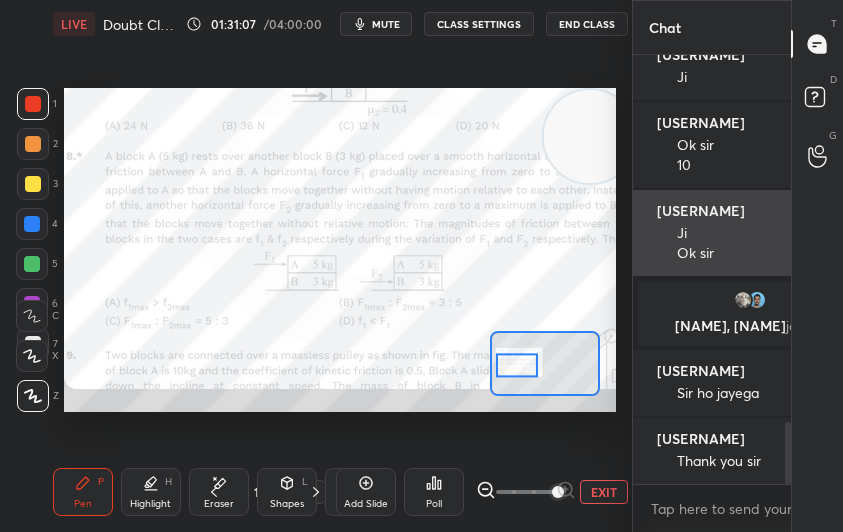 scroll, scrollTop: 404, scrollLeft: 534, axis: both 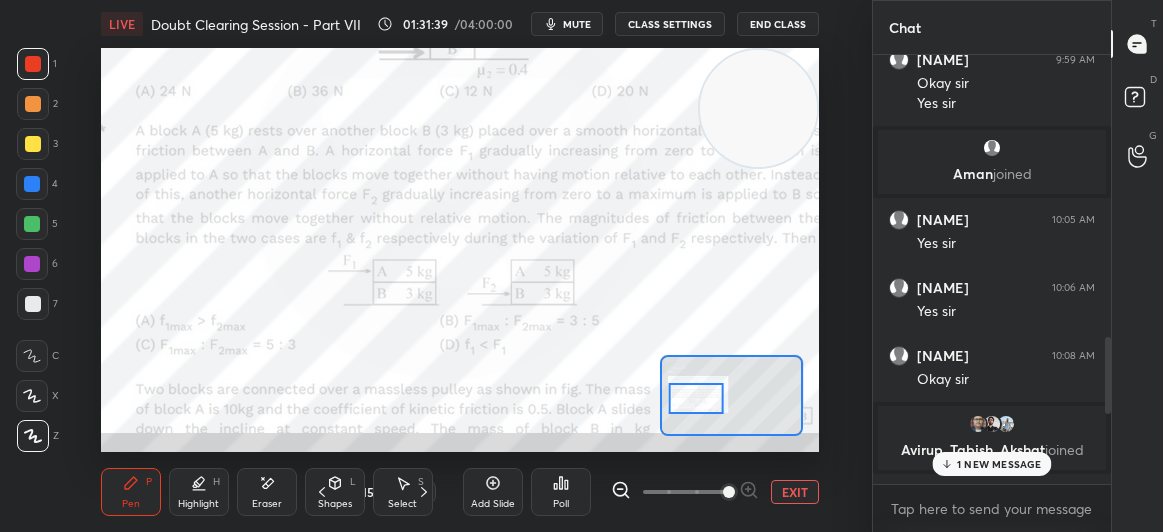 click at bounding box center (32, 356) 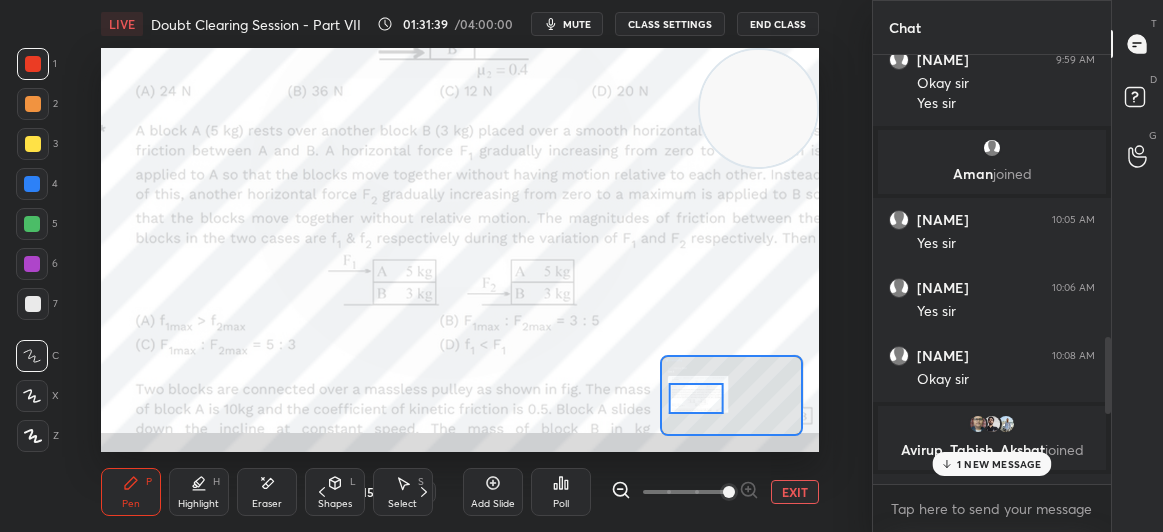 click at bounding box center (32, 356) 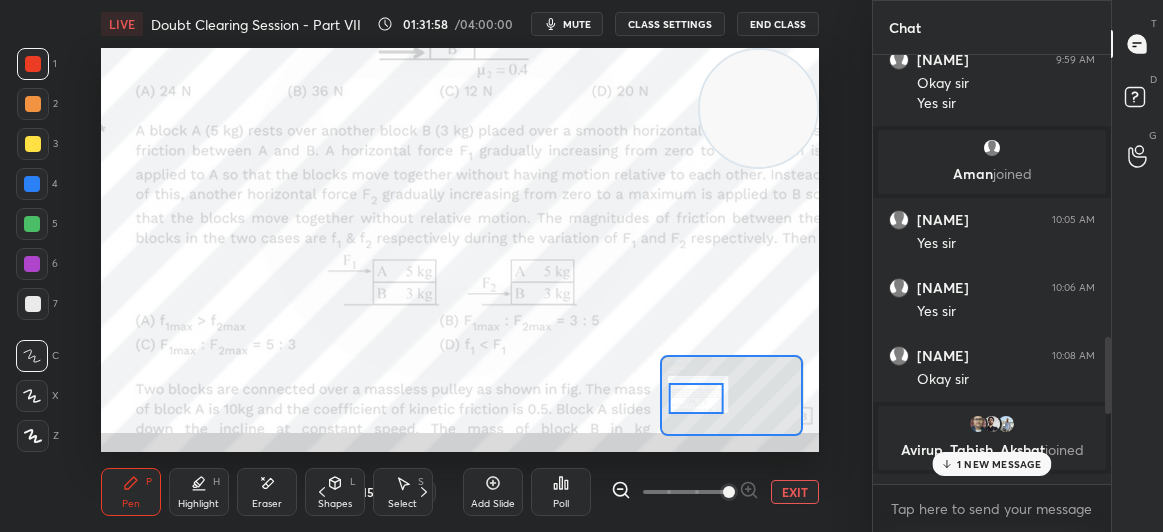 click on "1 NEW MESSAGE" at bounding box center [999, 464] 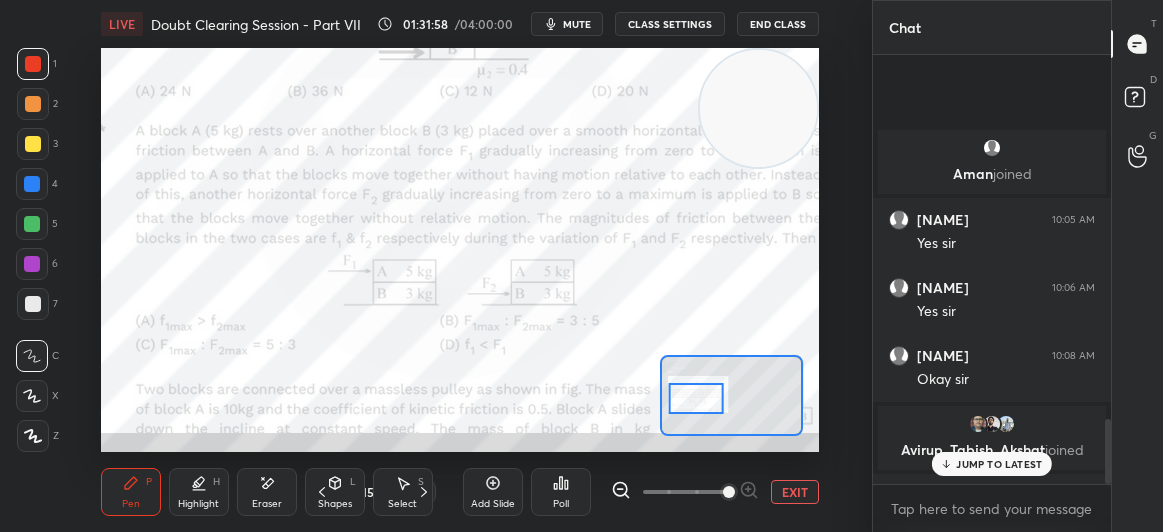 scroll, scrollTop: 2427, scrollLeft: 0, axis: vertical 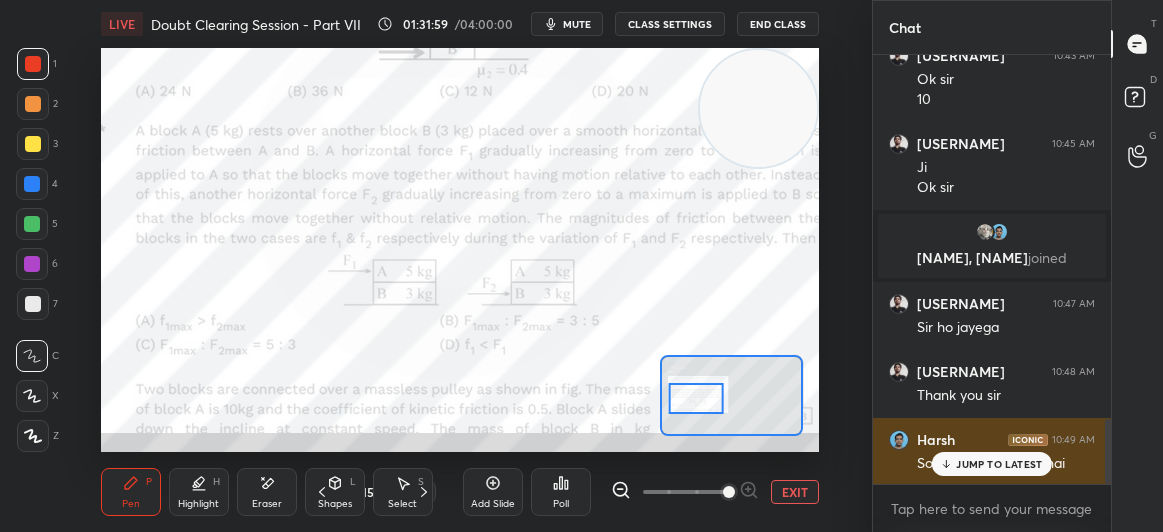 click on "JUMP TO LATEST" at bounding box center (999, 464) 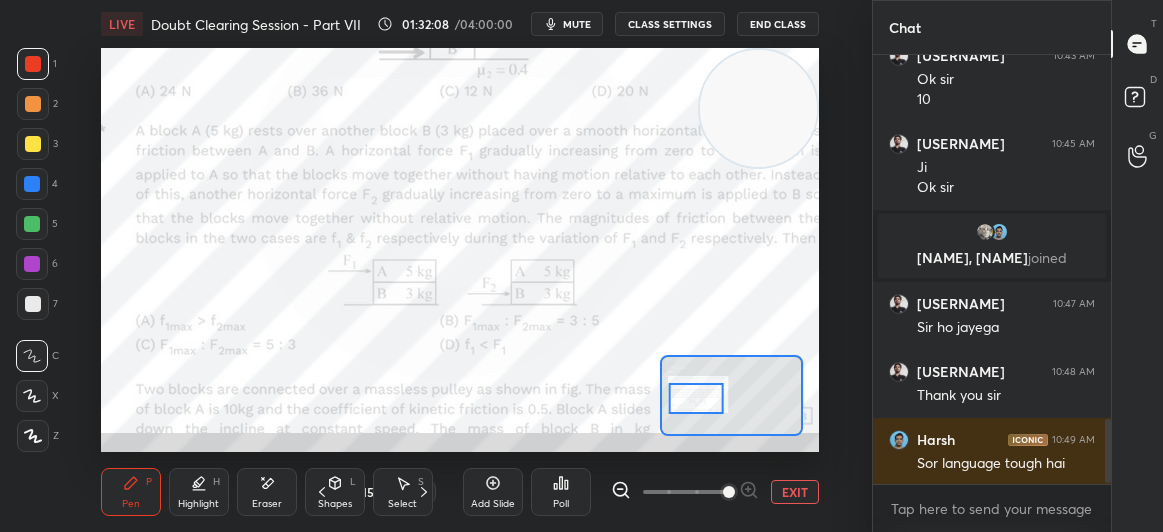 scroll, scrollTop: 2495, scrollLeft: 0, axis: vertical 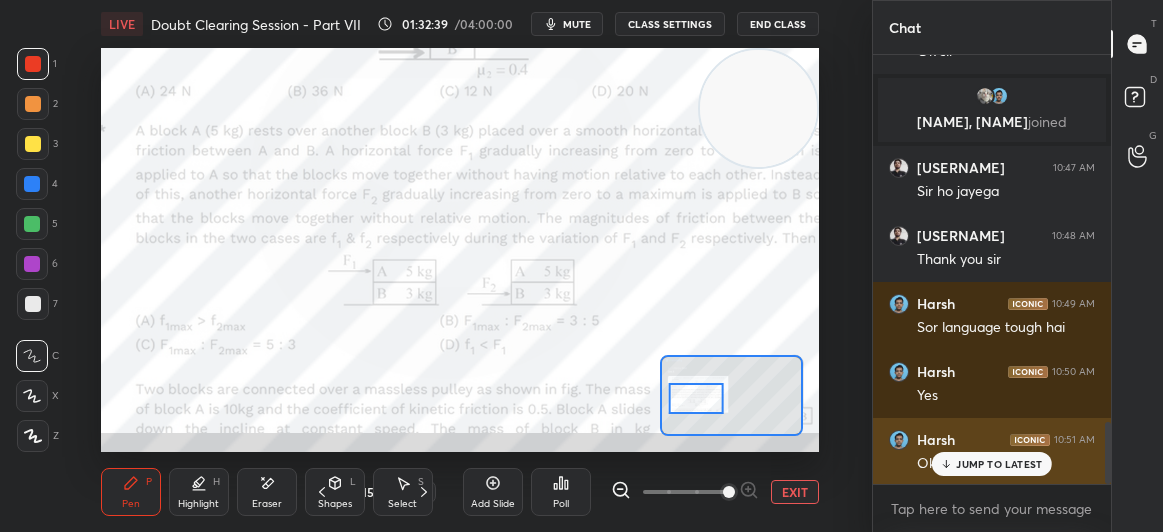 click on "JUMP TO LATEST" at bounding box center [999, 464] 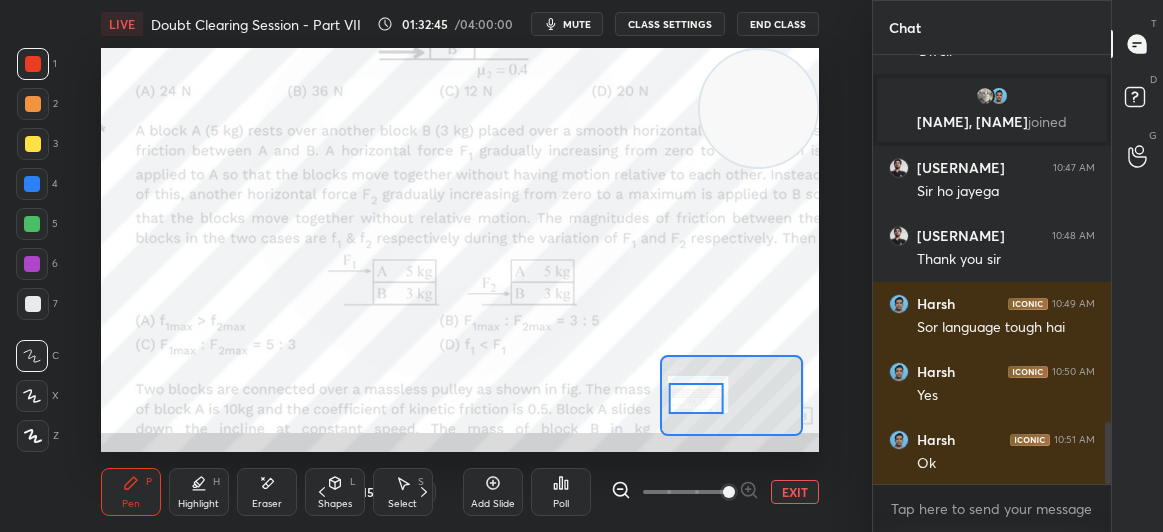click at bounding box center (33, 144) 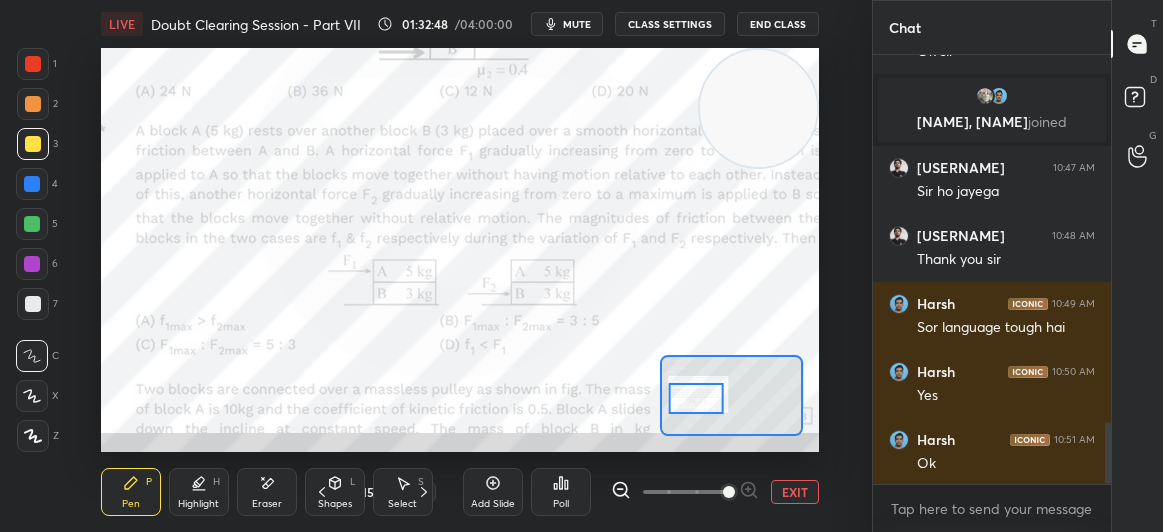 click at bounding box center (33, 64) 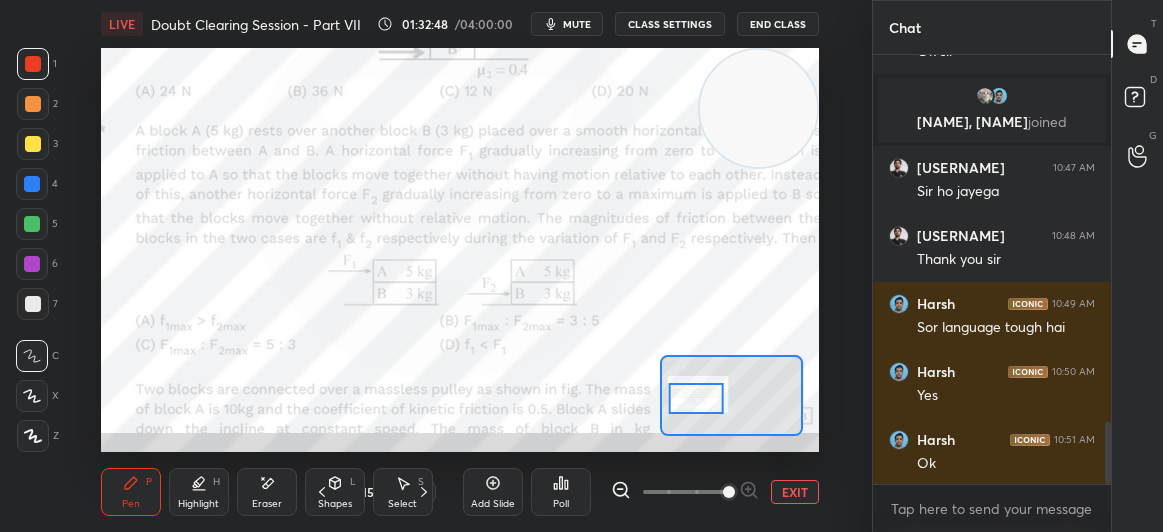 click at bounding box center [33, 64] 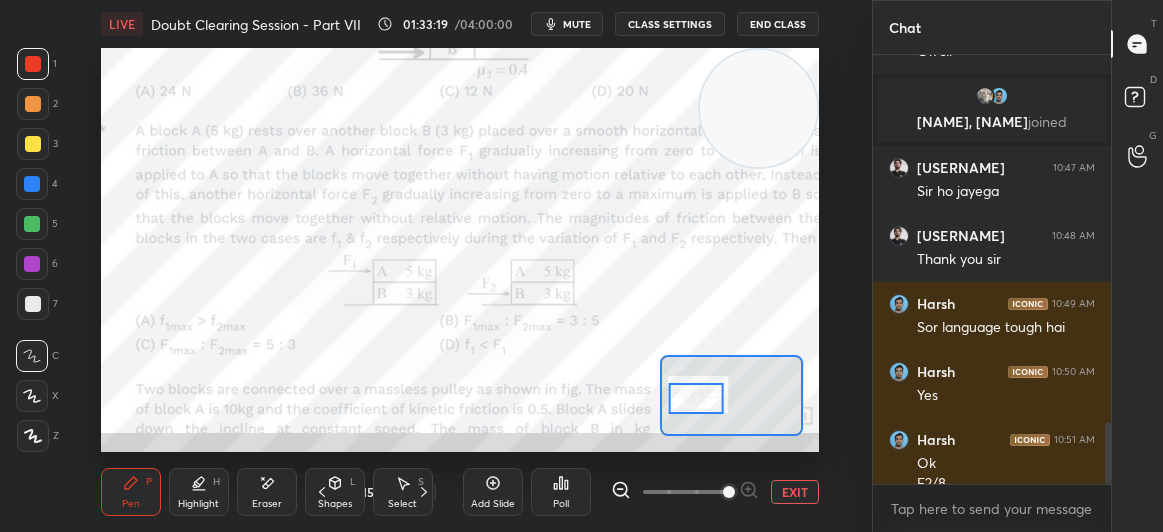 scroll, scrollTop: 2583, scrollLeft: 0, axis: vertical 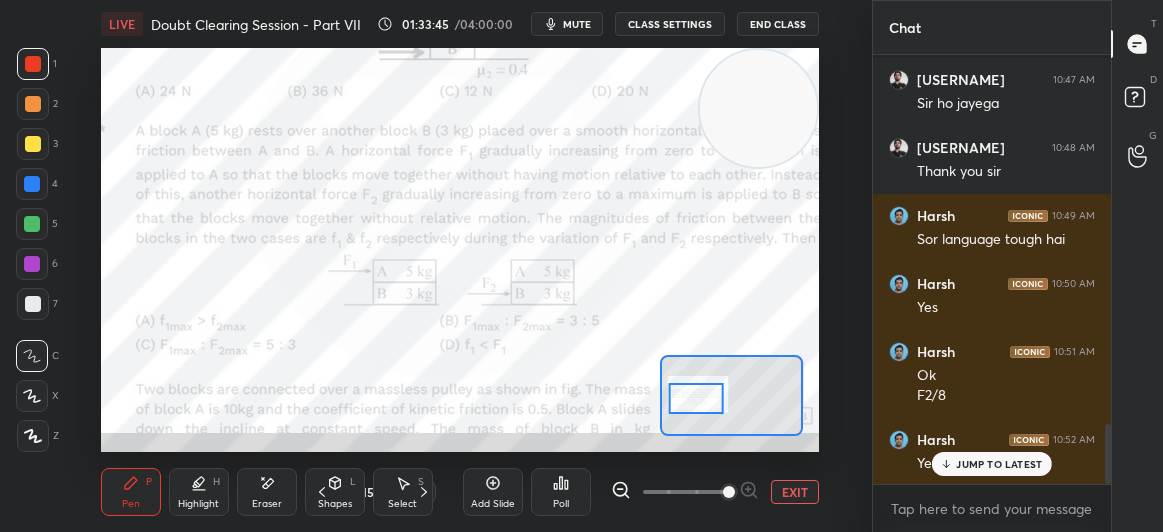 click 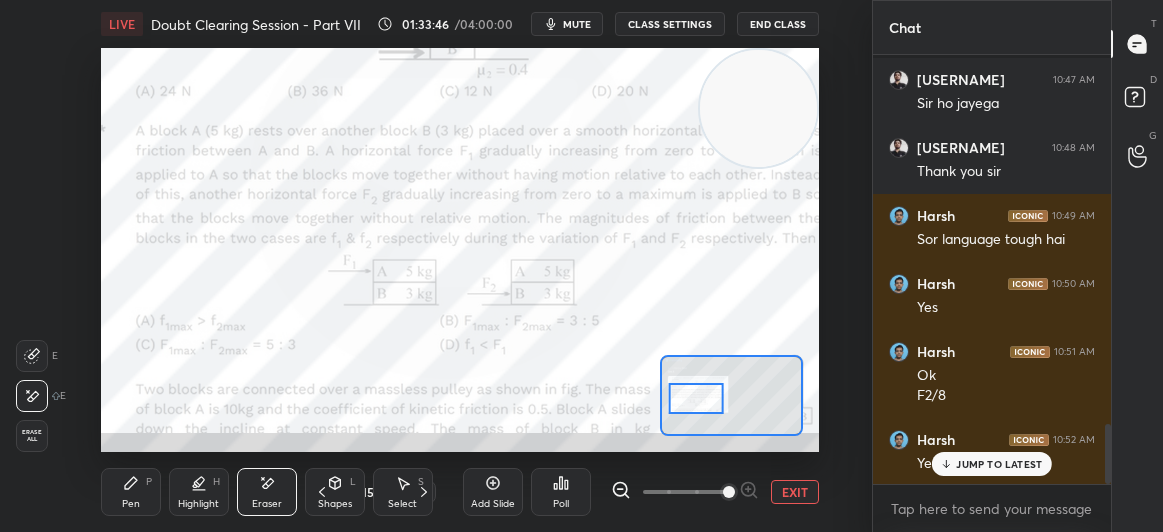 click on "Pen P" at bounding box center (131, 492) 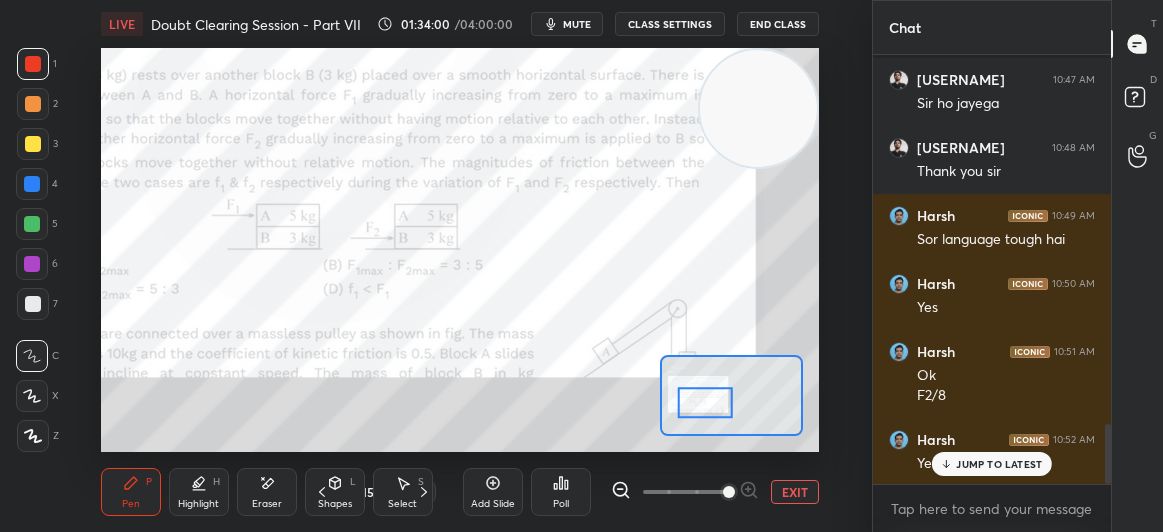 click on "Eraser" at bounding box center [267, 504] 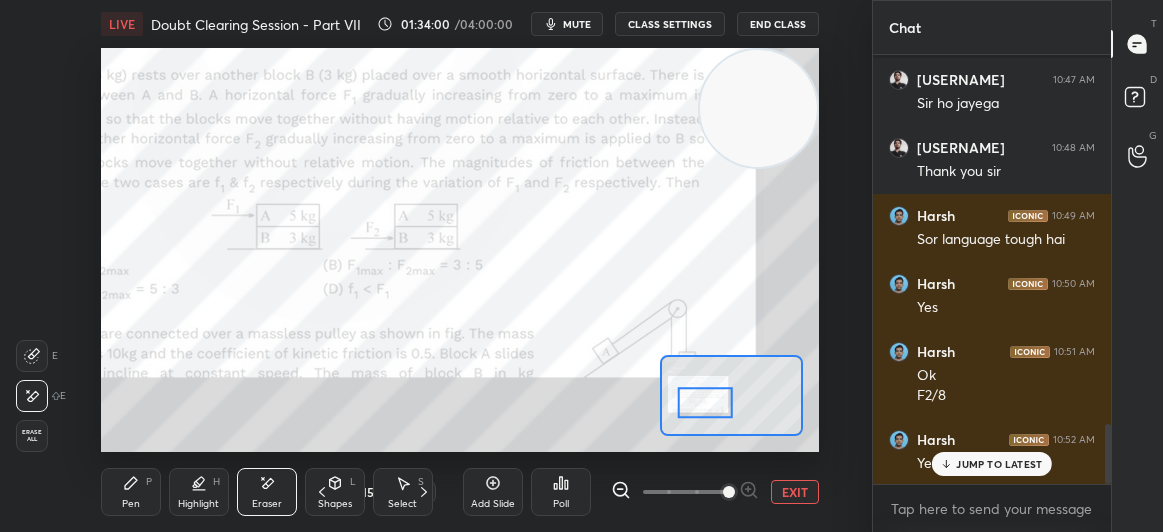 click on "Eraser" at bounding box center (267, 492) 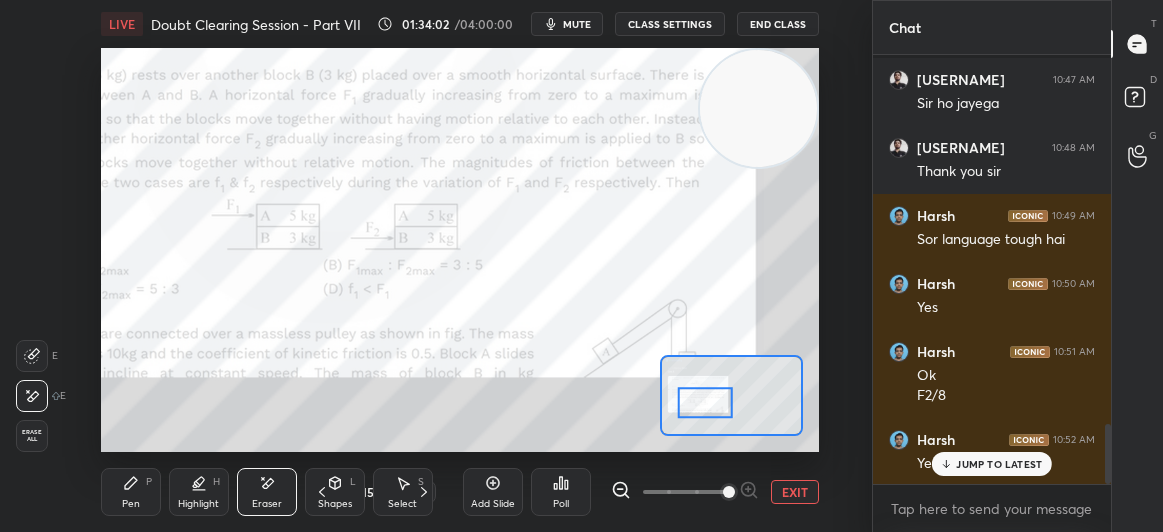 click on "Pen P" at bounding box center (131, 492) 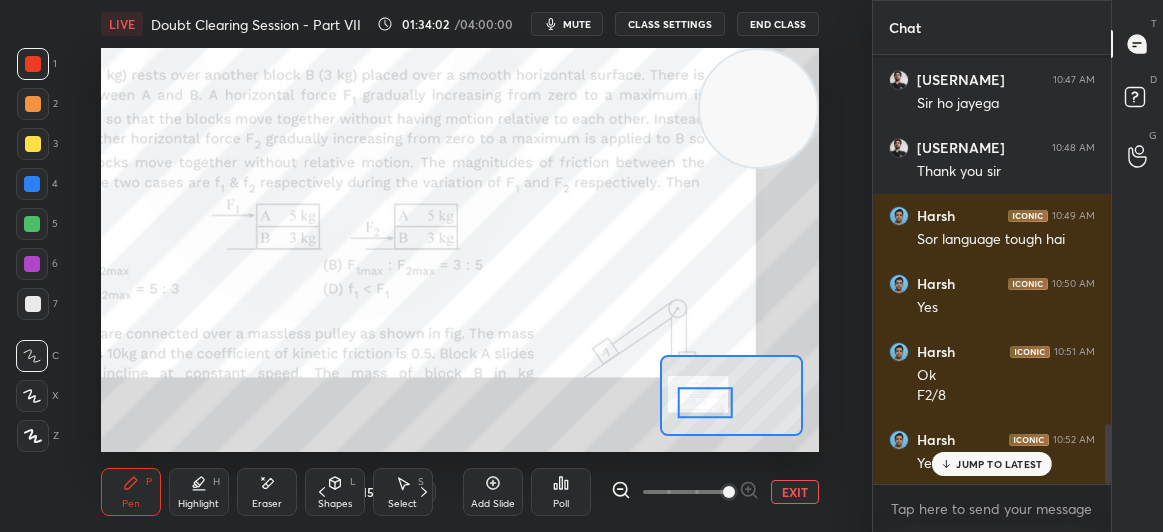 click on "Pen P" at bounding box center (131, 492) 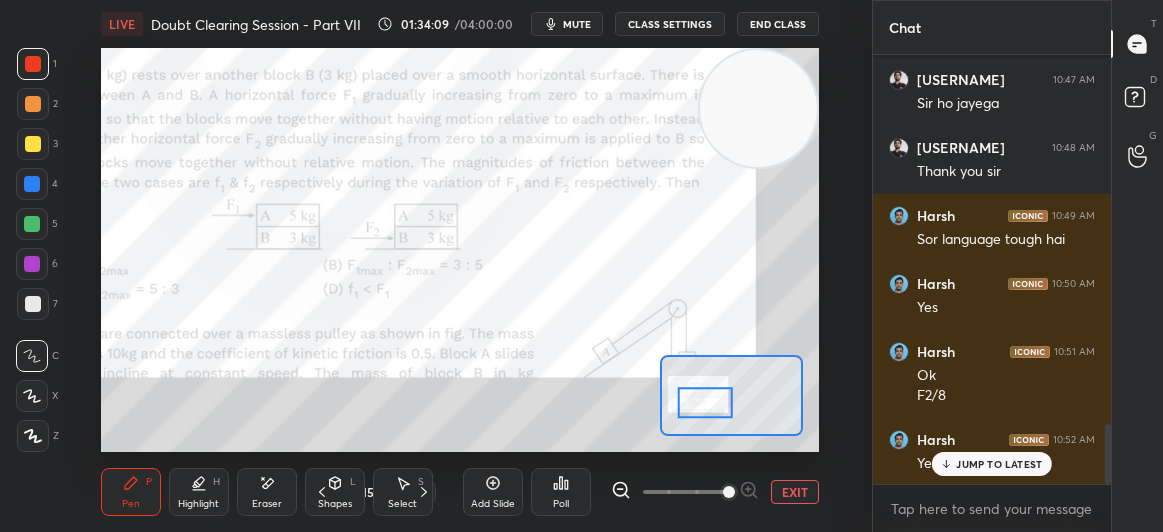 click on "Setting up your live class Poll for   secs No correct answer Start poll" at bounding box center [460, 250] 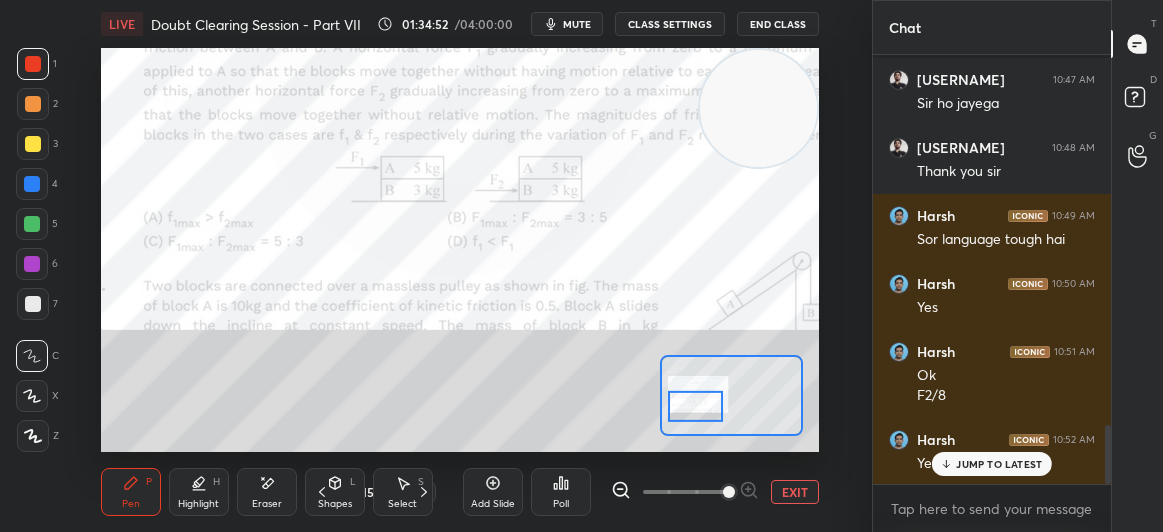 scroll, scrollTop: 2719, scrollLeft: 0, axis: vertical 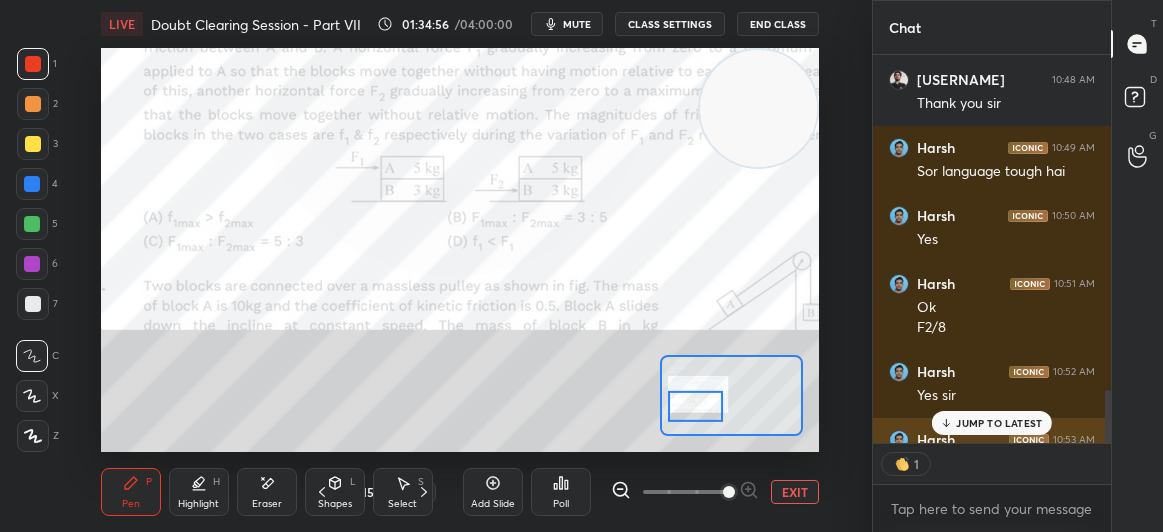 click on "JUMP TO LATEST" at bounding box center [999, 423] 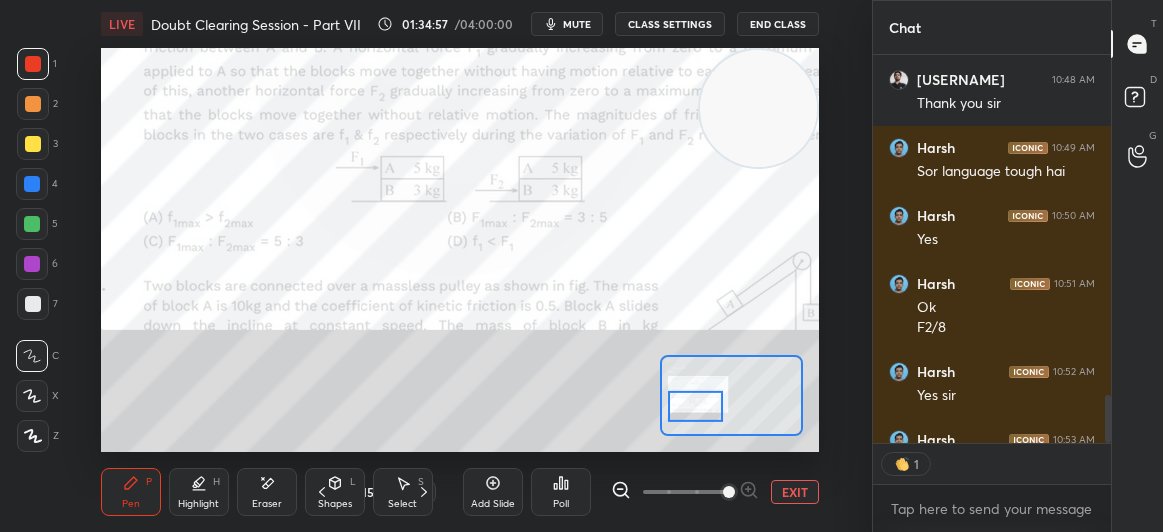 scroll, scrollTop: 2761, scrollLeft: 0, axis: vertical 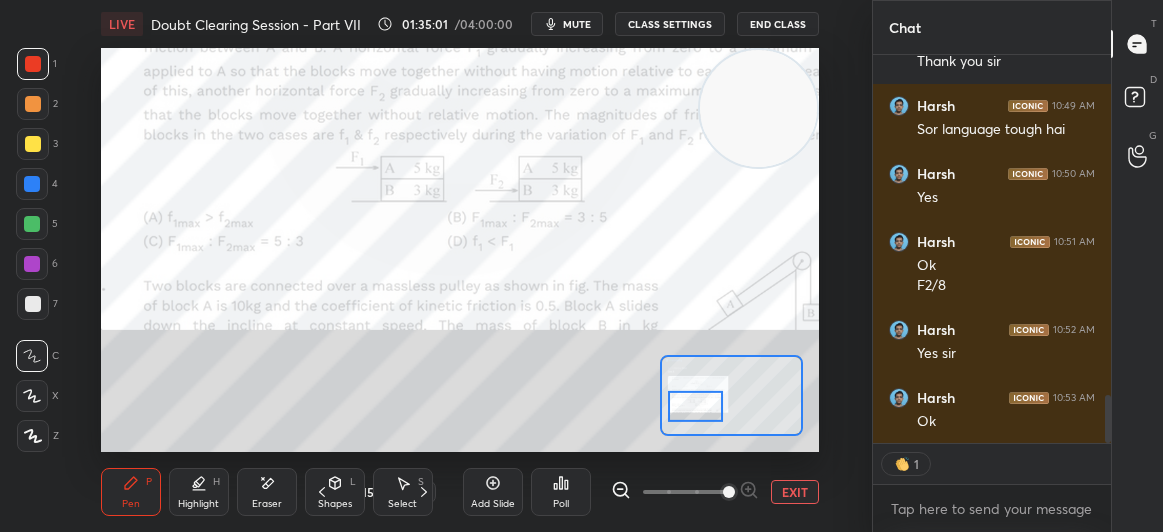 click on "mute" at bounding box center (577, 24) 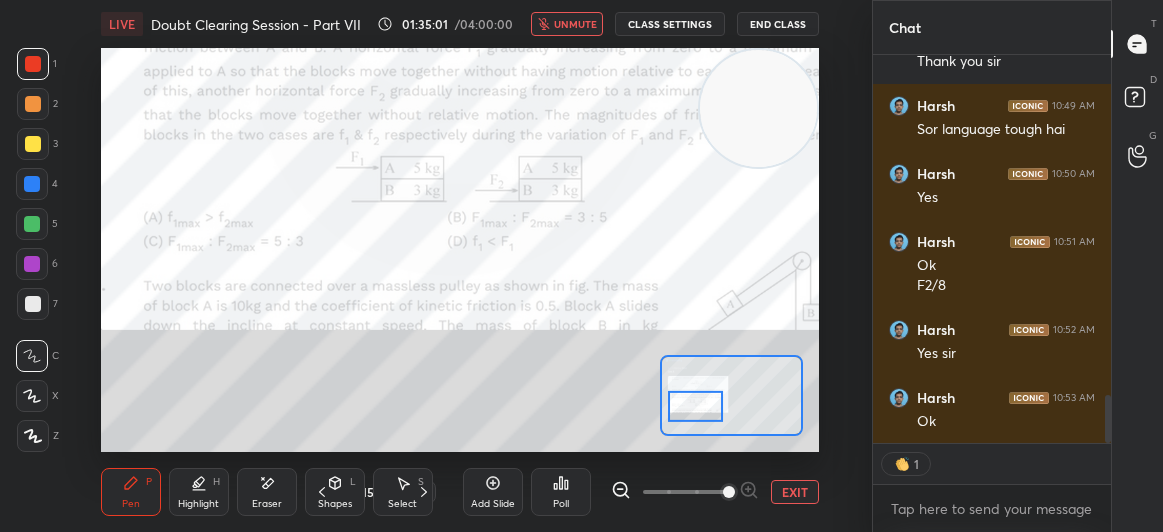 click on "End Class" at bounding box center [778, 24] 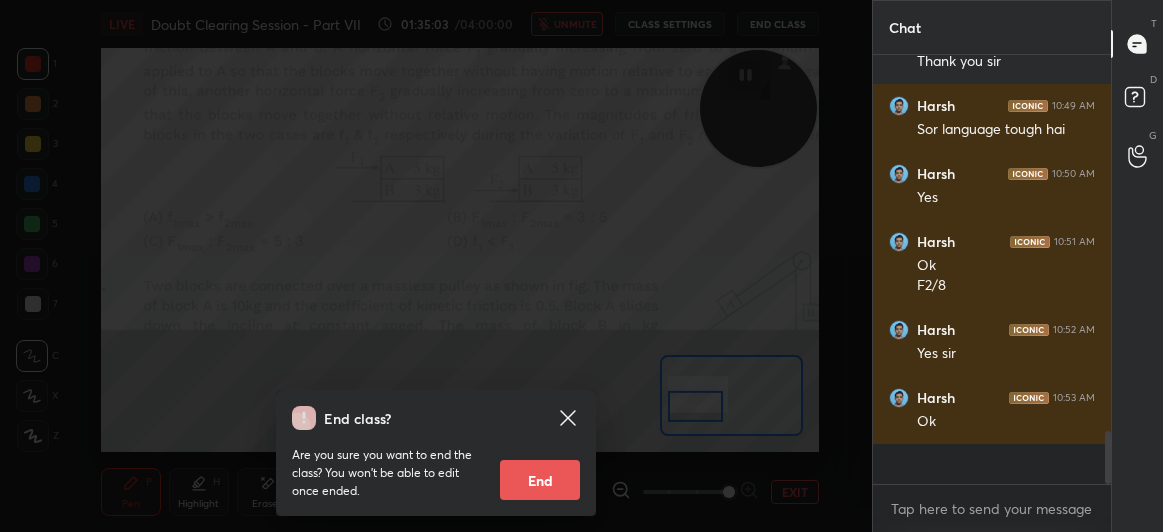 scroll, scrollTop: 6, scrollLeft: 6, axis: both 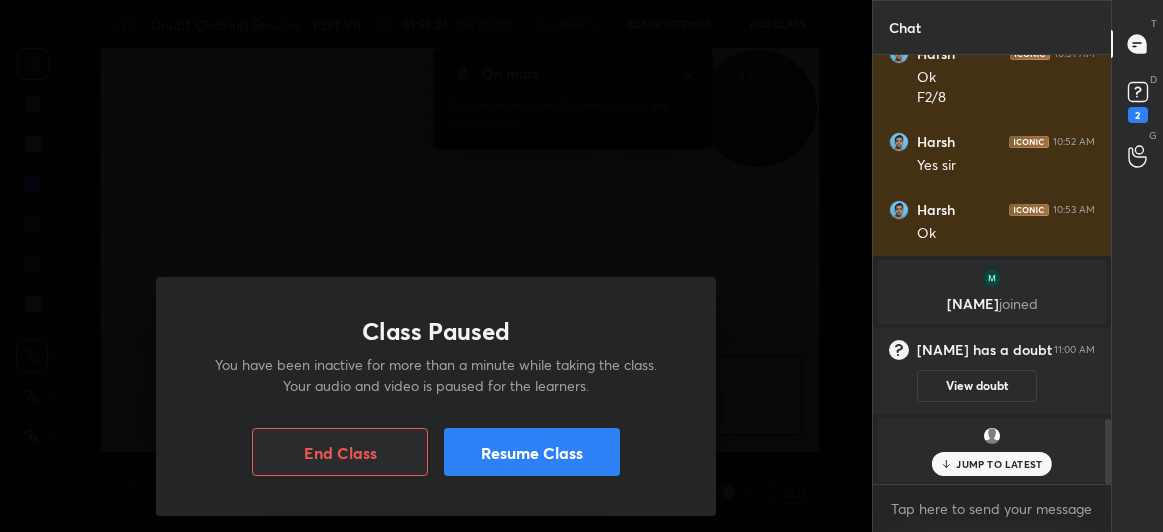 click on "Resume Class" at bounding box center [532, 452] 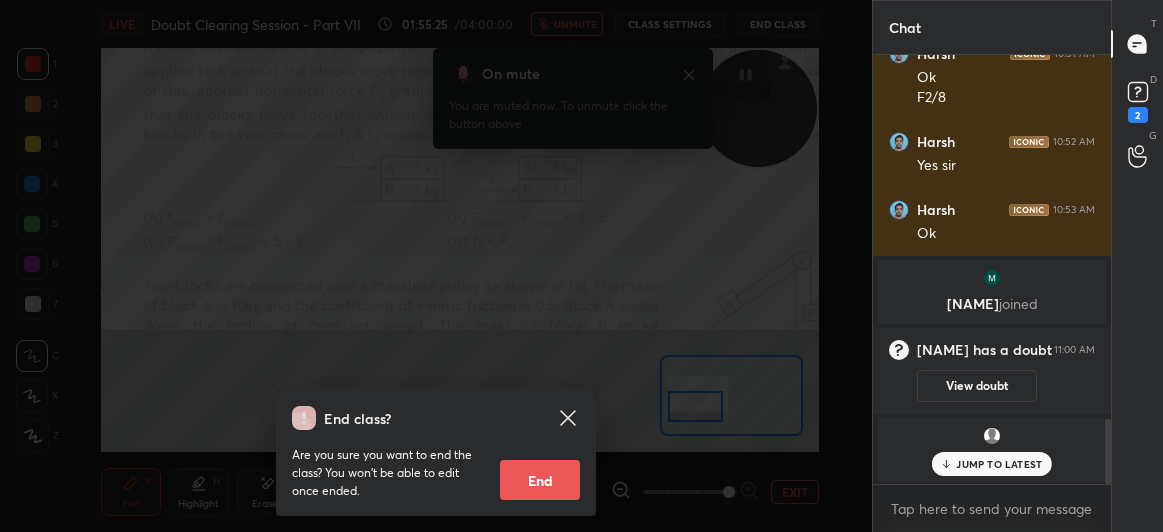 click 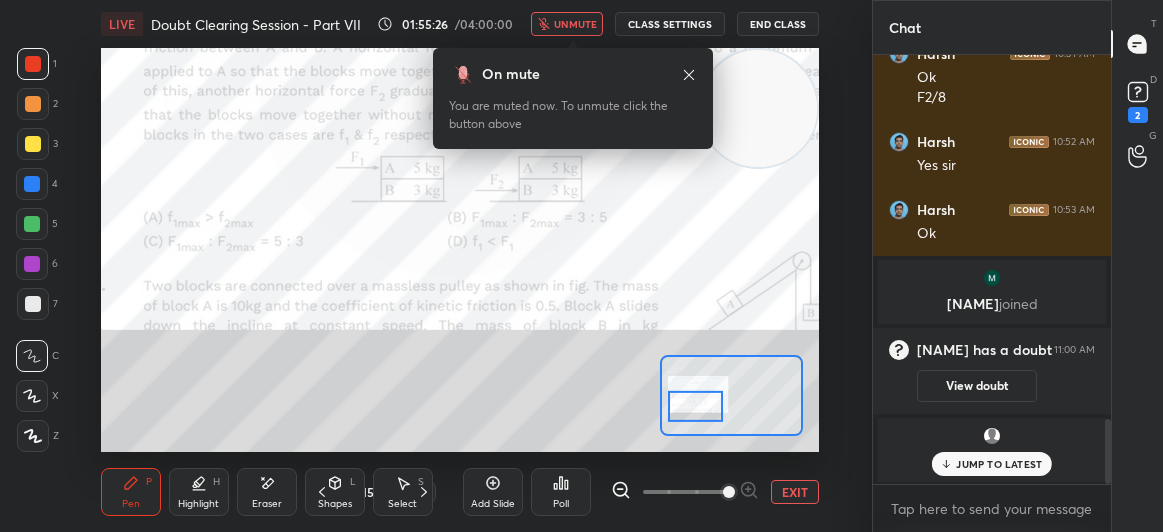 click on "unmute" at bounding box center [567, 24] 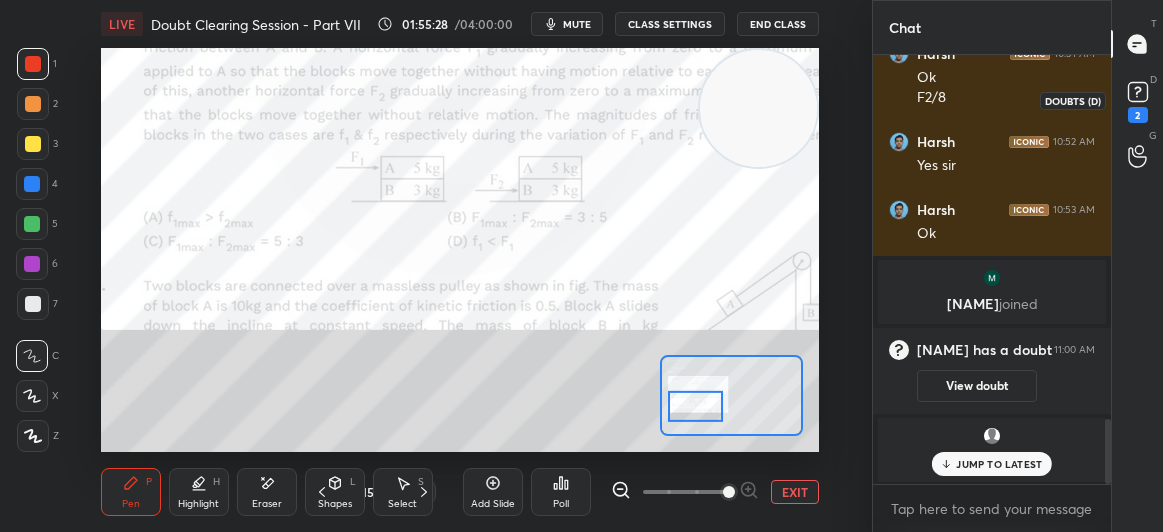 click 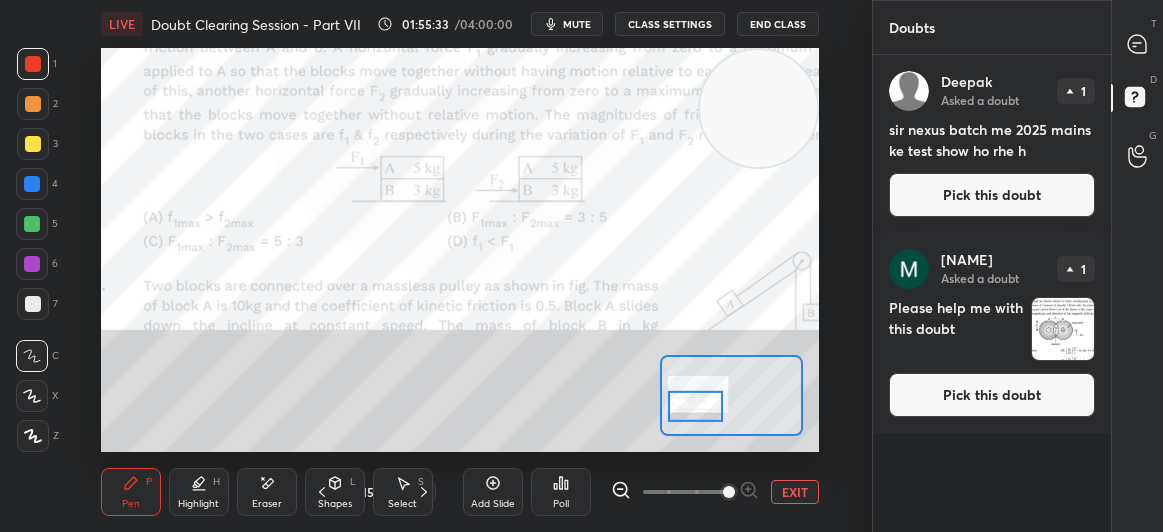 click on "Pick this doubt" at bounding box center (992, 395) 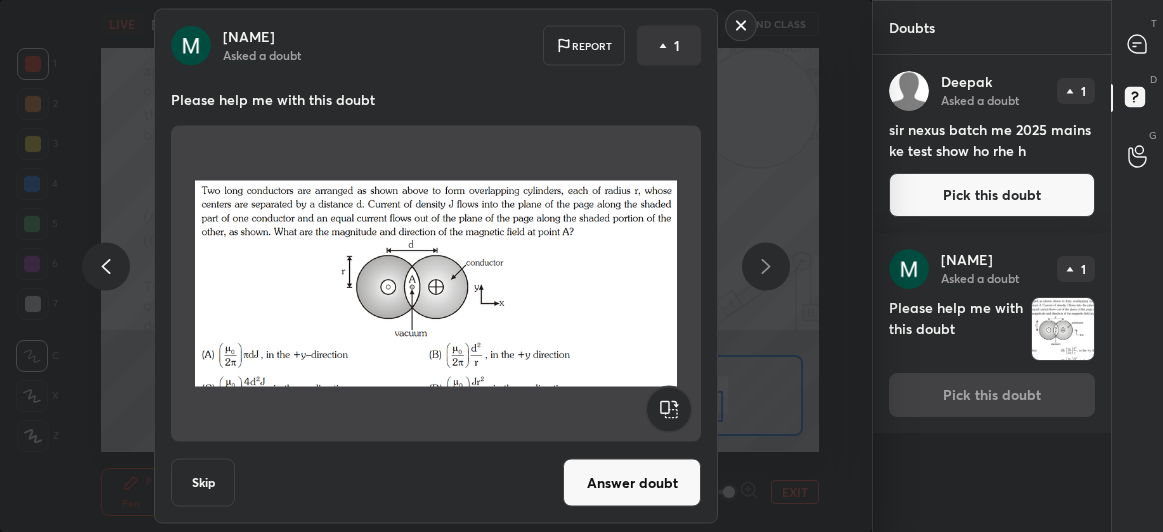 click on "Answer doubt" at bounding box center [632, 483] 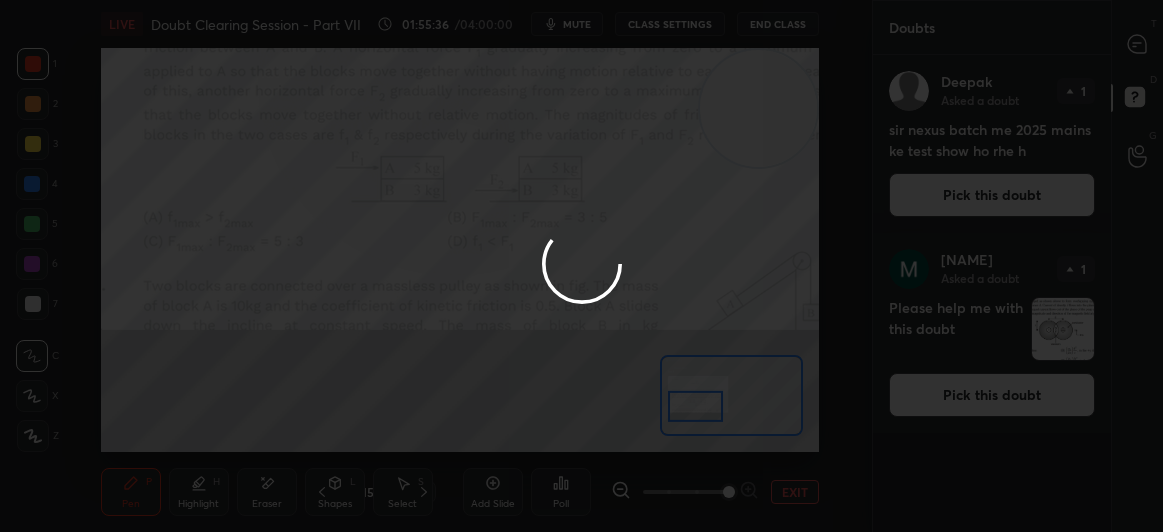 click on "T Messages (T)" at bounding box center (1137, 44) 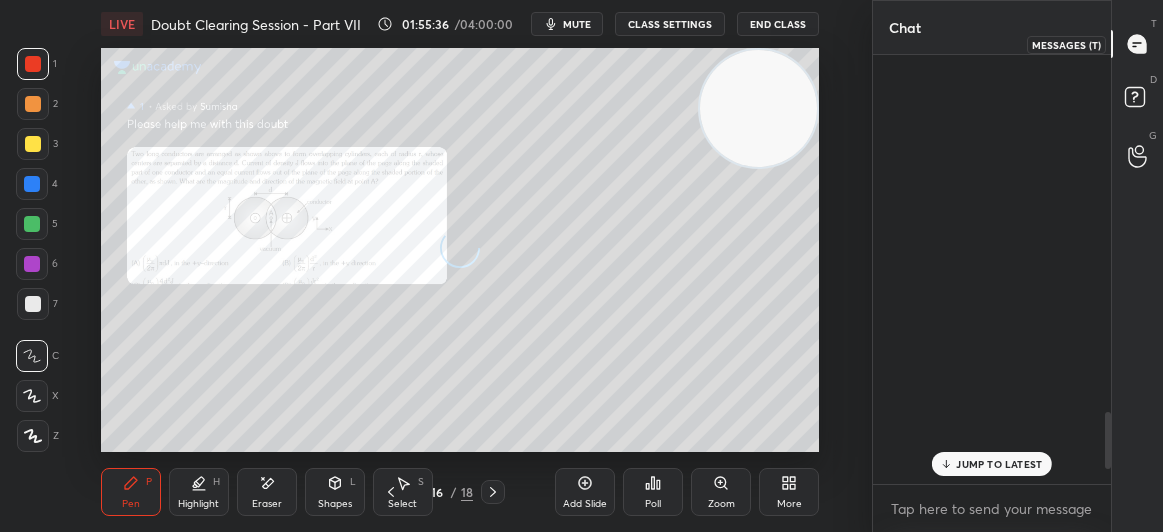 click at bounding box center [1138, 44] 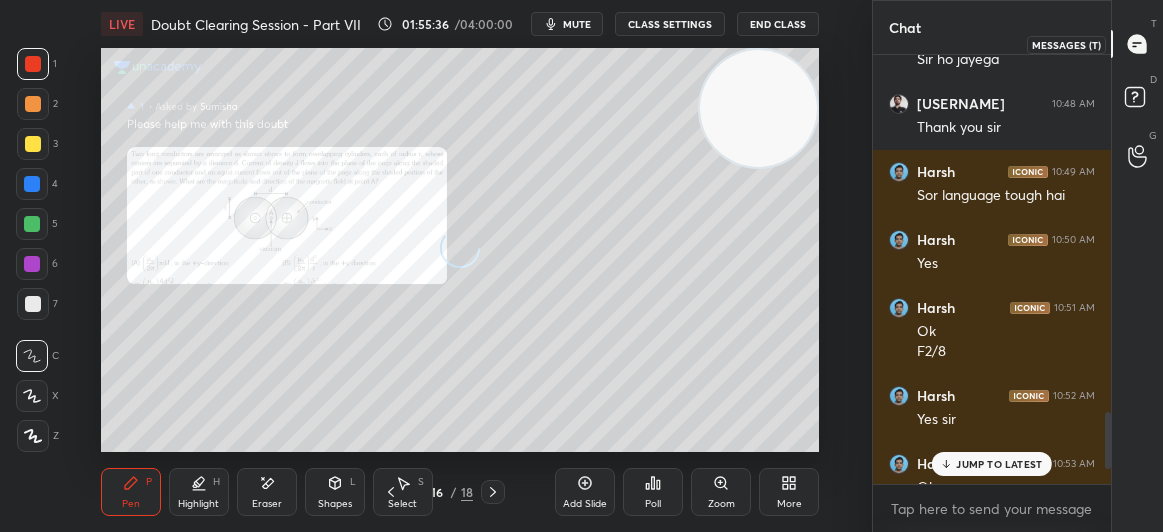 click at bounding box center (1138, 44) 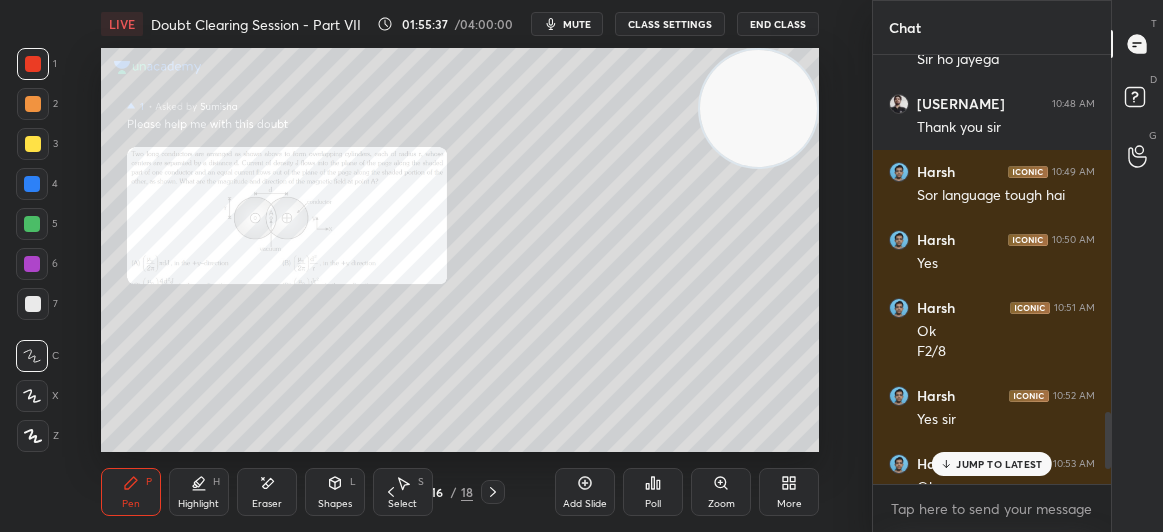 click on "JUMP TO LATEST" at bounding box center [999, 464] 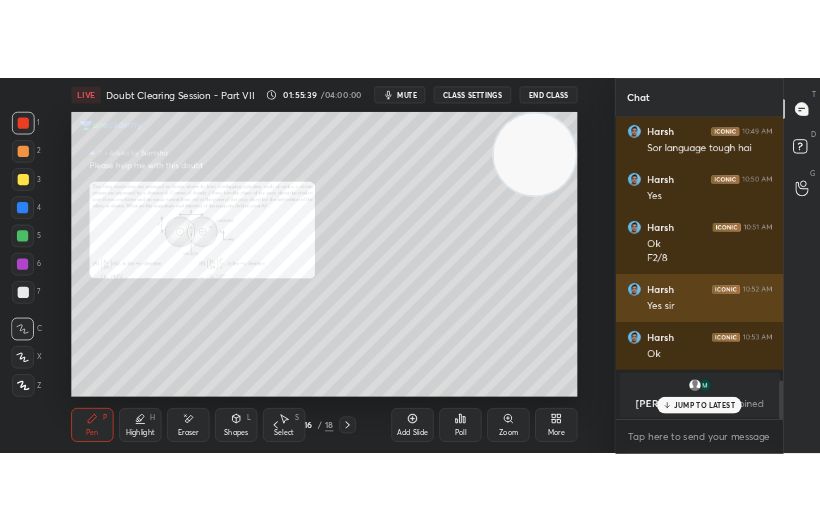 scroll, scrollTop: 2931, scrollLeft: 0, axis: vertical 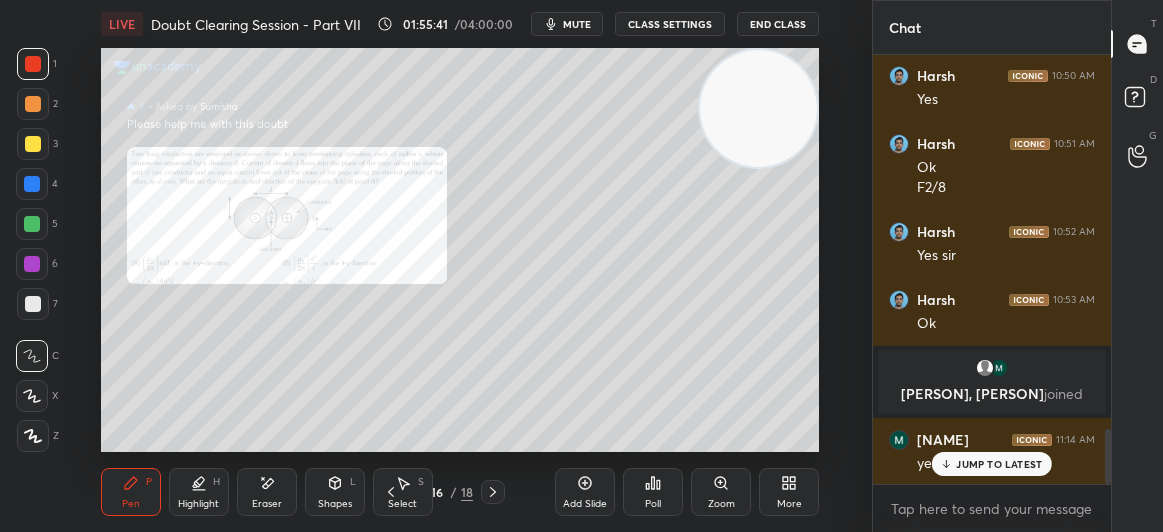 click on "Zoom" at bounding box center (721, 492) 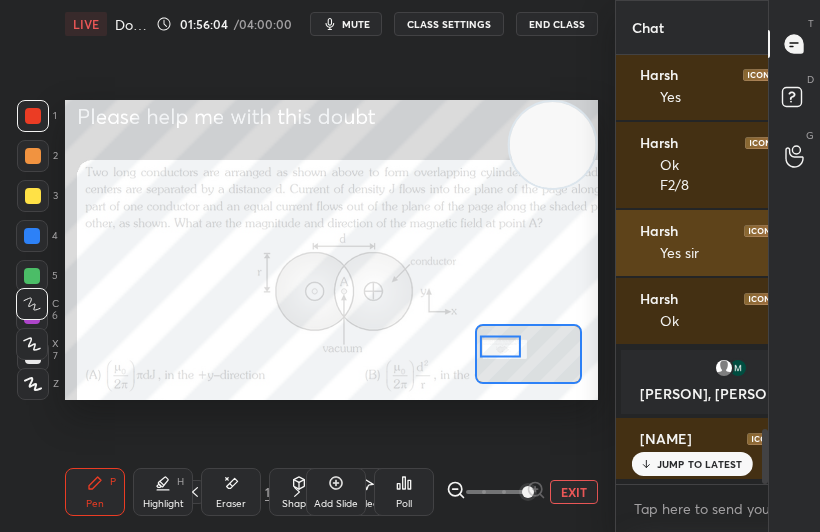 scroll, scrollTop: 404, scrollLeft: 535, axis: both 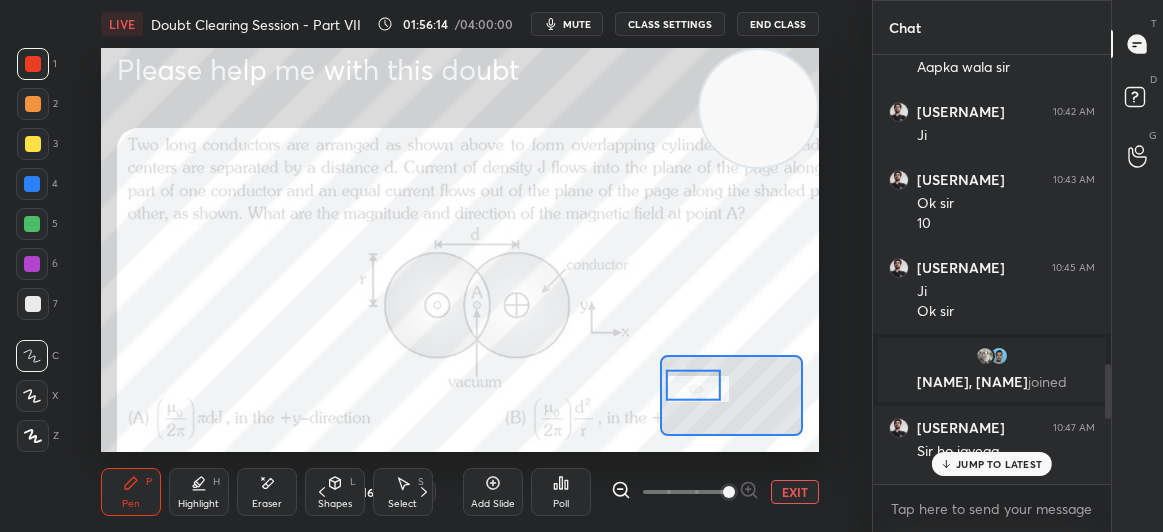 click on "JUMP TO LATEST" at bounding box center [999, 464] 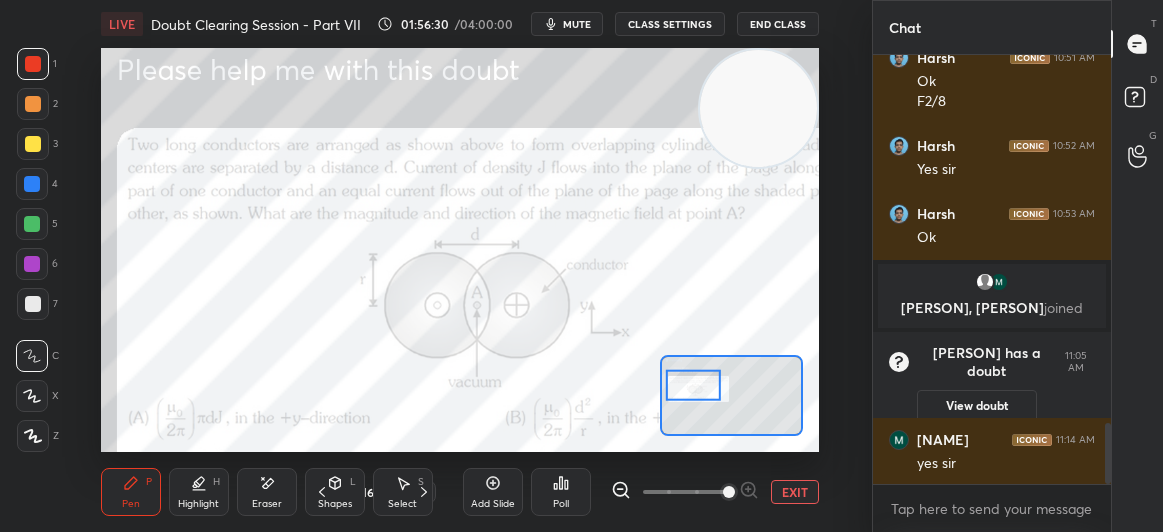 click at bounding box center [32, 184] 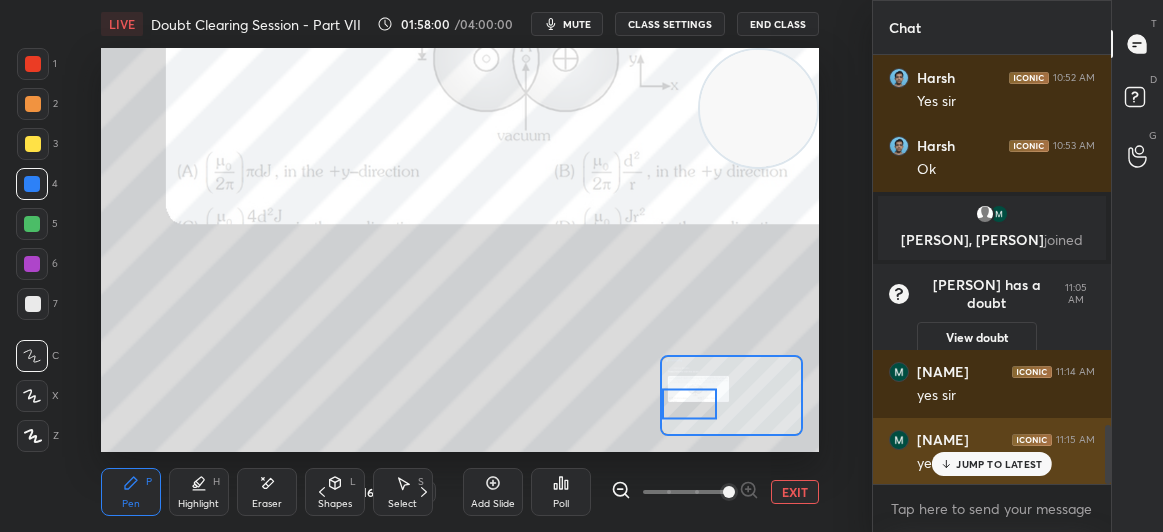 click 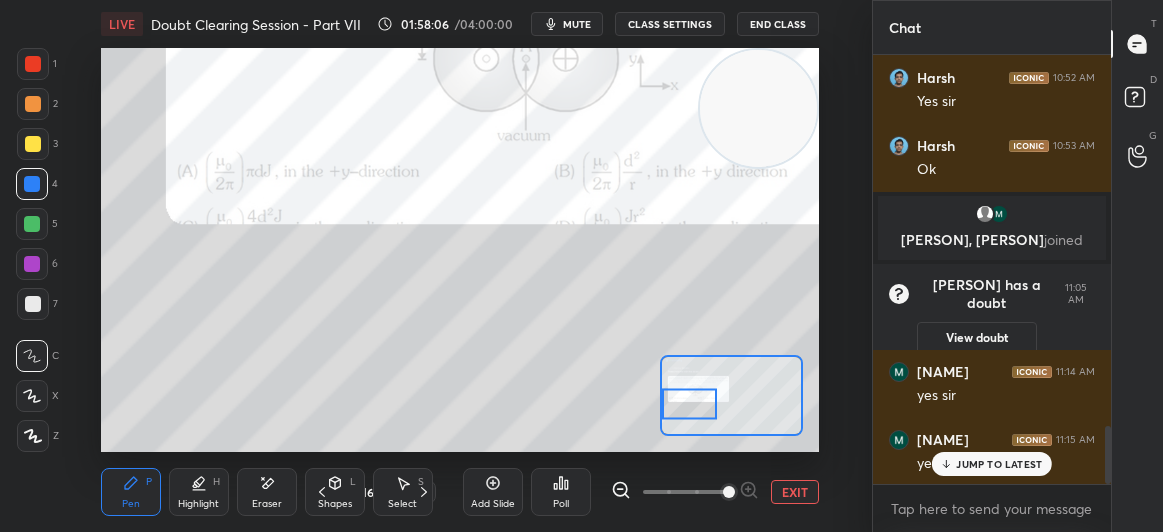 scroll, scrollTop: 2747, scrollLeft: 0, axis: vertical 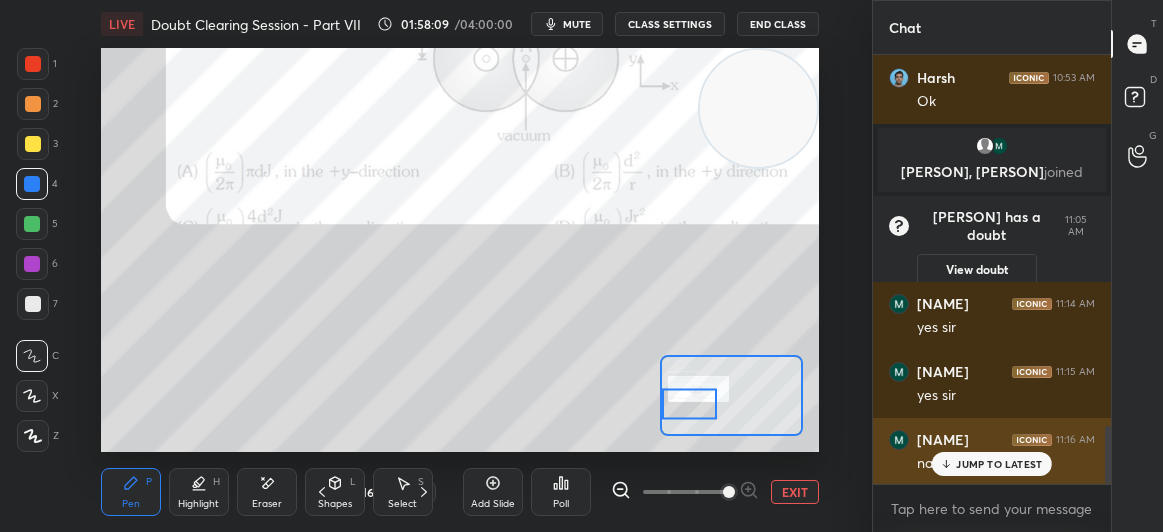 click on "JUMP TO LATEST" at bounding box center (999, 464) 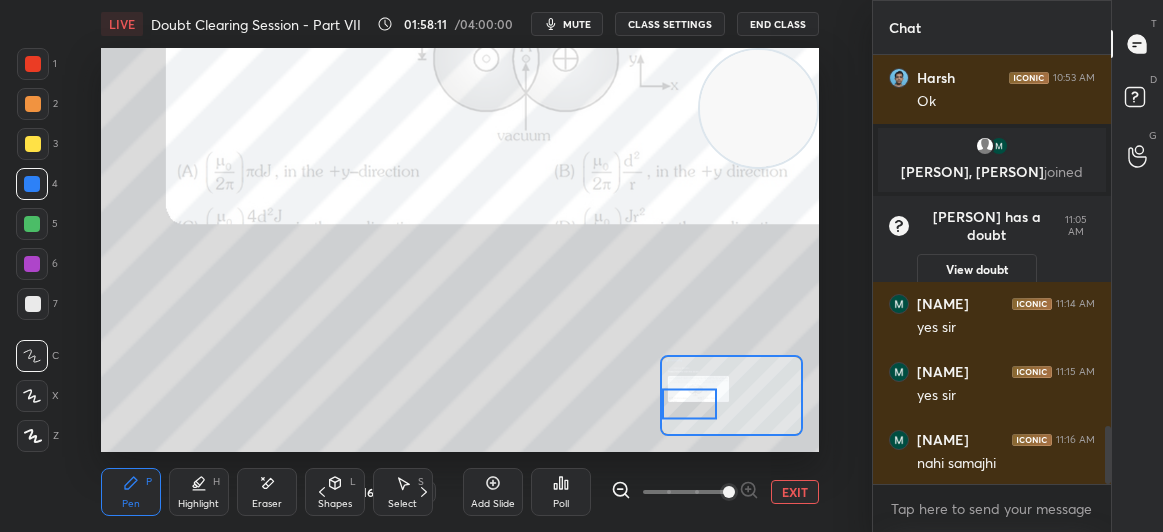 click at bounding box center [33, 64] 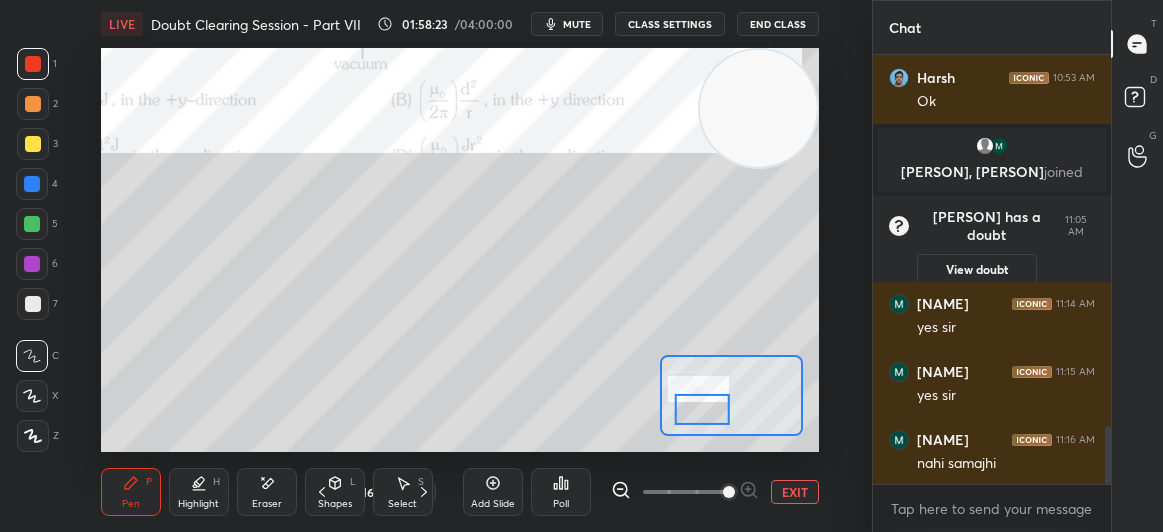 click on "Shapes L" at bounding box center [335, 492] 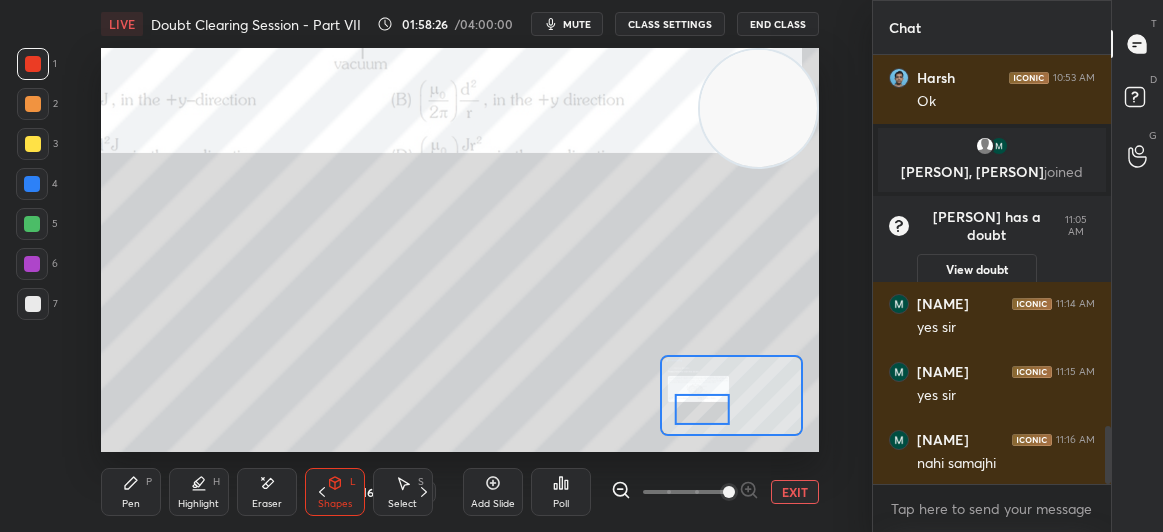 click on "Pen P" at bounding box center (131, 492) 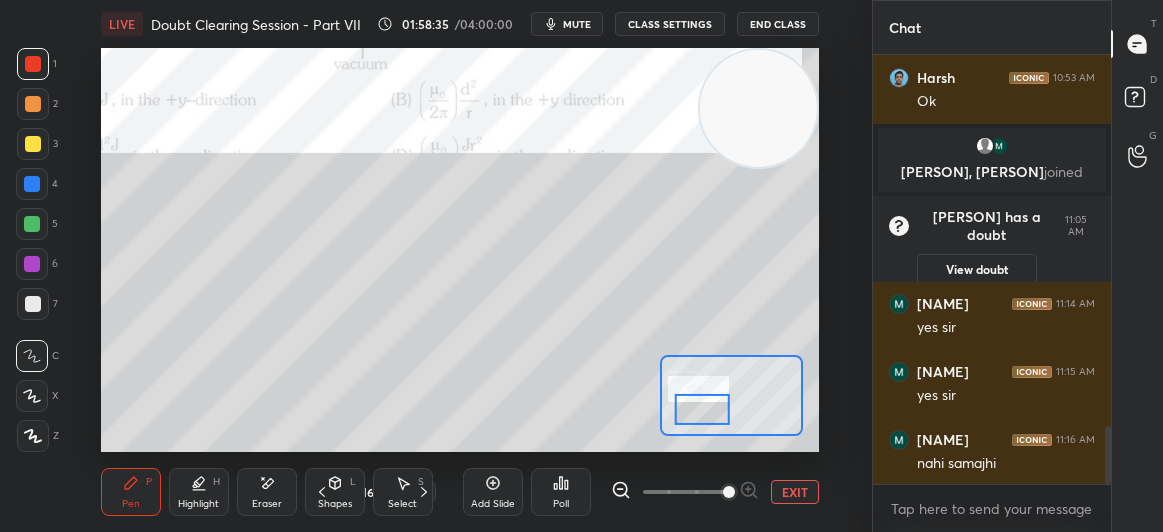 click at bounding box center [33, 144] 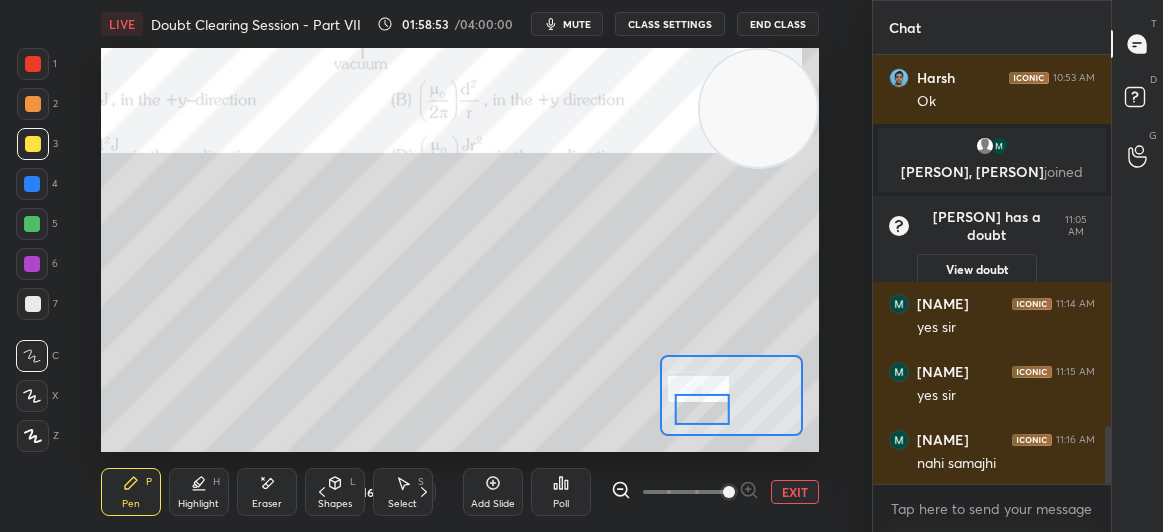 click at bounding box center (33, 64) 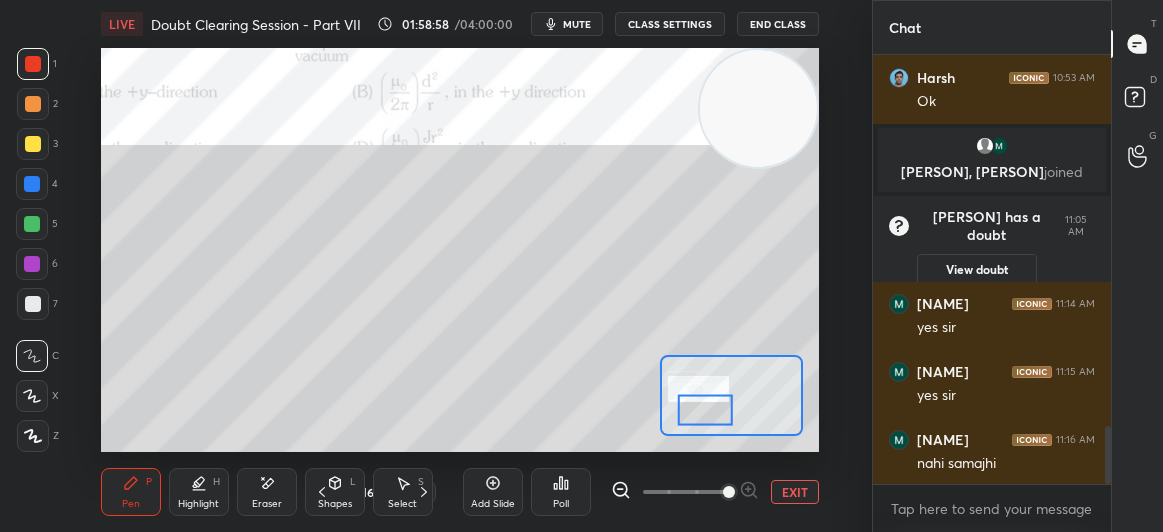 click at bounding box center (33, 144) 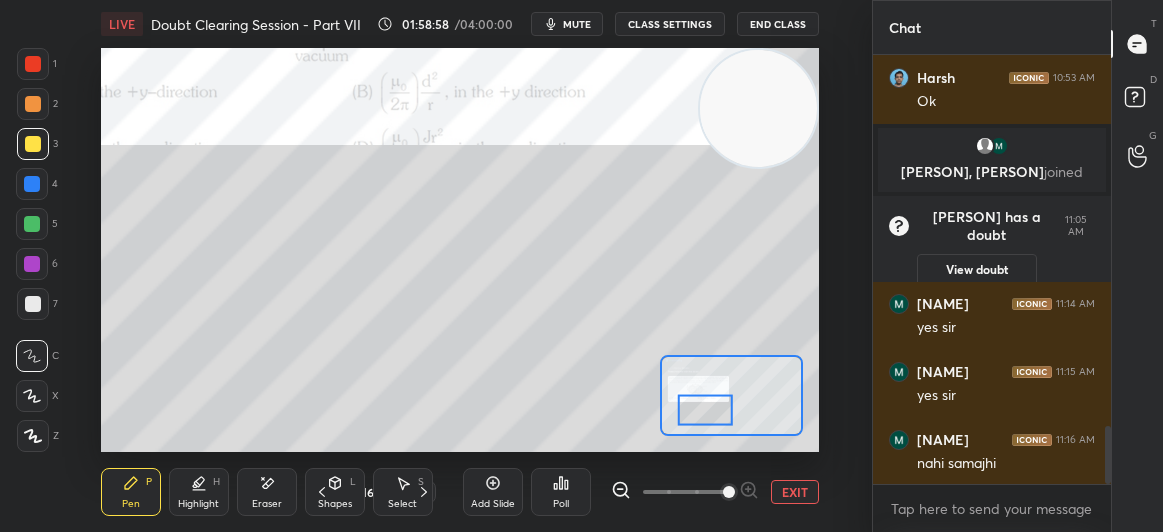 click at bounding box center [33, 144] 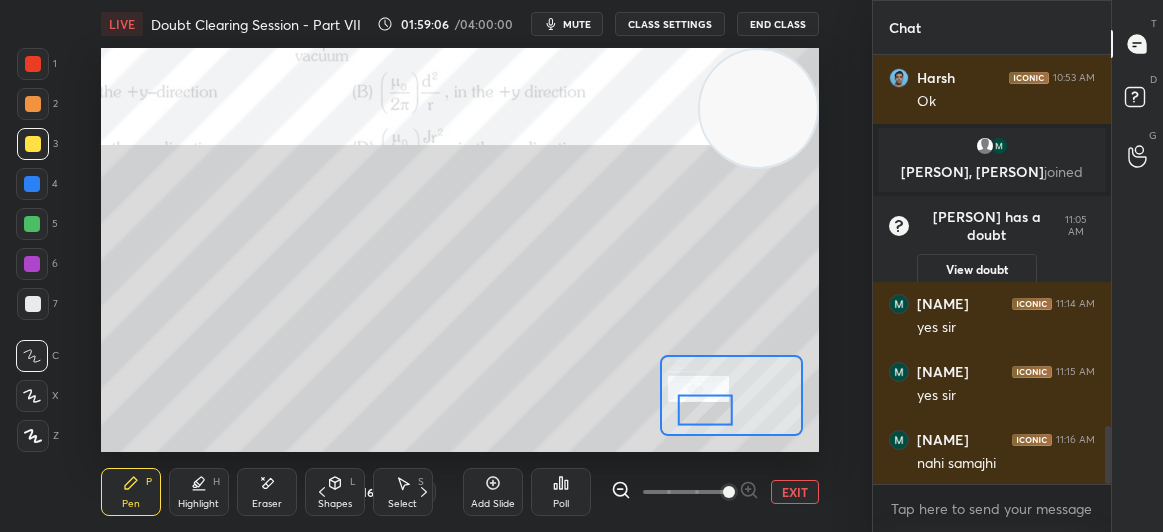 click at bounding box center (33, 64) 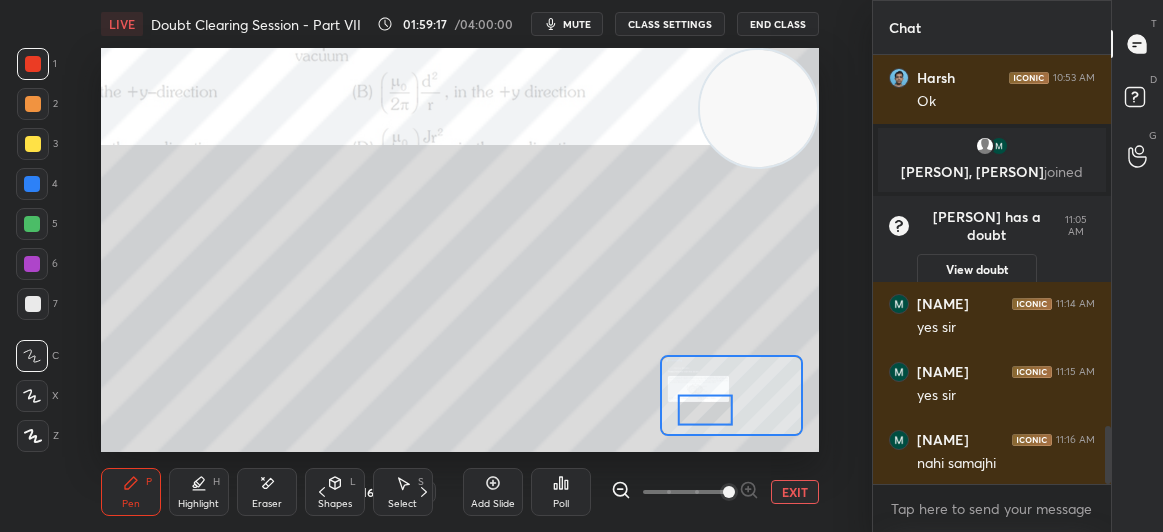 click at bounding box center (33, 144) 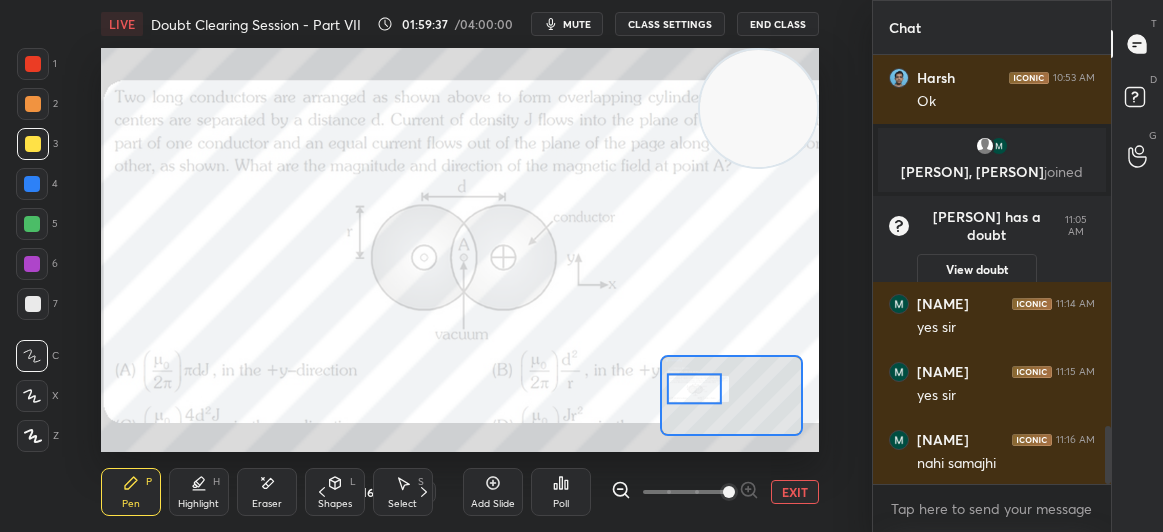 click at bounding box center [33, 64] 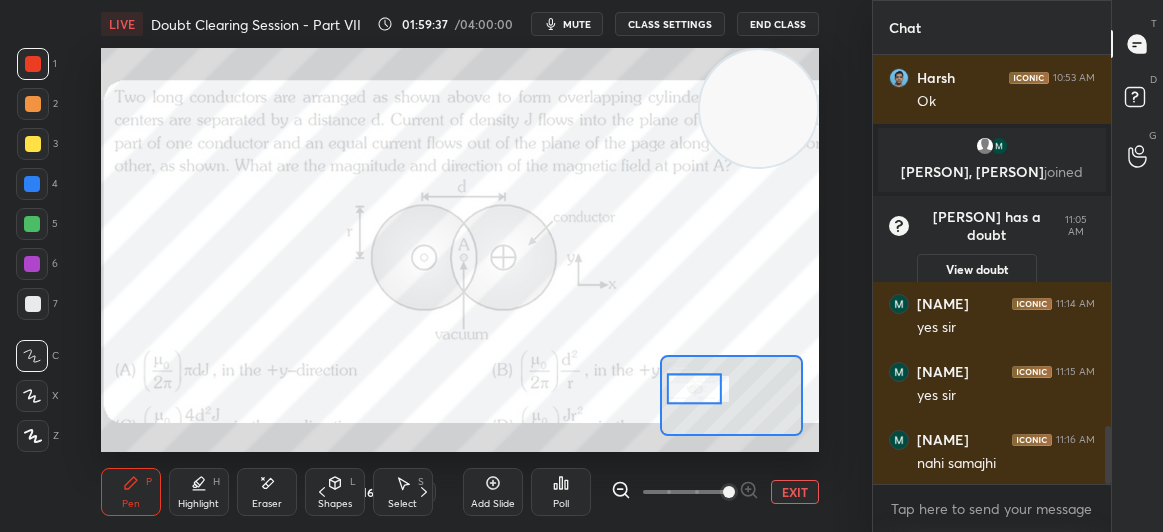 click at bounding box center [33, 64] 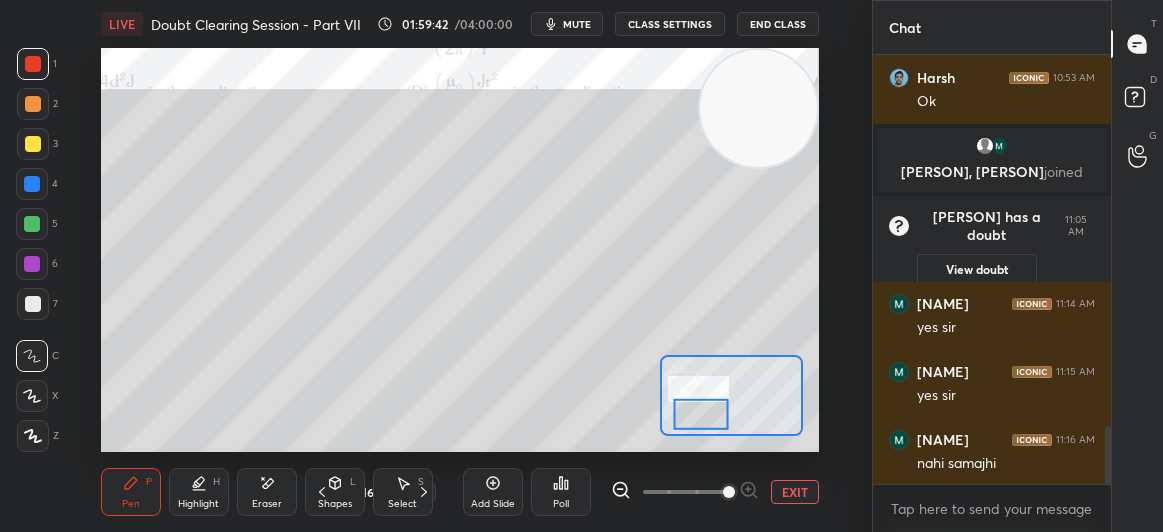 scroll, scrollTop: 2815, scrollLeft: 0, axis: vertical 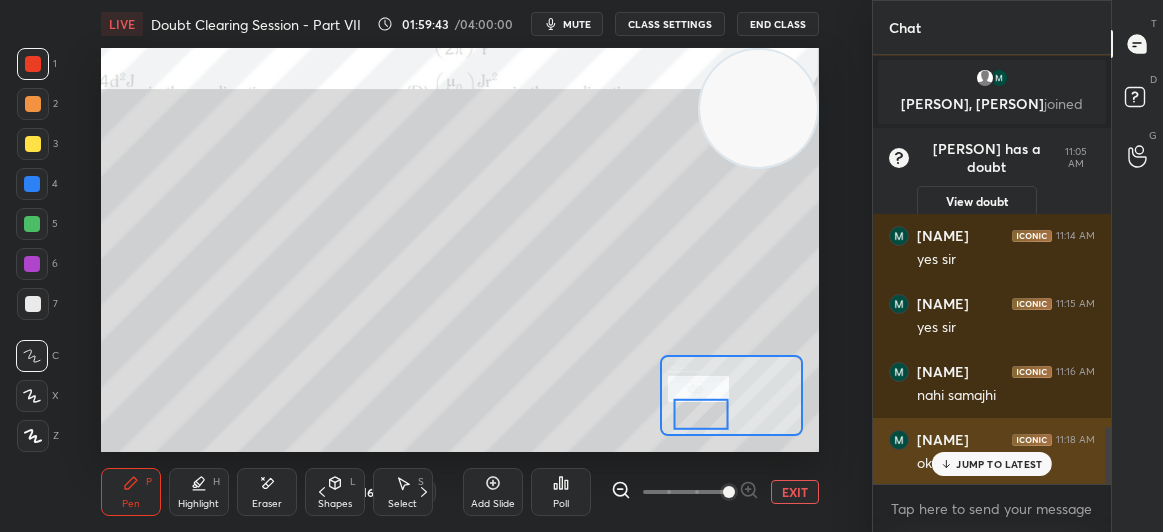 click 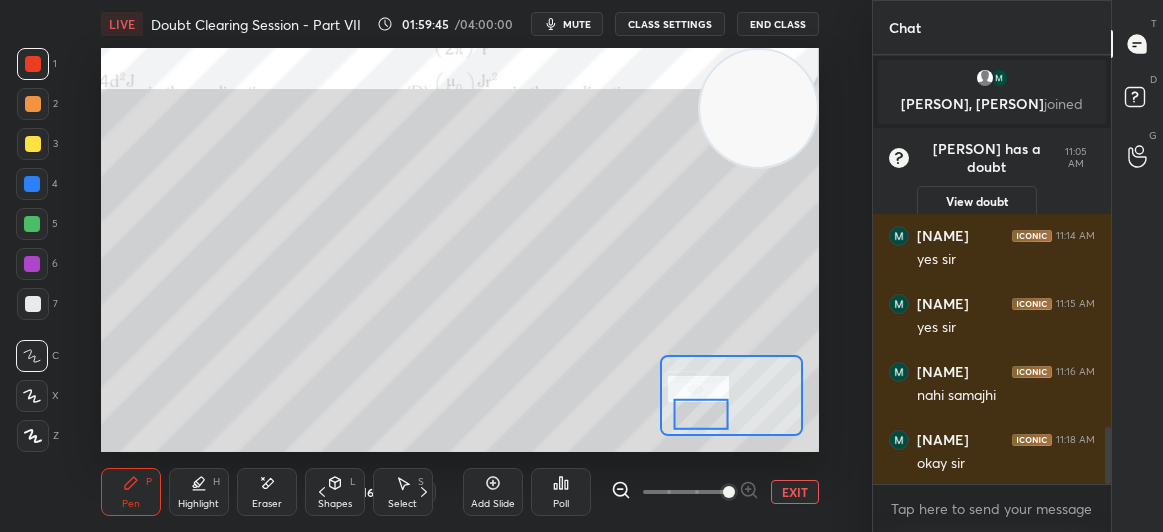 click on "3" at bounding box center [37, 144] 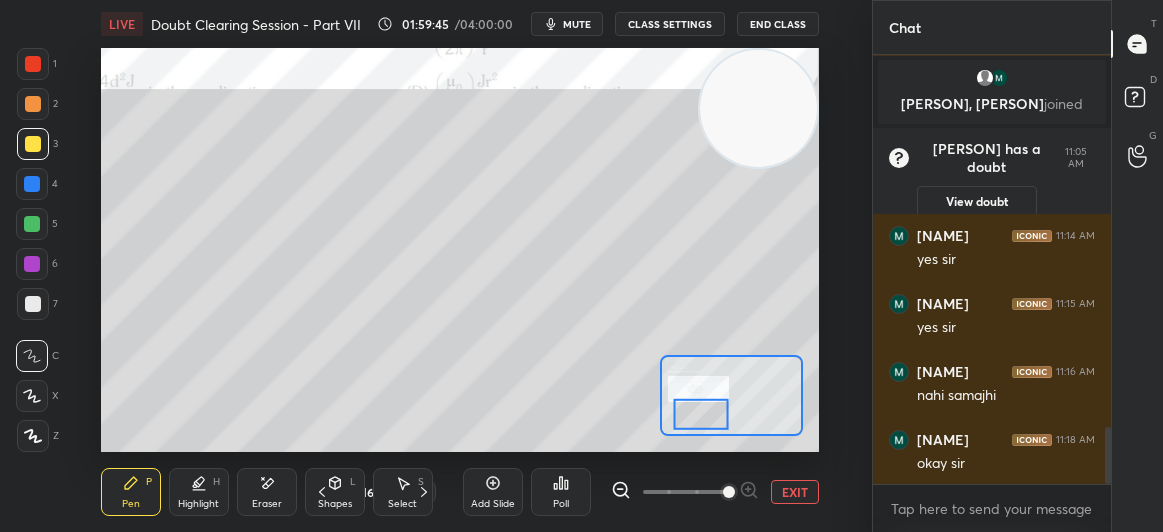 click at bounding box center (33, 144) 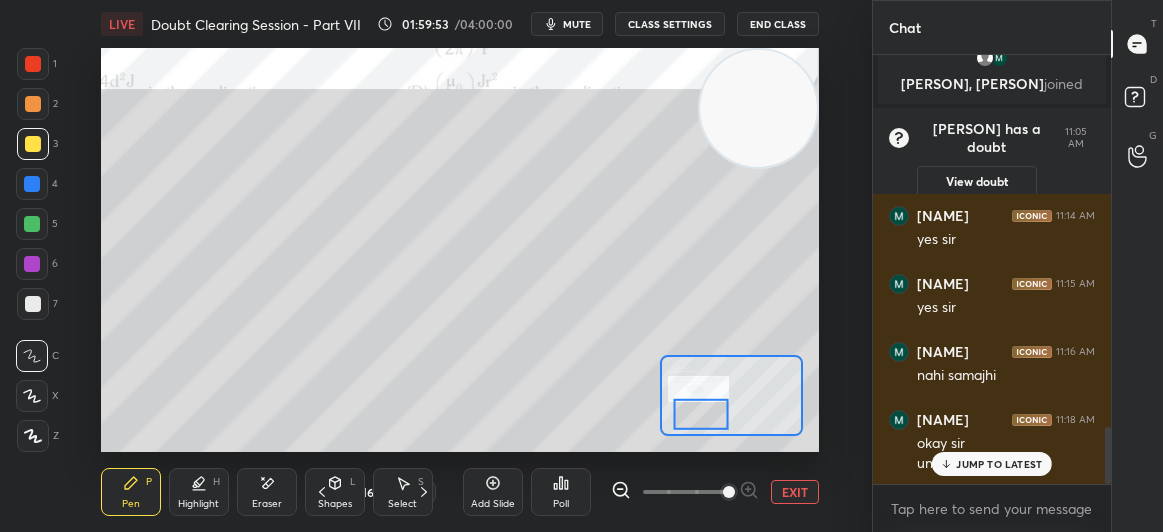 scroll, scrollTop: 2855, scrollLeft: 0, axis: vertical 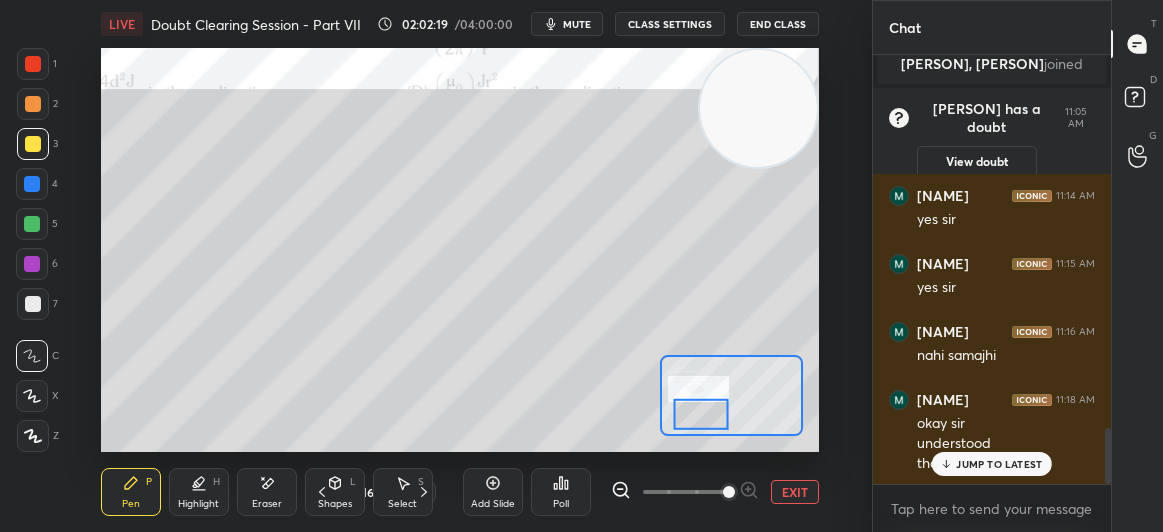 click 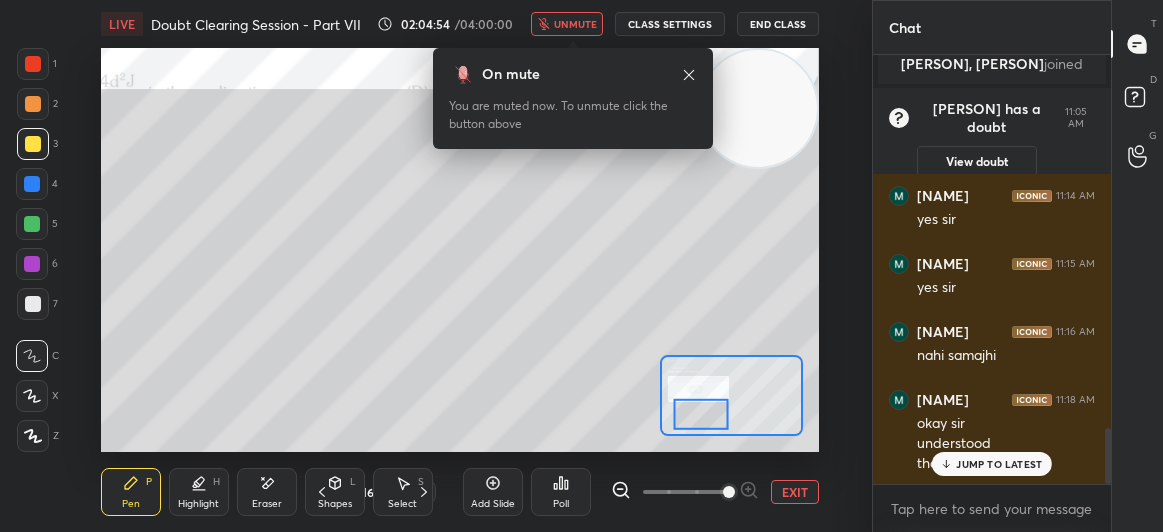 click on "End Class" at bounding box center [778, 24] 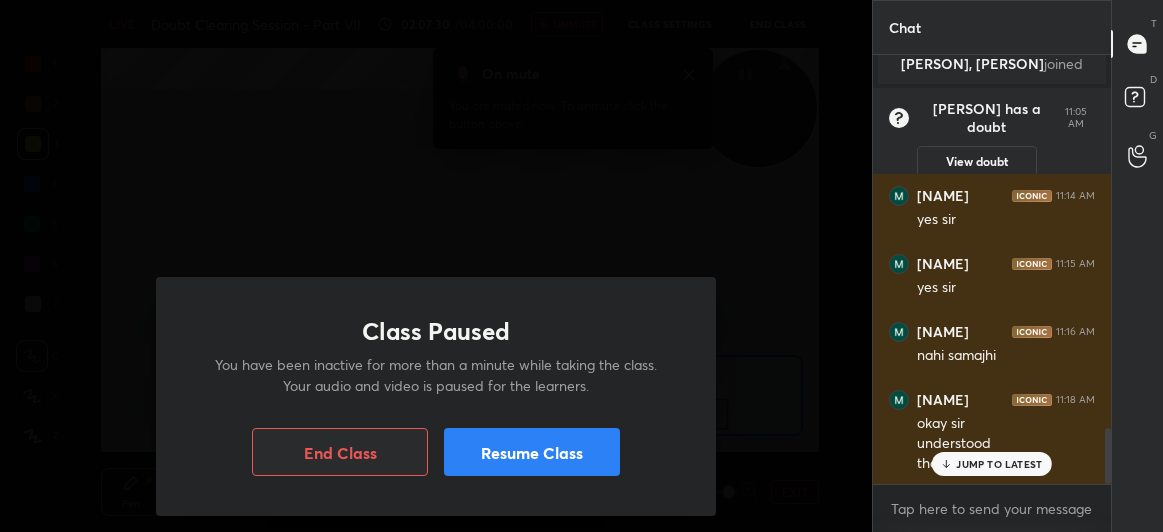 click on "Resume Class" at bounding box center (532, 452) 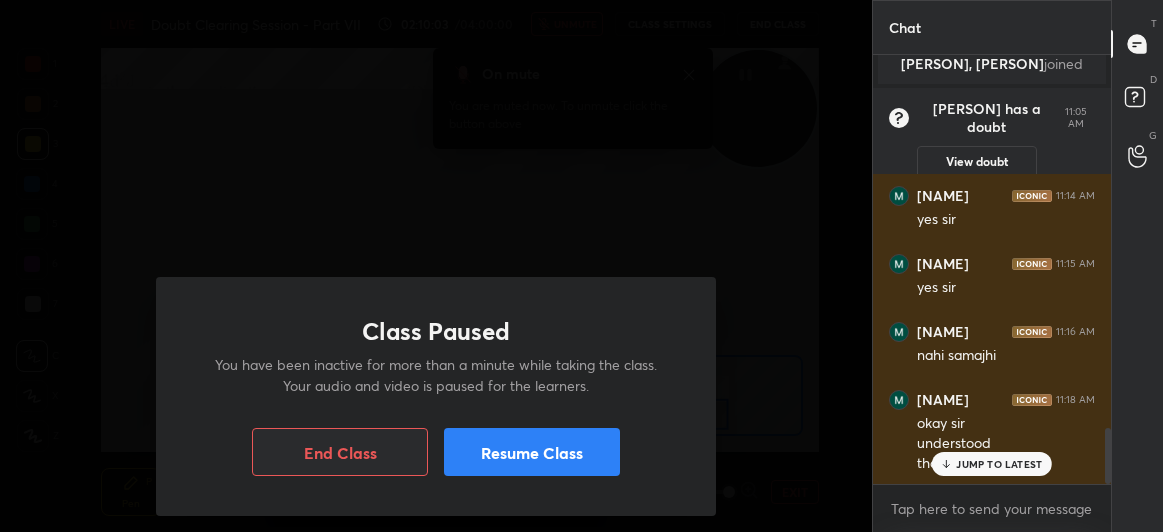 click on "Resume Class" at bounding box center (532, 452) 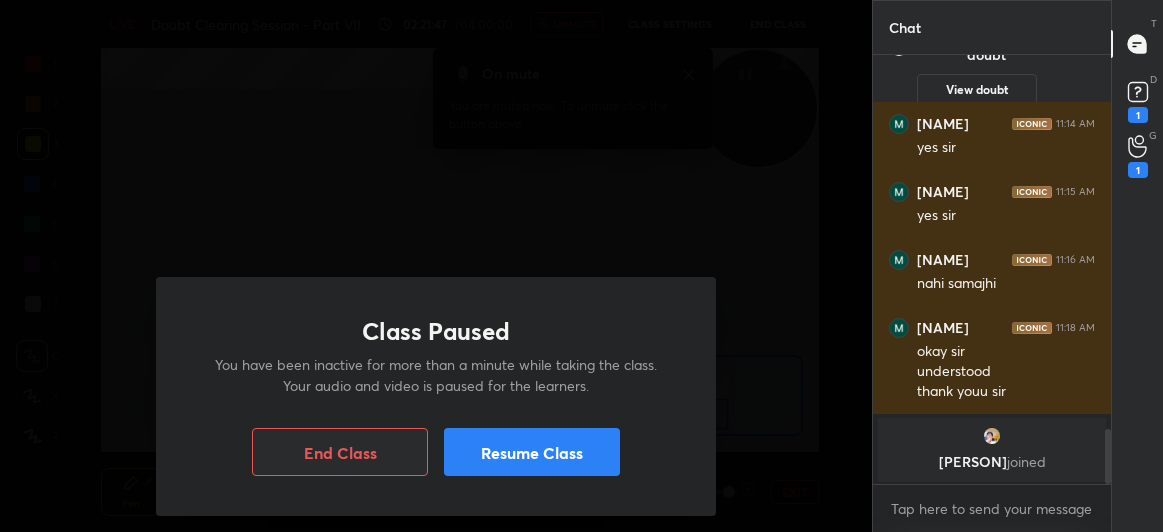 scroll, scrollTop: 2739, scrollLeft: 0, axis: vertical 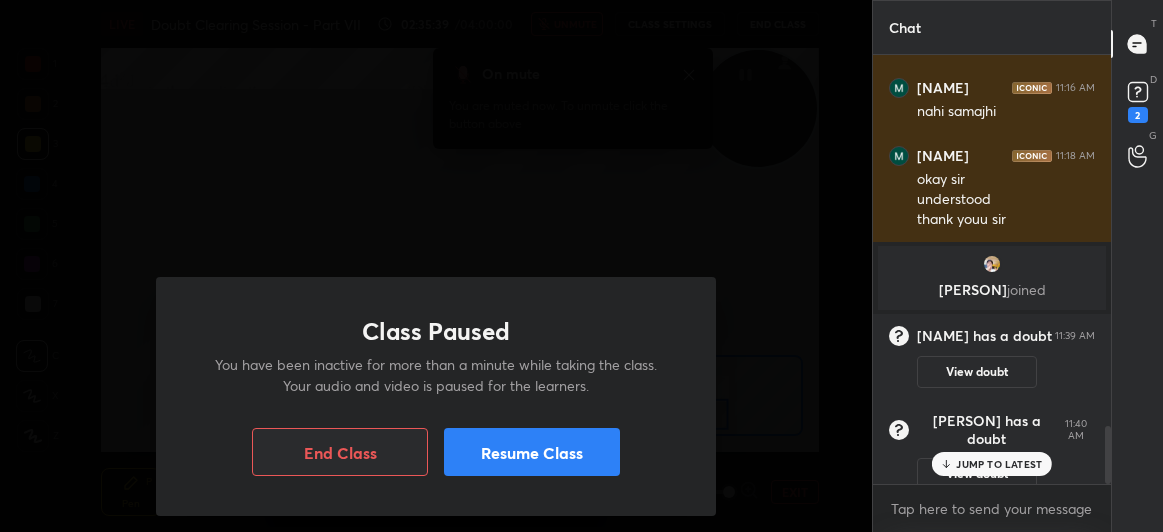 click on "Resume Class" at bounding box center [532, 452] 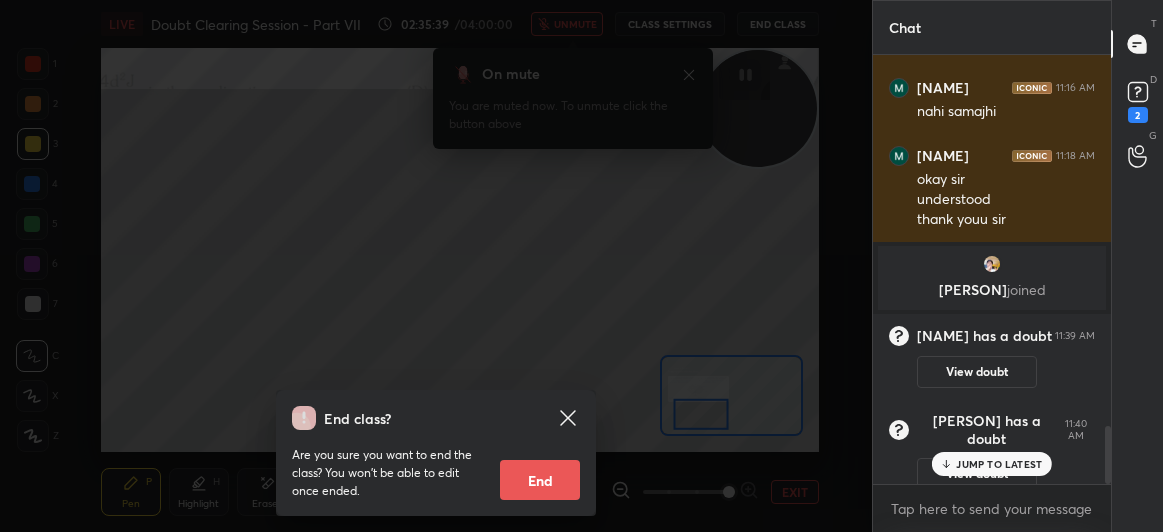 click 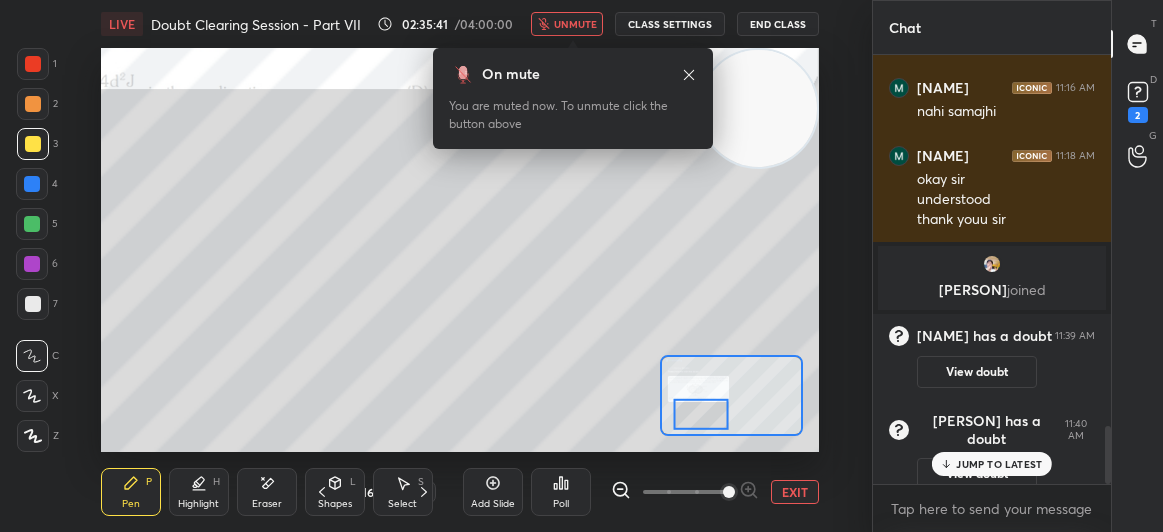 click on "unmute" at bounding box center [567, 24] 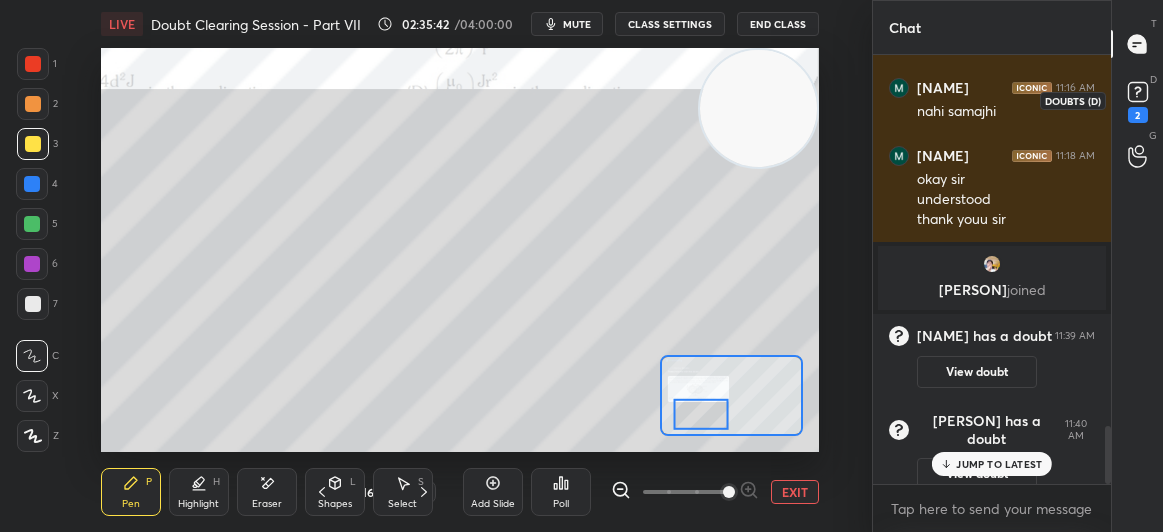 click 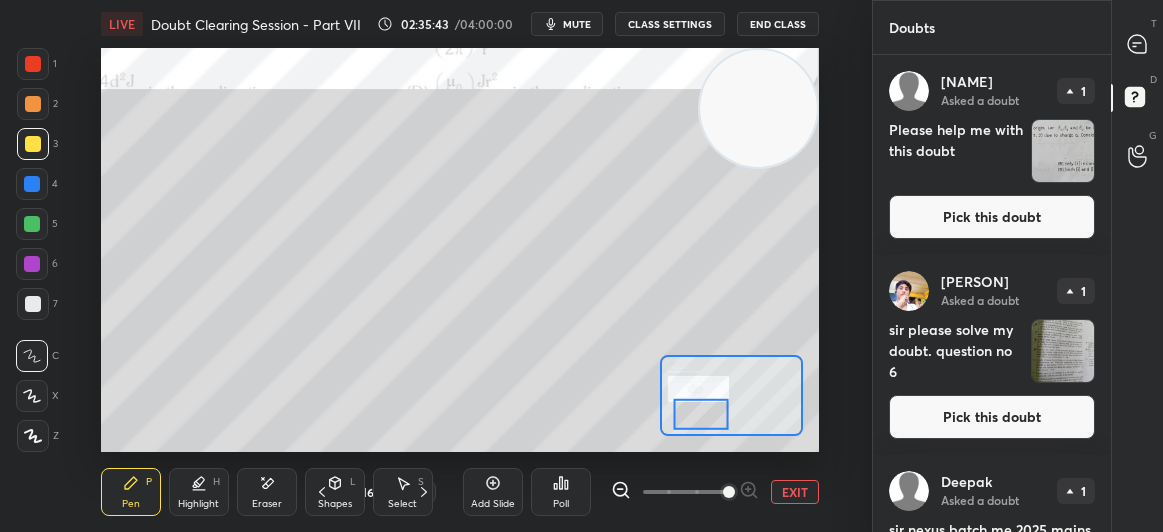 scroll, scrollTop: 99, scrollLeft: 0, axis: vertical 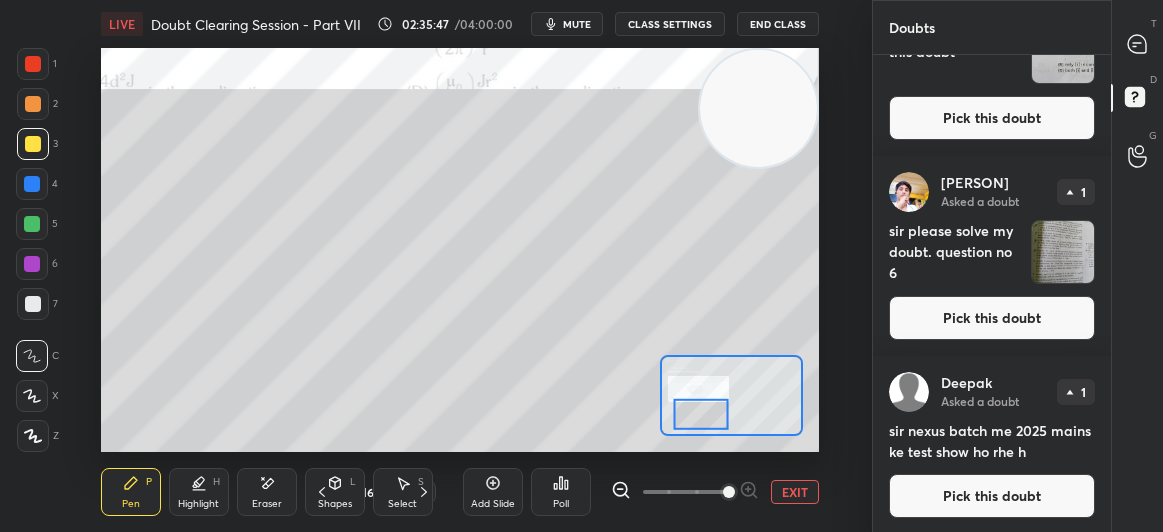 click on "Pick this doubt" at bounding box center (992, 318) 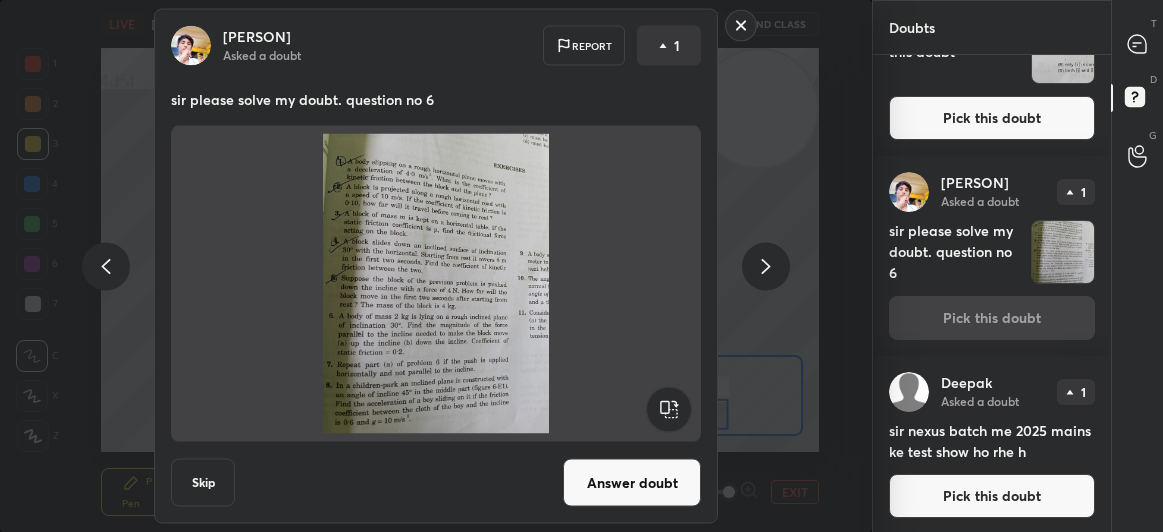 click on "Answer doubt" at bounding box center [632, 483] 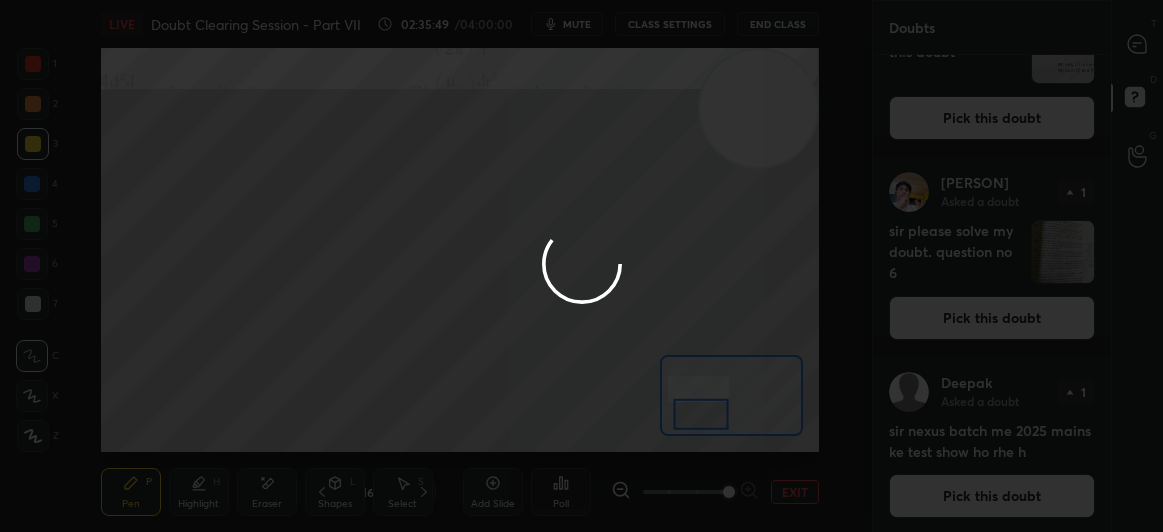 scroll, scrollTop: 0, scrollLeft: 0, axis: both 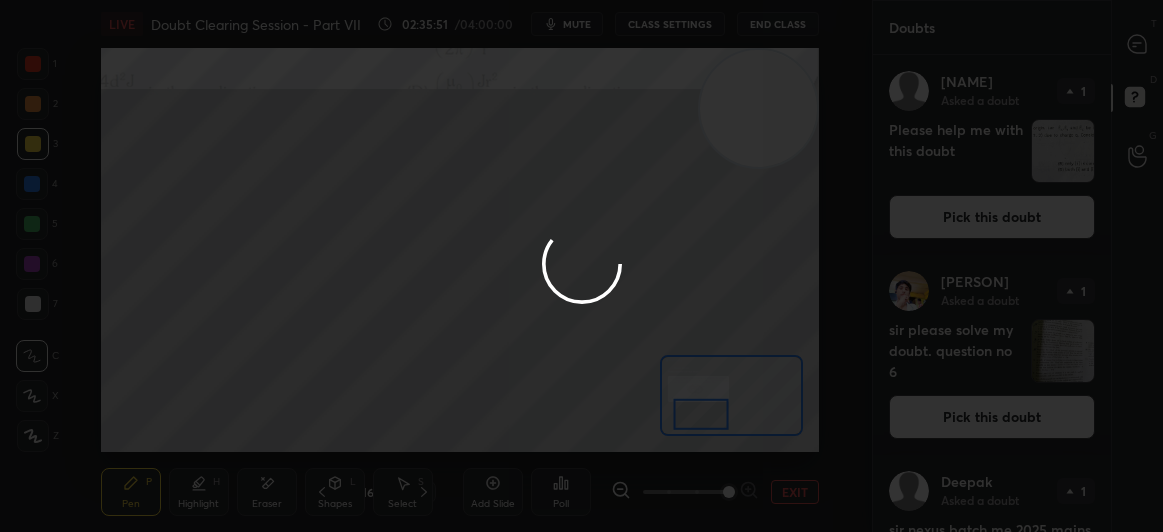 click at bounding box center [581, 266] 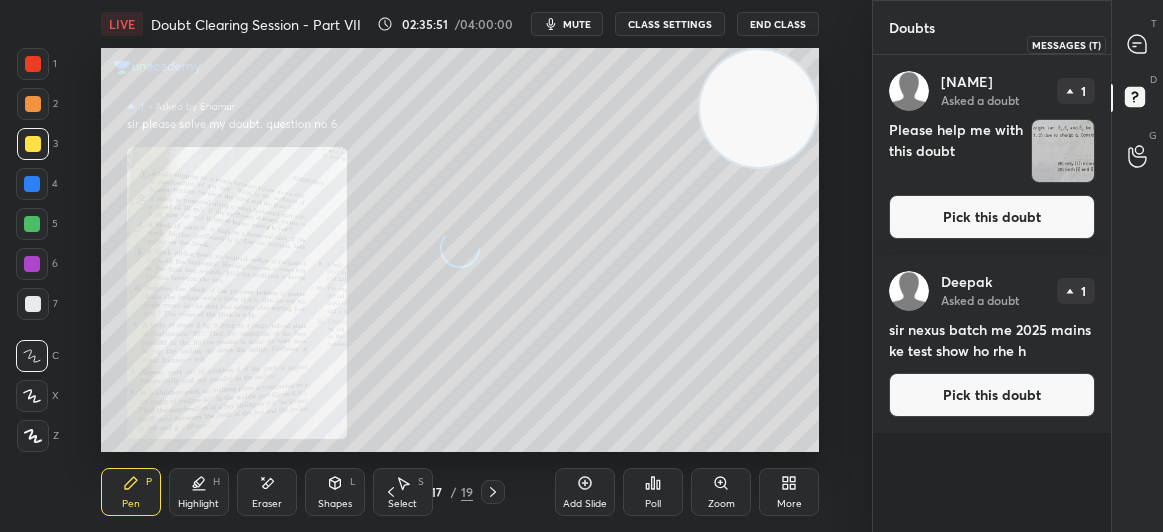 click at bounding box center (1138, 44) 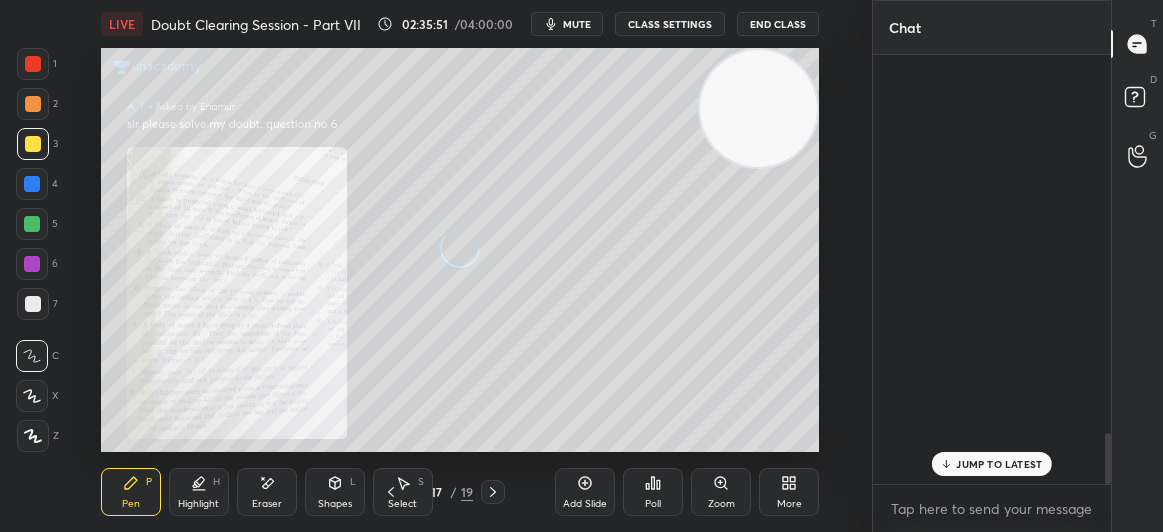 scroll, scrollTop: 3173, scrollLeft: 0, axis: vertical 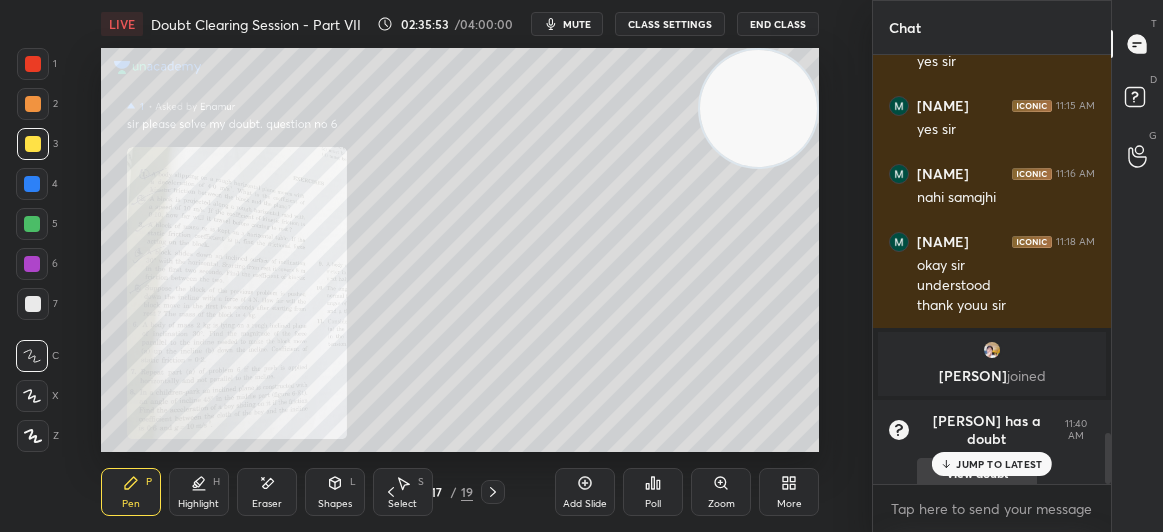 click on "JUMP TO LATEST" at bounding box center [999, 464] 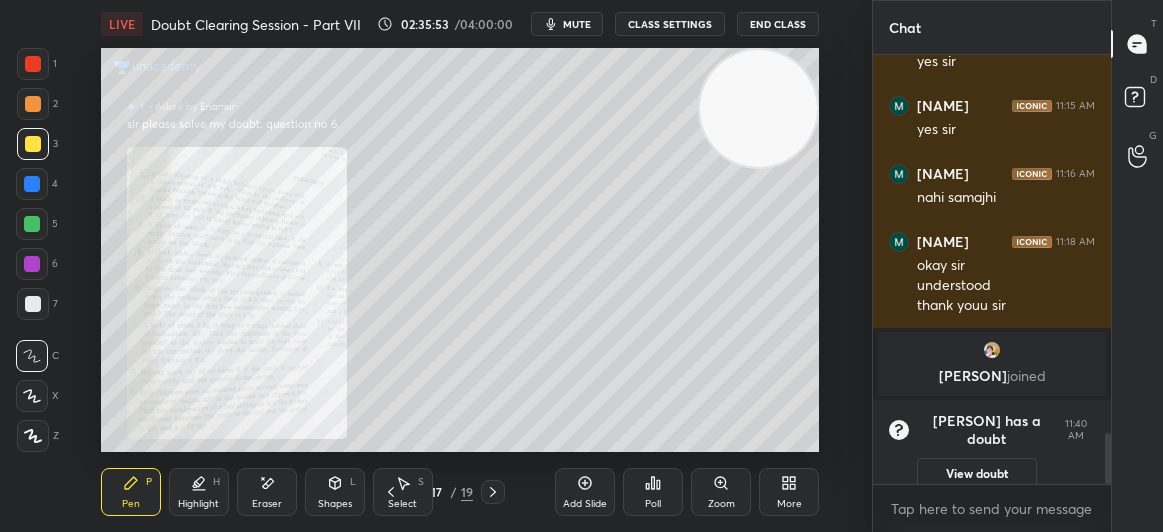 click on "View doubt" at bounding box center [977, 474] 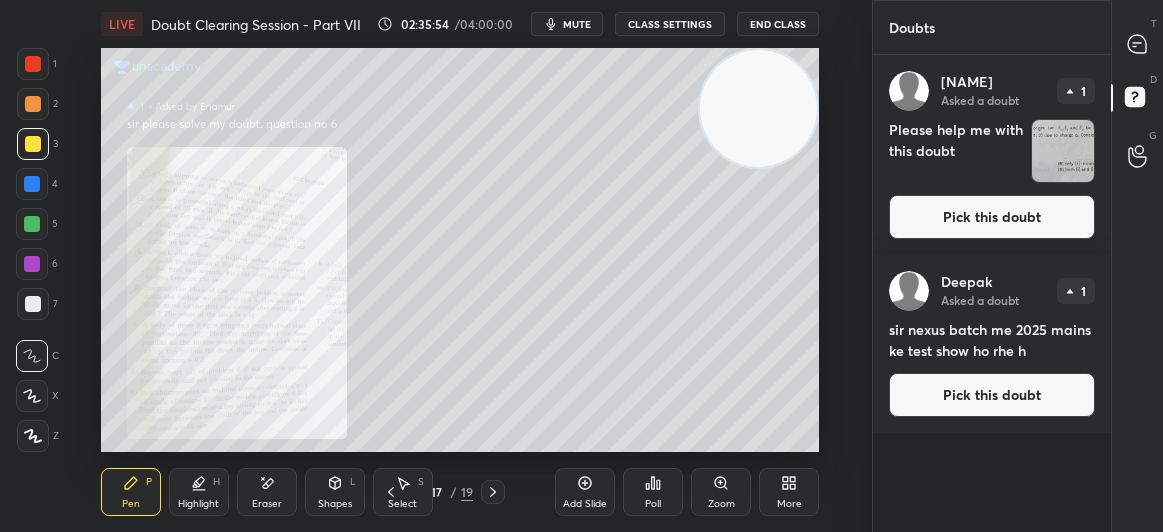 click on "[NAME] Asked a doubt 1 Please help me with this doubt Pick this doubt" at bounding box center (992, 155) 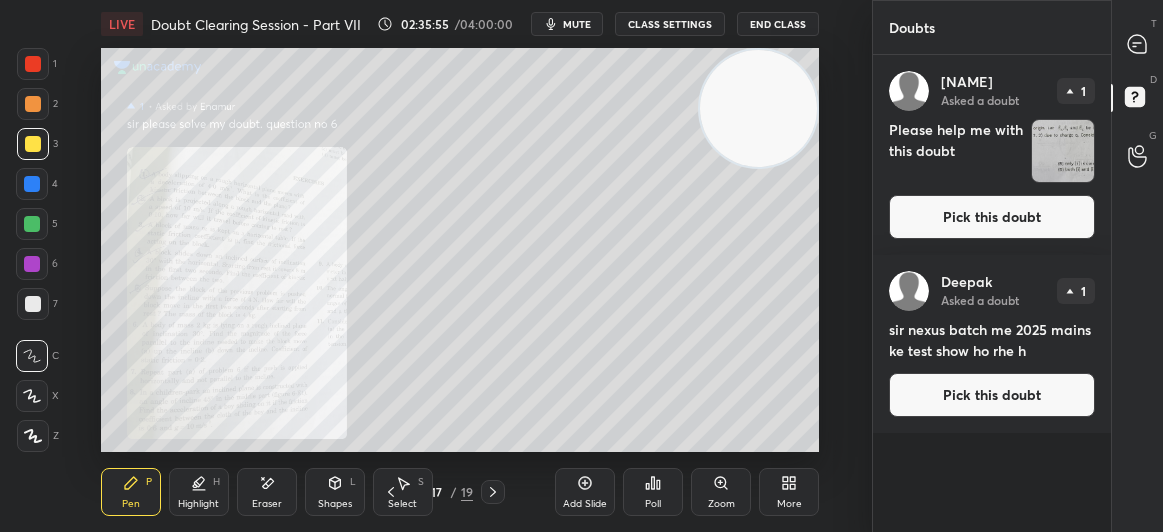 click on "Pick this doubt" at bounding box center [992, 217] 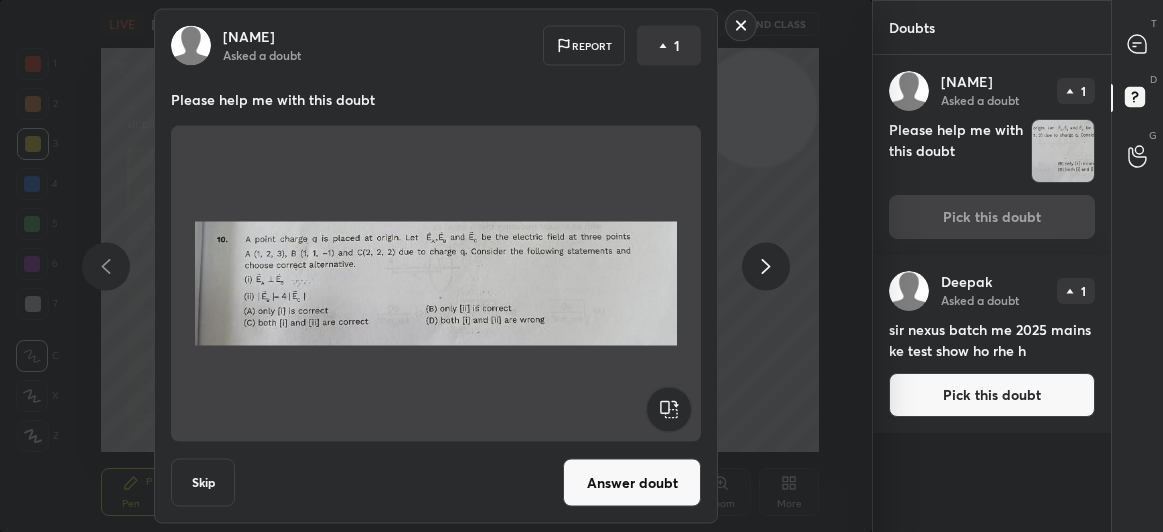 click on "Answer doubt" at bounding box center (632, 483) 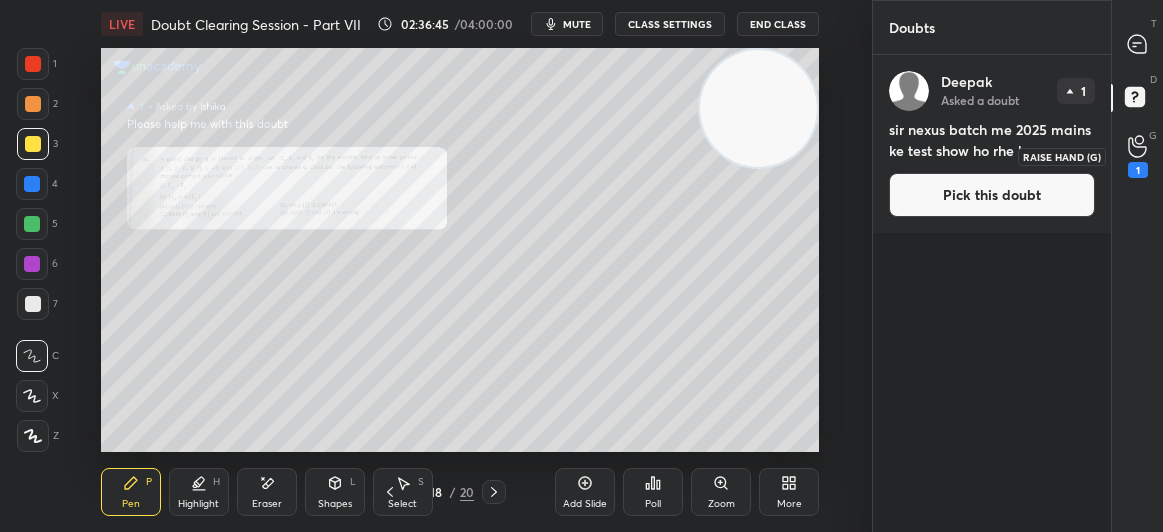 click 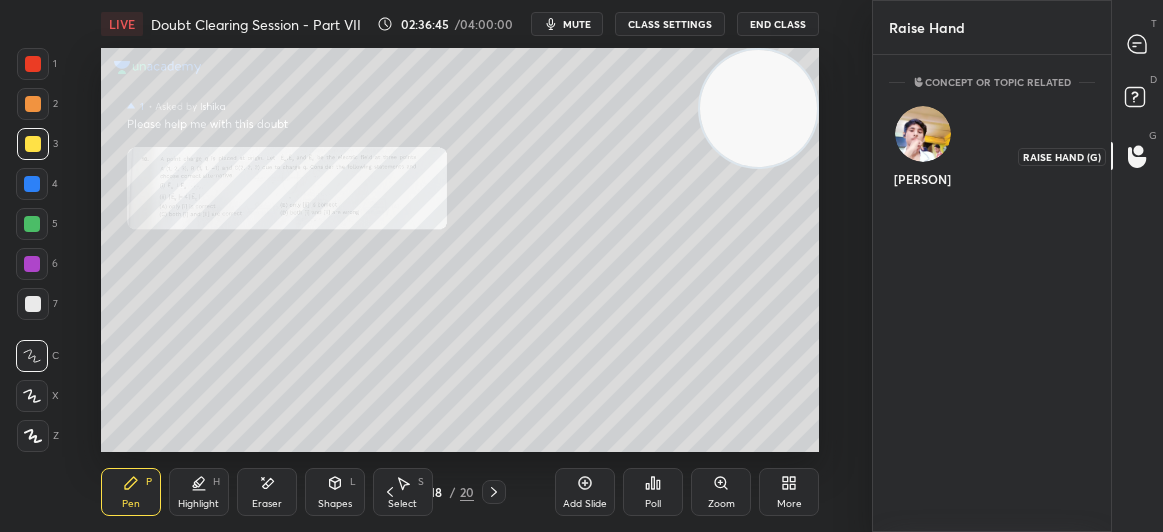 scroll, scrollTop: 472, scrollLeft: 232, axis: both 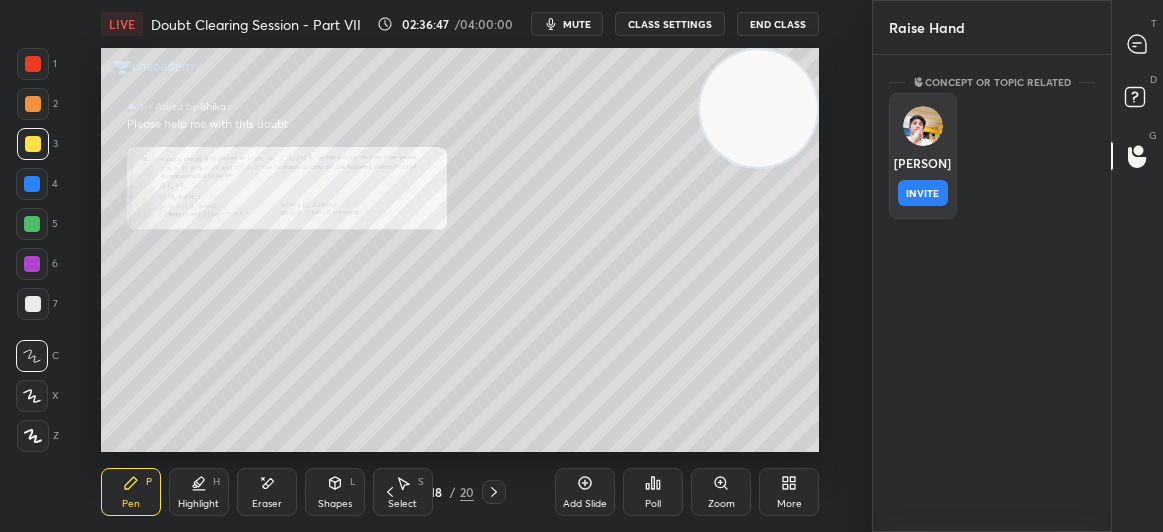 click on "[PERSON] INVITE" at bounding box center (923, 156) 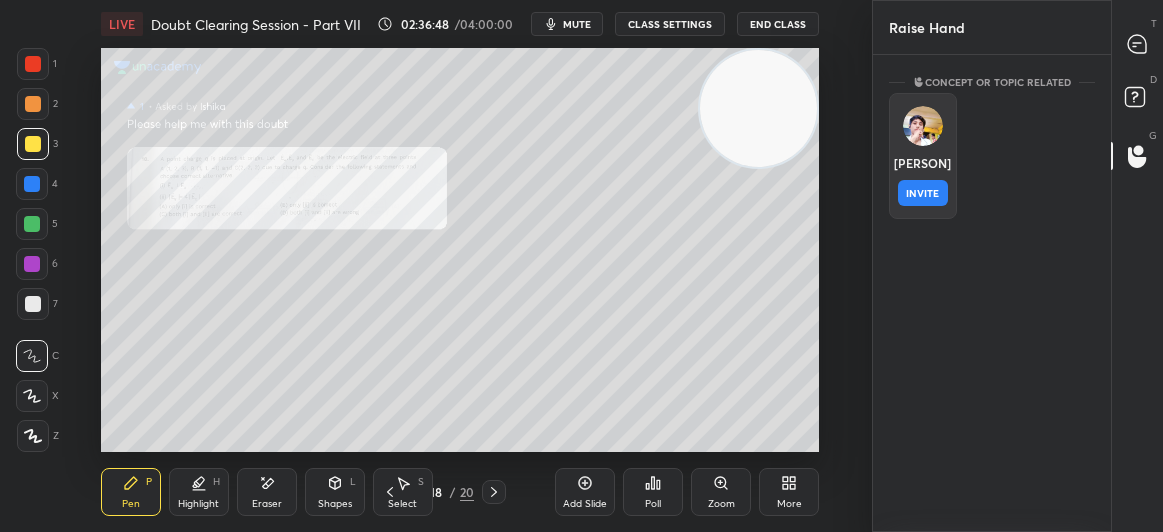 click on "INVITE" at bounding box center (923, 193) 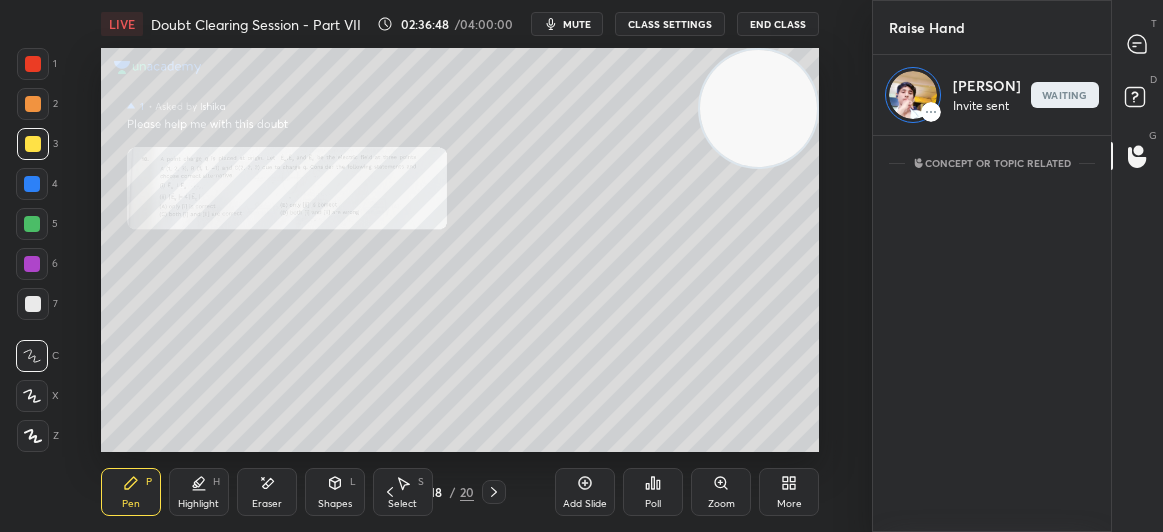 scroll, scrollTop: 391, scrollLeft: 232, axis: both 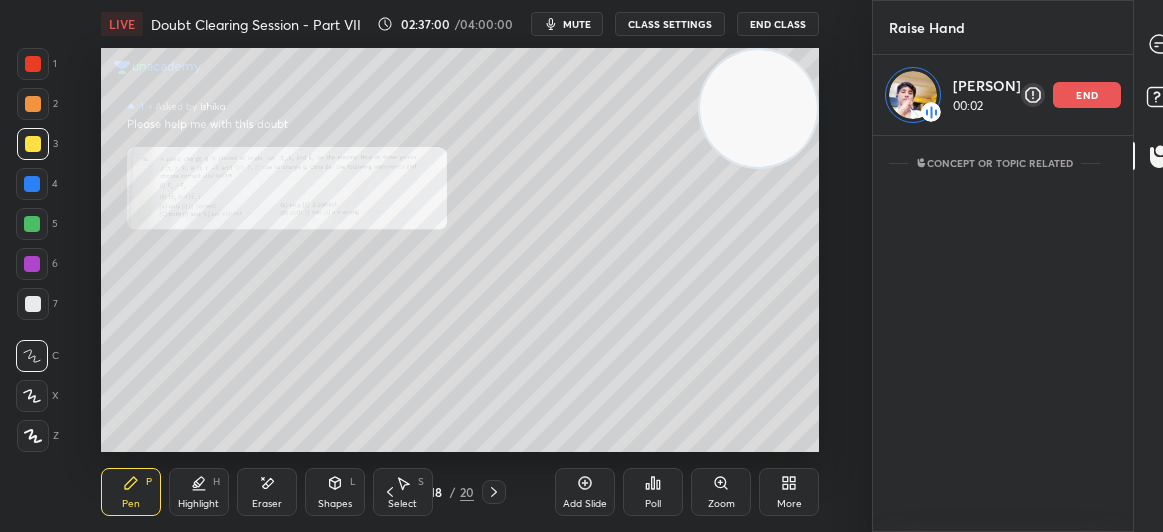 click 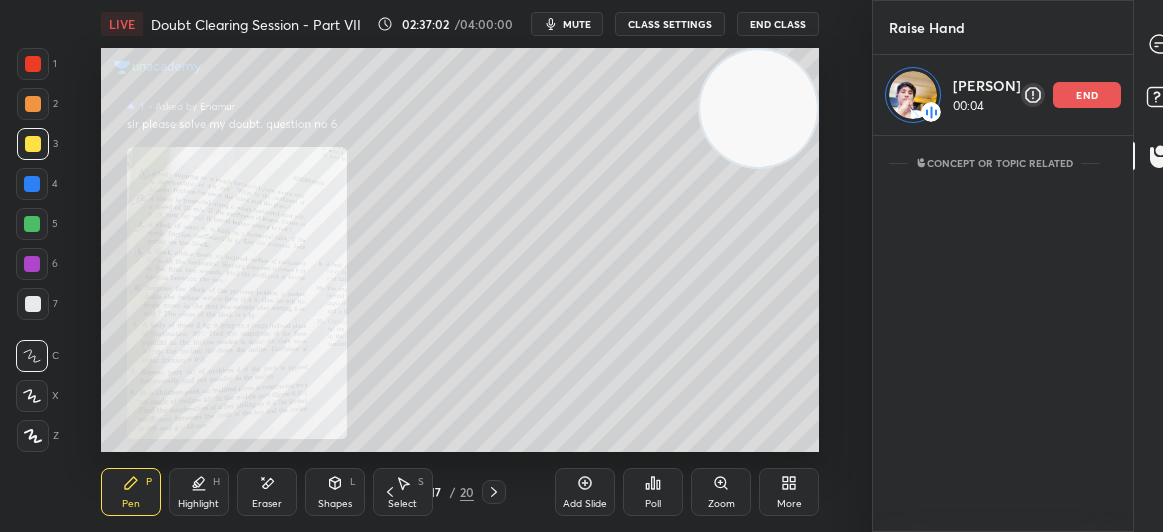 click on "Zoom" at bounding box center [721, 504] 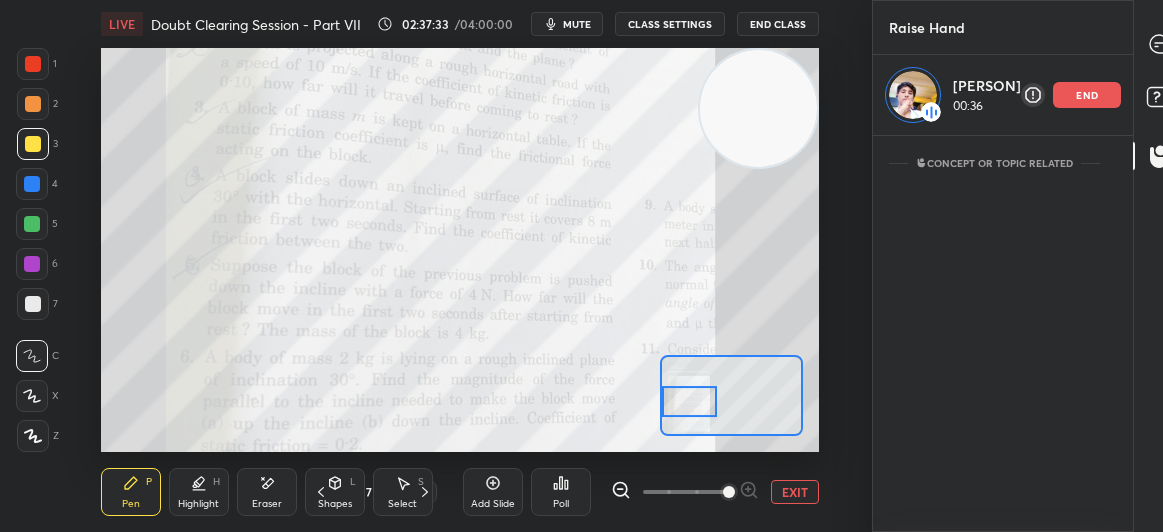 click on "end" at bounding box center (1087, 95) 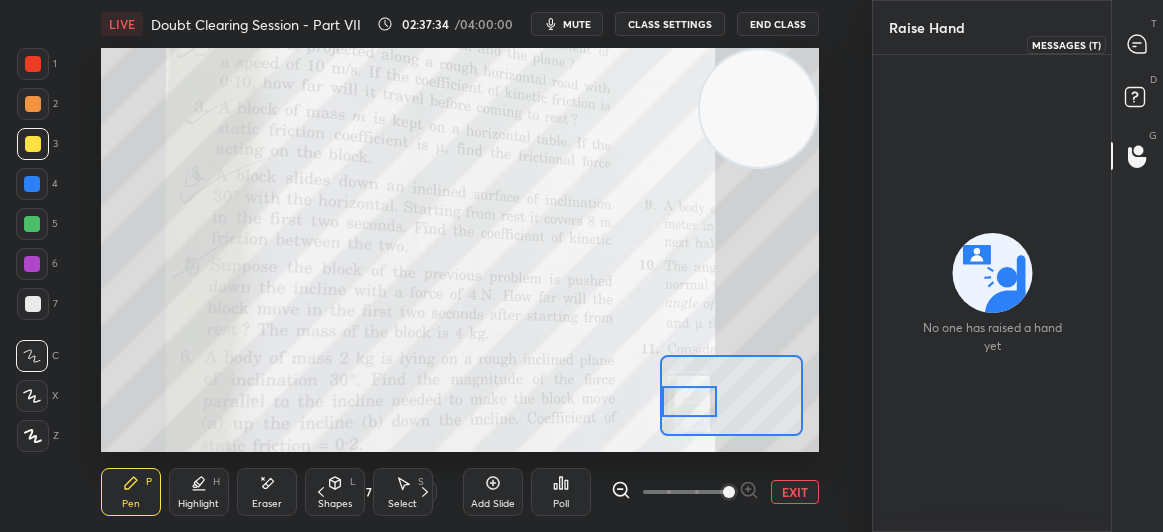 click at bounding box center [1138, 44] 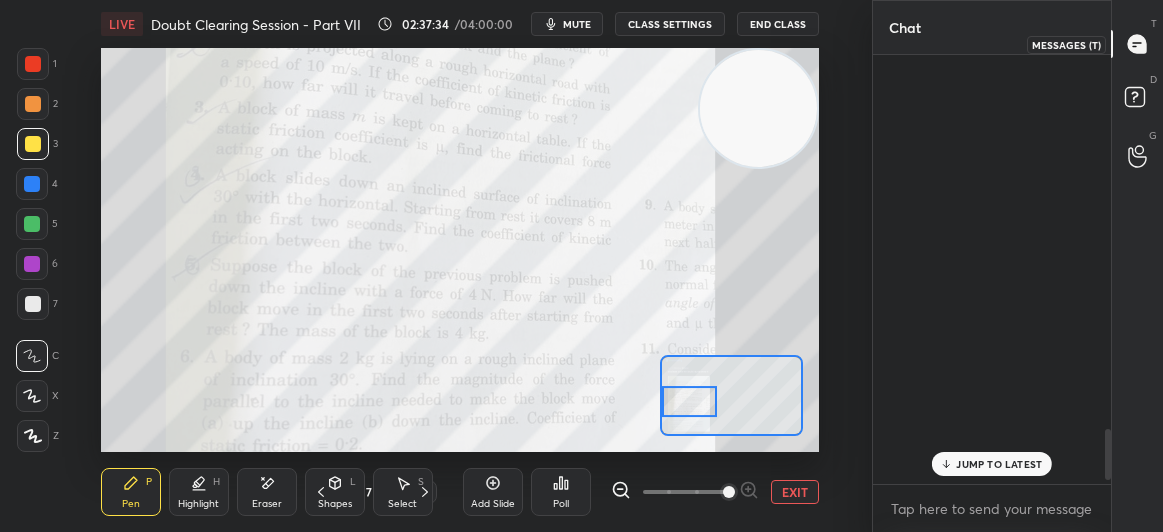 scroll, scrollTop: 3187, scrollLeft: 0, axis: vertical 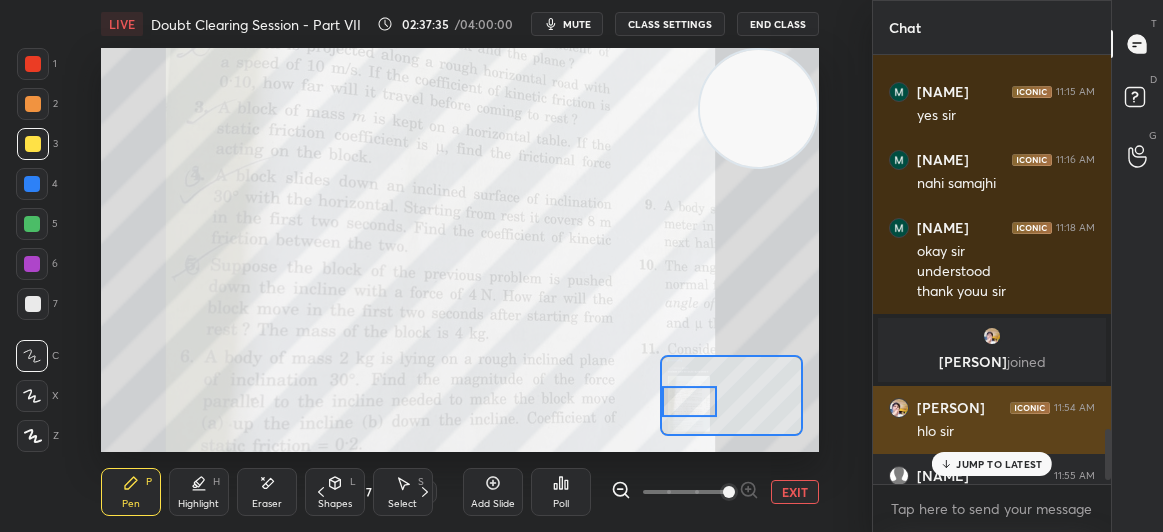 click on "[PERSON] [TIME] hlo sir" at bounding box center [992, 420] 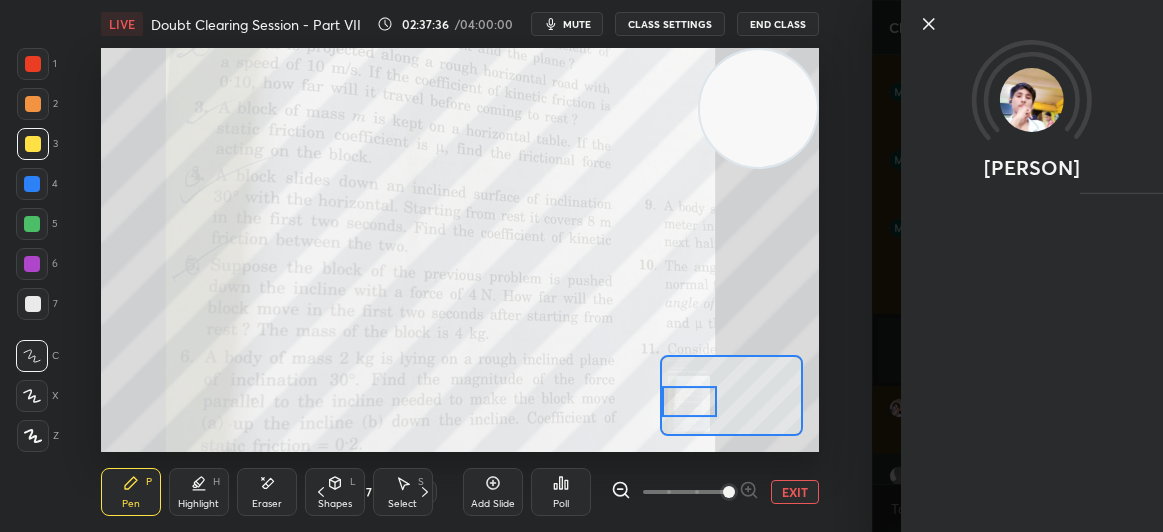 click 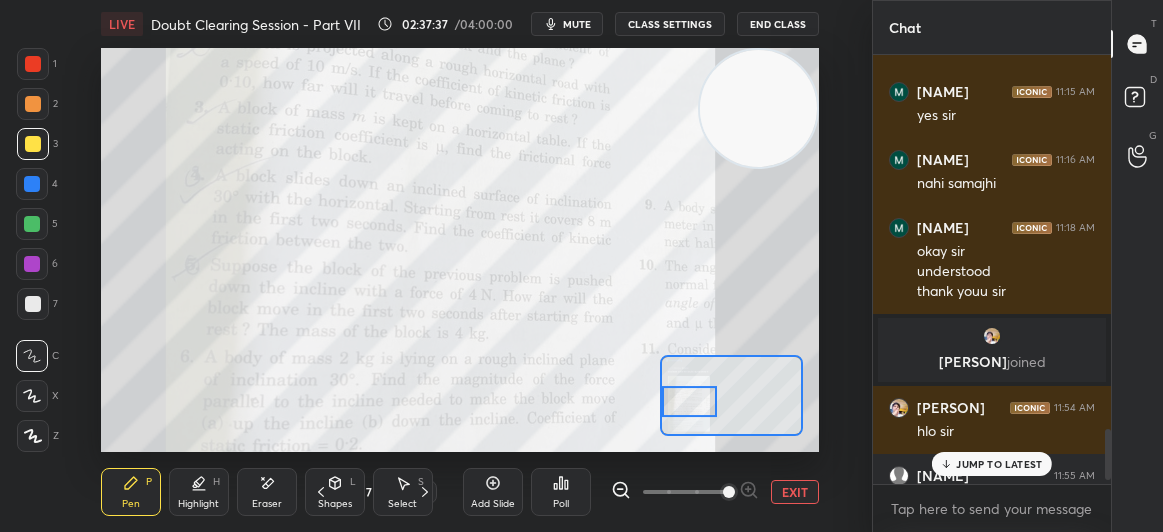 click on "JUMP TO LATEST" at bounding box center [999, 464] 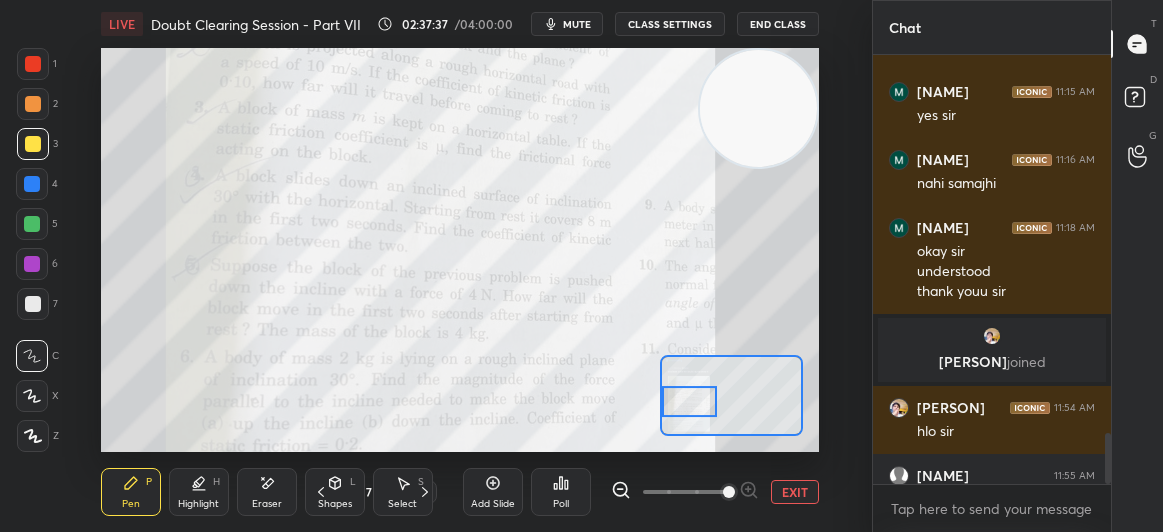 scroll, scrollTop: 3223, scrollLeft: 0, axis: vertical 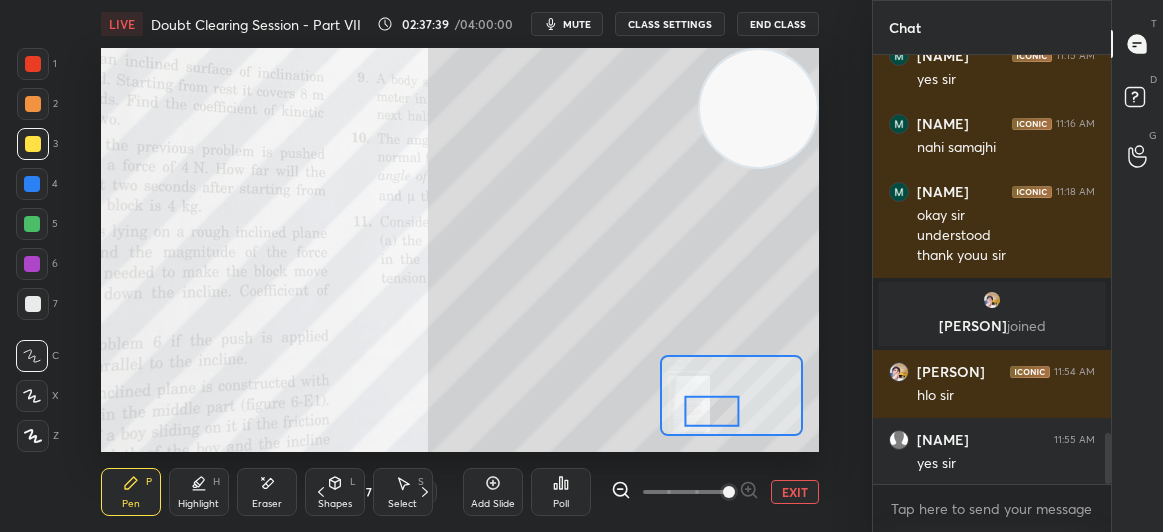 click on "Shapes L" at bounding box center (335, 492) 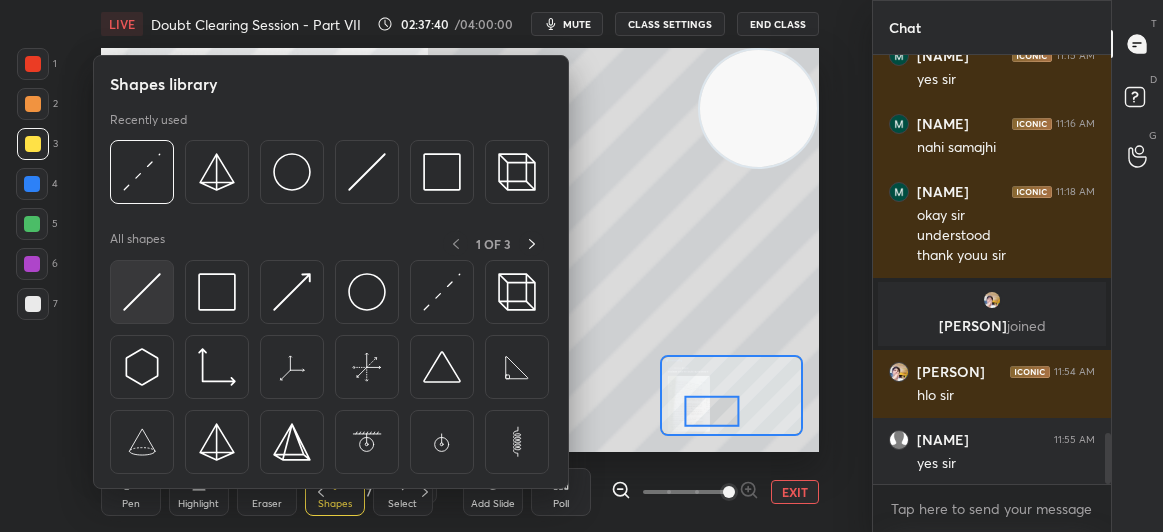 click at bounding box center (142, 292) 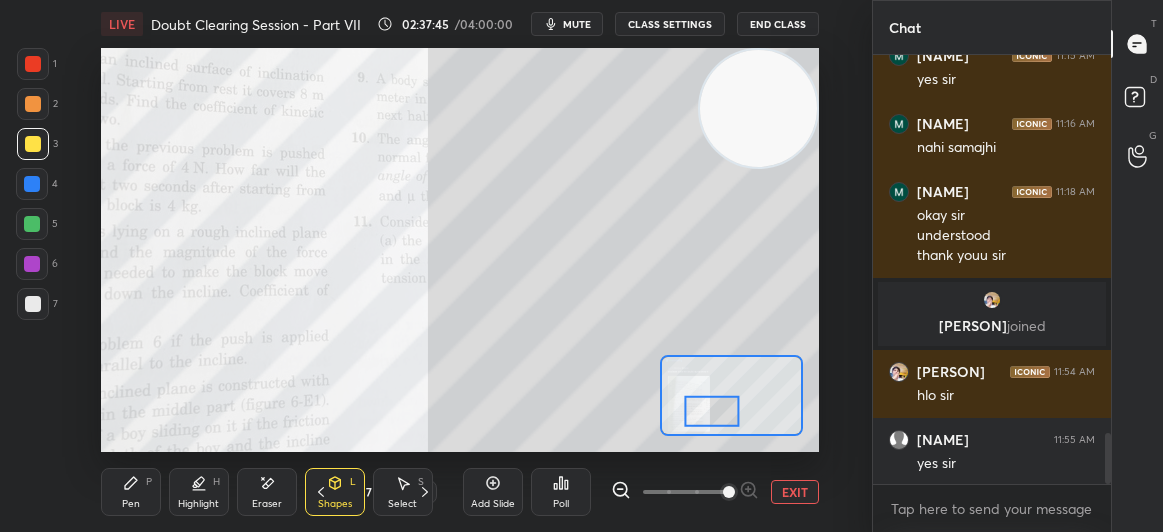 click at bounding box center [33, 304] 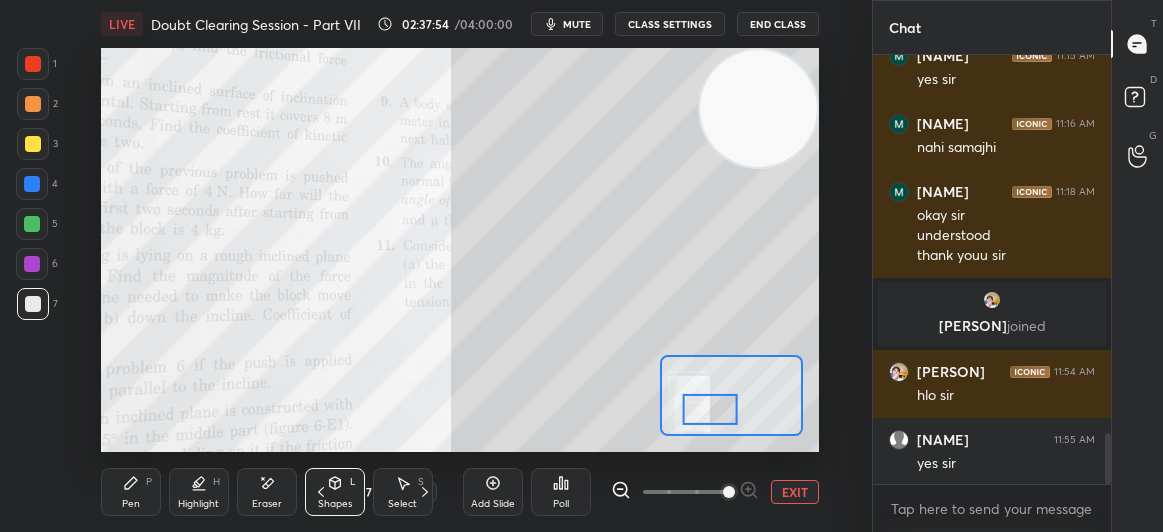 click on "Pen P" at bounding box center (131, 492) 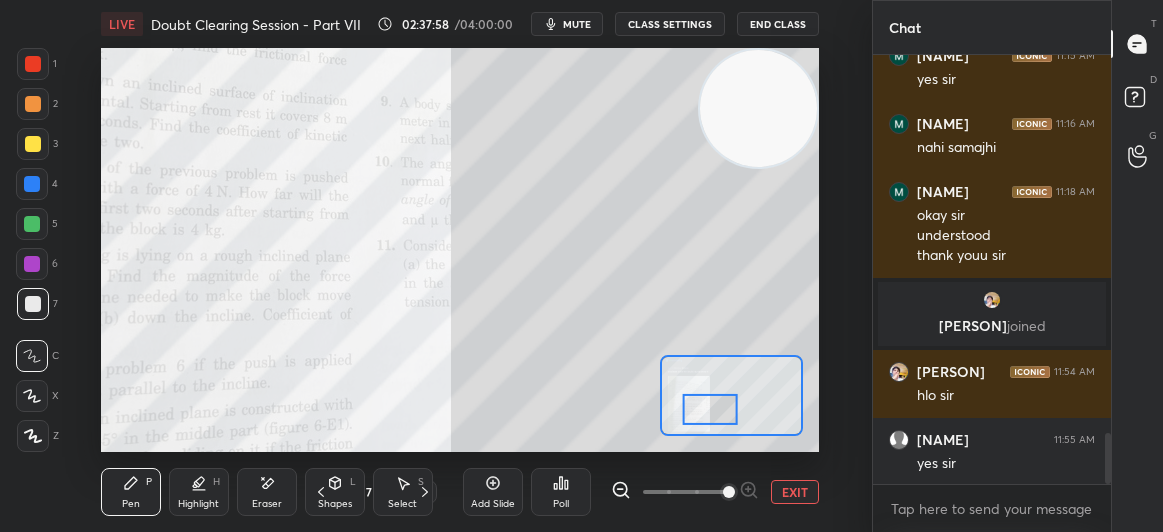 click at bounding box center [33, 144] 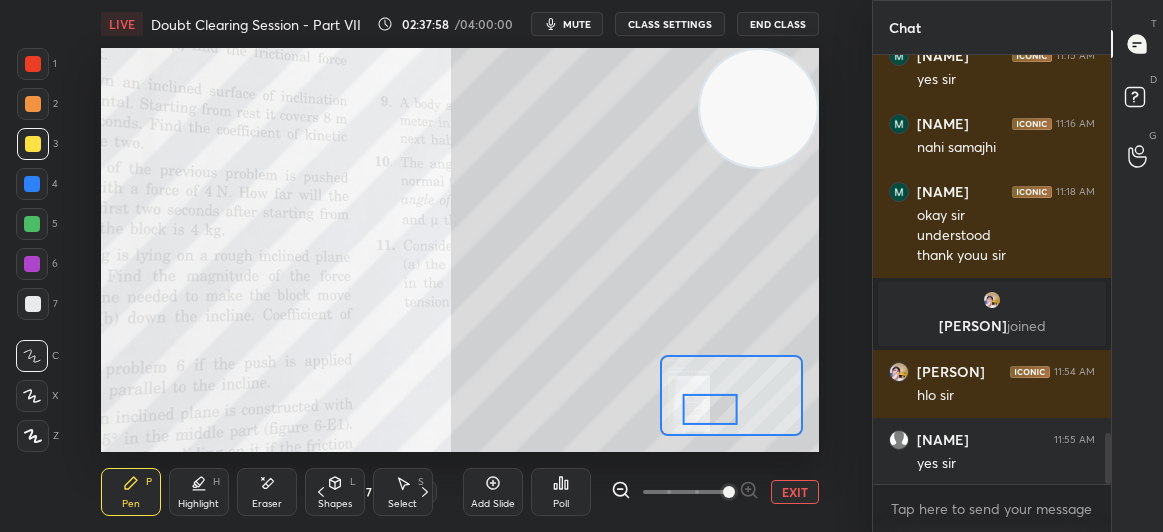 click at bounding box center [33, 144] 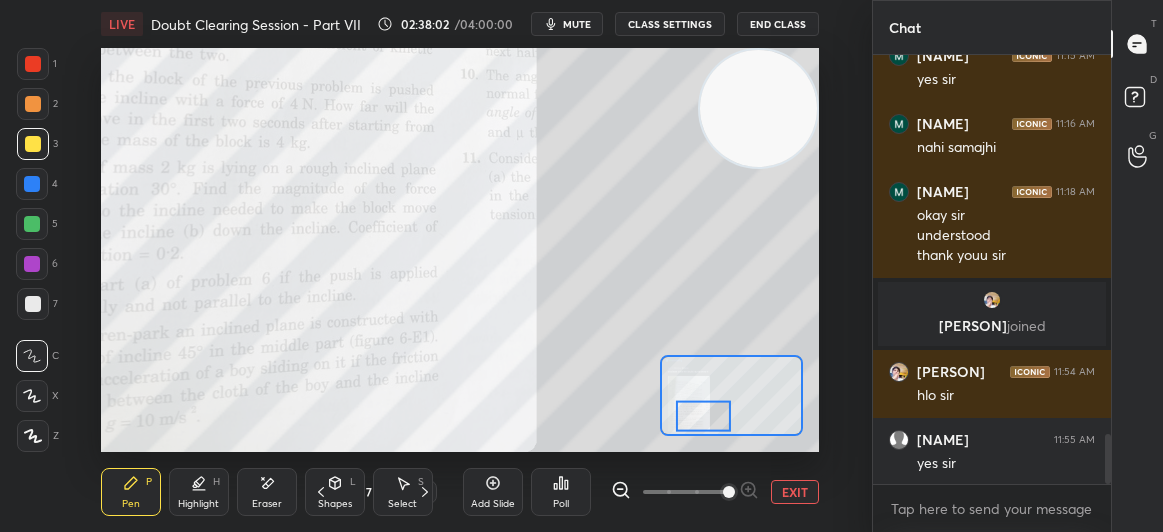 scroll, scrollTop: 3291, scrollLeft: 0, axis: vertical 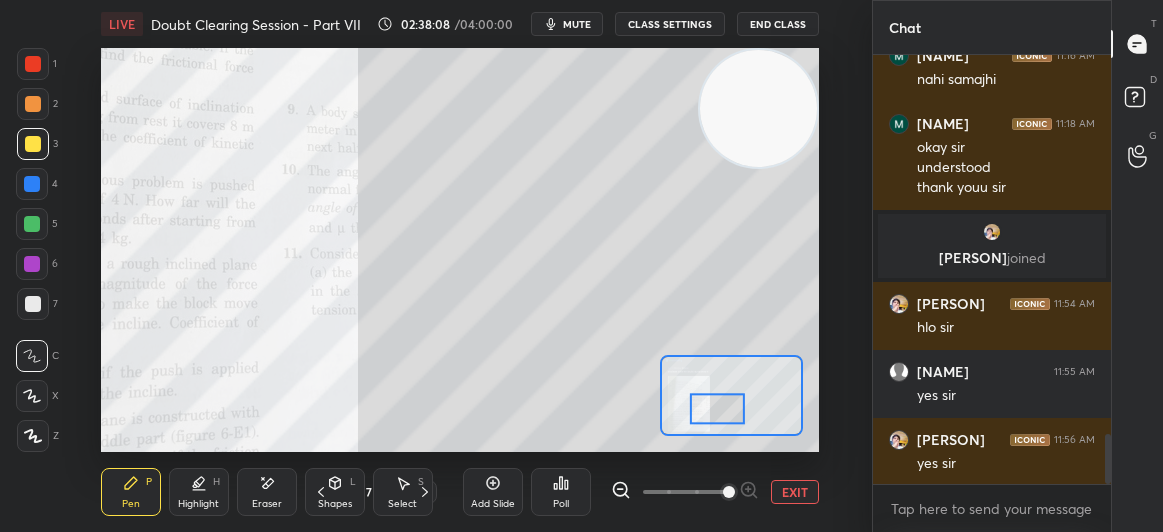 click on "7" at bounding box center [37, 308] 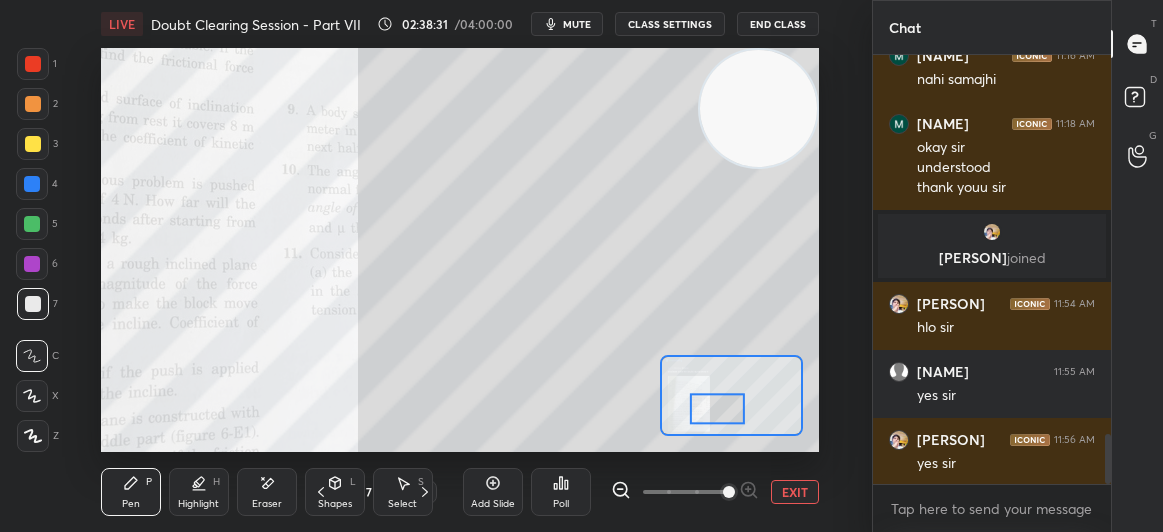 click at bounding box center (33, 144) 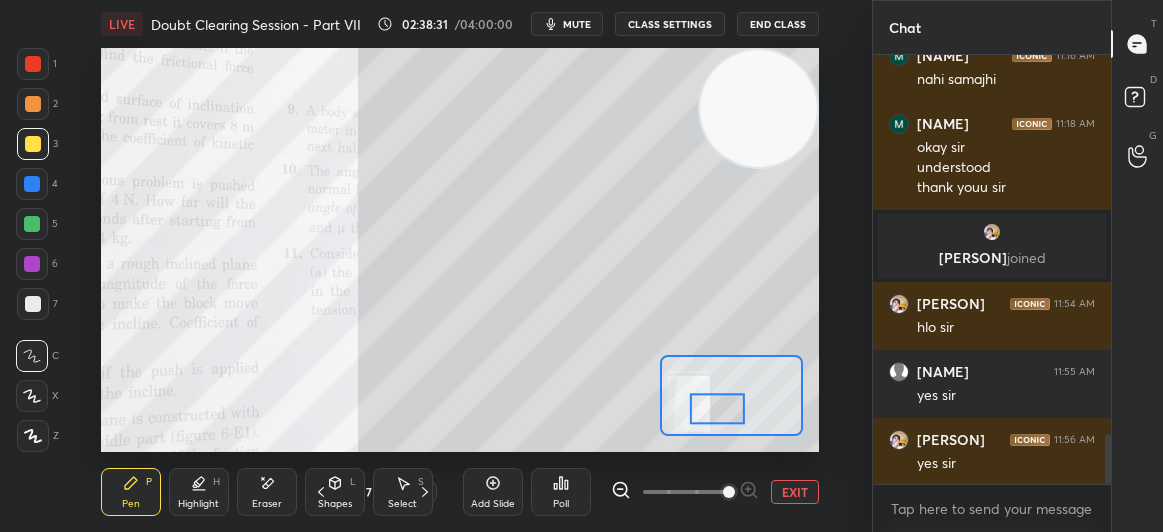 click at bounding box center (33, 144) 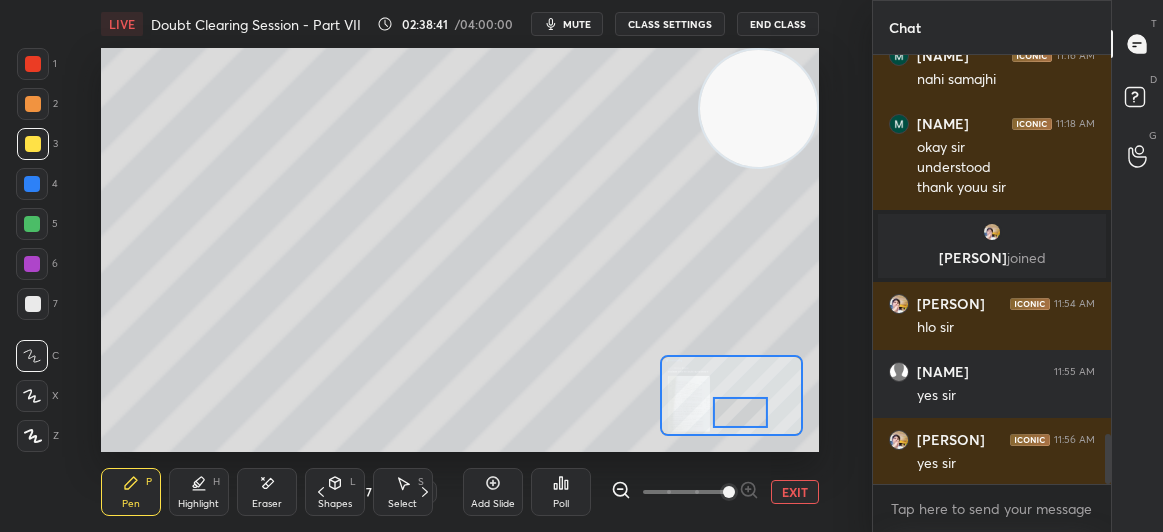 click at bounding box center (32, 224) 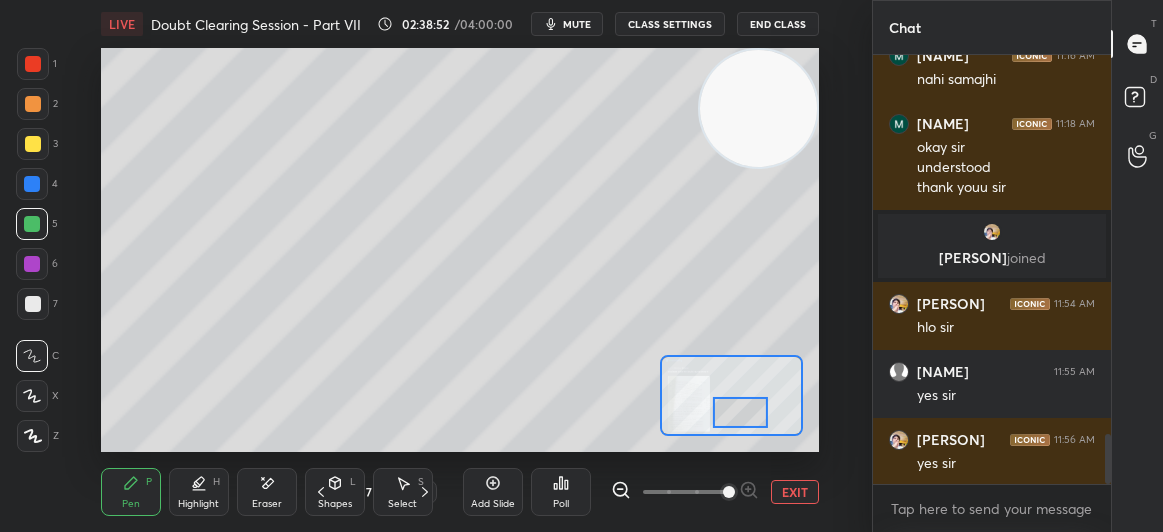 click at bounding box center [33, 144] 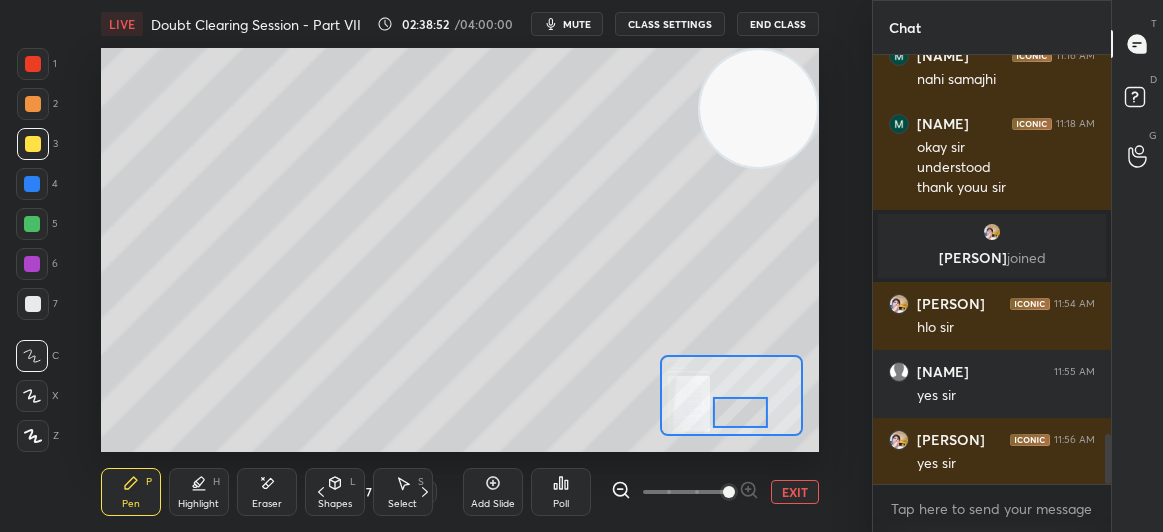 click at bounding box center [33, 144] 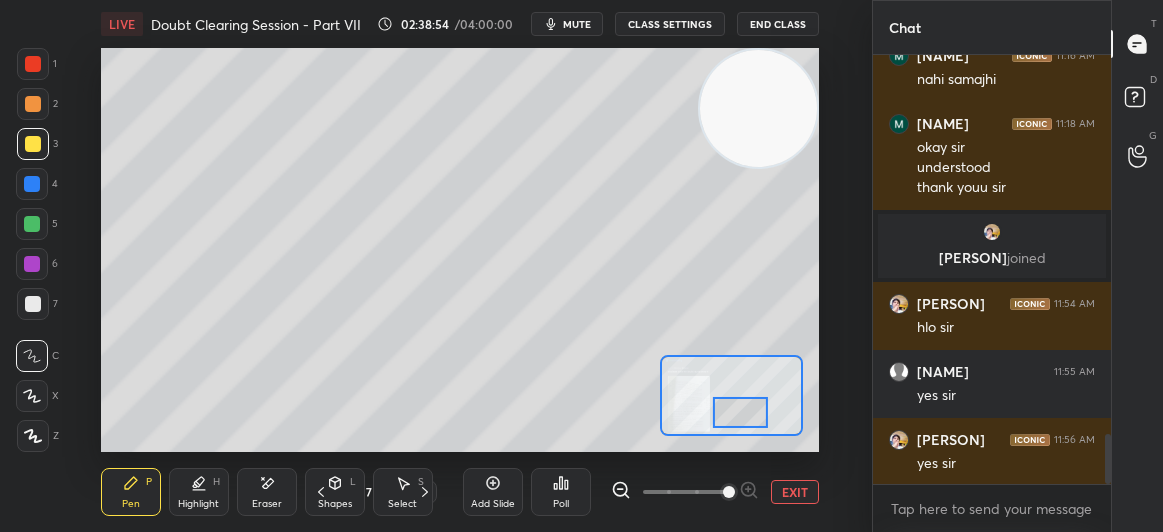 scroll, scrollTop: 3359, scrollLeft: 0, axis: vertical 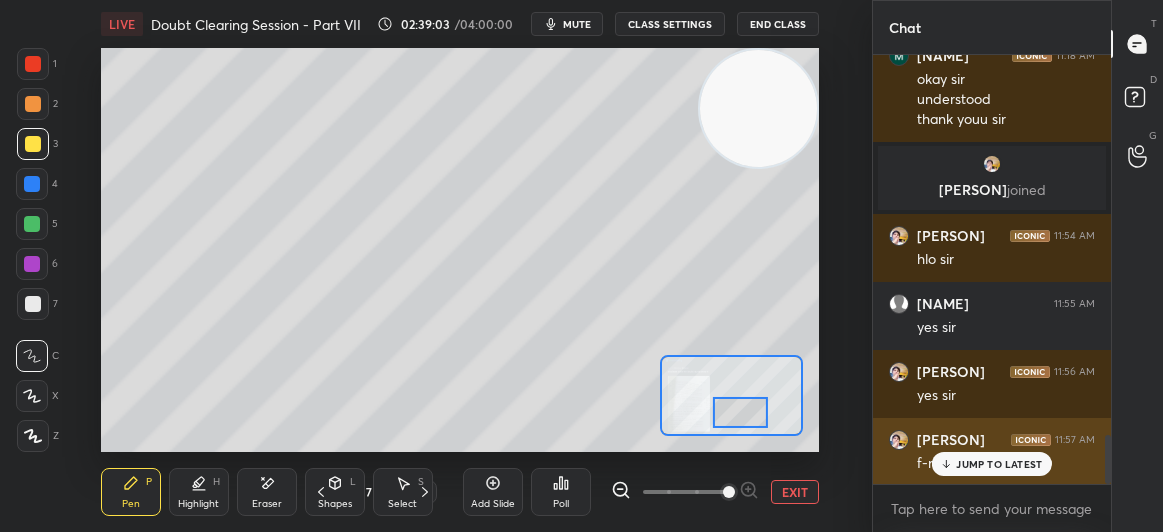 click on "JUMP TO LATEST" at bounding box center [992, 464] 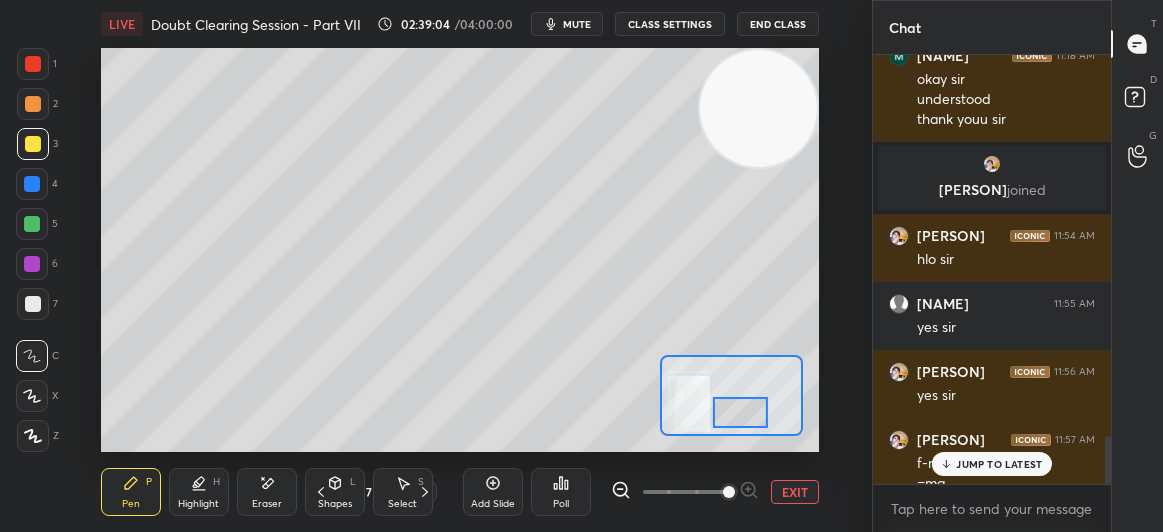 scroll, scrollTop: 3379, scrollLeft: 0, axis: vertical 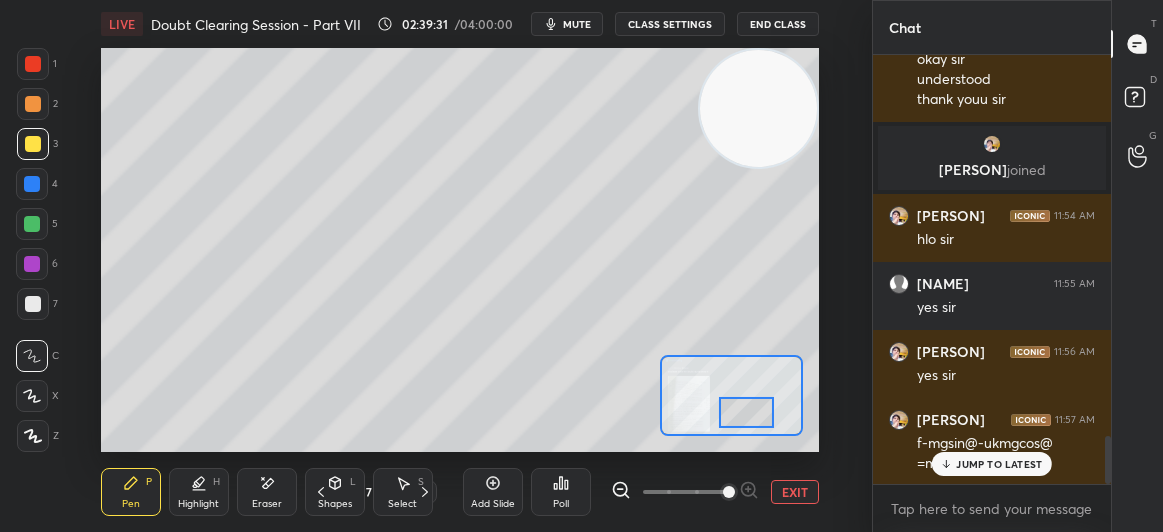 click on "Eraser" at bounding box center (267, 492) 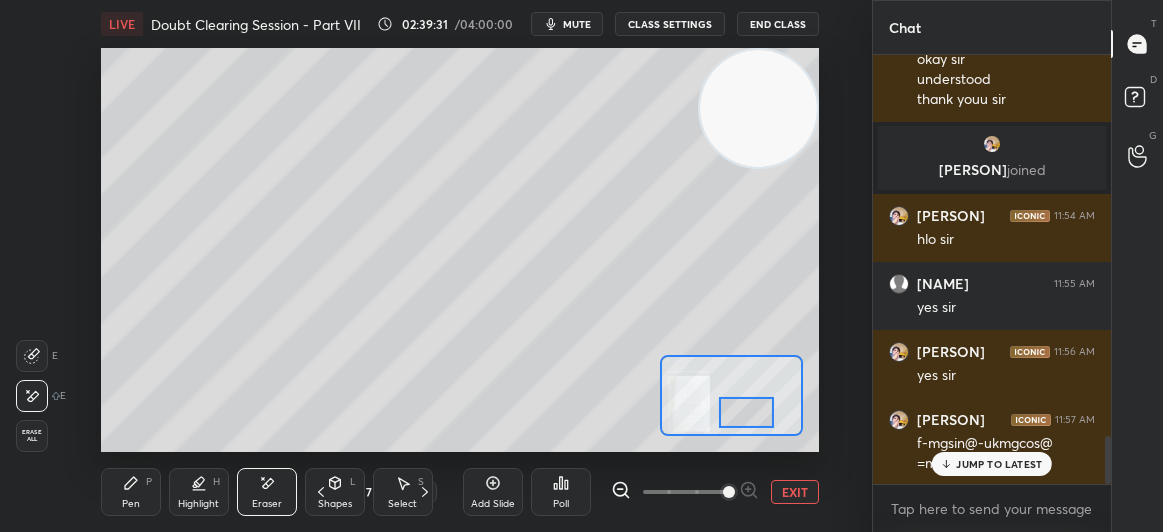 click on "Eraser" at bounding box center [267, 504] 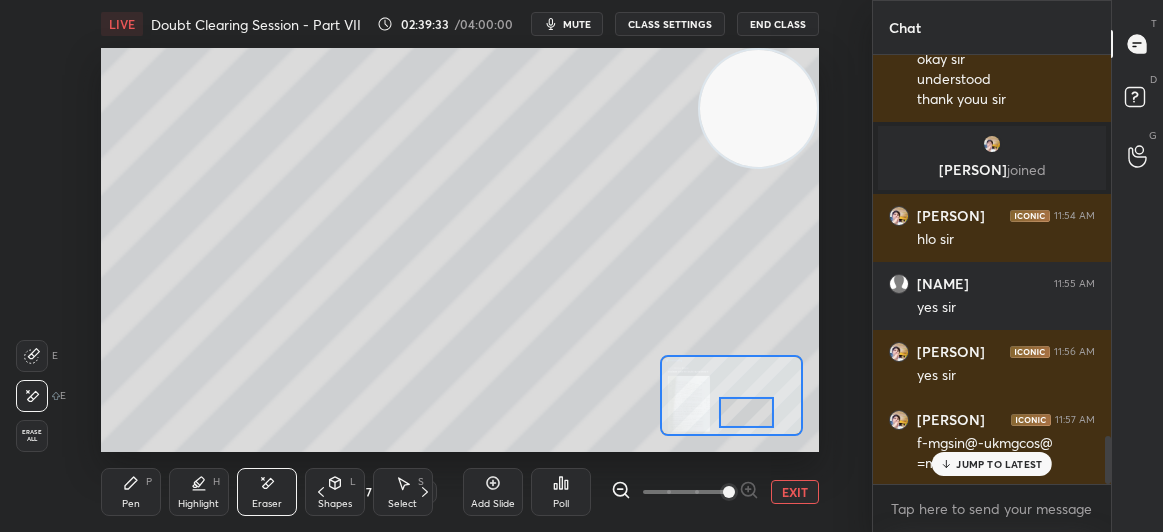 click on "Pen P" at bounding box center (131, 492) 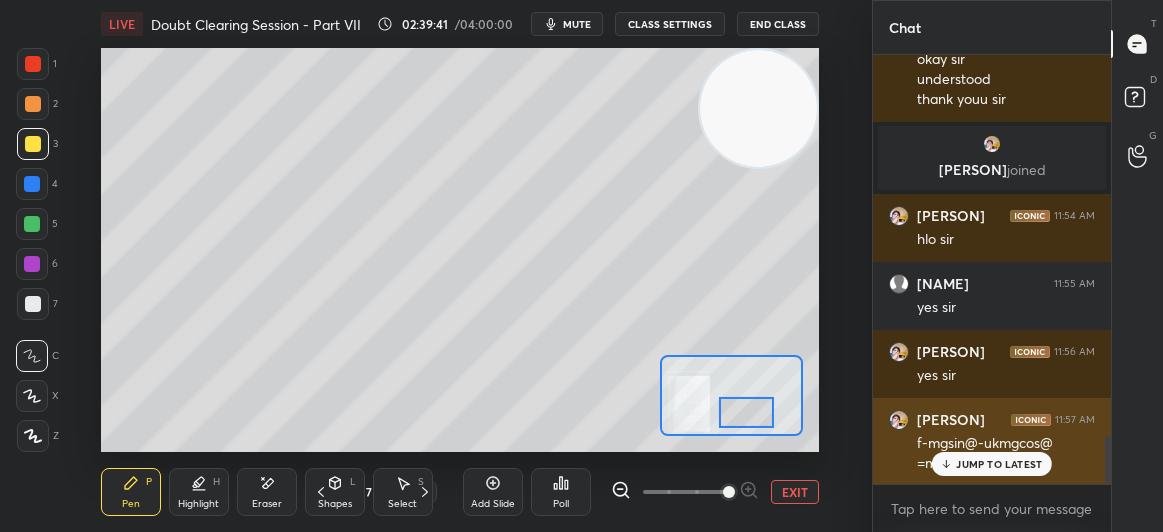 click on "JUMP TO LATEST" at bounding box center (992, 464) 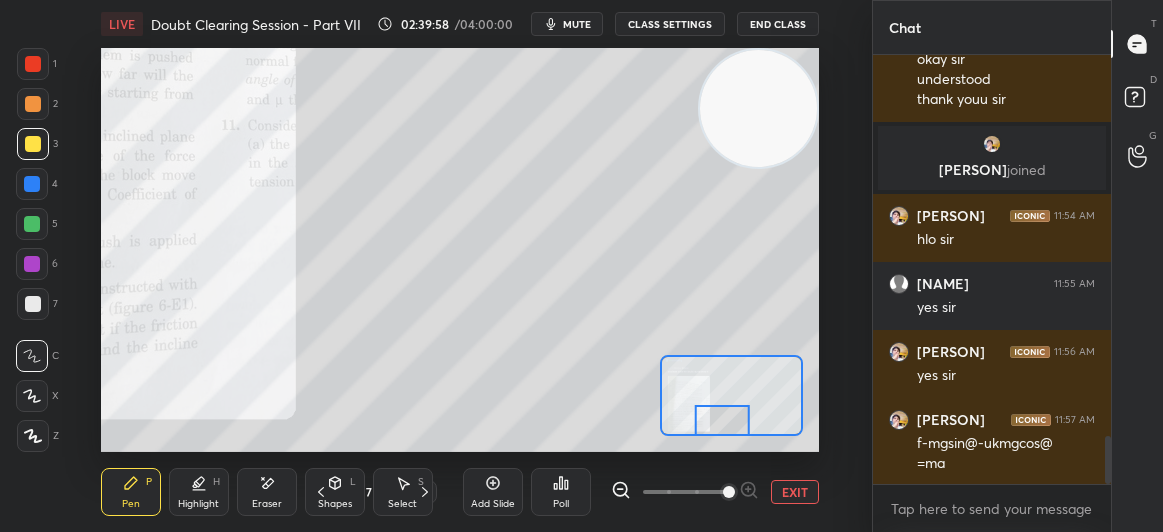 click at bounding box center (33, 64) 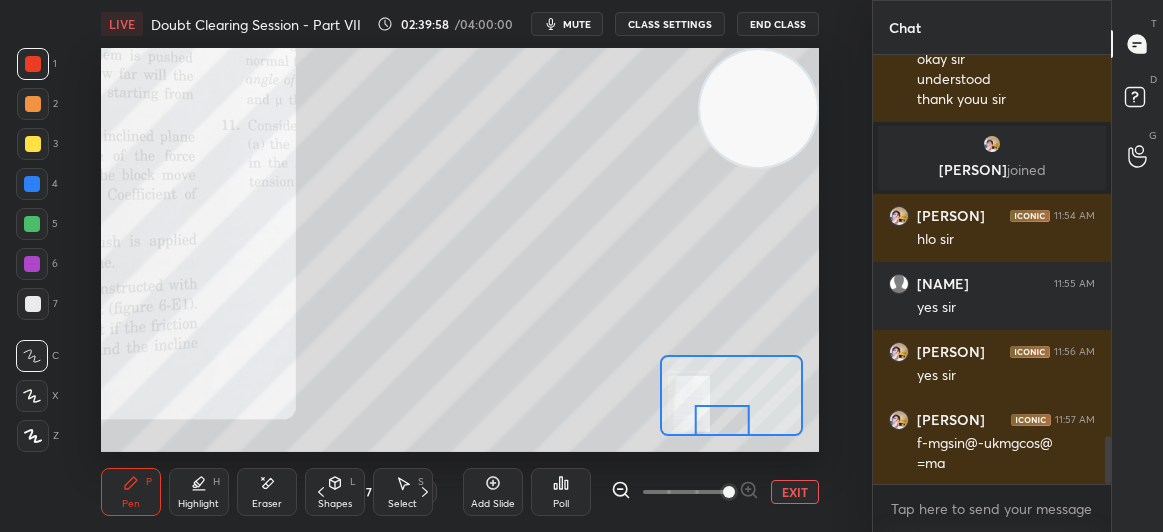 click at bounding box center [33, 64] 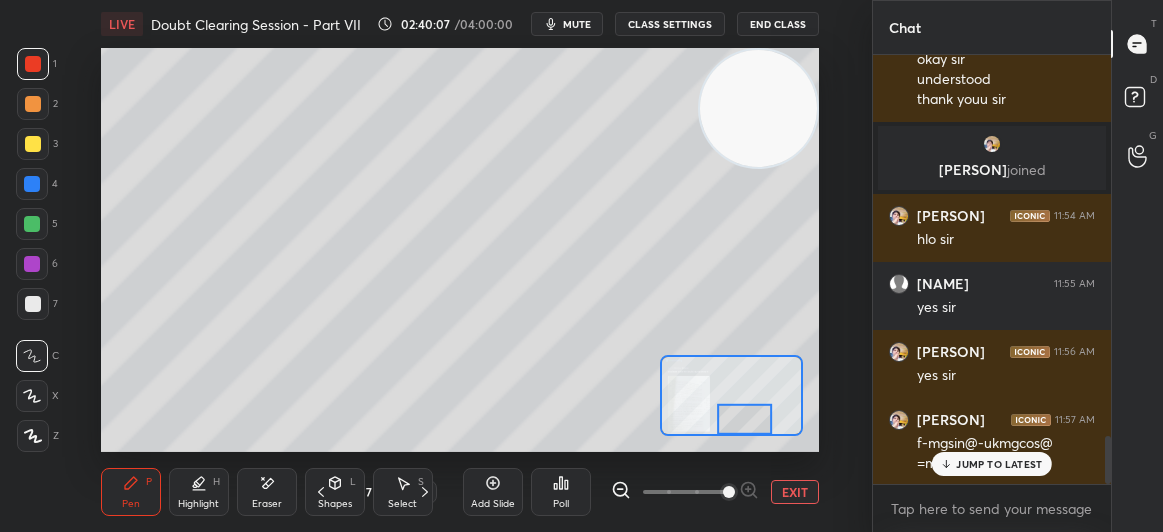 scroll, scrollTop: 3447, scrollLeft: 0, axis: vertical 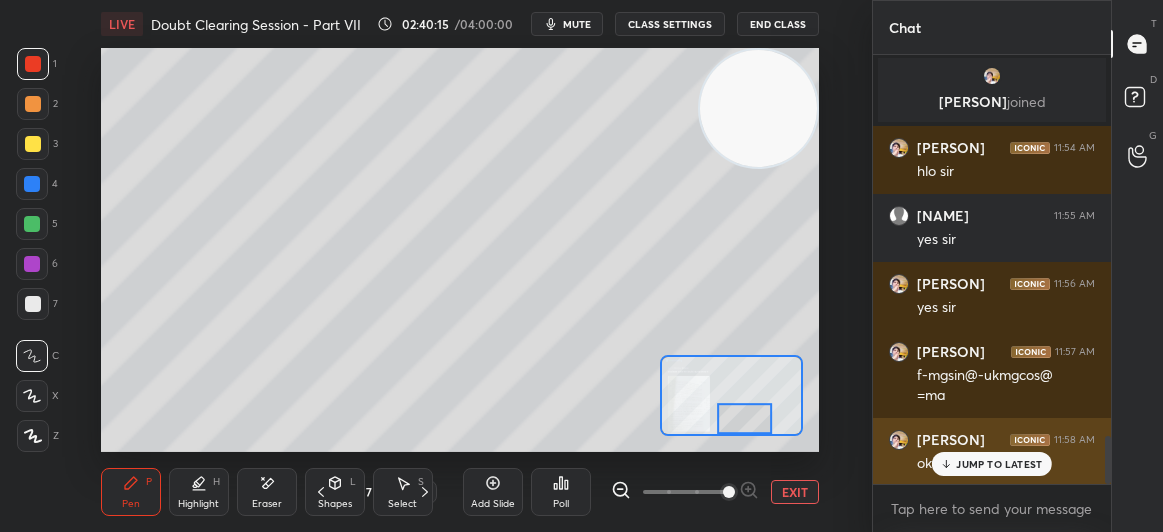 click on "JUMP TO LATEST" at bounding box center [999, 464] 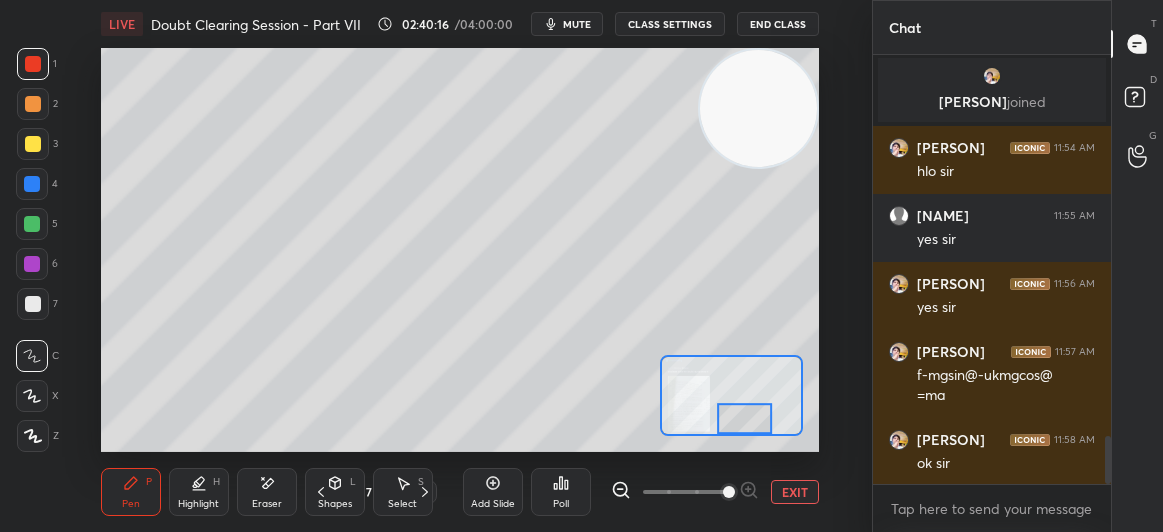 click at bounding box center (32, 184) 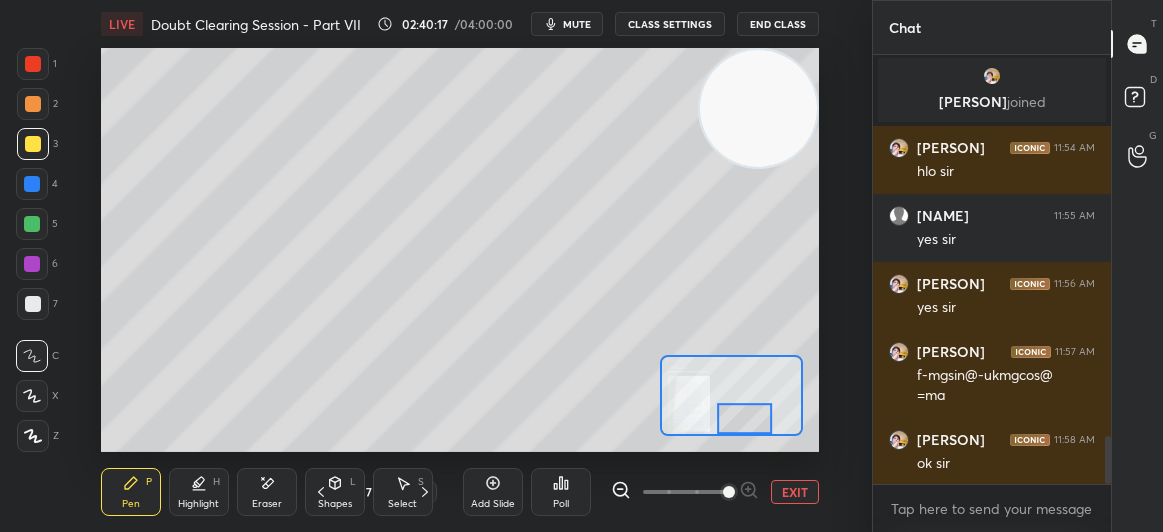 click at bounding box center (33, 144) 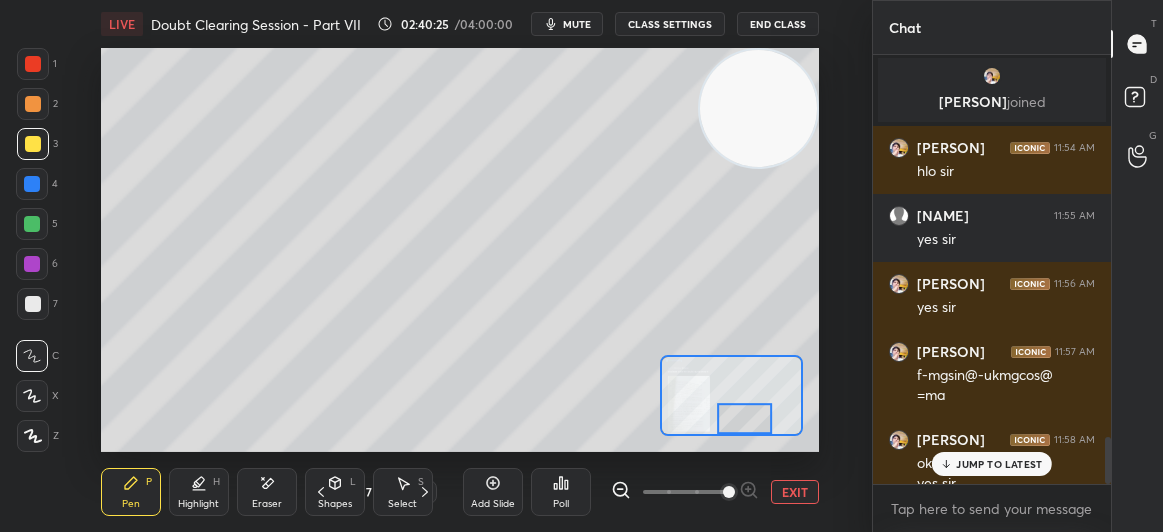 scroll, scrollTop: 3467, scrollLeft: 0, axis: vertical 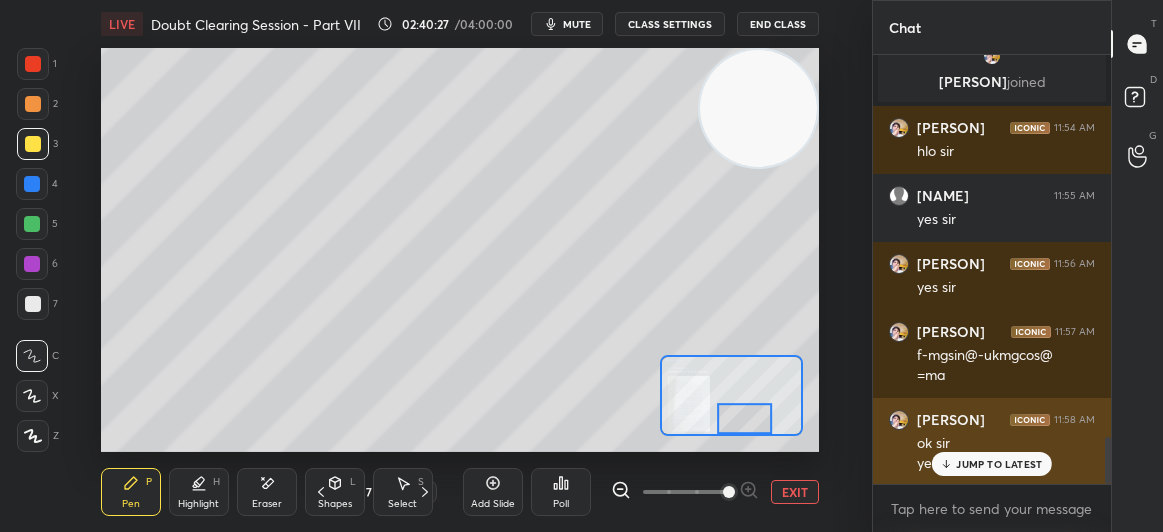 click on "JUMP TO LATEST" at bounding box center (999, 464) 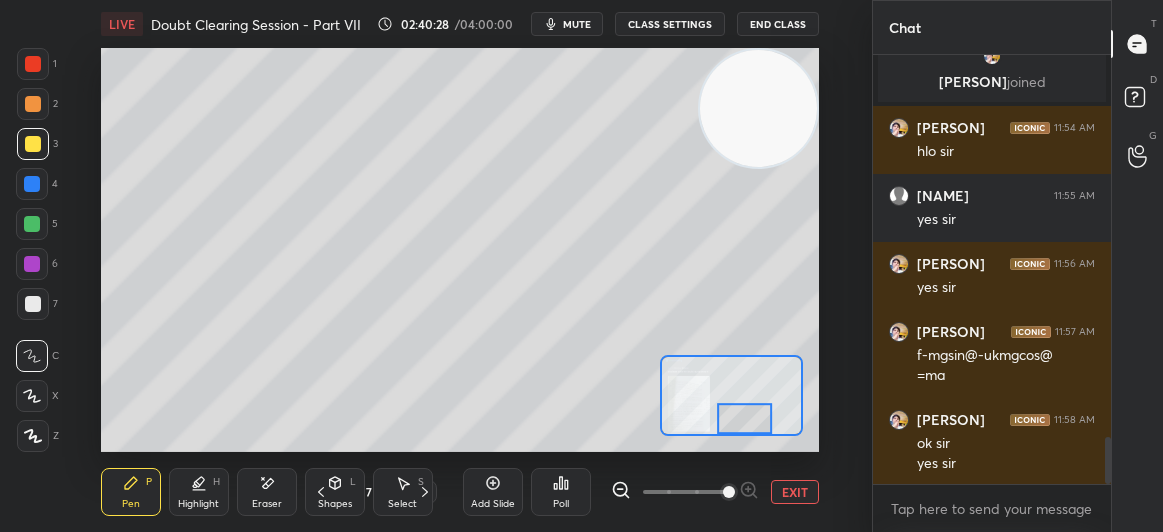 click on "Add Slide Poll EXIT" at bounding box center (641, 492) 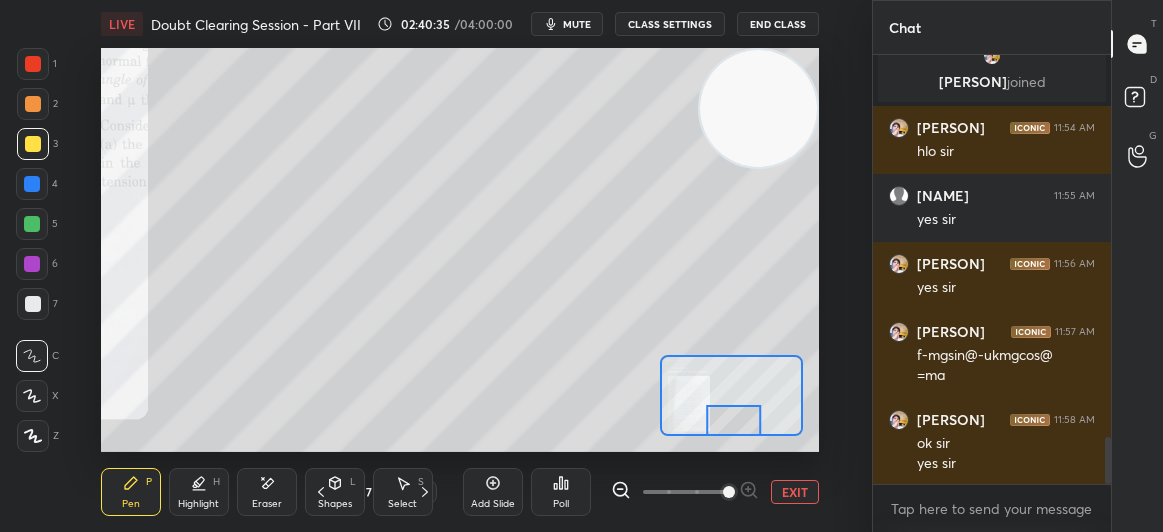 scroll, scrollTop: 3535, scrollLeft: 0, axis: vertical 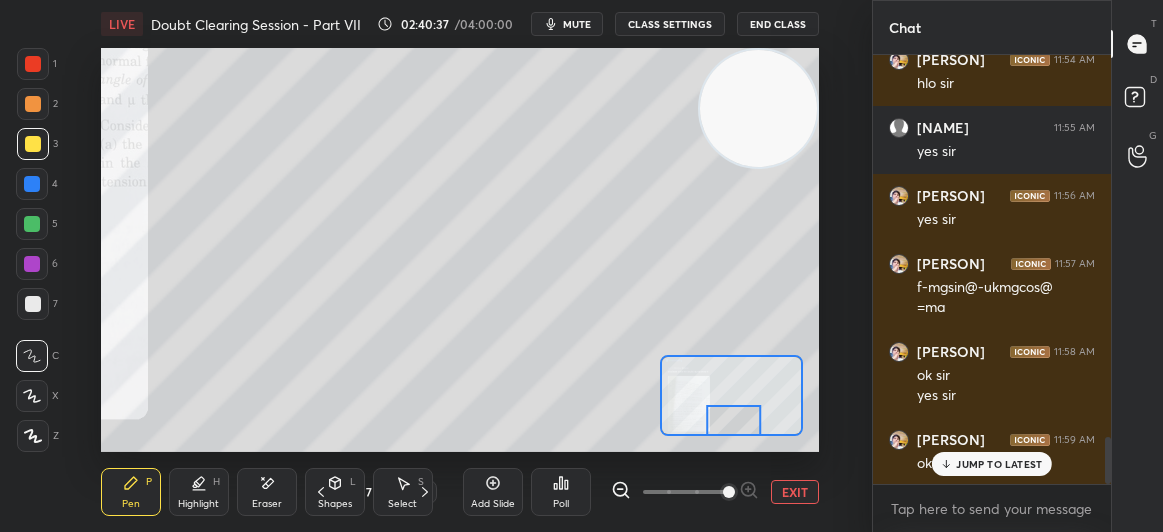 click 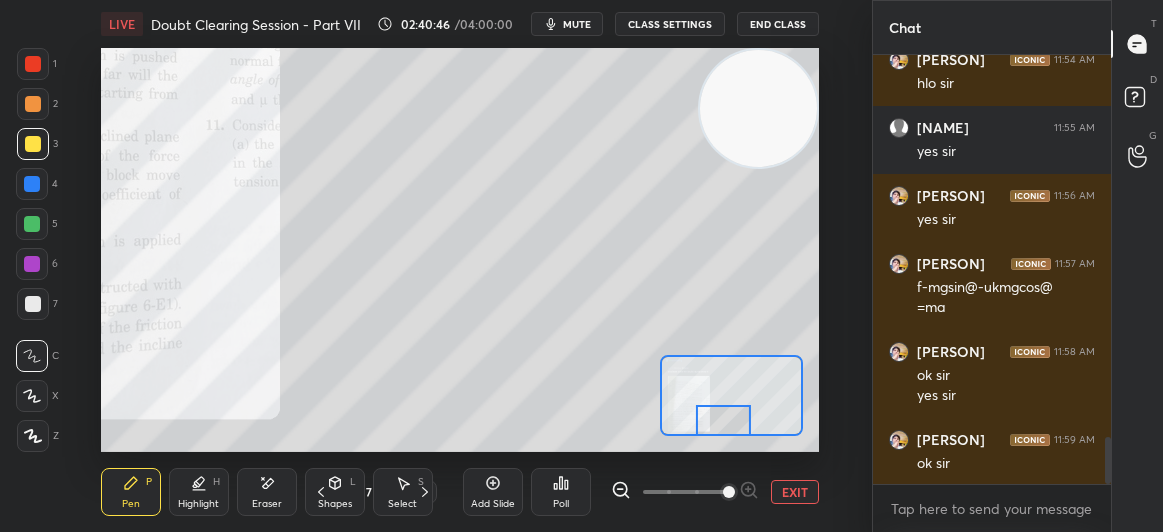 click at bounding box center [724, 420] 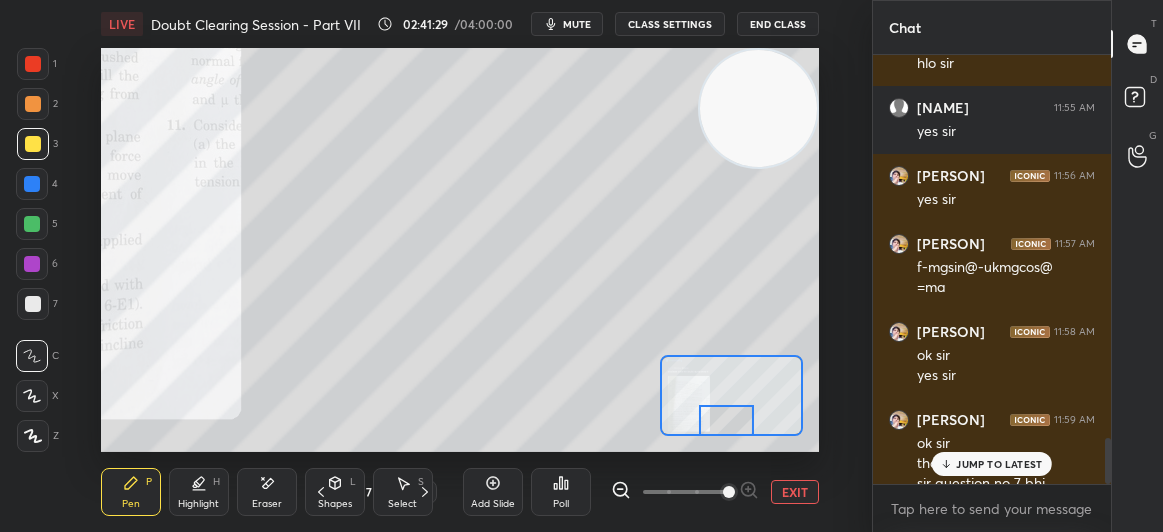 scroll, scrollTop: 3575, scrollLeft: 0, axis: vertical 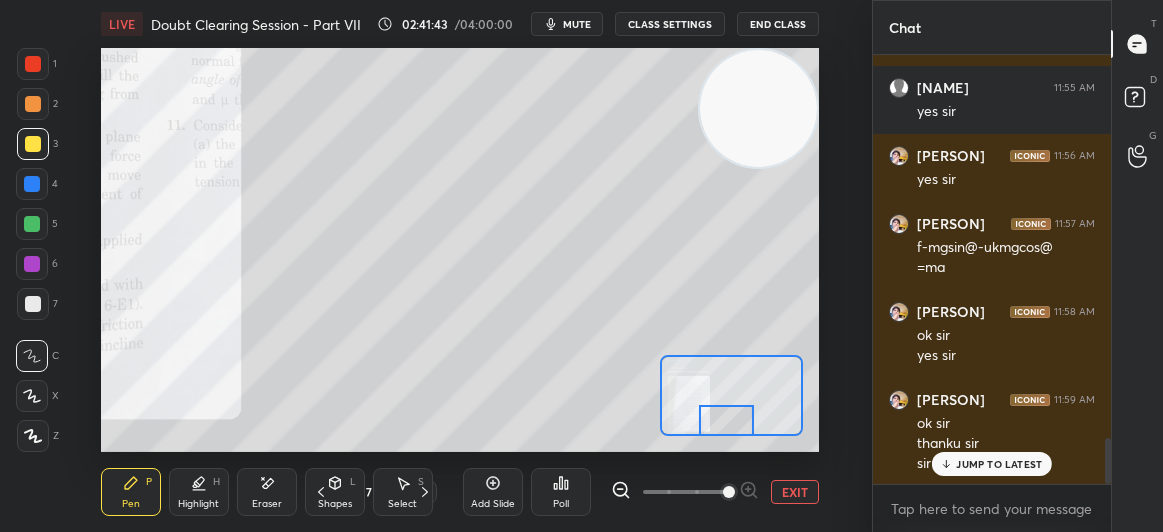 click on "JUMP TO LATEST" at bounding box center (999, 464) 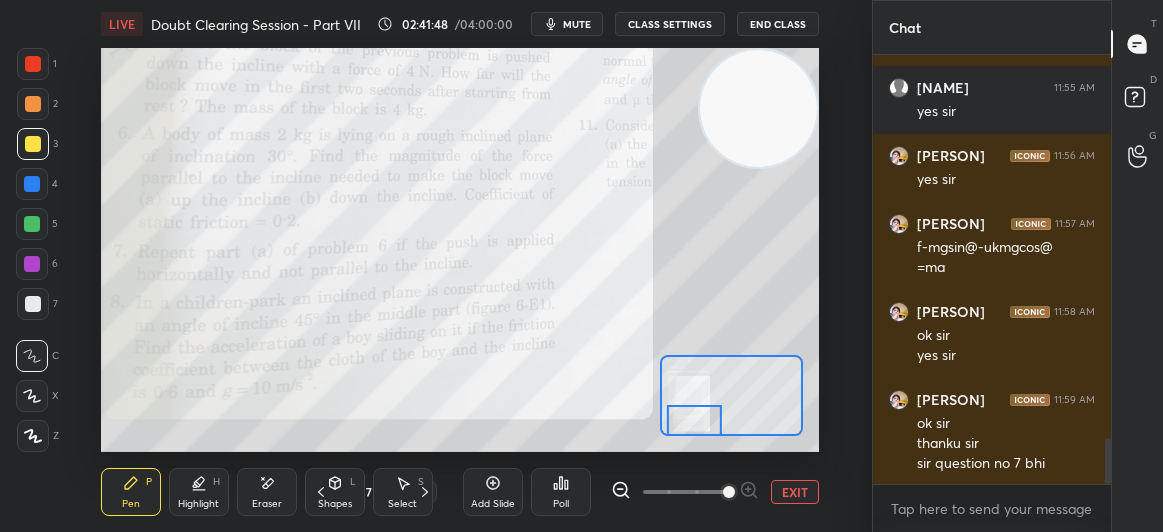 click on "1" at bounding box center [37, 64] 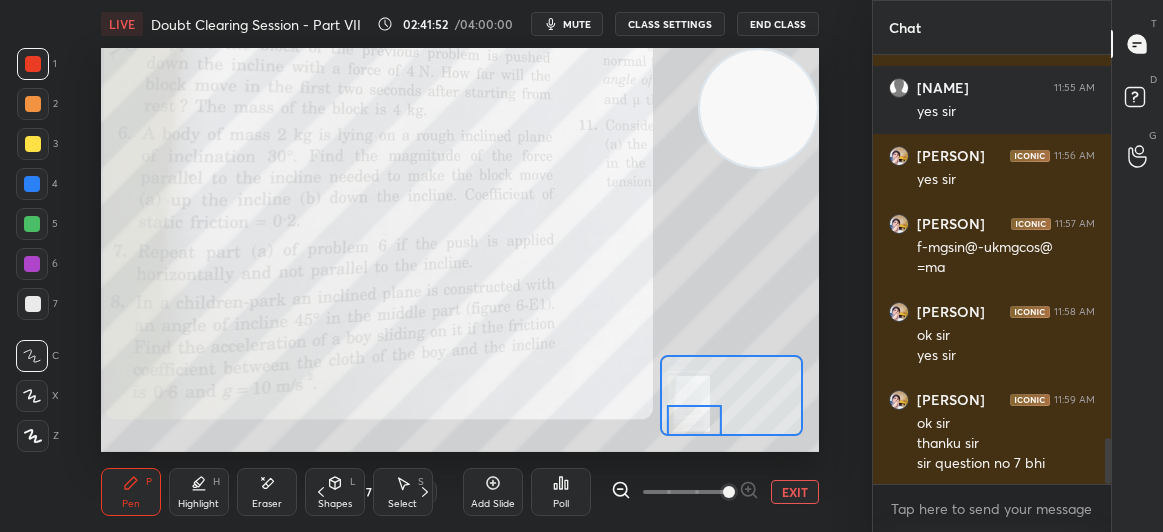 click on "EXIT" at bounding box center (795, 492) 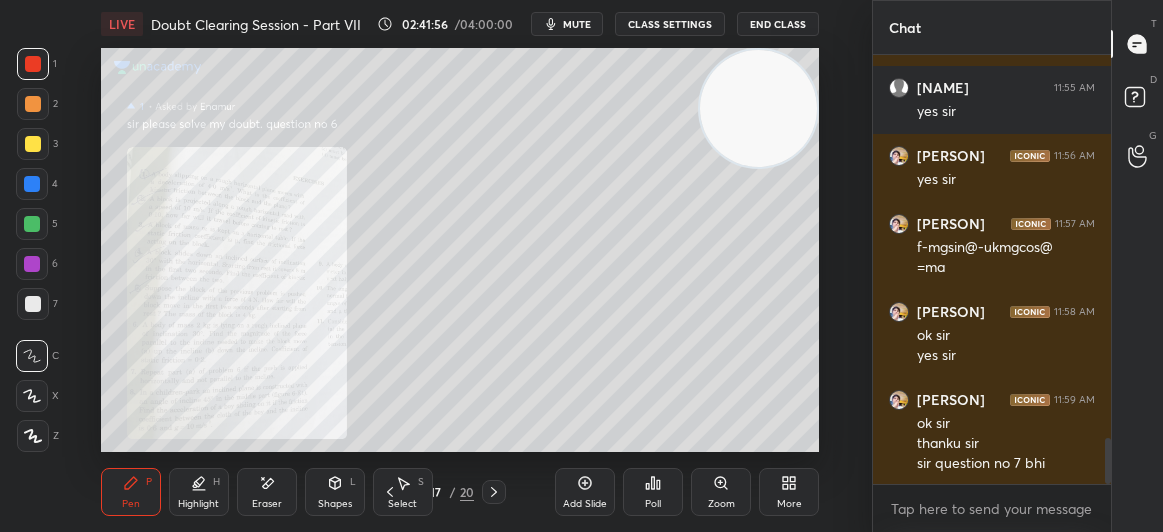 click at bounding box center [33, 144] 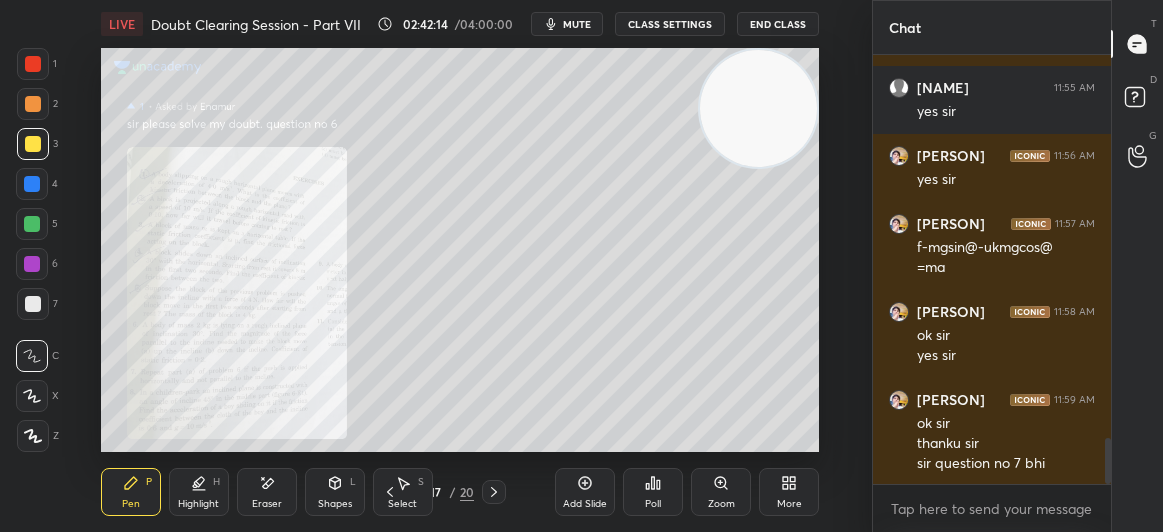 click on "1" at bounding box center (37, 68) 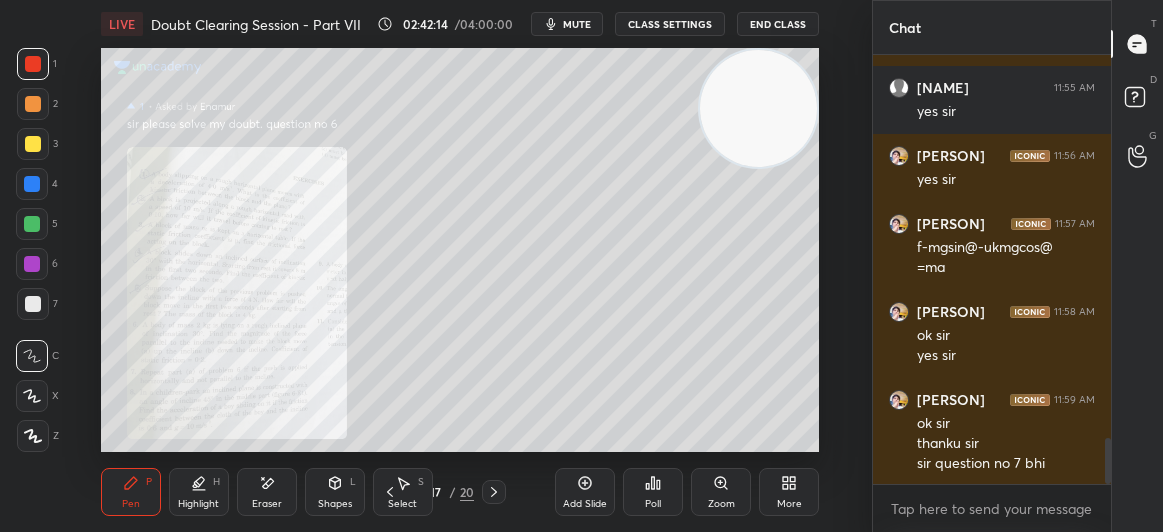 click at bounding box center [33, 64] 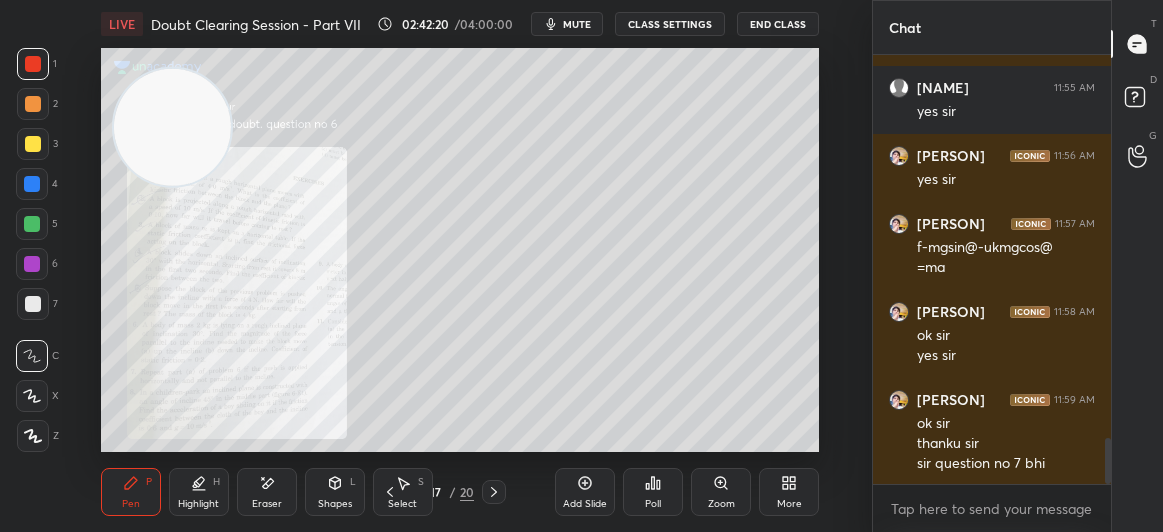 scroll, scrollTop: 3643, scrollLeft: 0, axis: vertical 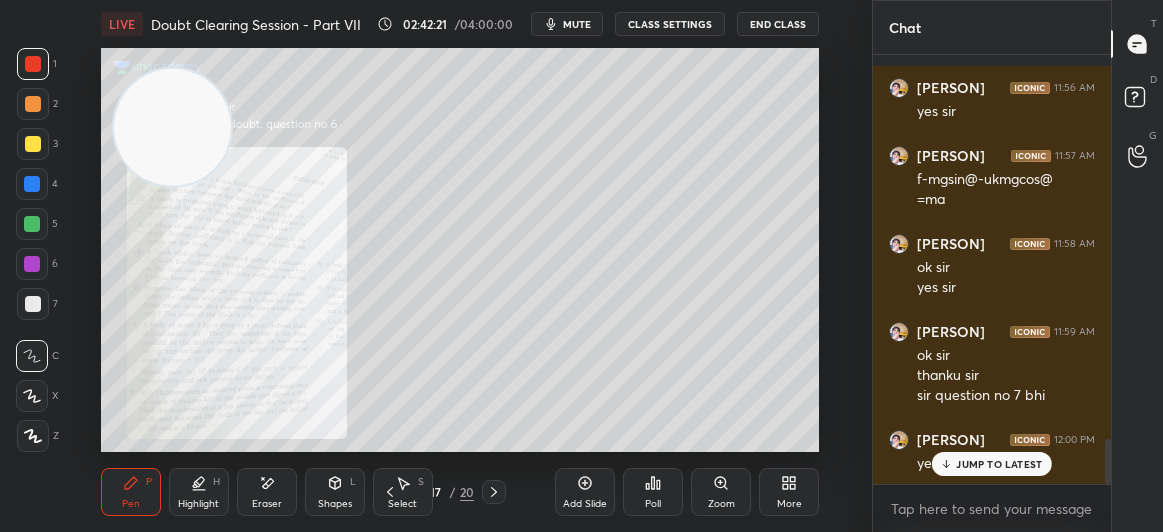 click on "JUMP TO LATEST" at bounding box center [999, 464] 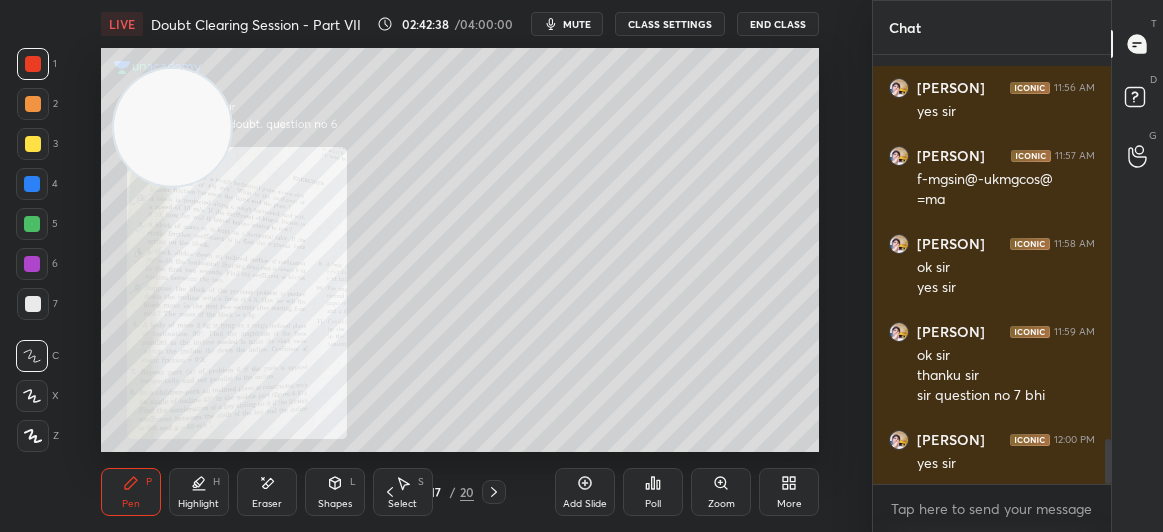 click at bounding box center (33, 144) 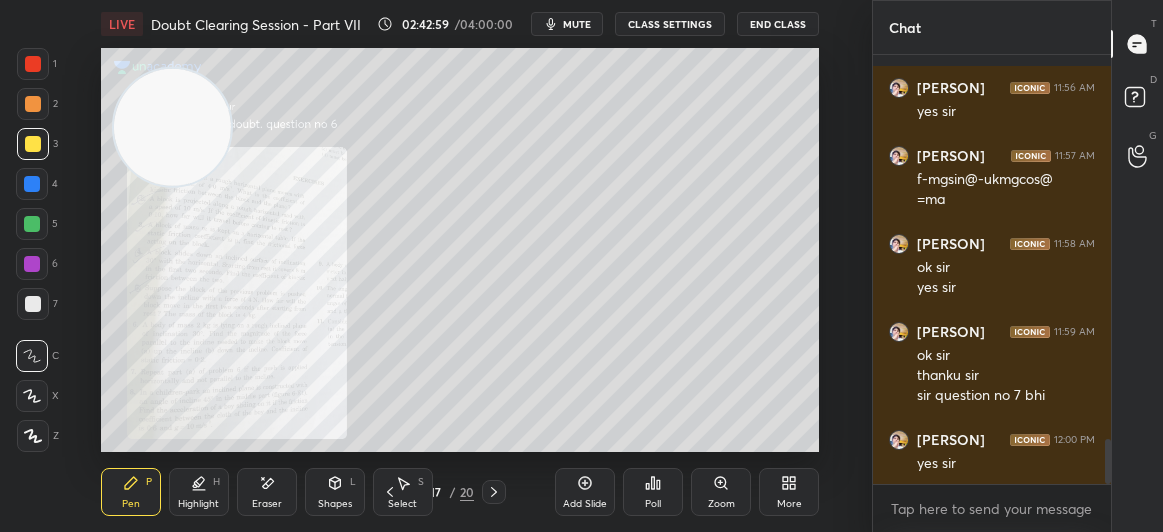 click at bounding box center (33, 64) 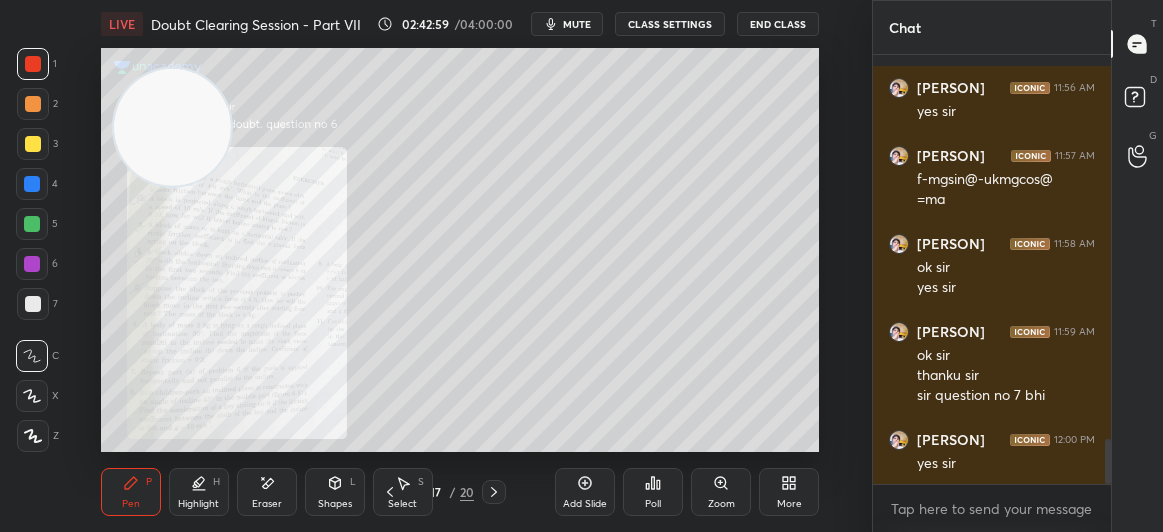 click at bounding box center [33, 64] 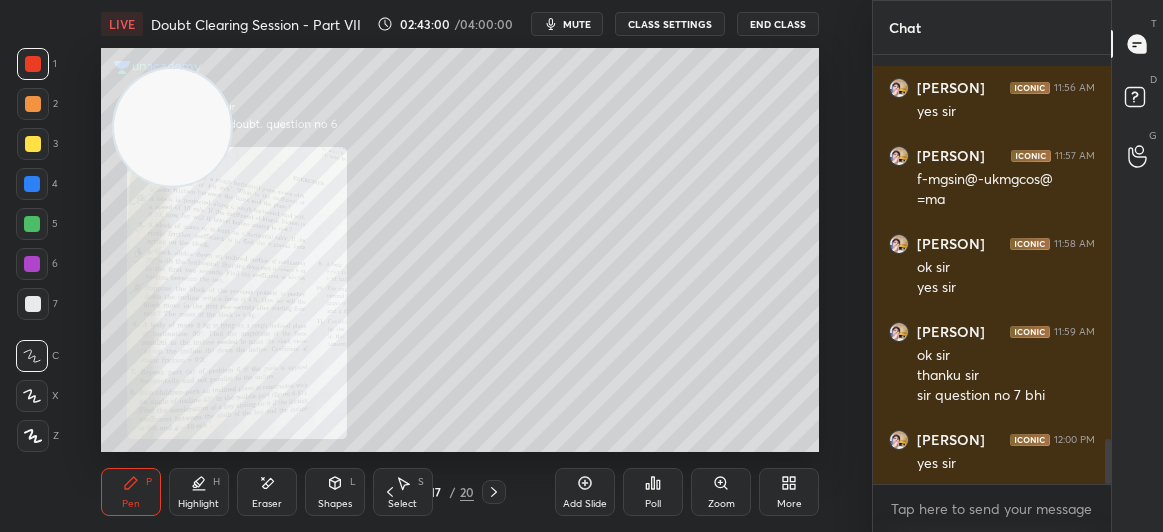click on "D Doubts (D)" at bounding box center [1137, 100] 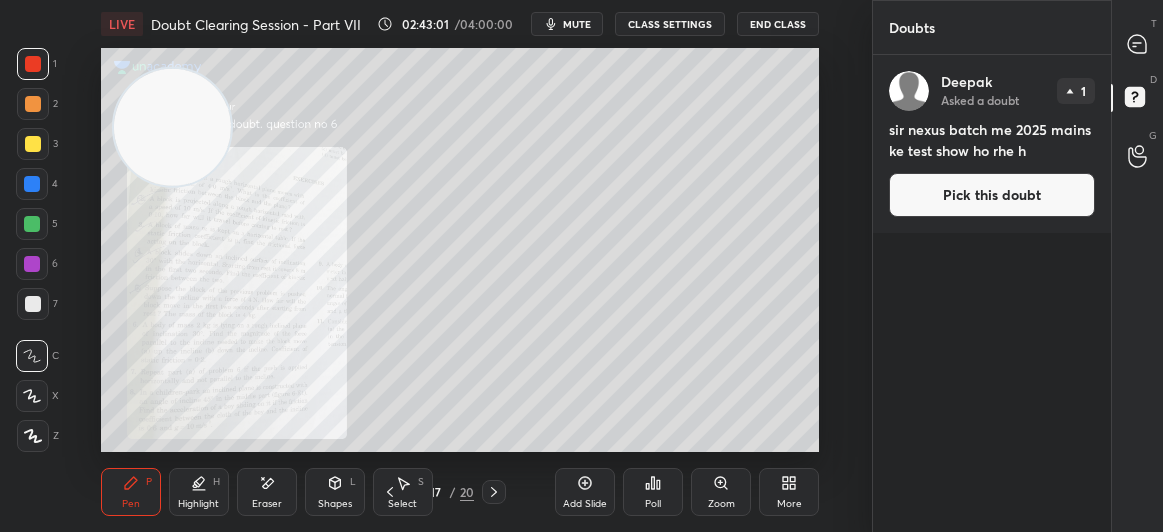 click on "Pick this doubt" at bounding box center (992, 195) 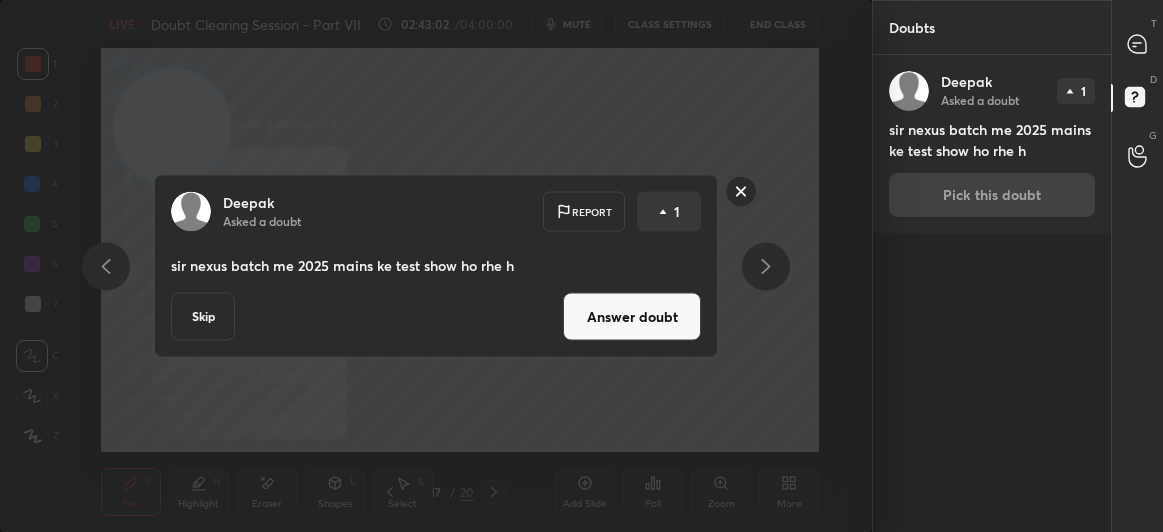 click 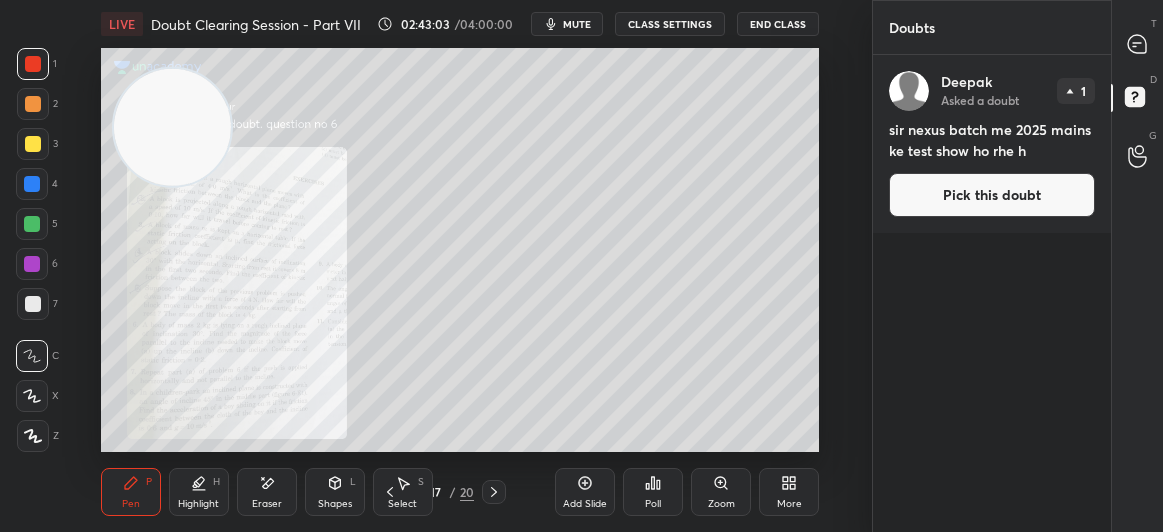 click 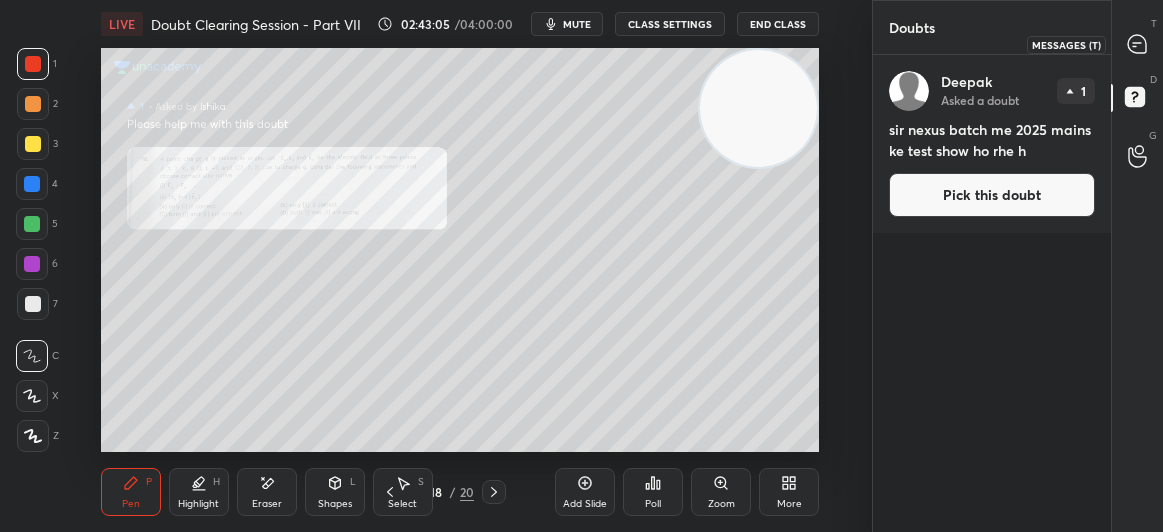 click at bounding box center [1138, 44] 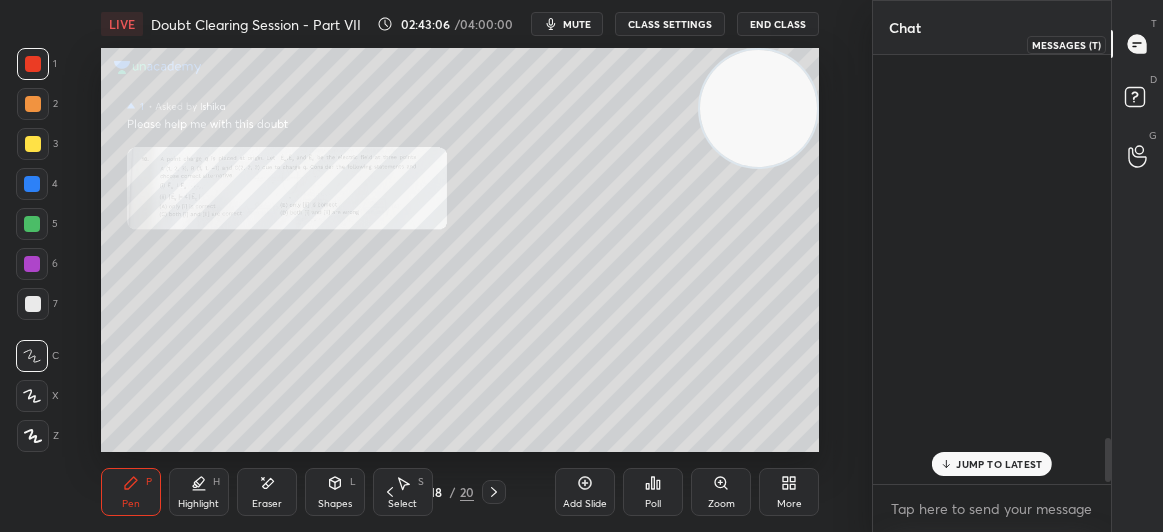 click at bounding box center [1138, 44] 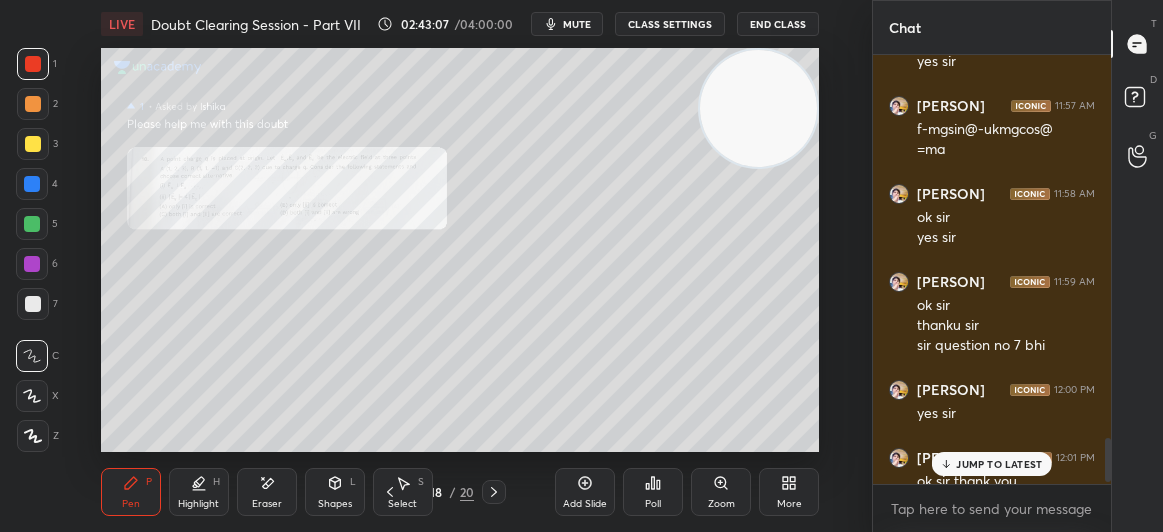 click on "JUMP TO LATEST" at bounding box center [999, 464] 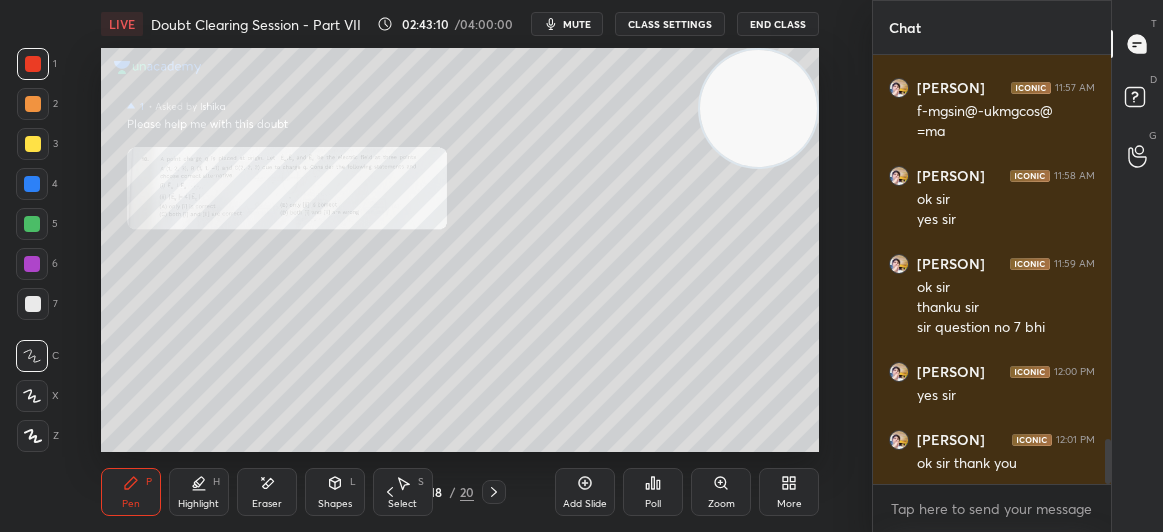 click on "Zoom" at bounding box center (721, 504) 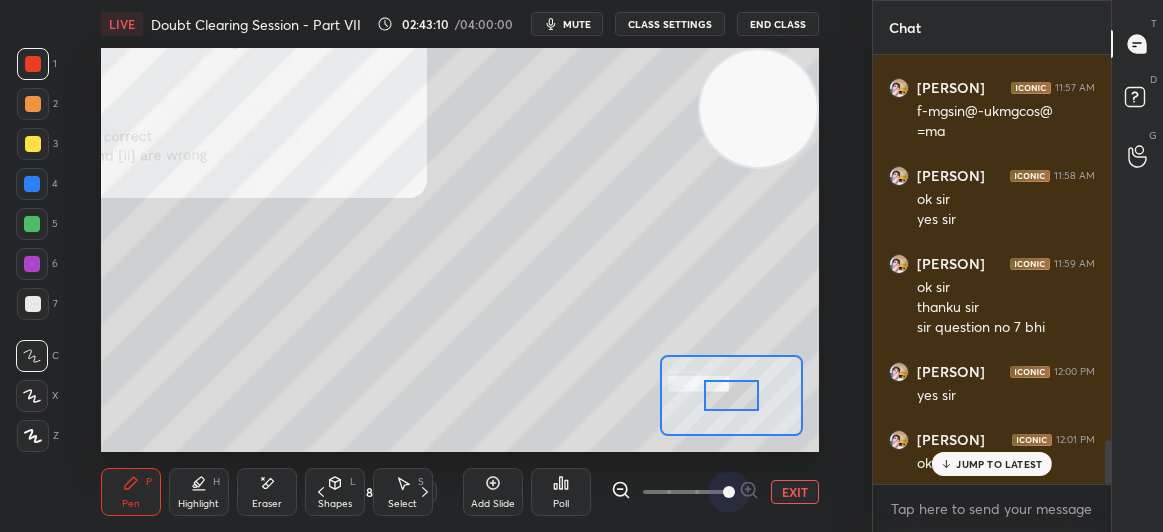 scroll, scrollTop: 3779, scrollLeft: 0, axis: vertical 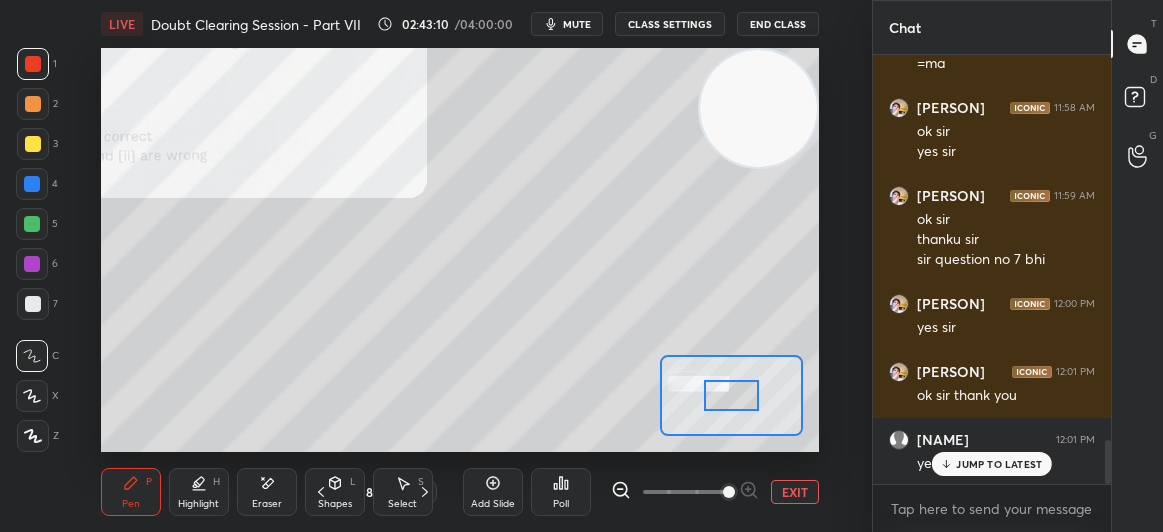 click at bounding box center (729, 492) 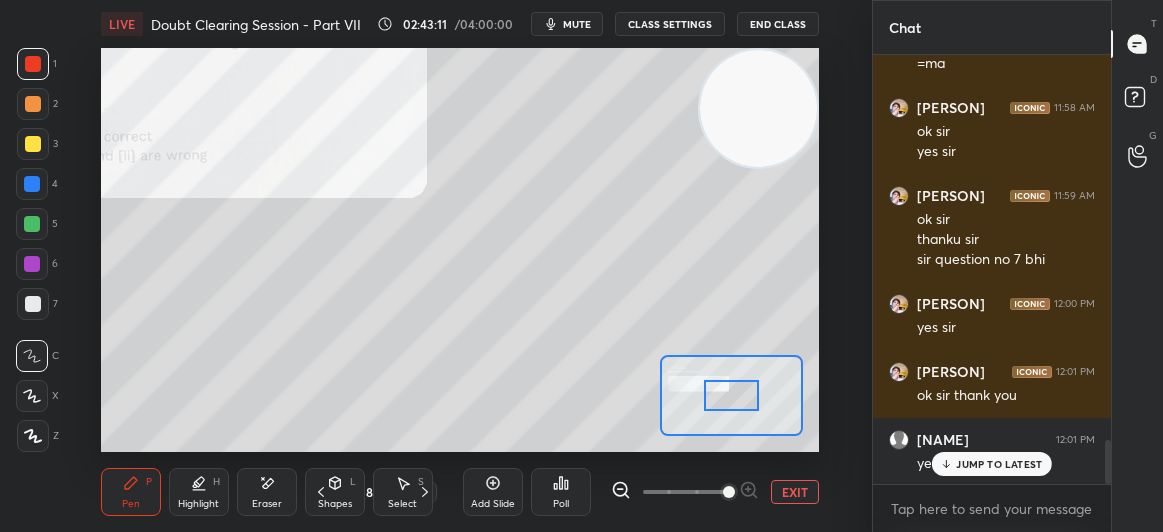 click 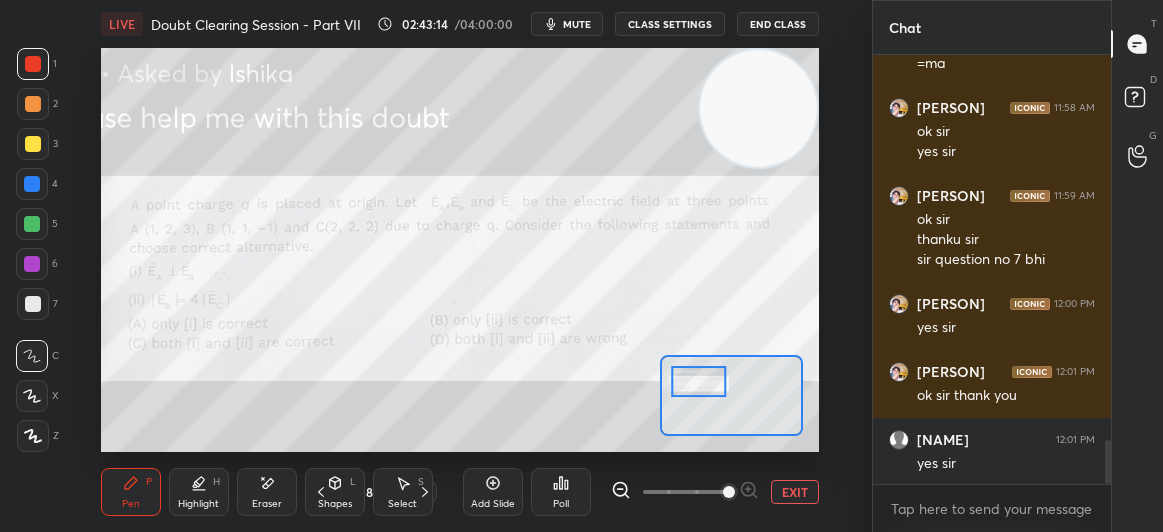 click on "3" at bounding box center [37, 148] 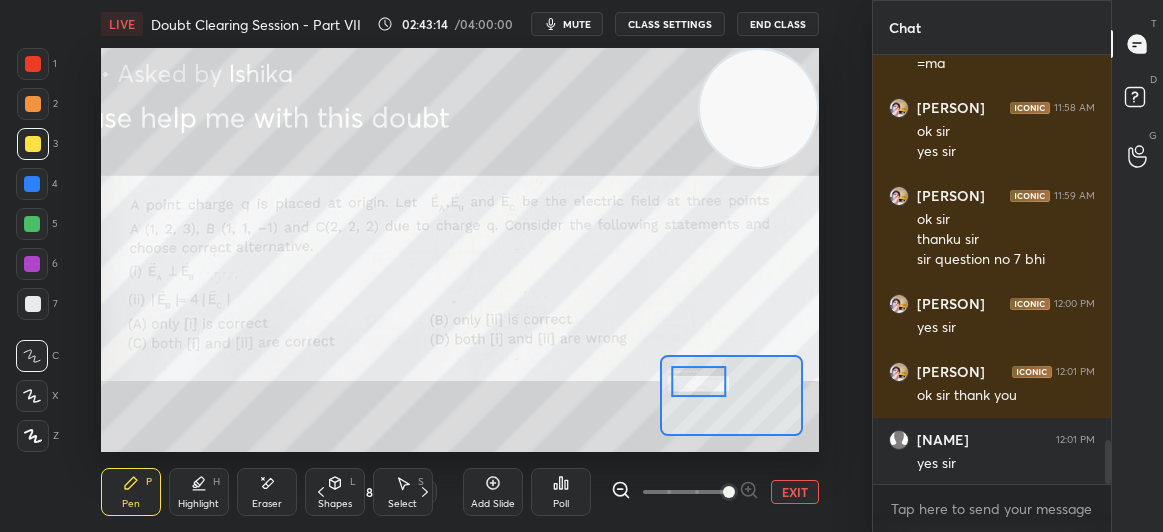 click at bounding box center [33, 144] 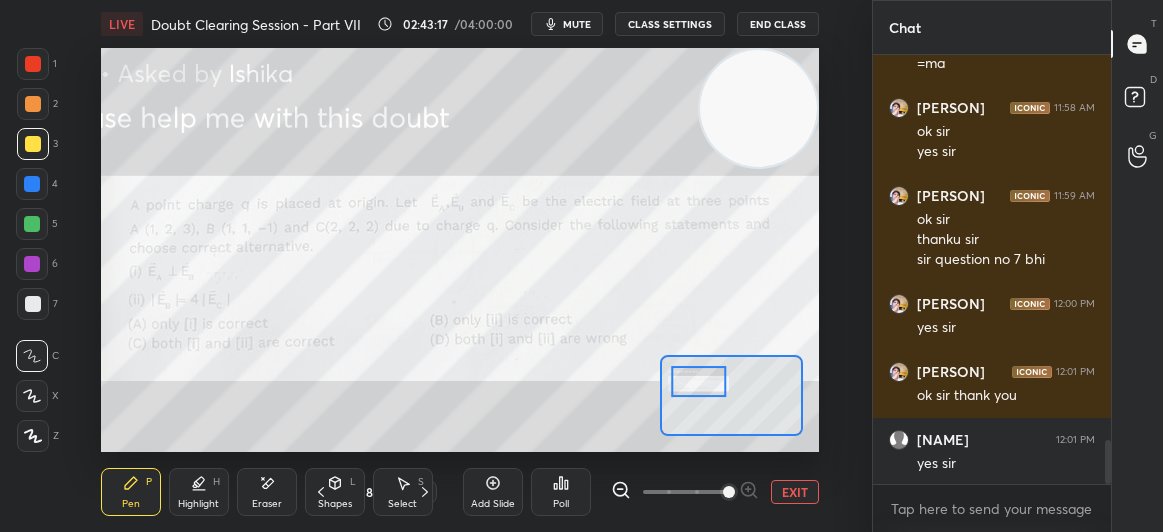 click at bounding box center [33, 64] 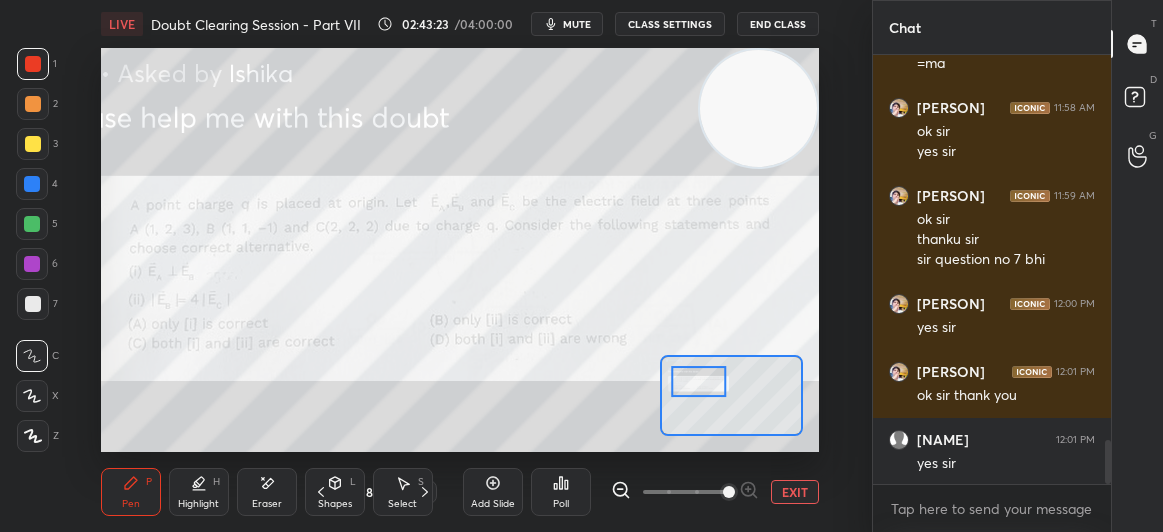 click 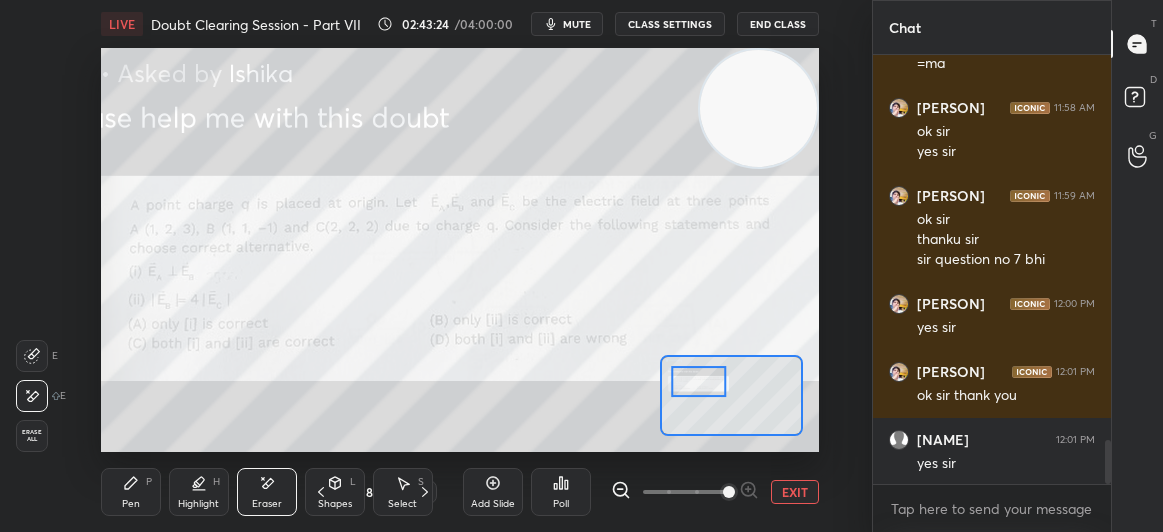 click on "Pen P" at bounding box center (131, 492) 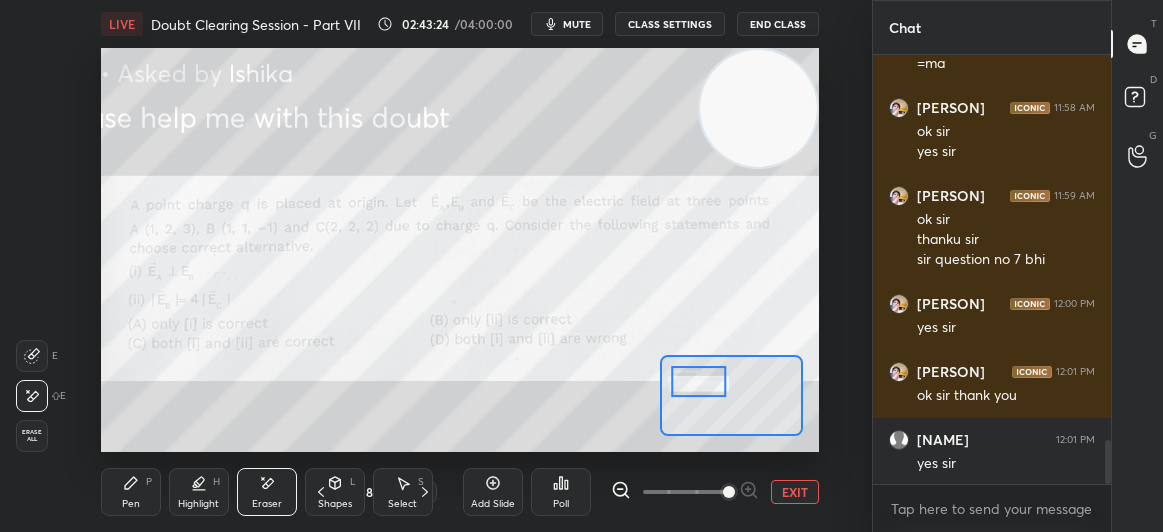 click on "P" at bounding box center (149, 482) 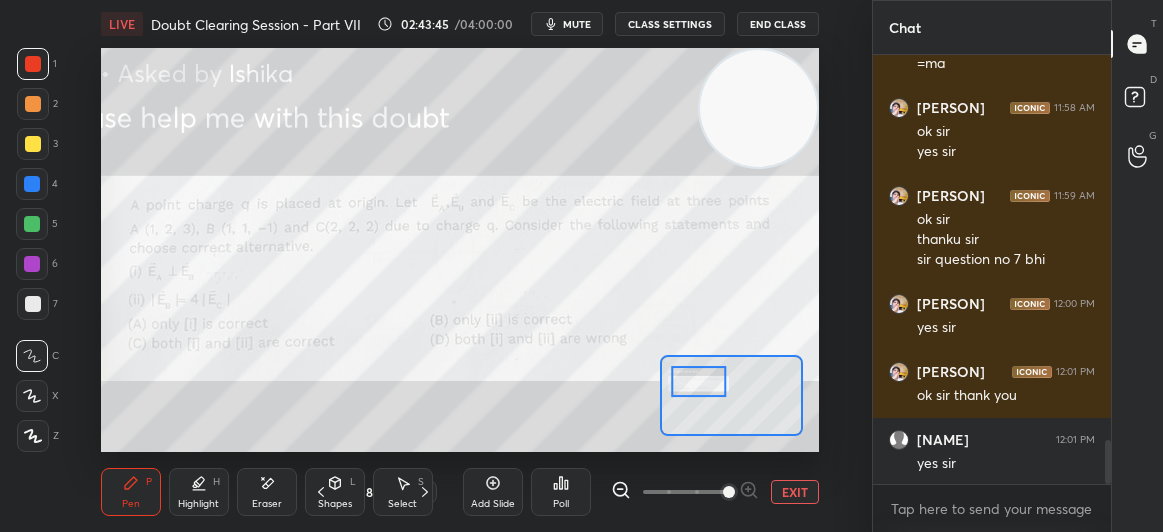 click on "EXIT" at bounding box center [795, 492] 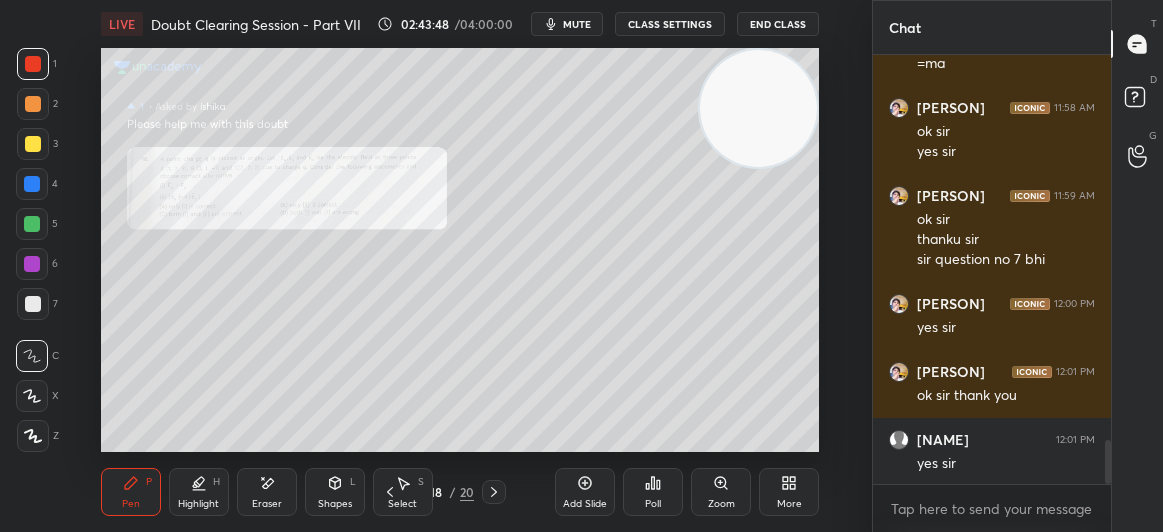 click at bounding box center [33, 144] 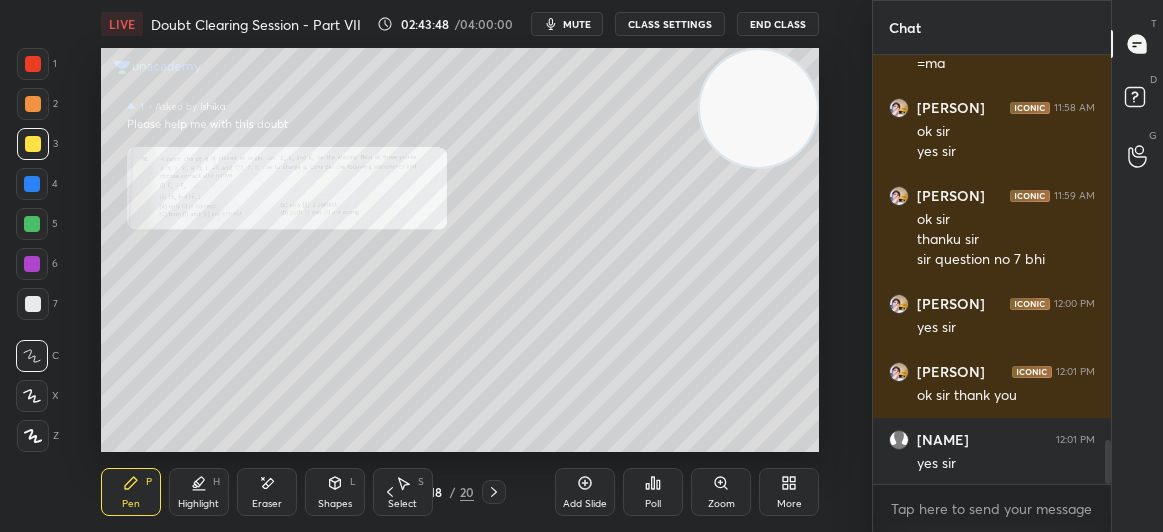 click at bounding box center [33, 144] 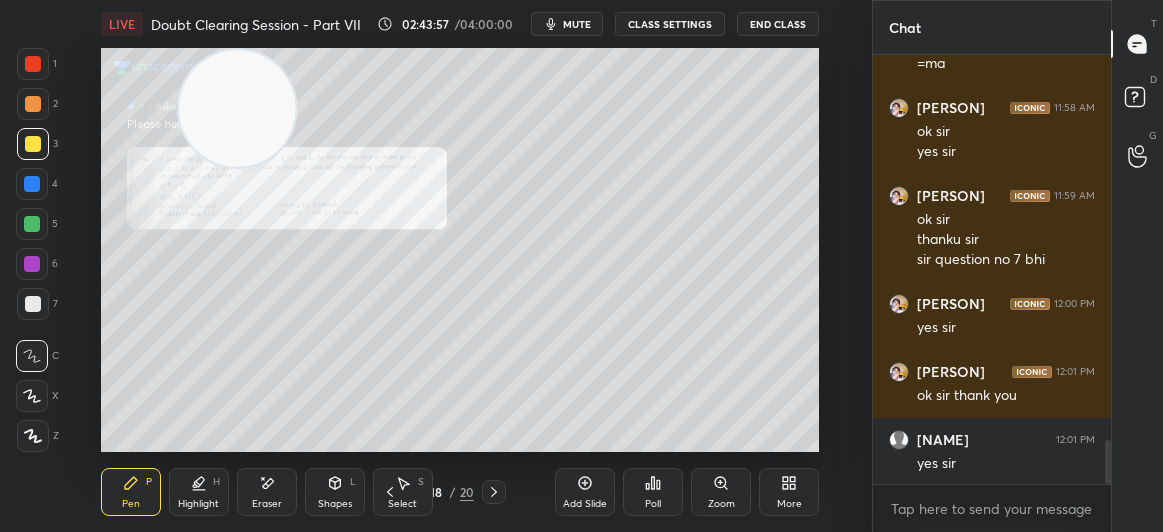 click at bounding box center [33, 304] 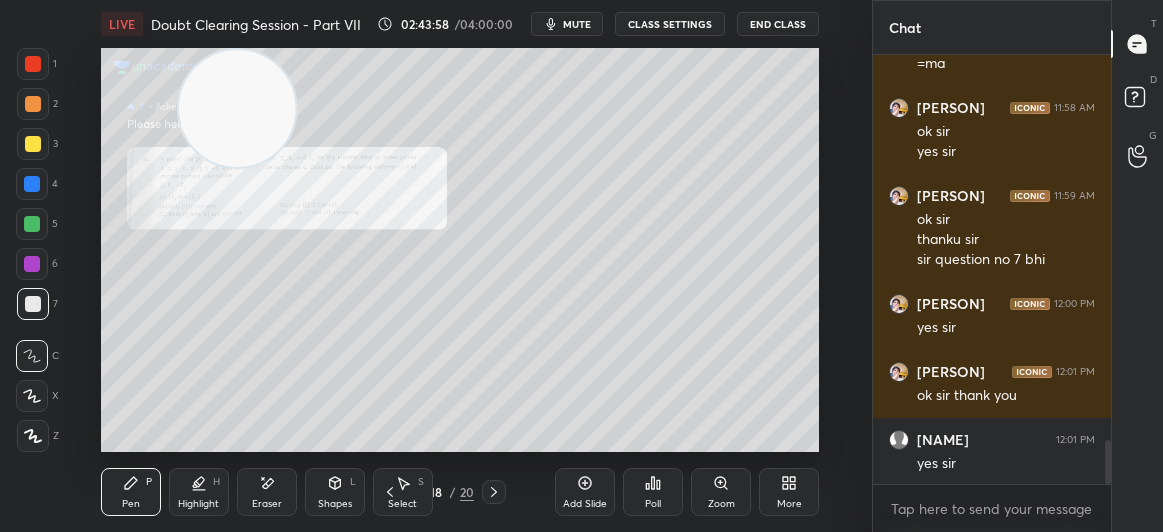 click at bounding box center (33, 304) 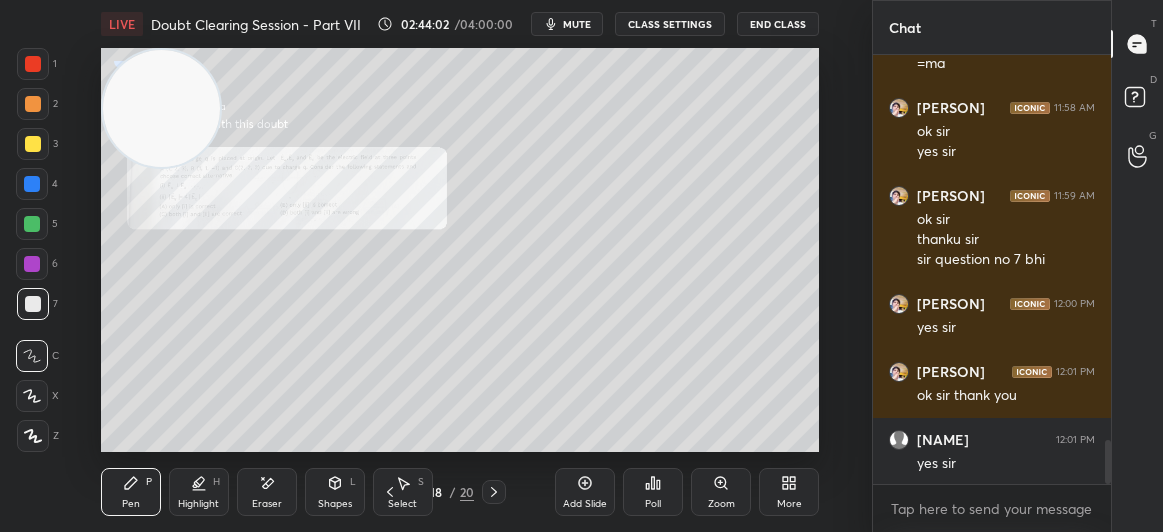 click 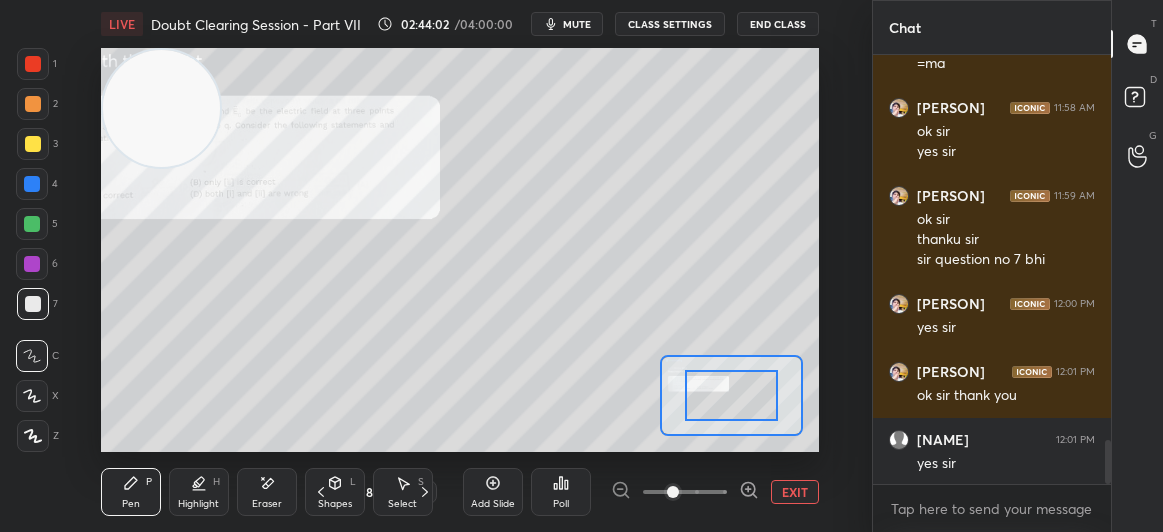 click at bounding box center [673, 492] 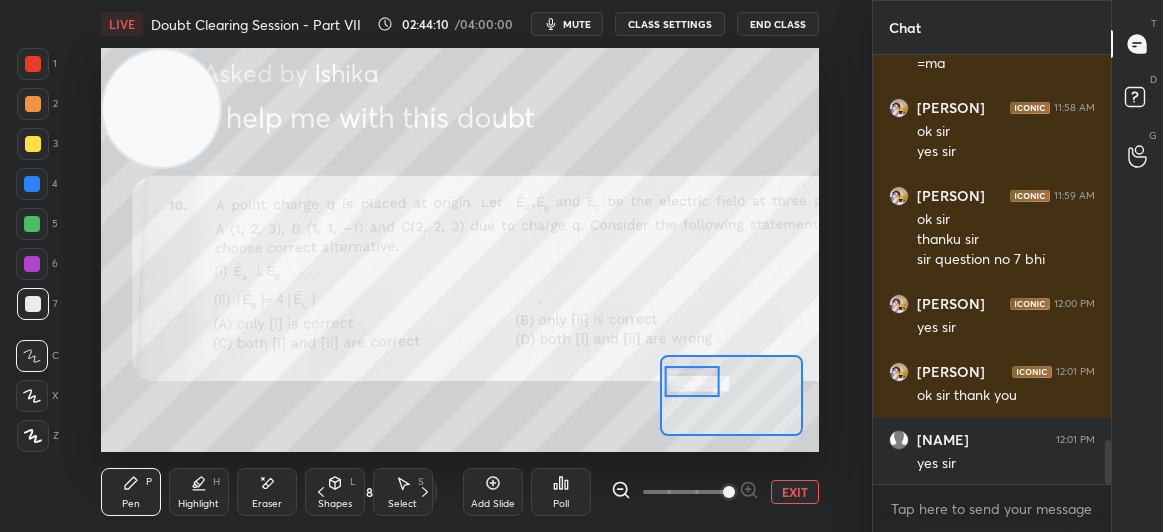 click on "EXIT" at bounding box center (795, 492) 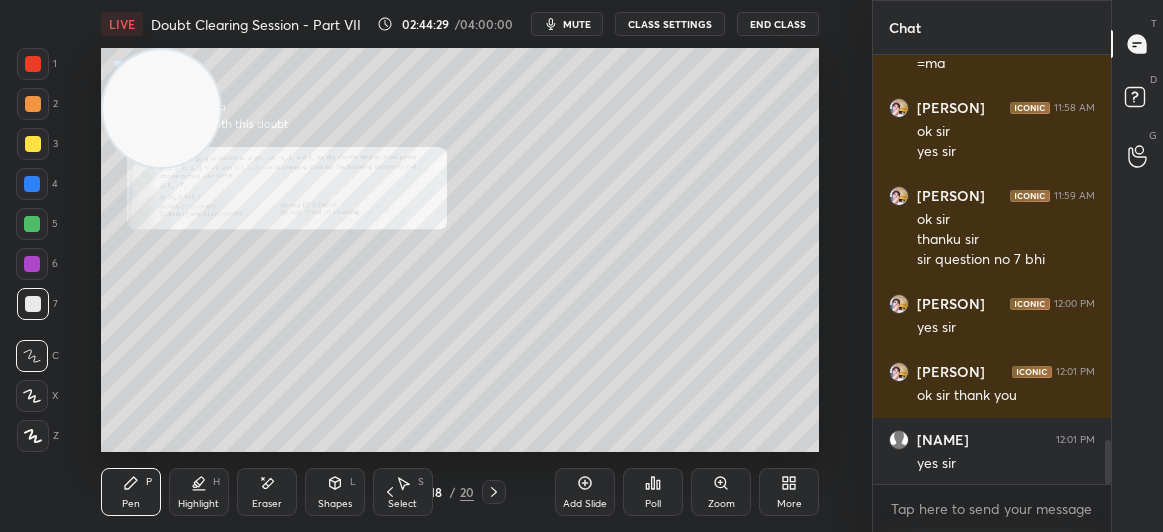 click at bounding box center [33, 144] 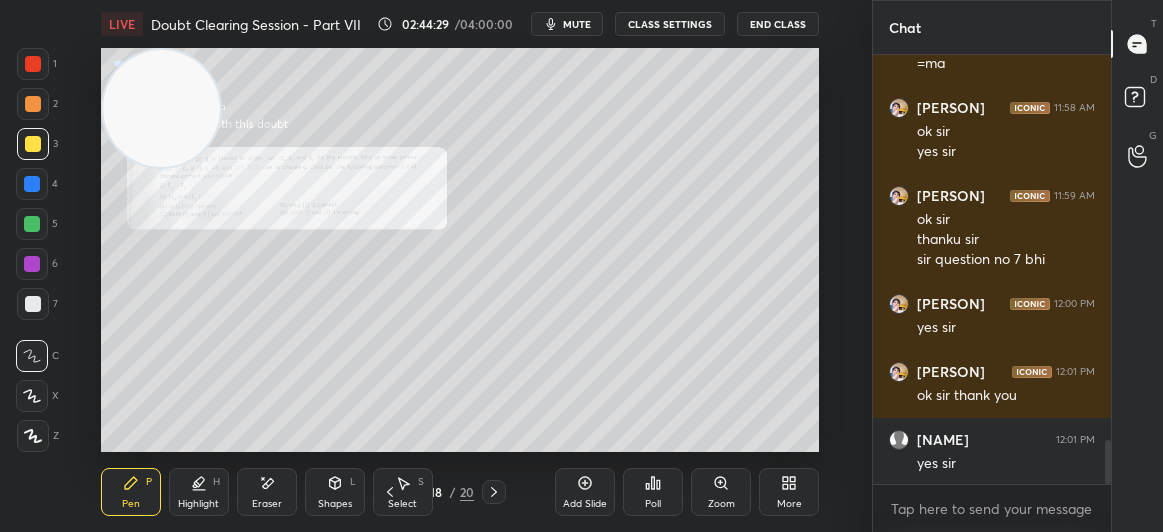 click on "1 2 3 4 5 6 7 C X Z E E Erase all   H H" at bounding box center [32, 250] 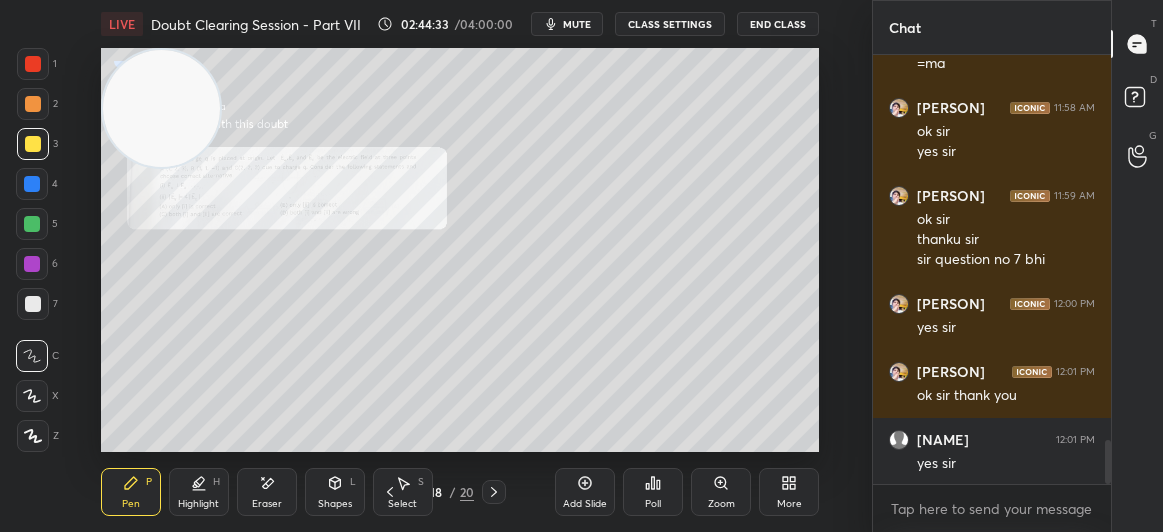 click on "1 2 3 4 5 6 7 C X Z E E Erase all   H H" at bounding box center (32, 250) 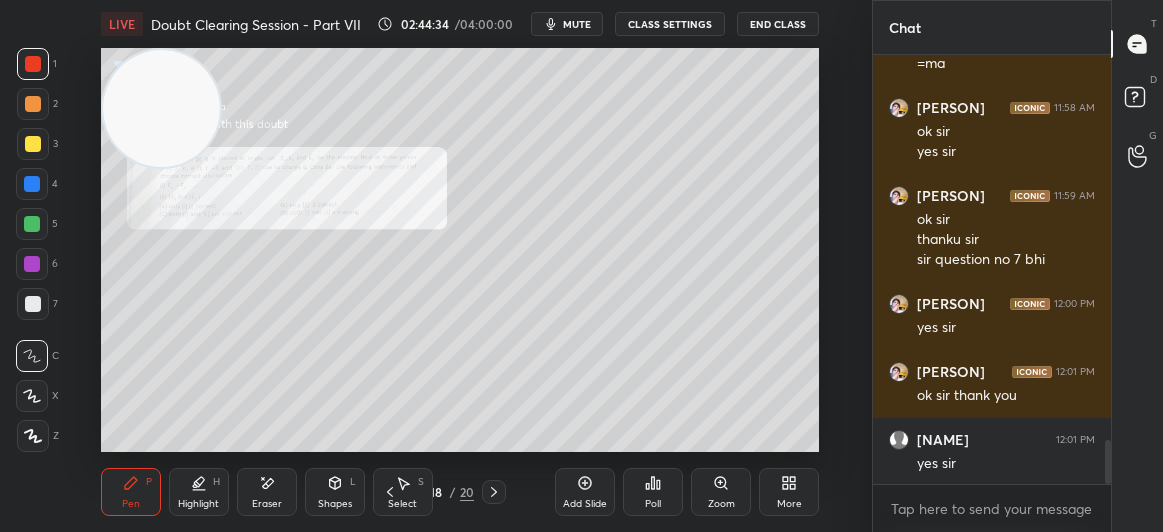 click at bounding box center (33, 64) 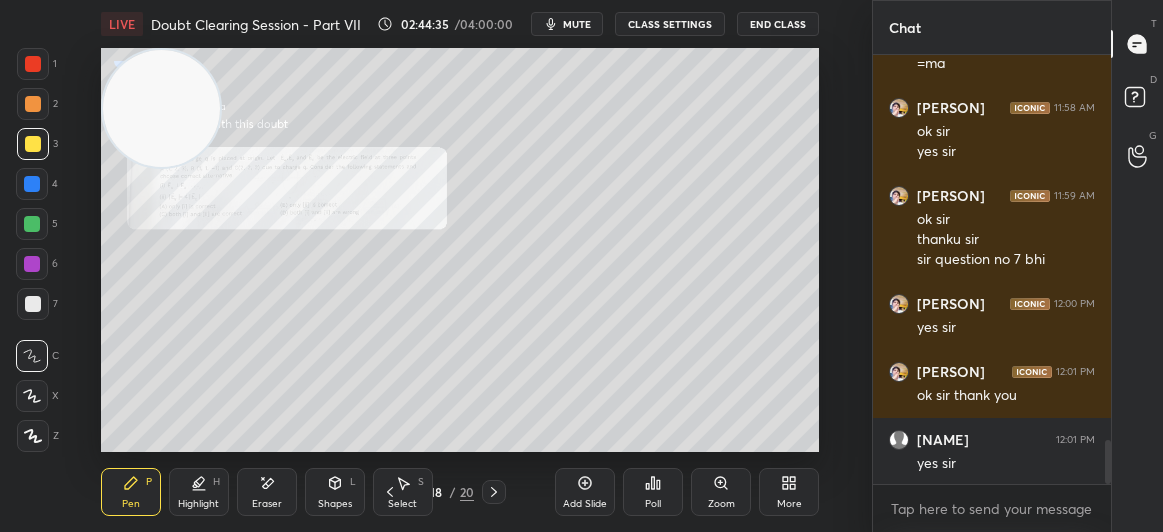 click at bounding box center (33, 144) 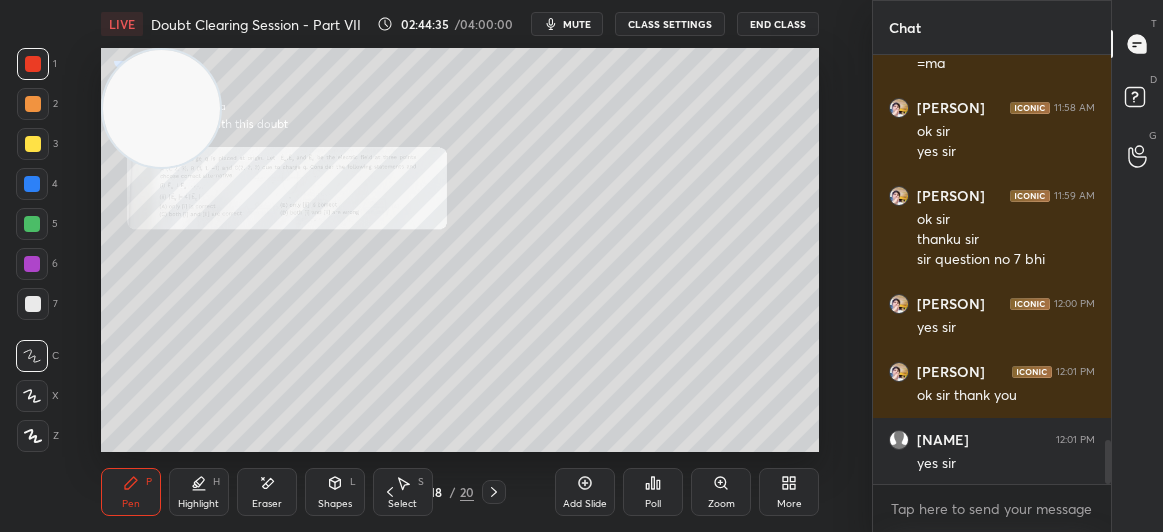 click at bounding box center [33, 64] 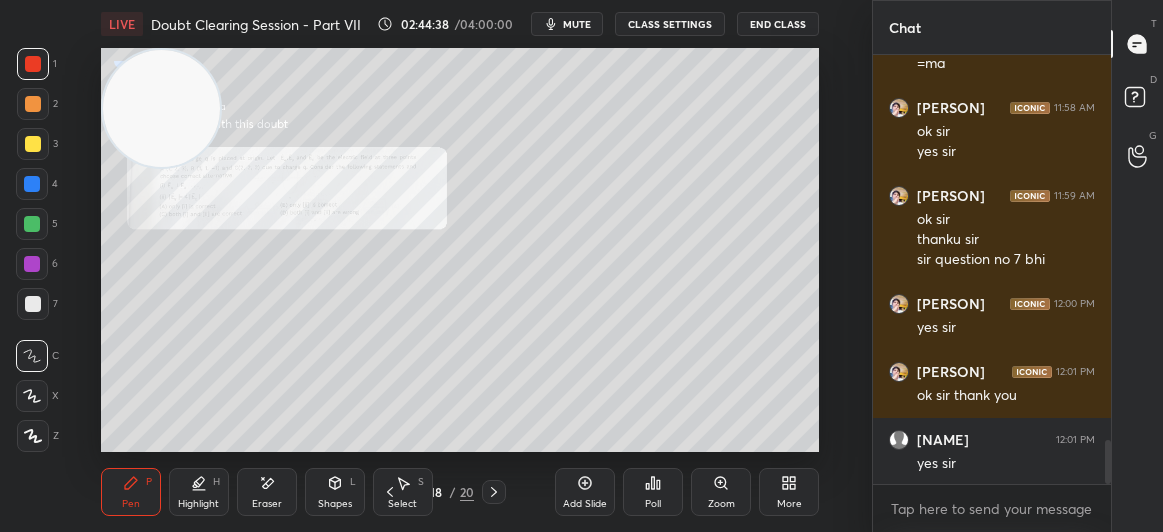 click at bounding box center (33, 144) 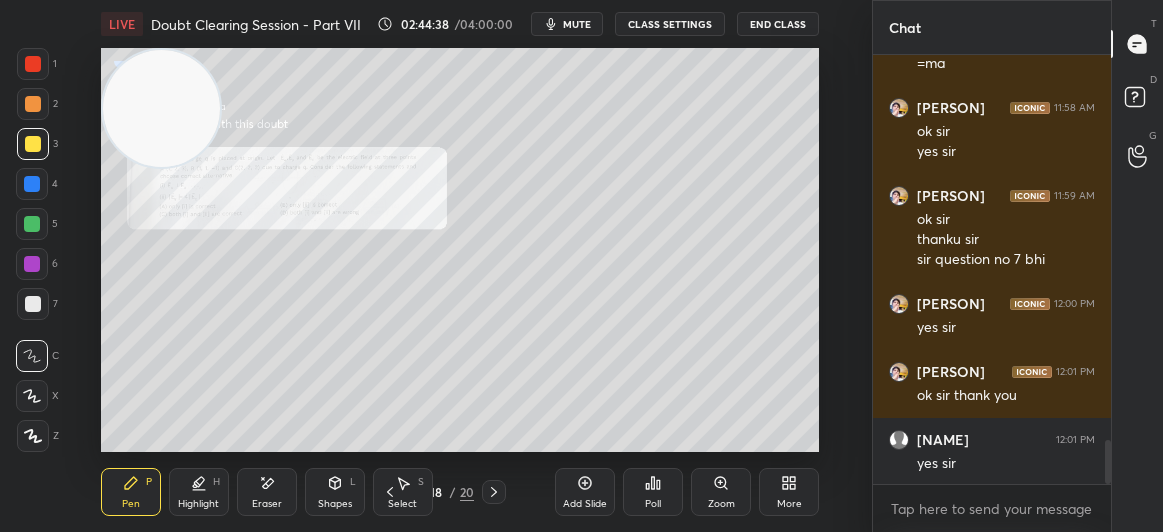 click at bounding box center [33, 144] 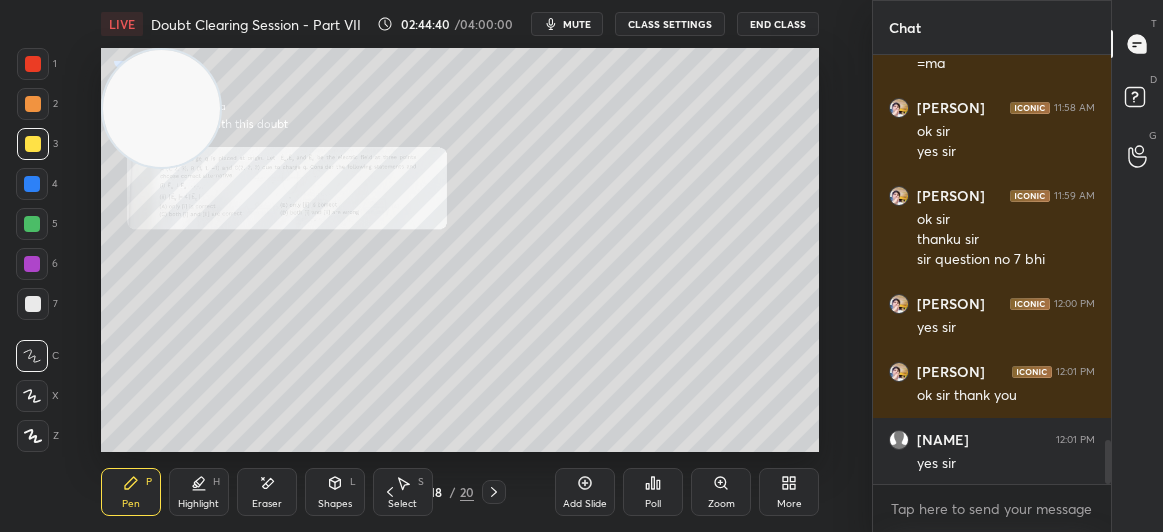 click at bounding box center (32, 224) 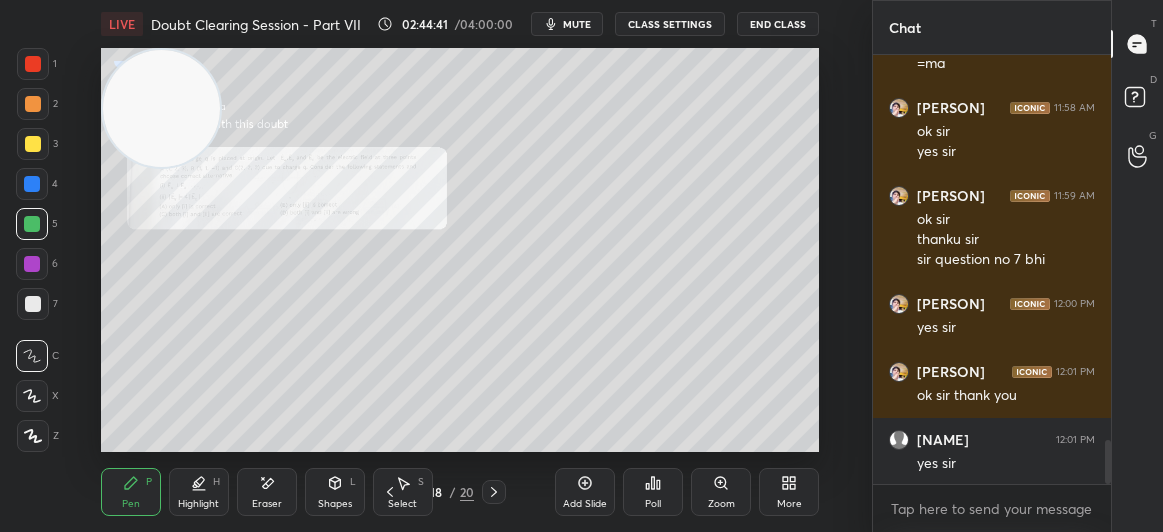 click at bounding box center [32, 224] 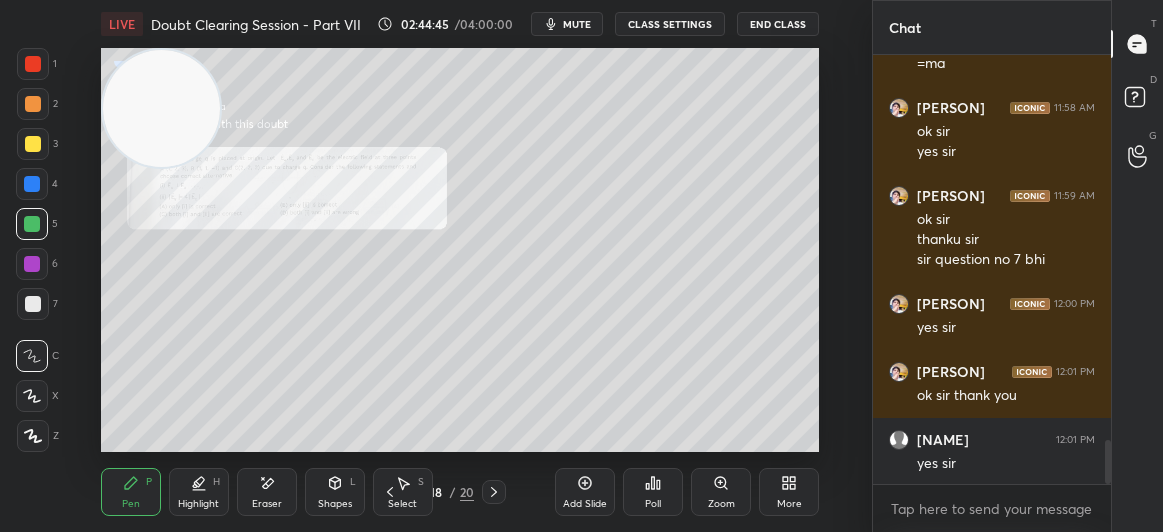 click on "Zoom" at bounding box center (721, 492) 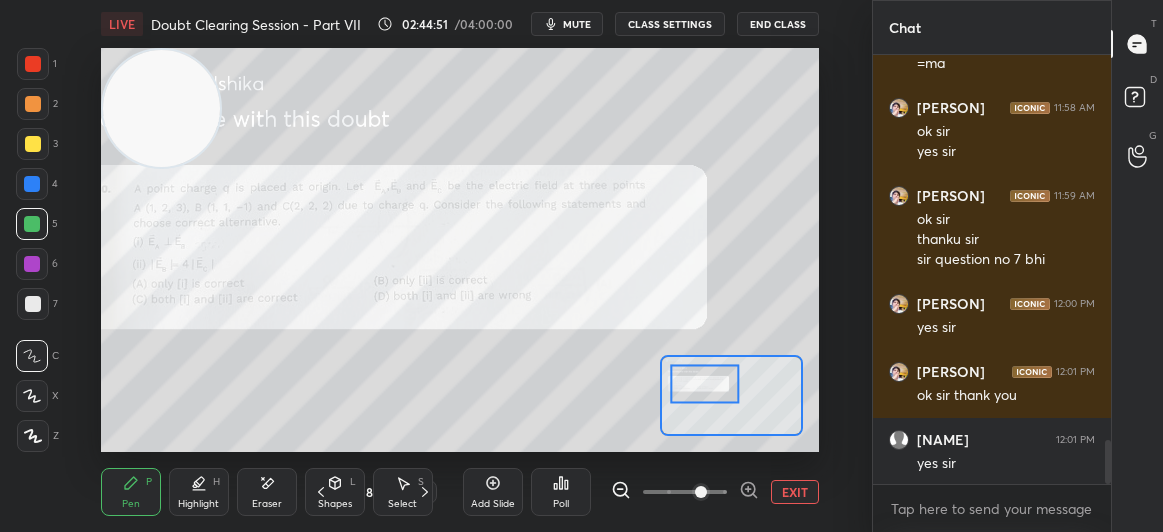 click on "EXIT" at bounding box center (795, 492) 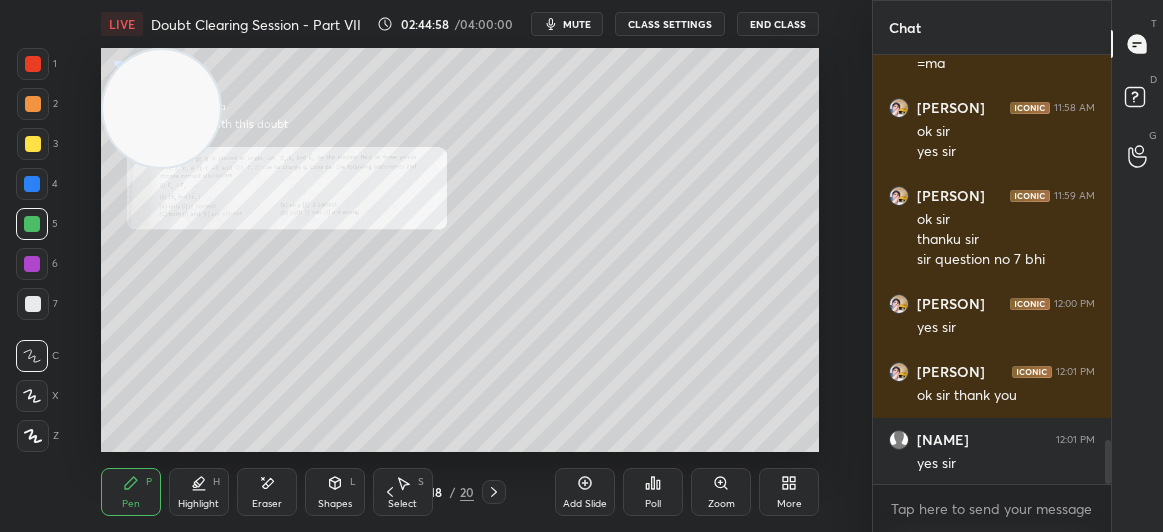 click at bounding box center (33, 144) 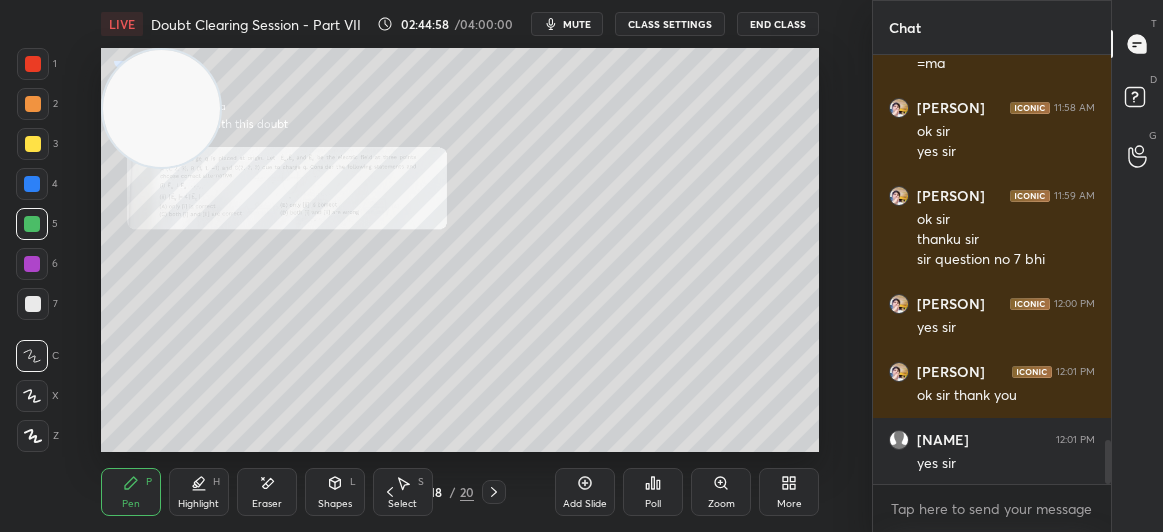 click at bounding box center [33, 144] 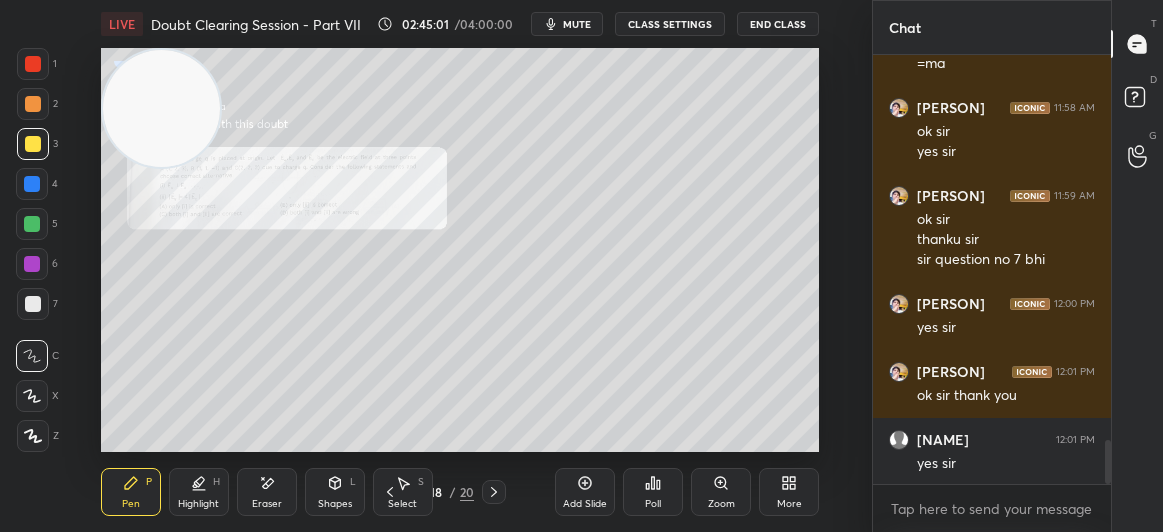 click 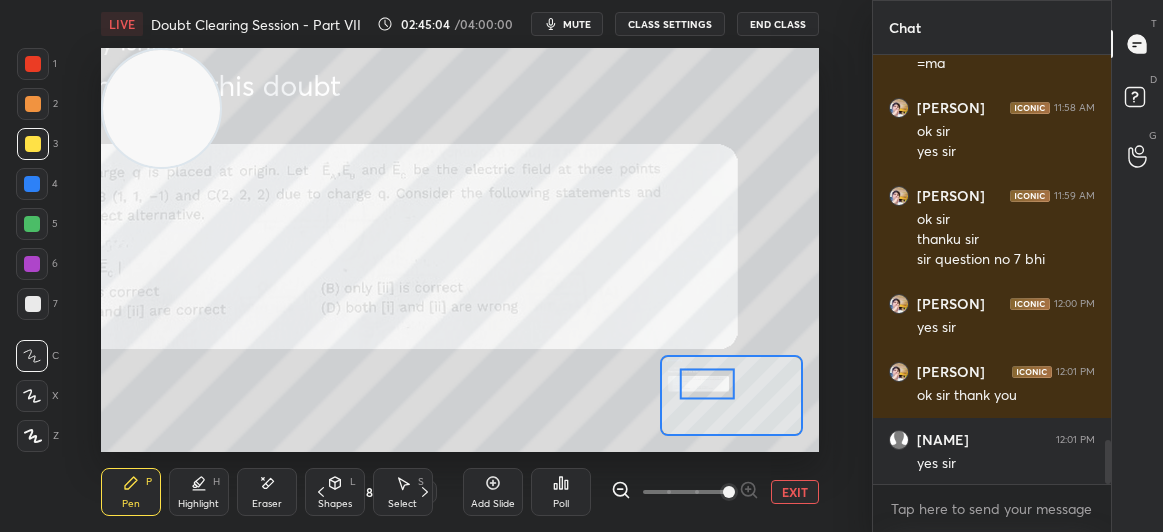 click on "EXIT" at bounding box center (795, 492) 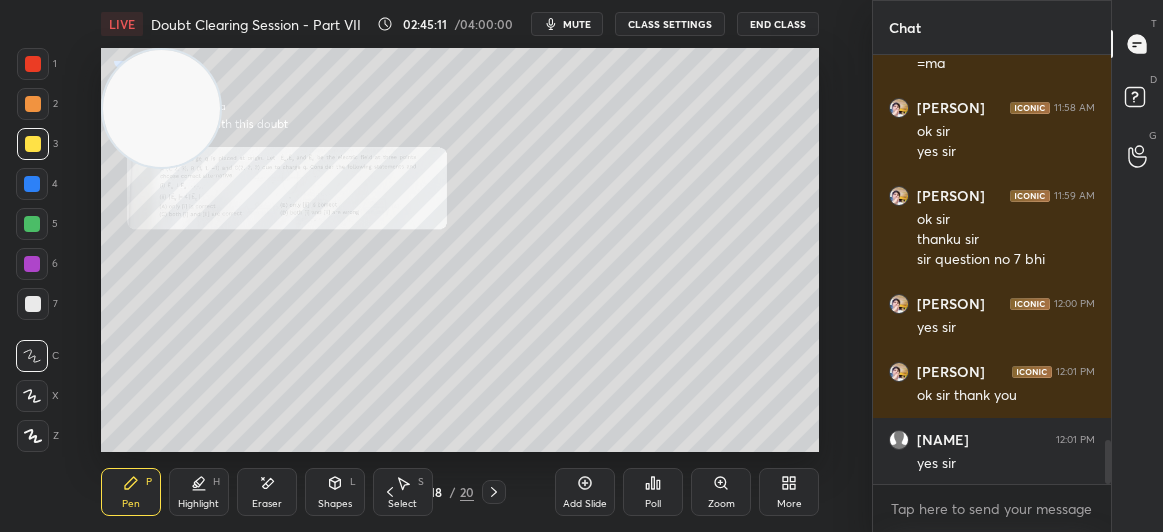 click on "Zoom" at bounding box center (721, 504) 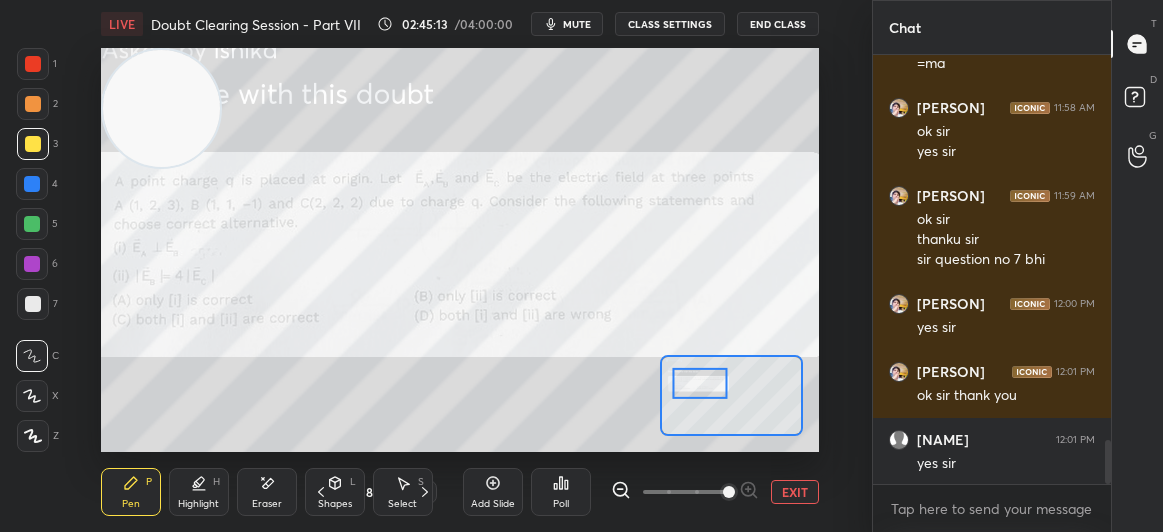 click on "EXIT" at bounding box center [795, 492] 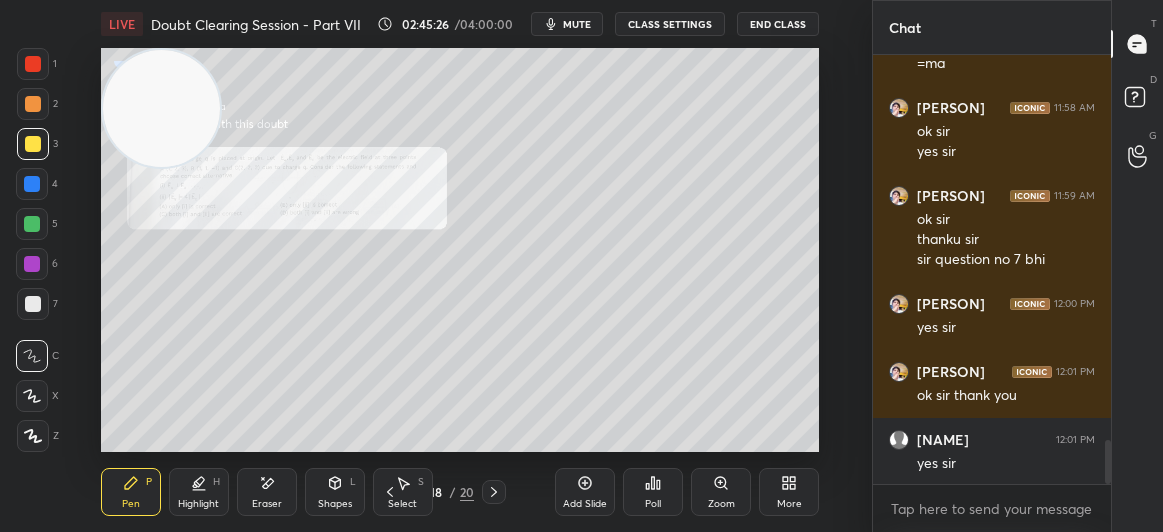 click on "Zoom" at bounding box center [721, 504] 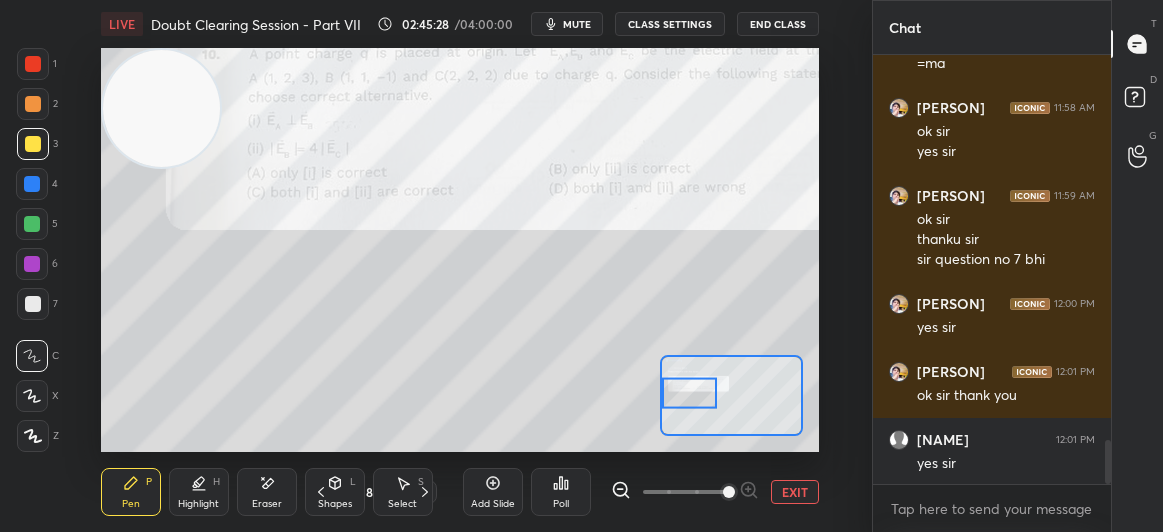 click at bounding box center (33, 64) 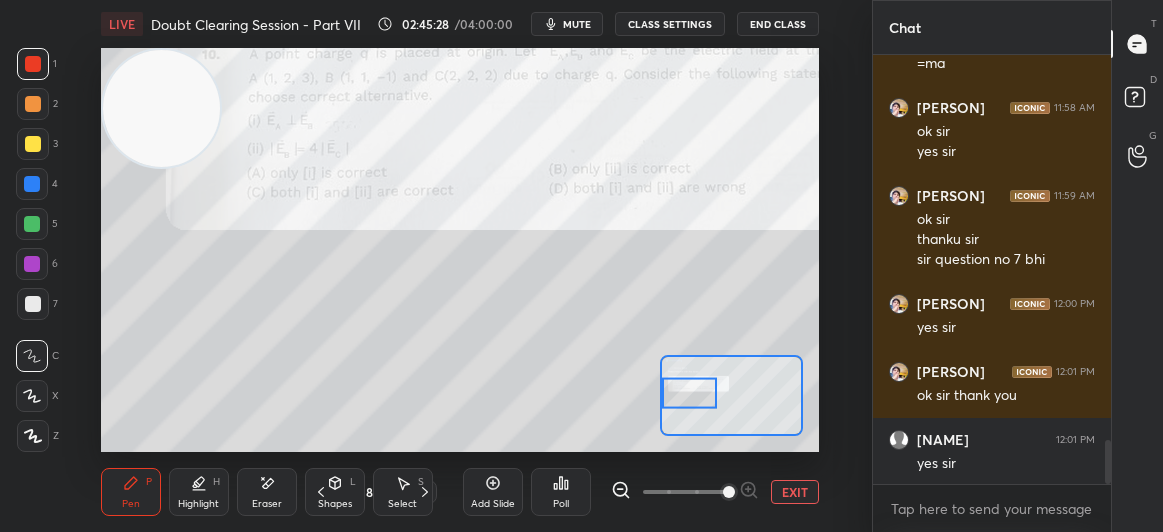 click at bounding box center (33, 64) 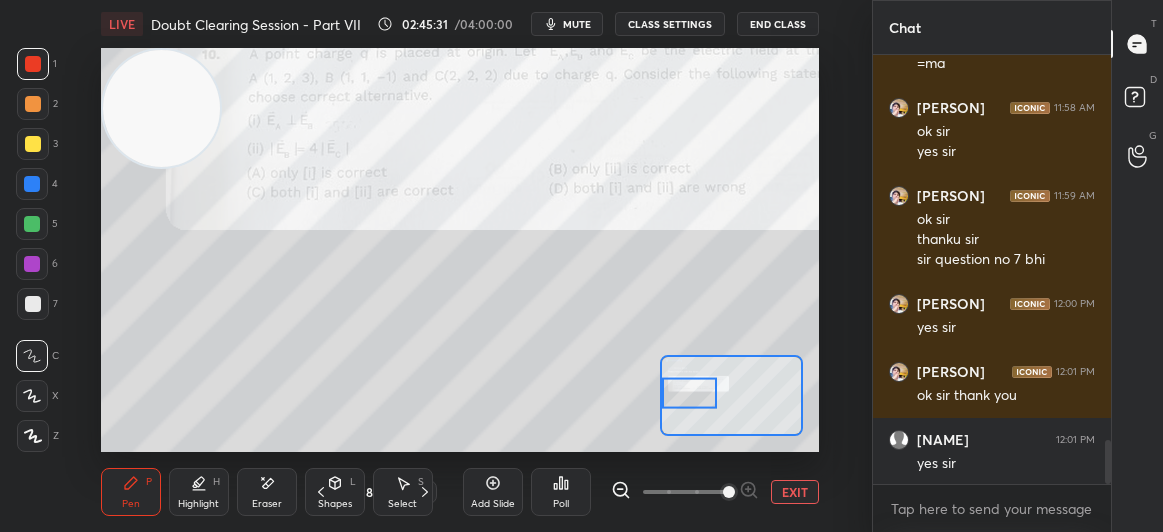 click on "EXIT" at bounding box center [795, 492] 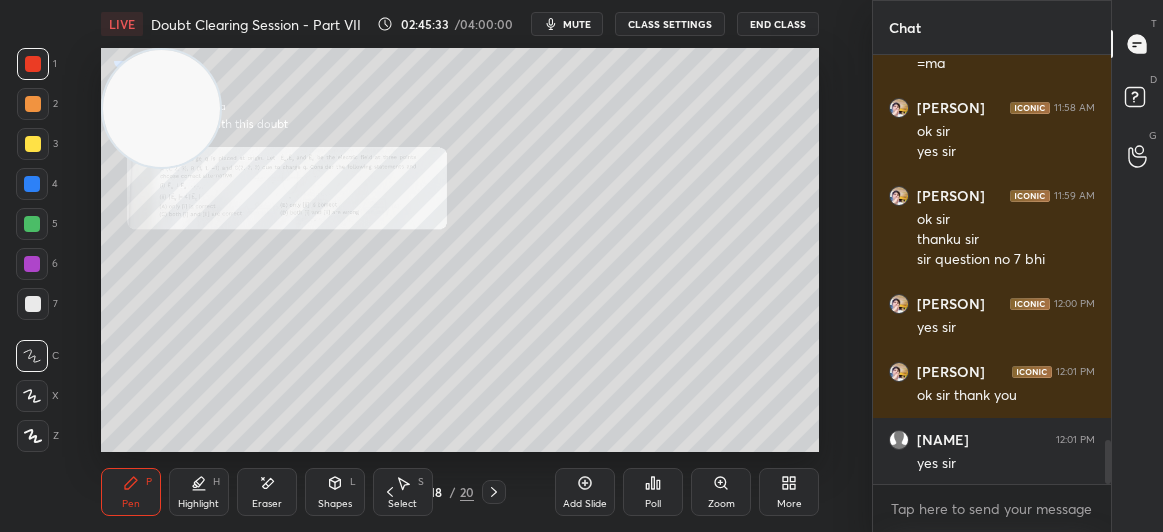 click at bounding box center [33, 144] 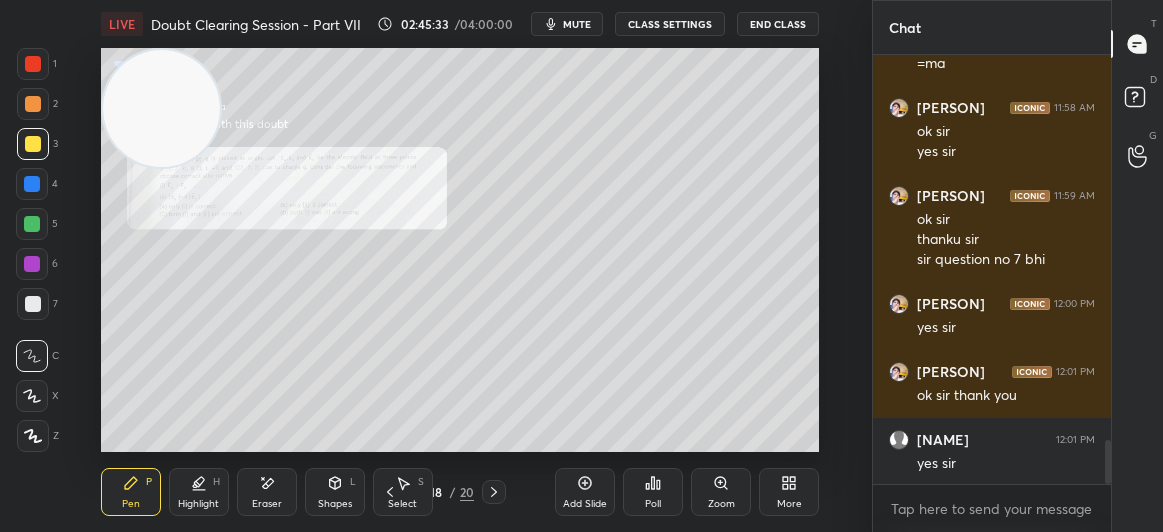 click at bounding box center [33, 144] 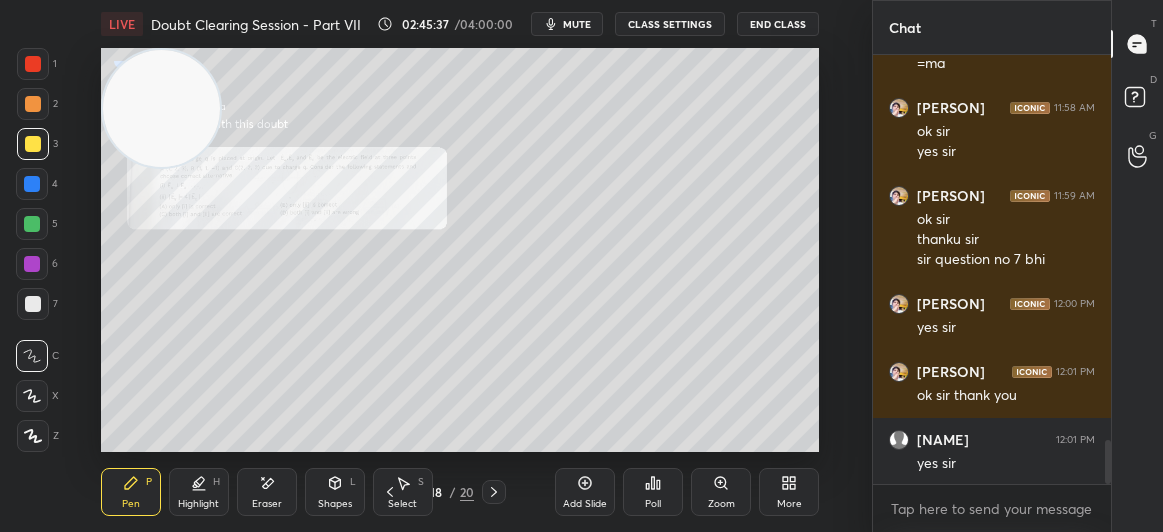 scroll, scrollTop: 3847, scrollLeft: 0, axis: vertical 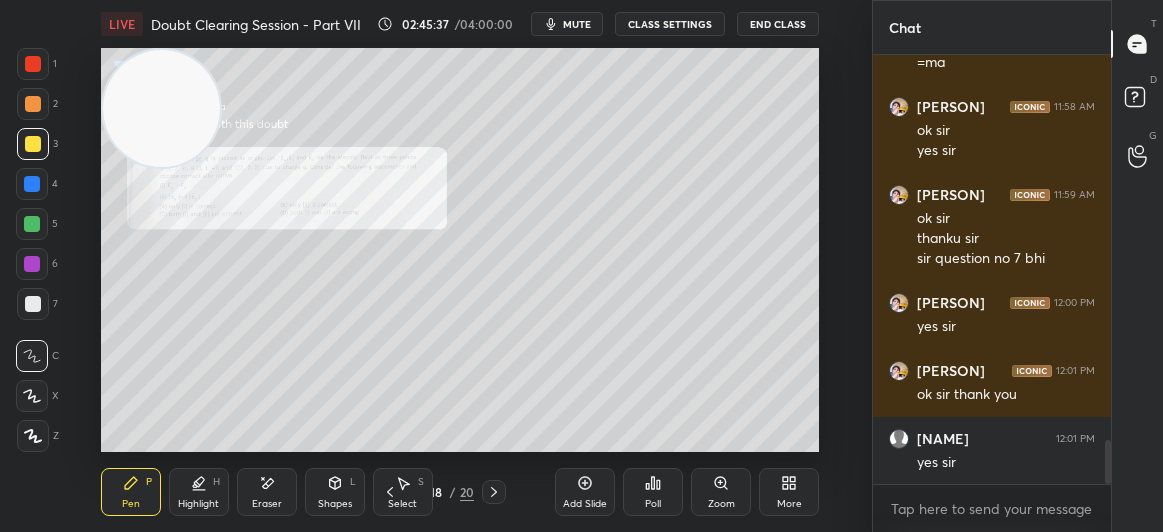 click on "Add Slide" at bounding box center [585, 492] 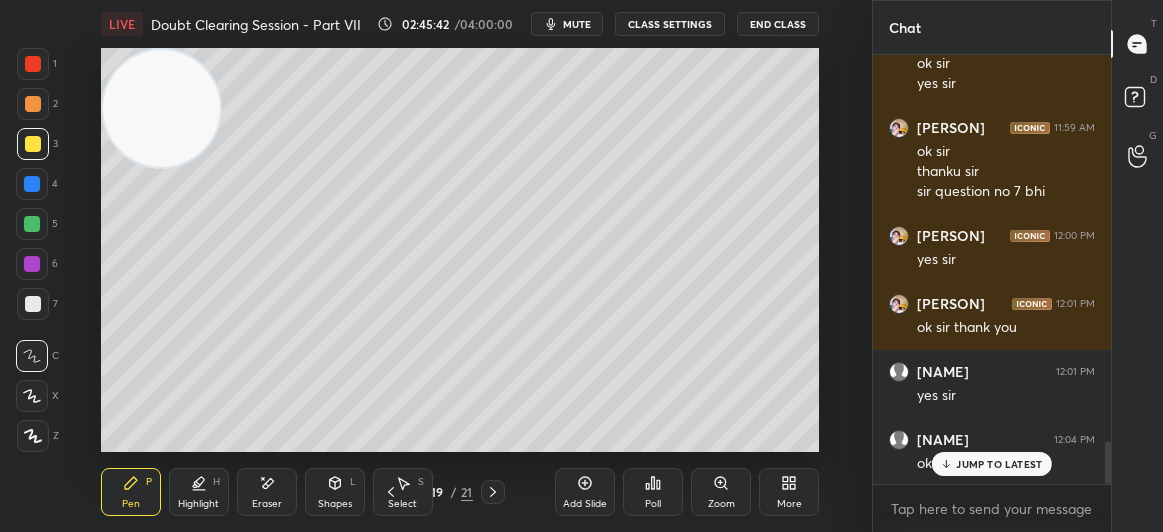 click at bounding box center [33, 304] 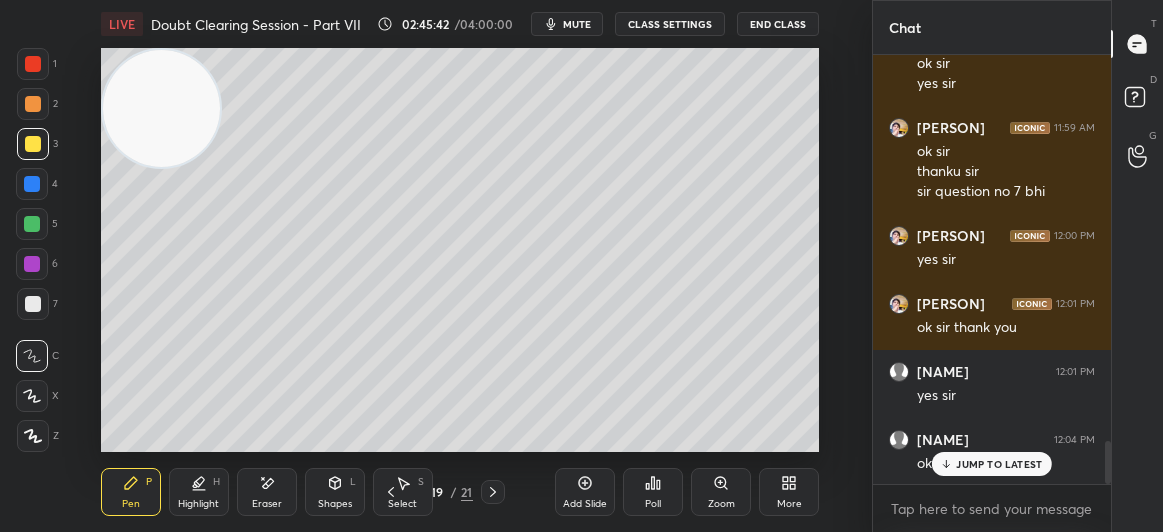 click at bounding box center [33, 304] 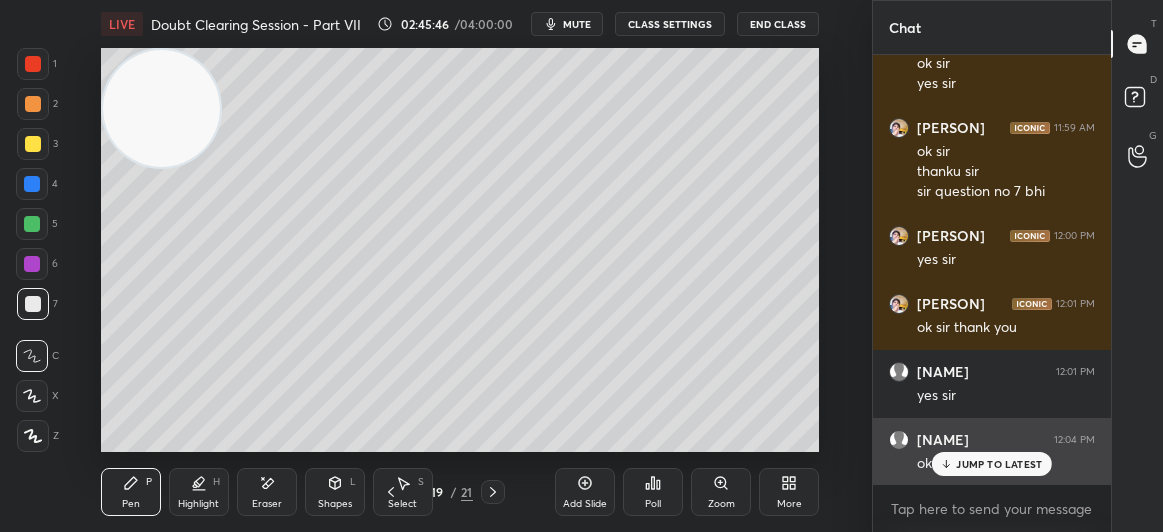 click on "JUMP TO LATEST" at bounding box center [999, 464] 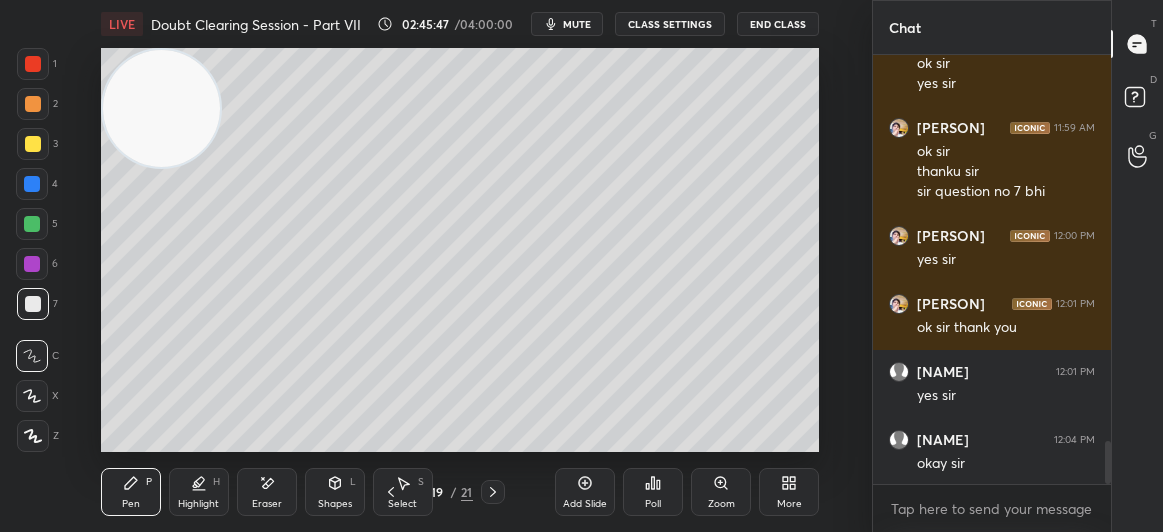 click 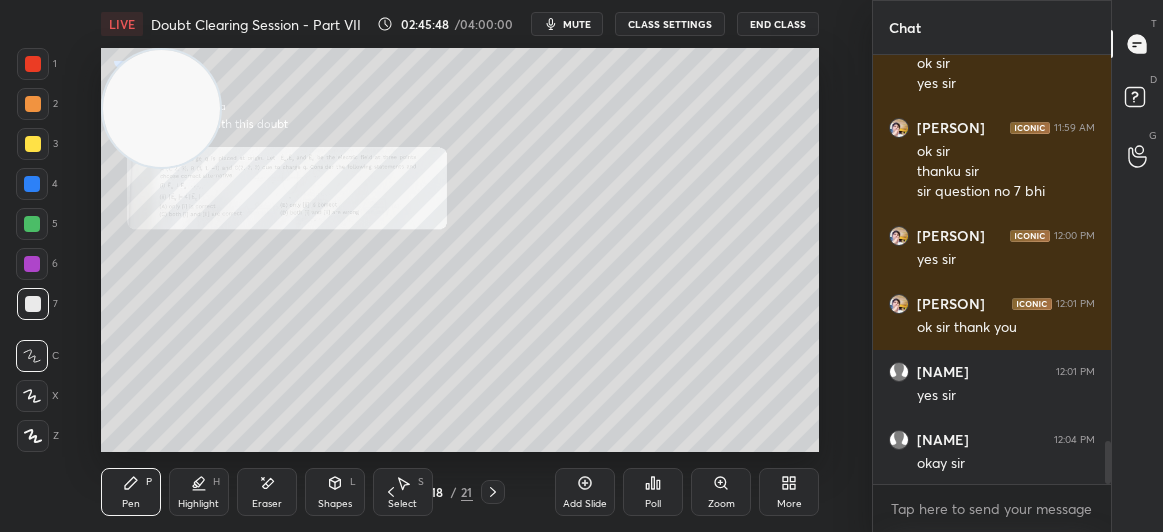 click 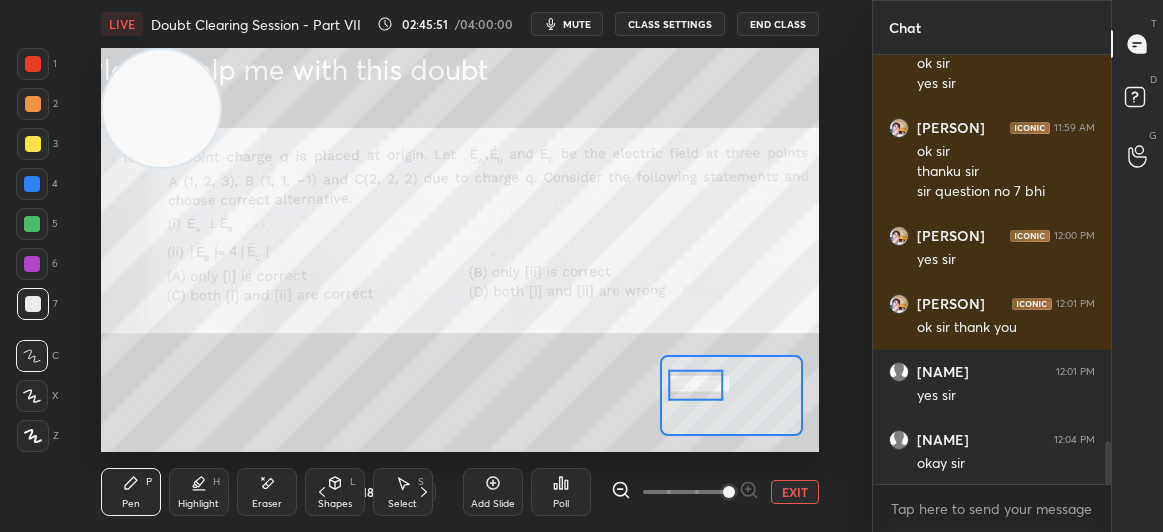 click on "EXIT" at bounding box center (795, 492) 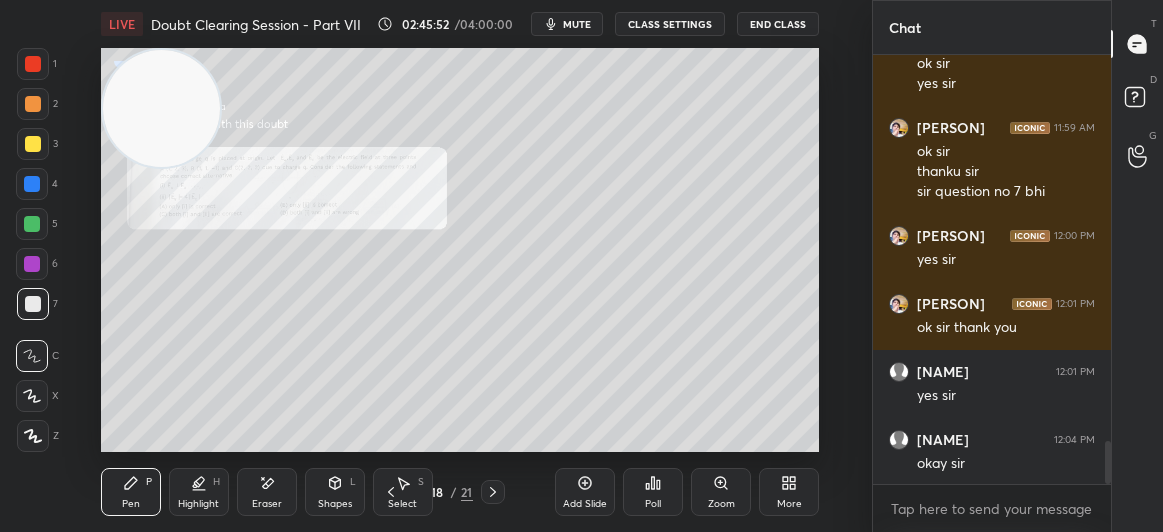 click 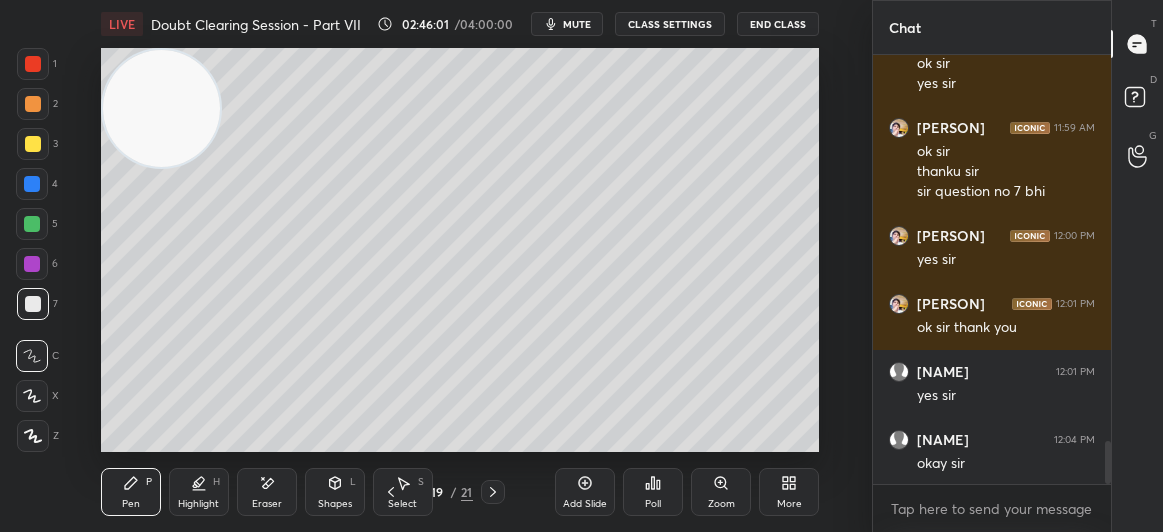 click at bounding box center (33, 144) 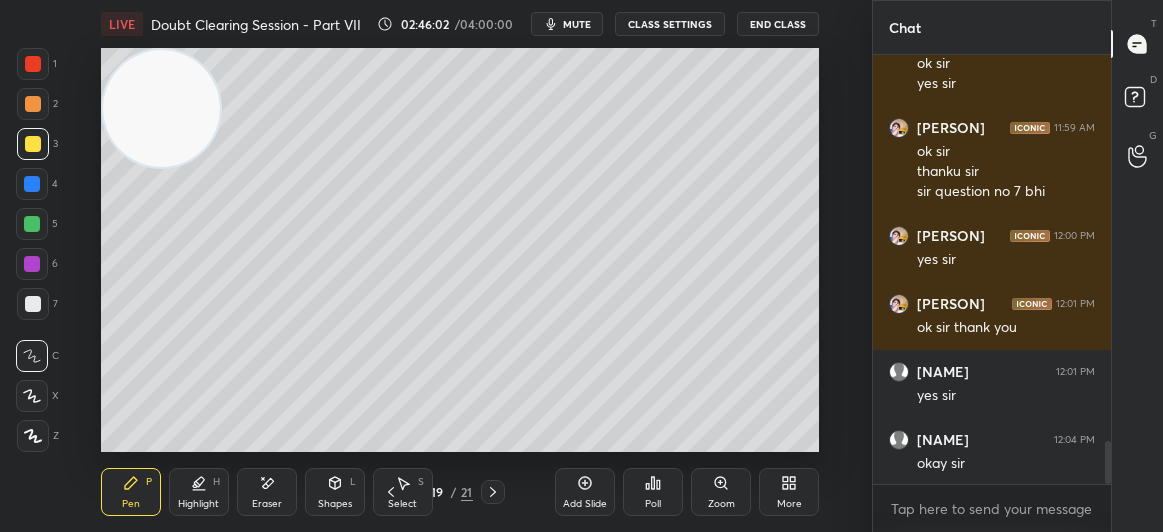 click at bounding box center (33, 144) 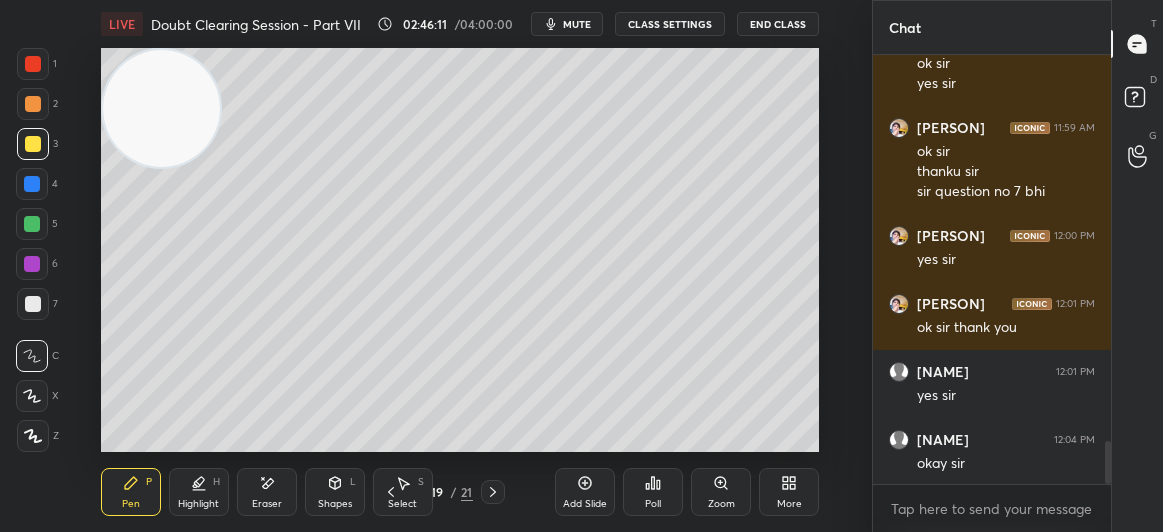 click on "Eraser" at bounding box center [267, 492] 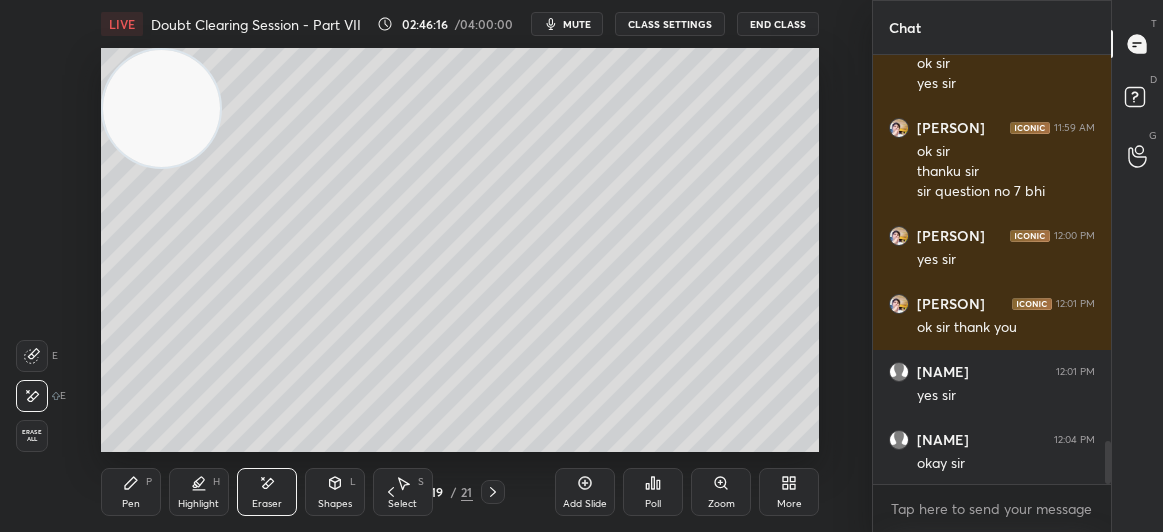 click on "Pen P" at bounding box center (131, 492) 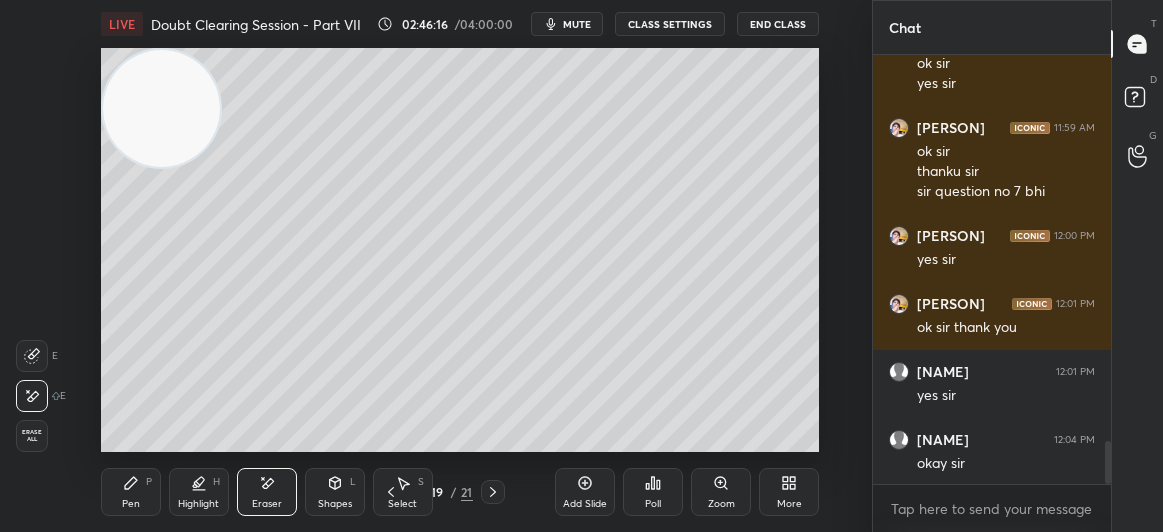 click 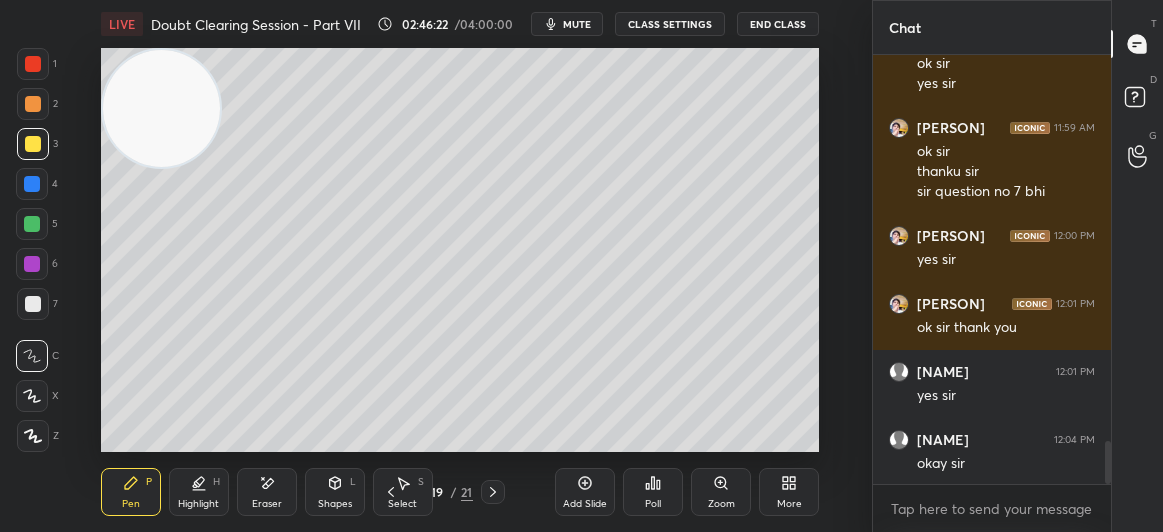 click on "Eraser" at bounding box center [267, 492] 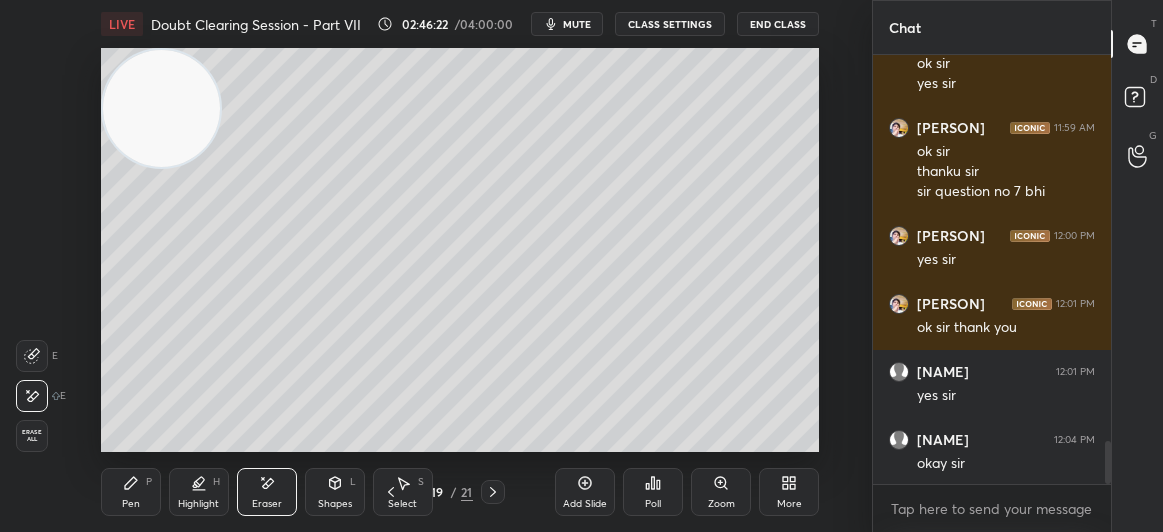click on "Eraser" at bounding box center (267, 492) 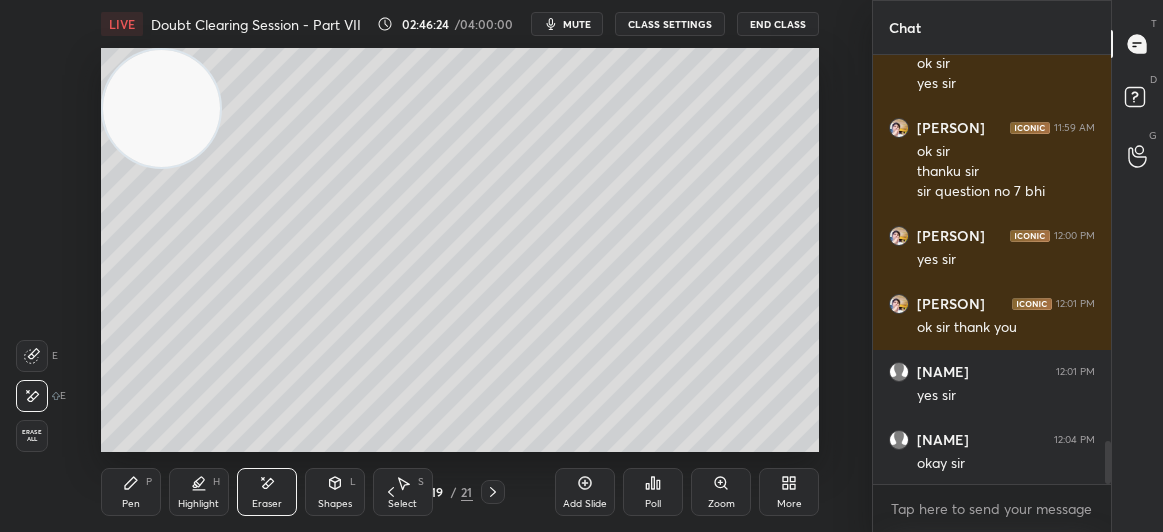 click on "Pen" at bounding box center (131, 504) 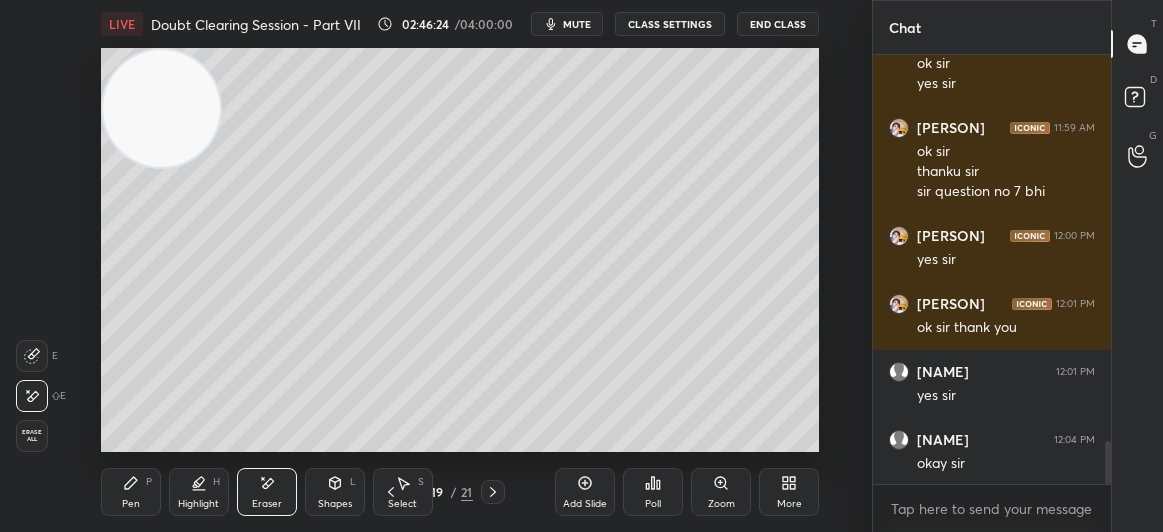 click on "Pen P" at bounding box center (131, 492) 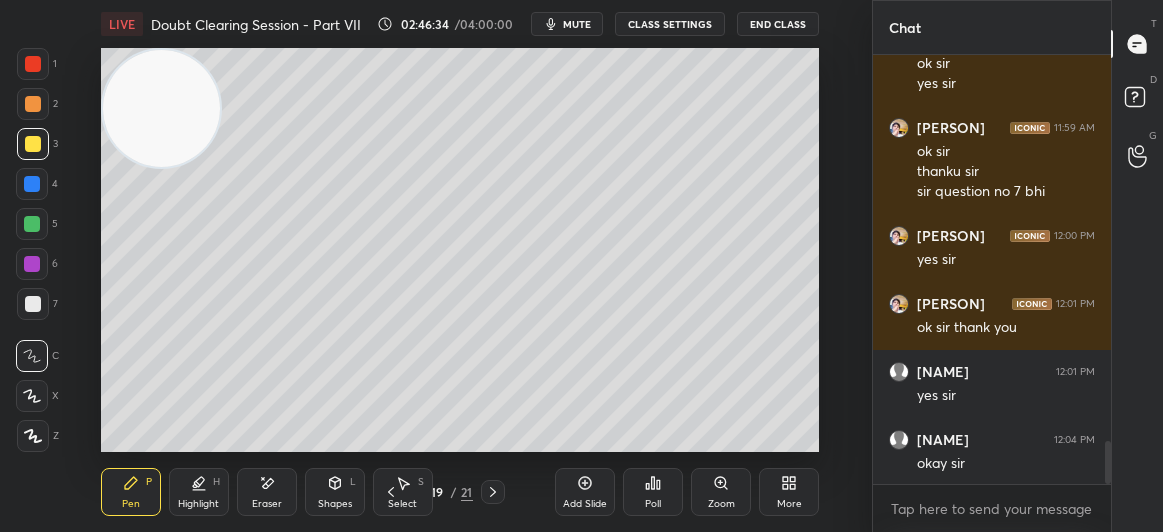 click 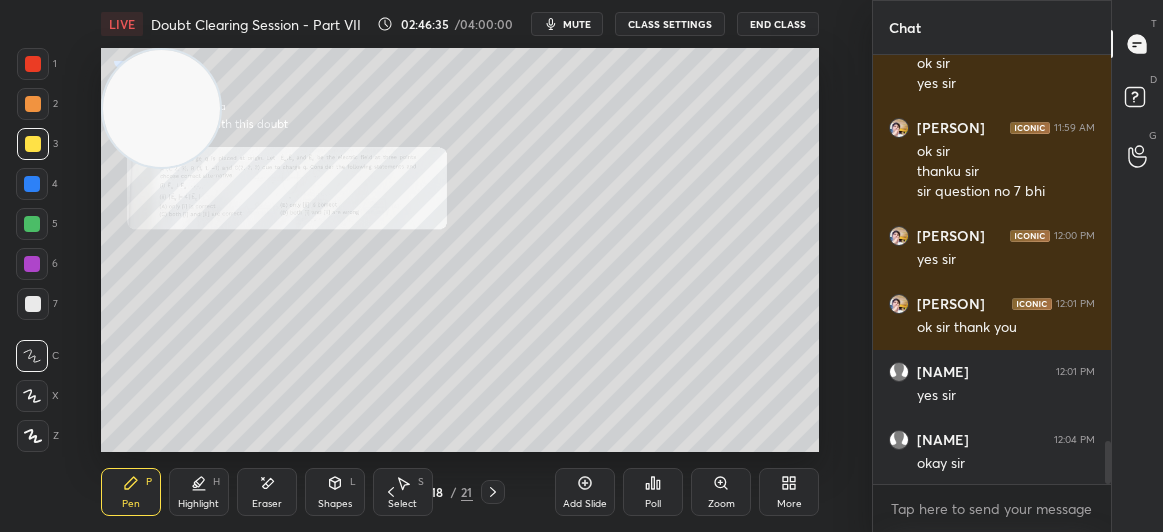 click on "Zoom" at bounding box center [721, 492] 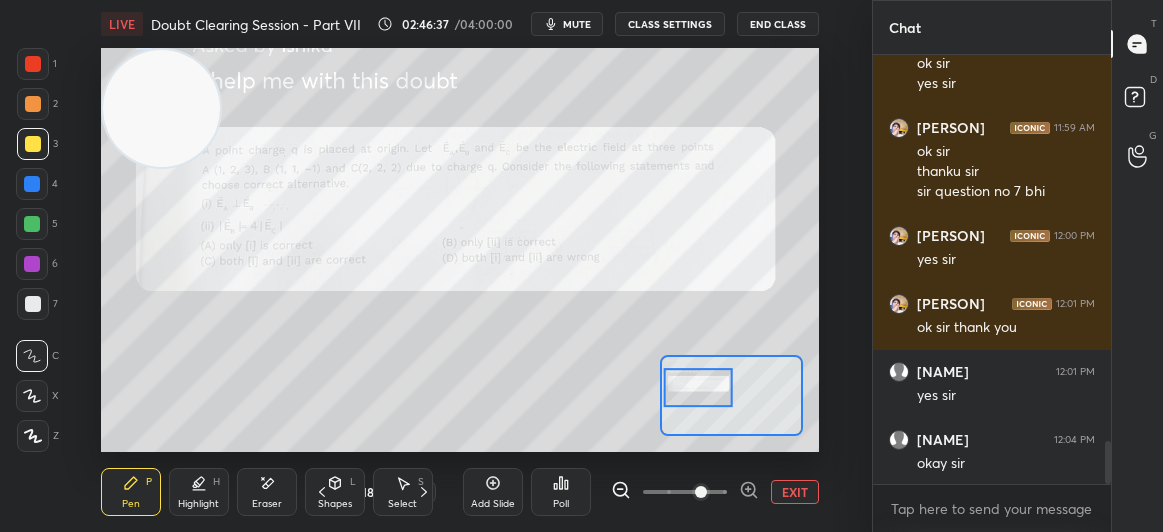 click at bounding box center (33, 64) 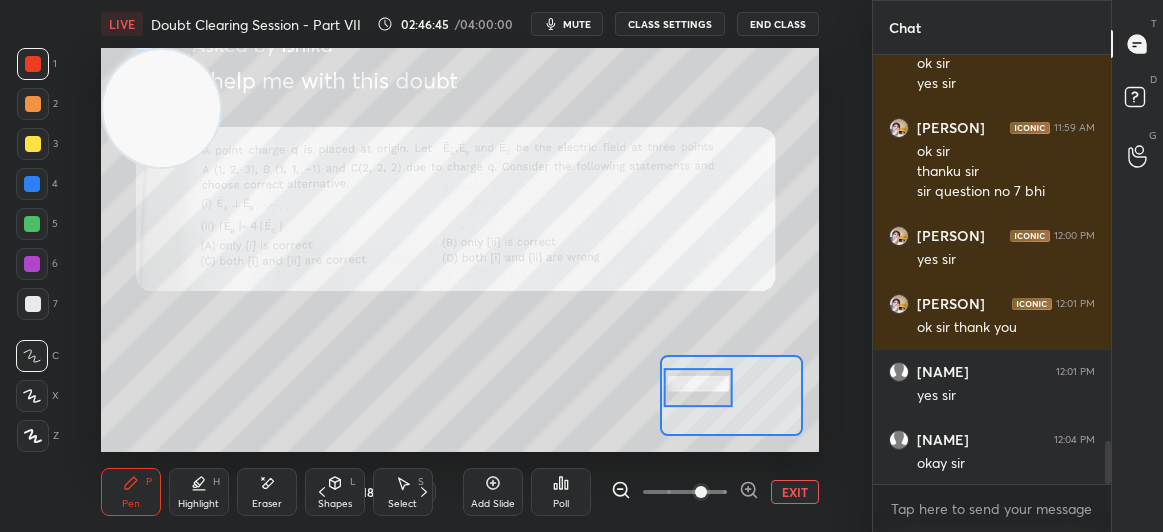 scroll, scrollTop: 3915, scrollLeft: 0, axis: vertical 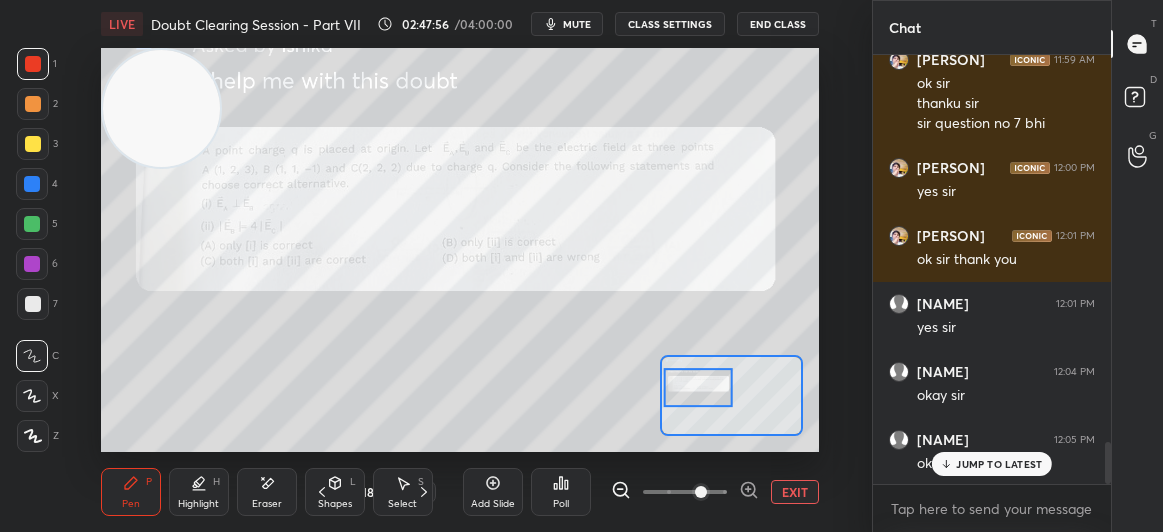 click on "mute" at bounding box center (567, 24) 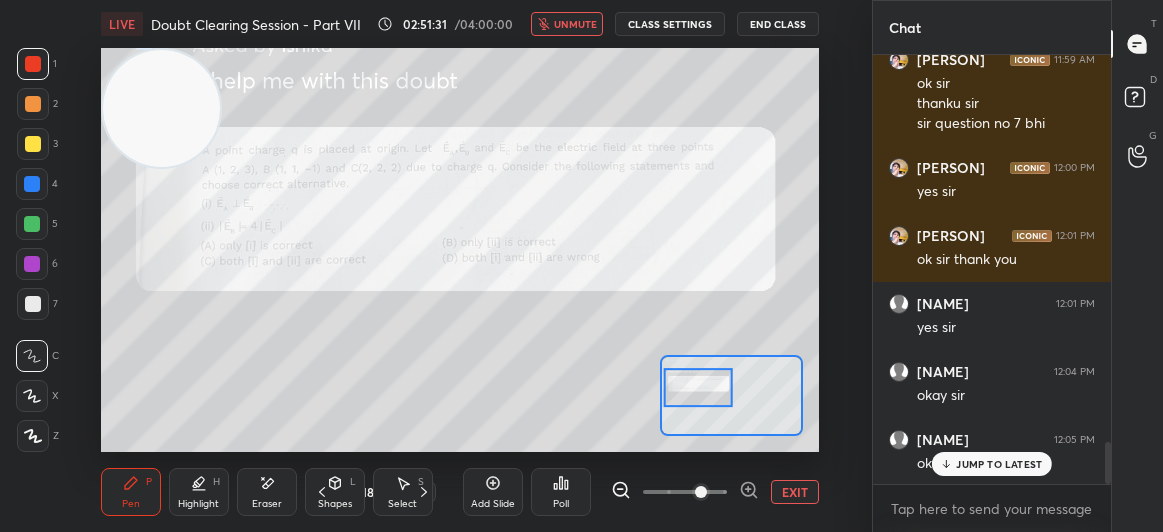 click on "End Class" at bounding box center [778, 24] 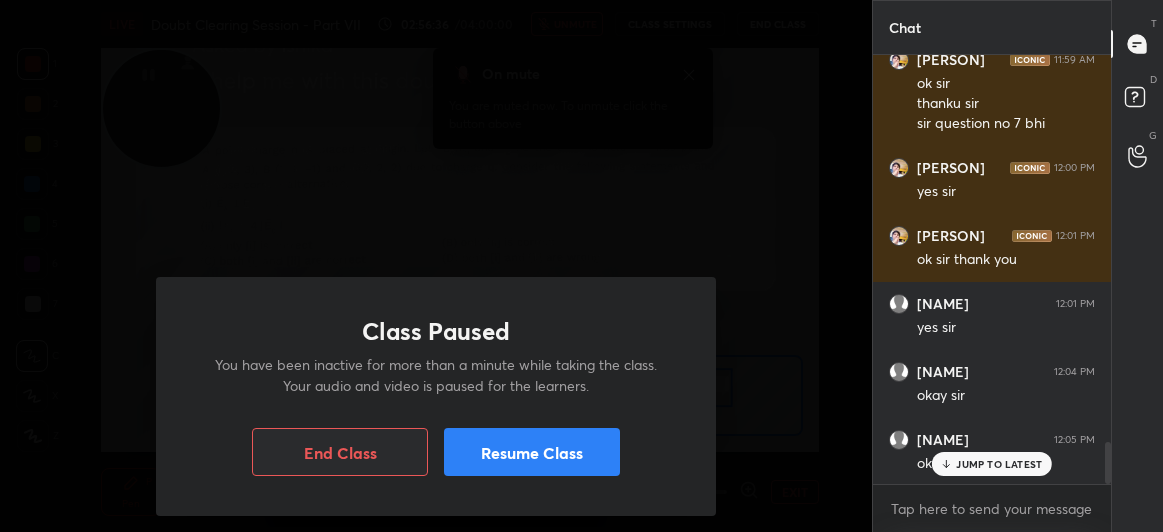 click on "Resume Class" at bounding box center (532, 452) 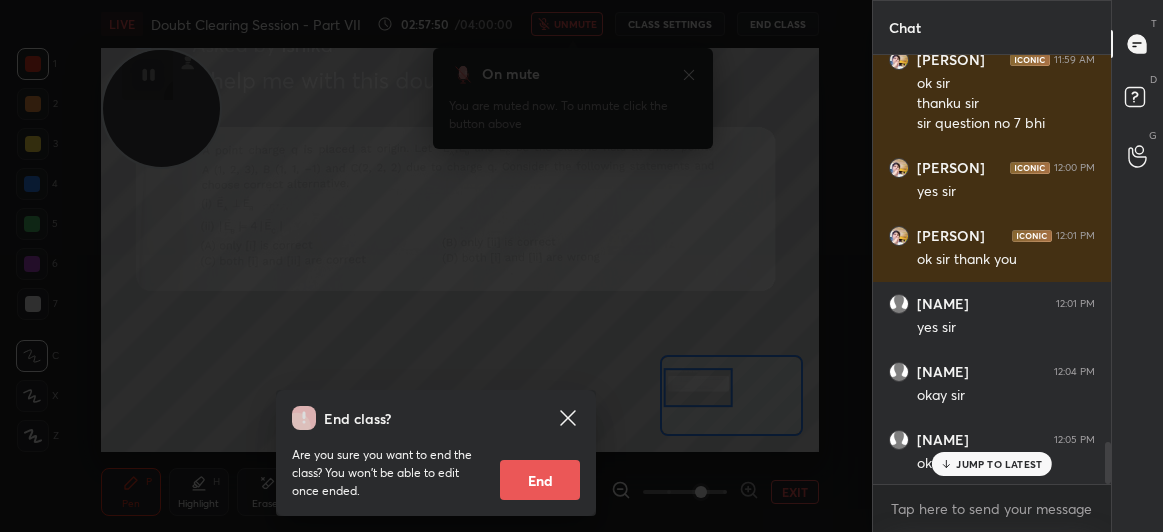 click on "End class? Are you sure you want to end the class? You won’t be able to edit once ended. End" at bounding box center [436, 266] 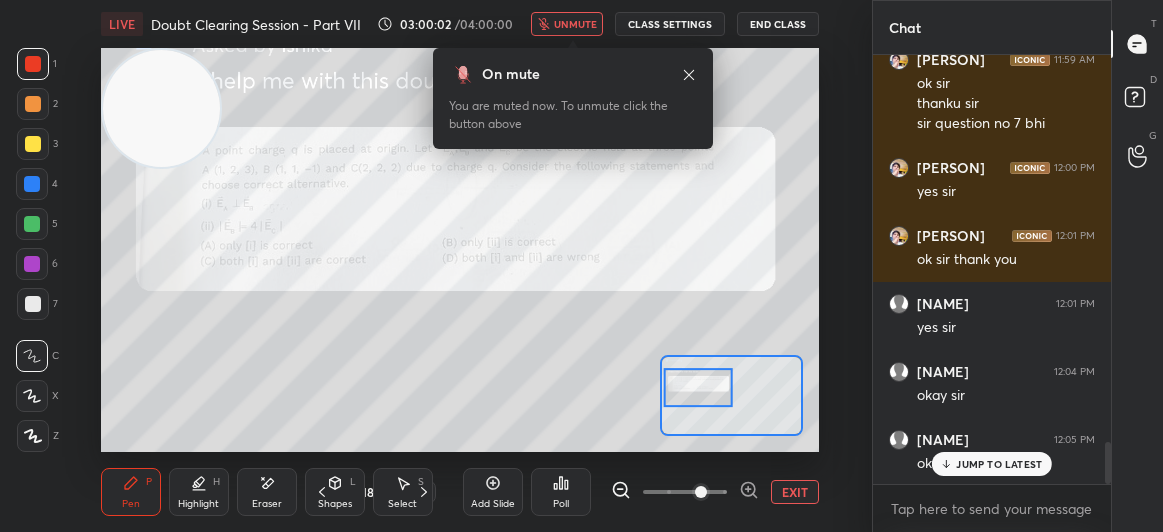 click on "End Class" at bounding box center (778, 24) 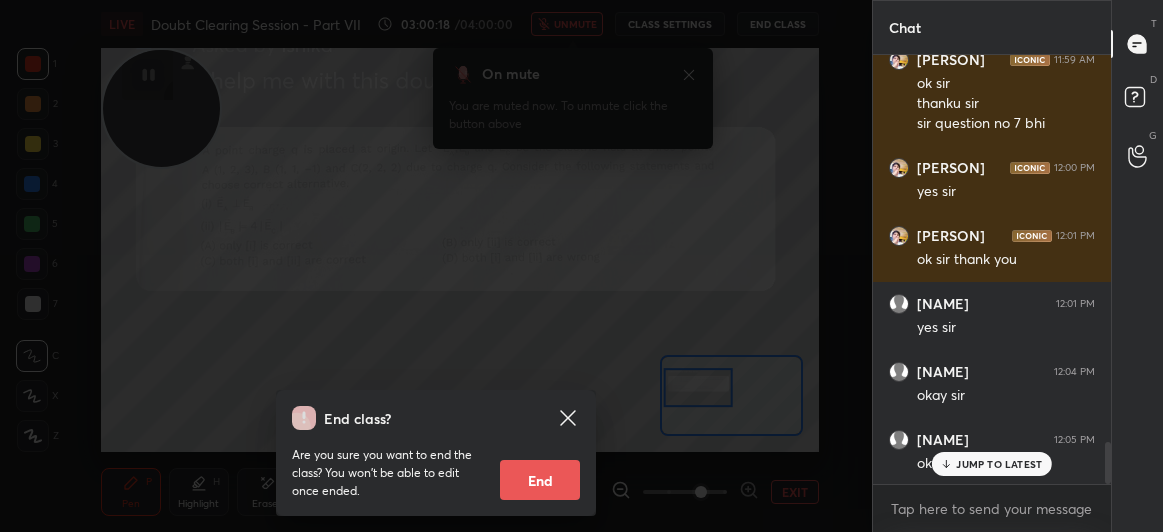 click 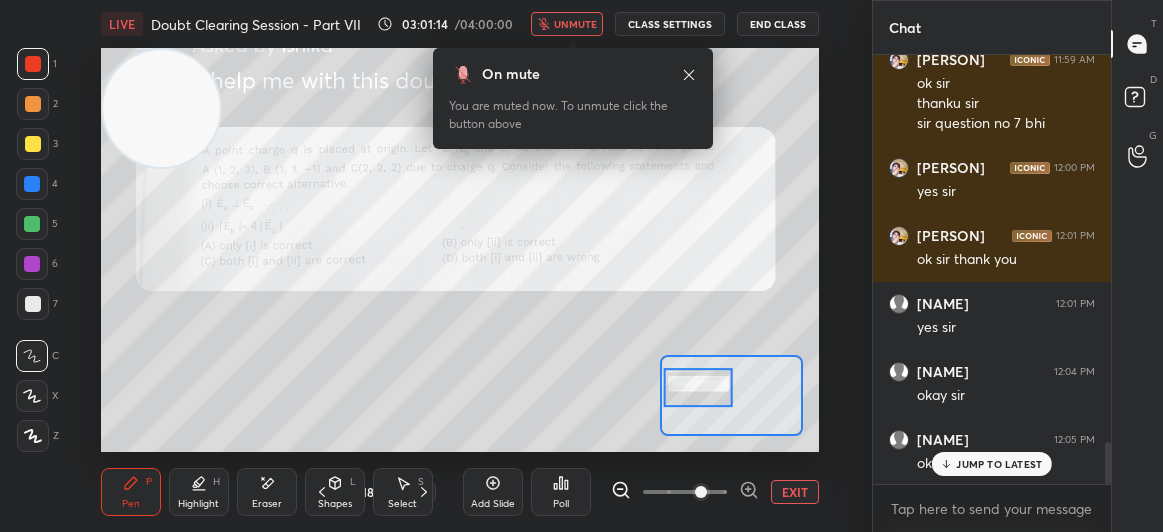 click on "End Class" at bounding box center (778, 24) 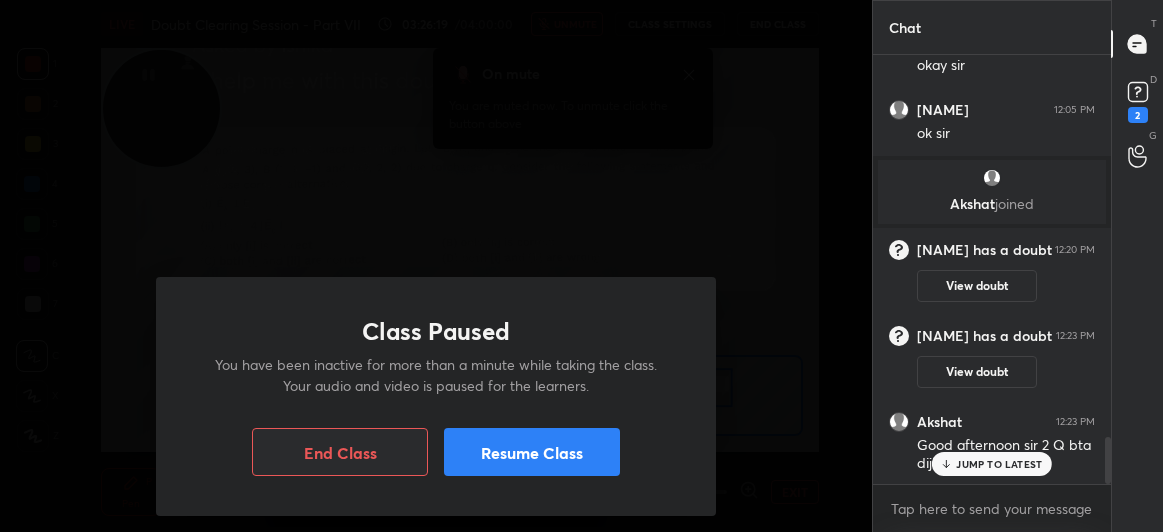 scroll, scrollTop: 3515, scrollLeft: 0, axis: vertical 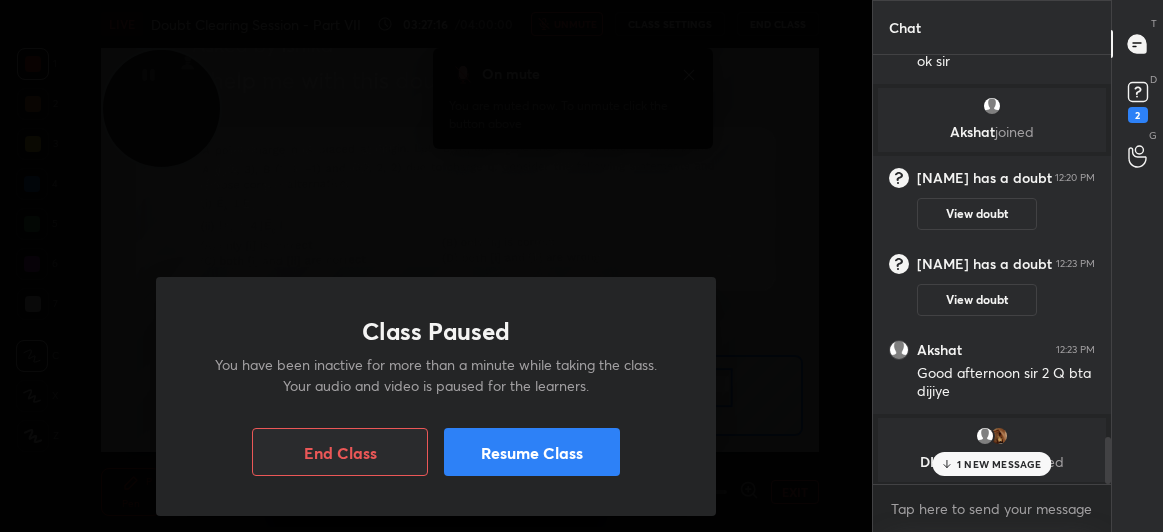 click on "Resume Class" at bounding box center [532, 452] 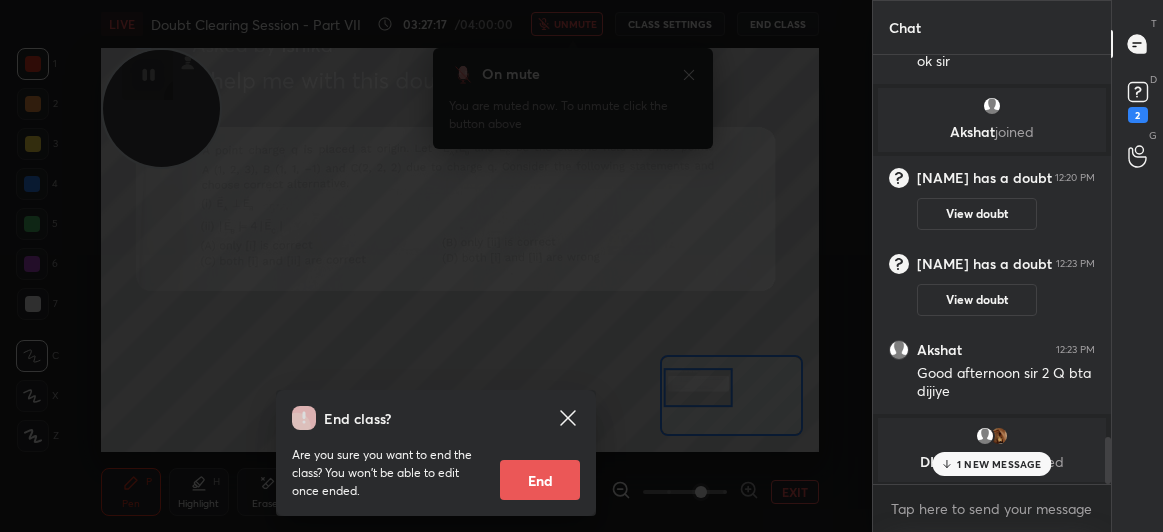 click 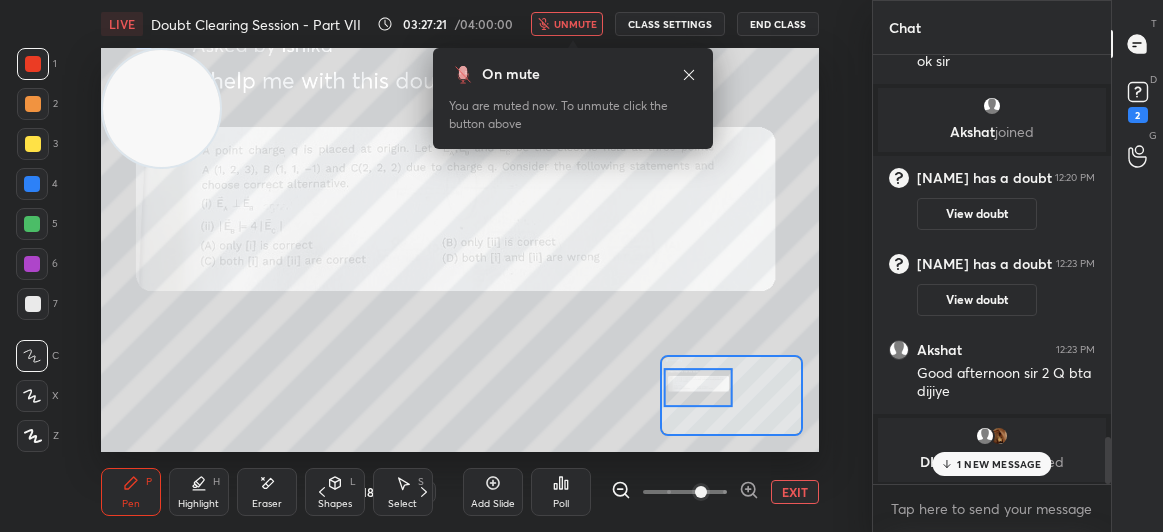 click on "unmute" at bounding box center [575, 24] 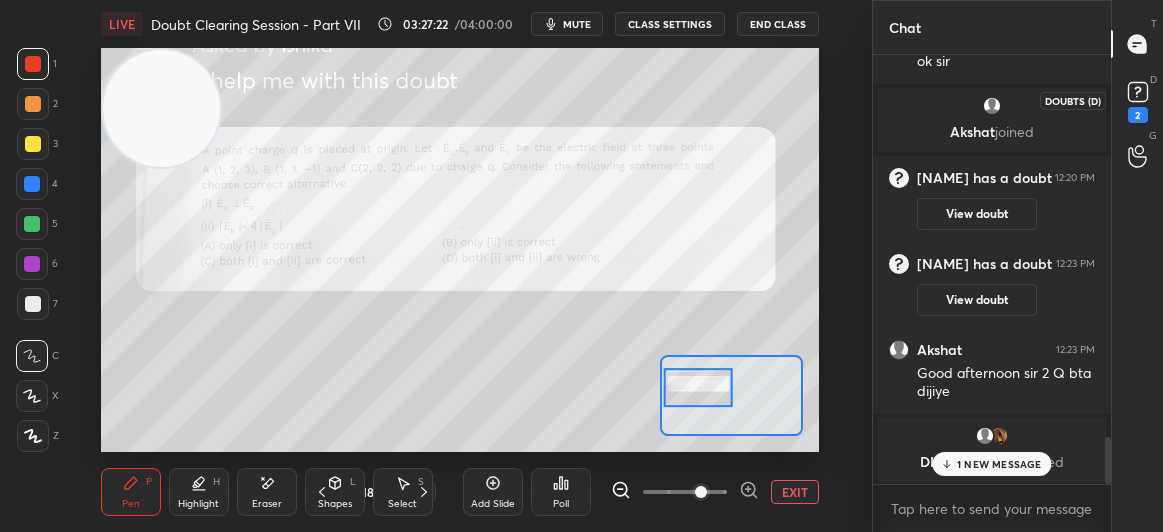 click 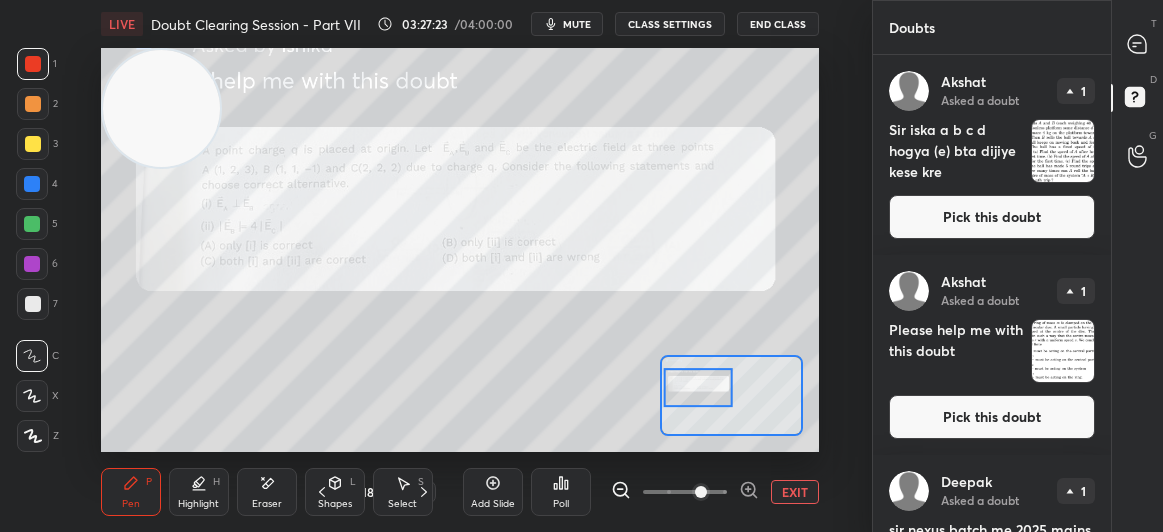 click on "Pick this doubt" at bounding box center (992, 217) 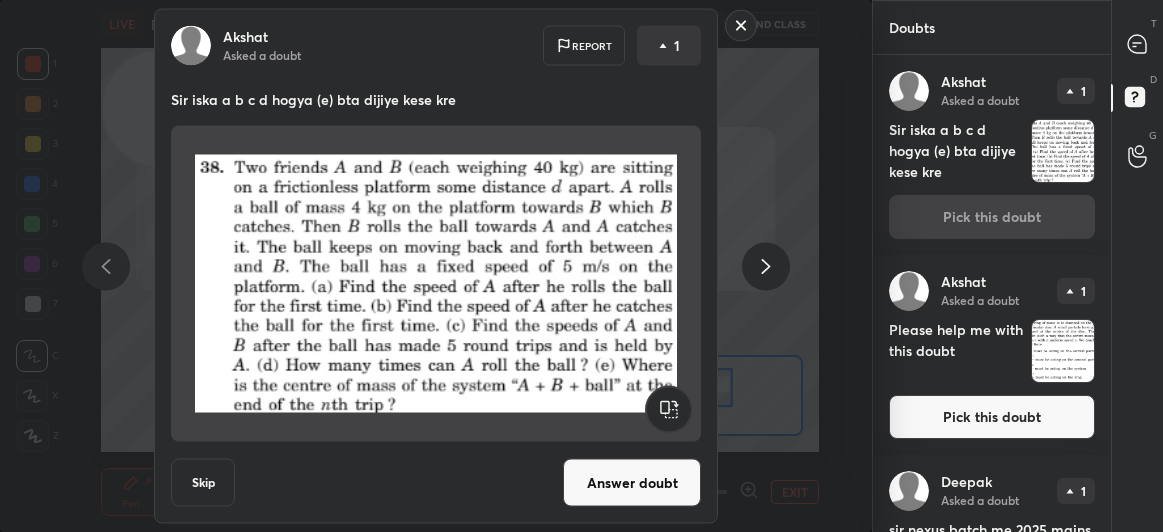 click on "Pick this doubt" at bounding box center (992, 417) 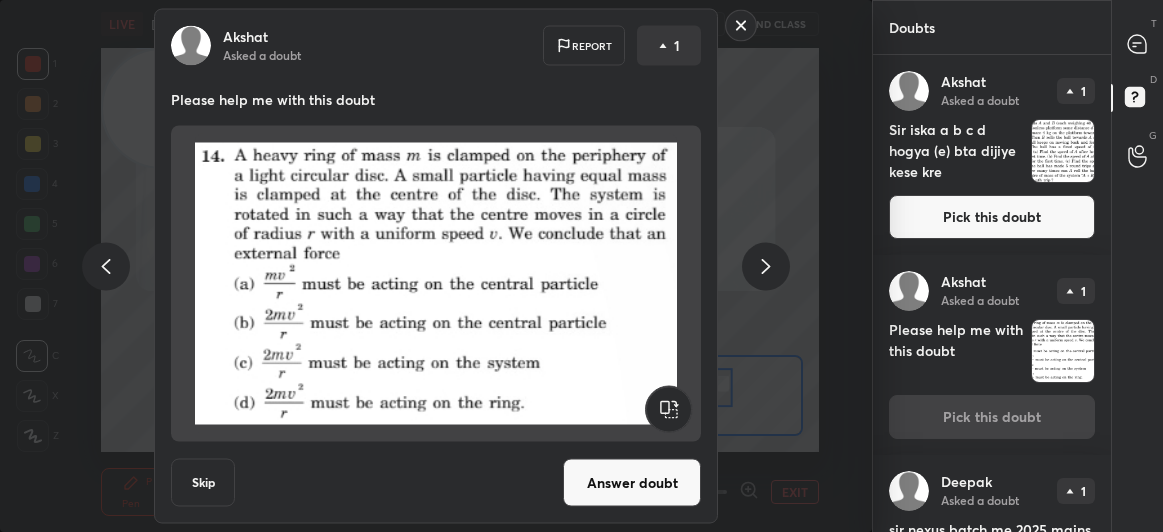 click on "Answer doubt" at bounding box center (632, 483) 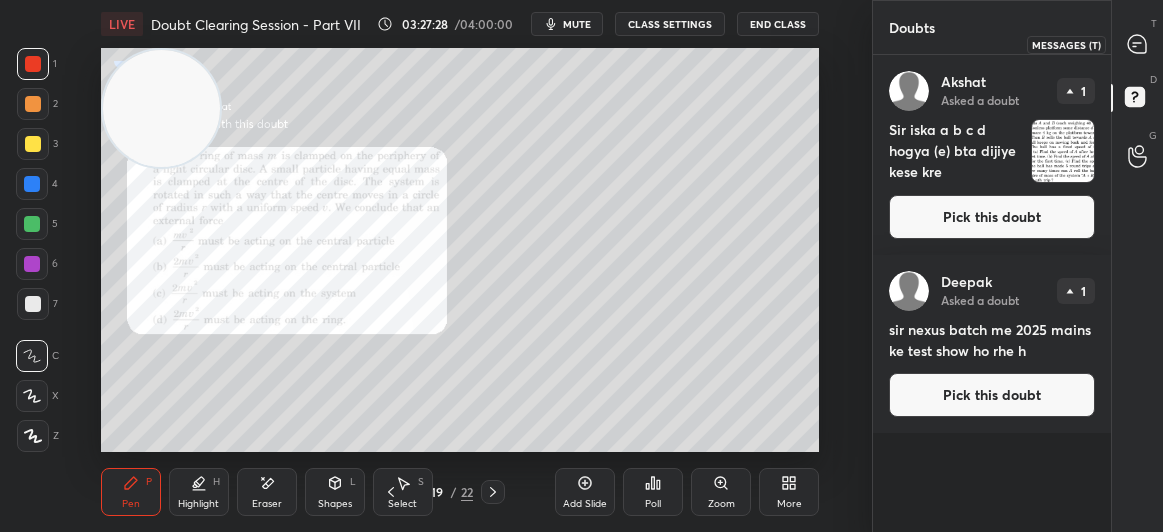 click at bounding box center (1138, 44) 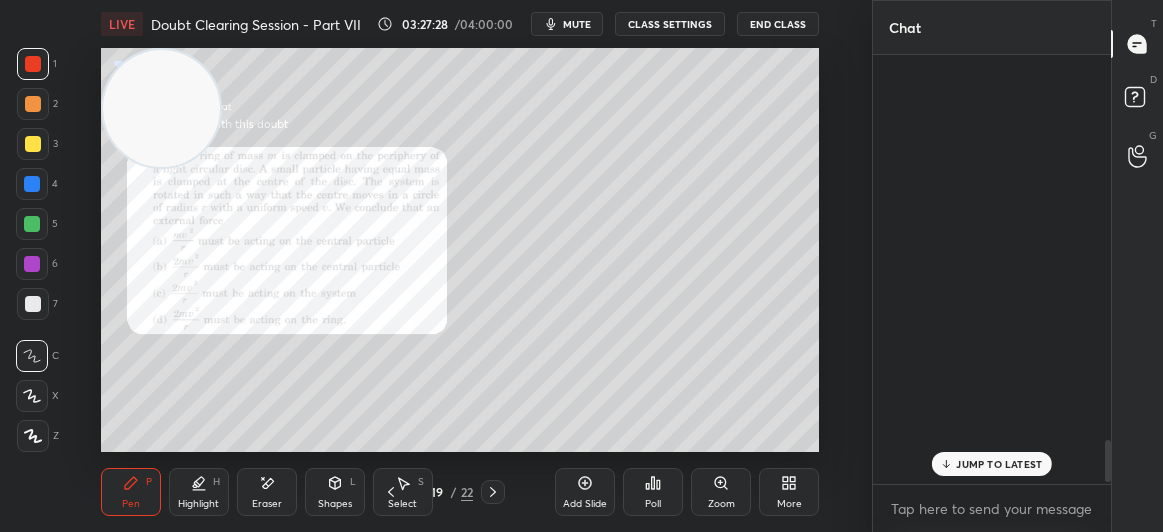 scroll, scrollTop: 3927, scrollLeft: 0, axis: vertical 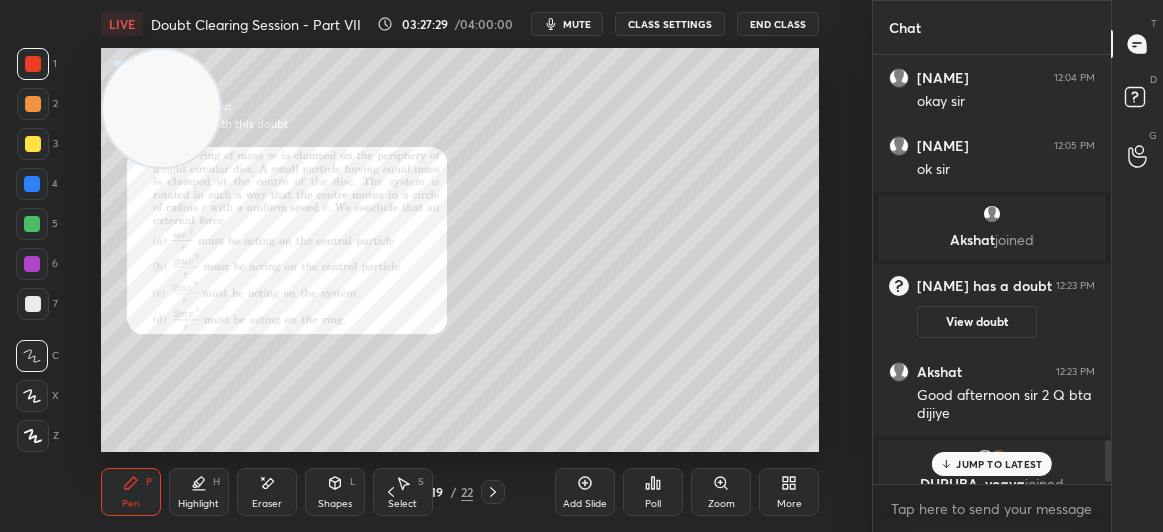 click on "JUMP TO LATEST" at bounding box center [999, 464] 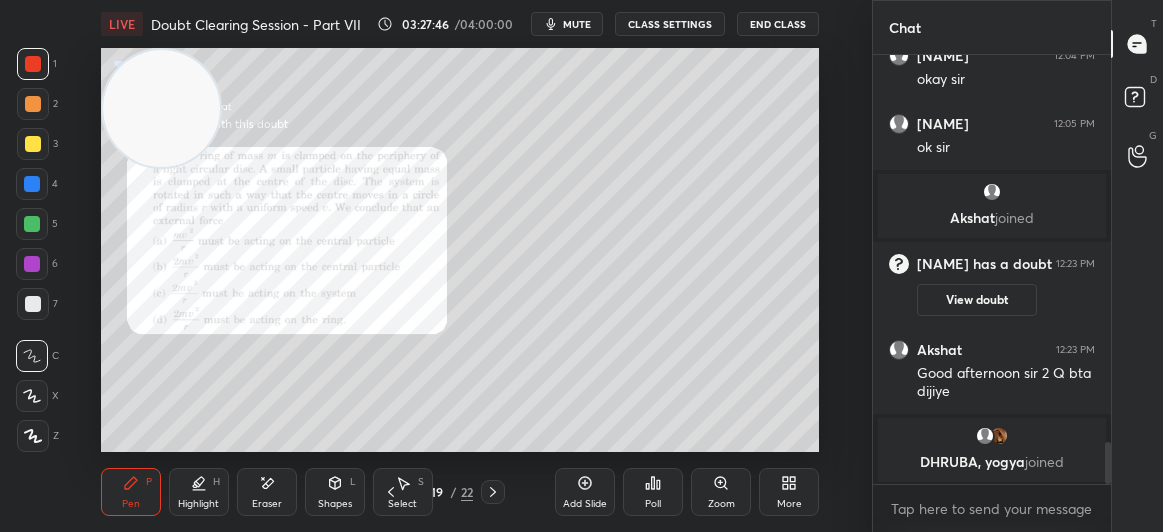 scroll, scrollTop: 4017, scrollLeft: 0, axis: vertical 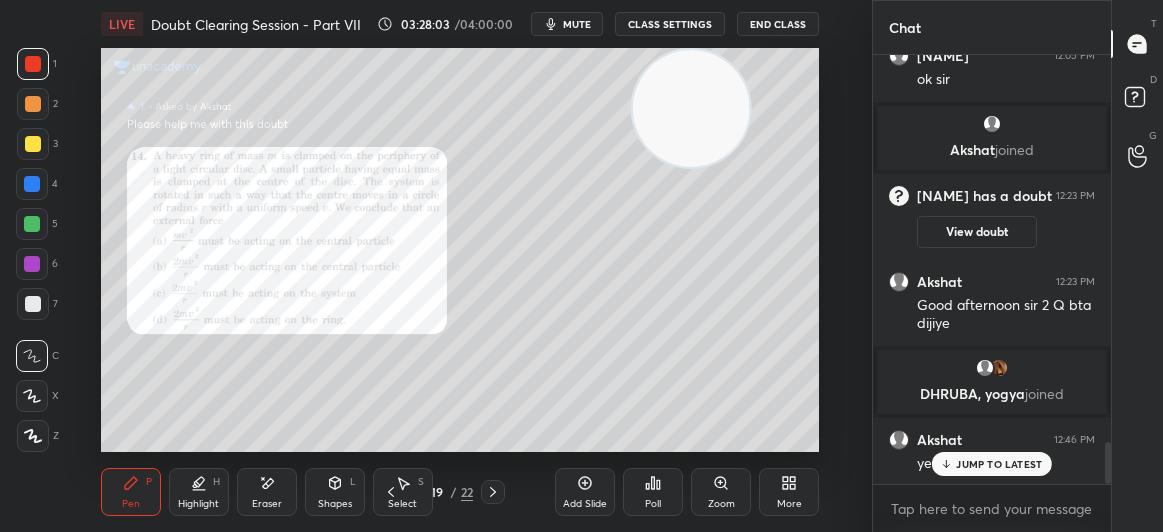 click on "Zoom" at bounding box center (721, 492) 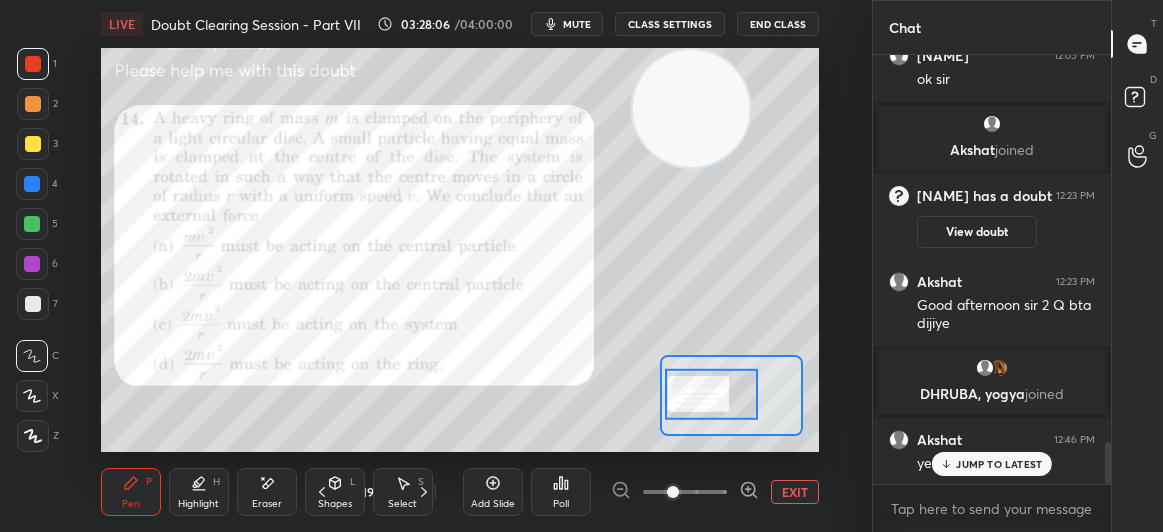 click at bounding box center [33, 64] 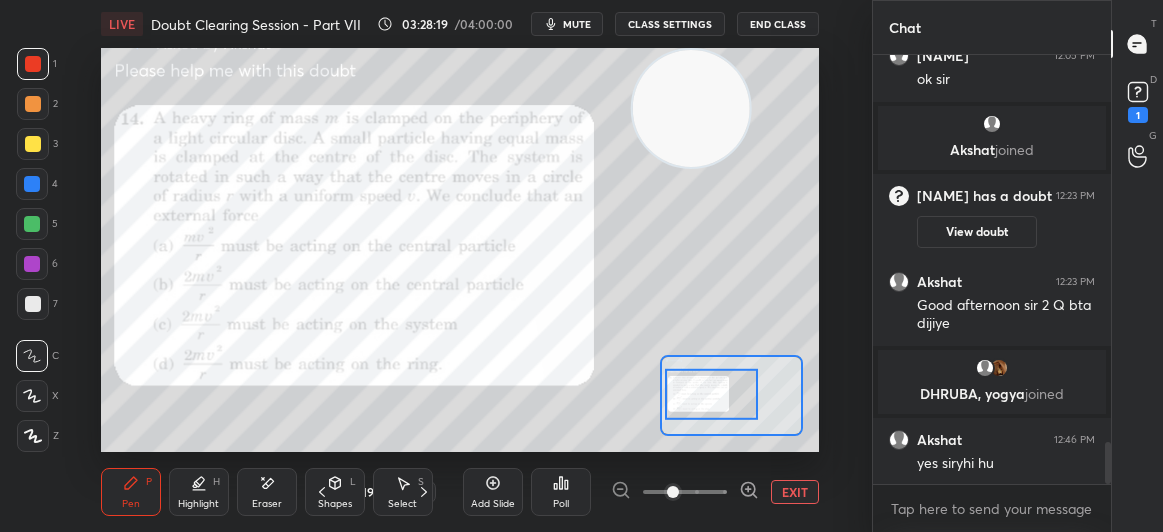 click 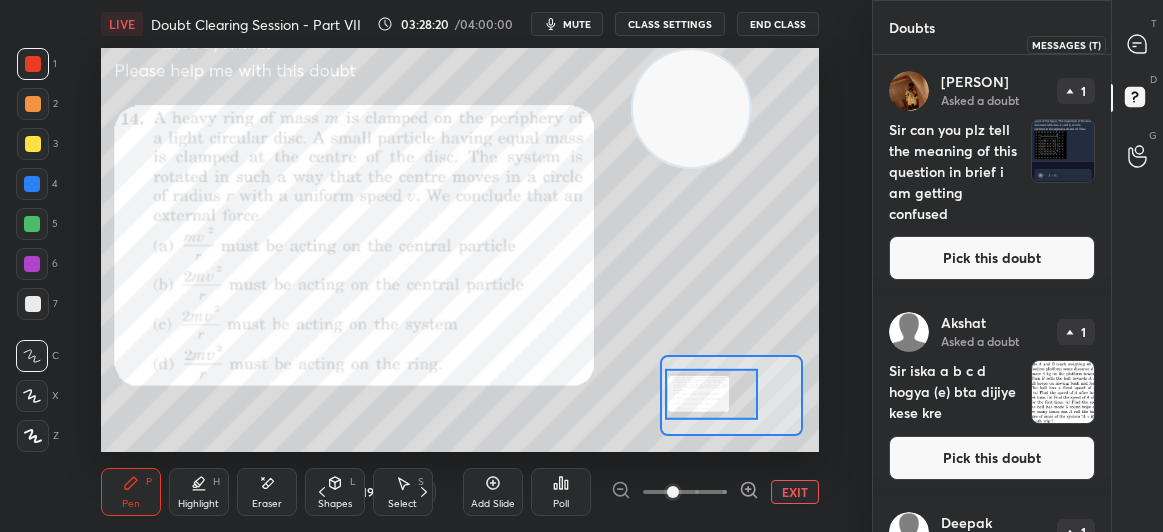 click at bounding box center [1138, 44] 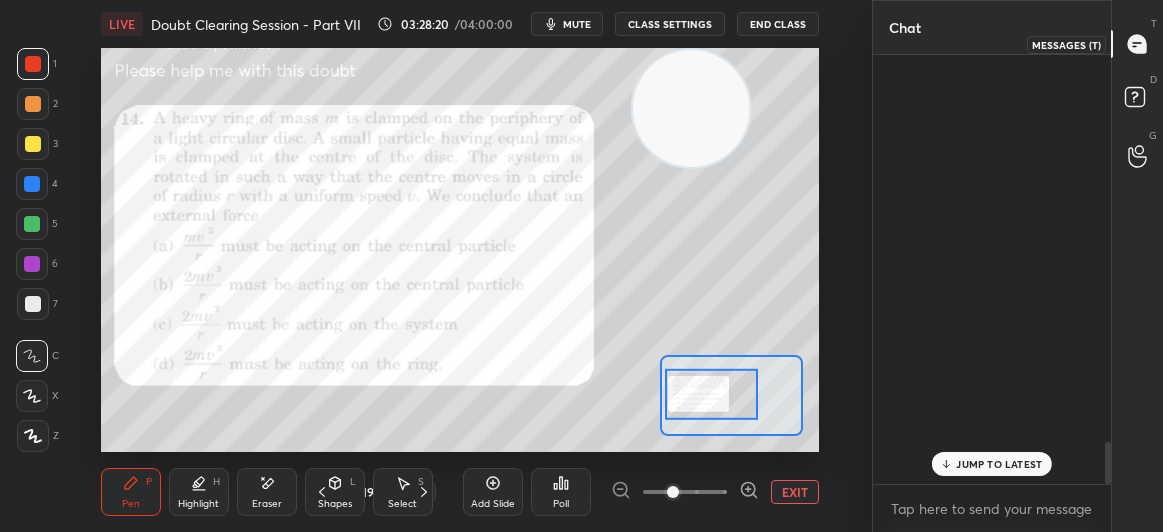 scroll, scrollTop: 4017, scrollLeft: 0, axis: vertical 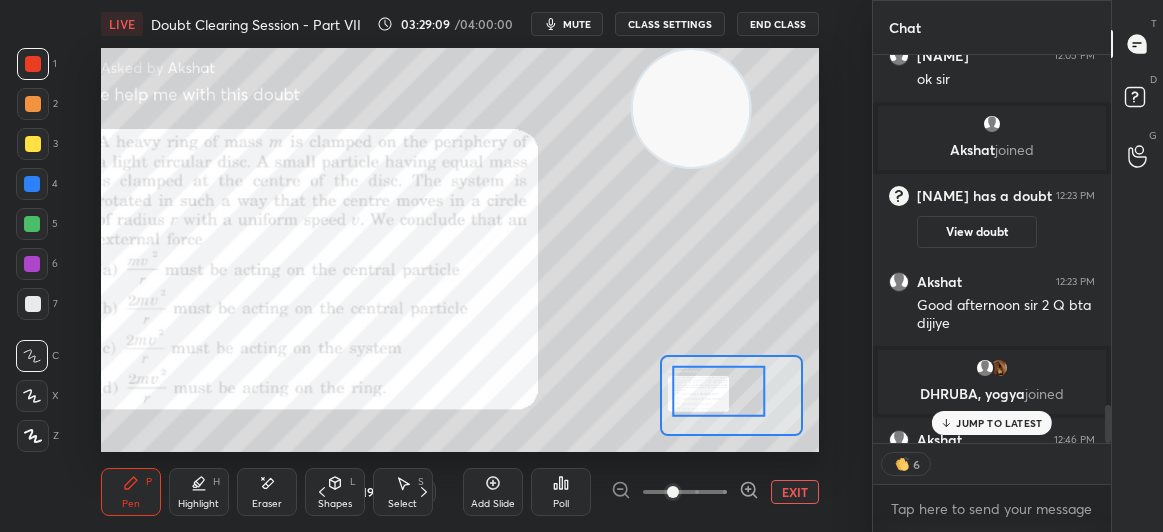 click at bounding box center (33, 144) 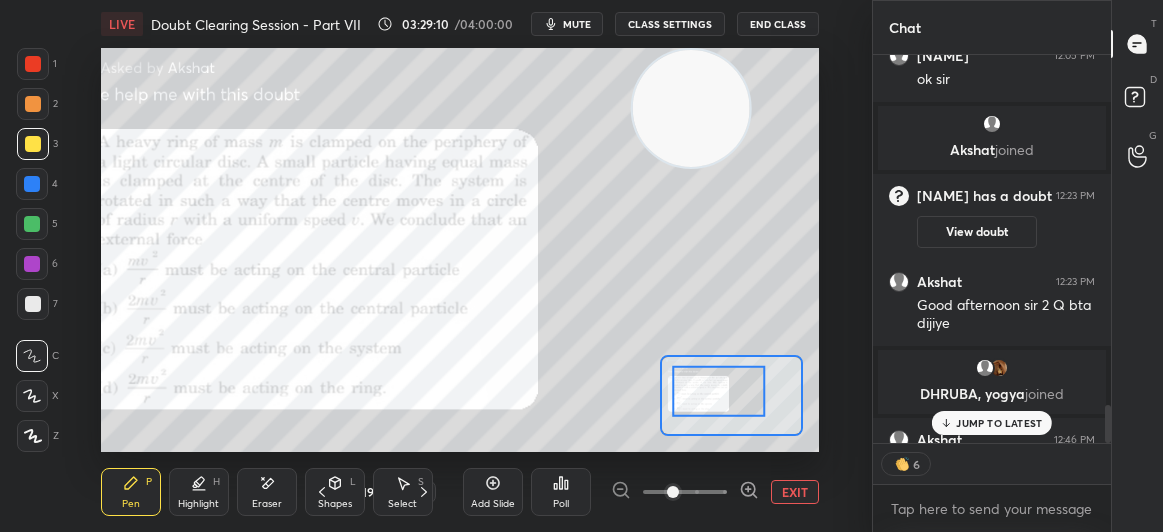 click at bounding box center (33, 144) 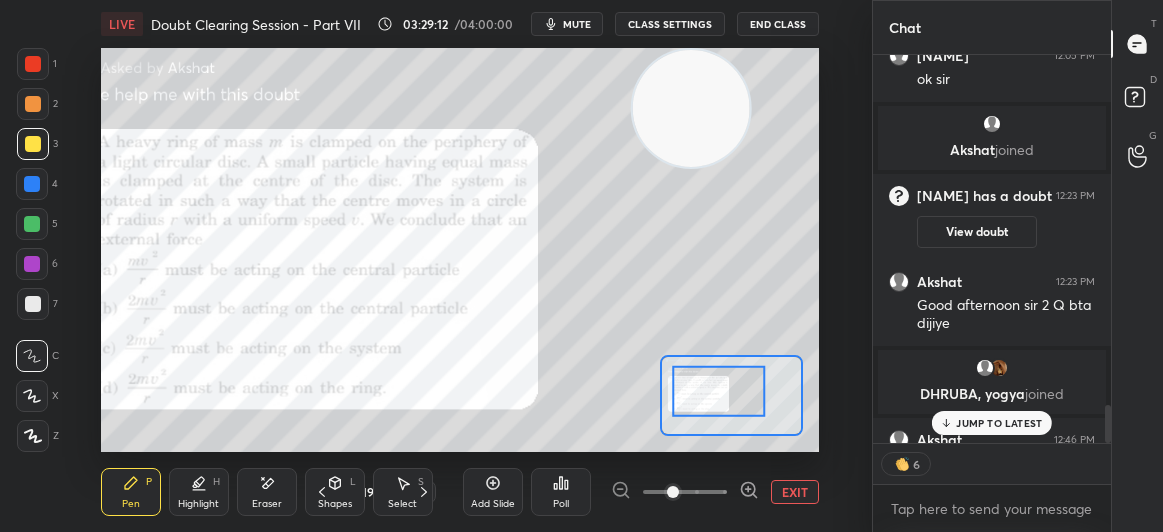 scroll, scrollTop: 6, scrollLeft: 6, axis: both 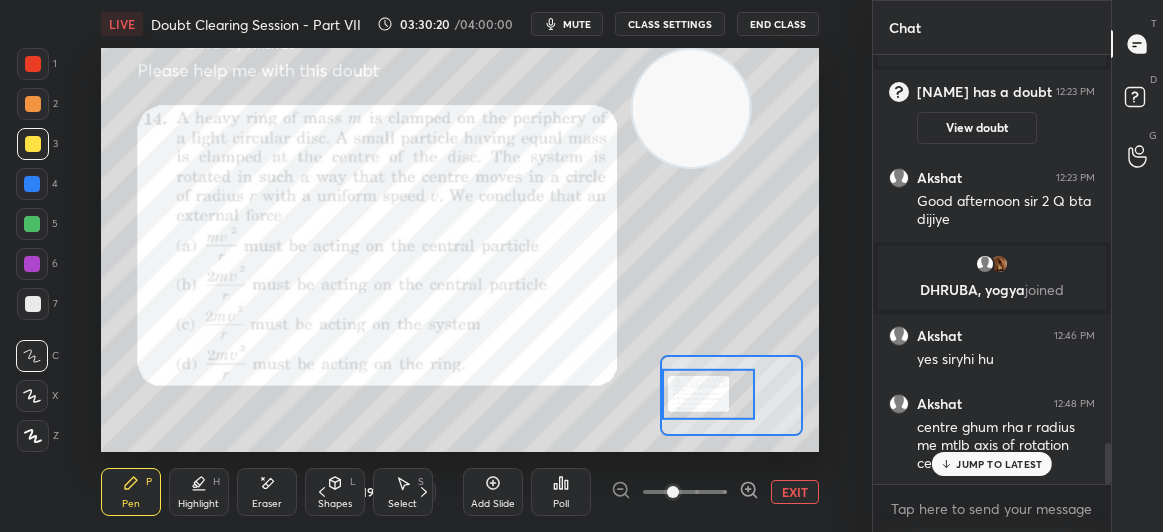 click on "LIVE Doubt Clearing Session - Part VII 03:30:20 /  04:00:00 mute CLASS SETTINGS End Class Setting up your live class Poll for   secs No correct answer Start poll Back Doubt Clearing Session - Part VII • L5 of Doubt Clearing Course on Physics for IIT JEE - Part I [PERSON] Pen P Highlight H Eraser Shapes L Select S 19 / 22 Add Slide Poll EXIT" at bounding box center (460, 266) 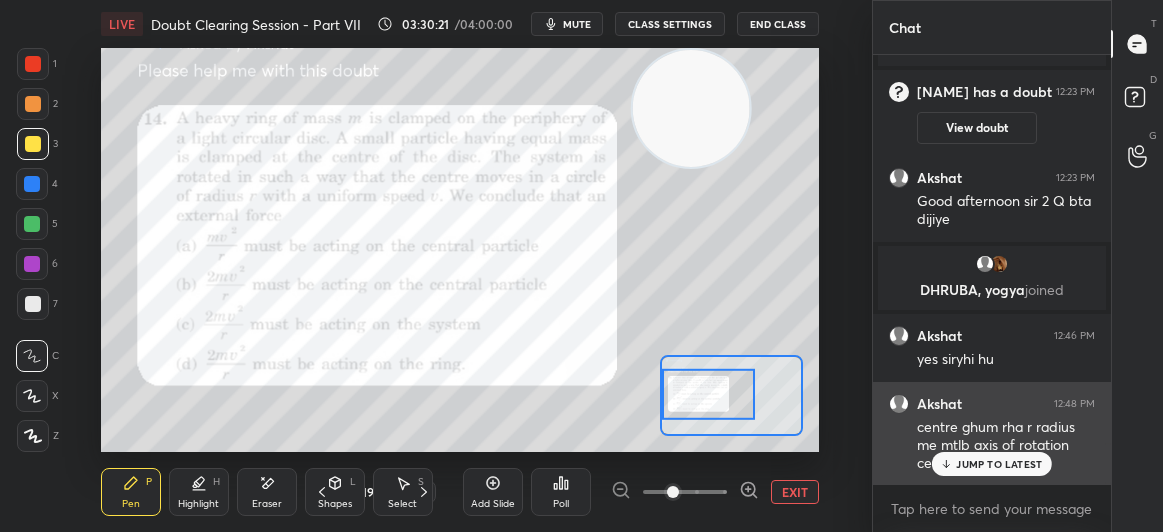 click on "JUMP TO LATEST" at bounding box center [992, 464] 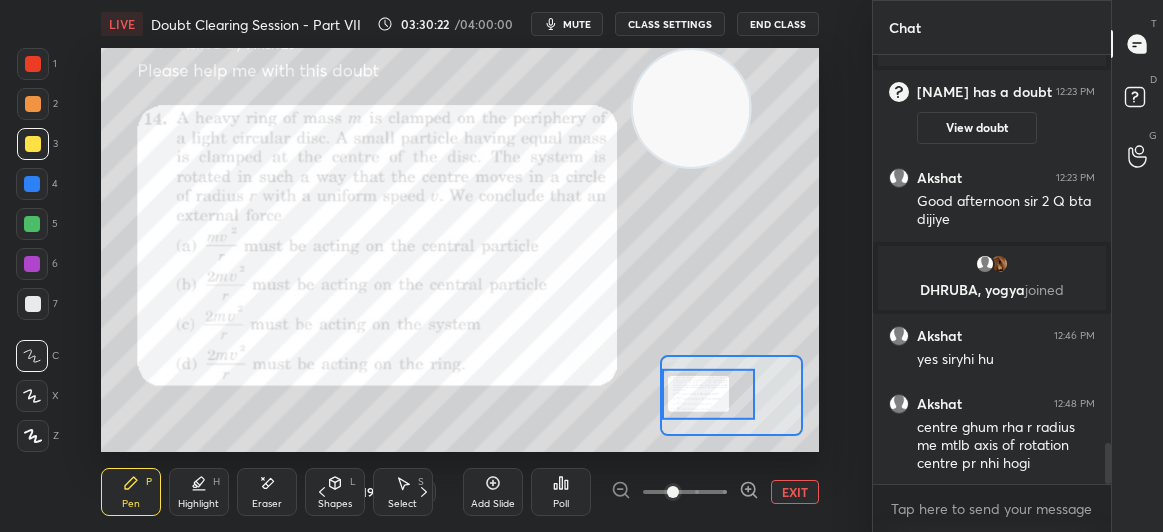 click on "EXIT" at bounding box center [795, 492] 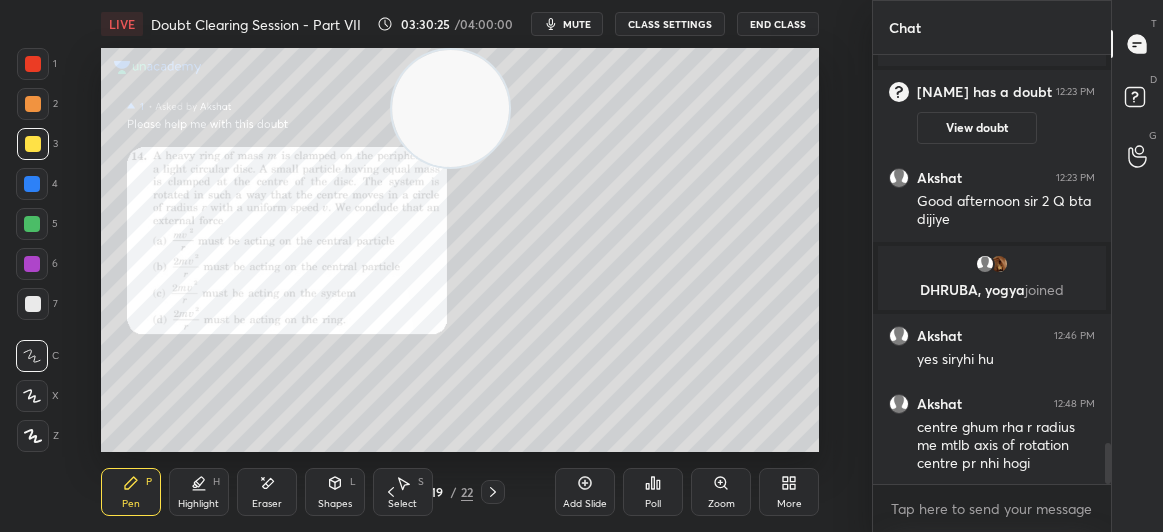 click on "Eraser" at bounding box center [267, 492] 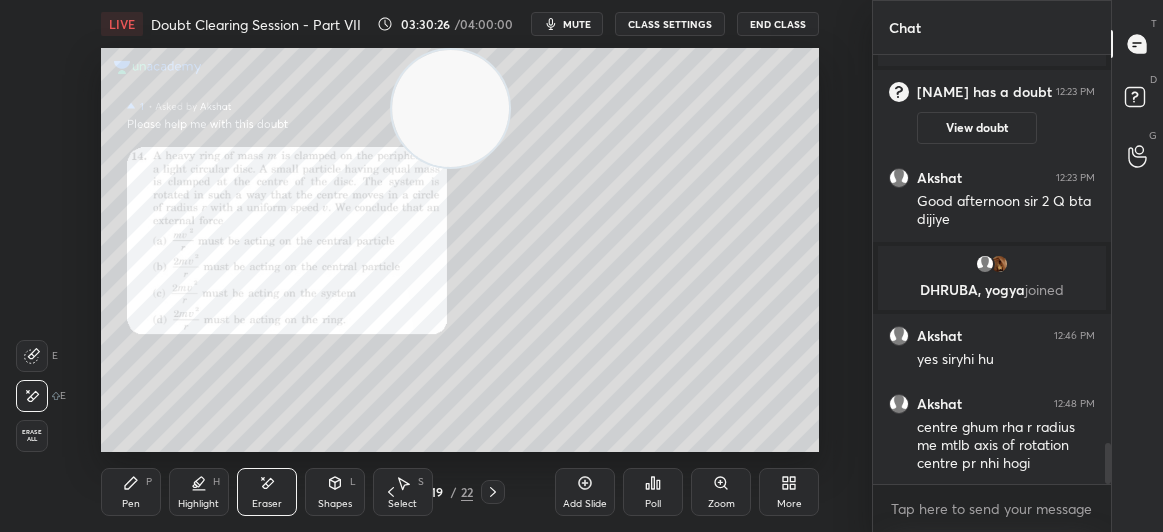 click on "Erase all" at bounding box center (32, 436) 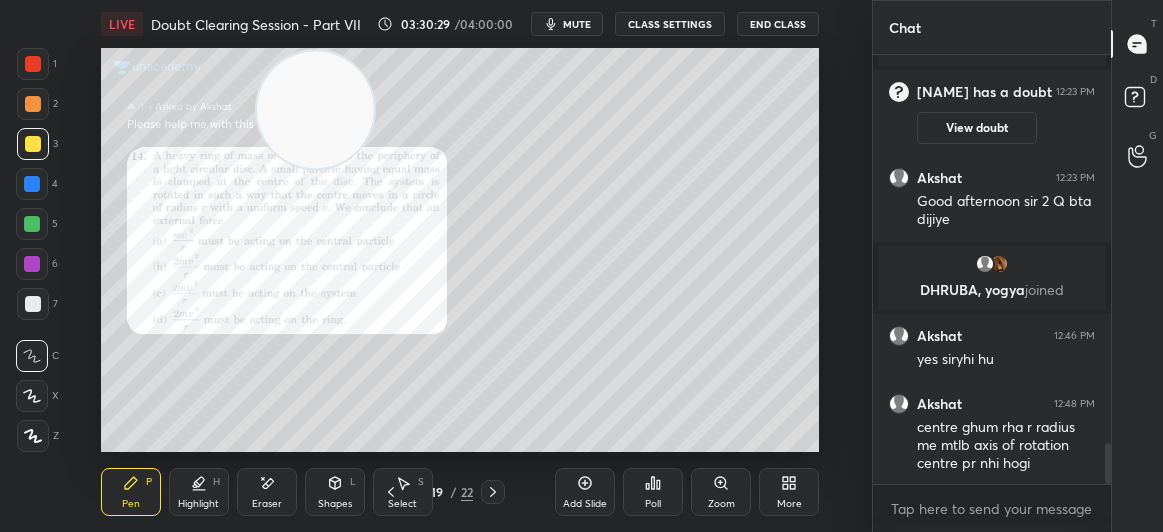 click on "Shapes L" at bounding box center (335, 492) 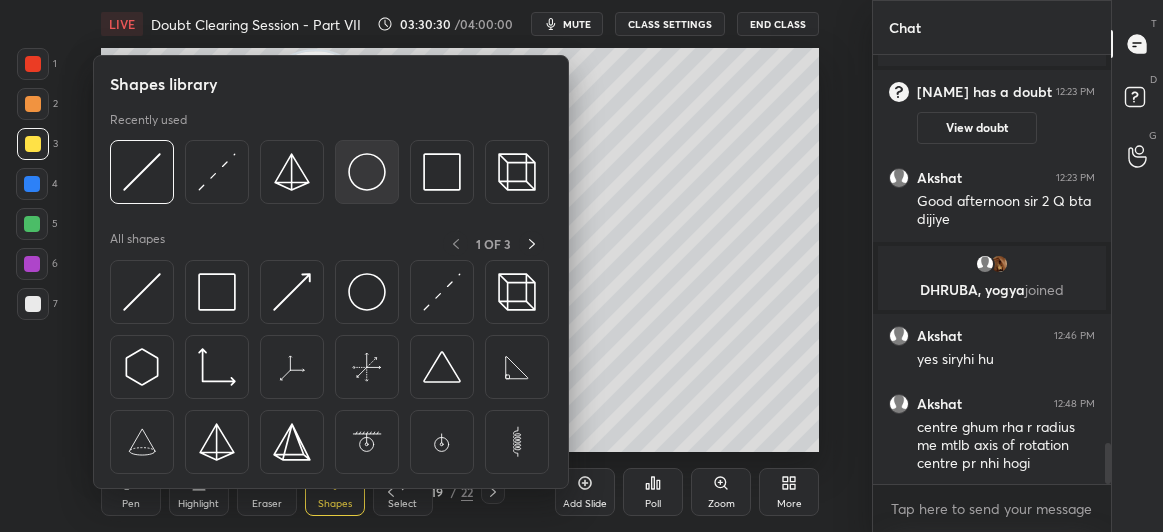 click at bounding box center [367, 172] 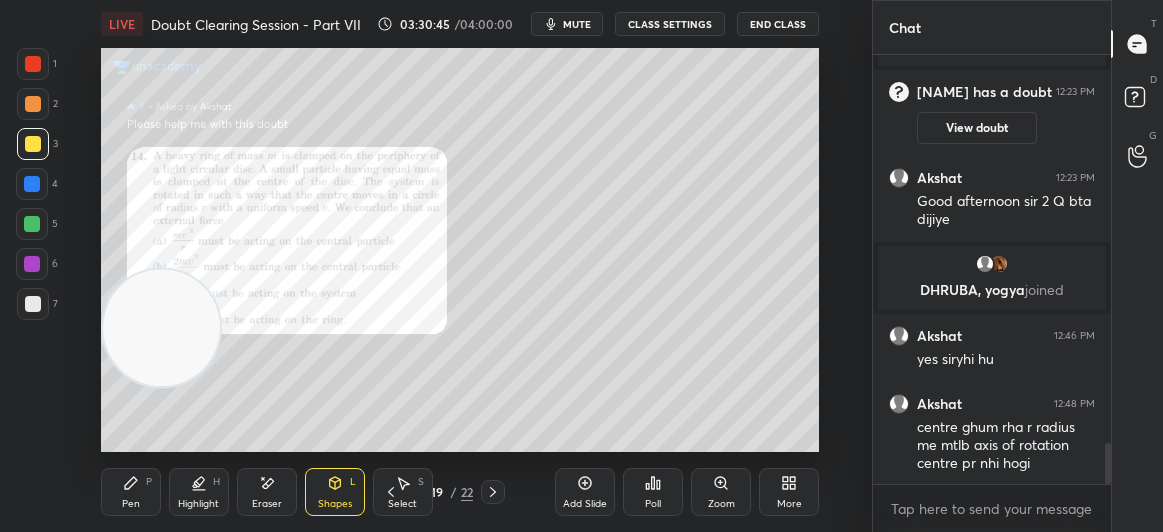 click on "Pen P" at bounding box center (131, 492) 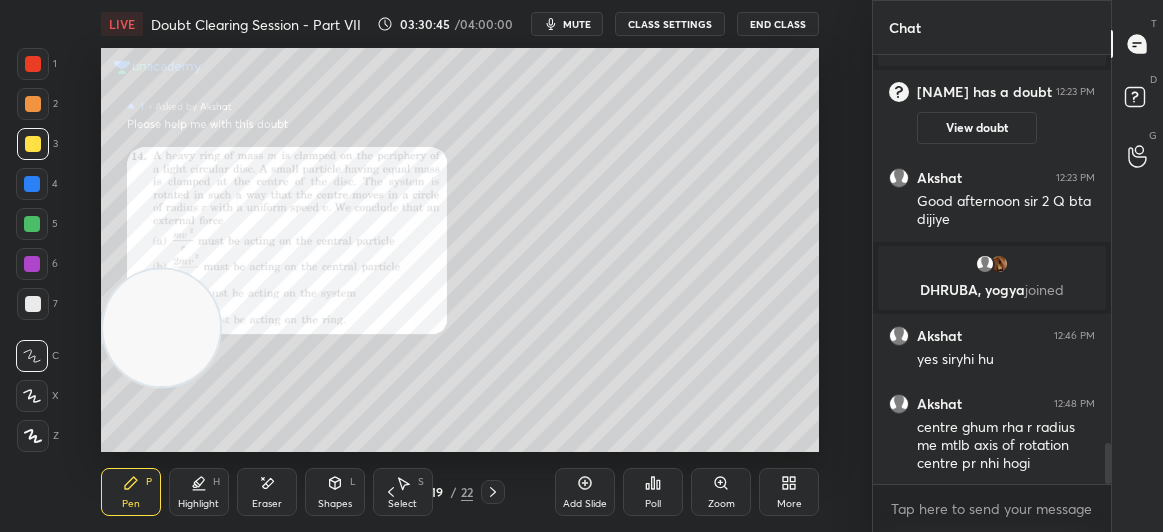 click on "Pen P" at bounding box center [131, 492] 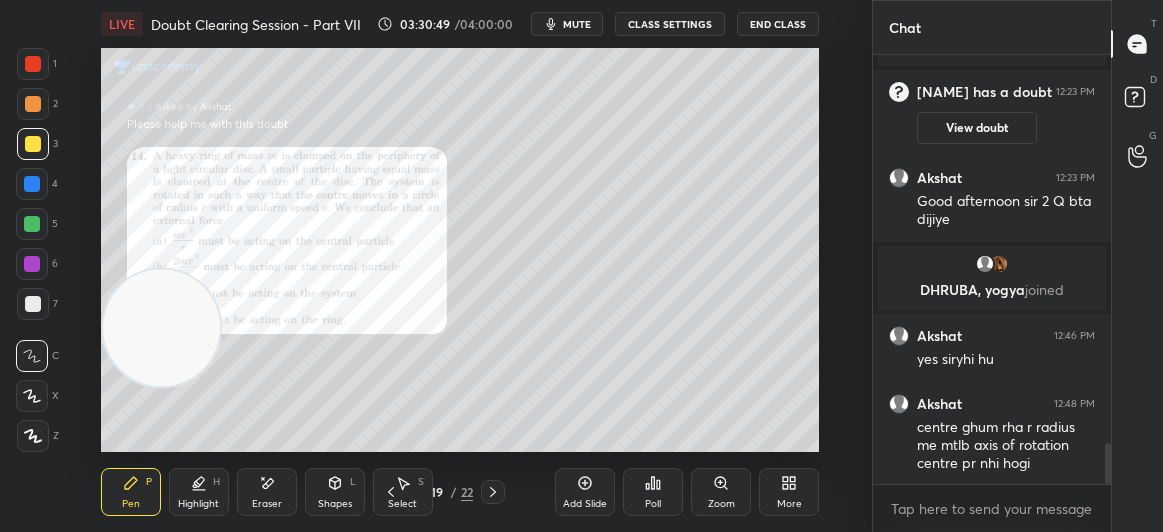 click at bounding box center (33, 64) 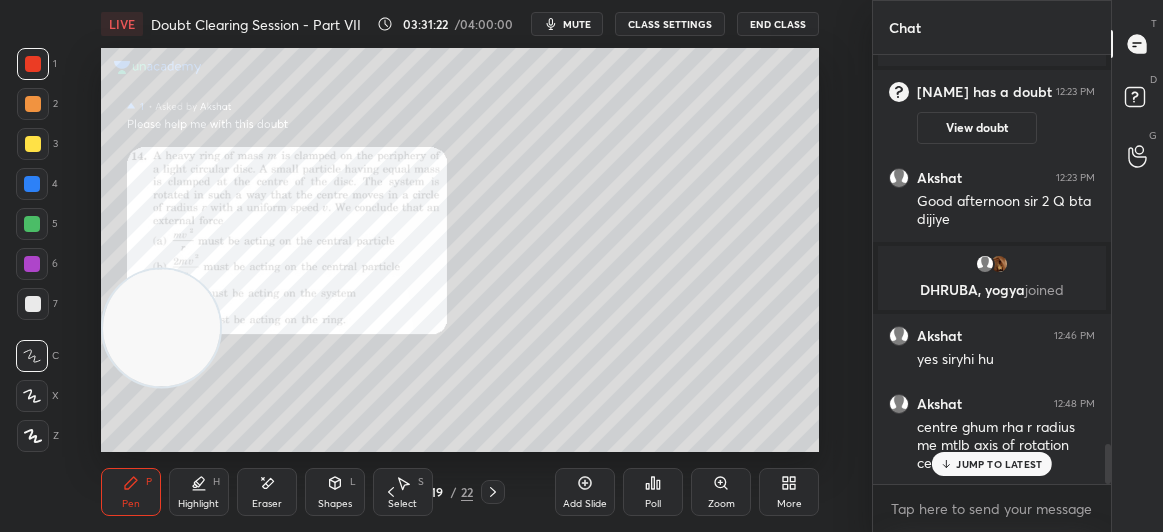 scroll, scrollTop: 4207, scrollLeft: 0, axis: vertical 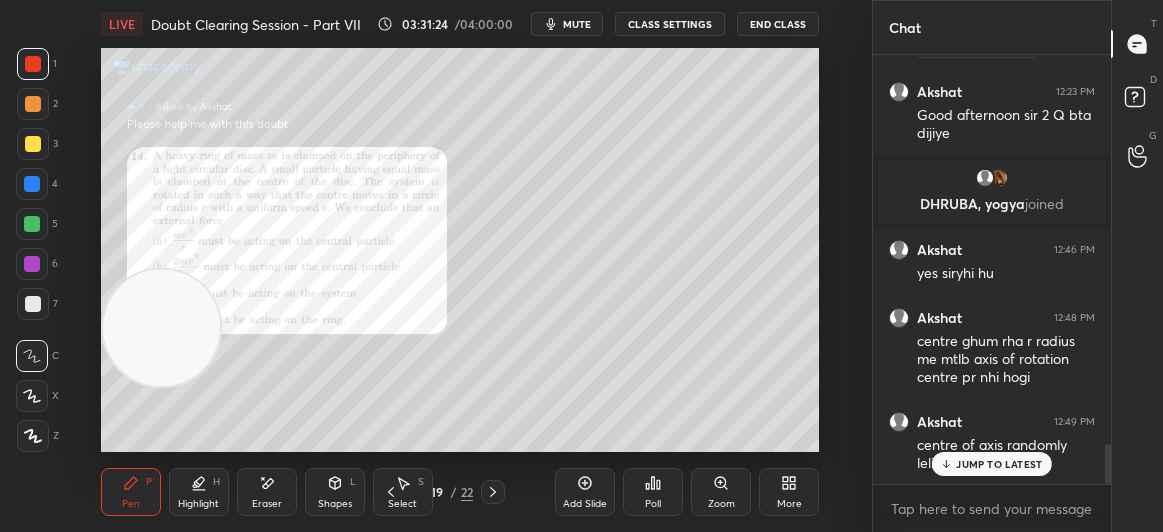 click on "JUMP TO LATEST" at bounding box center (999, 464) 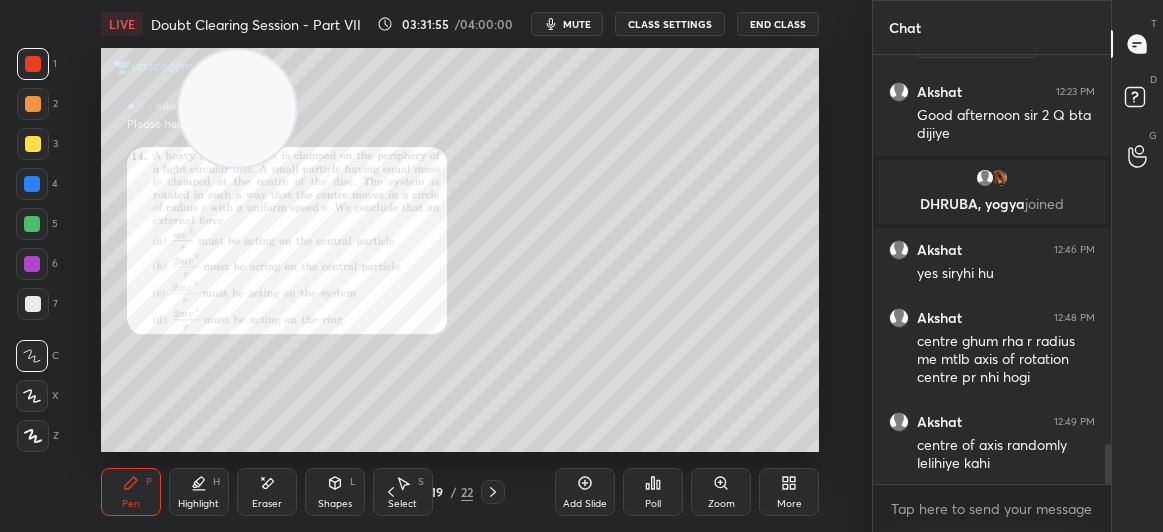 click at bounding box center (33, 144) 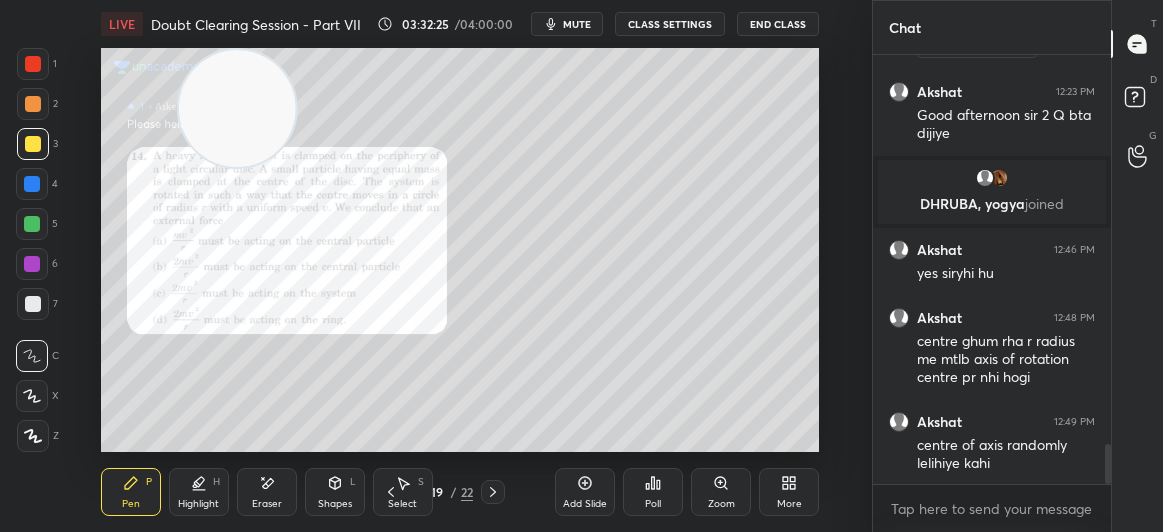 scroll, scrollTop: 4275, scrollLeft: 0, axis: vertical 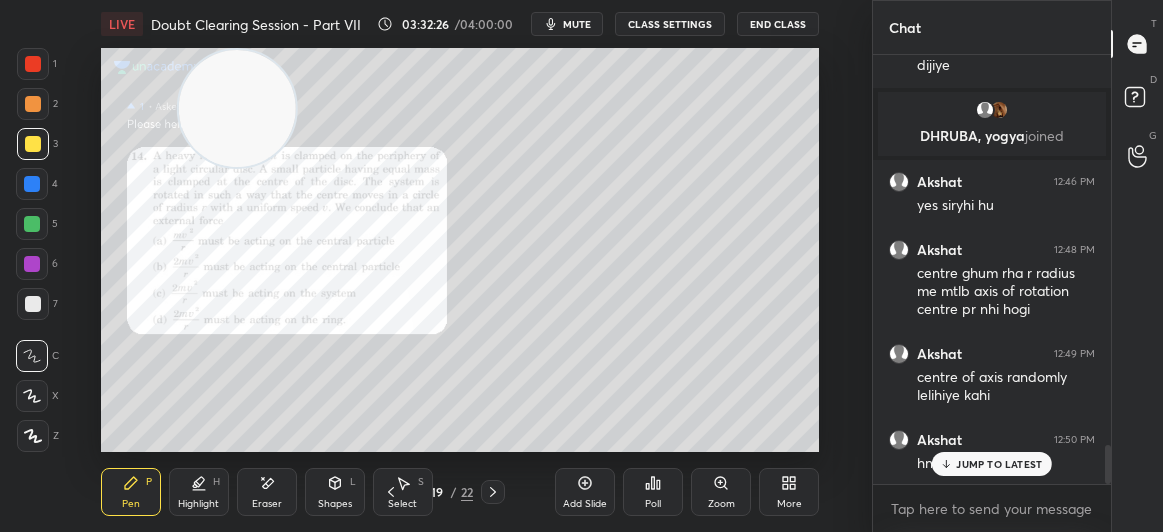 click 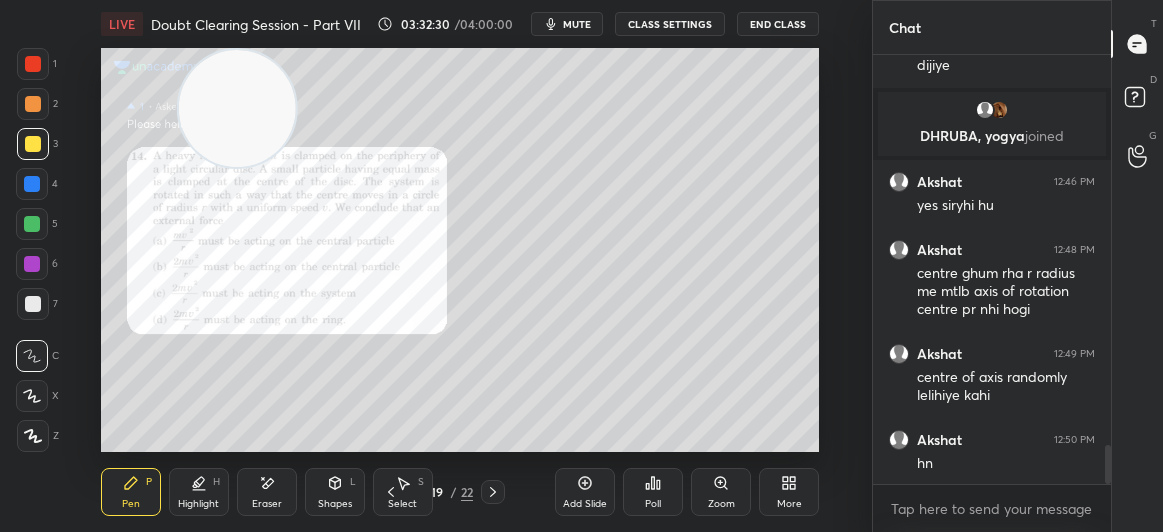 click at bounding box center [33, 64] 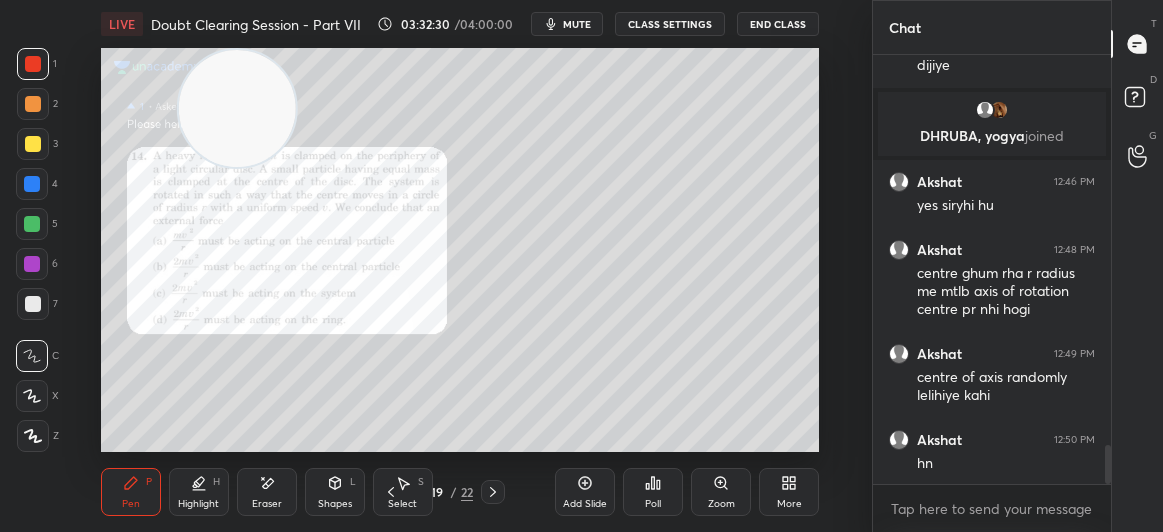 click at bounding box center [33, 64] 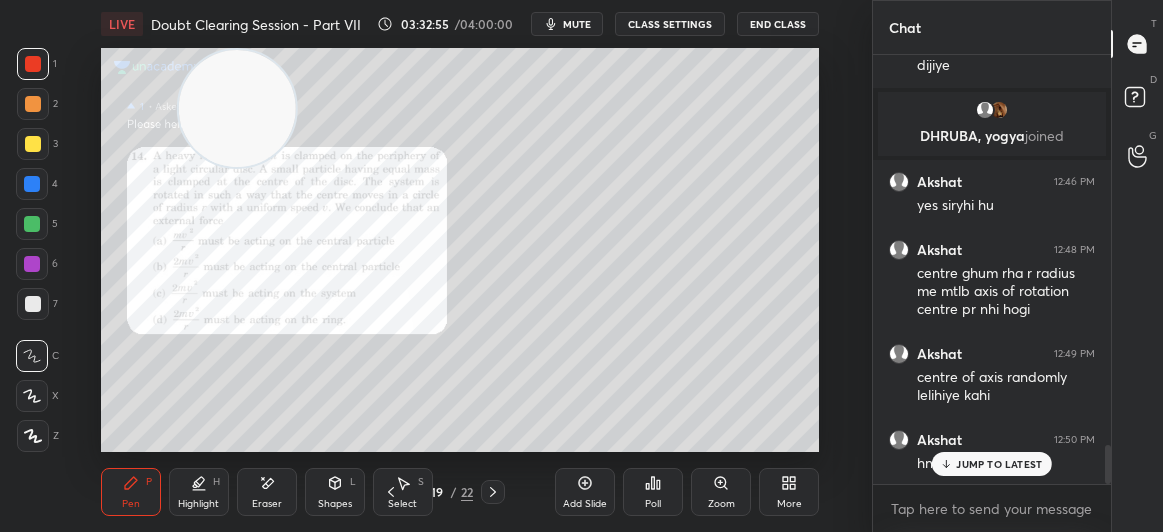 scroll, scrollTop: 4343, scrollLeft: 0, axis: vertical 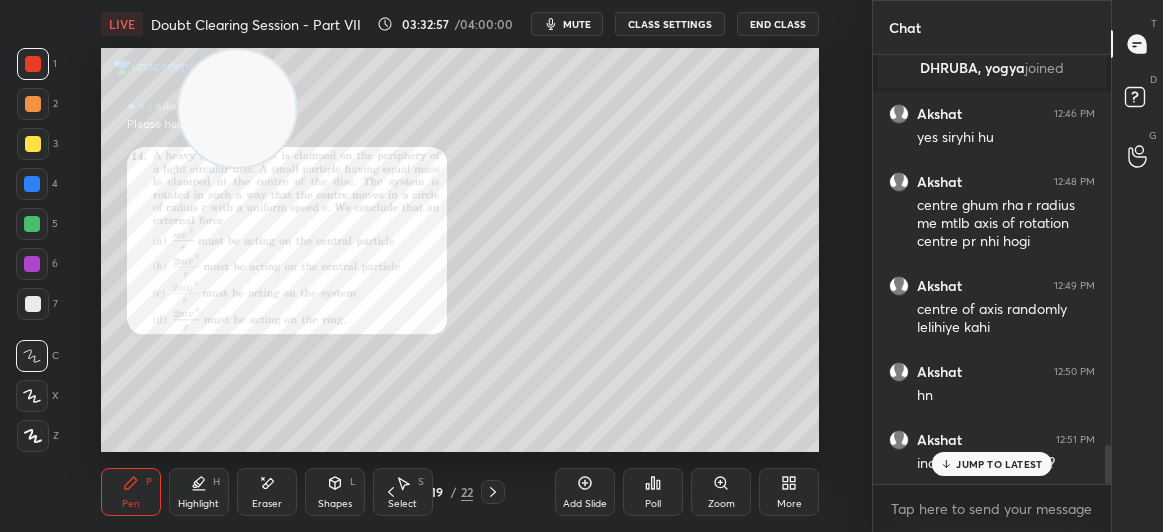 click on "JUMP TO LATEST" at bounding box center [999, 464] 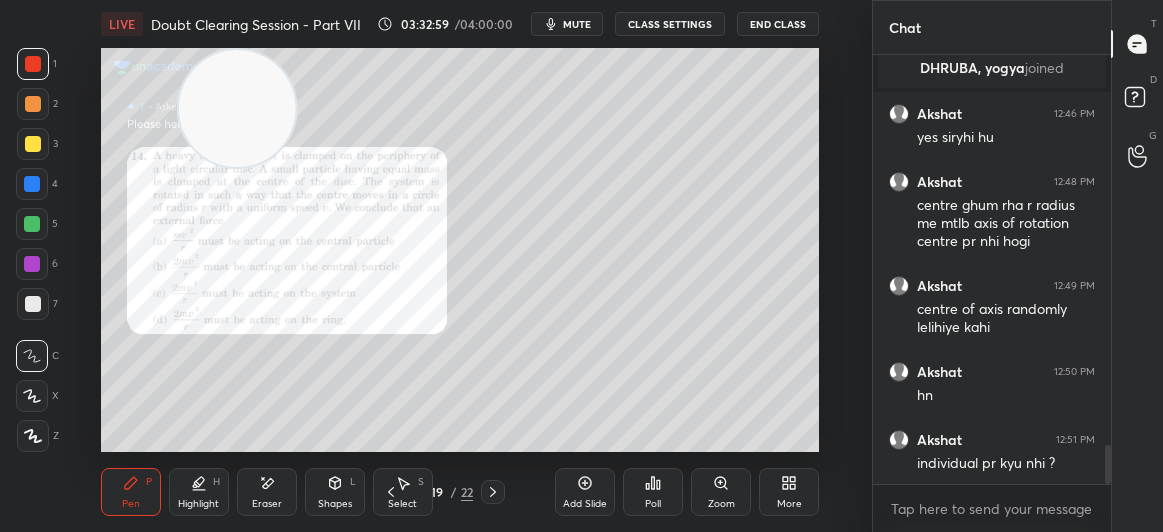 click 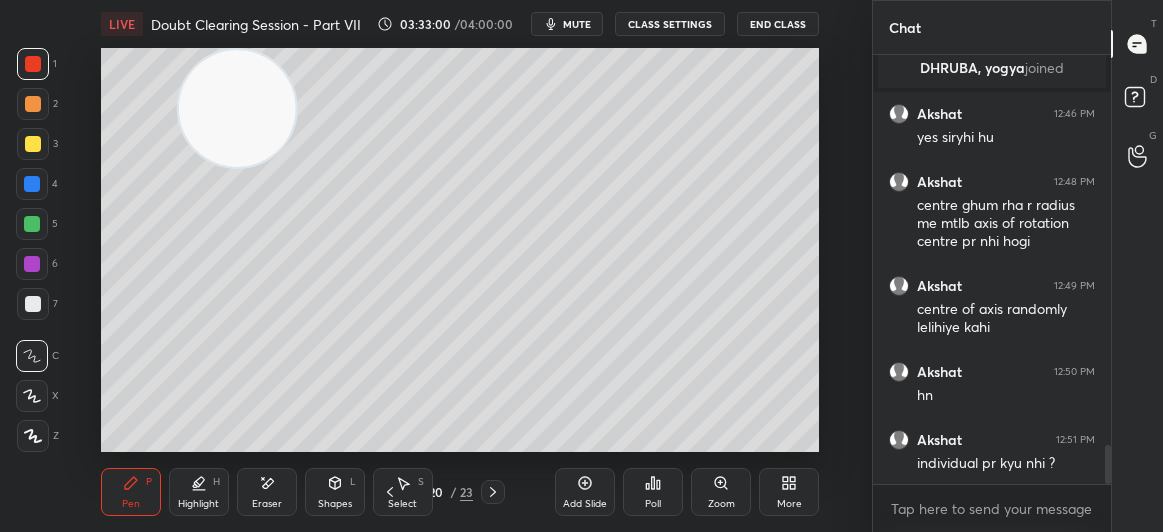 click on "Shapes L" at bounding box center (335, 492) 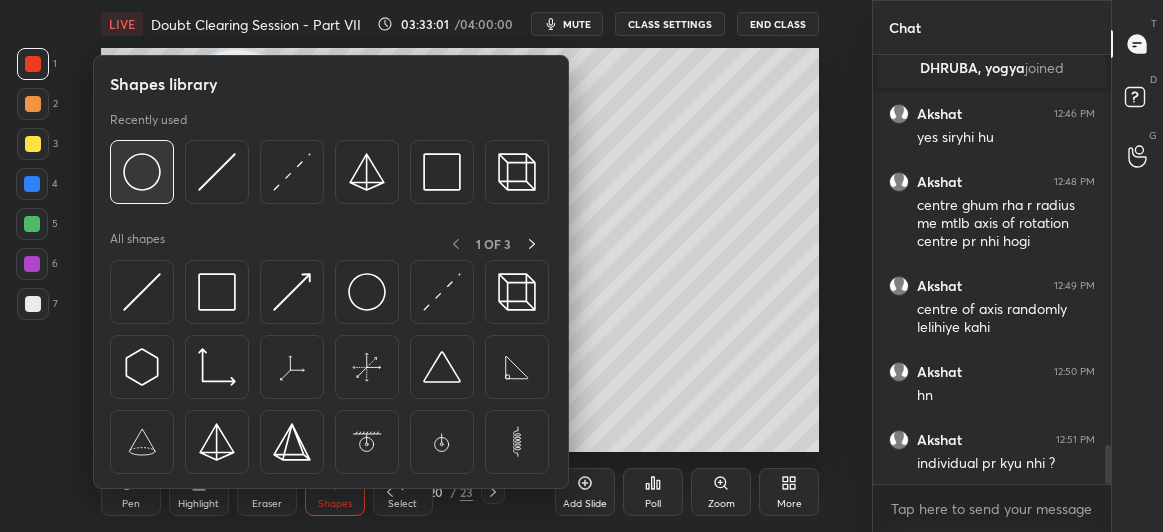 click at bounding box center (142, 172) 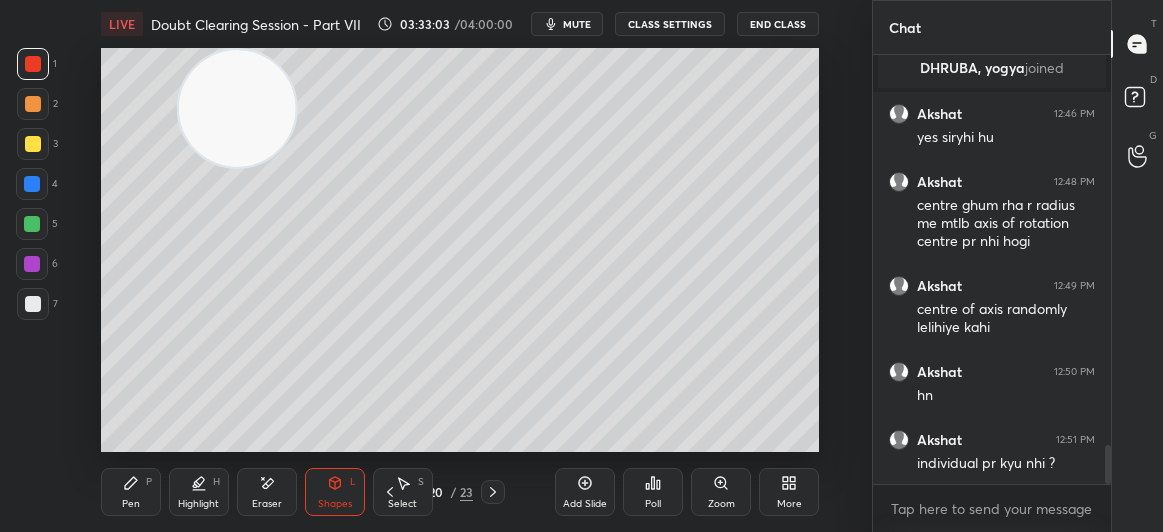click at bounding box center [32, 184] 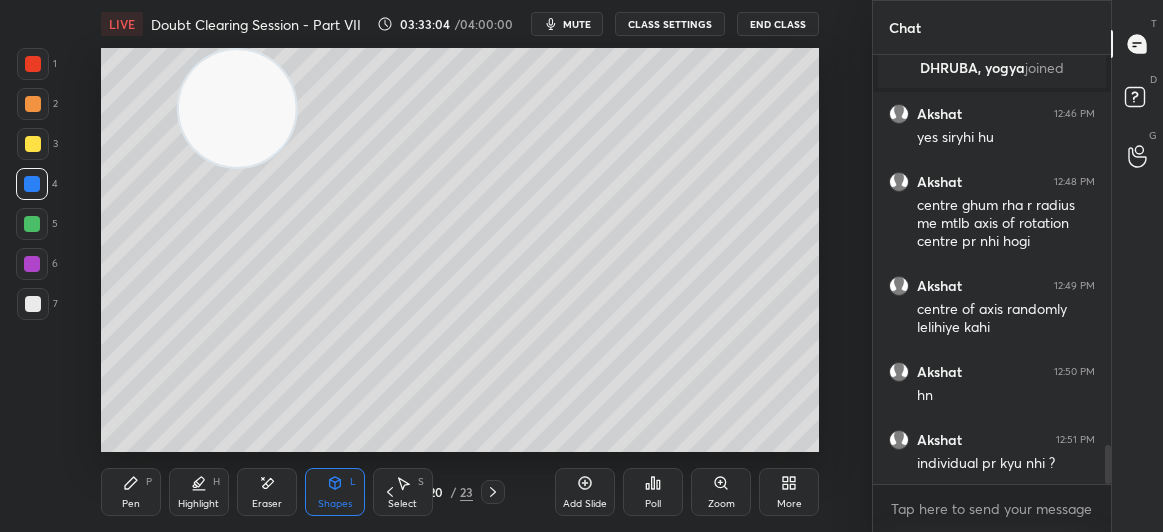 click at bounding box center (33, 144) 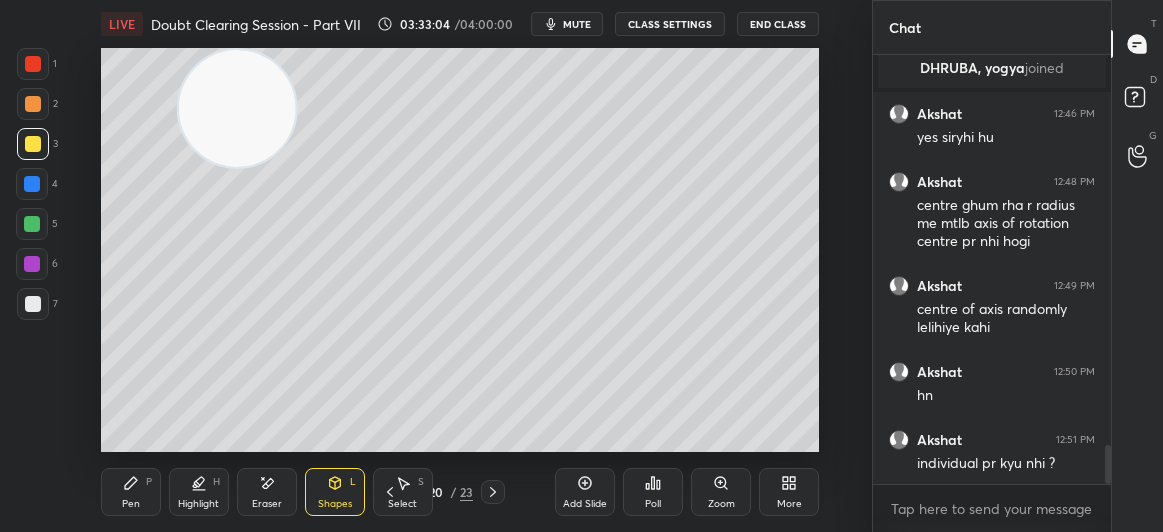 click on "Pen P" at bounding box center (131, 492) 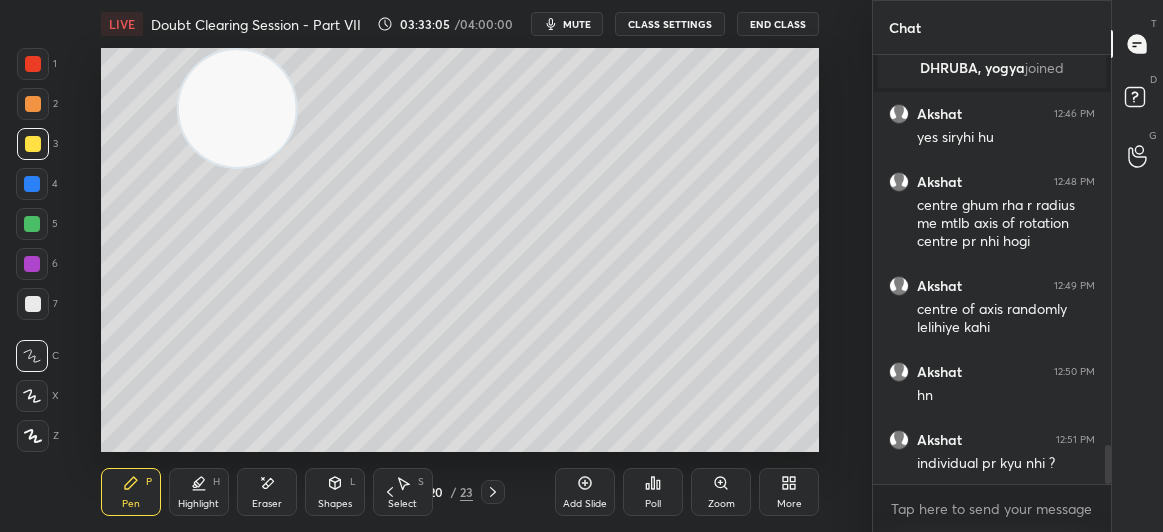 click on "Pen P" at bounding box center [131, 492] 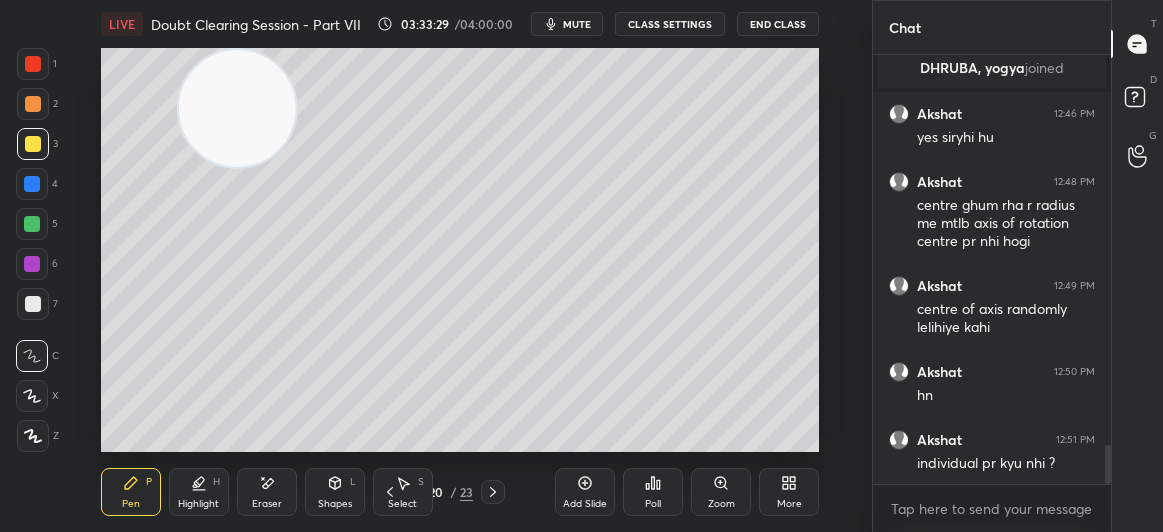 scroll, scrollTop: 4417, scrollLeft: 0, axis: vertical 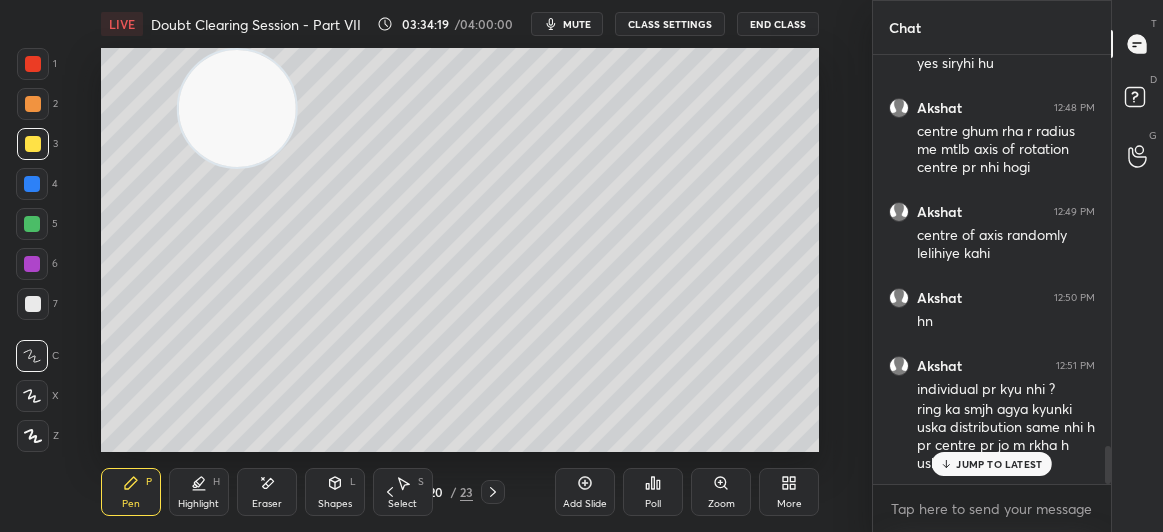 click 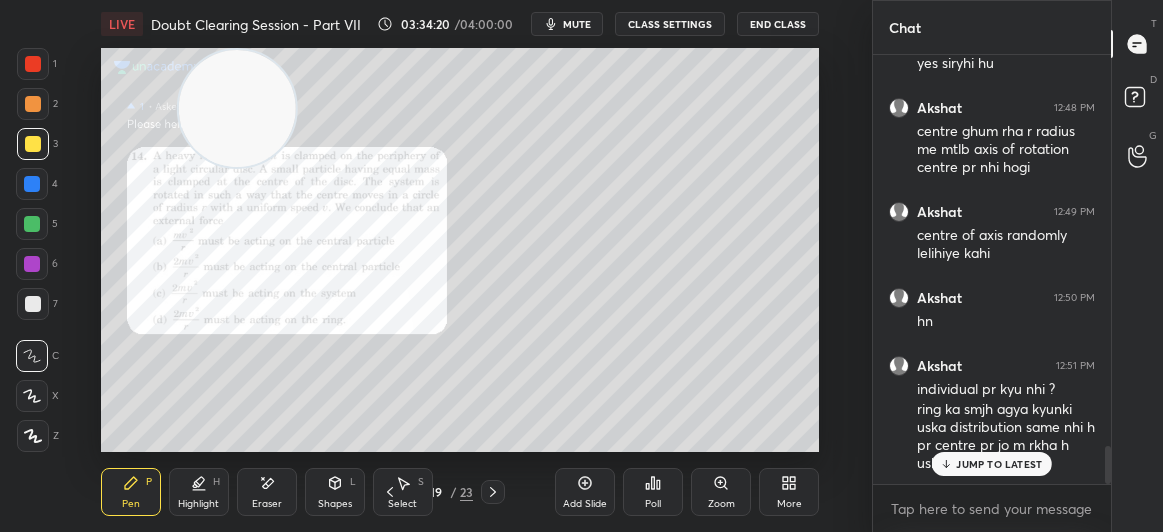 scroll, scrollTop: 4521, scrollLeft: 0, axis: vertical 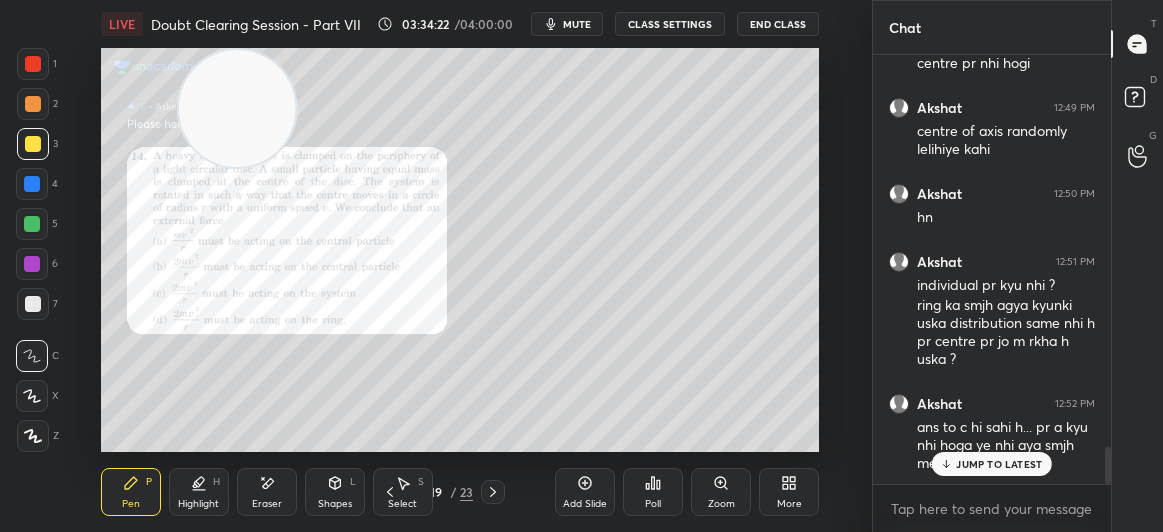 click at bounding box center [33, 64] 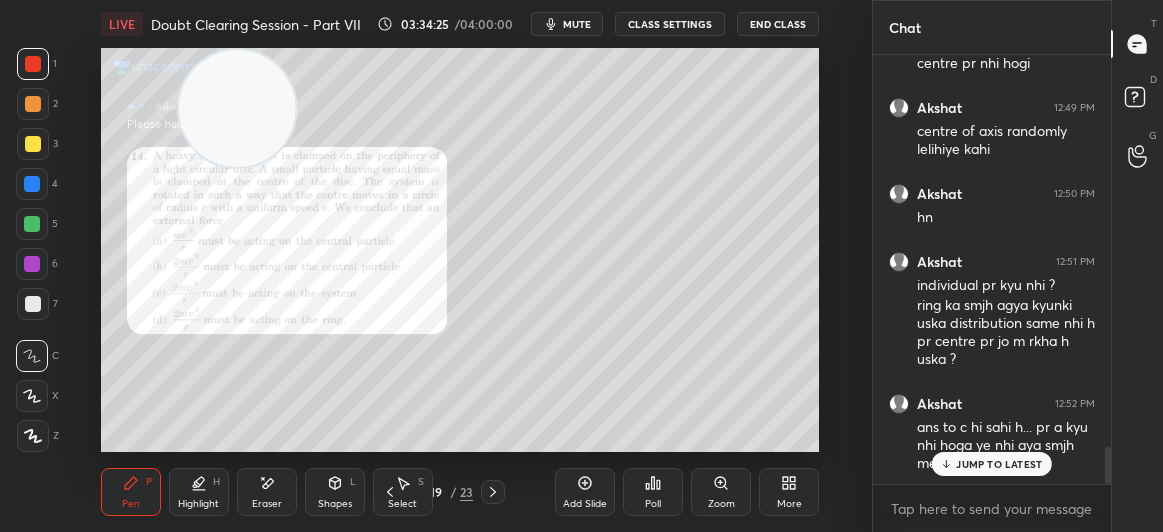 click on "JUMP TO LATEST" at bounding box center [992, 464] 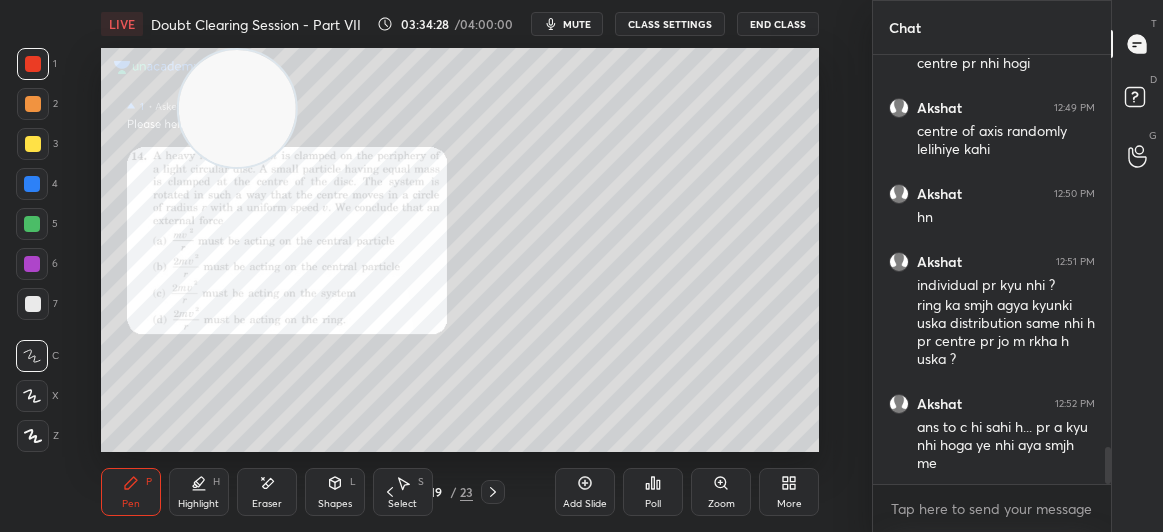 click at bounding box center (33, 144) 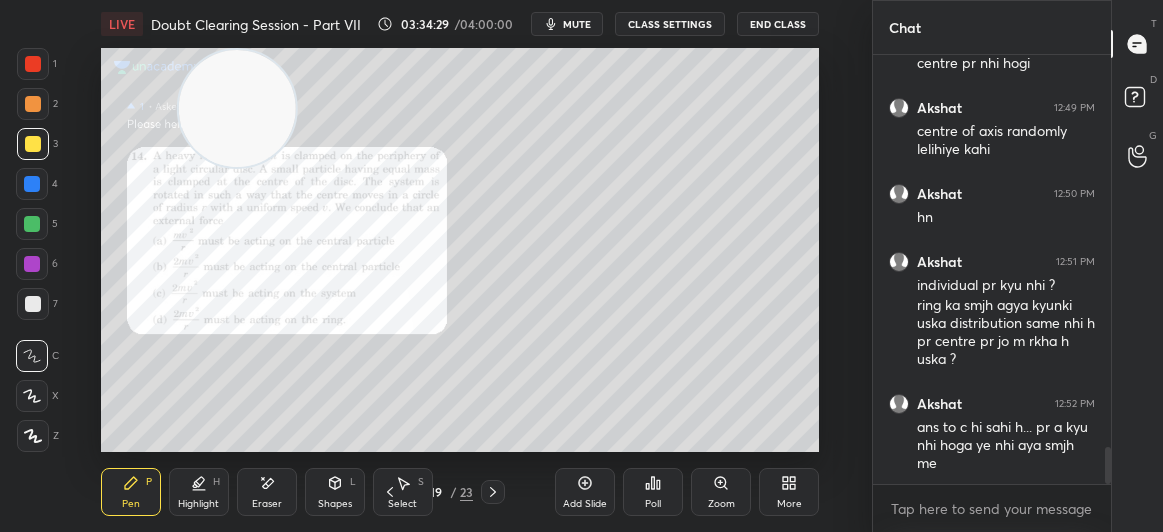 click at bounding box center (33, 144) 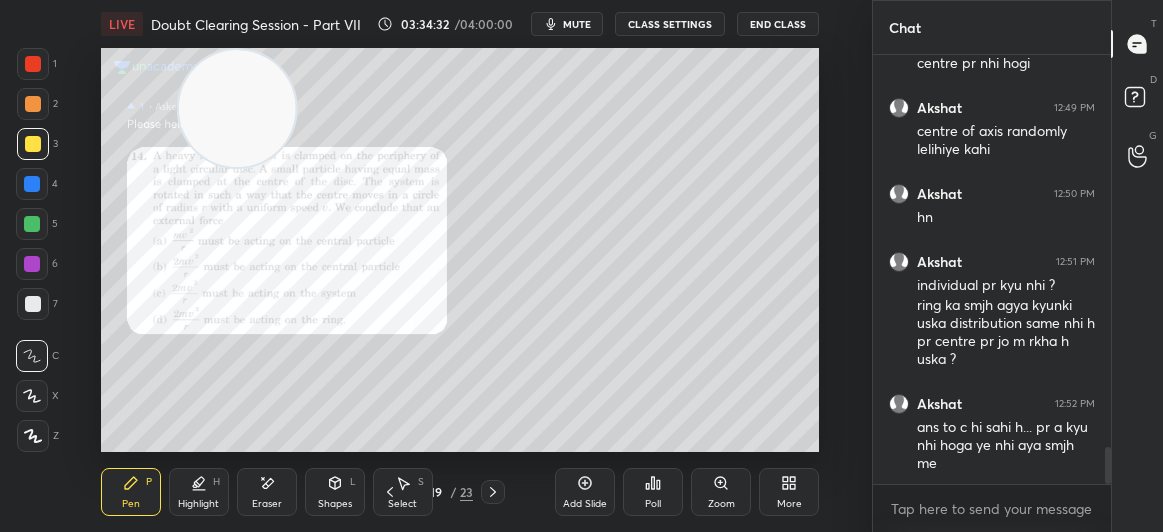 click on "Add Slide" at bounding box center (585, 492) 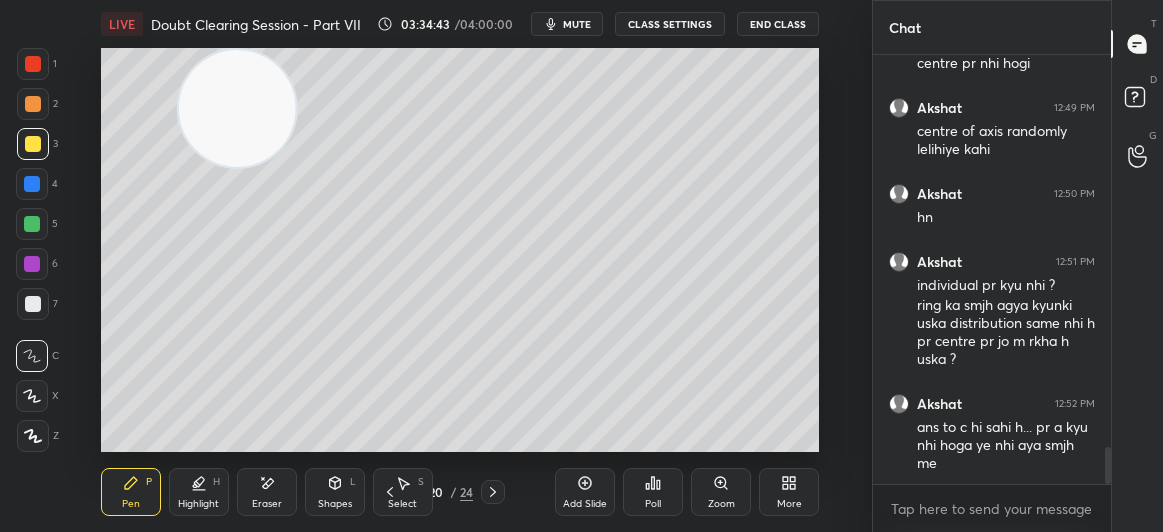 click at bounding box center (33, 64) 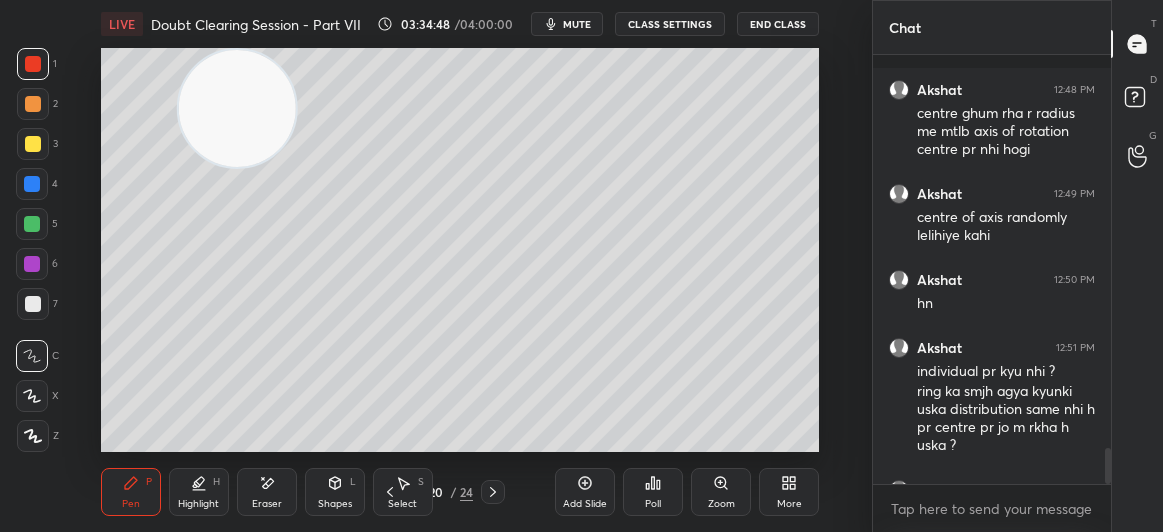 scroll, scrollTop: 4679, scrollLeft: 0, axis: vertical 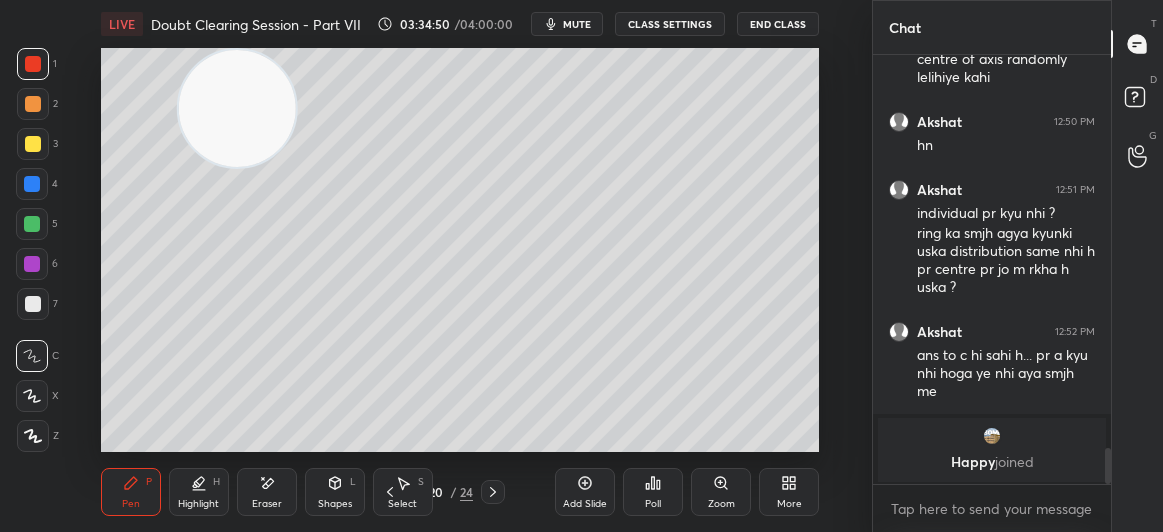 click at bounding box center (33, 144) 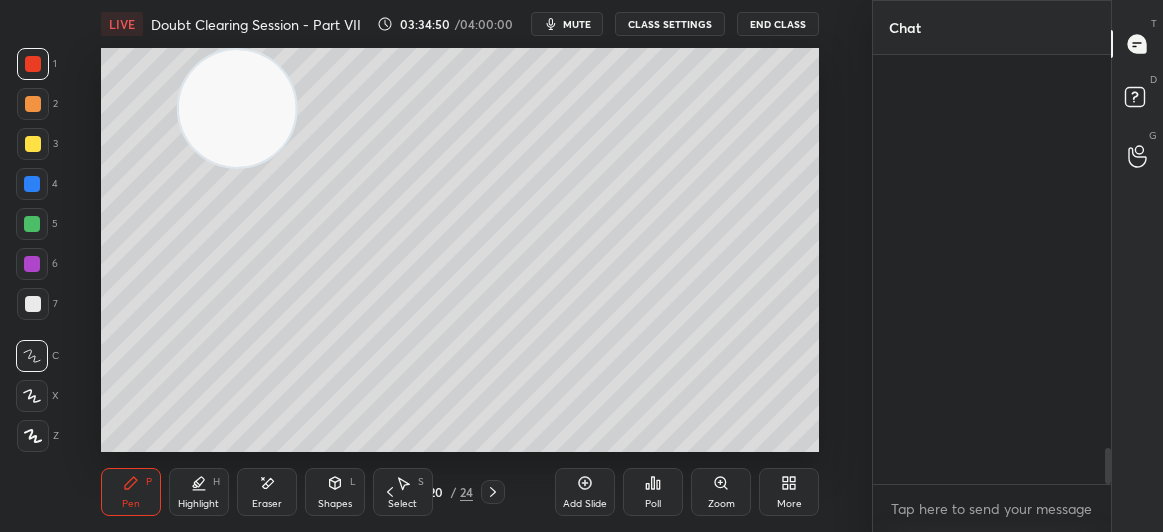 click at bounding box center [33, 144] 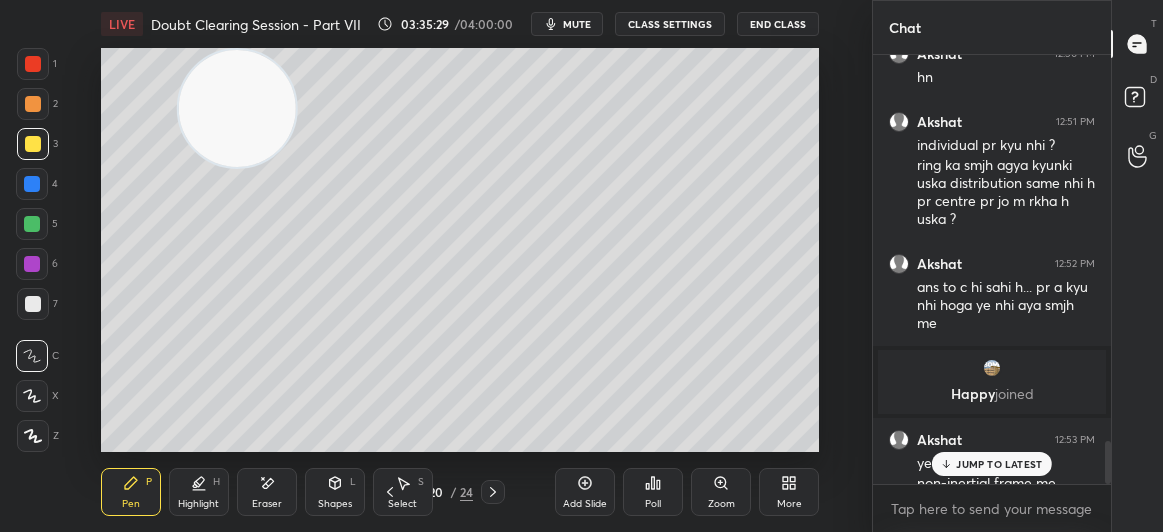 scroll, scrollTop: 3907, scrollLeft: 0, axis: vertical 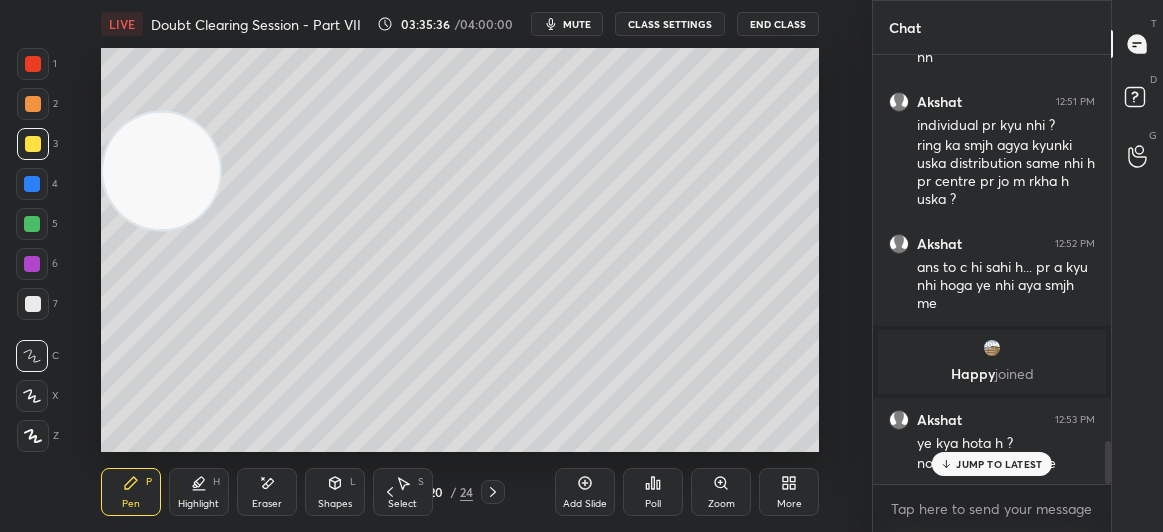 click at bounding box center (33, 64) 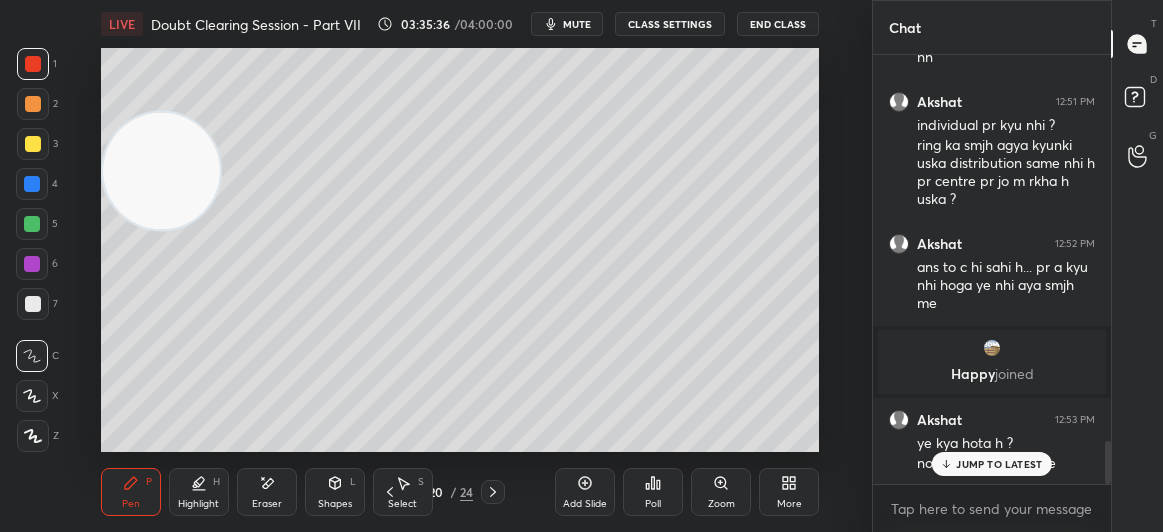 click at bounding box center (33, 64) 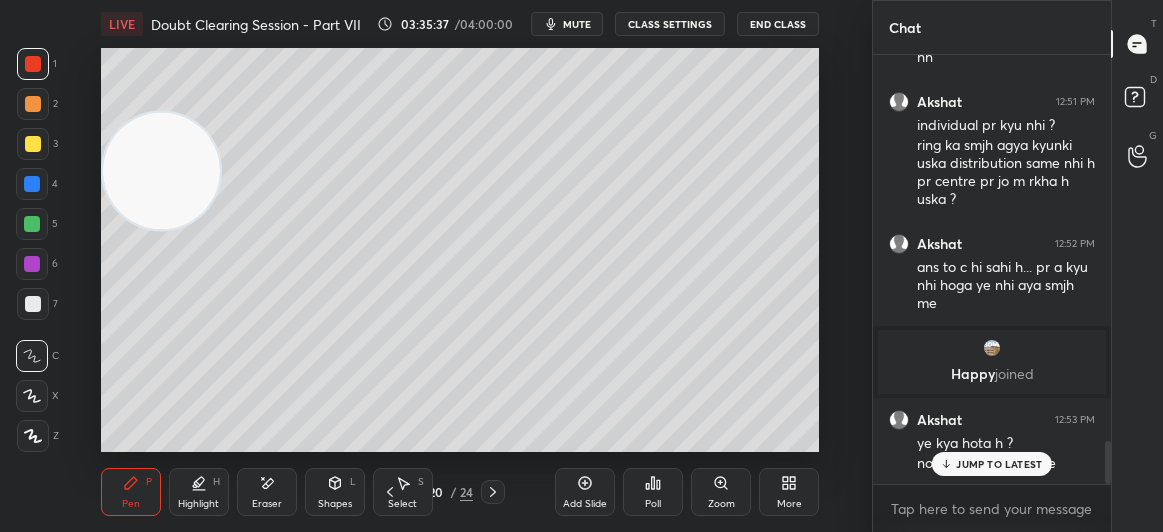 click at bounding box center [33, 144] 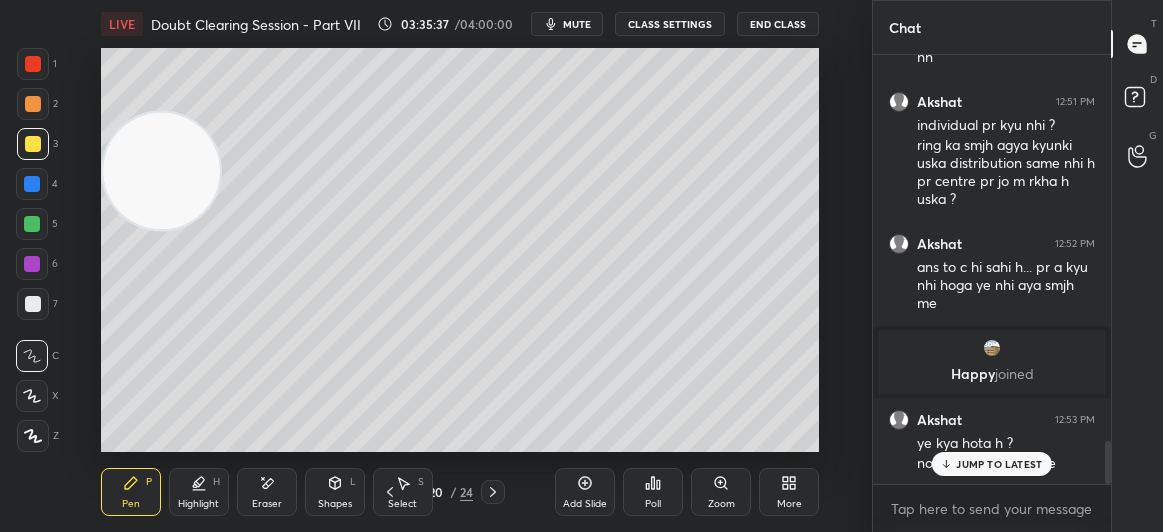 click at bounding box center (33, 144) 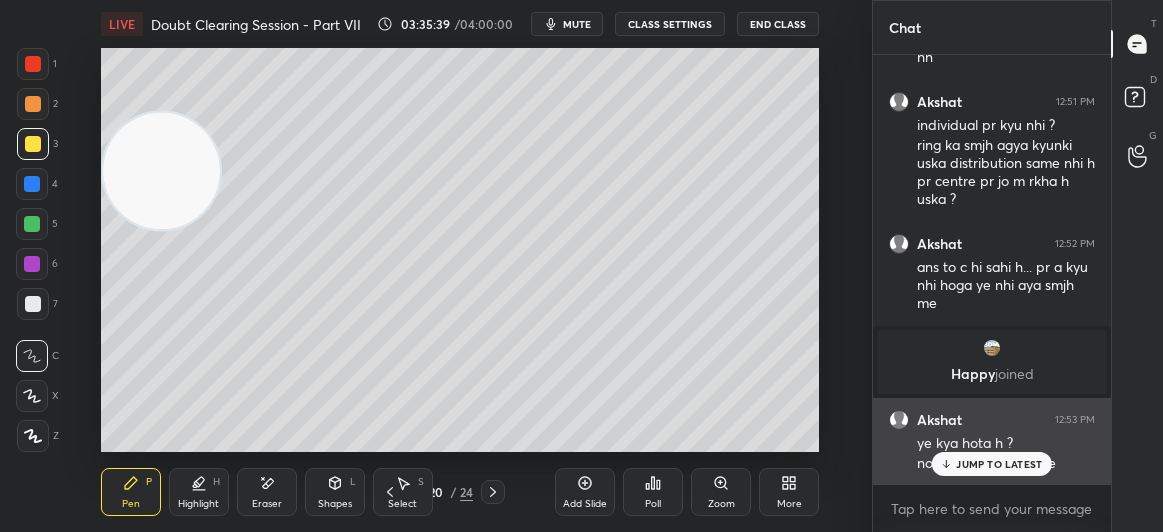 click on "JUMP TO LATEST" at bounding box center [992, 464] 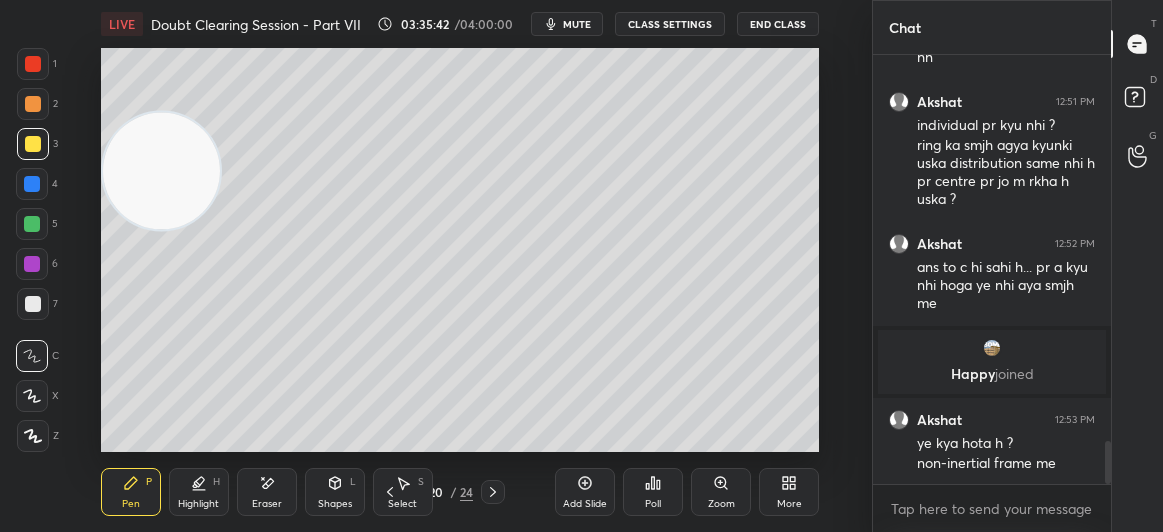 click on "1 2 3 4 5 6 7 C X Z E E Erase all   H H" at bounding box center (32, 250) 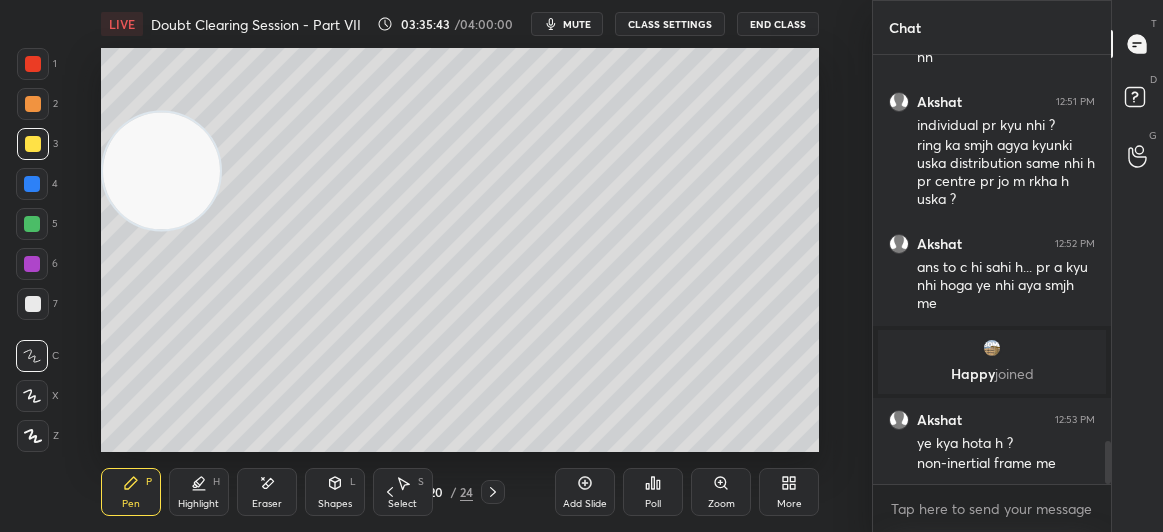 click at bounding box center [33, 144] 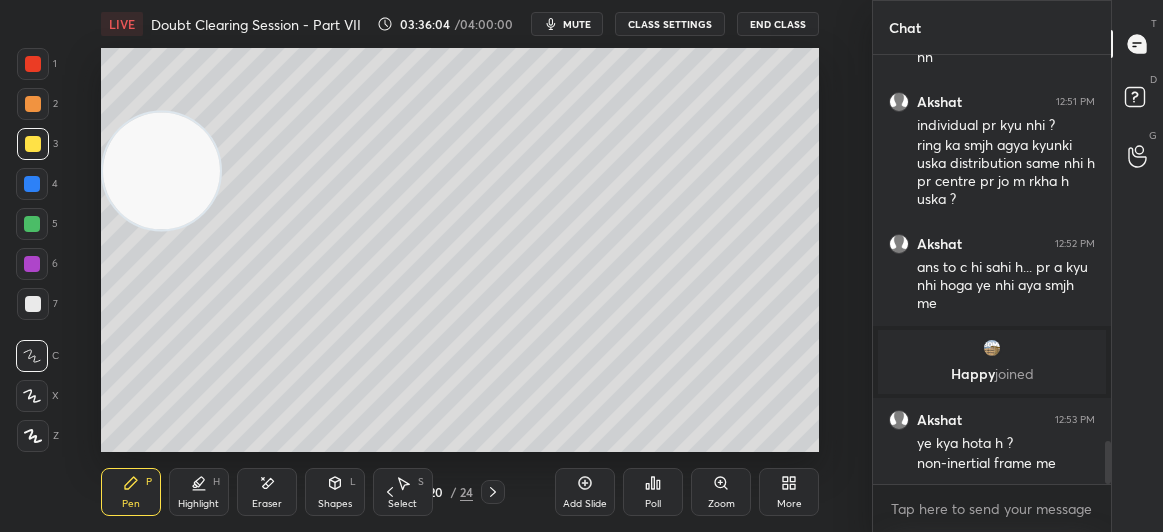 scroll, scrollTop: 3975, scrollLeft: 0, axis: vertical 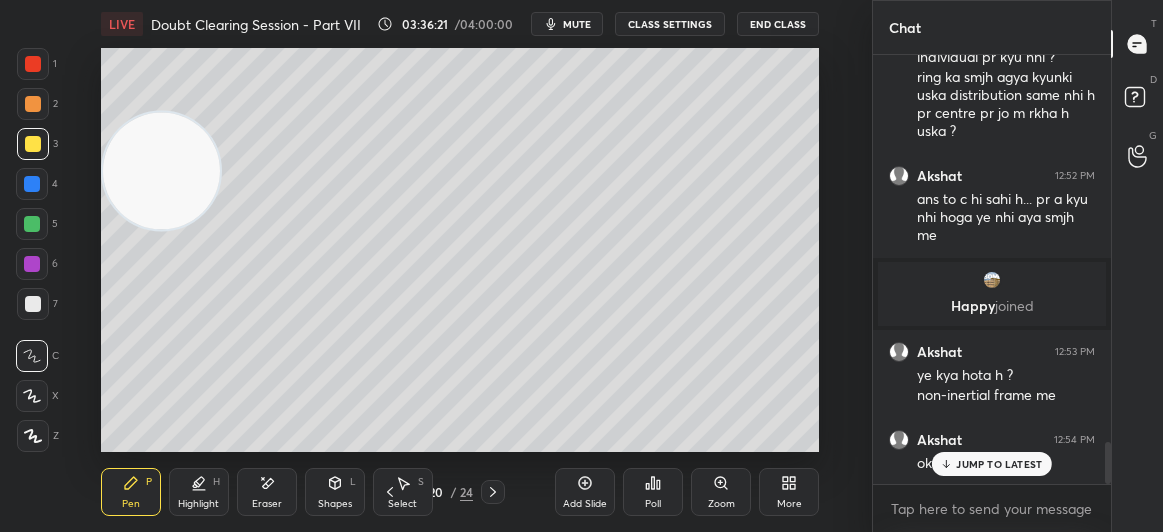 click on "End Class" at bounding box center (778, 24) 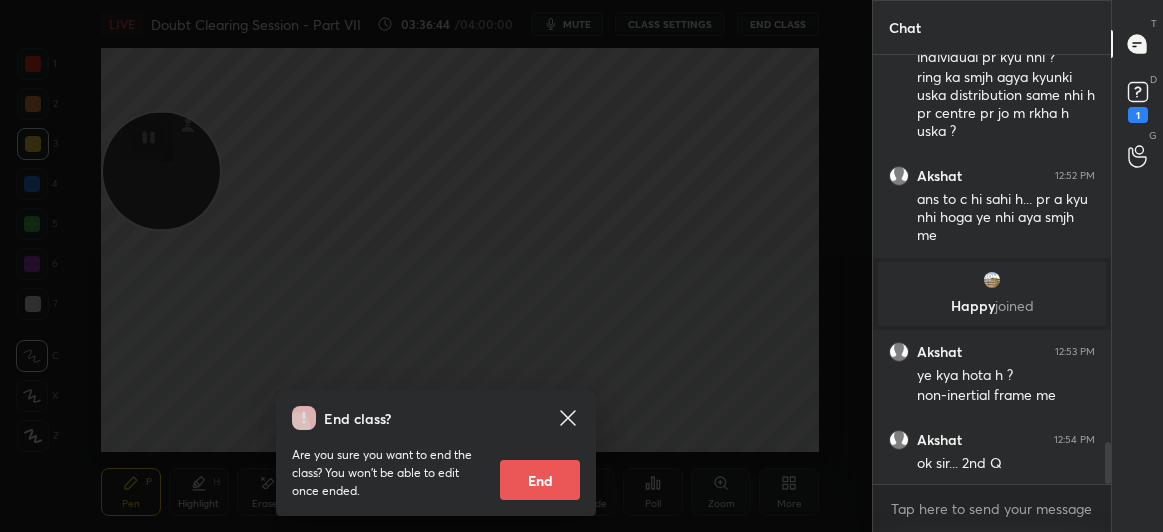 click 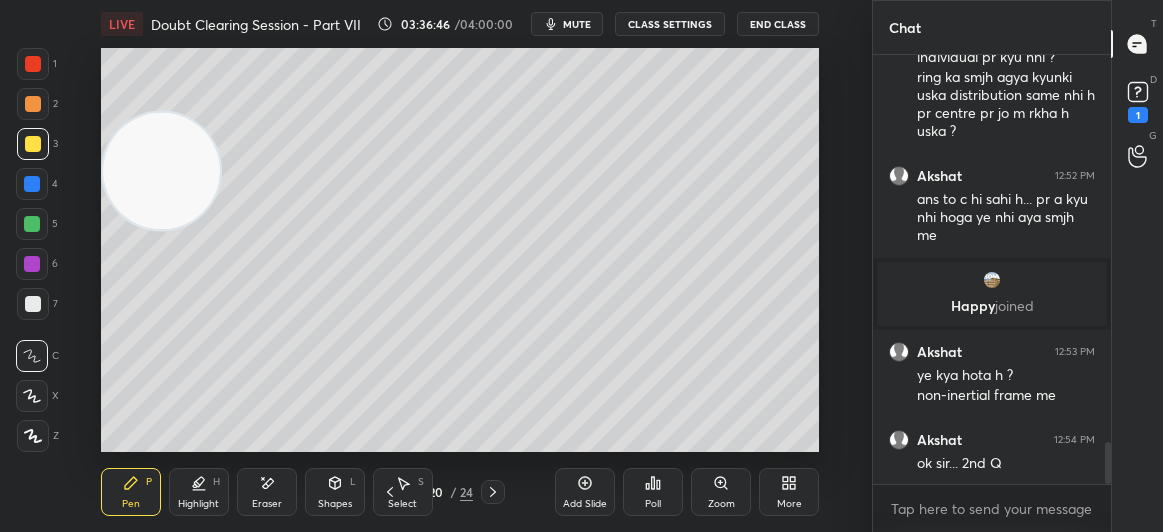 click at bounding box center (33, 64) 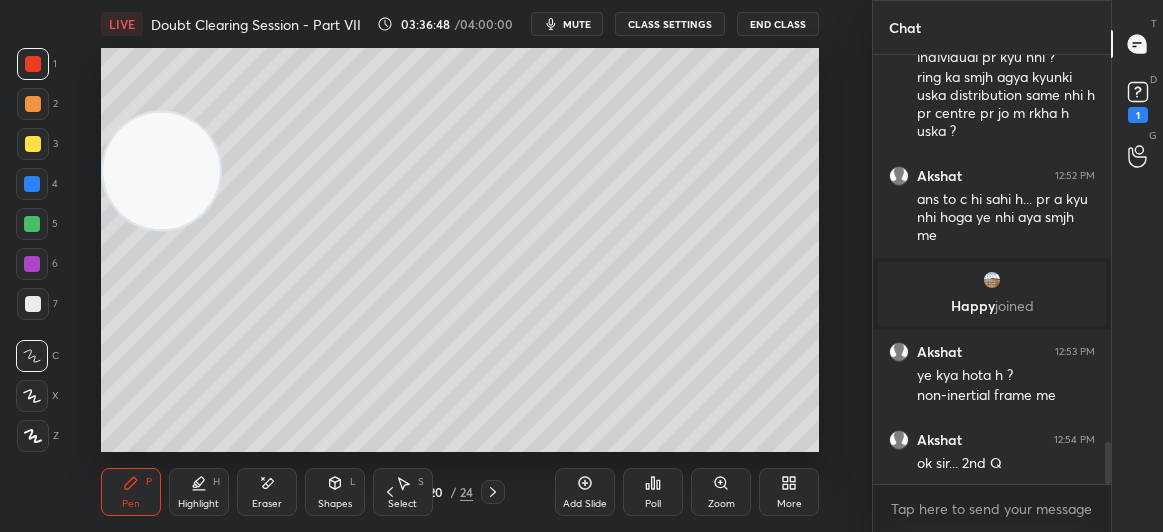click on "mute" at bounding box center [567, 24] 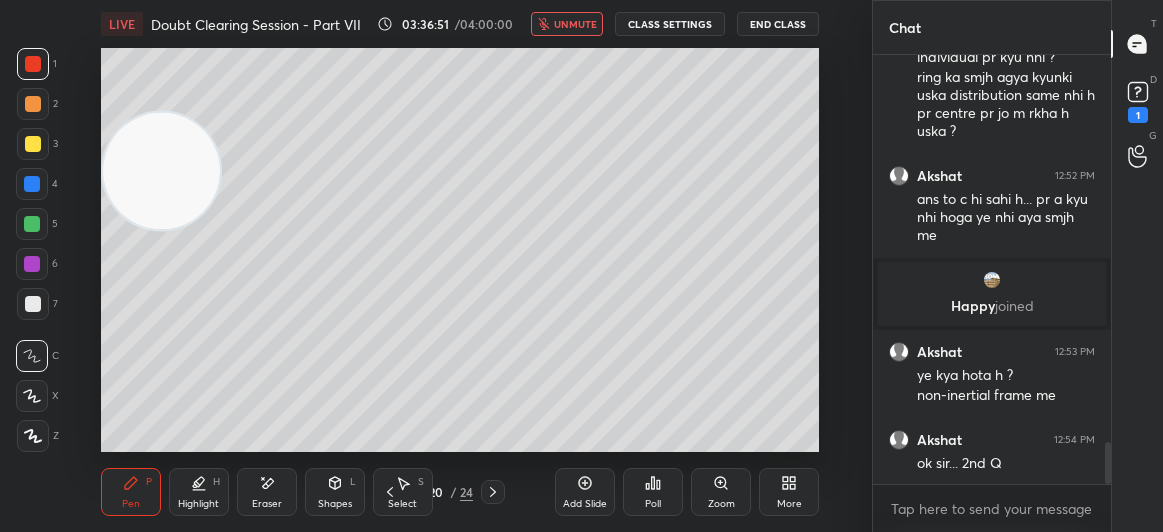 click on "End Class" at bounding box center [778, 24] 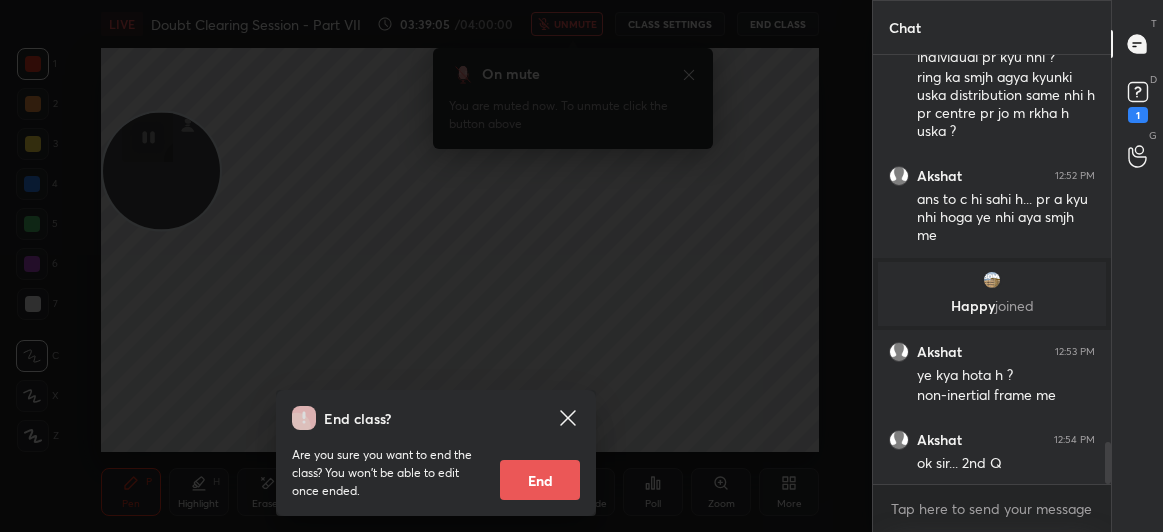 scroll, scrollTop: 4133, scrollLeft: 0, axis: vertical 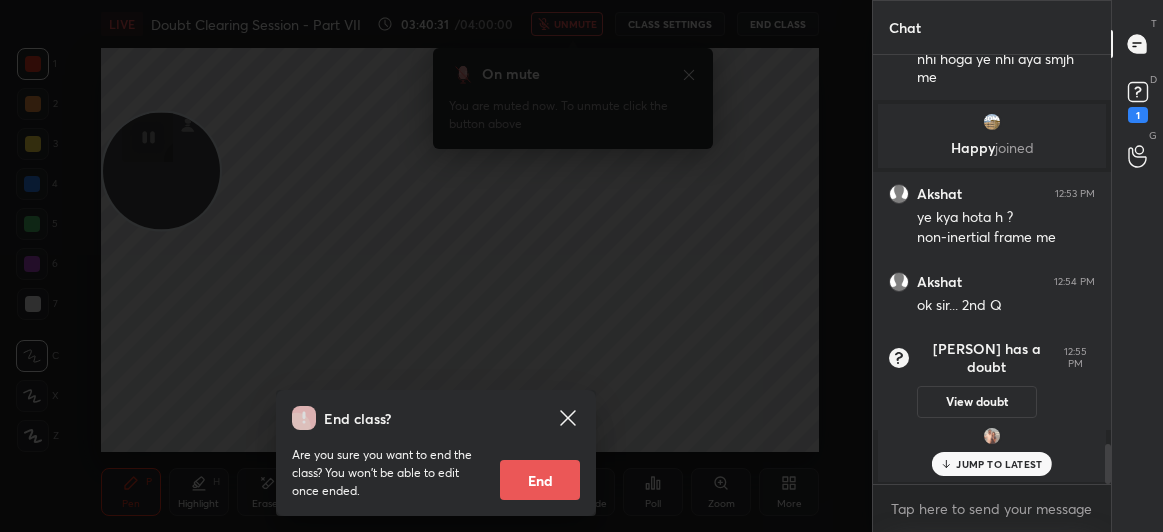 click 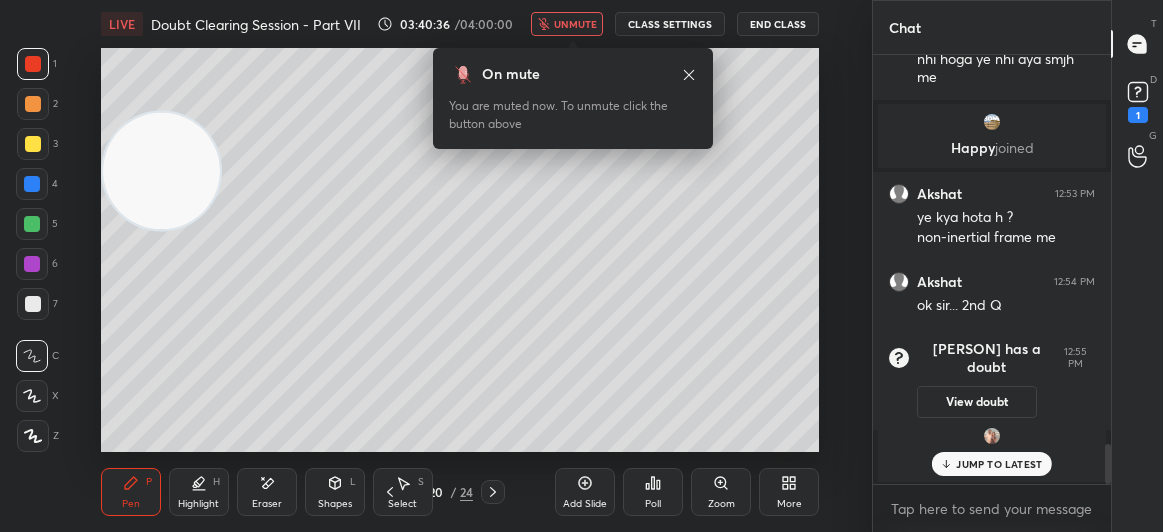click on "unmute" at bounding box center [575, 24] 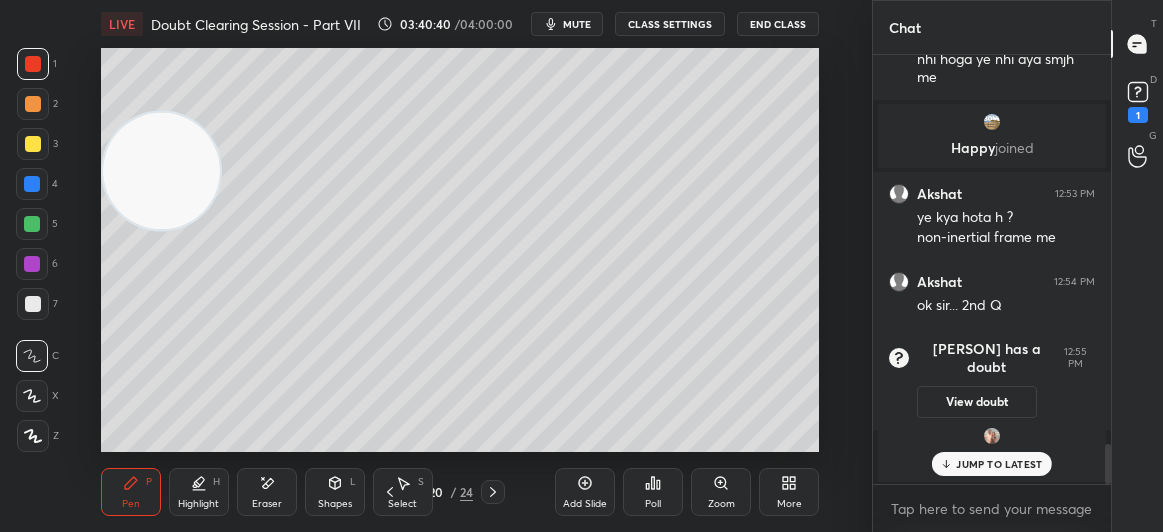 click 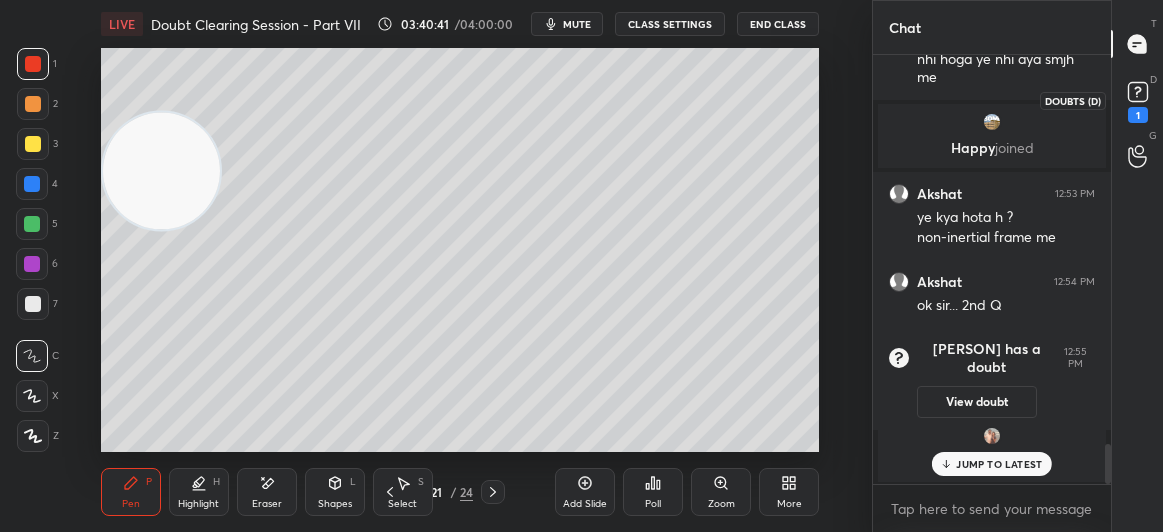 click 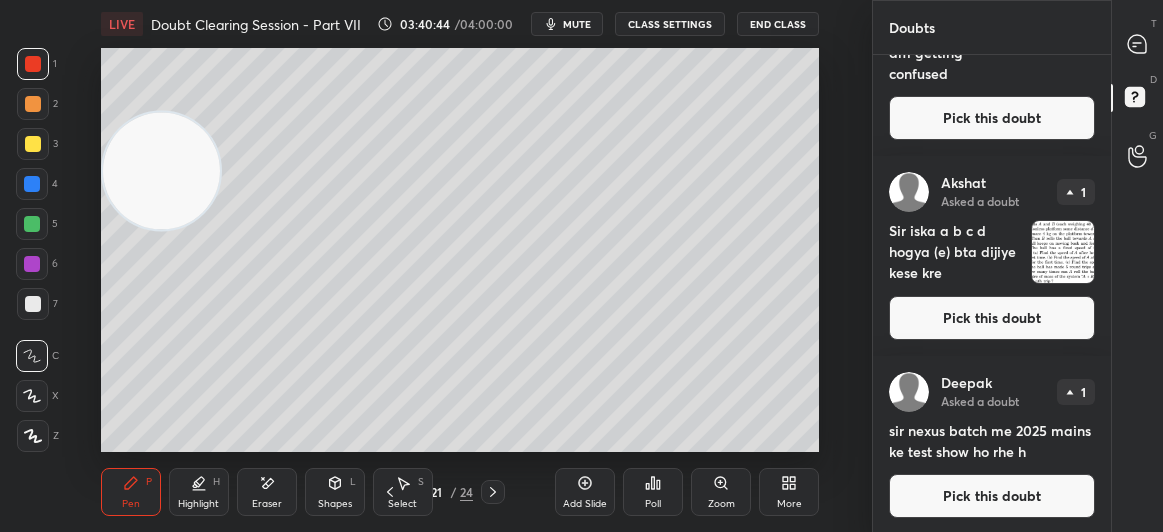 scroll, scrollTop: 339, scrollLeft: 0, axis: vertical 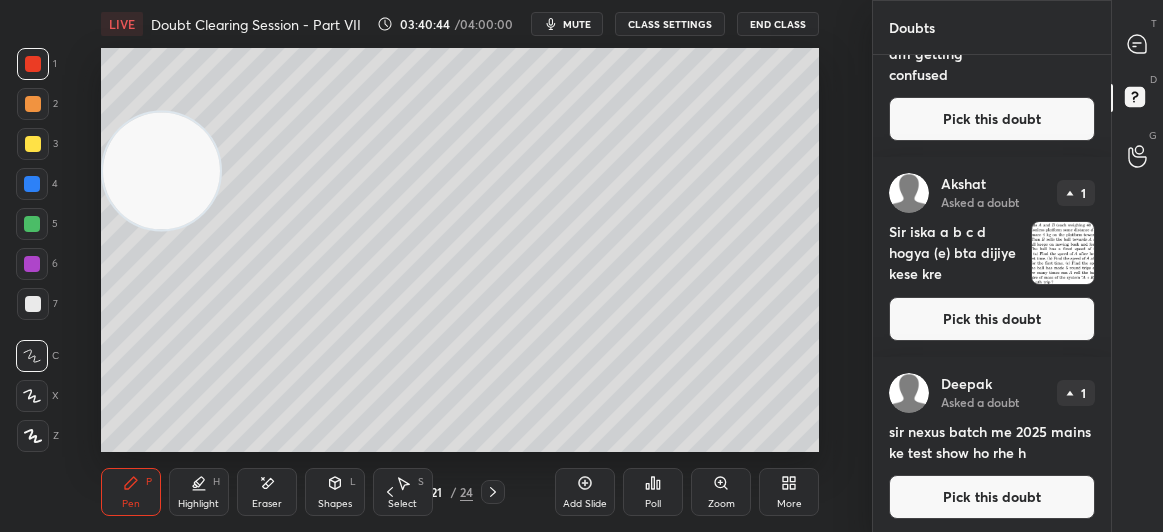 click on "Pick this doubt" at bounding box center [992, 319] 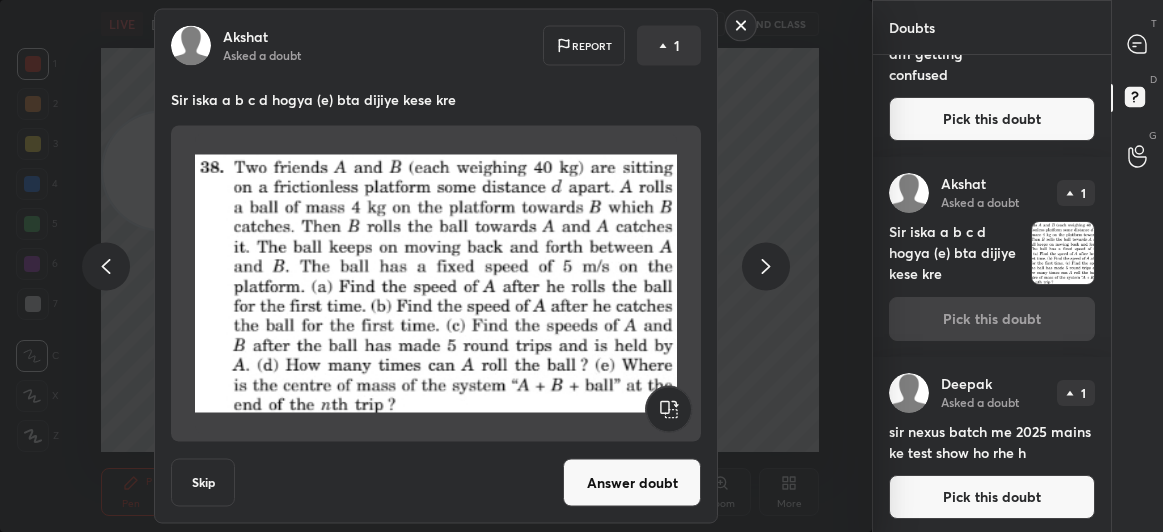 click on "Answer doubt" at bounding box center [632, 483] 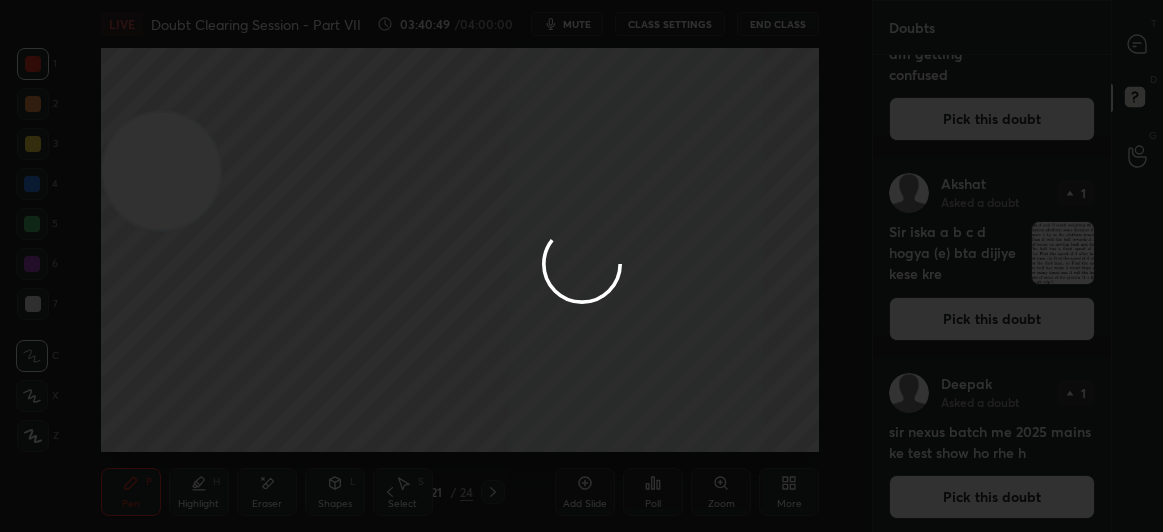 scroll, scrollTop: 0, scrollLeft: 0, axis: both 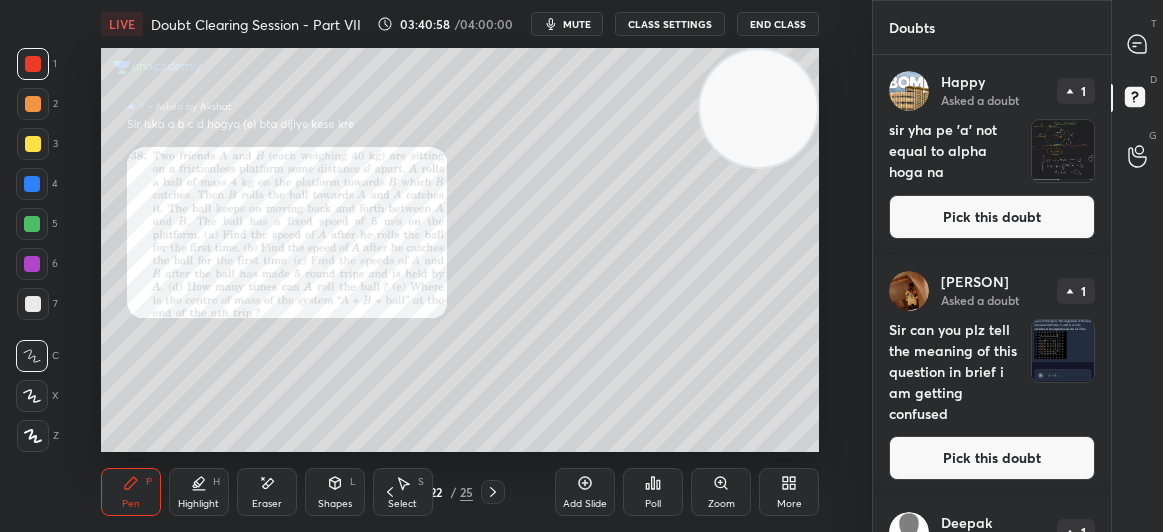 click at bounding box center (33, 144) 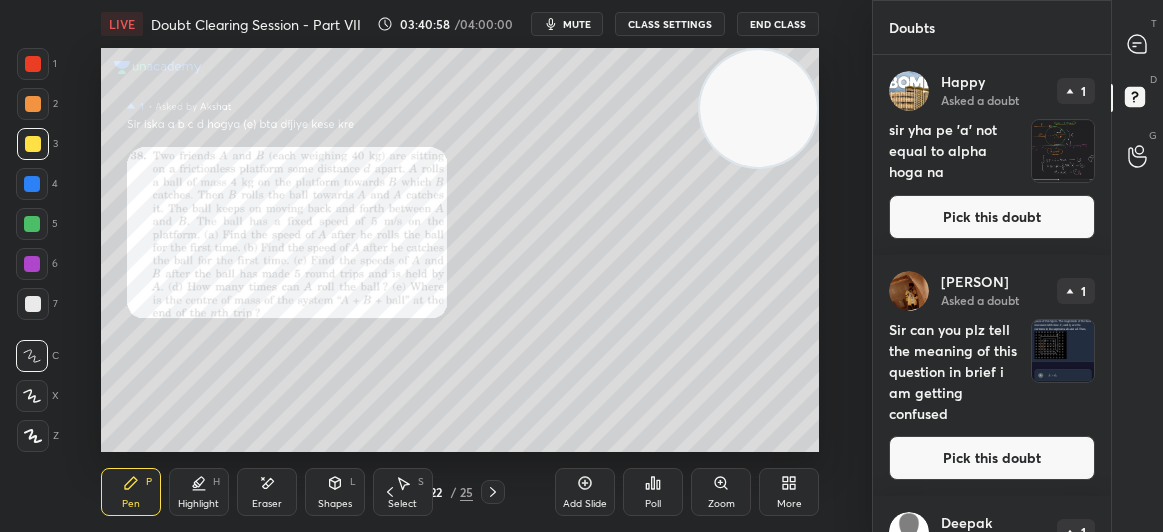 click at bounding box center [33, 144] 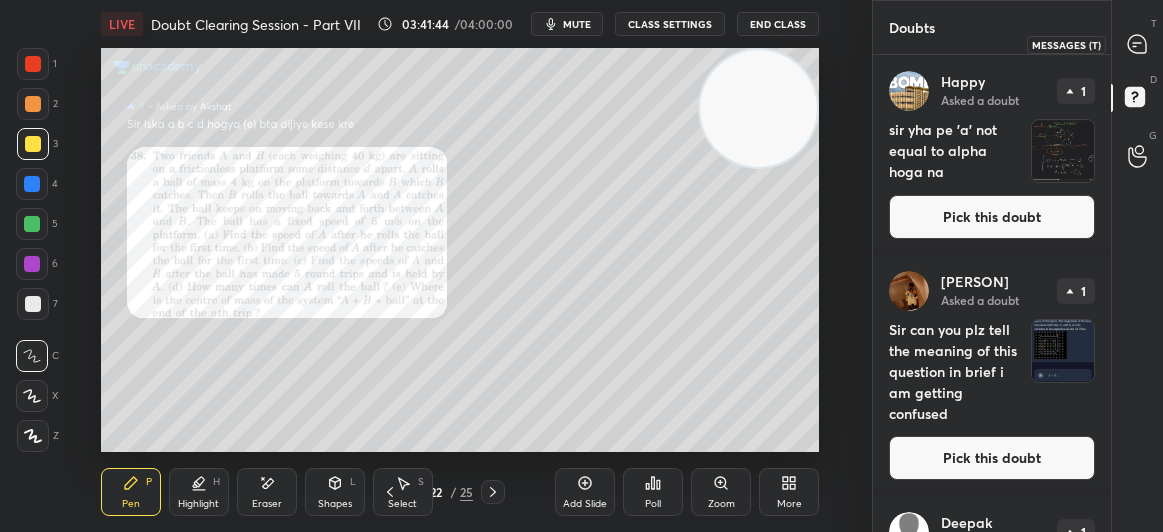 click 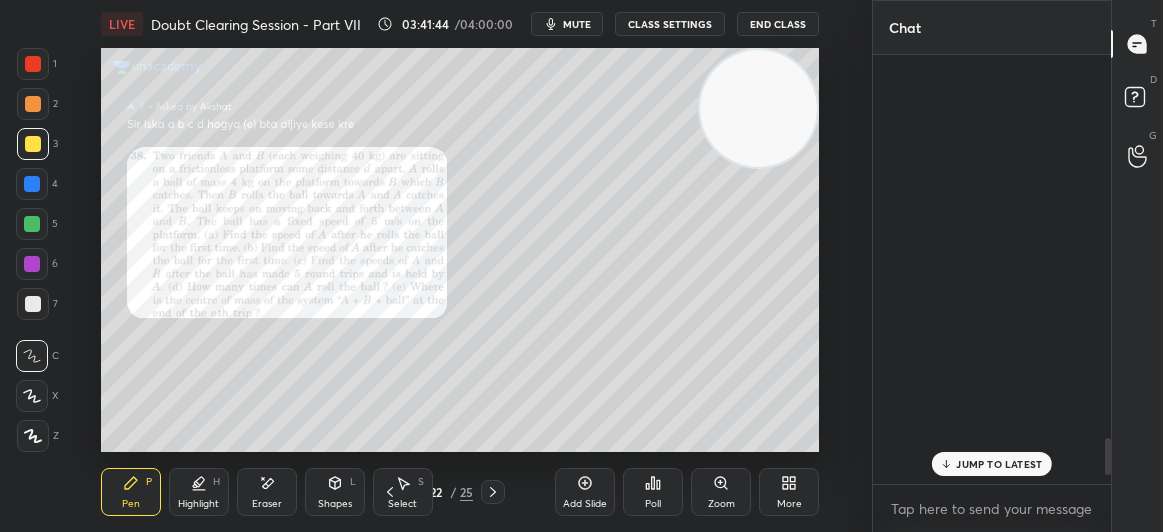 scroll, scrollTop: 4447, scrollLeft: 0, axis: vertical 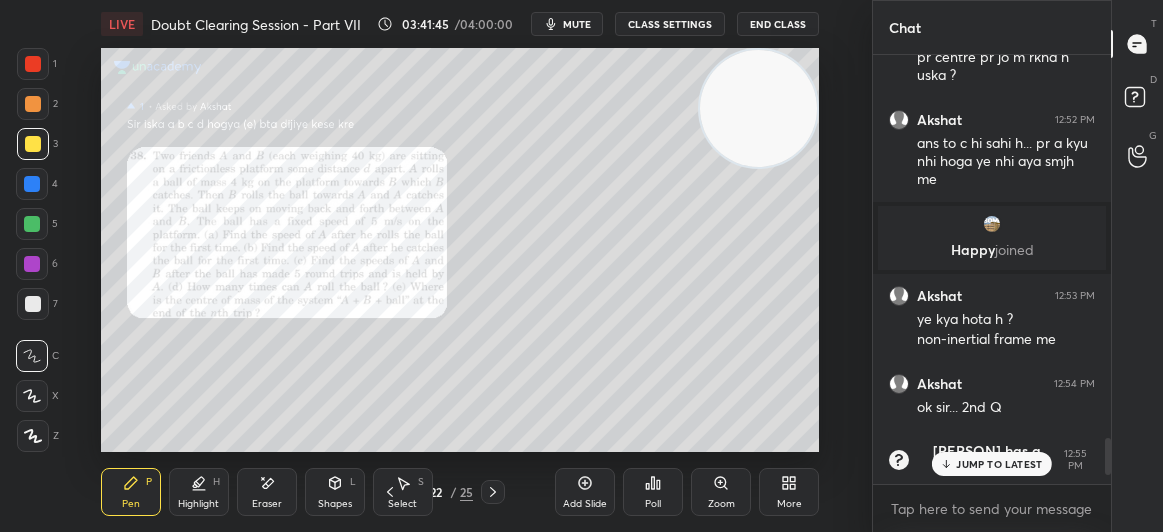 click on "JUMP TO LATEST" at bounding box center [999, 464] 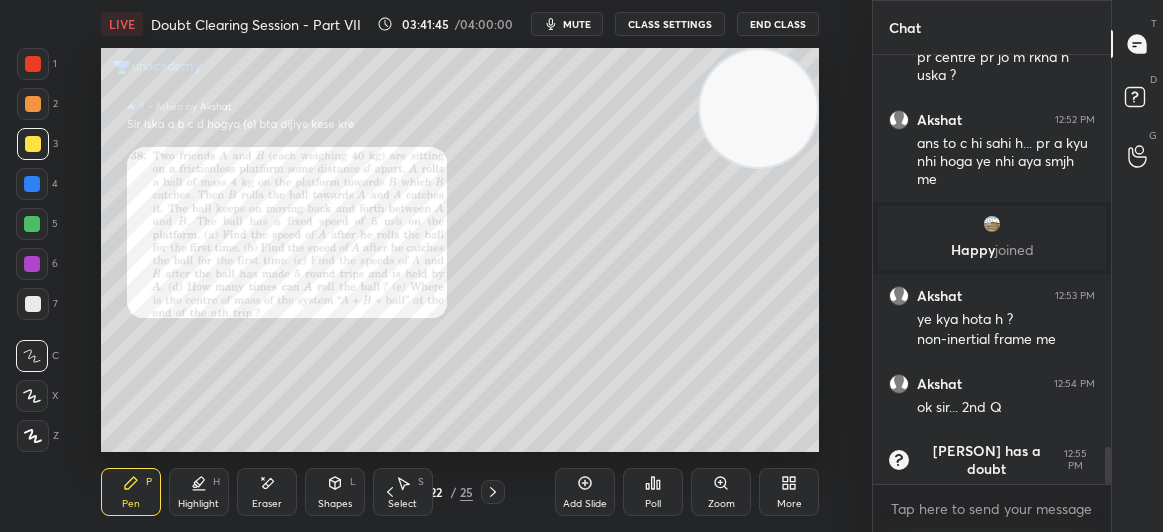 scroll, scrollTop: 4549, scrollLeft: 0, axis: vertical 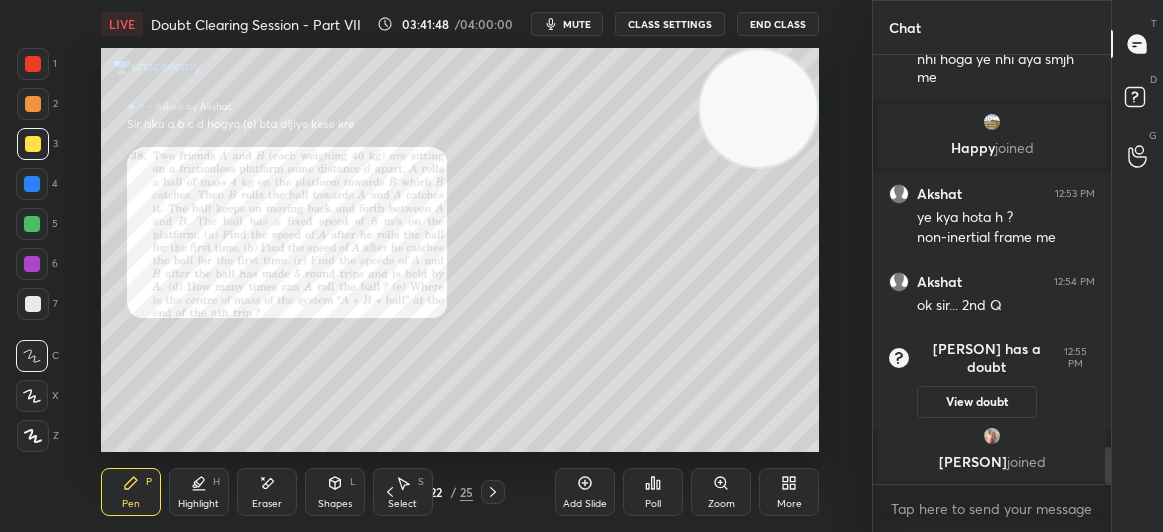 click on "[PERSON]  joined" at bounding box center [992, 462] 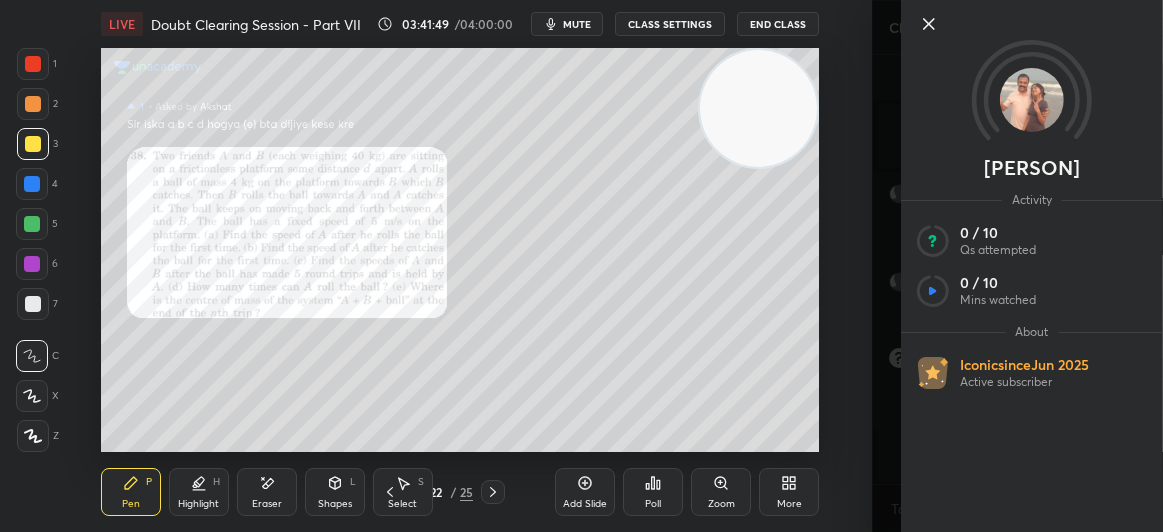 click at bounding box center (1032, 100) 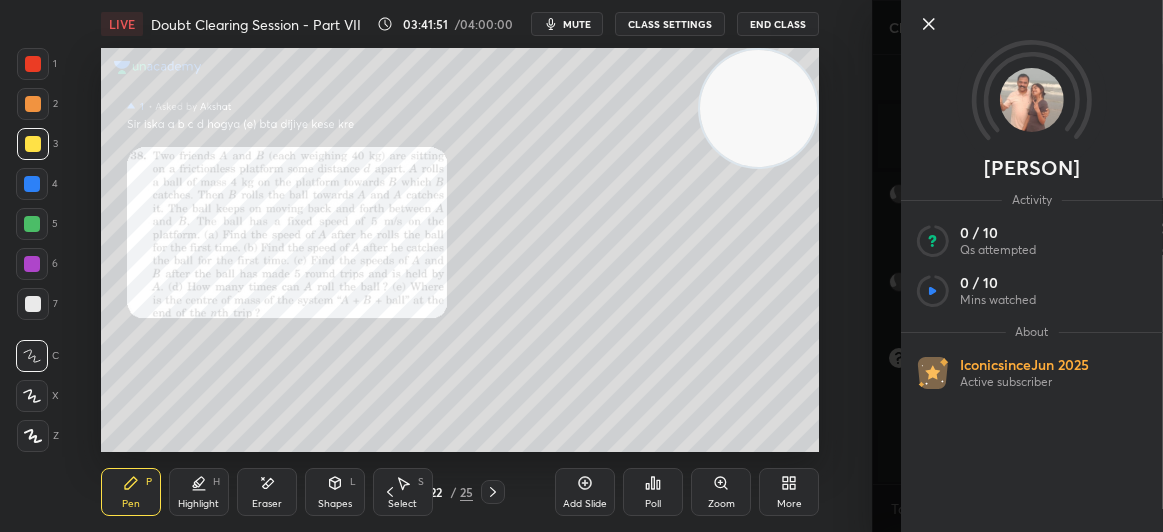 scroll, scrollTop: 383, scrollLeft: 232, axis: both 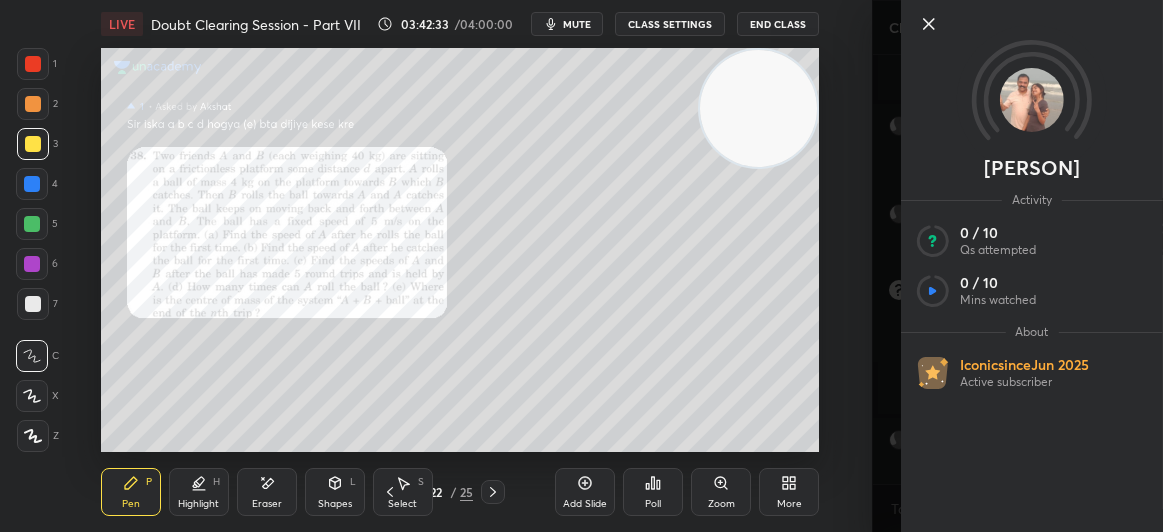 click 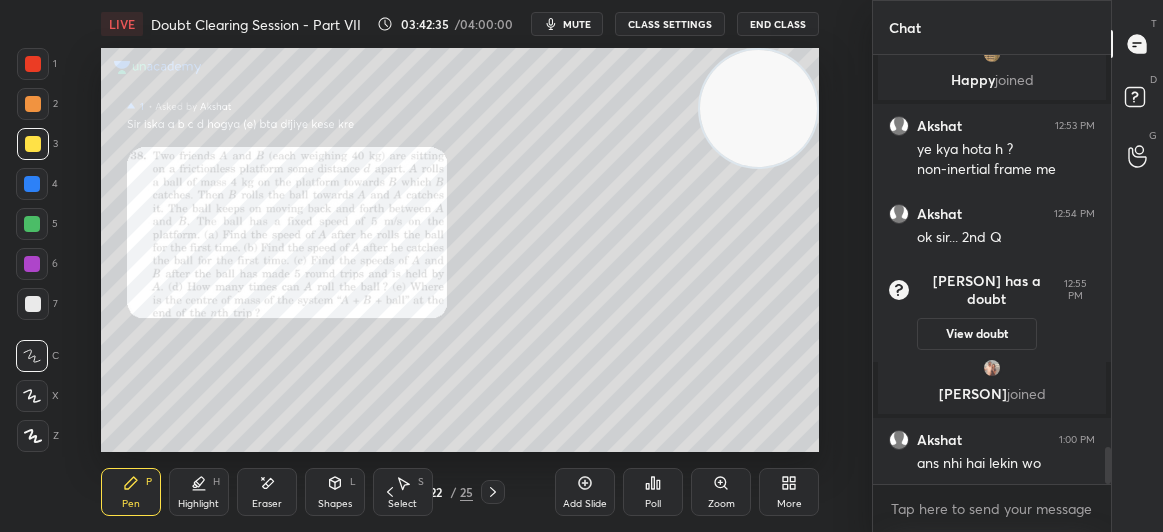 click at bounding box center [33, 64] 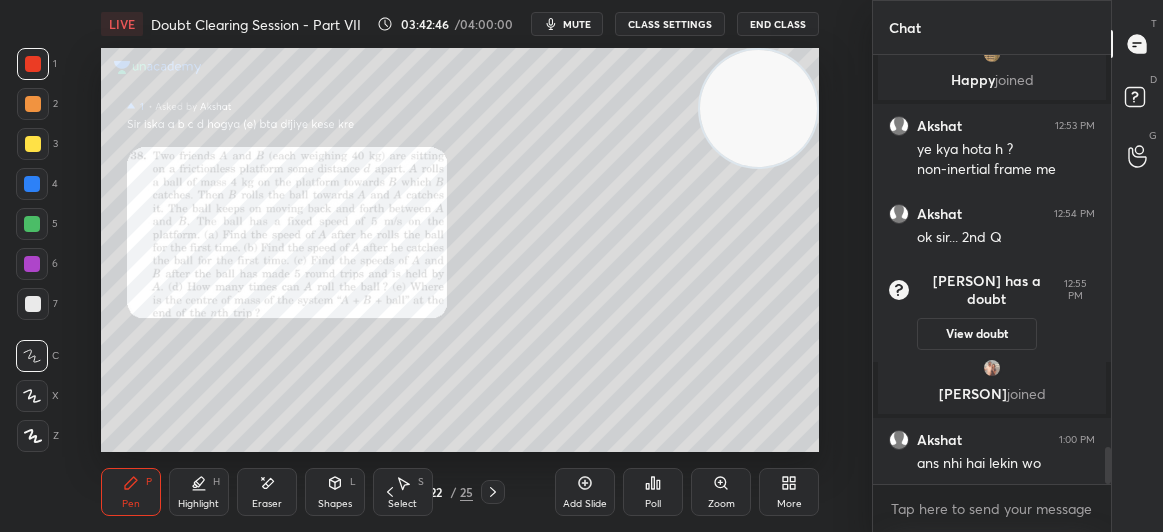 click on "Zoom" at bounding box center [721, 504] 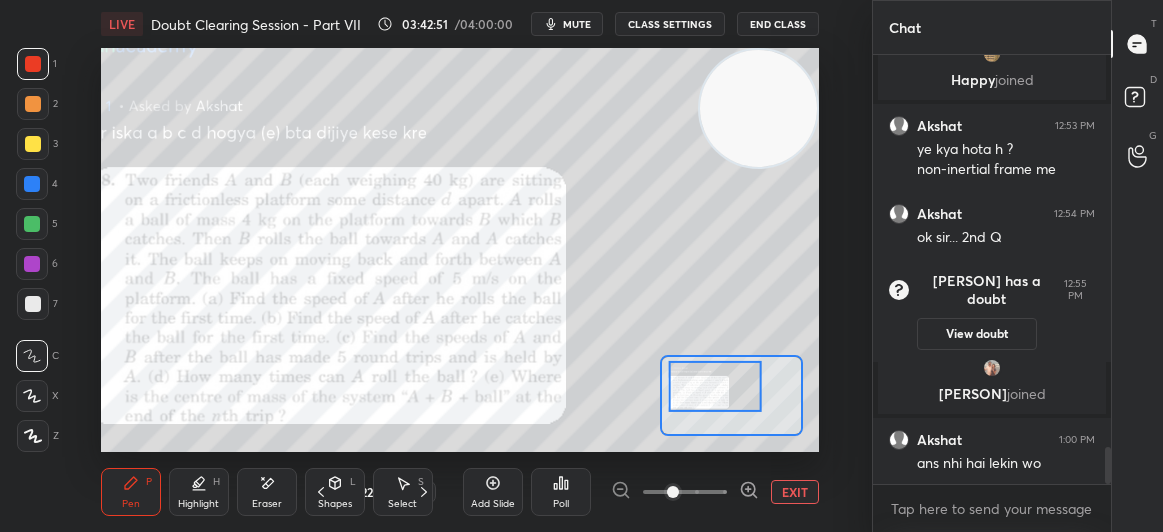 scroll, scrollTop: 4685, scrollLeft: 0, axis: vertical 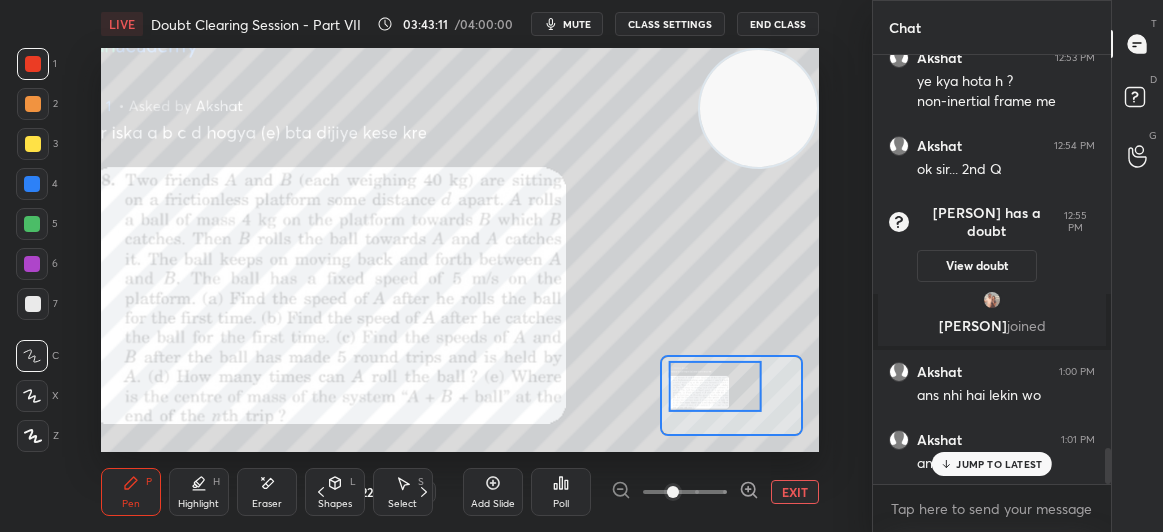 click on "mute" at bounding box center (577, 24) 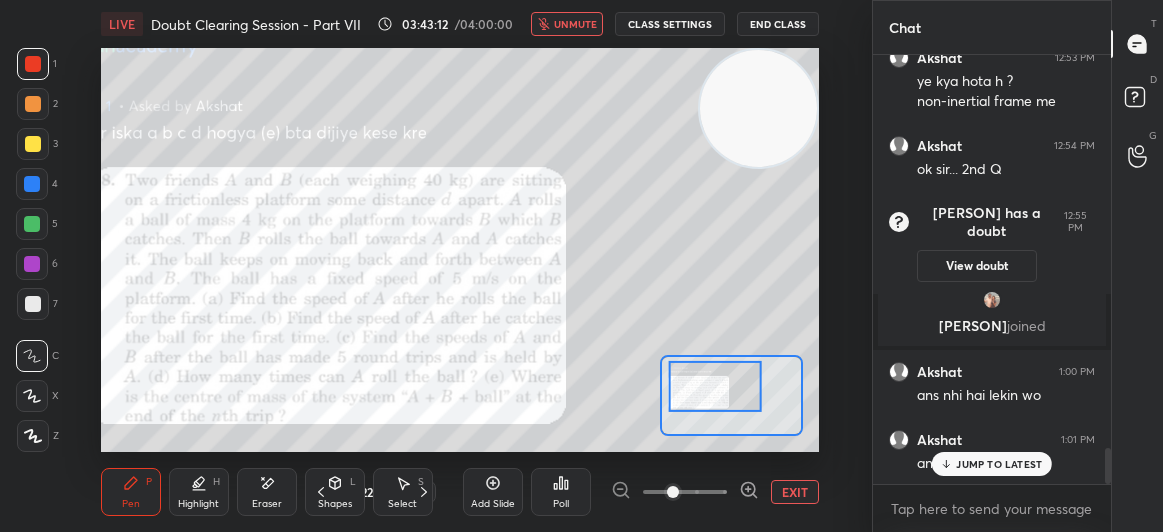 click on "End Class" at bounding box center [778, 24] 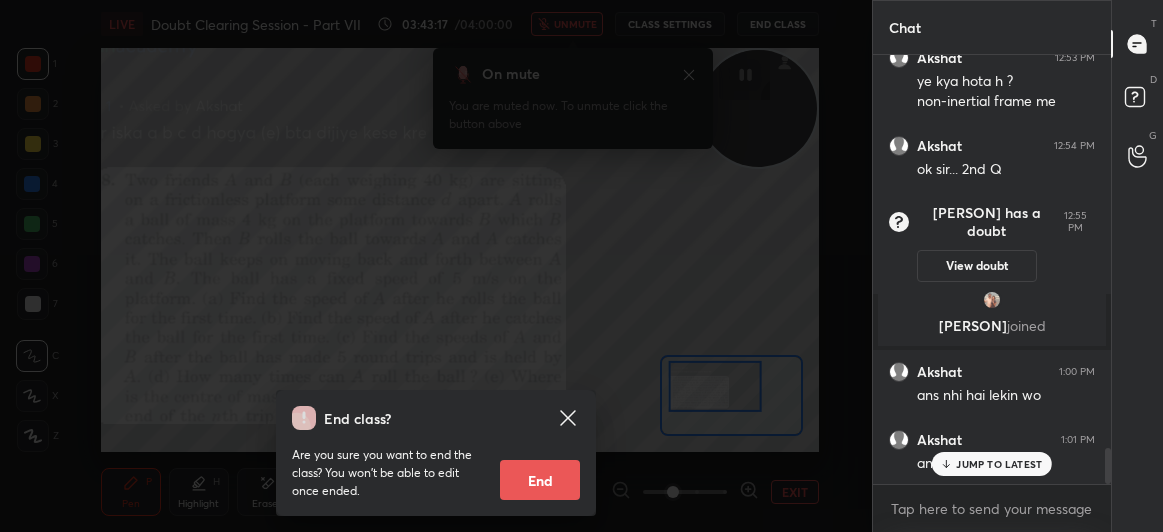 click 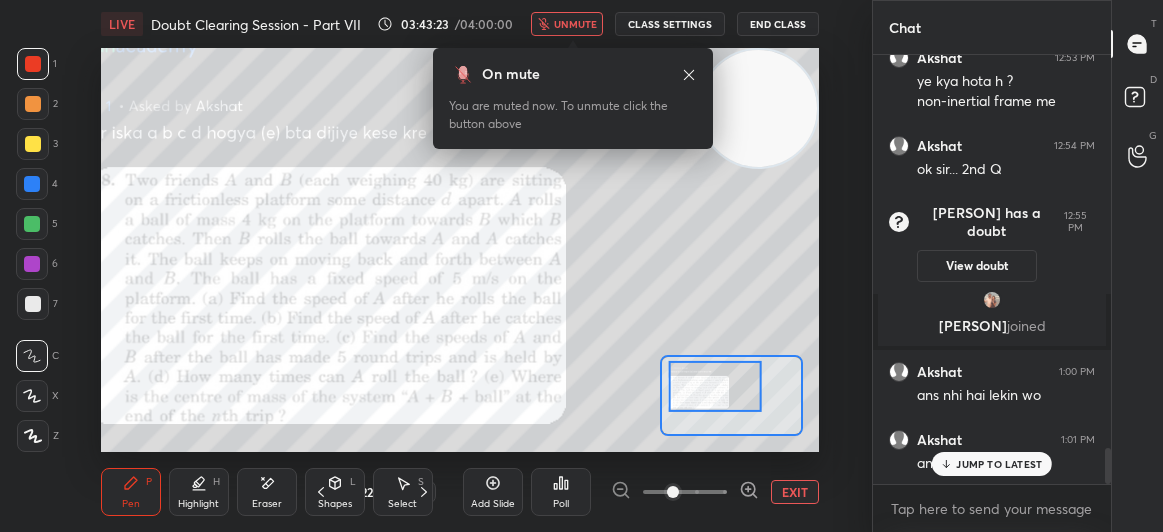 click on "unmute" at bounding box center [575, 24] 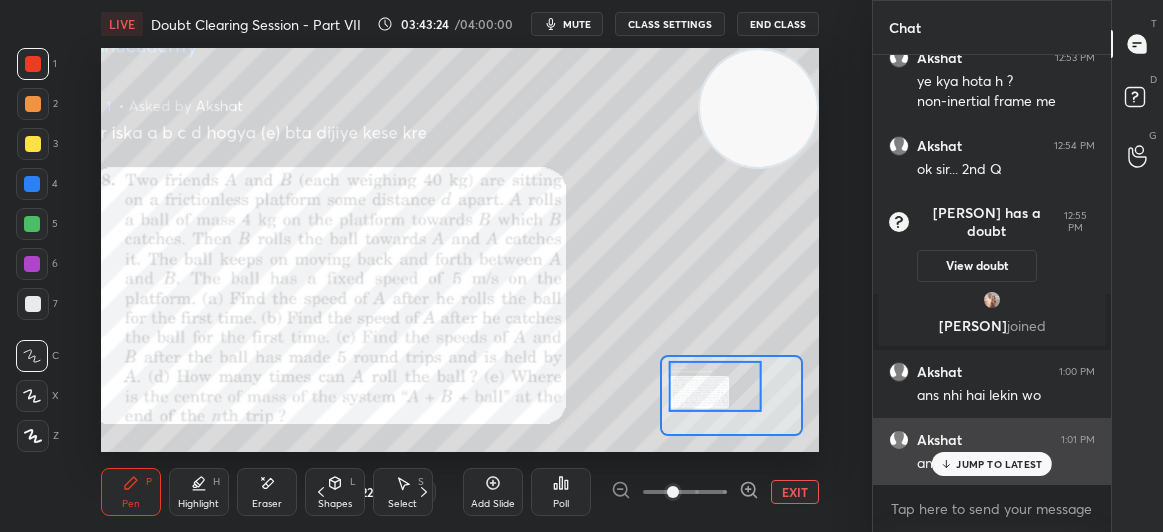 click 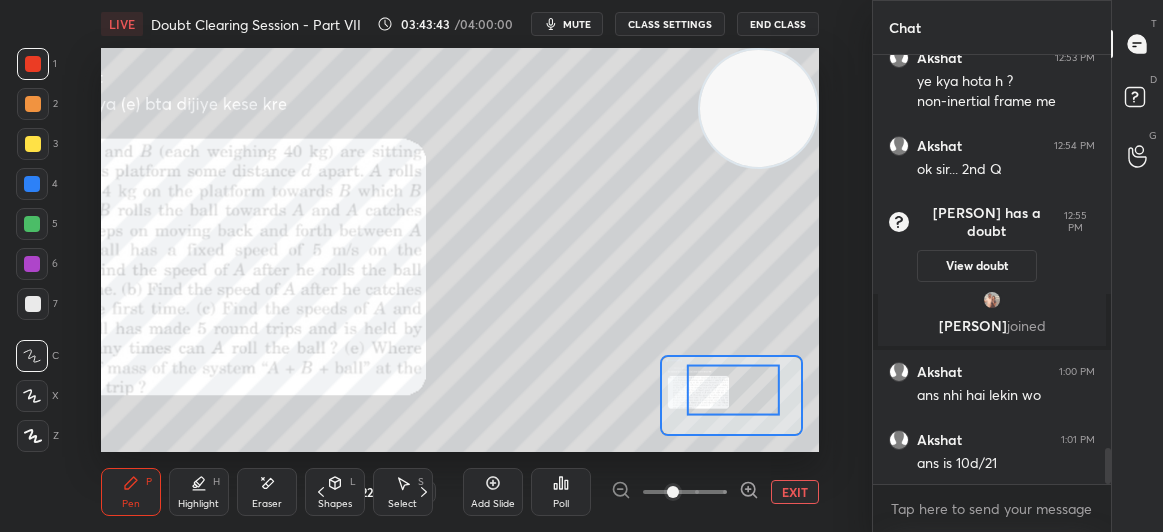 click on "Shapes L" at bounding box center (335, 492) 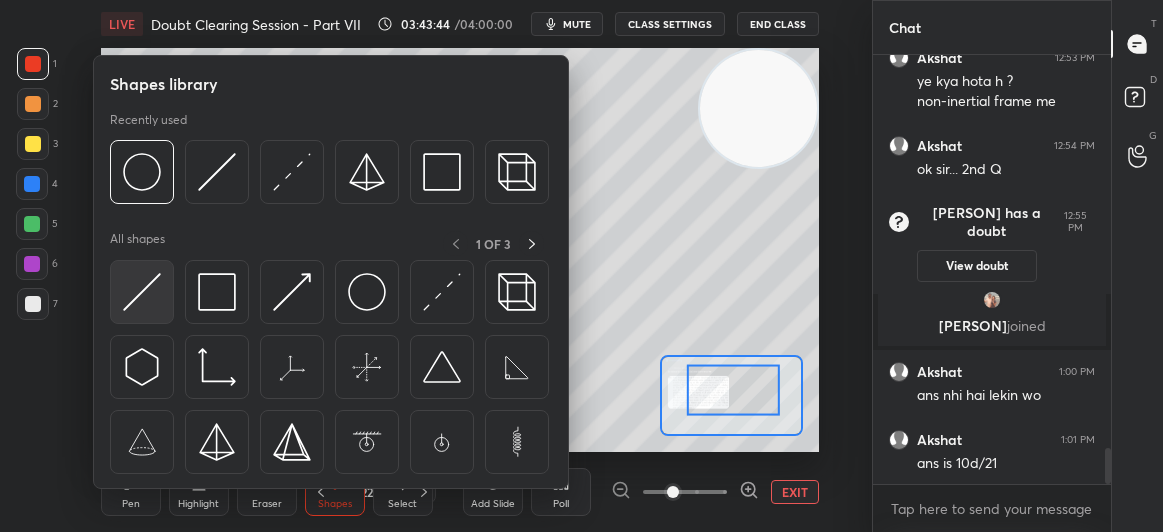 click at bounding box center (142, 292) 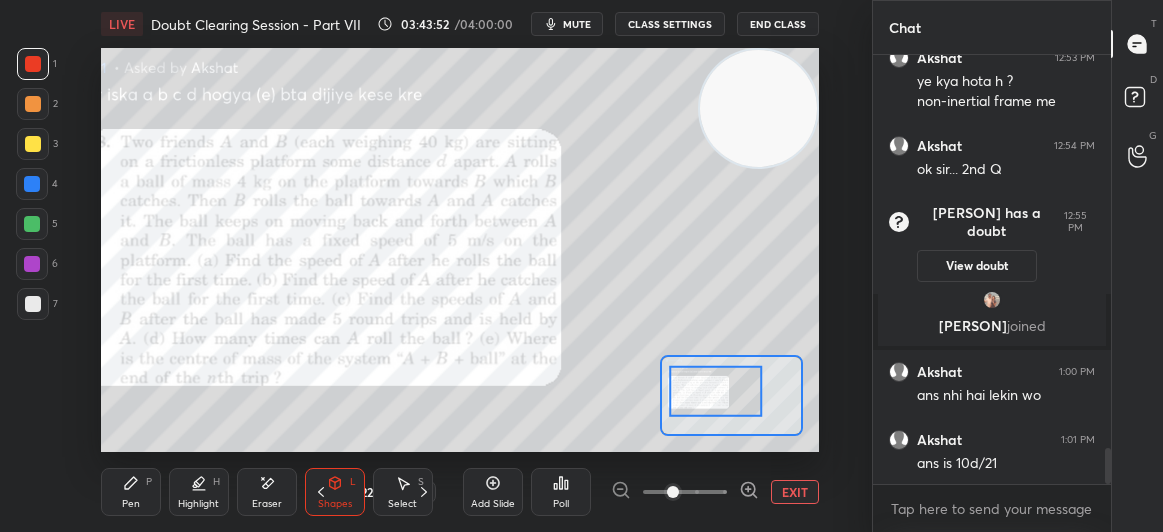 click 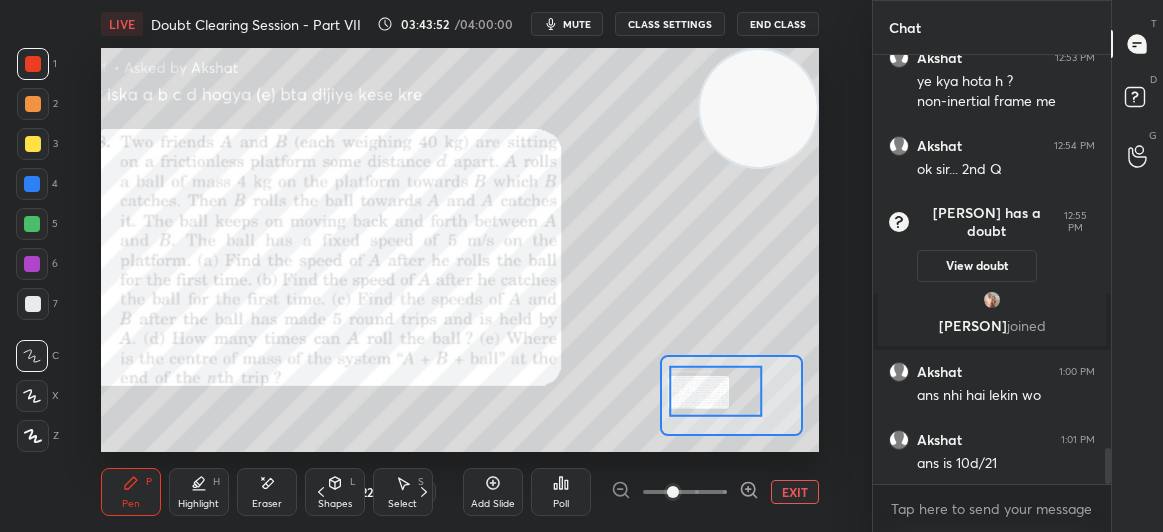 click 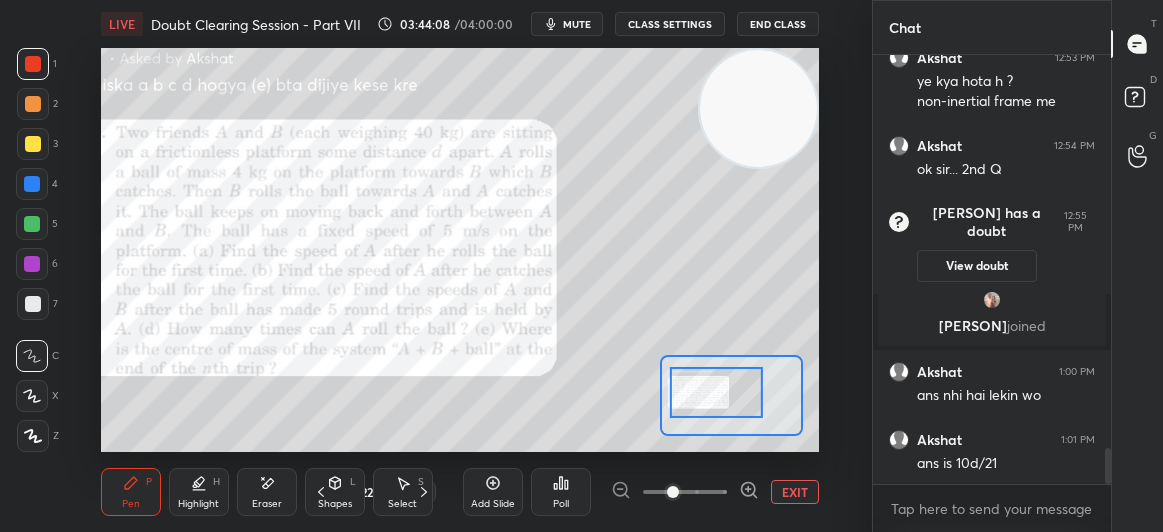 click at bounding box center [33, 144] 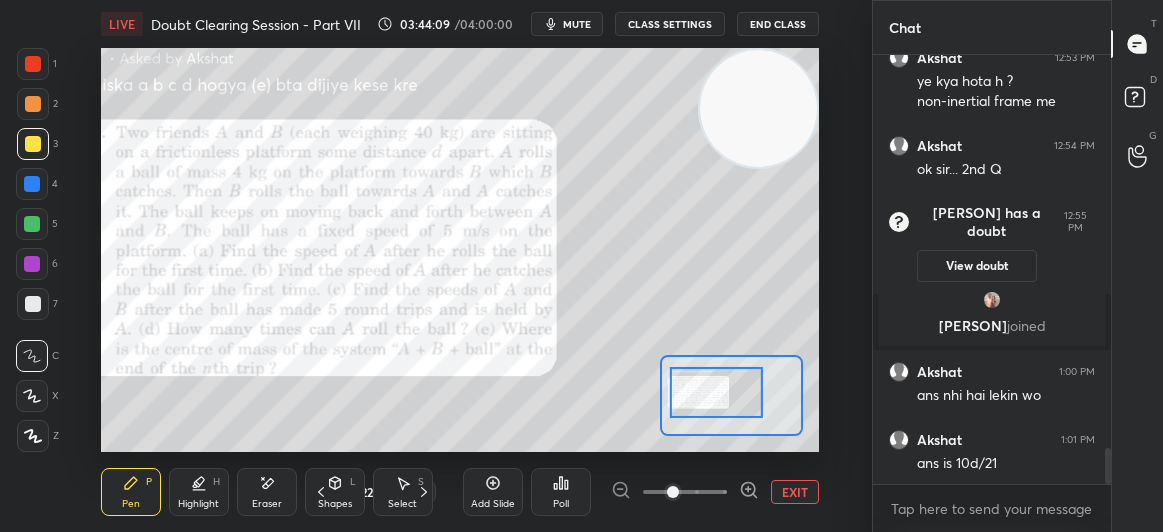 click at bounding box center (33, 144) 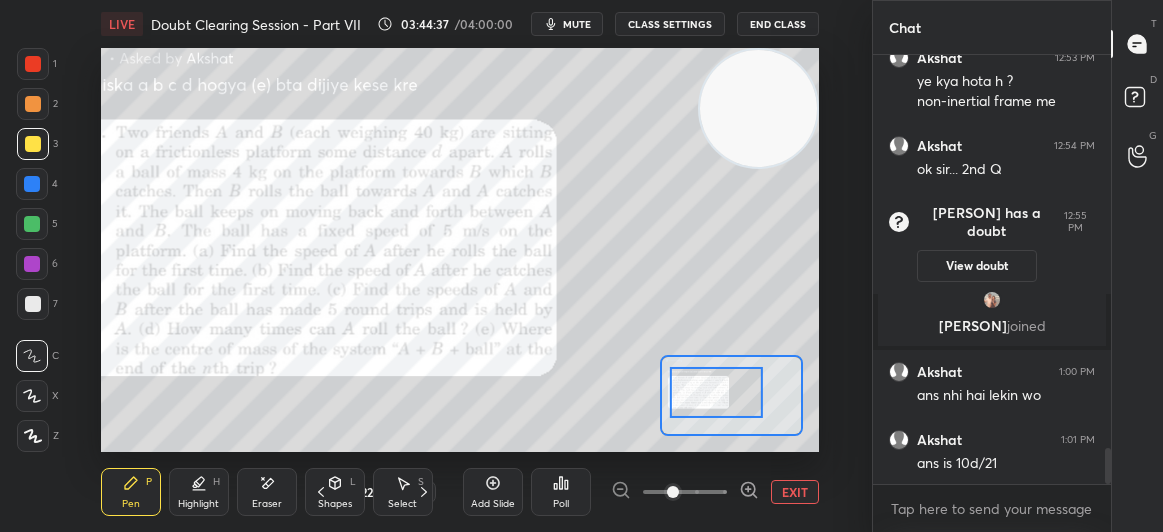 click at bounding box center [33, 64] 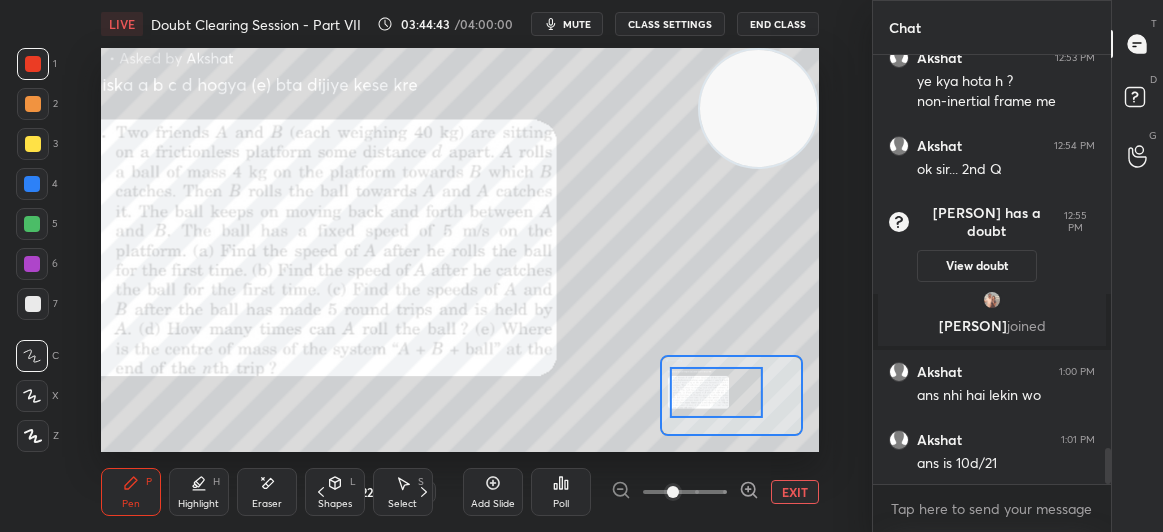 click on "1 2 3 4 5 6 7 C X Z E E Erase all   H H" at bounding box center [32, 250] 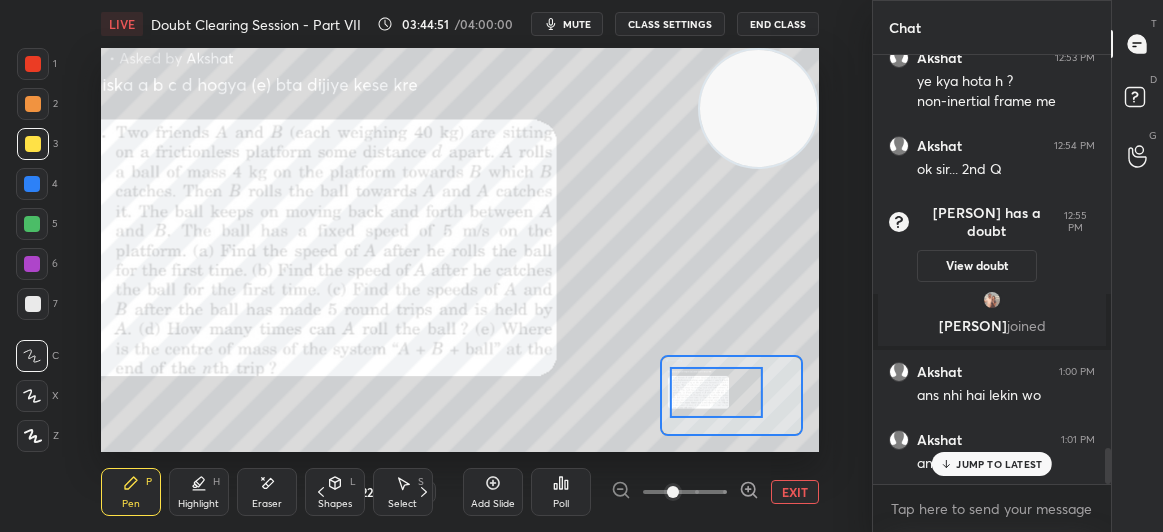 scroll, scrollTop: 4757, scrollLeft: 0, axis: vertical 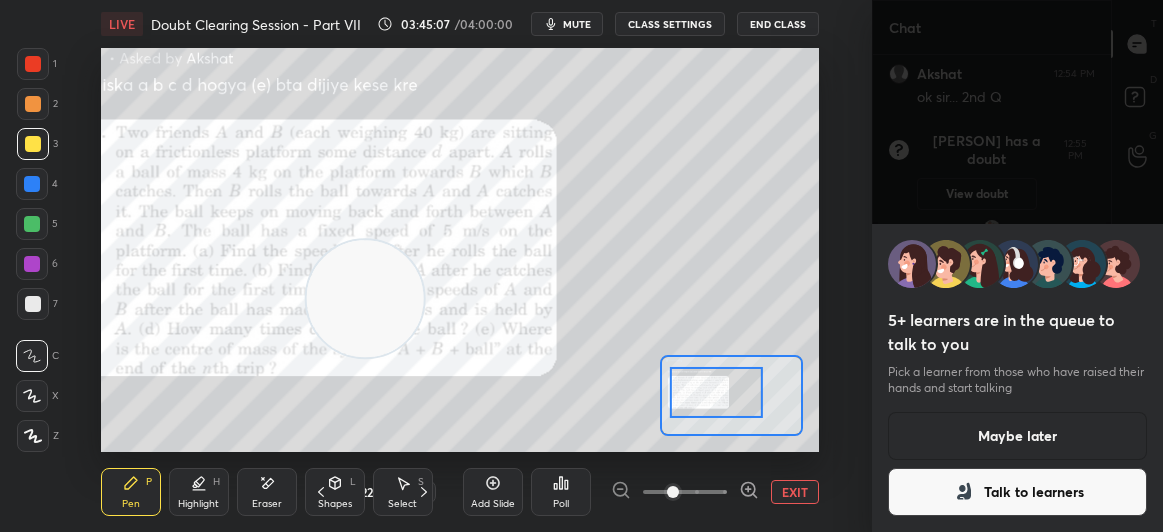 click on "Maybe later" at bounding box center [1017, 436] 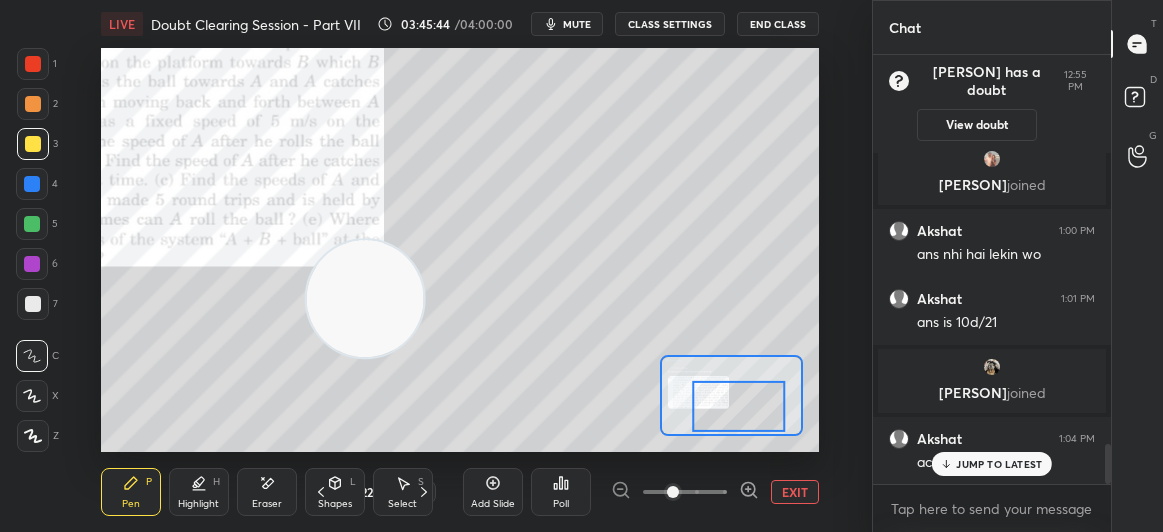scroll, scrollTop: 4211, scrollLeft: 0, axis: vertical 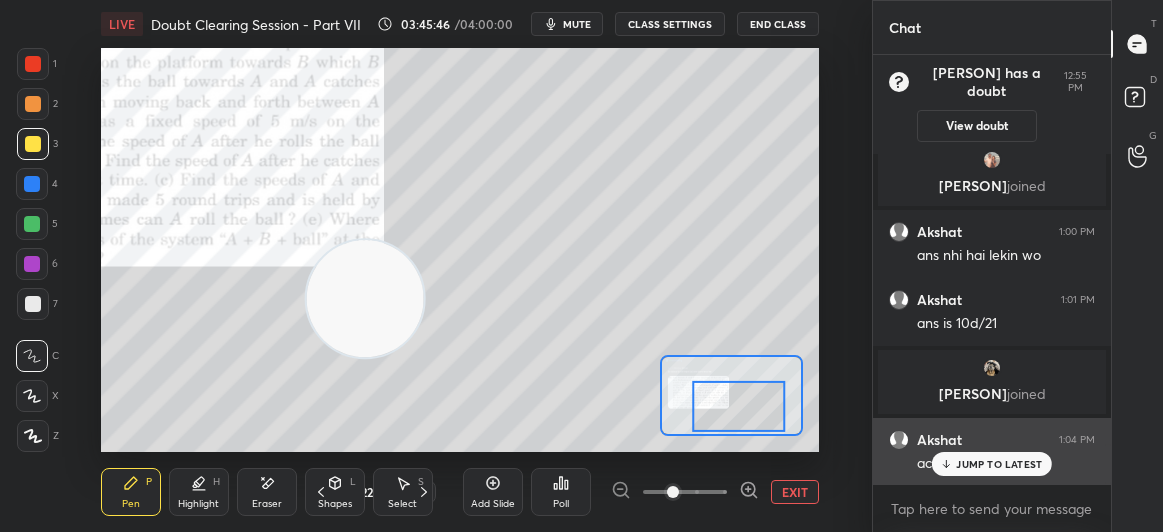 click on "JUMP TO LATEST" at bounding box center (999, 464) 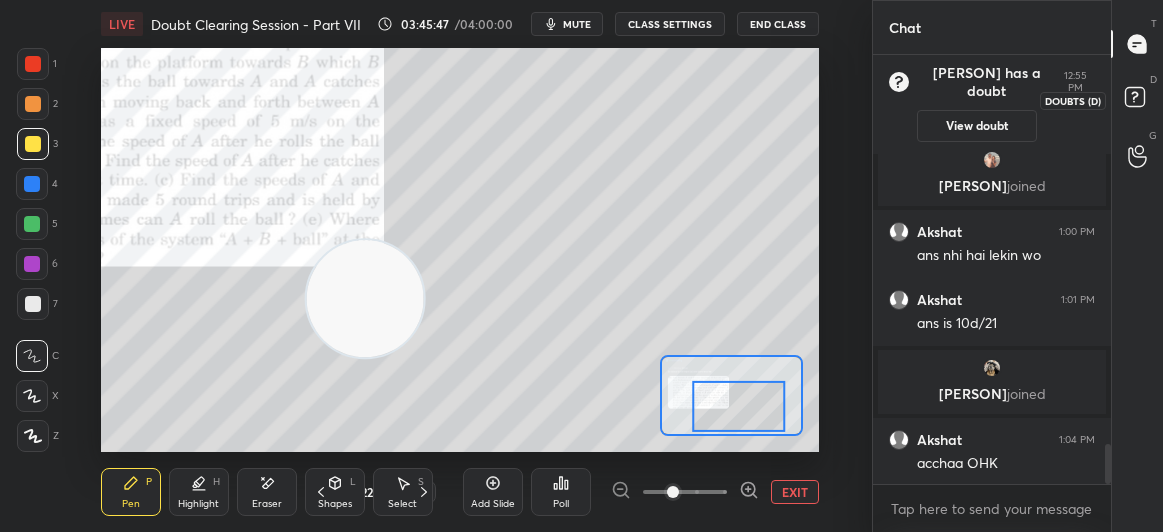 click 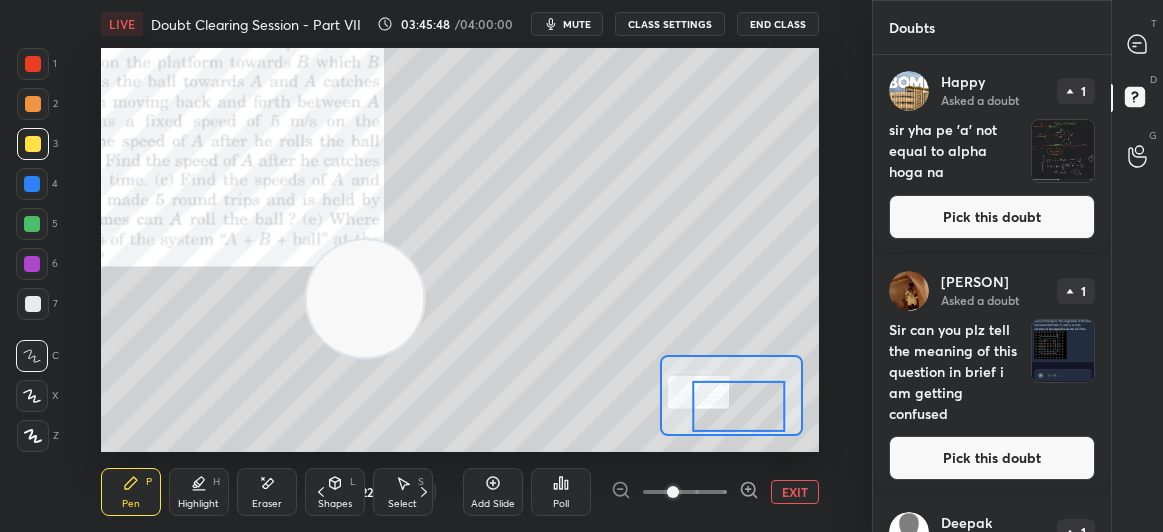 click on "Pick this doubt" at bounding box center (992, 217) 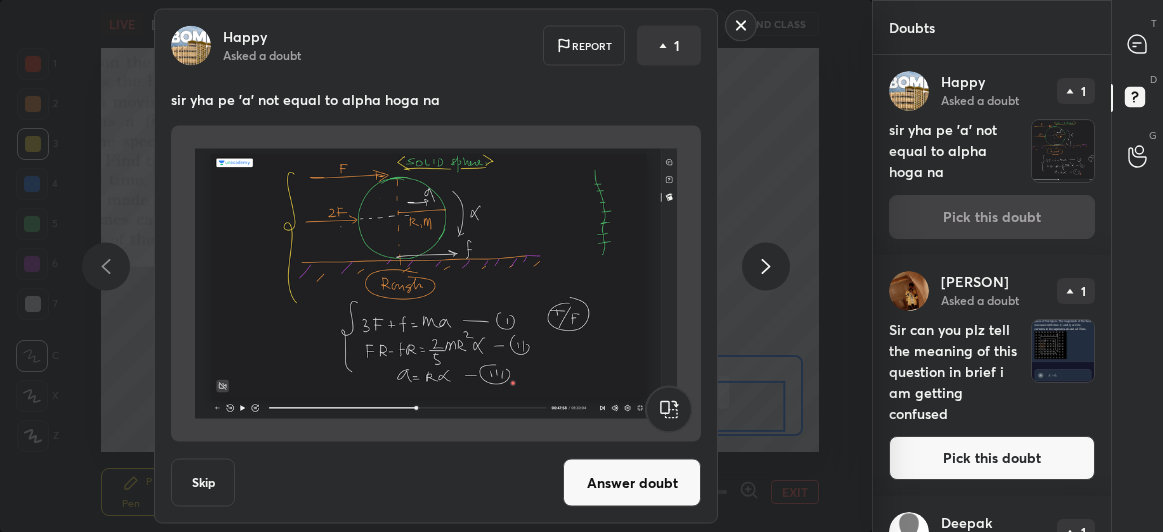 scroll, scrollTop: 56, scrollLeft: 0, axis: vertical 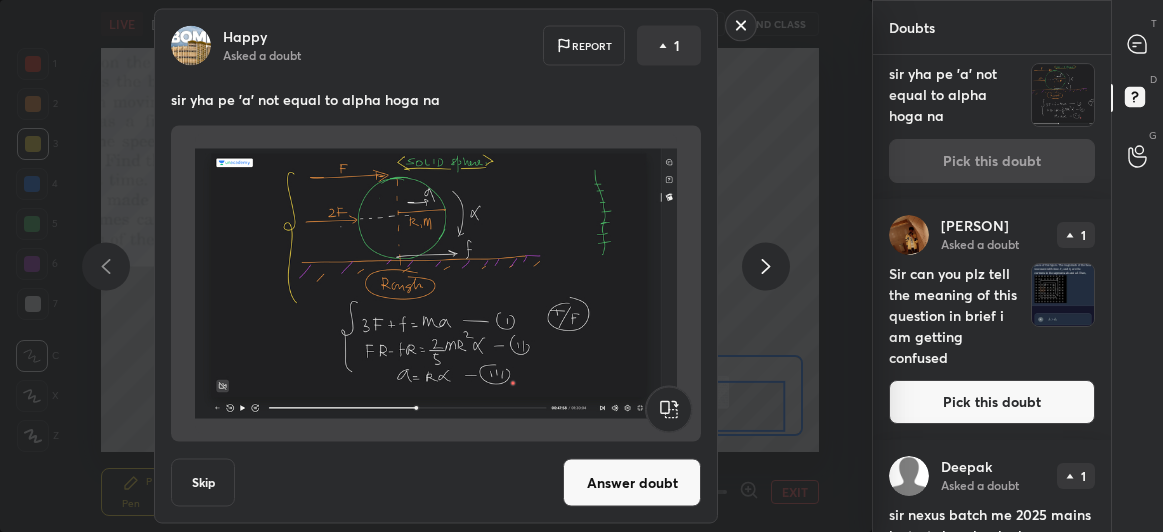 click on "Pick this doubt" at bounding box center [992, 402] 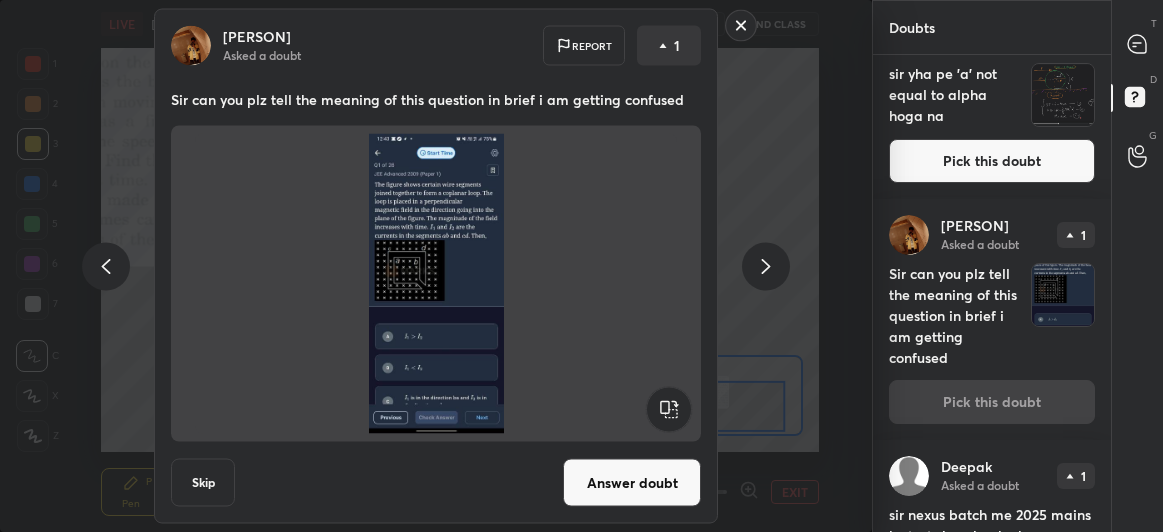 click on "Pick this doubt" at bounding box center (992, 161) 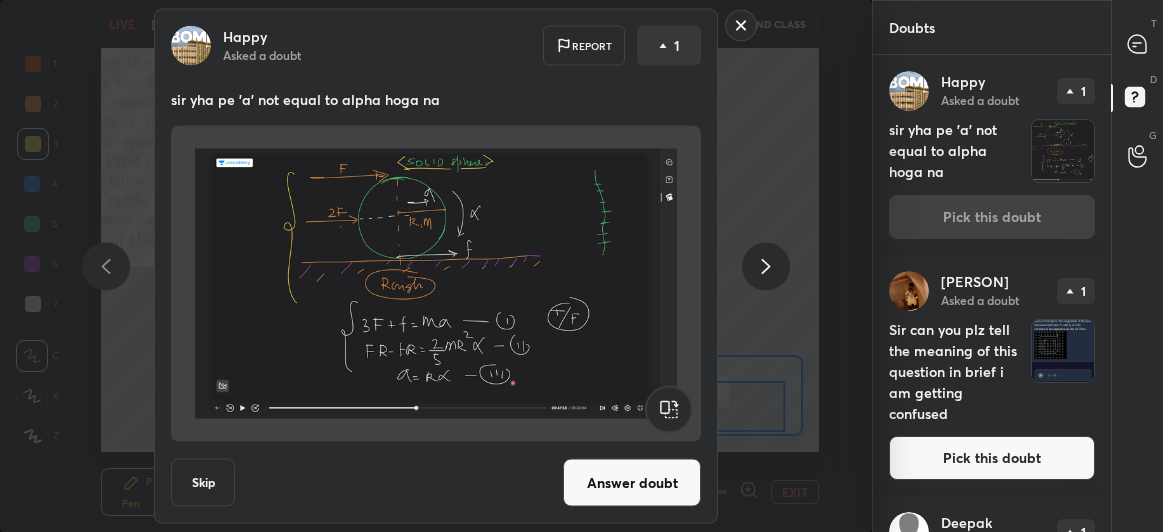 click on "Answer doubt" at bounding box center (632, 483) 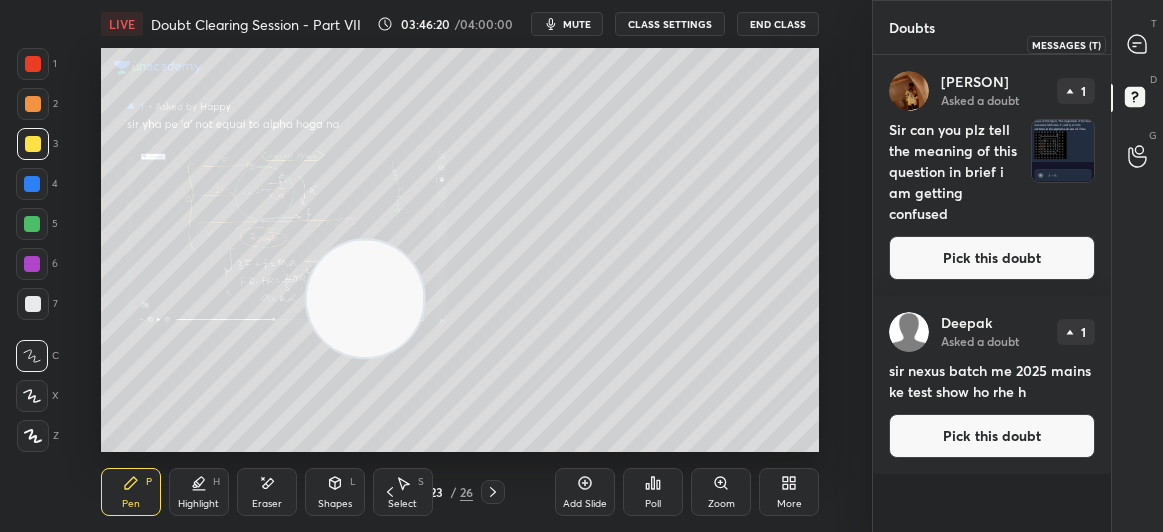 click 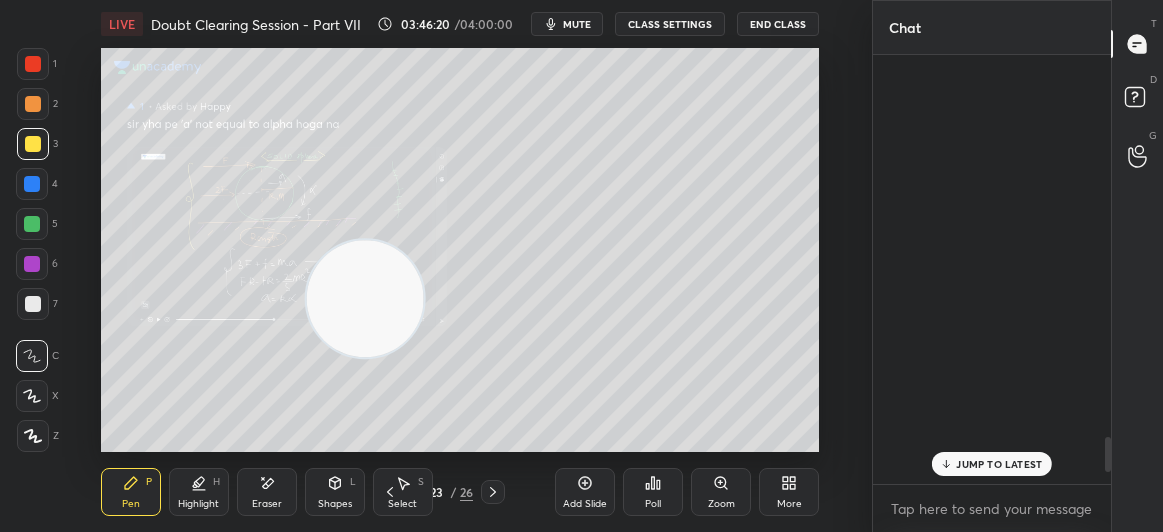 scroll, scrollTop: 4633, scrollLeft: 0, axis: vertical 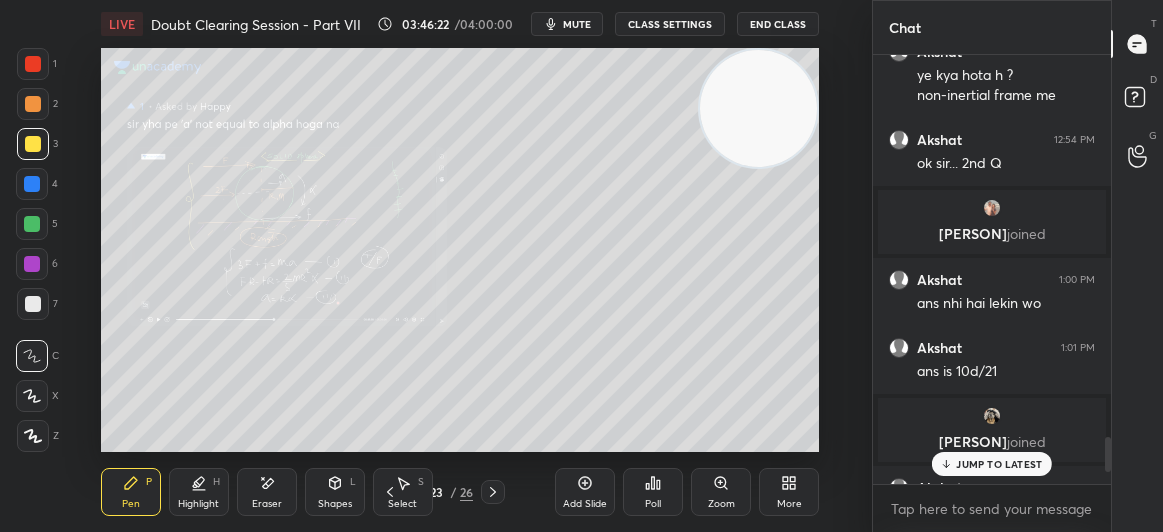 click on "JUMP TO LATEST" at bounding box center (999, 464) 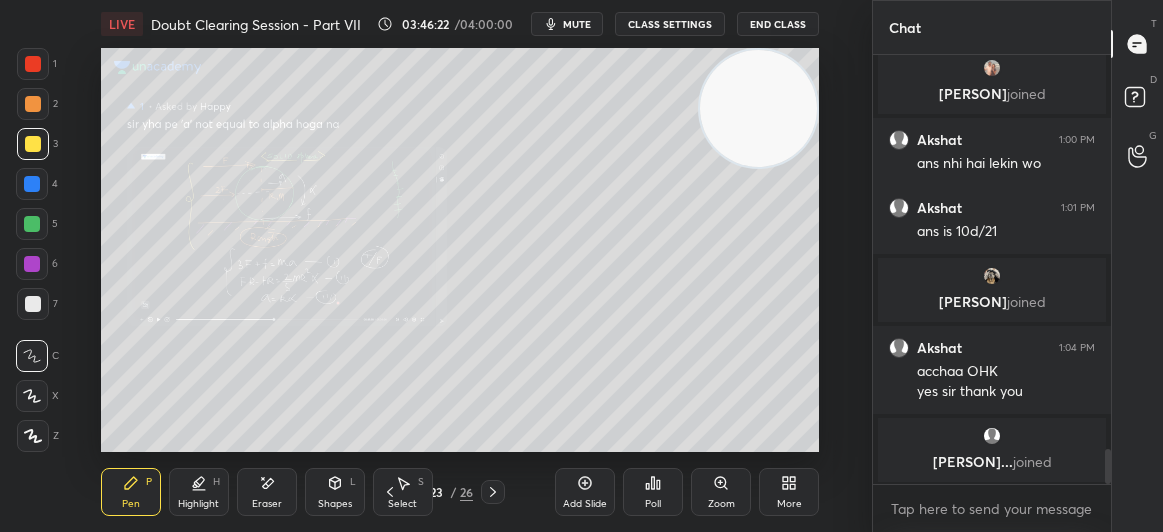 scroll, scrollTop: 4859, scrollLeft: 0, axis: vertical 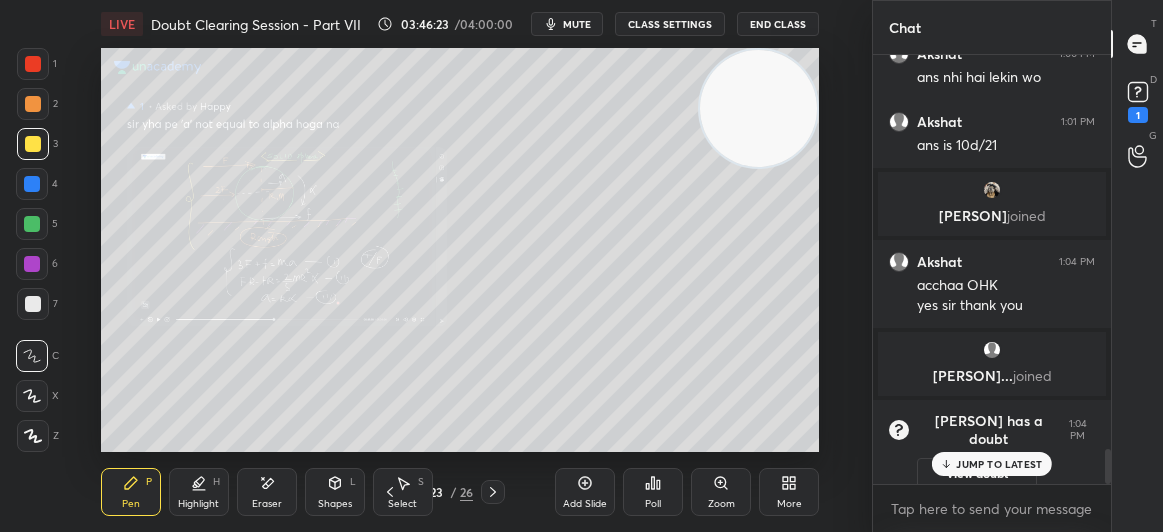 click 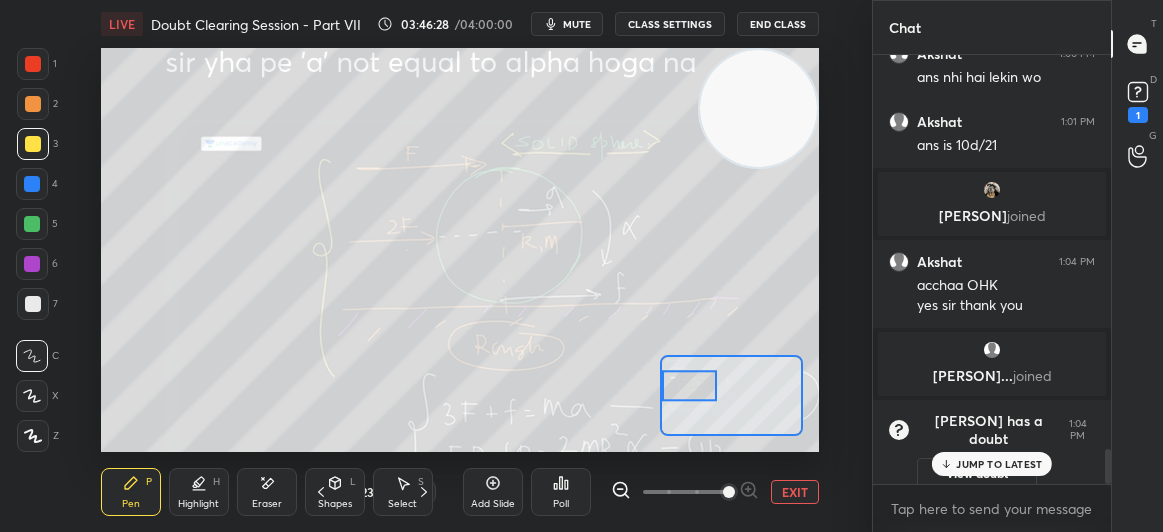 click at bounding box center [33, 64] 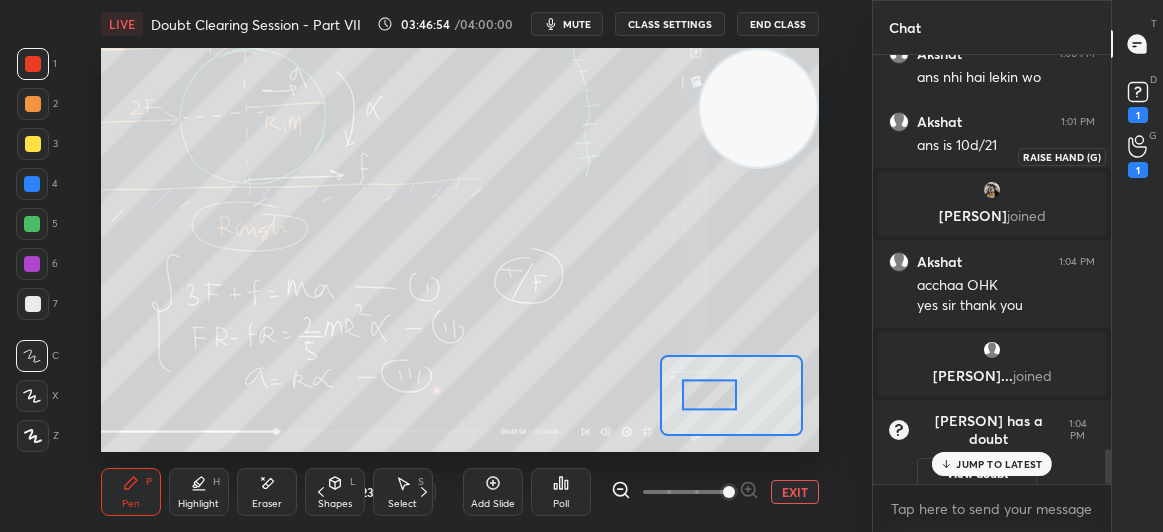 click on "1" at bounding box center [1138, 156] 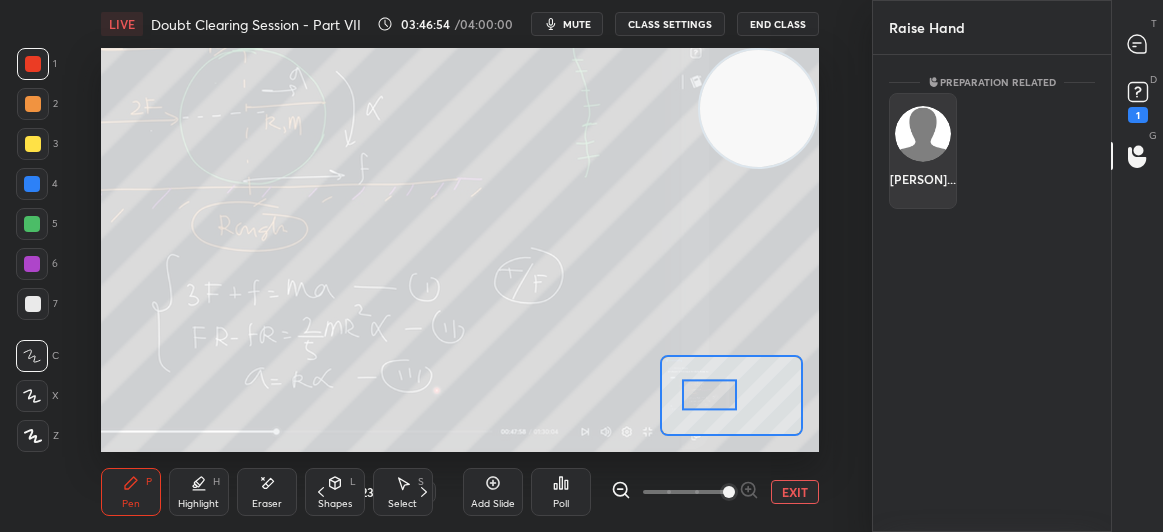 click at bounding box center [923, 134] 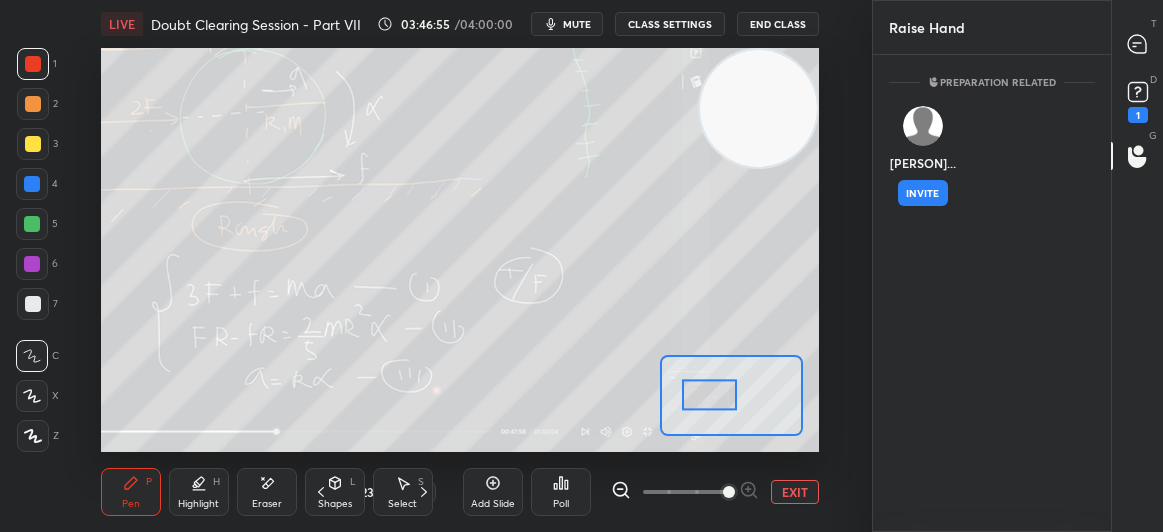 click on "INVITE" at bounding box center [923, 193] 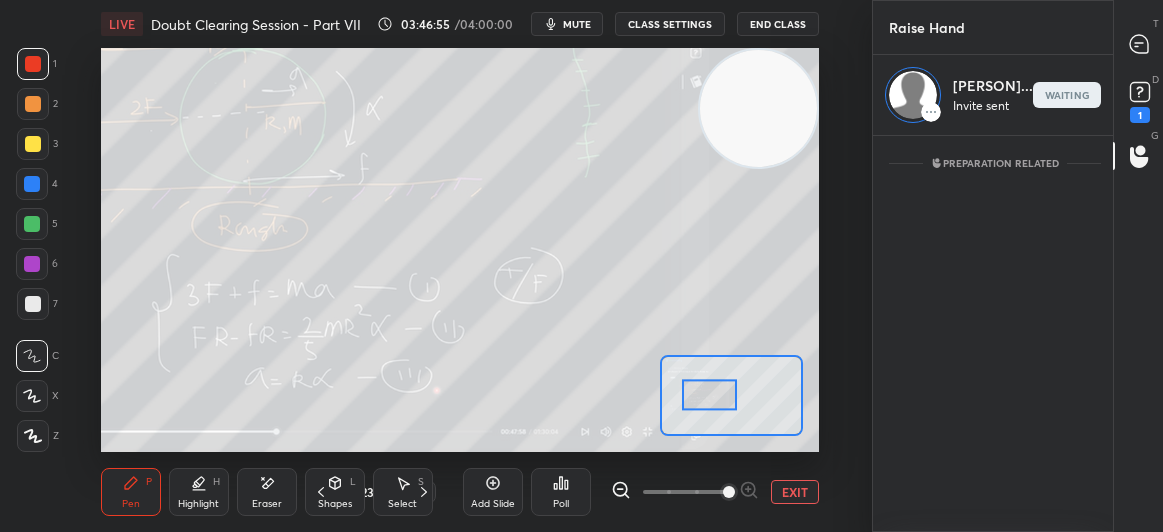 scroll, scrollTop: 7, scrollLeft: 6, axis: both 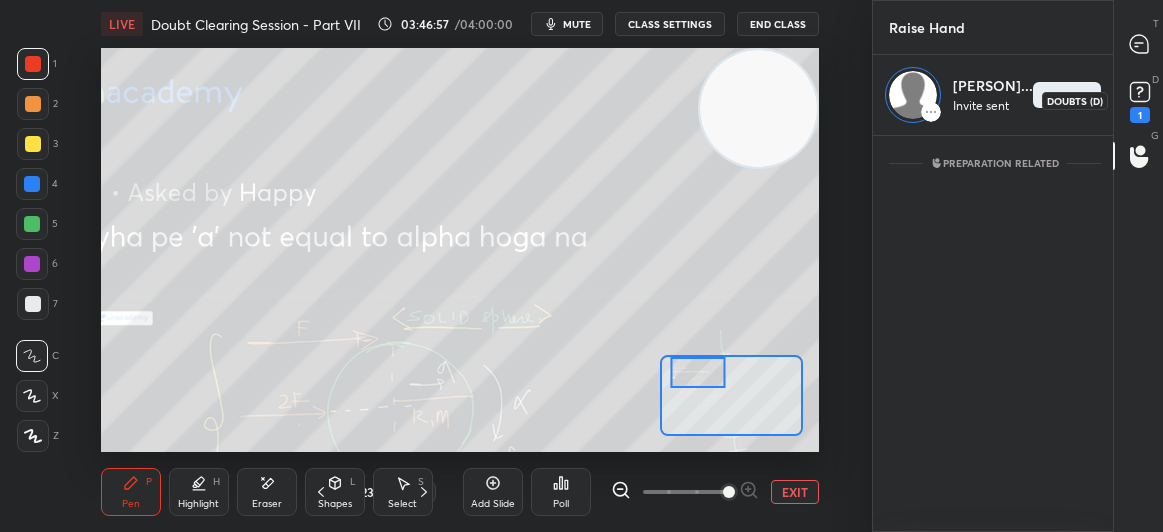 click on "1" at bounding box center (1140, 100) 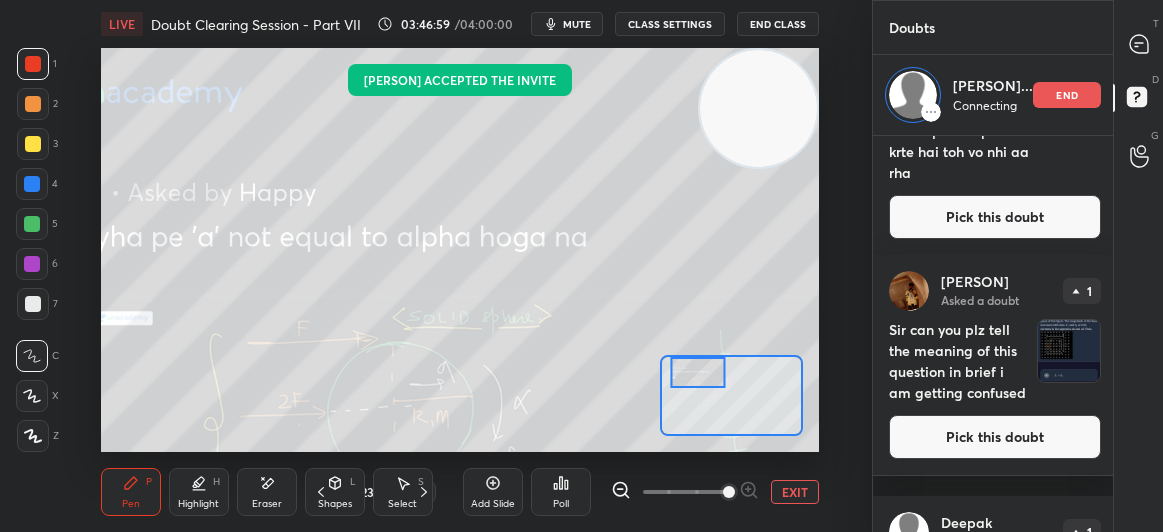 scroll, scrollTop: 284, scrollLeft: 0, axis: vertical 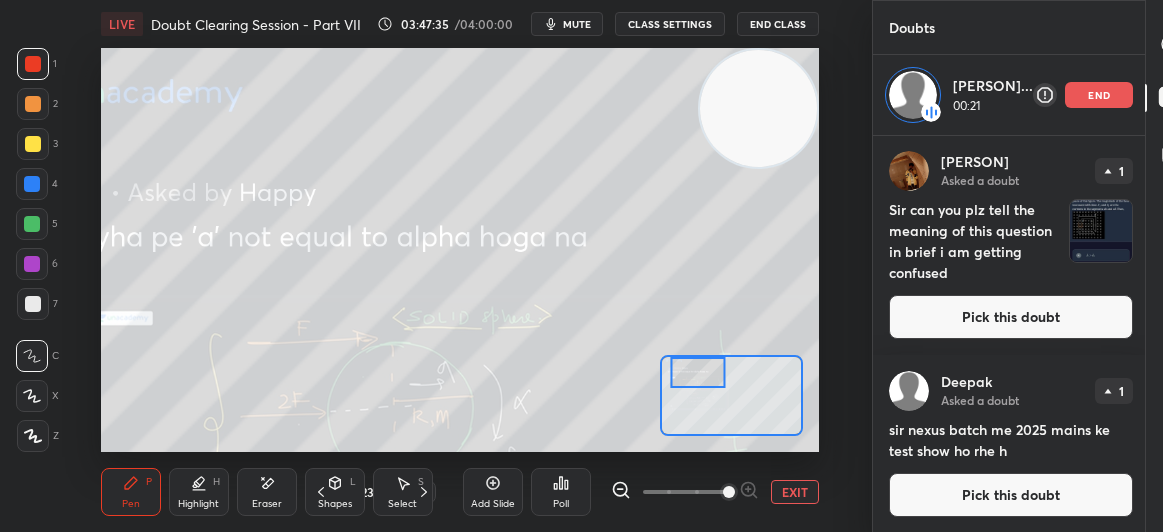 click on "EXIT" at bounding box center (795, 492) 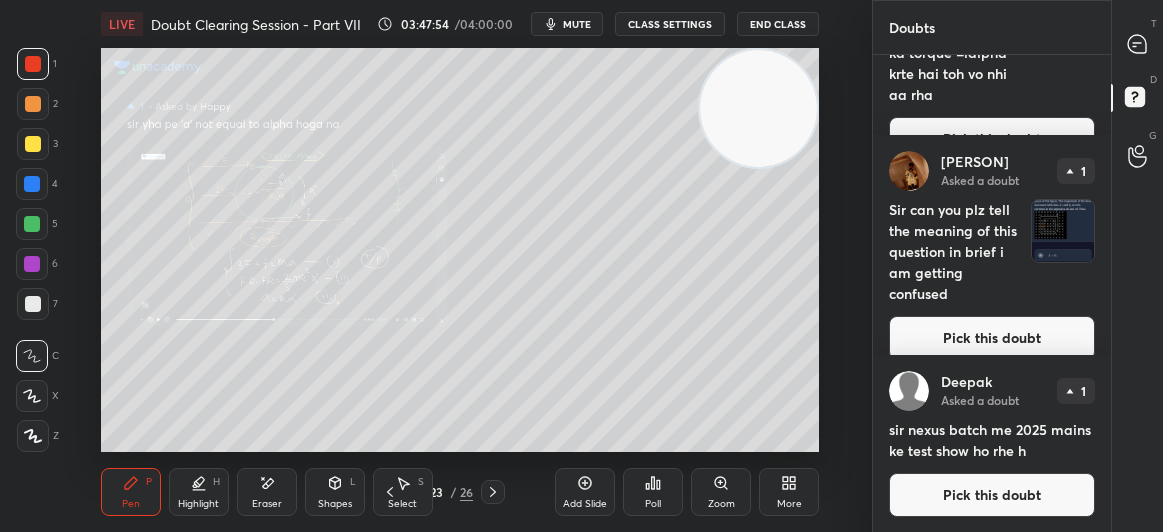 scroll, scrollTop: 6, scrollLeft: 6, axis: both 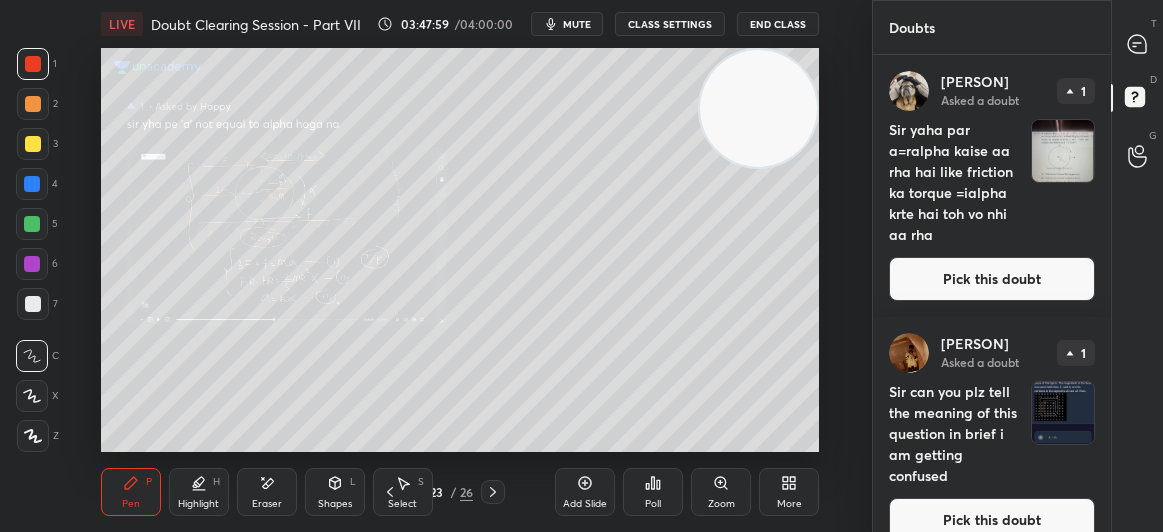 click on "[PERSON] Asked a doubt 1 Sir yaha par a=ralpha kaise aa rha hai like friction ka torque =ialpha krte hai toh vo nhi aa rha Pick this doubt" at bounding box center [992, 186] 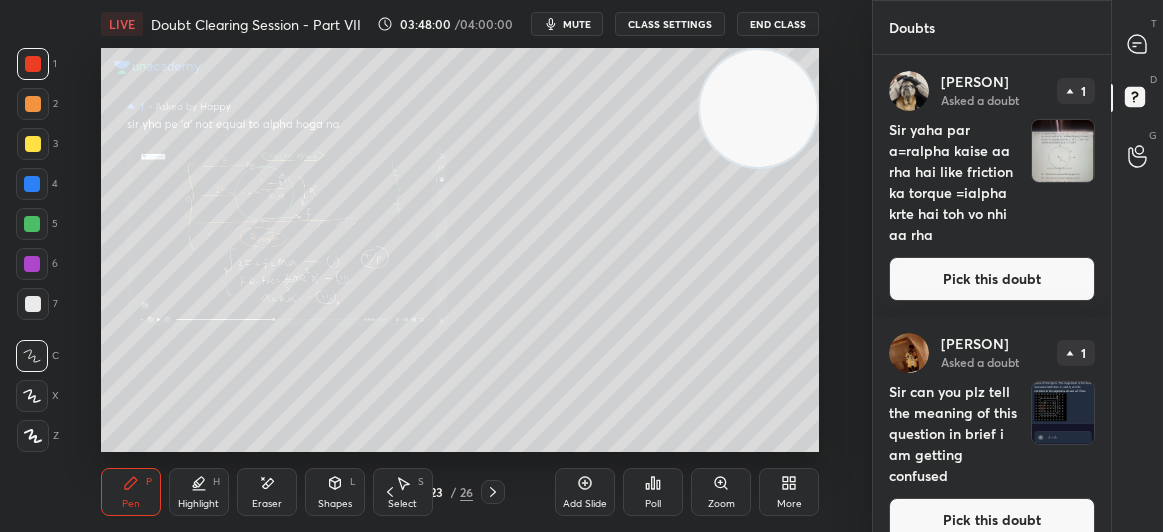 click on "Pick this doubt" at bounding box center [992, 279] 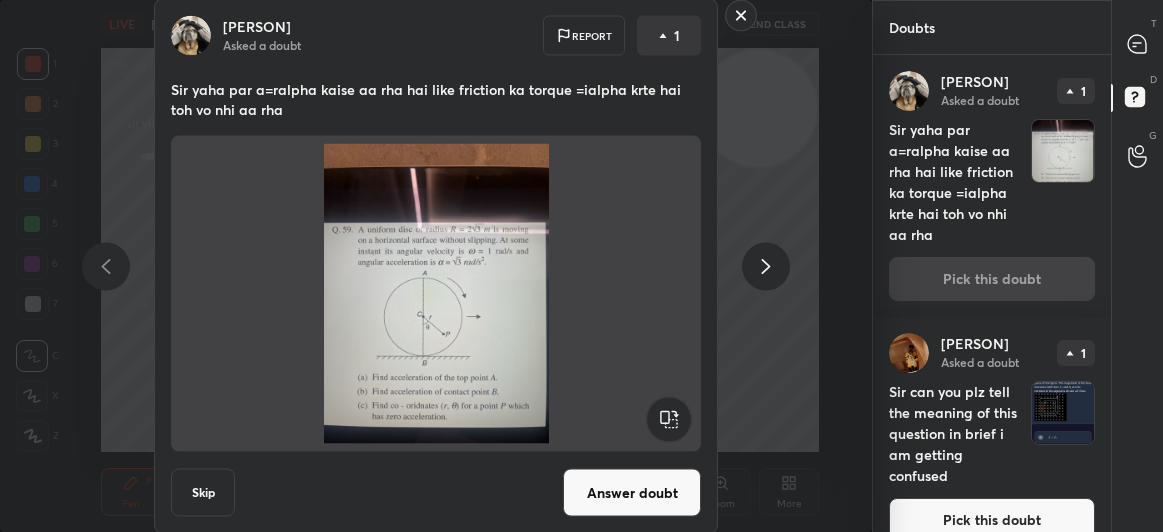click on "Answer doubt" at bounding box center (632, 493) 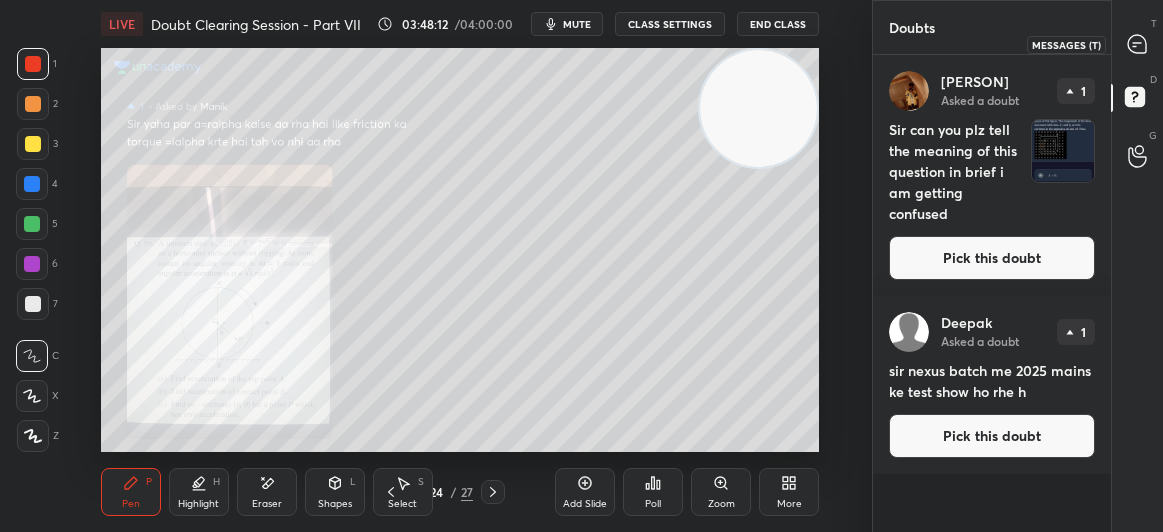 click 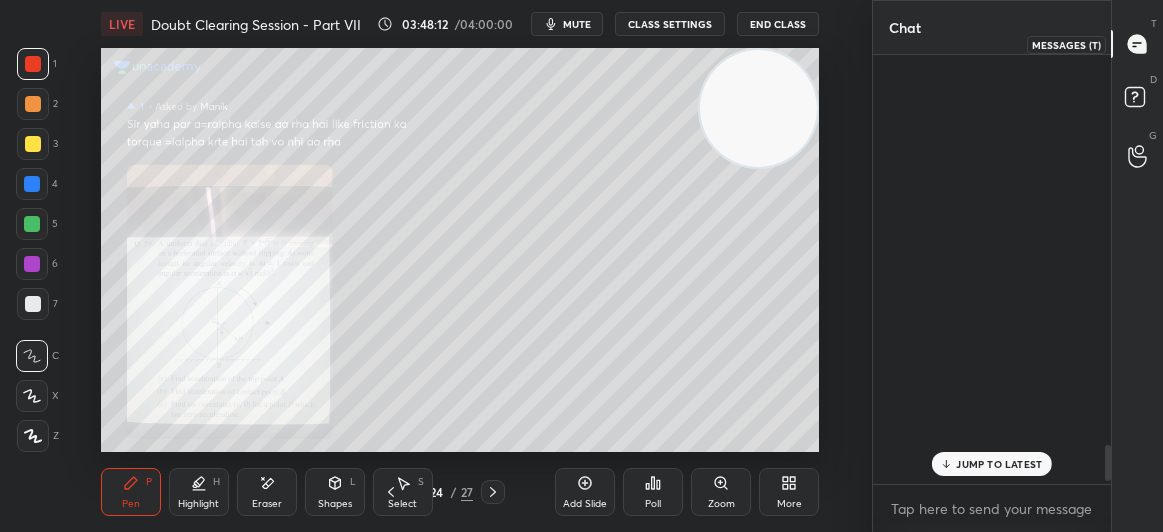 click at bounding box center (1138, 44) 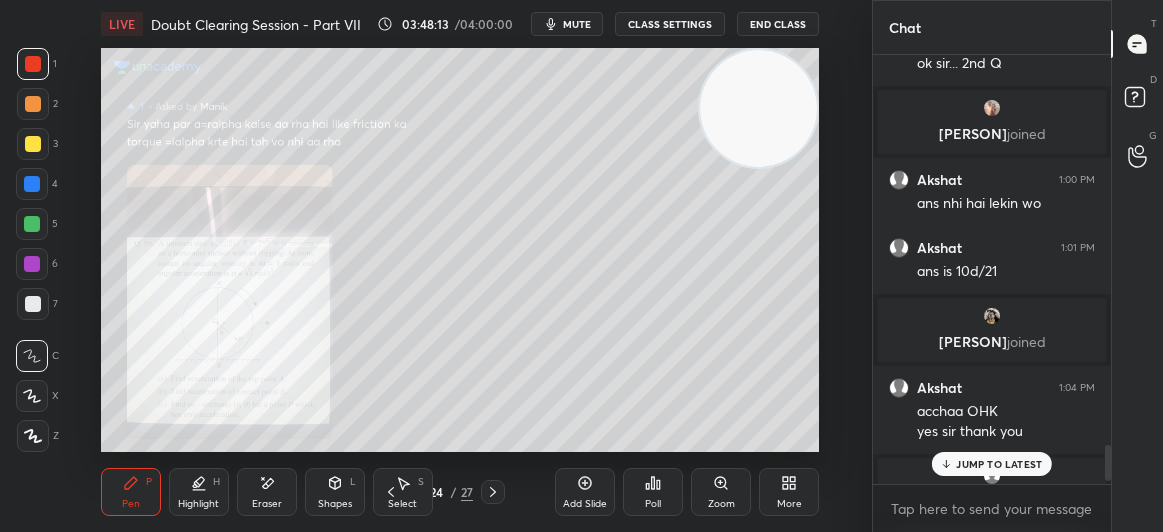 click on "JUMP TO LATEST" at bounding box center (999, 464) 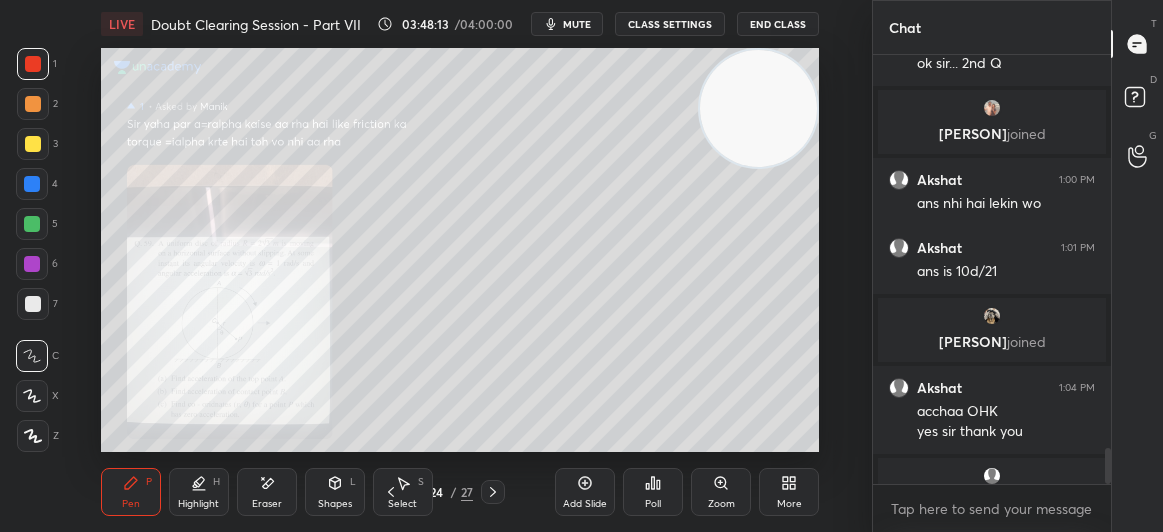 scroll, scrollTop: 4737, scrollLeft: 0, axis: vertical 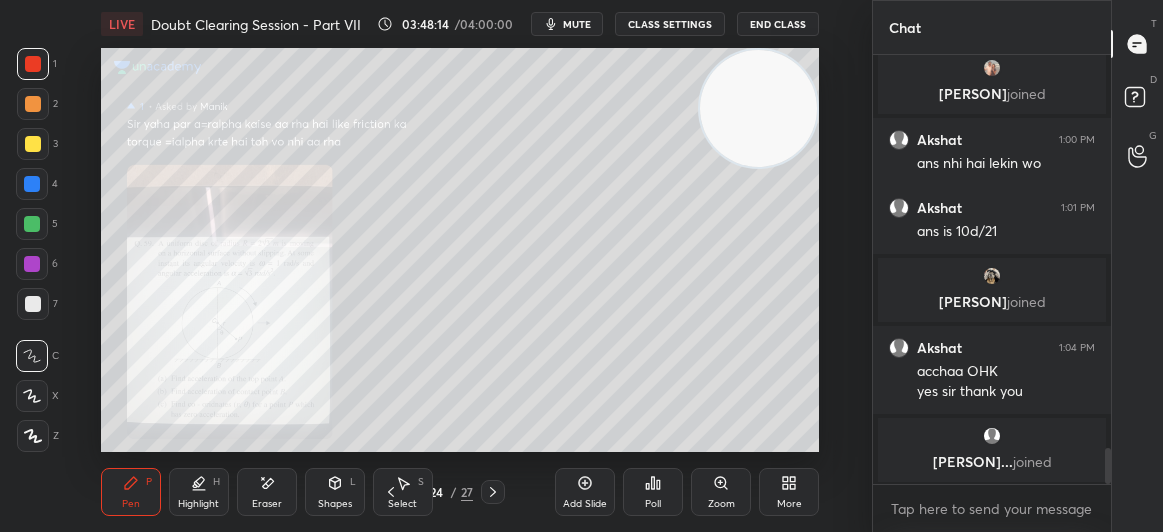 click on "Zoom" at bounding box center [721, 492] 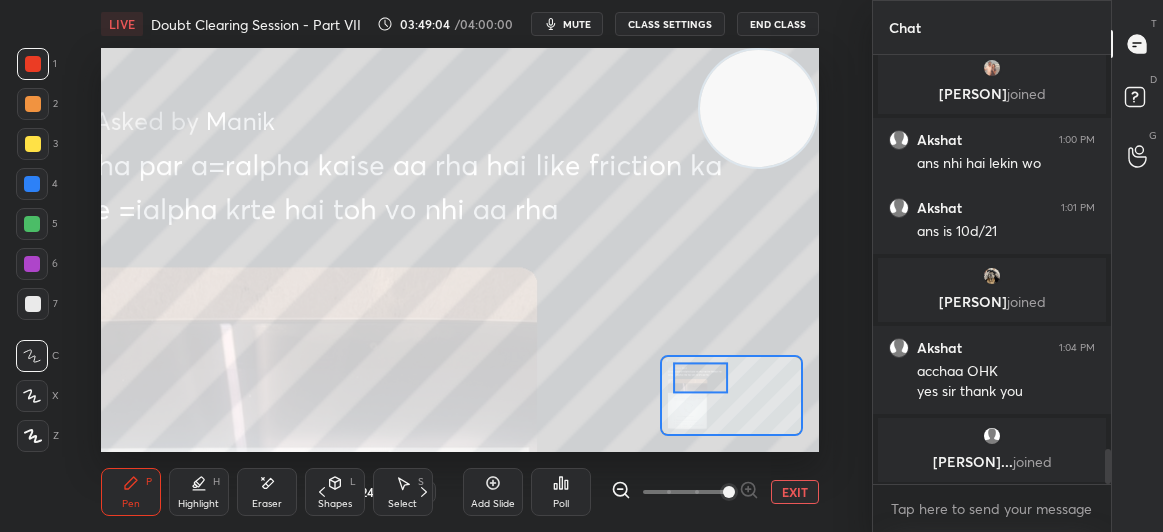scroll, scrollTop: 4841, scrollLeft: 0, axis: vertical 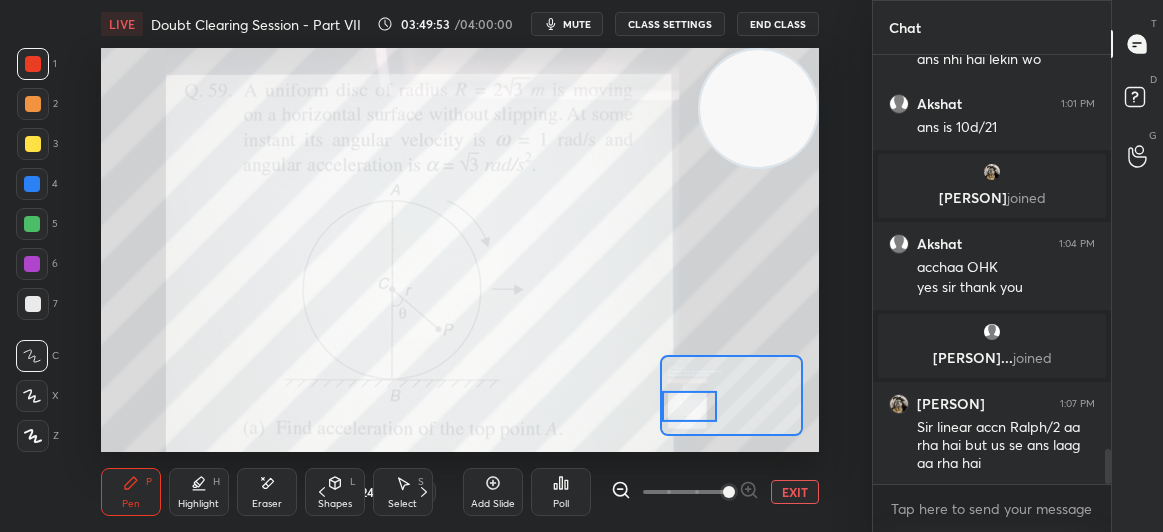 click at bounding box center [33, 64] 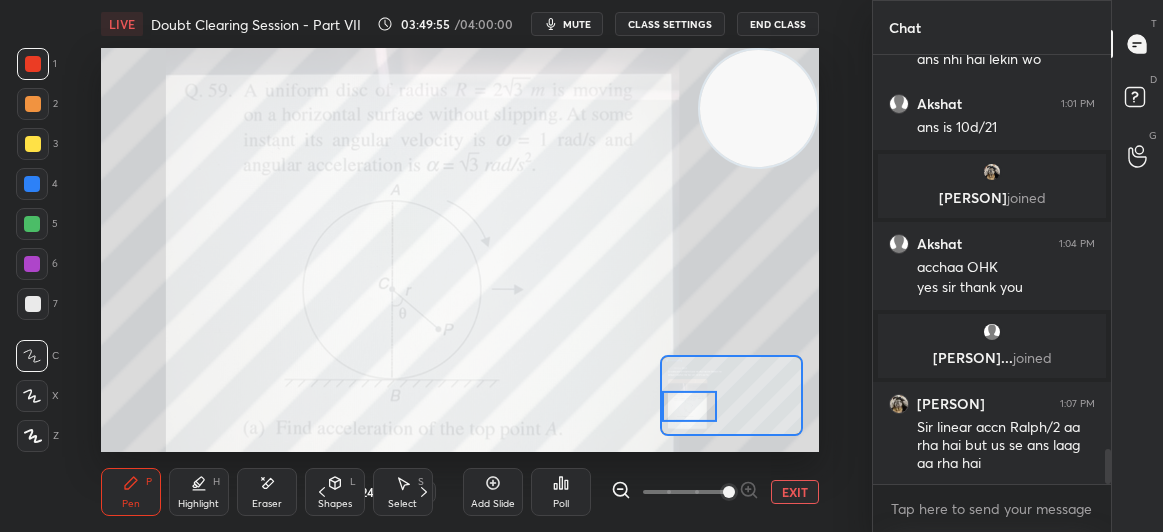scroll, scrollTop: 4909, scrollLeft: 0, axis: vertical 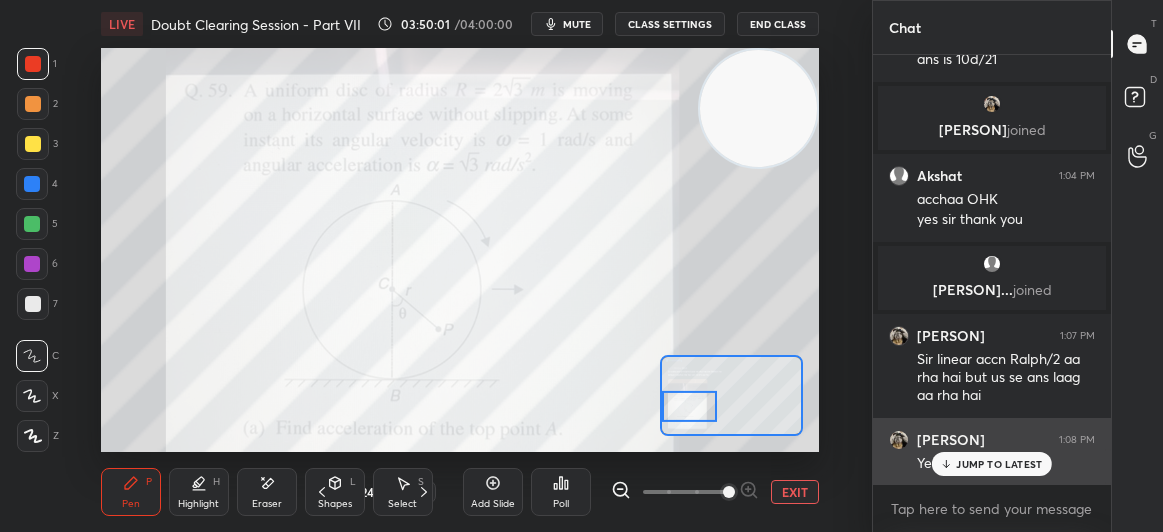 click on "Yes sir" at bounding box center [1006, 464] 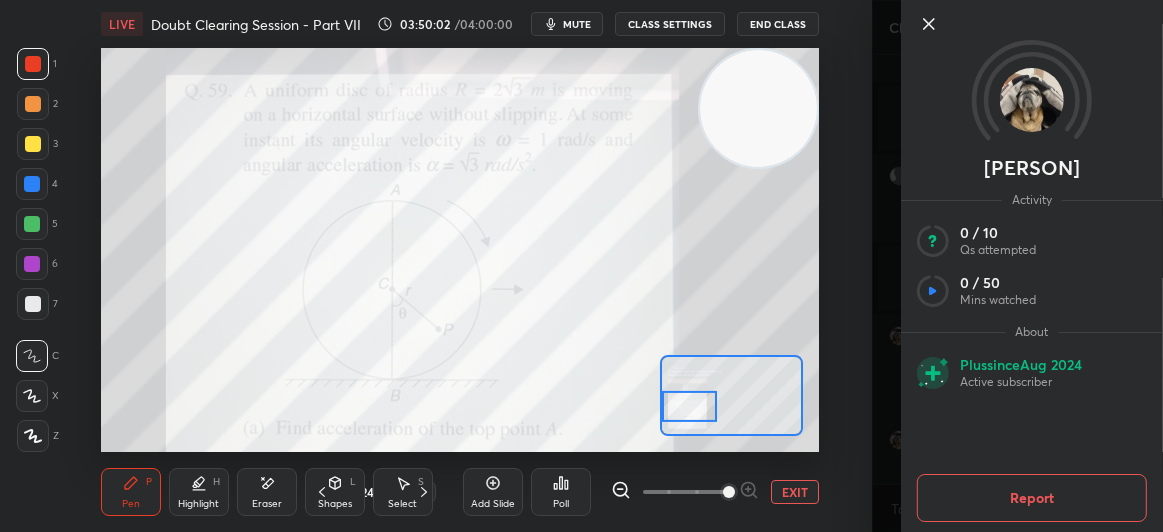click 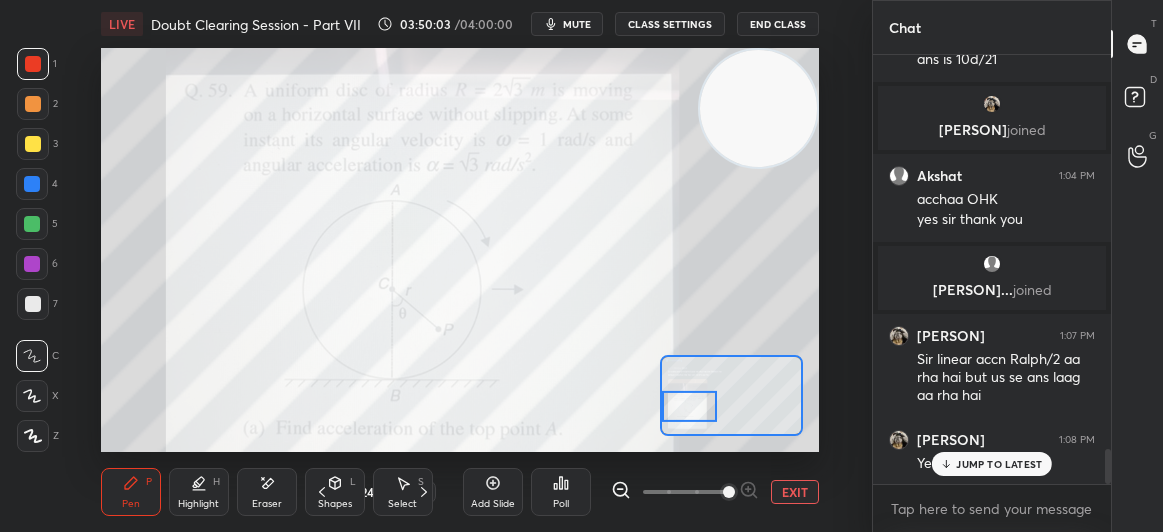 click on "[PERSON]" at bounding box center (1017, 266) 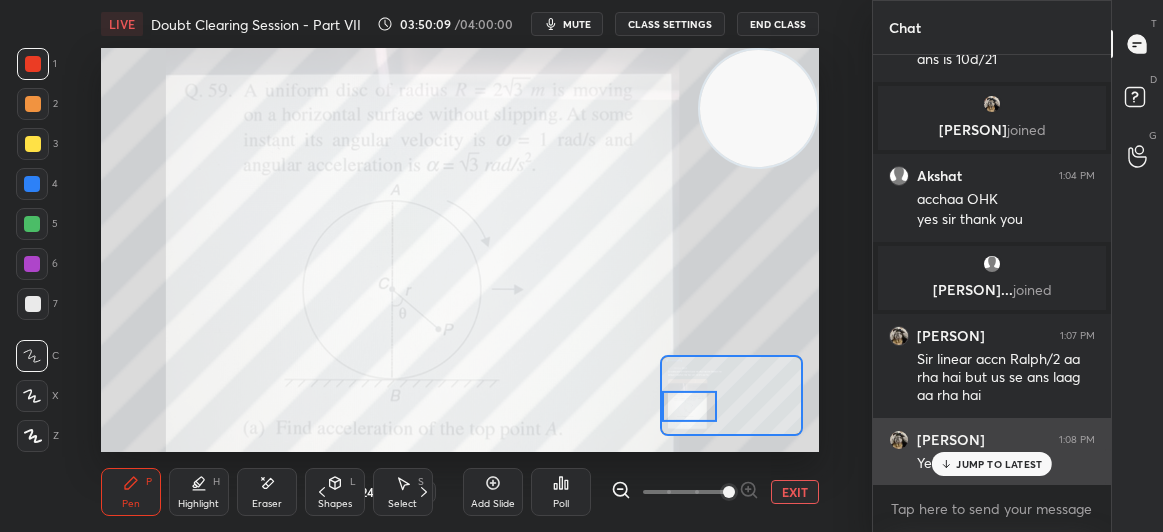 click on "JUMP TO LATEST" at bounding box center [999, 464] 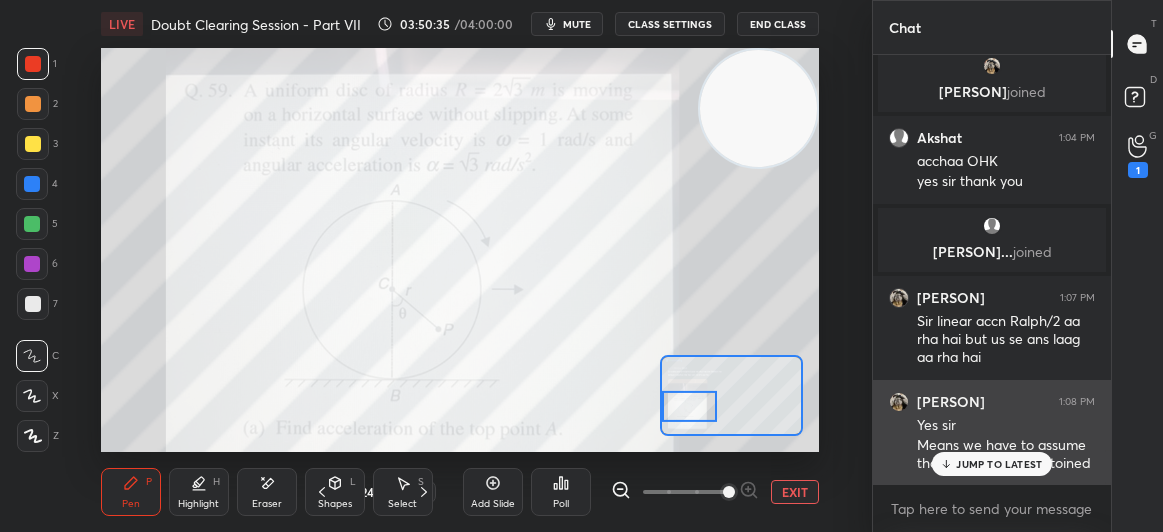 scroll, scrollTop: 5015, scrollLeft: 0, axis: vertical 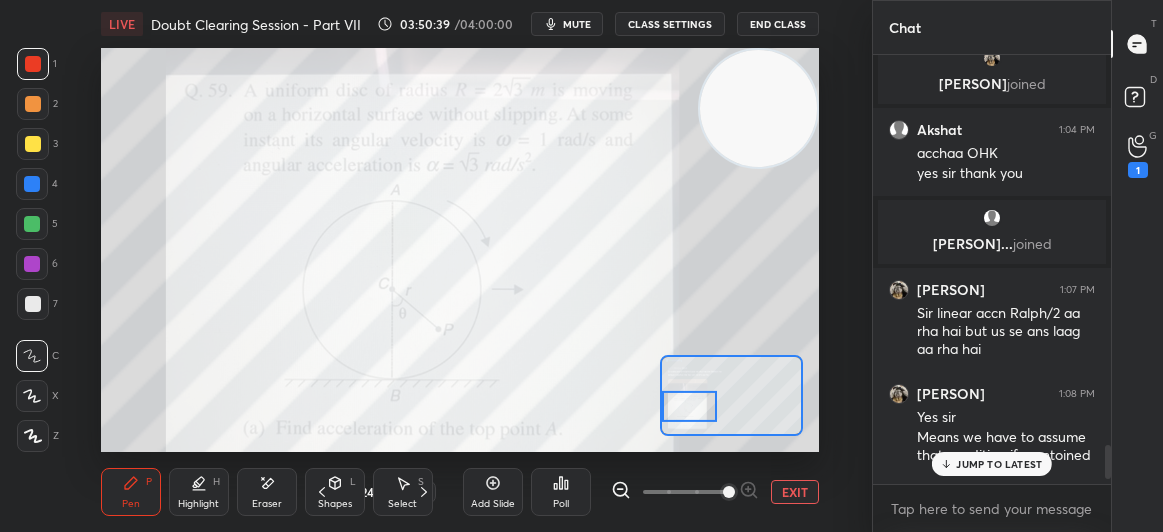 click on "JUMP TO LATEST" at bounding box center (992, 464) 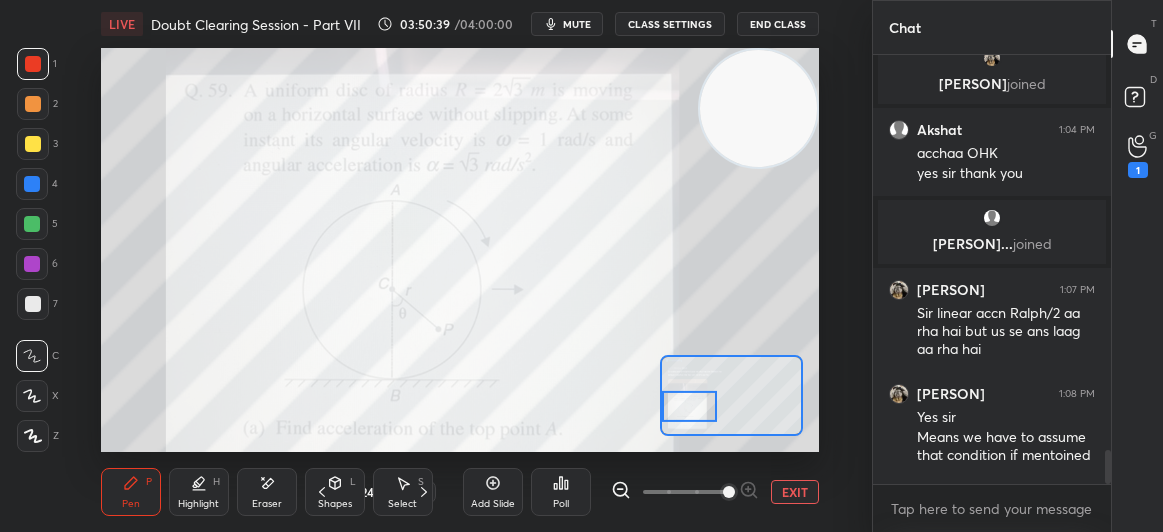scroll, scrollTop: 5015, scrollLeft: 0, axis: vertical 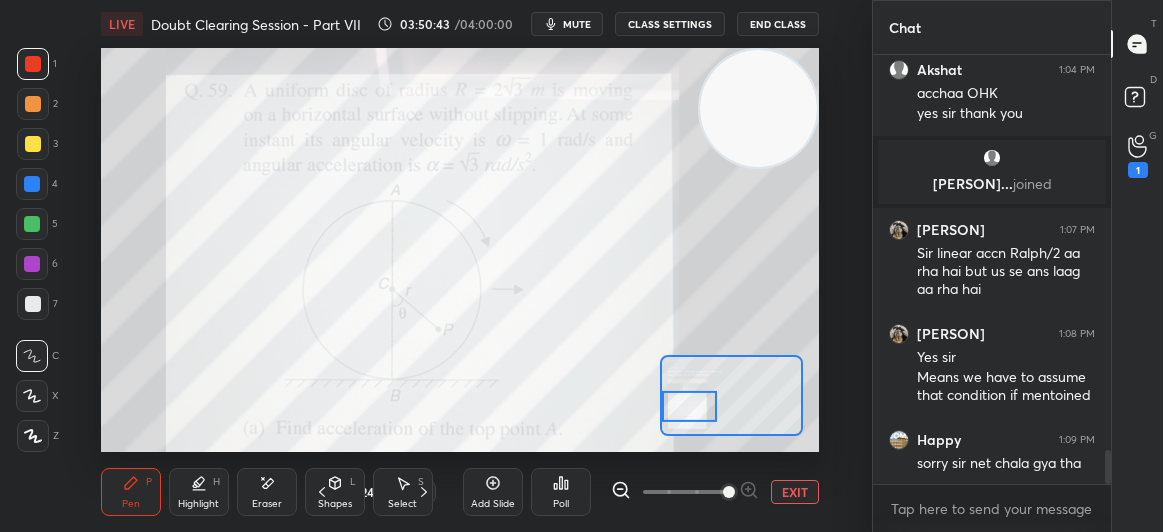 click 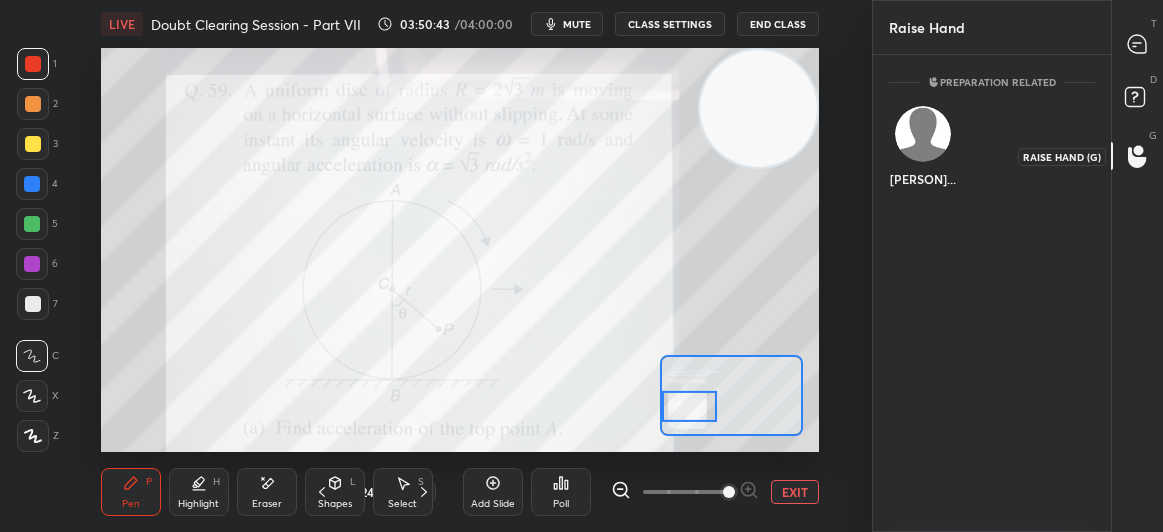 scroll, scrollTop: 472, scrollLeft: 232, axis: both 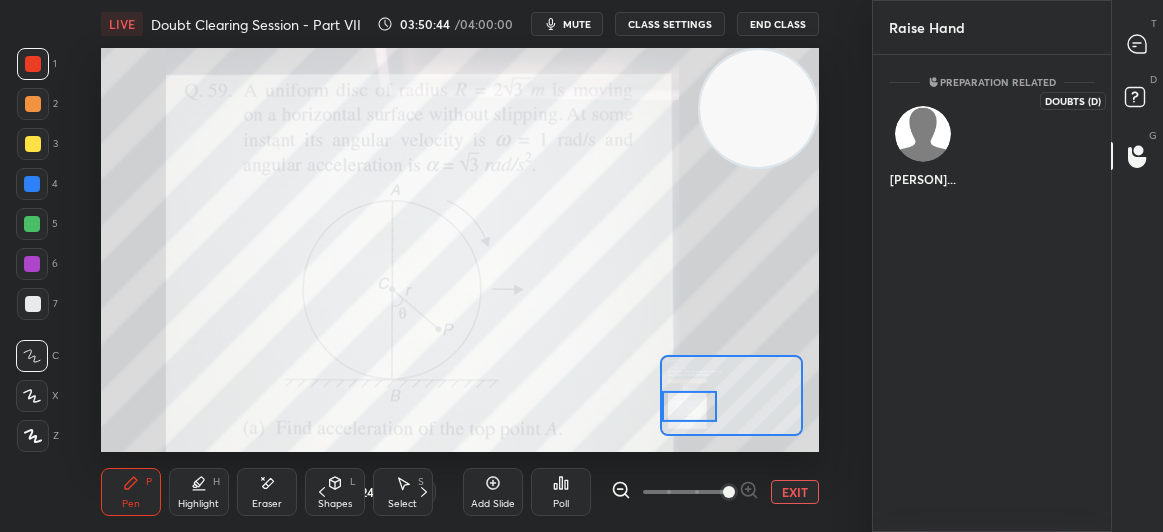 click 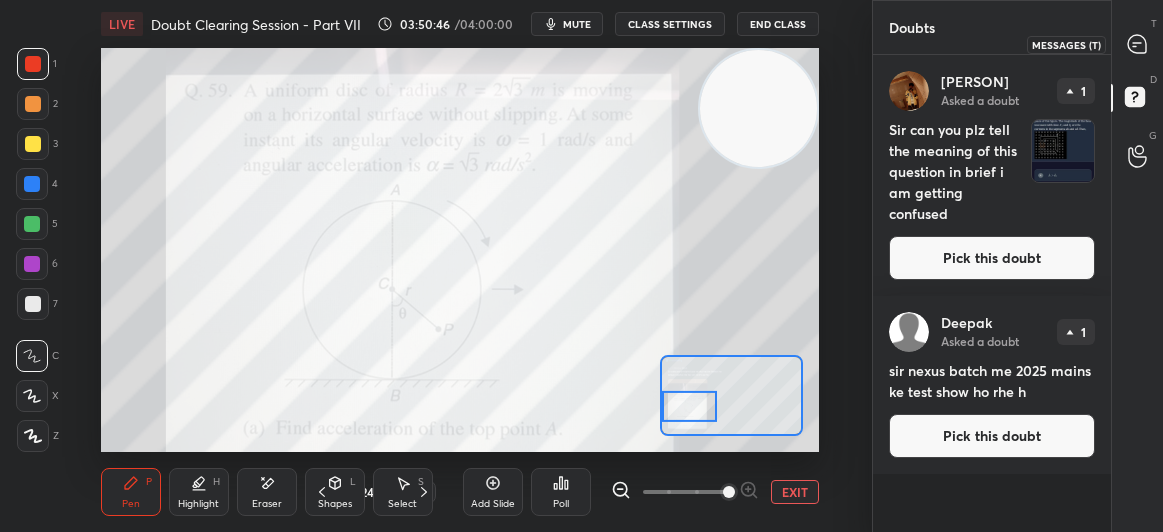 click at bounding box center [1138, 44] 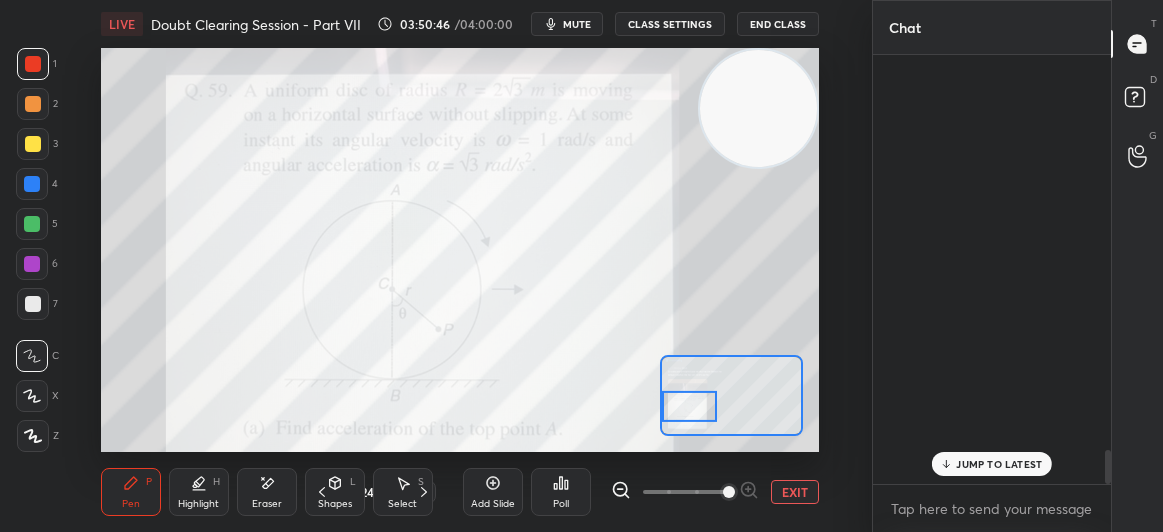 scroll, scrollTop: 5015, scrollLeft: 0, axis: vertical 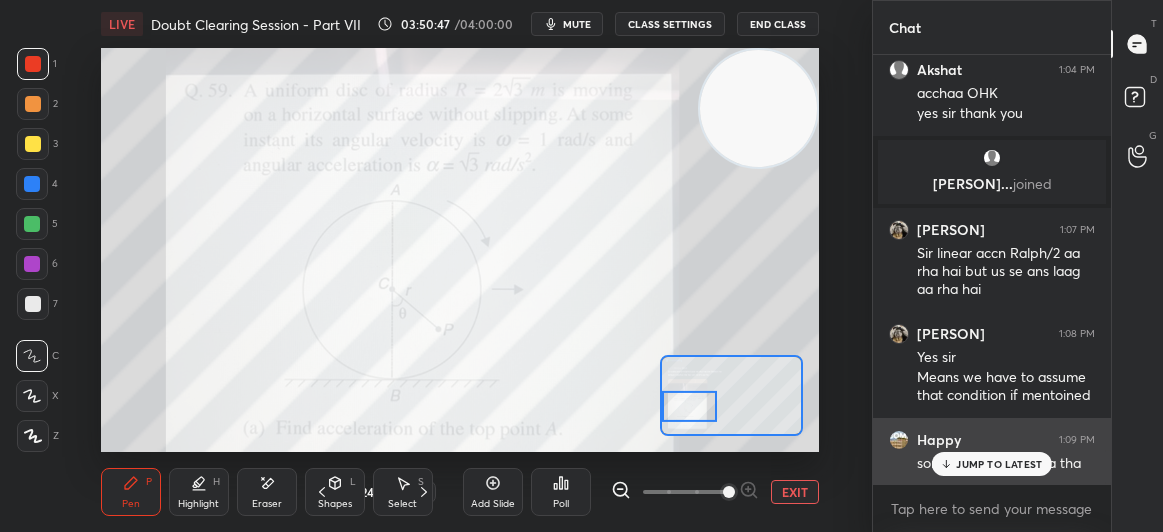 click on "JUMP TO LATEST" at bounding box center (992, 464) 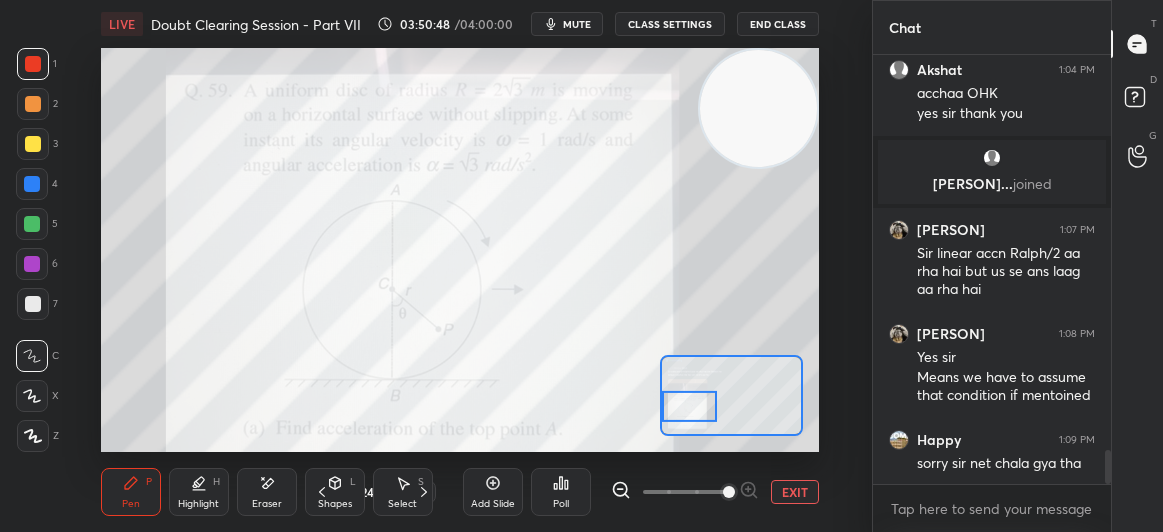 click on "mute" at bounding box center [577, 24] 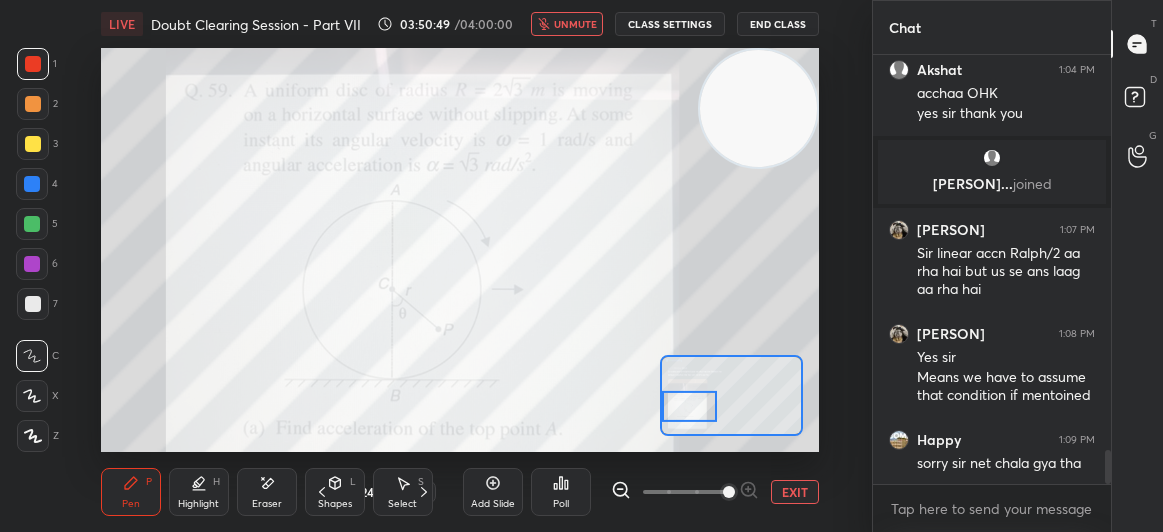 click on "End Class" at bounding box center [778, 24] 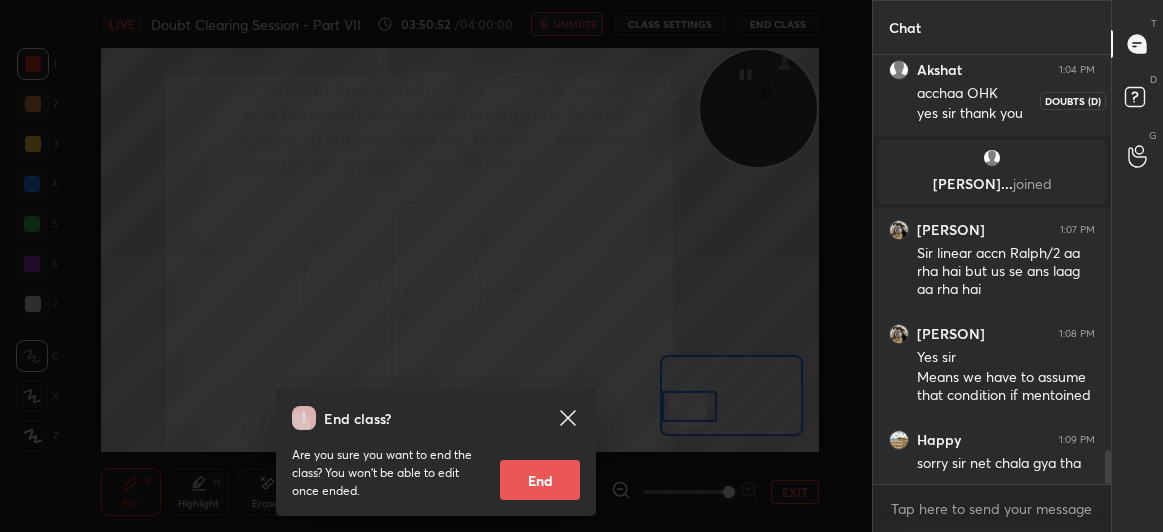 click 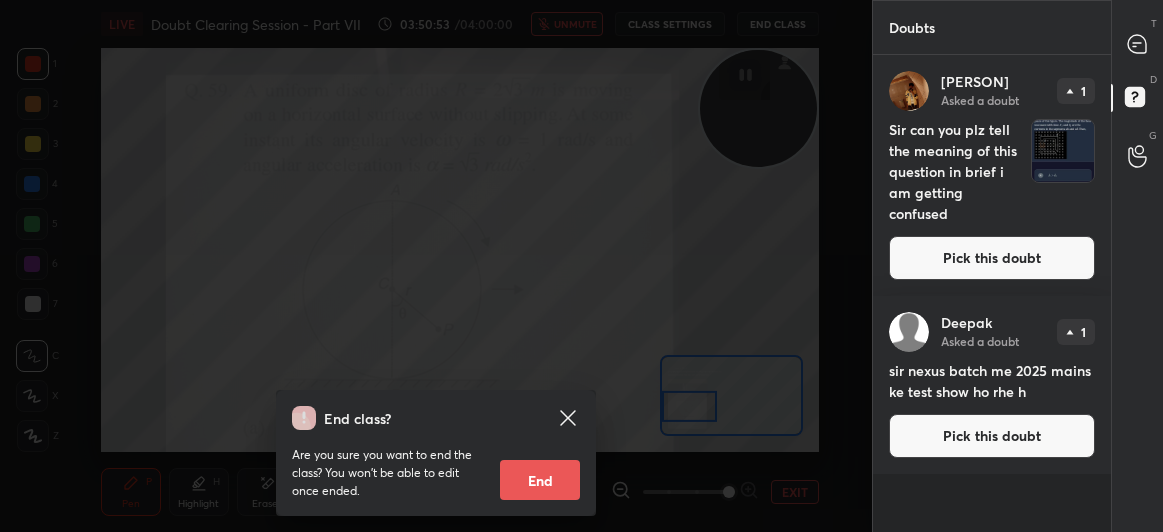 click on "Pick this doubt" at bounding box center [992, 258] 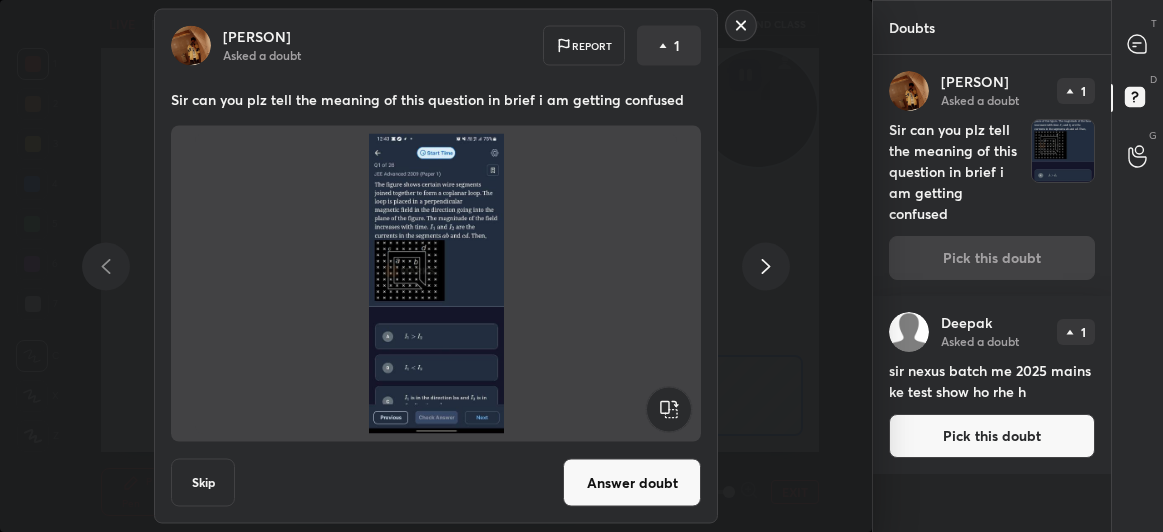 click on "Answer doubt" at bounding box center [632, 483] 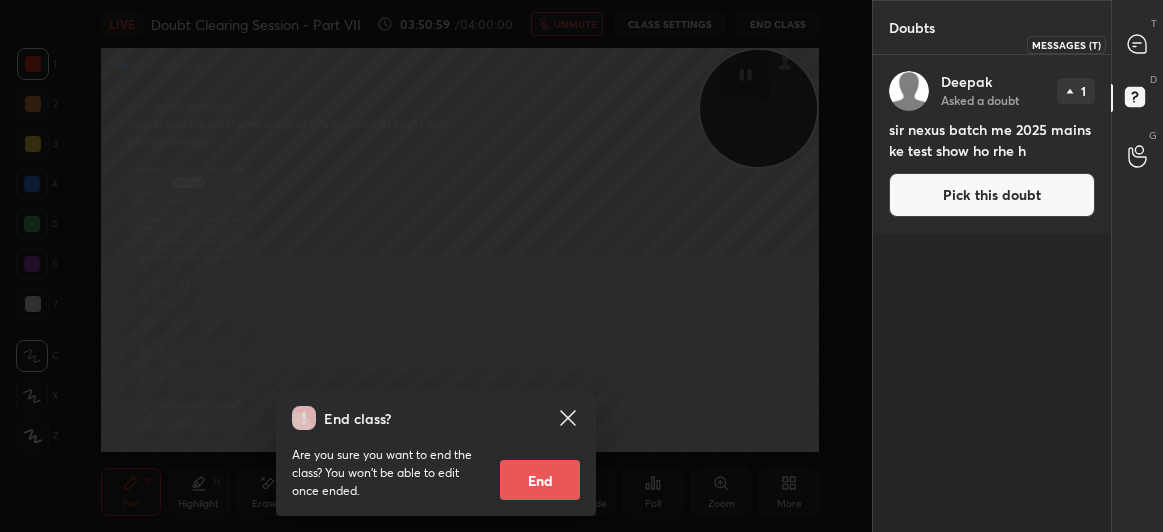 click 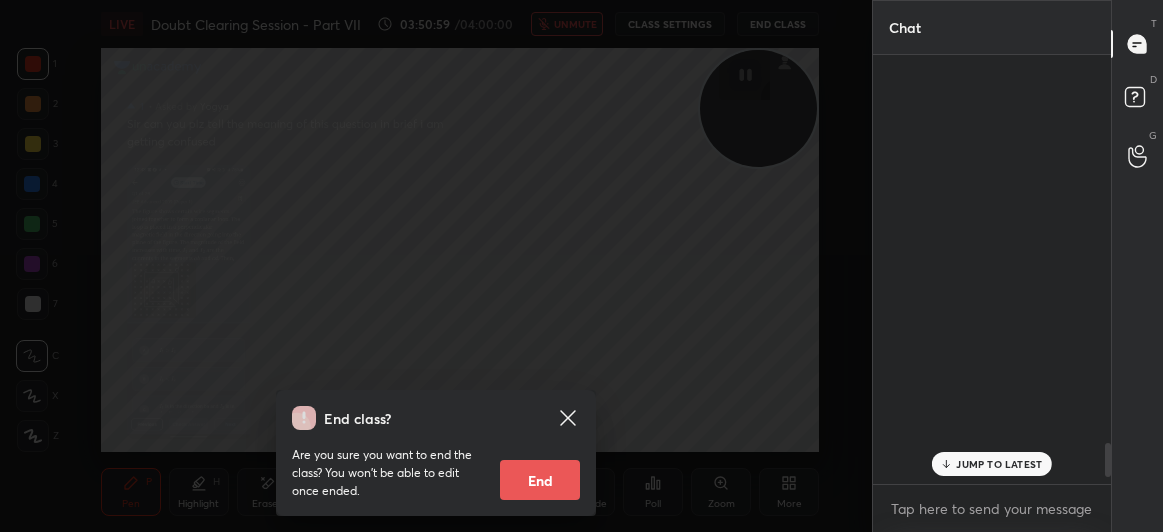 scroll, scrollTop: 4841, scrollLeft: 0, axis: vertical 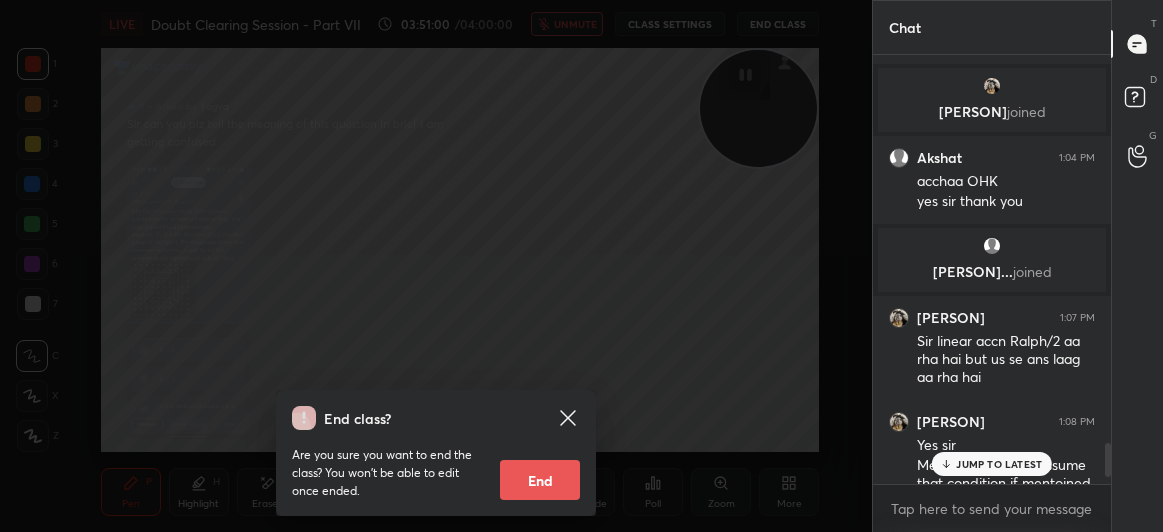 click on "JUMP TO LATEST" at bounding box center (999, 464) 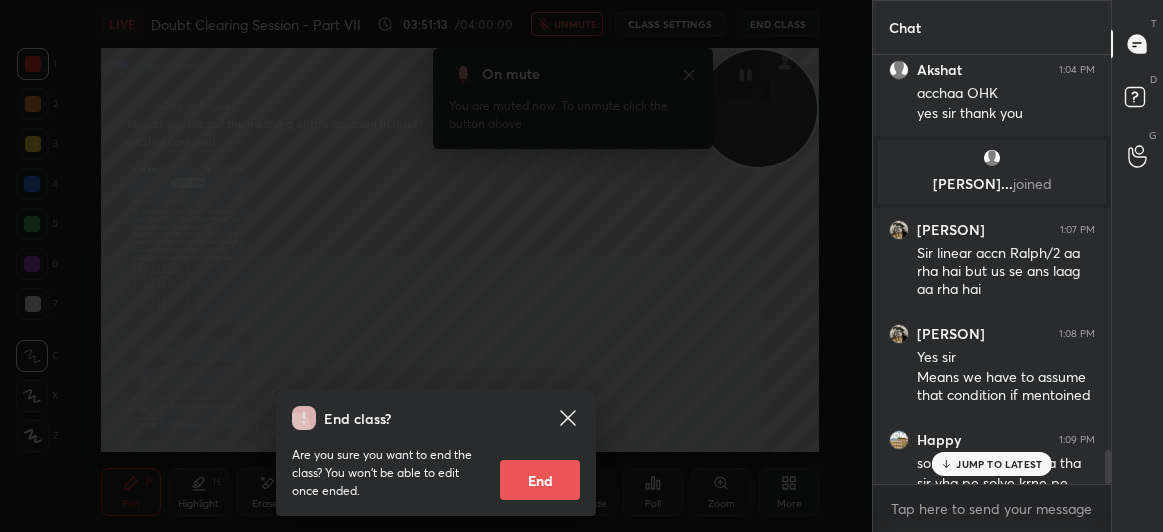 scroll, scrollTop: 4985, scrollLeft: 0, axis: vertical 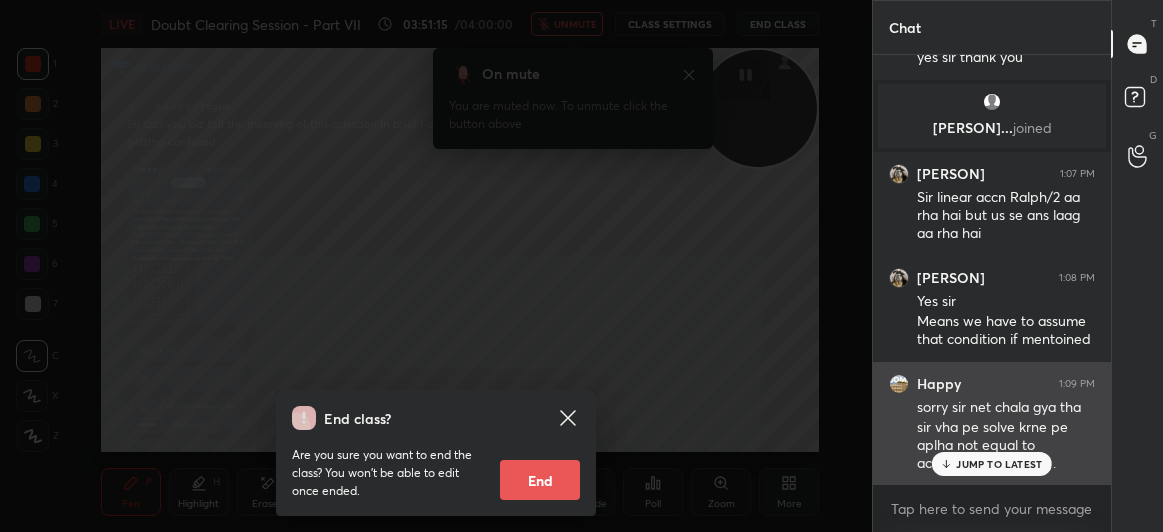 click on "JUMP TO LATEST" at bounding box center [999, 464] 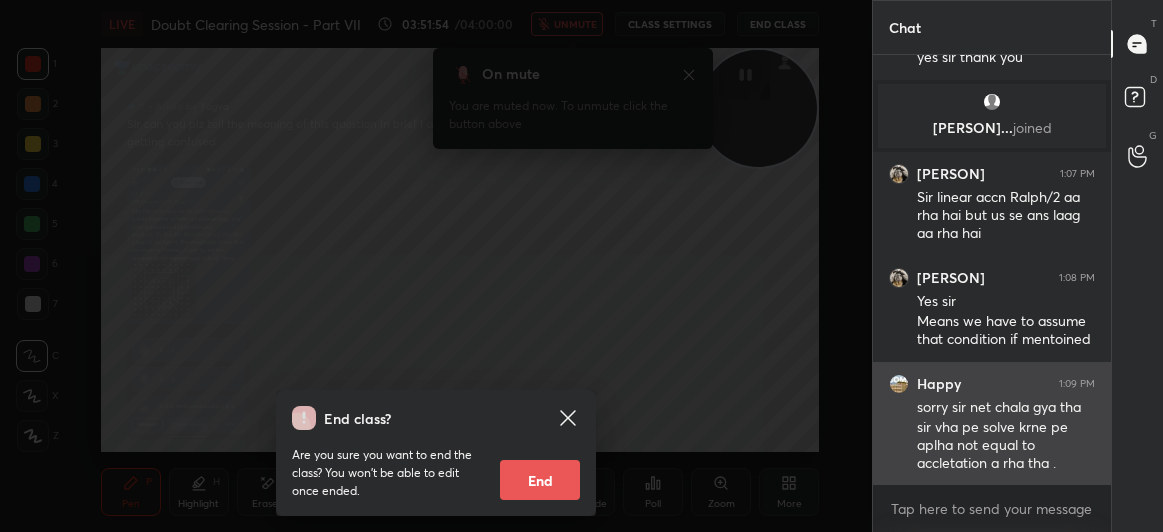 scroll, scrollTop: 5053, scrollLeft: 0, axis: vertical 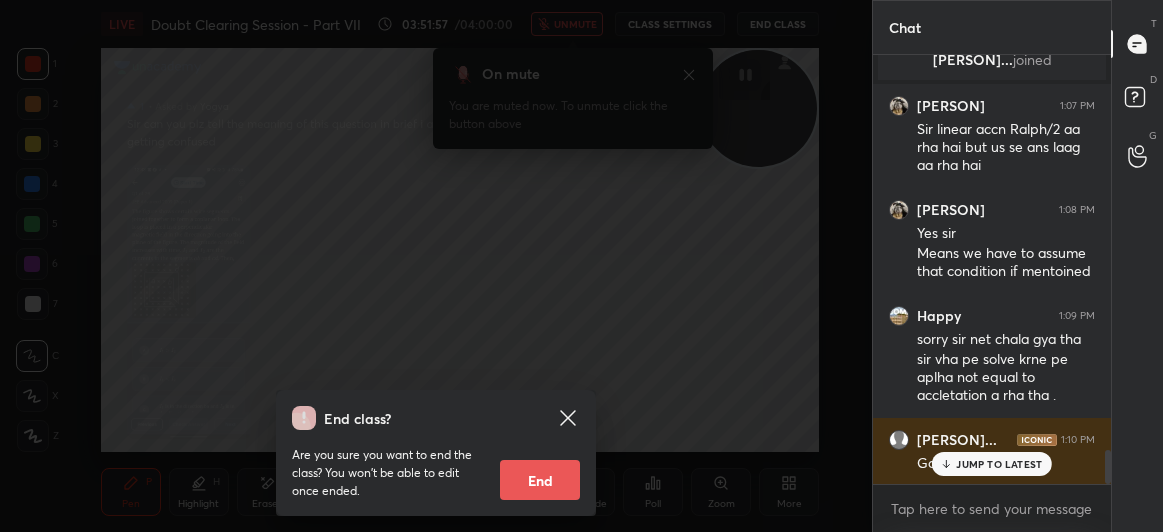 click on "JUMP TO LATEST" at bounding box center [999, 464] 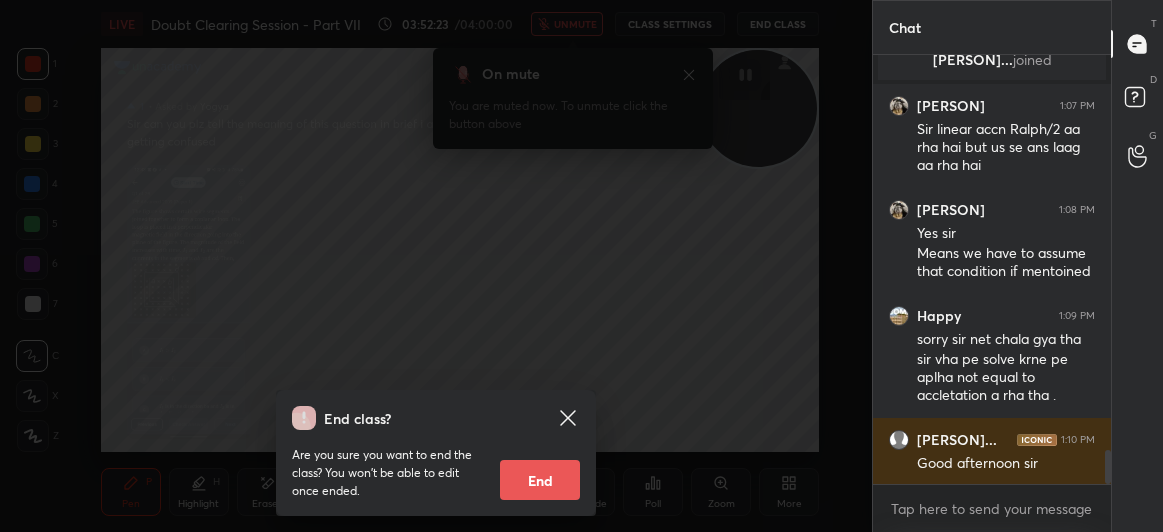 click 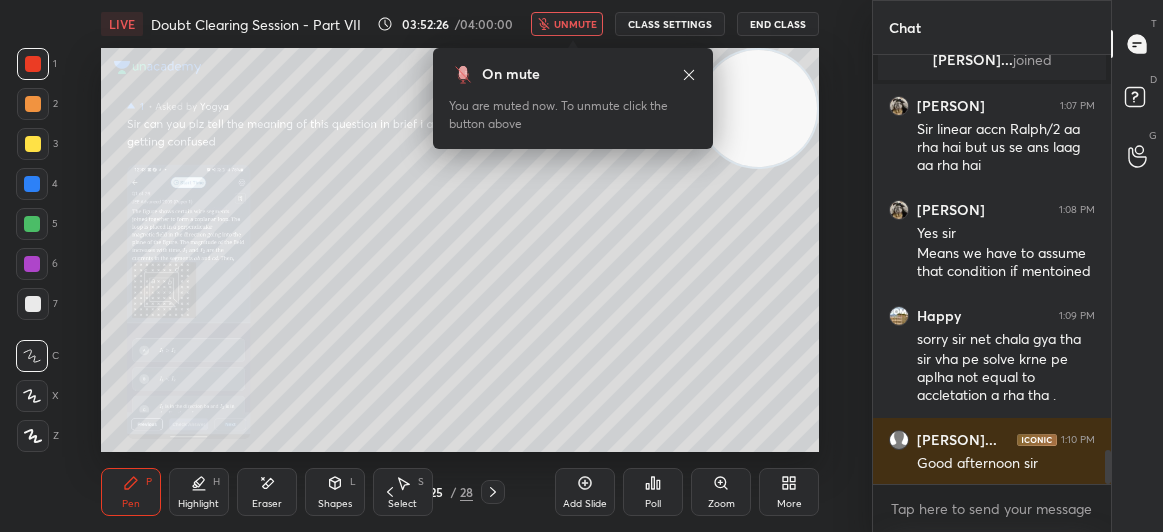 click on "unmute" at bounding box center (575, 24) 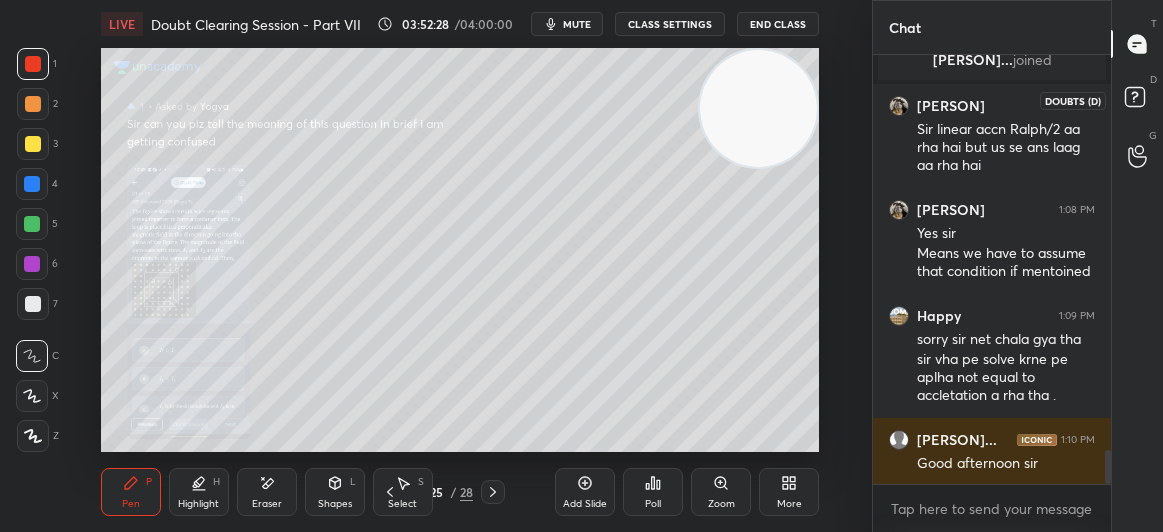click 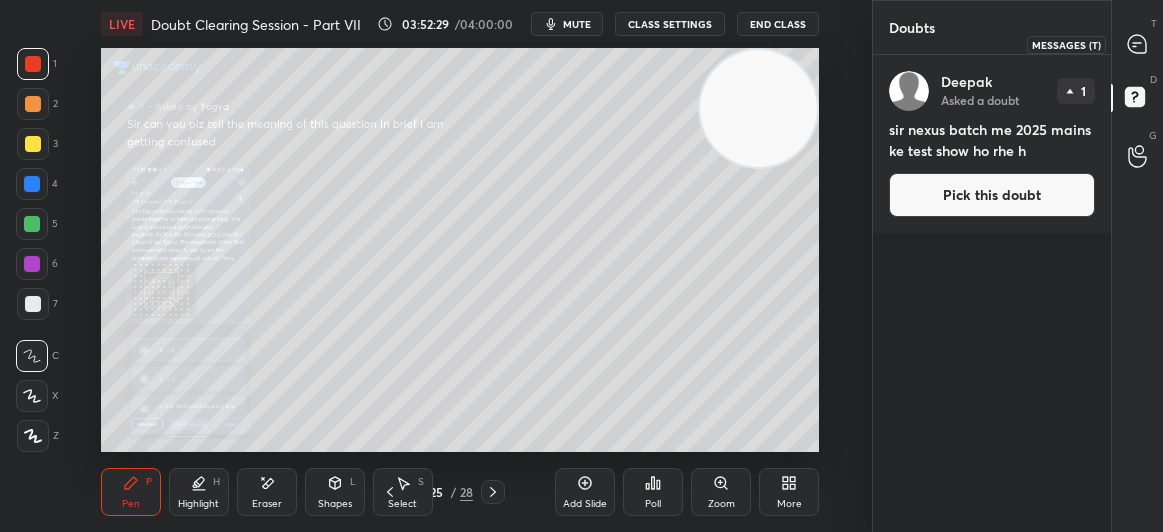 click 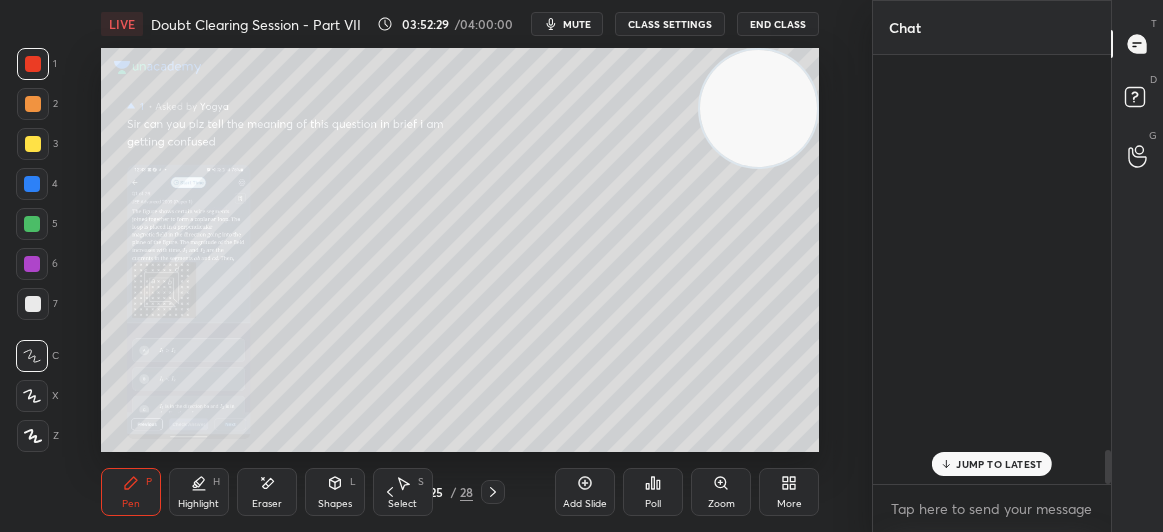 scroll, scrollTop: 5053, scrollLeft: 0, axis: vertical 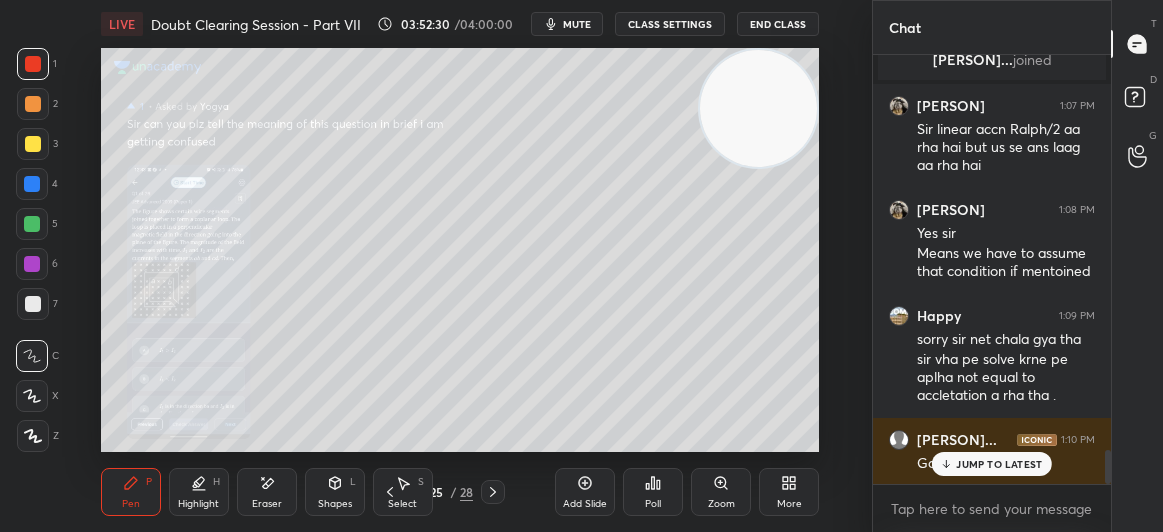 click at bounding box center (493, 492) 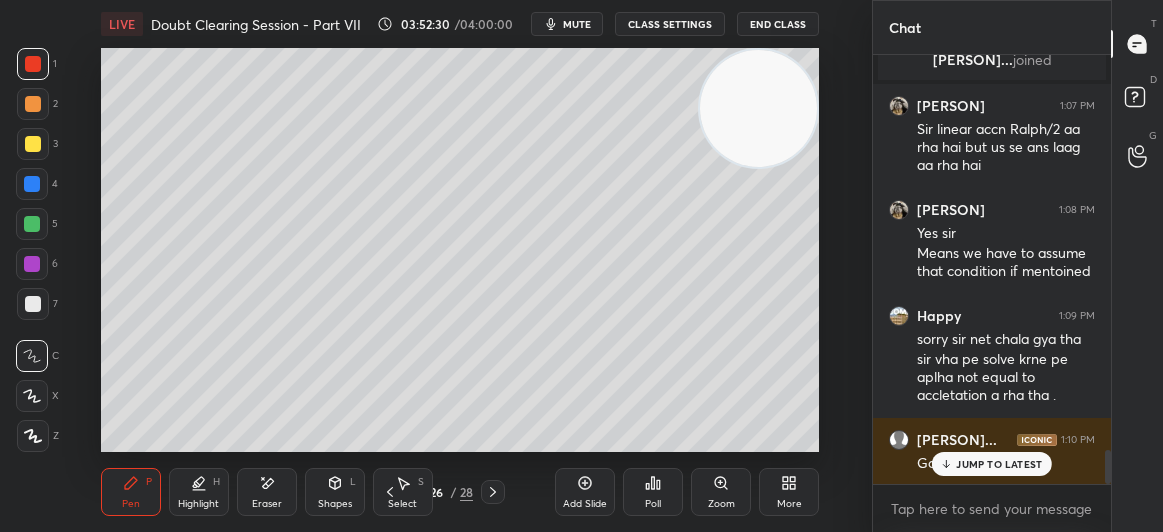 click 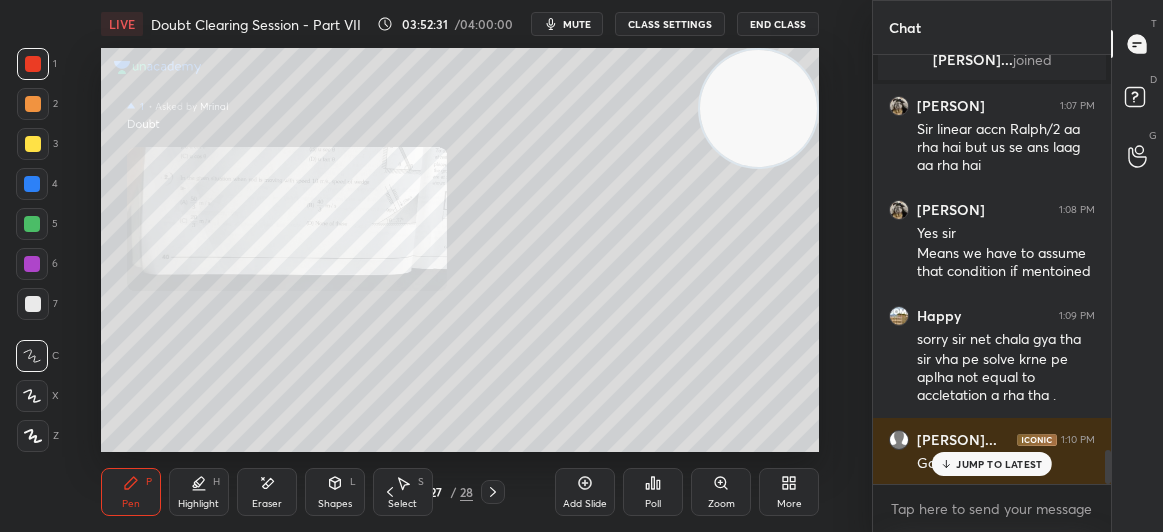 click 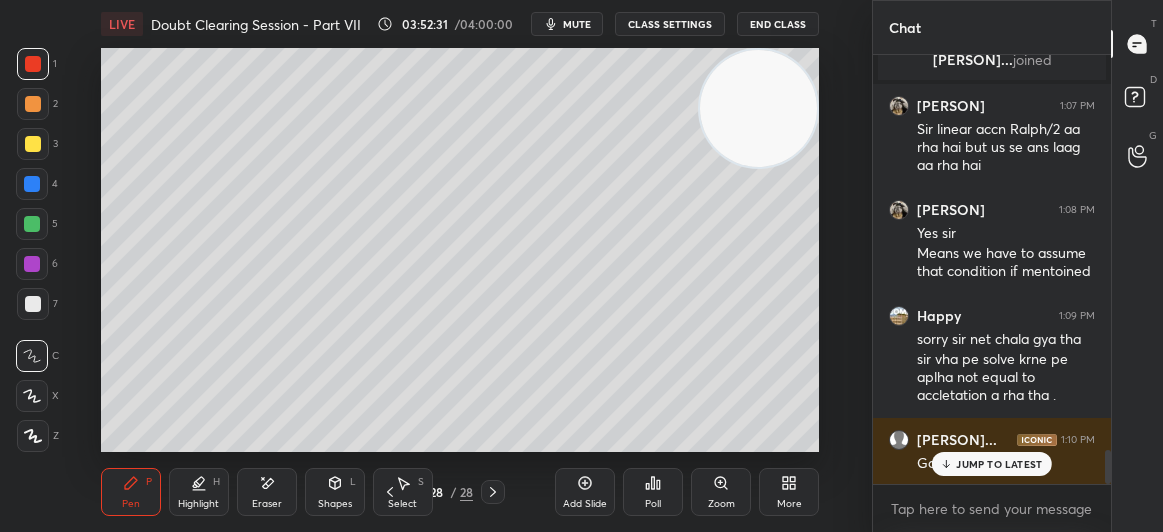 click 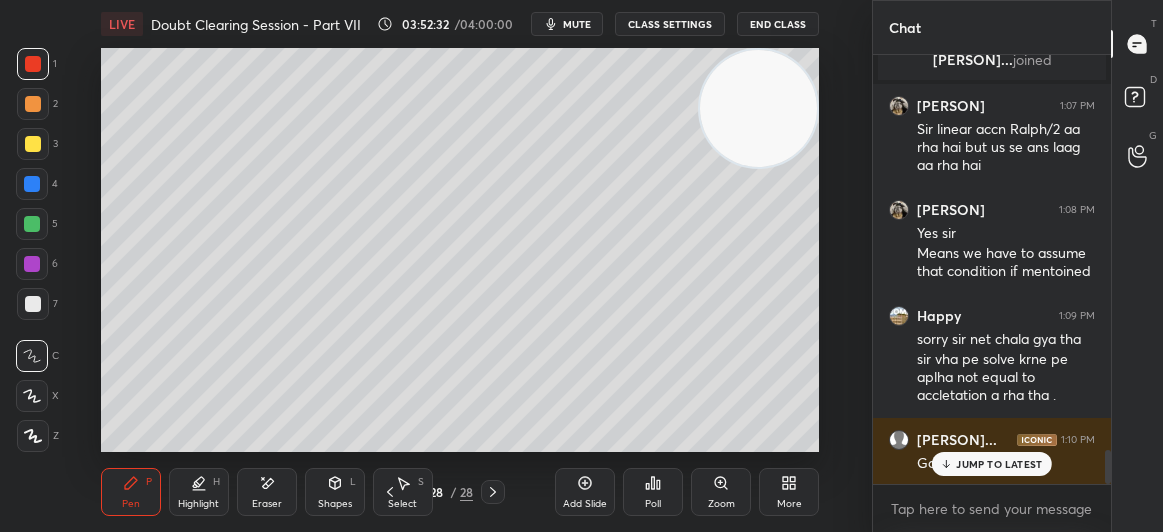 click 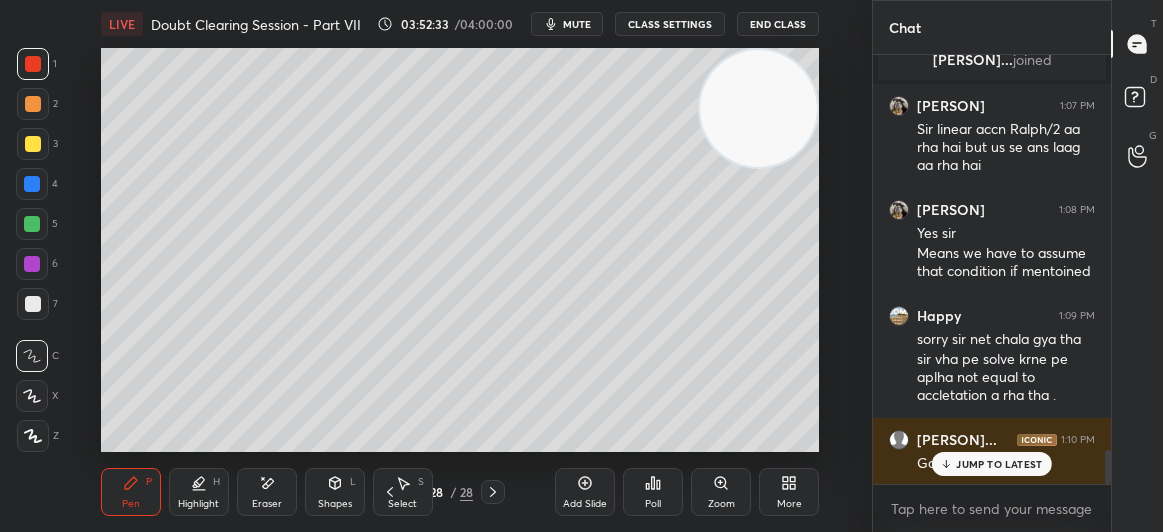 click on "JUMP TO LATEST" at bounding box center [992, 464] 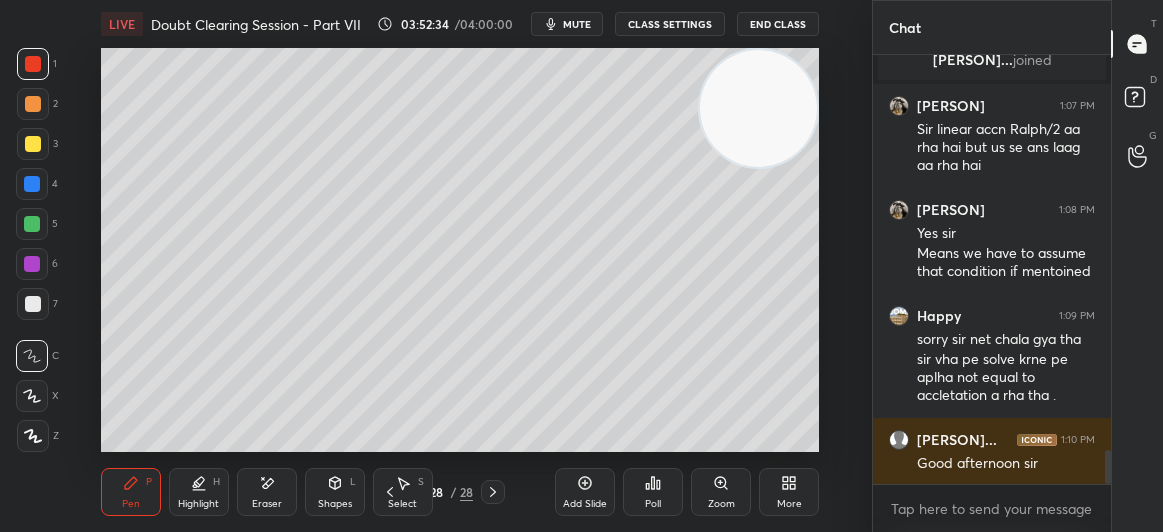 click 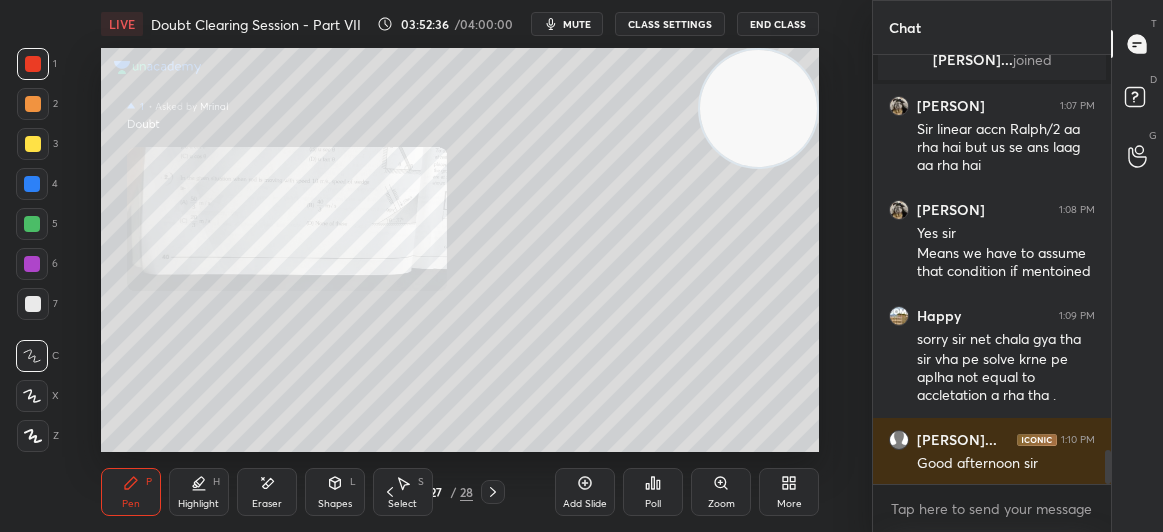 click 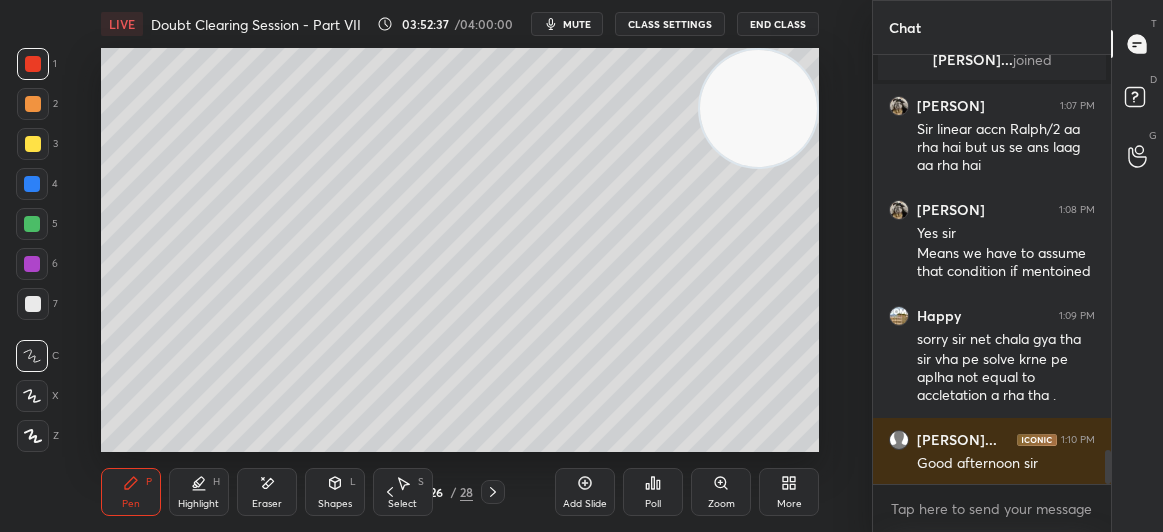 click 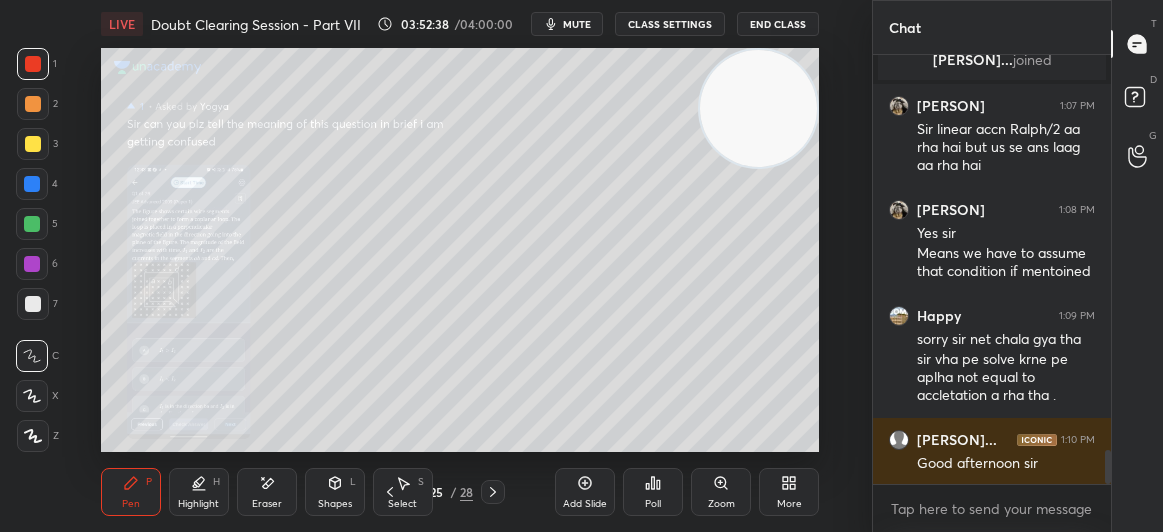click 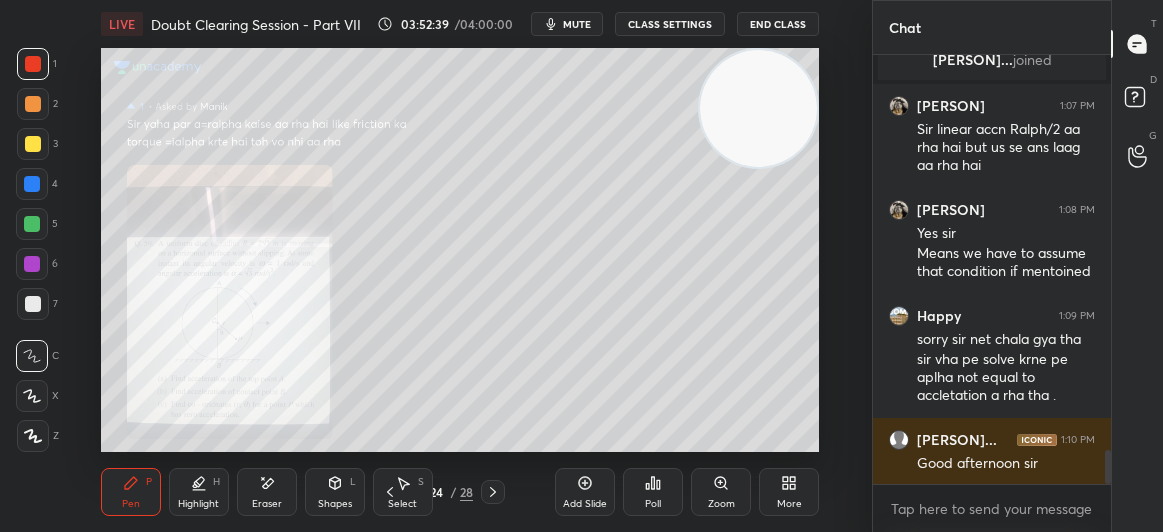 click 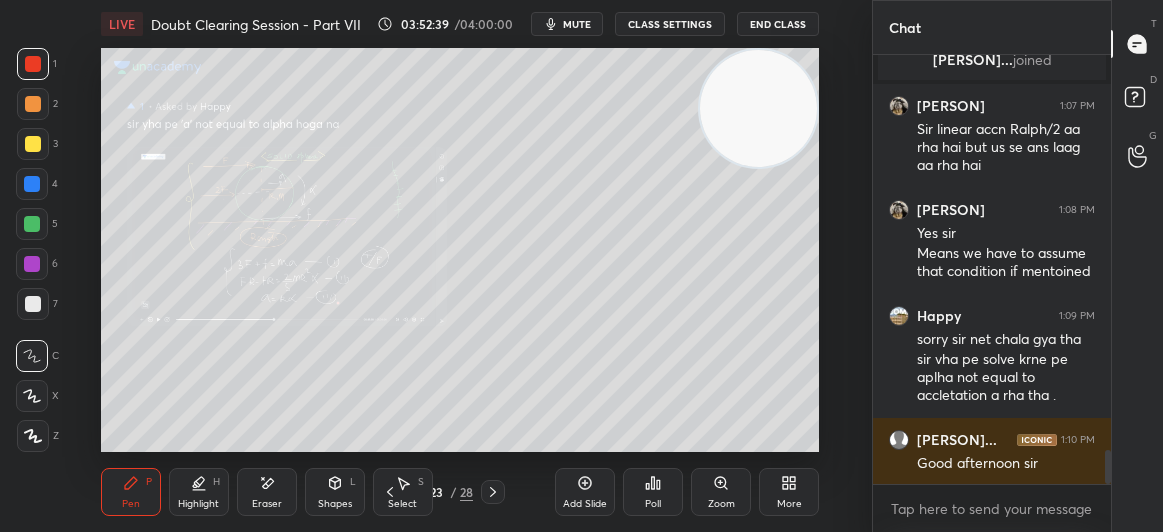 click 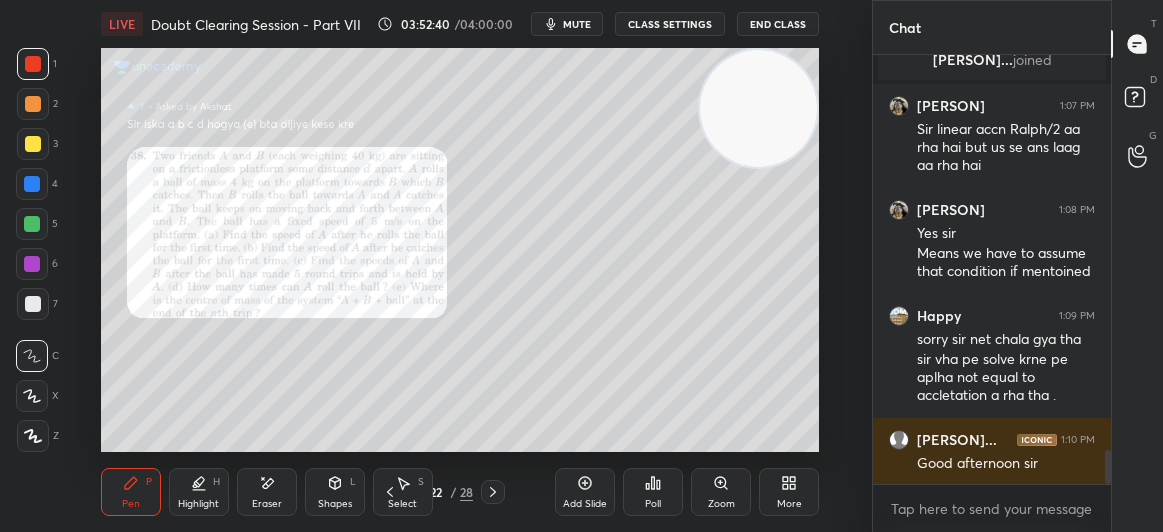 click 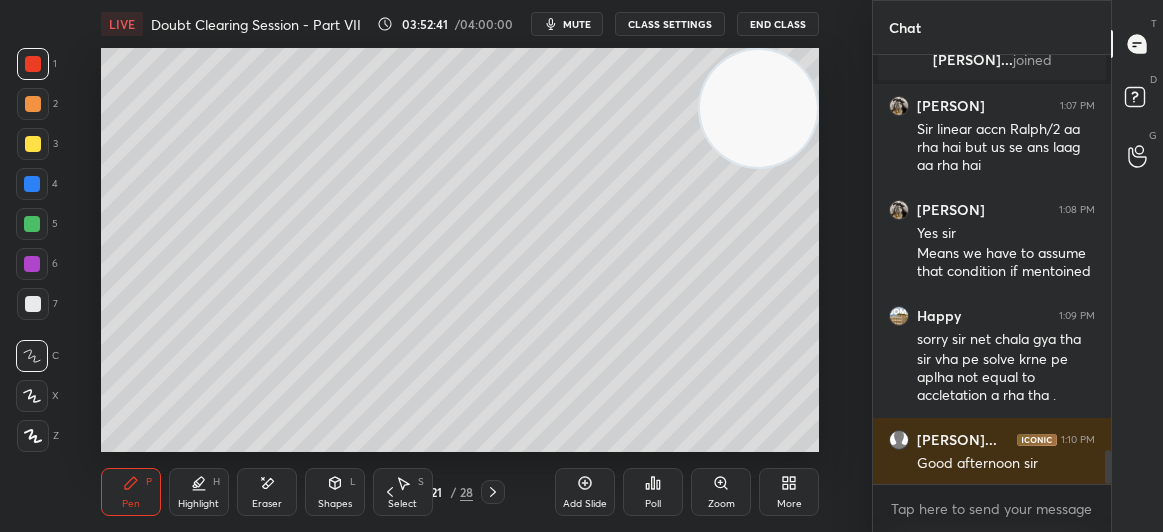 click 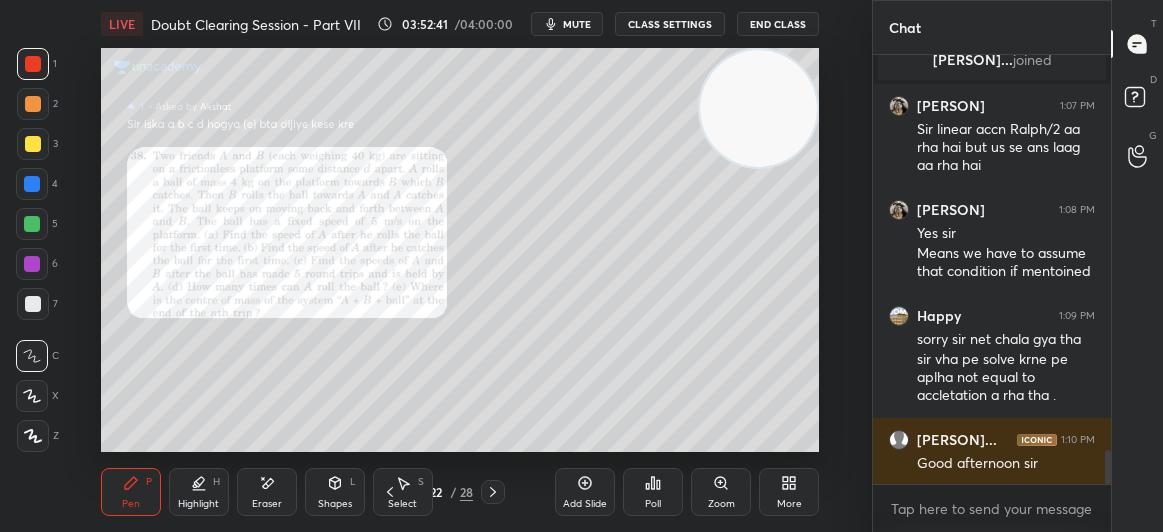 click 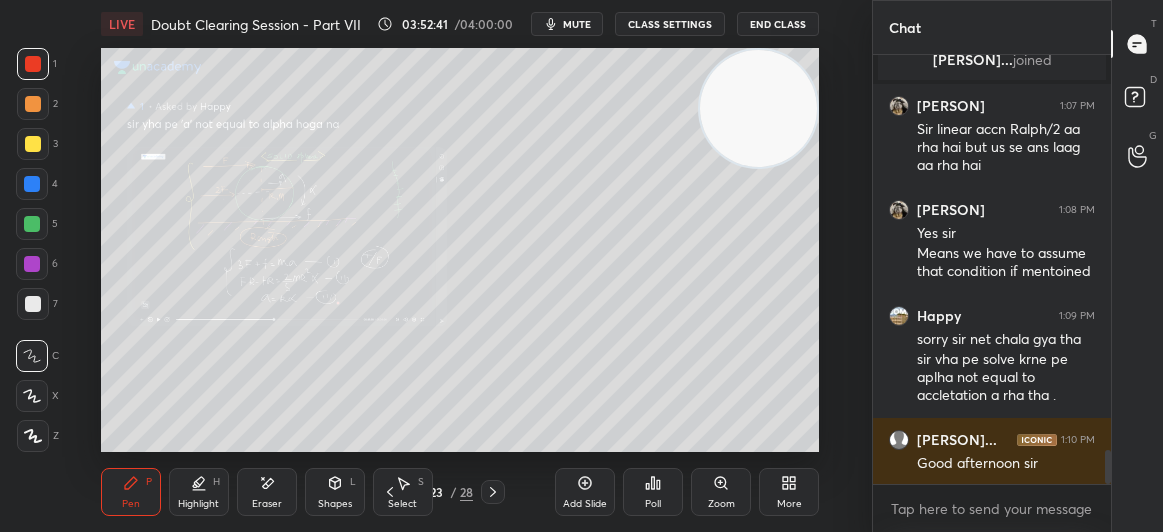 click at bounding box center [493, 492] 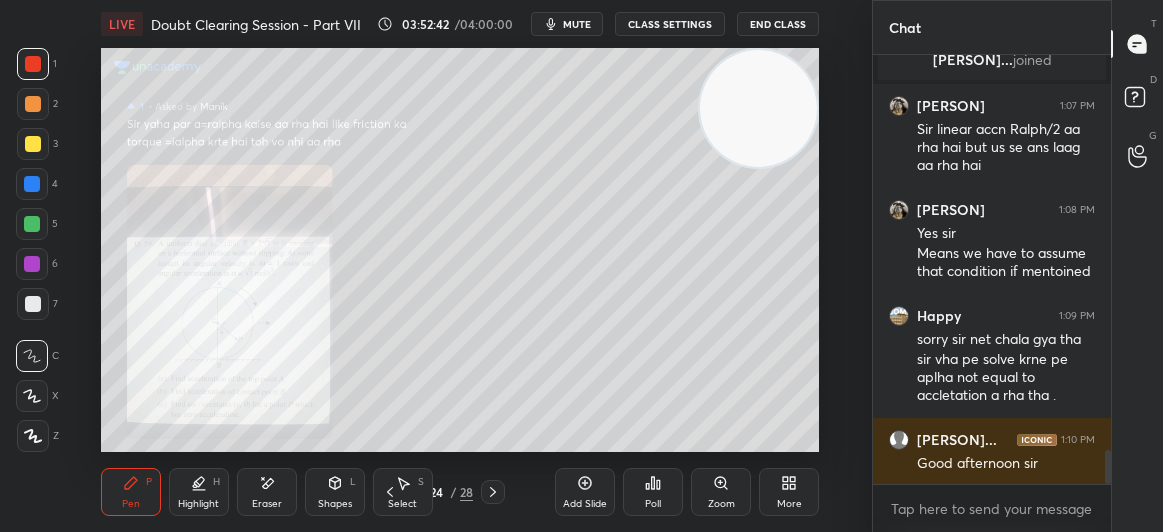click 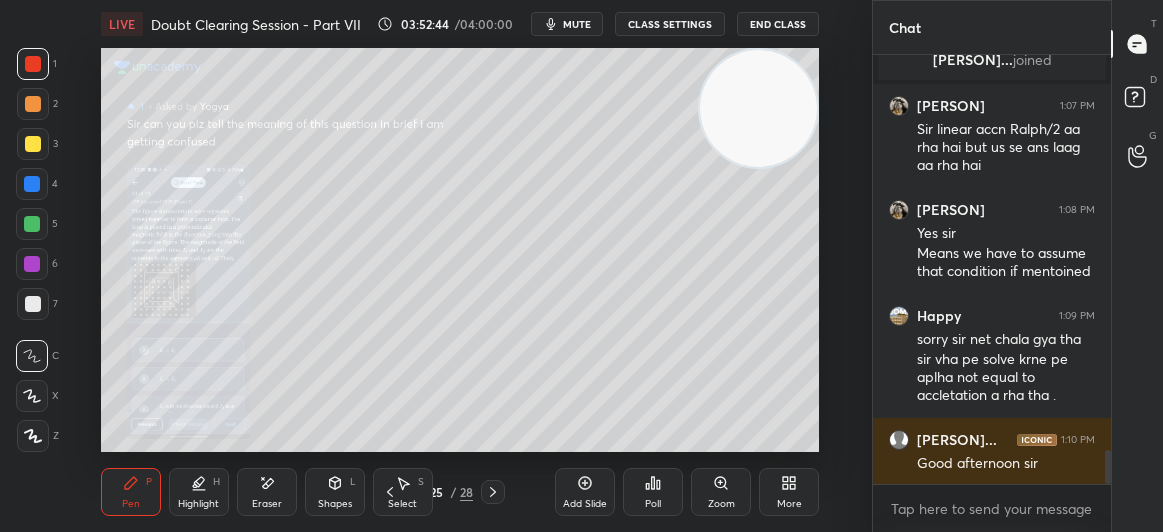 click on "Zoom" at bounding box center [721, 492] 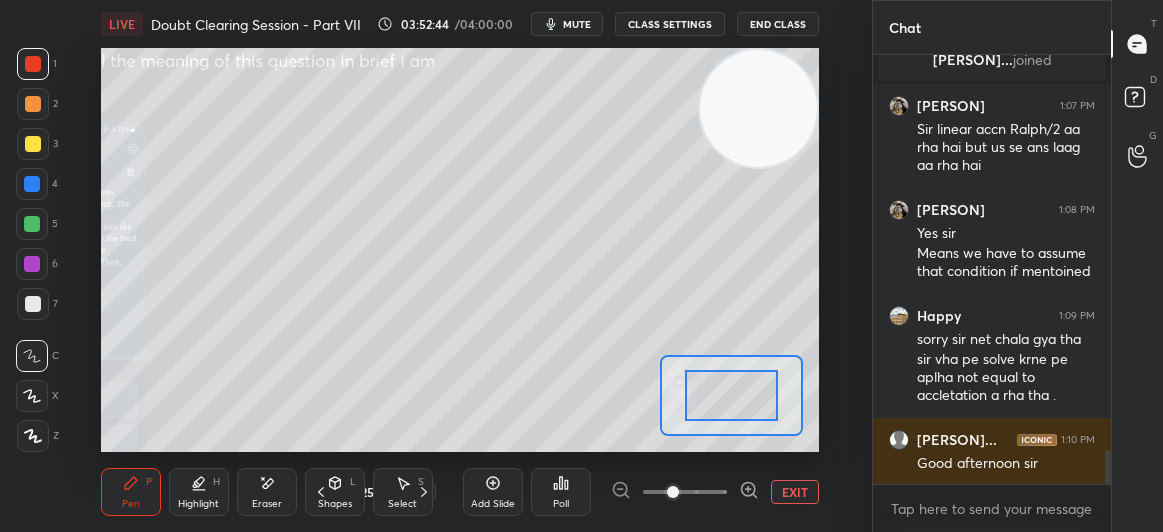 click at bounding box center [673, 492] 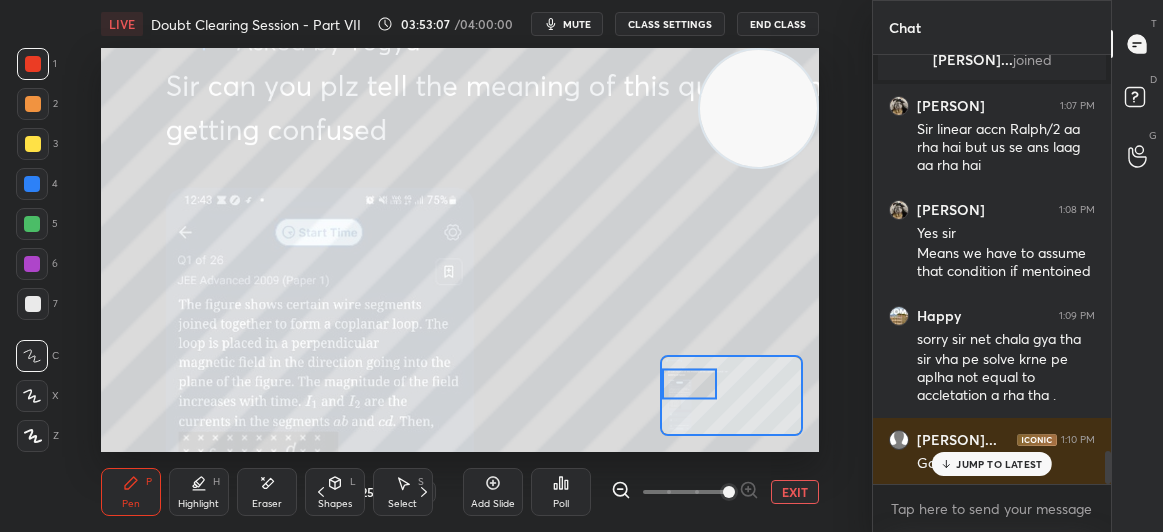scroll, scrollTop: 5139, scrollLeft: 0, axis: vertical 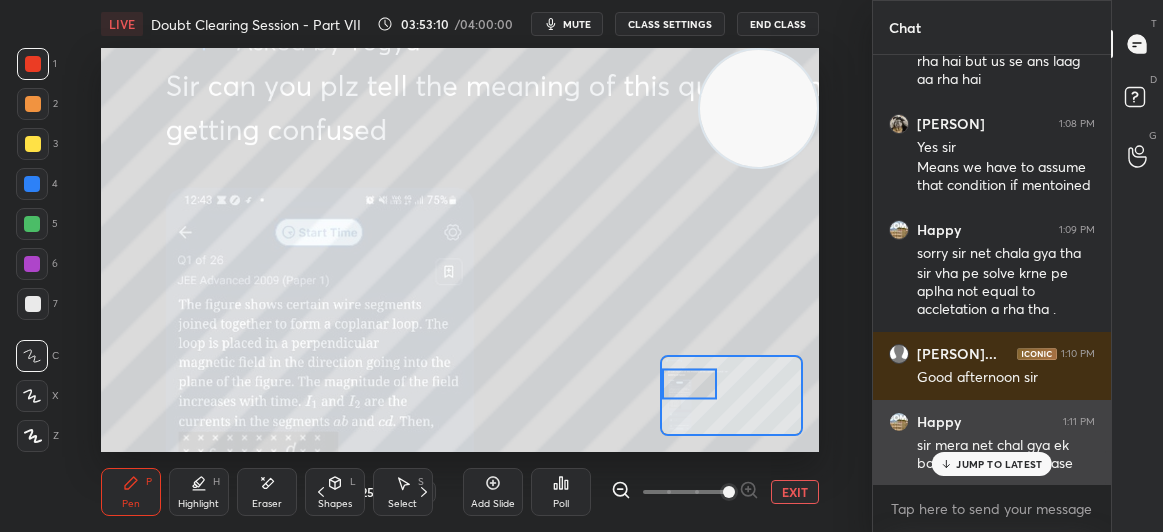 click on "JUMP TO LATEST" at bounding box center (999, 464) 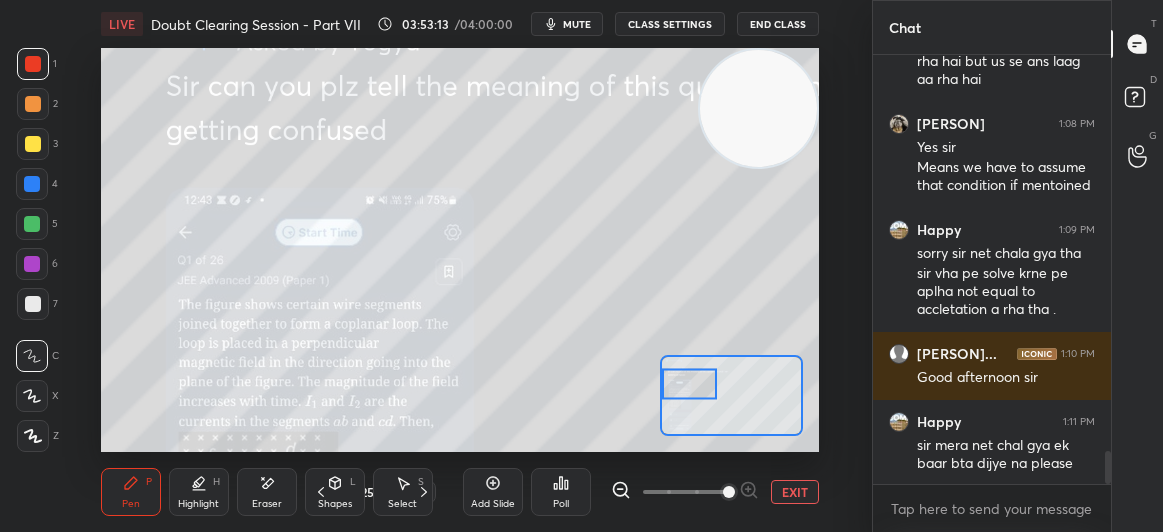 click 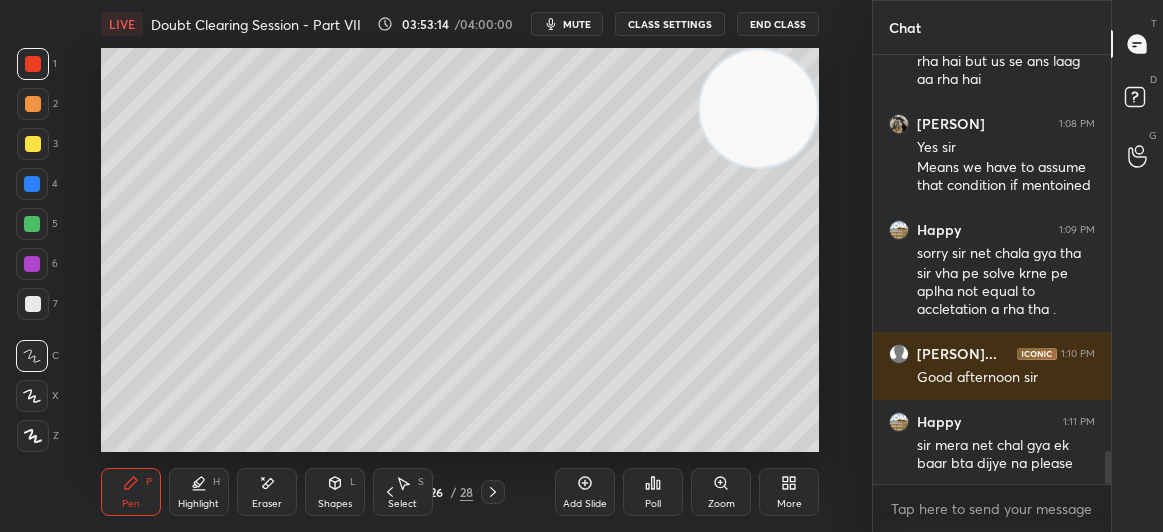 click at bounding box center [493, 492] 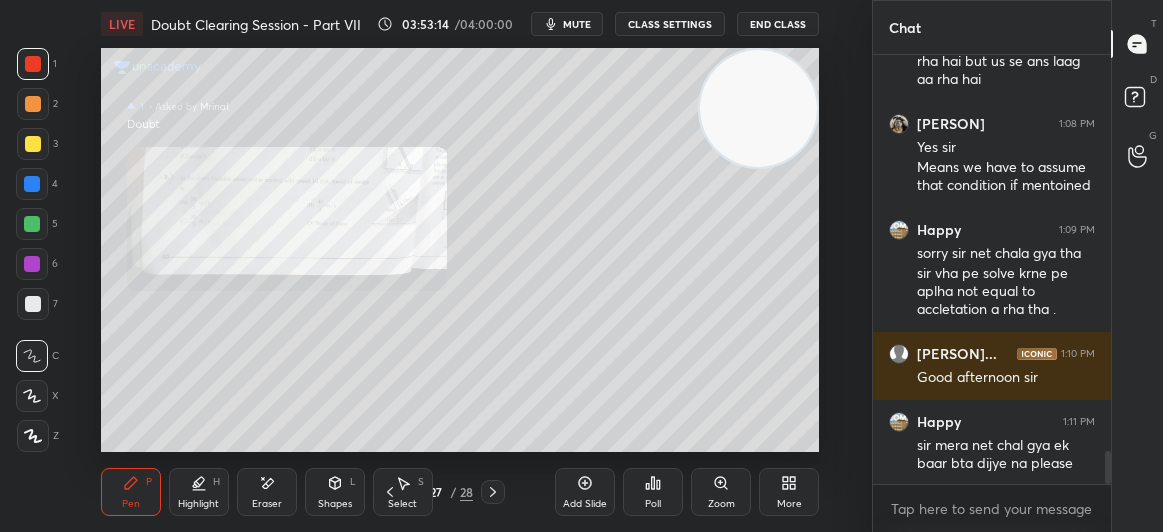 click 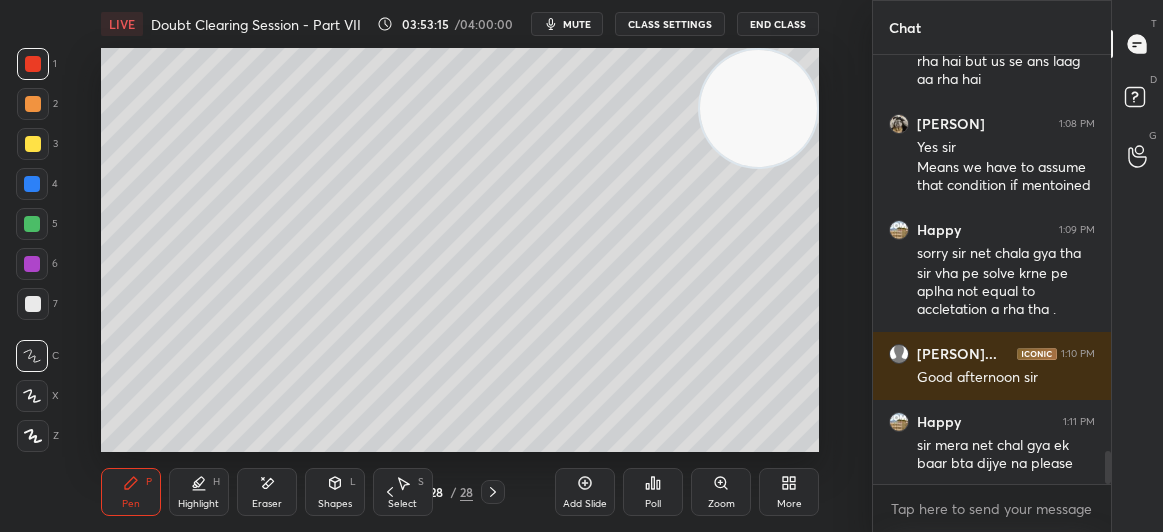 click 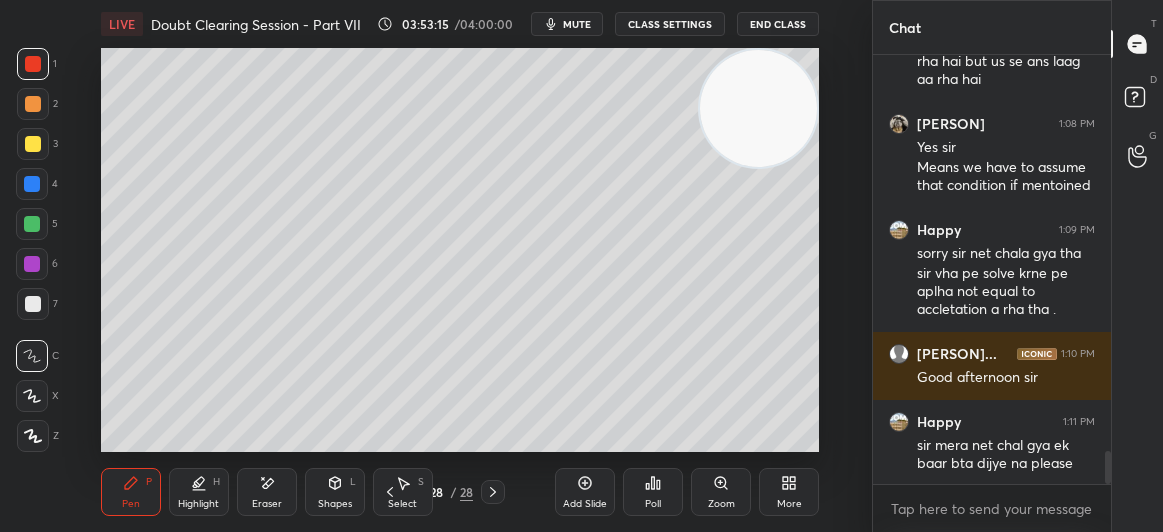 click 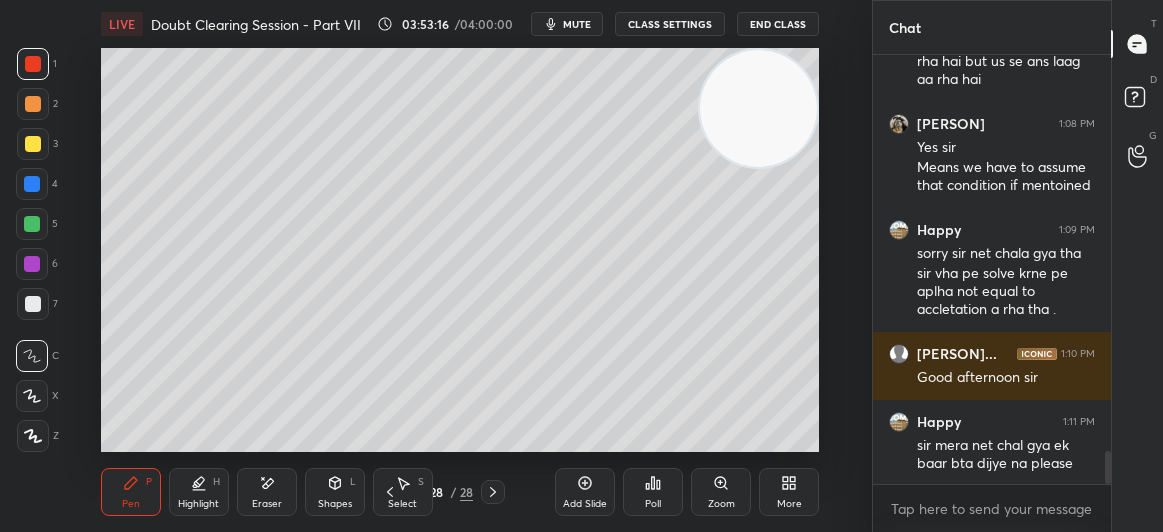 click 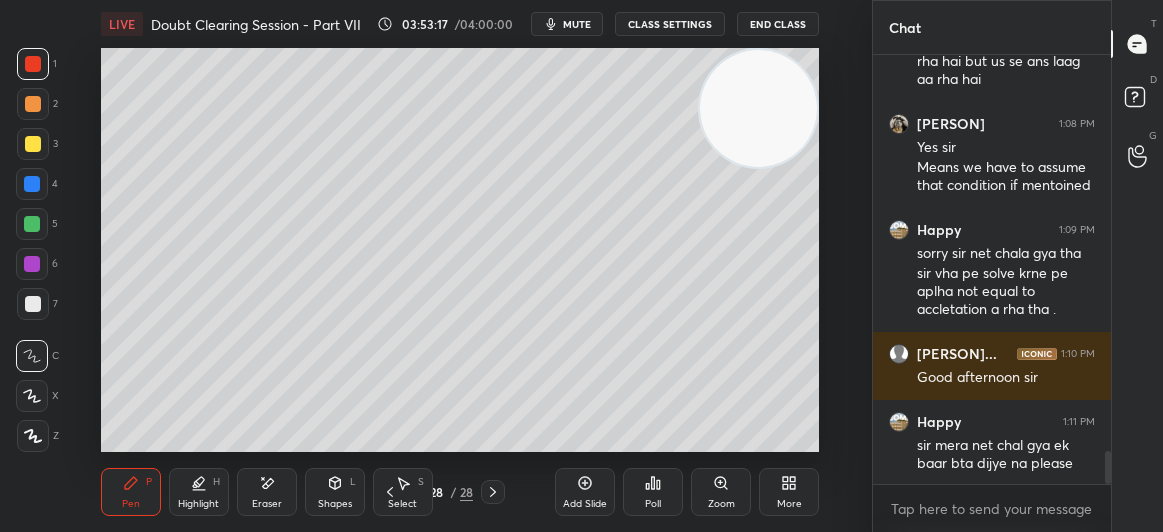 click 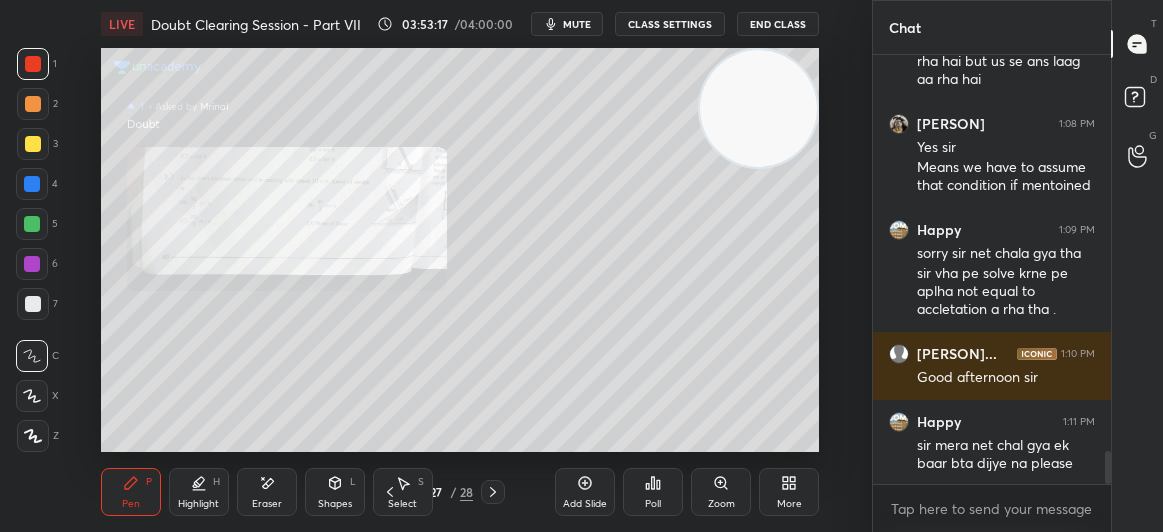 click 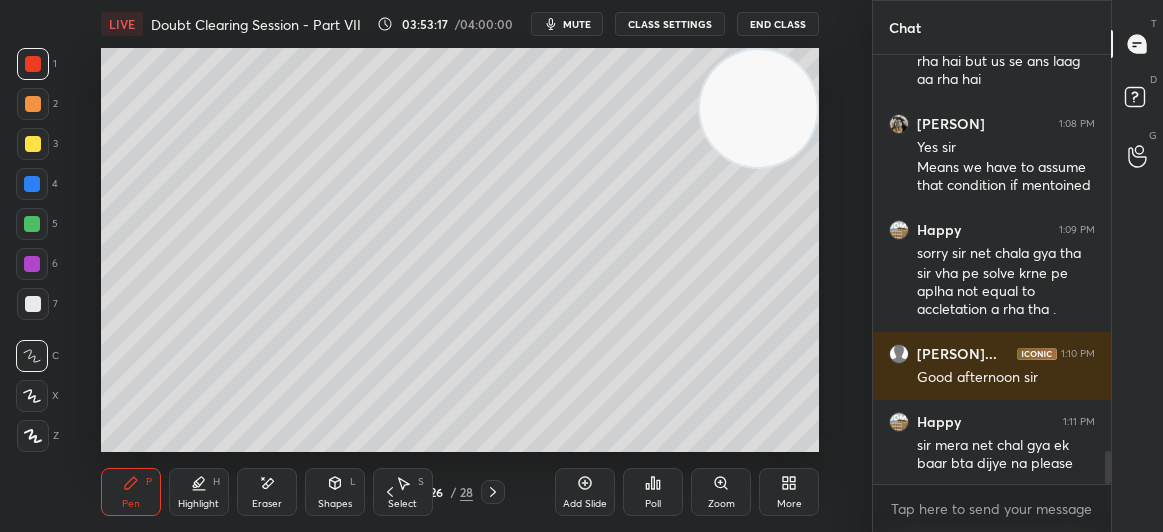 click 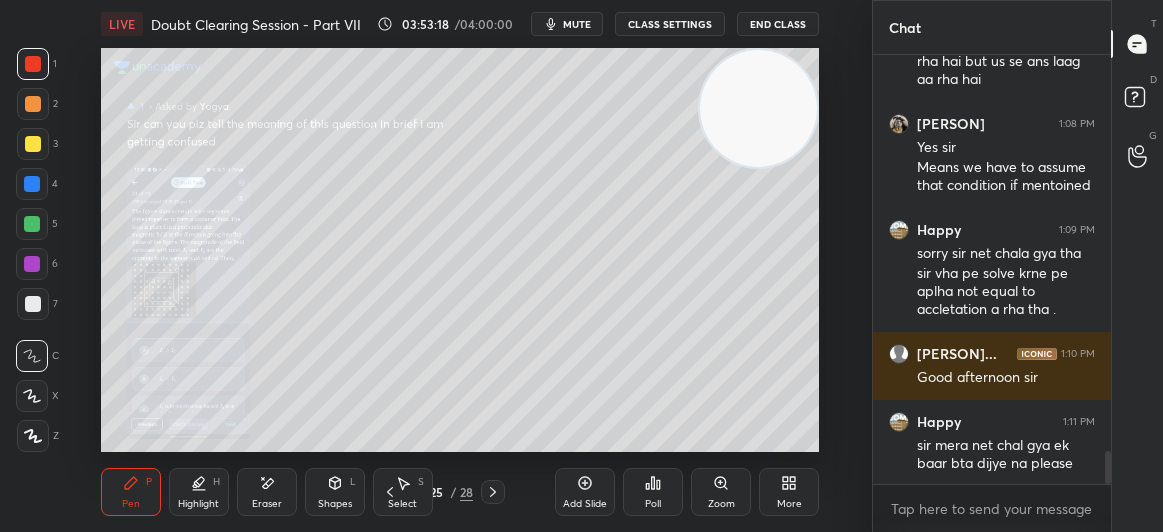 click 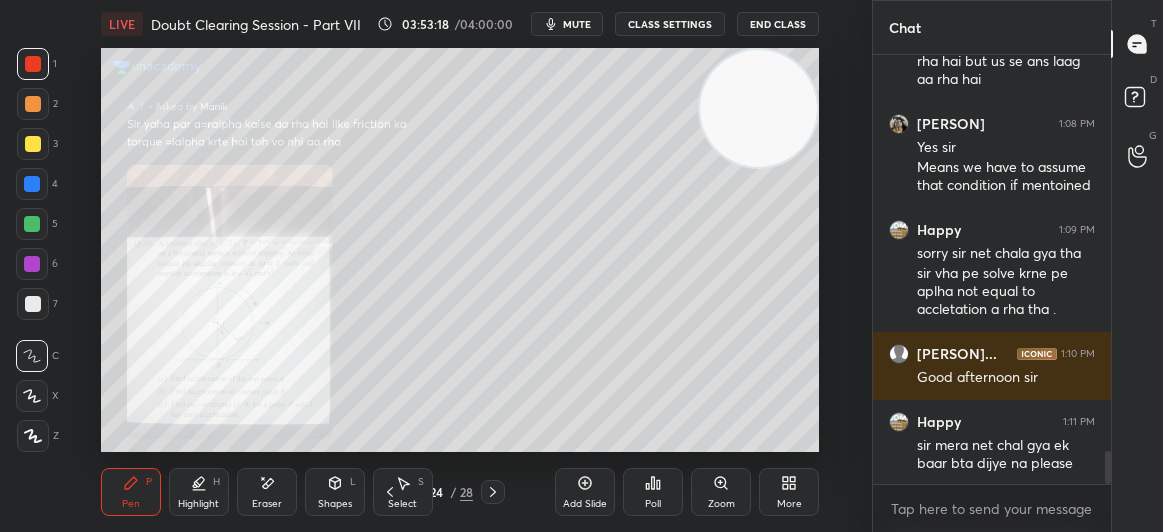 click 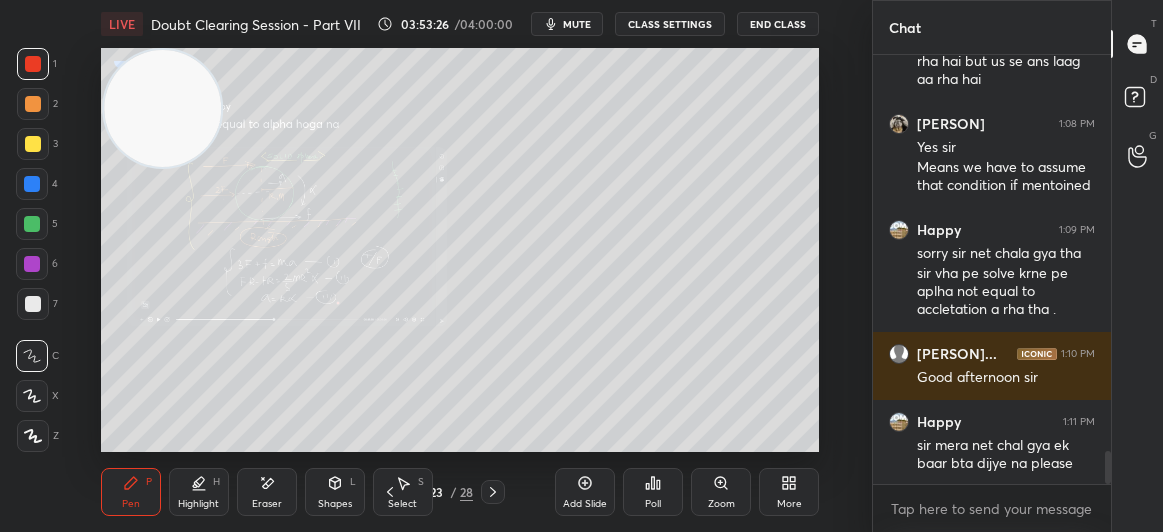 click on "2" at bounding box center [37, 108] 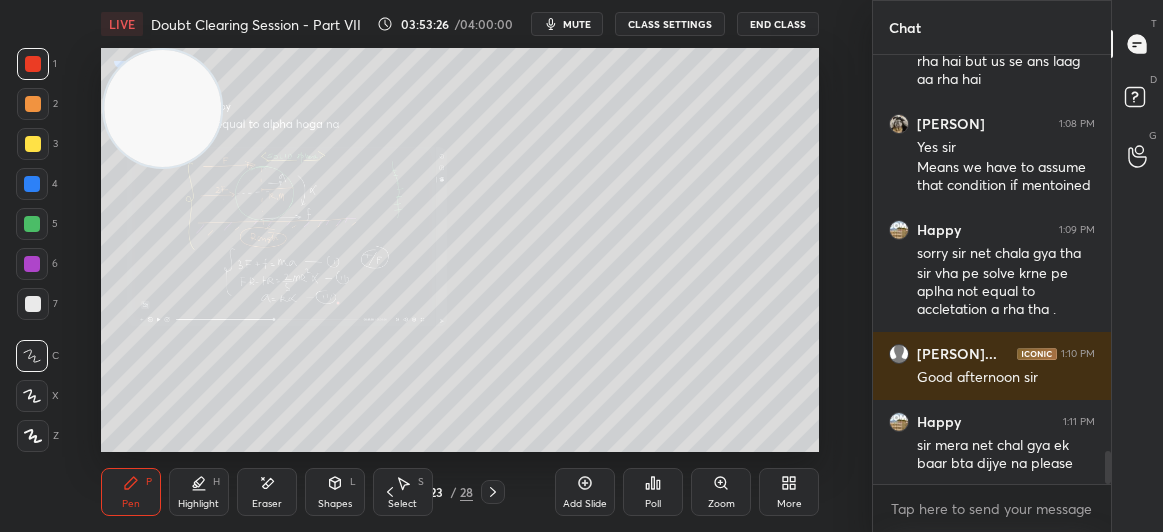 click at bounding box center [33, 144] 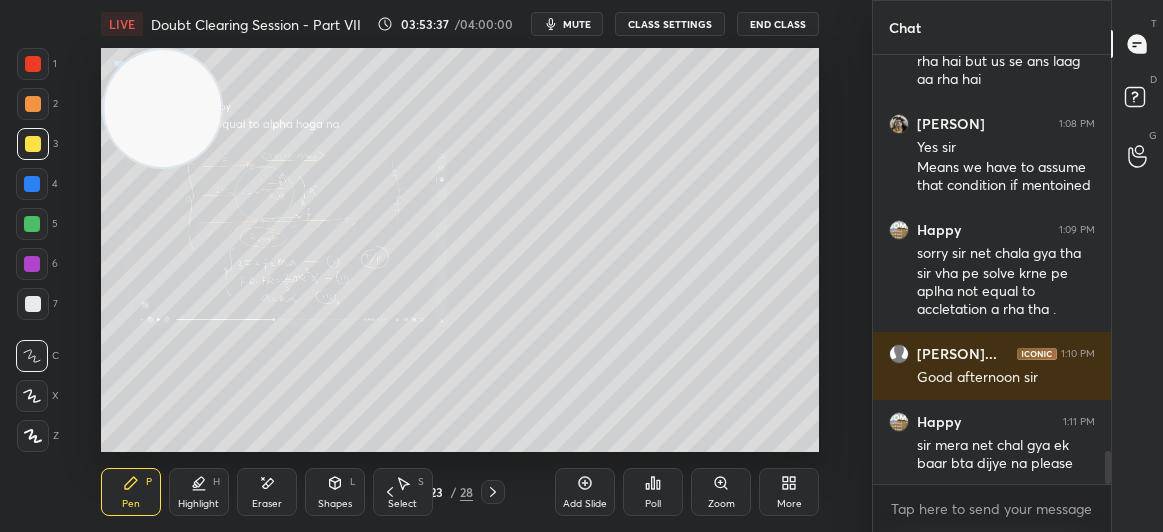 click 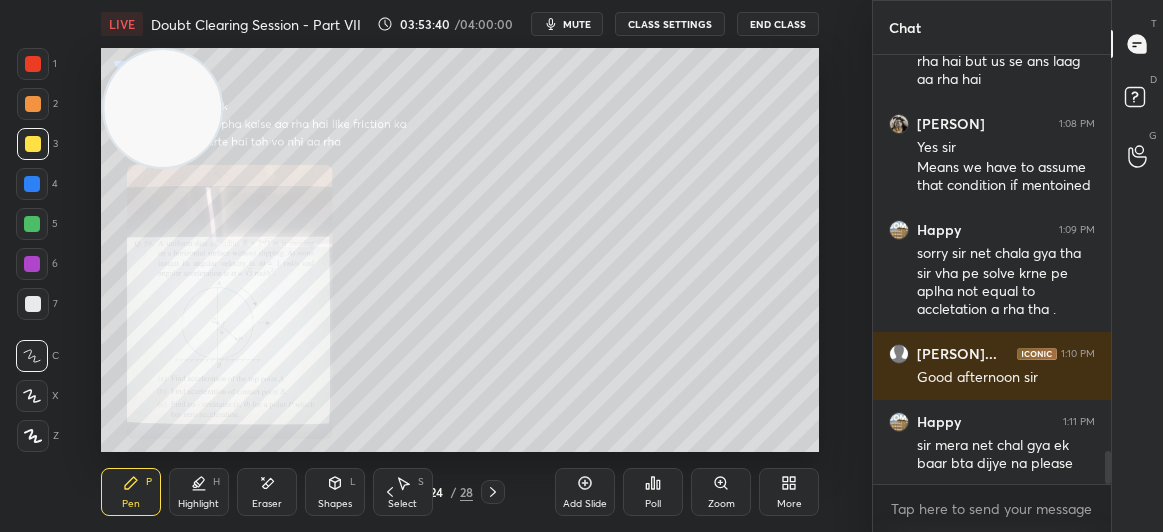 click 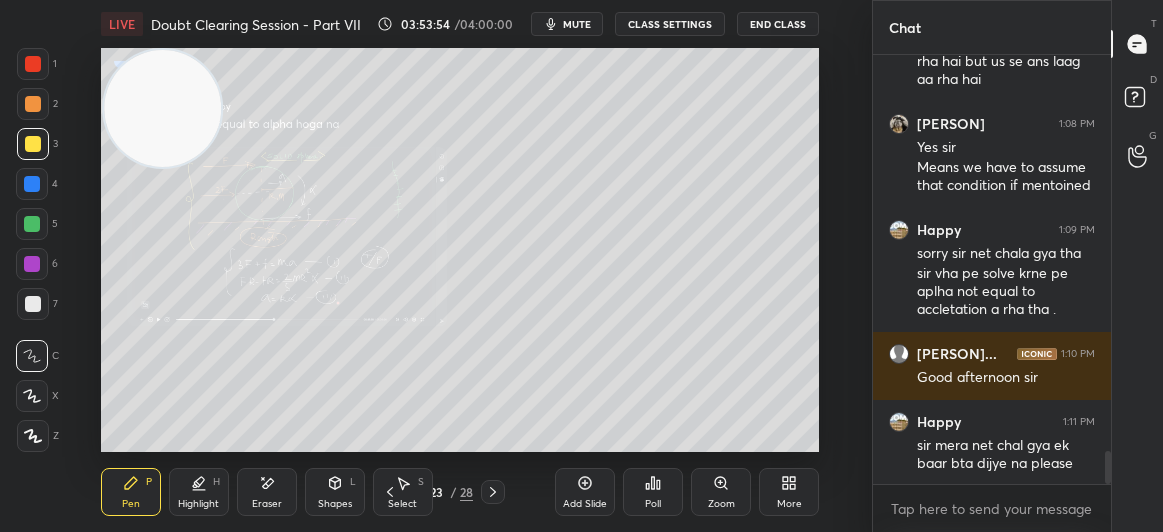 click at bounding box center [33, 64] 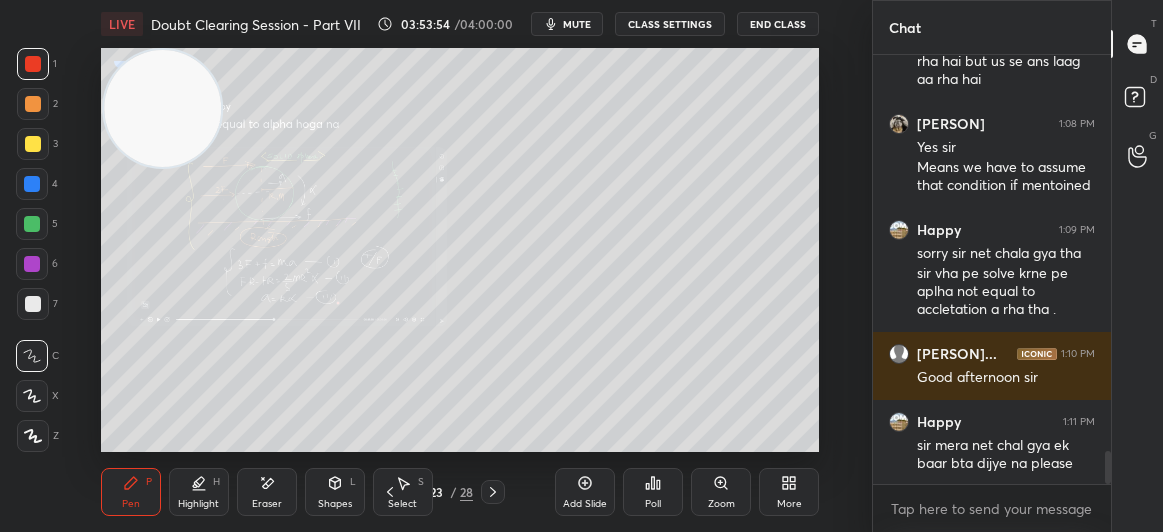 click at bounding box center [33, 64] 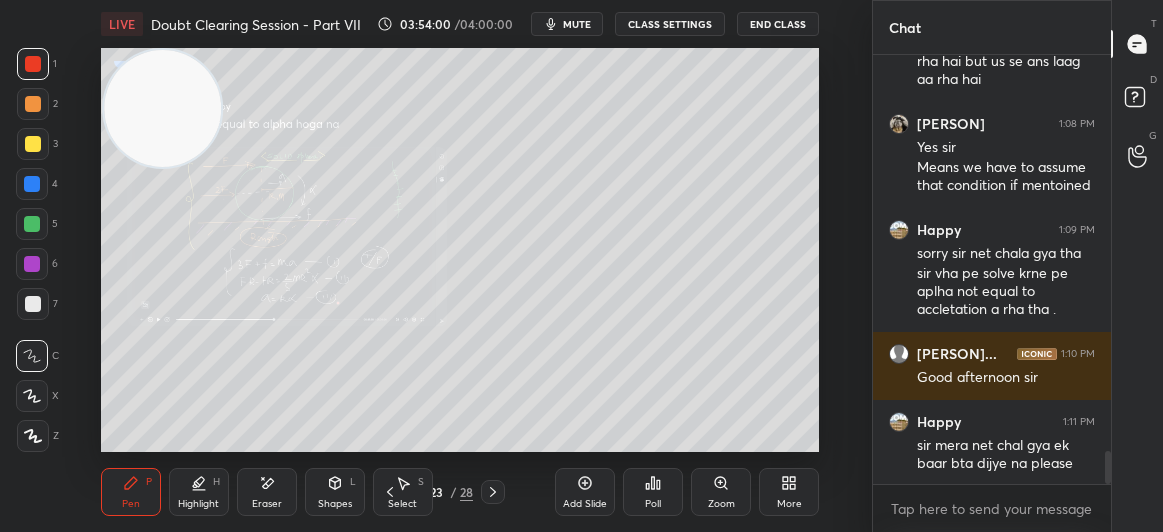 click at bounding box center [33, 144] 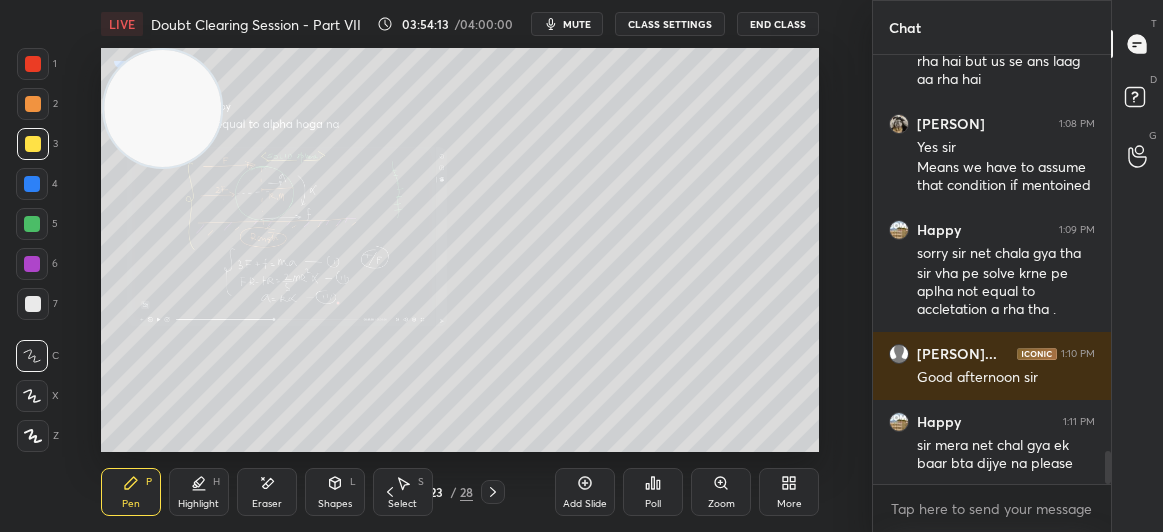click at bounding box center (33, 64) 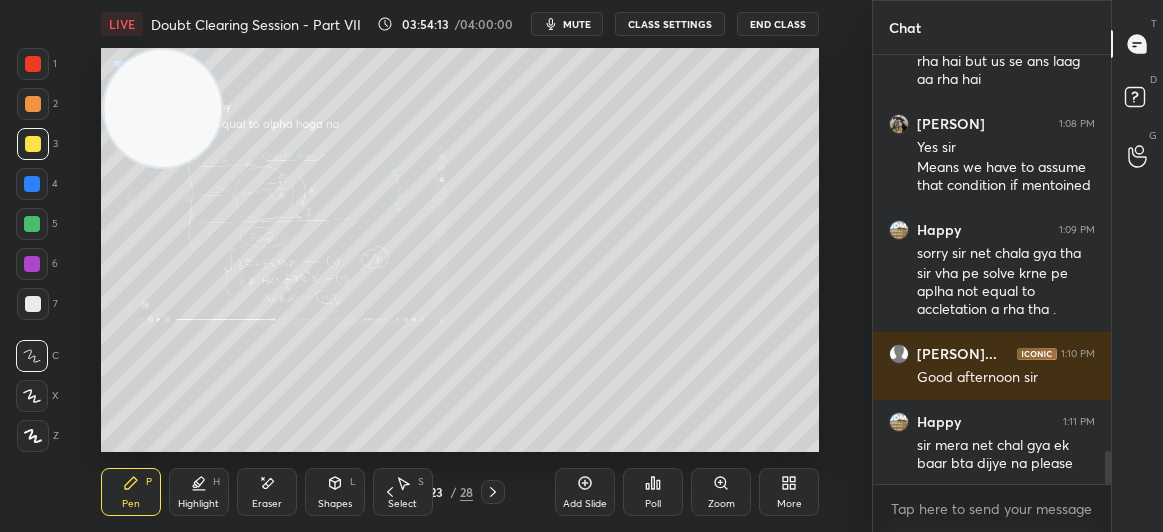 click at bounding box center (33, 64) 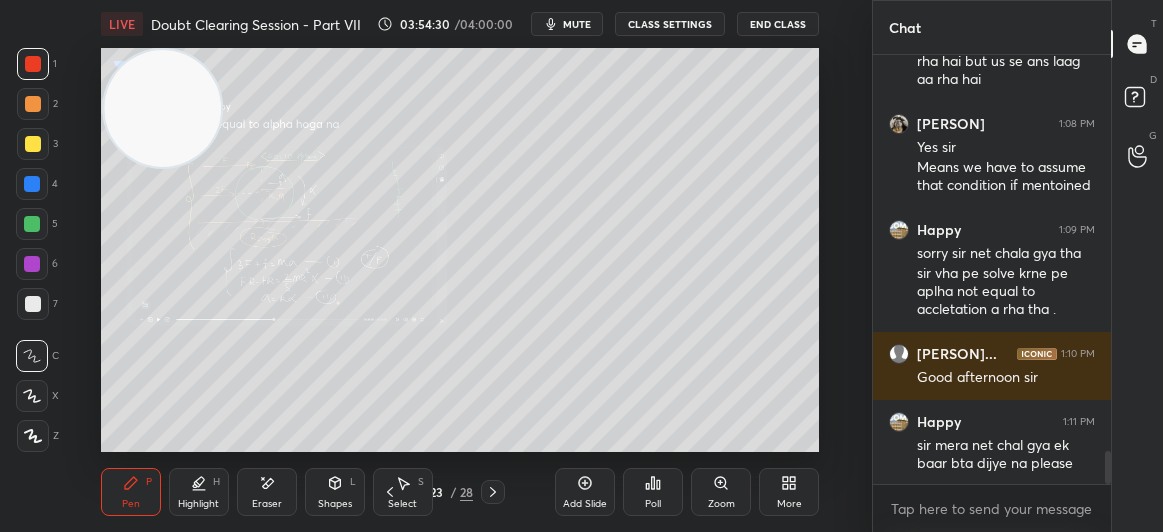click at bounding box center (33, 144) 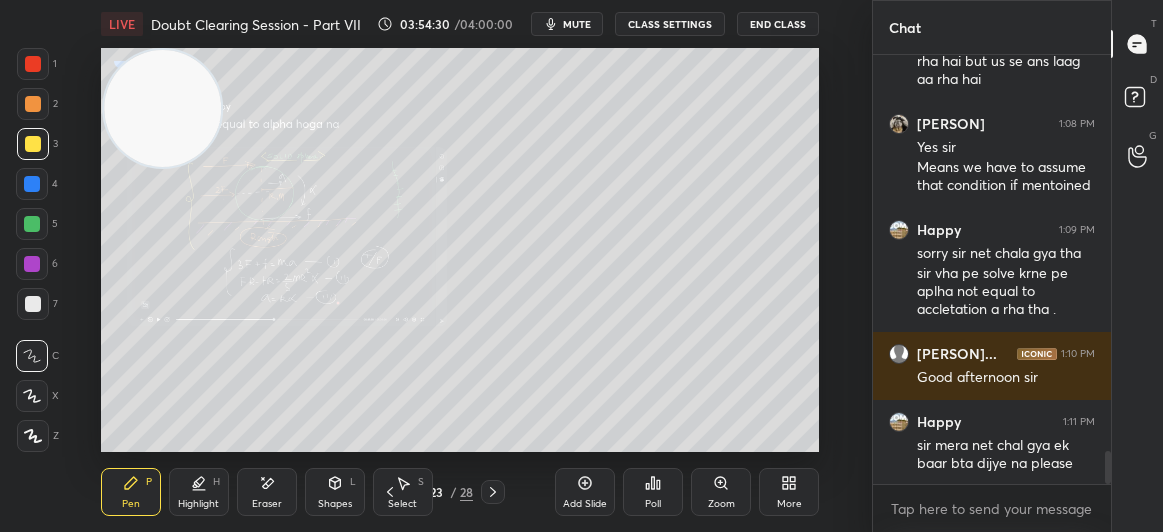 click at bounding box center [33, 144] 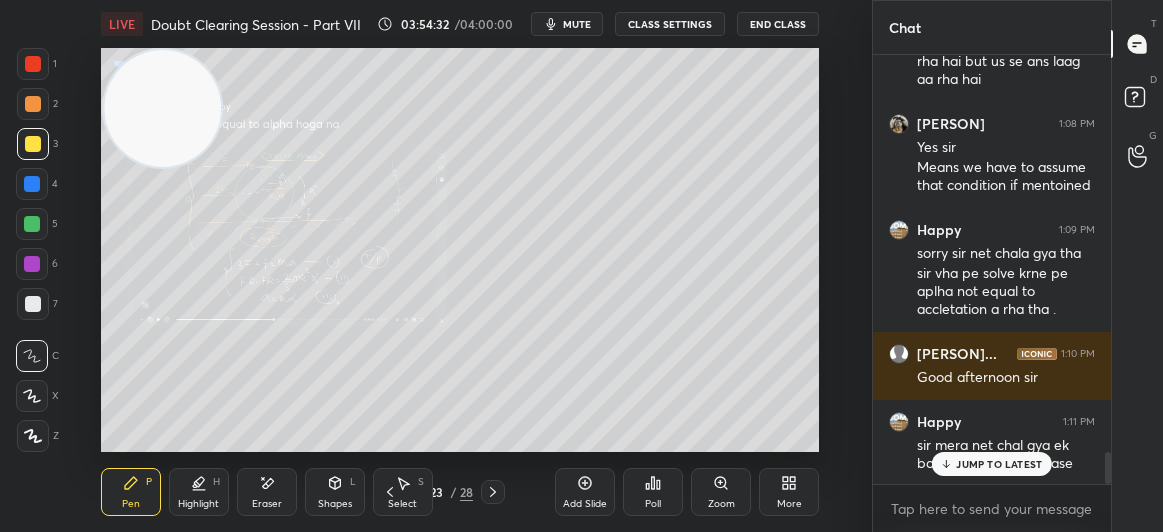 scroll, scrollTop: 5261, scrollLeft: 0, axis: vertical 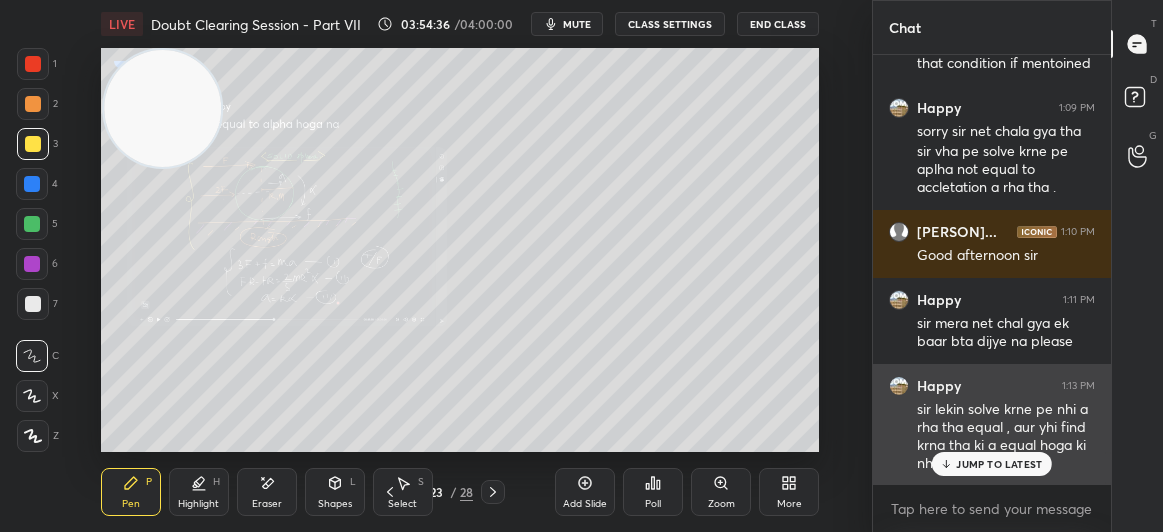 click on "JUMP TO LATEST" at bounding box center (992, 464) 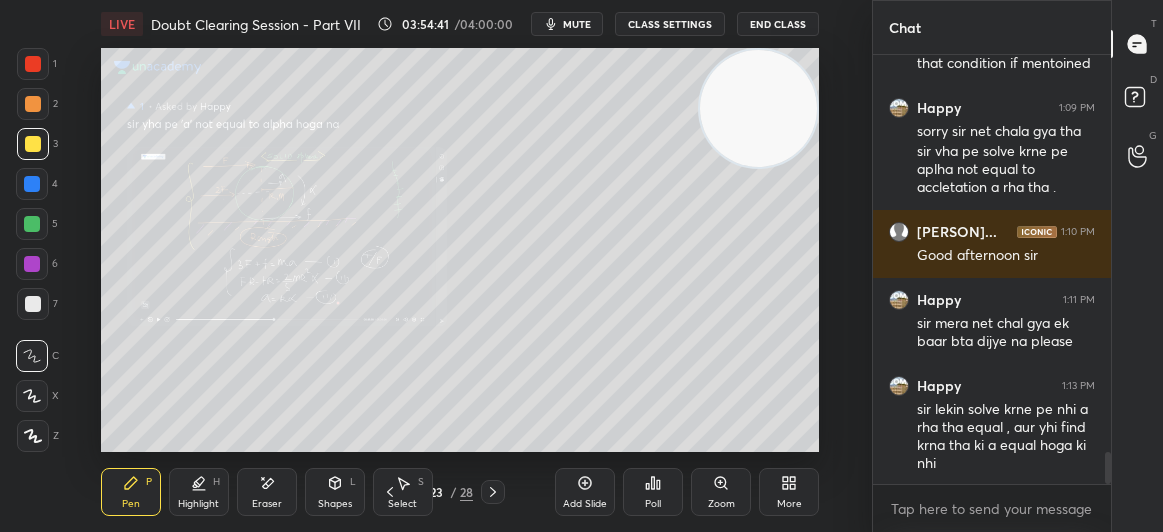 click 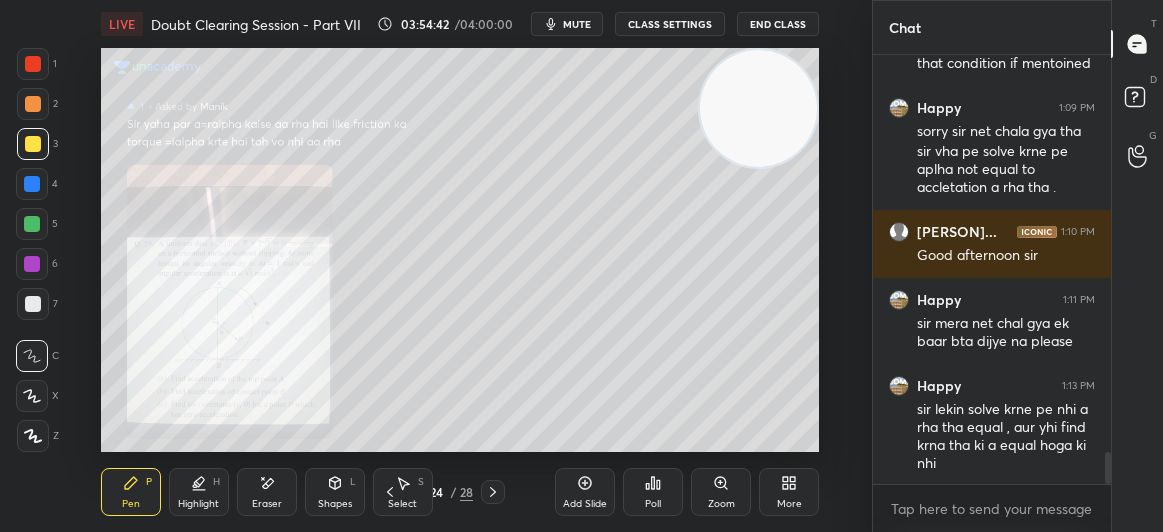 click on "Zoom" at bounding box center (721, 492) 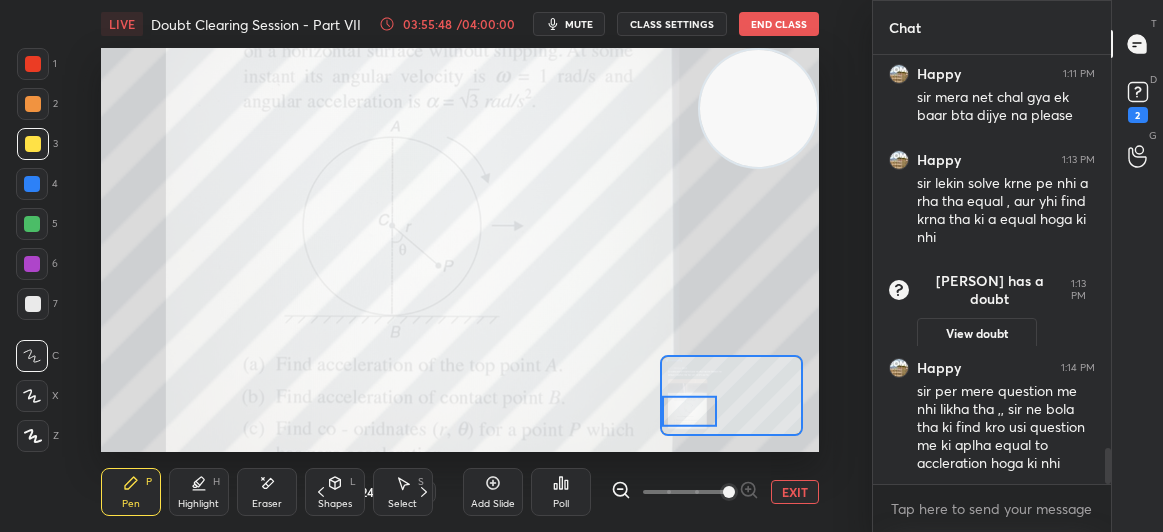 scroll, scrollTop: 4823, scrollLeft: 0, axis: vertical 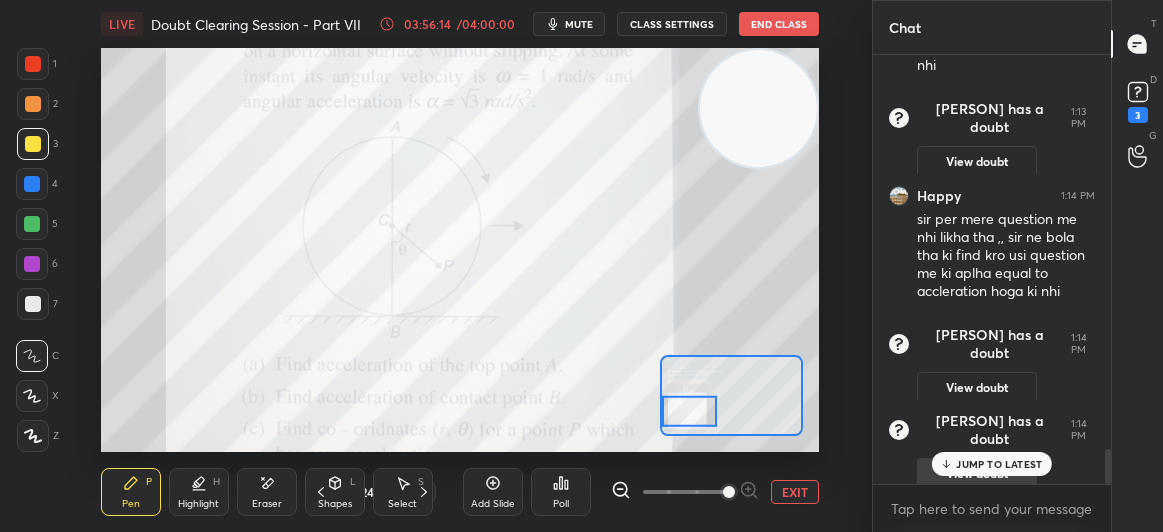click on "JUMP TO LATEST" at bounding box center (999, 464) 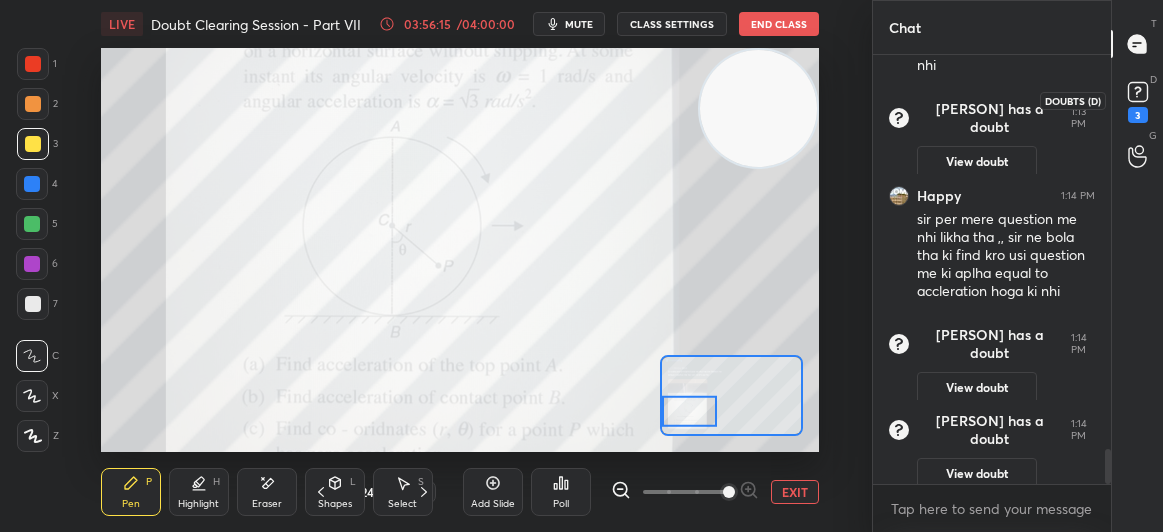 click 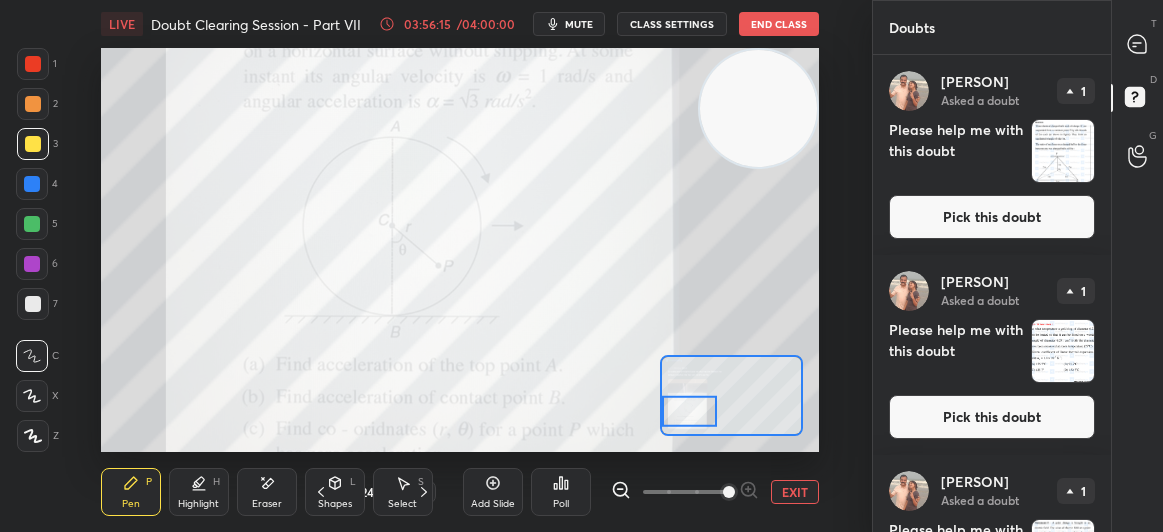 click on "Pick this doubt" at bounding box center (992, 217) 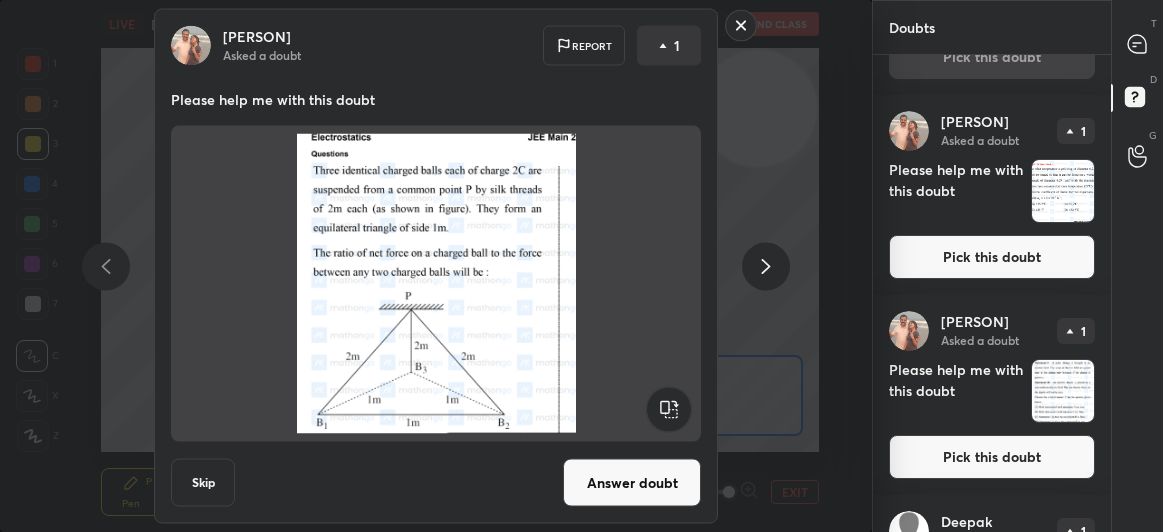 scroll, scrollTop: 157, scrollLeft: 0, axis: vertical 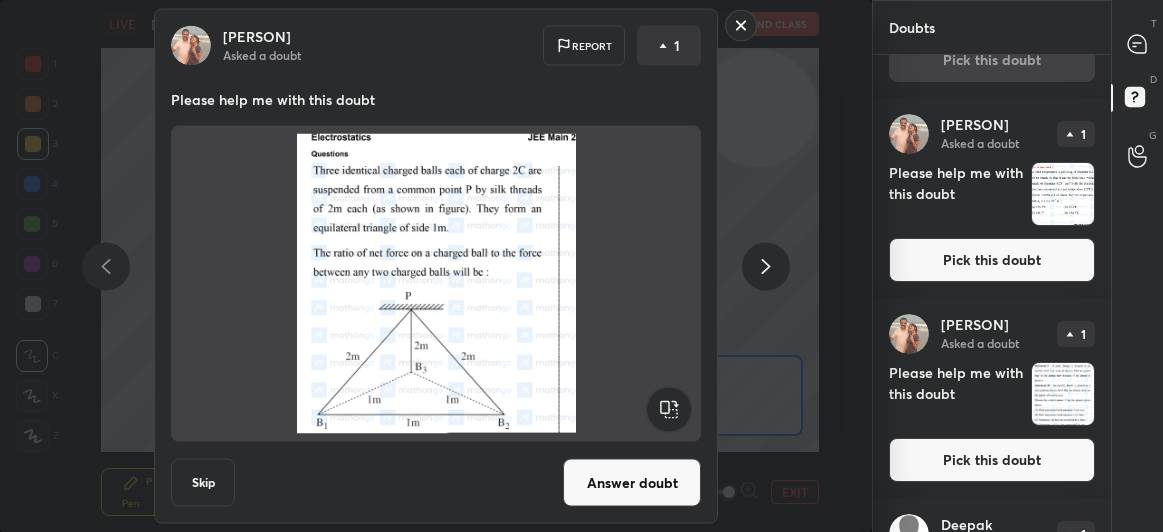 click on "Pick this doubt" at bounding box center [992, 460] 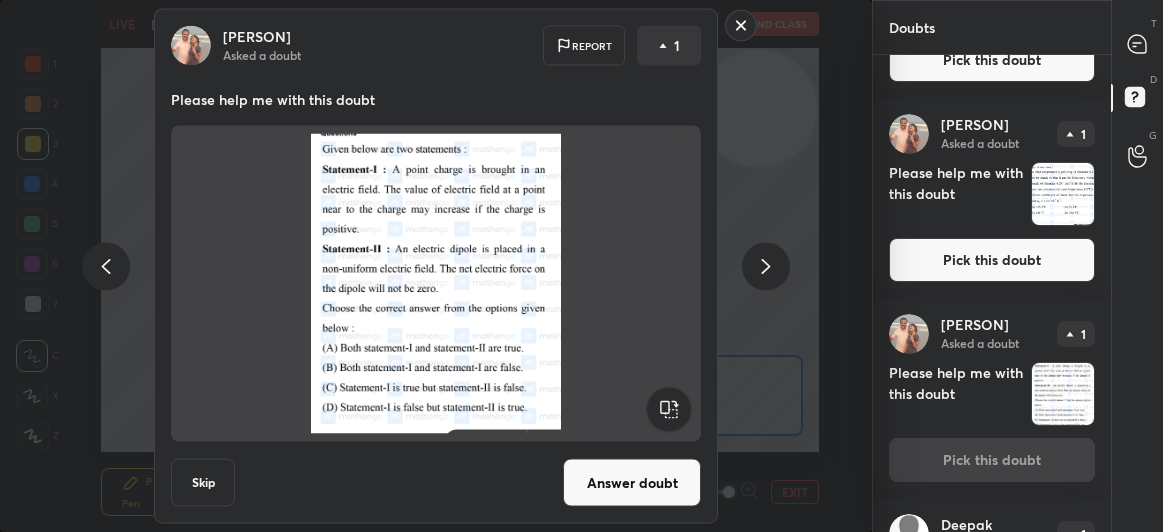click on "Answer doubt" at bounding box center [632, 483] 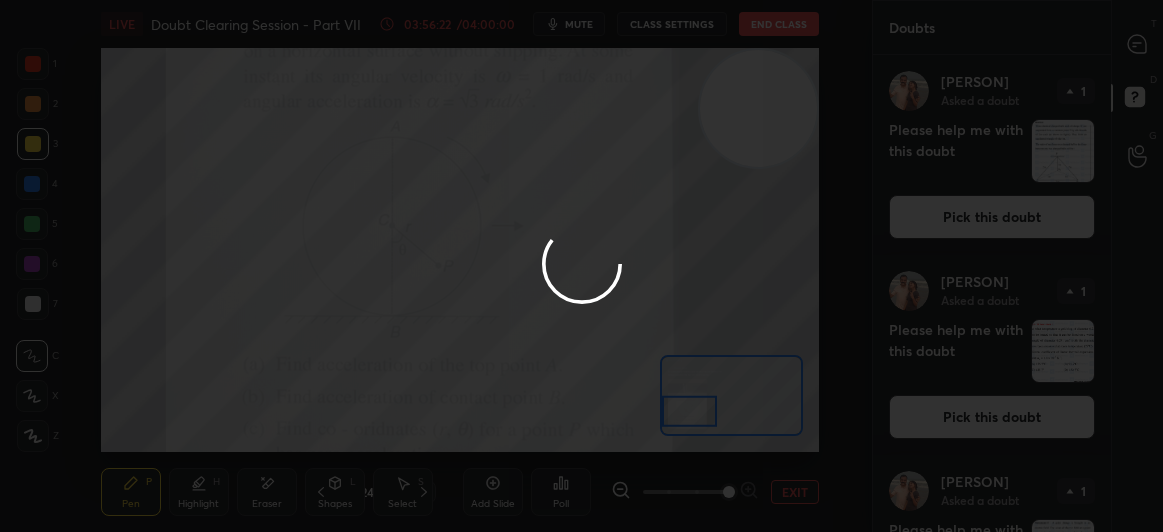 click at bounding box center (581, 266) 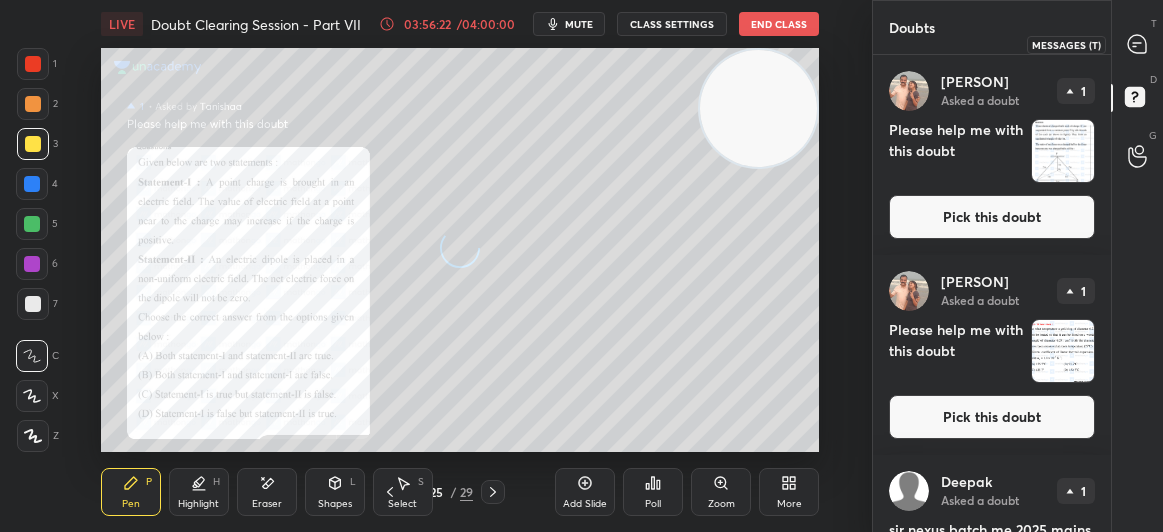click at bounding box center (1138, 44) 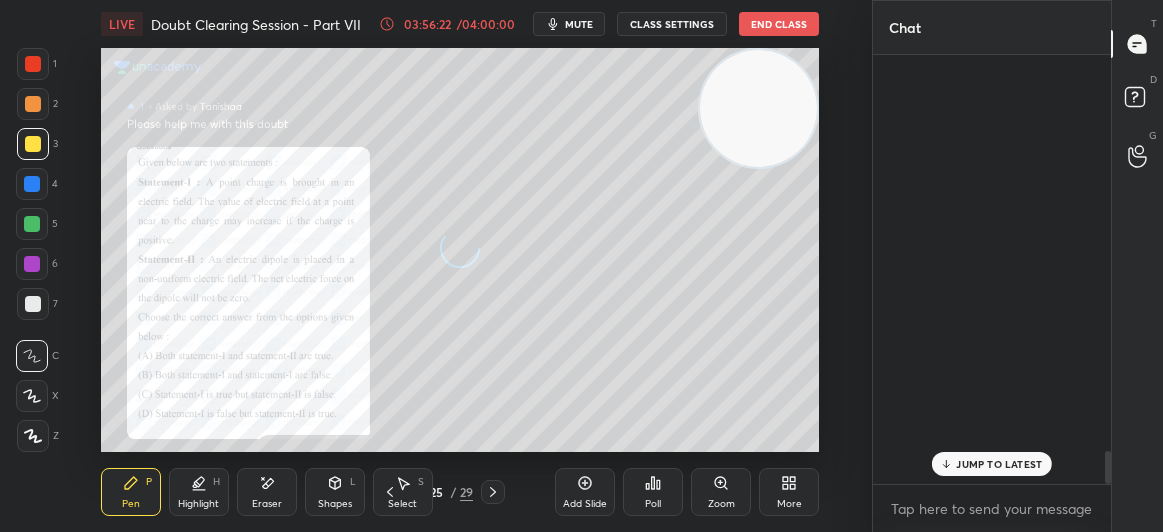 scroll, scrollTop: 5179, scrollLeft: 0, axis: vertical 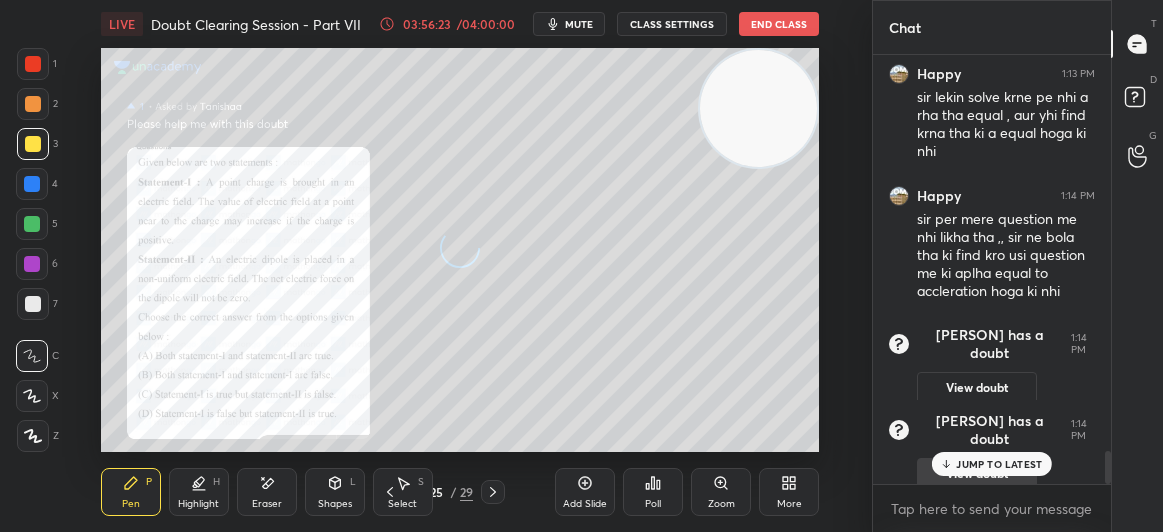 click on "JUMP TO LATEST" at bounding box center (992, 464) 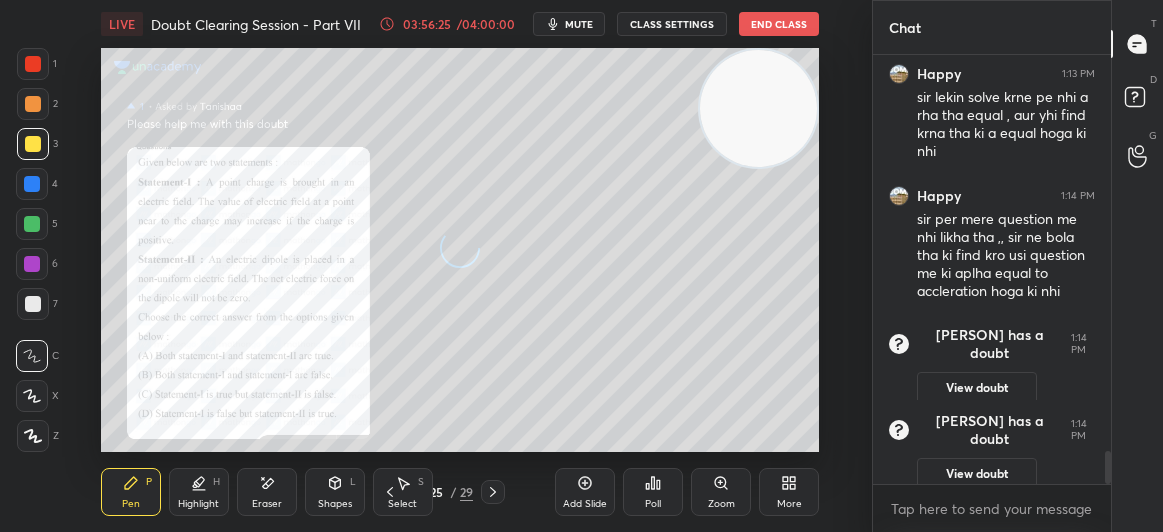 click at bounding box center (33, 64) 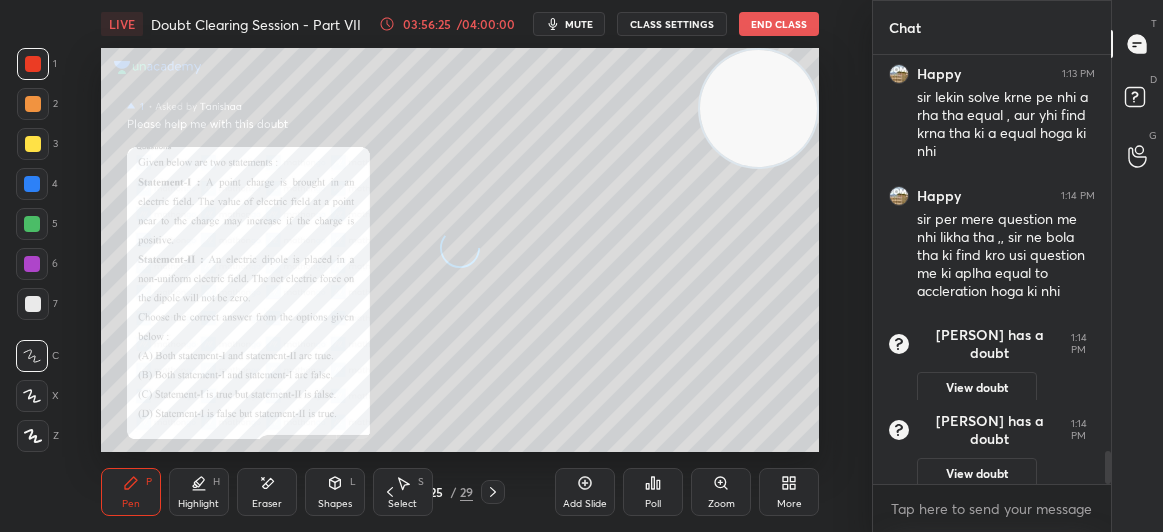 click at bounding box center [33, 64] 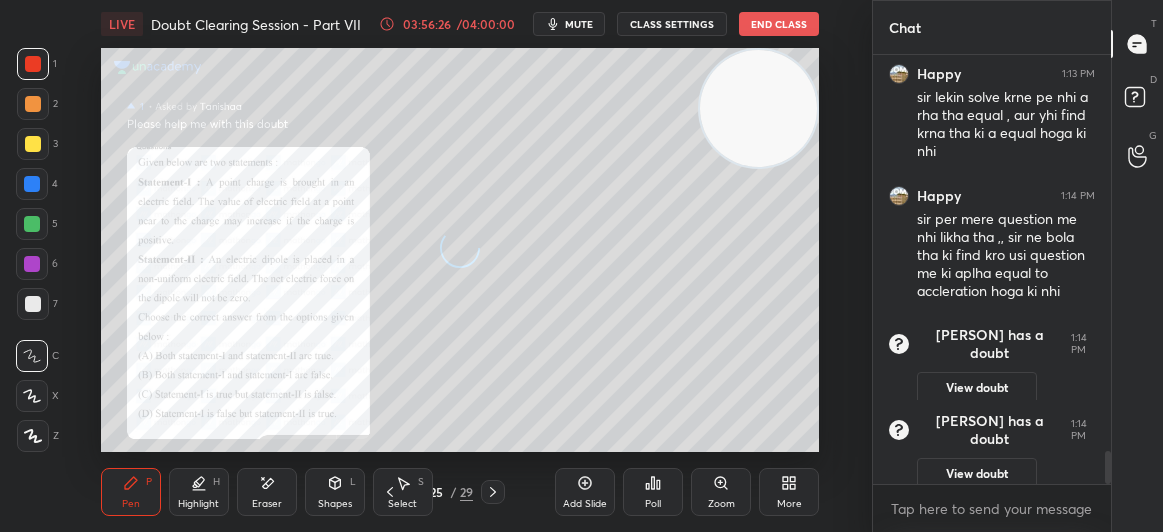 scroll, scrollTop: 5265, scrollLeft: 0, axis: vertical 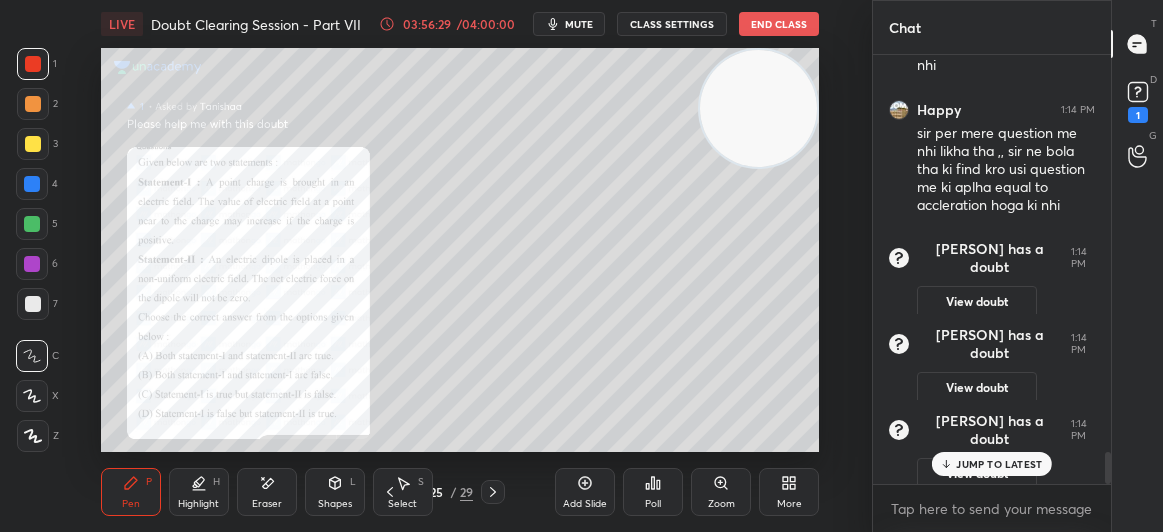 click at bounding box center (33, 144) 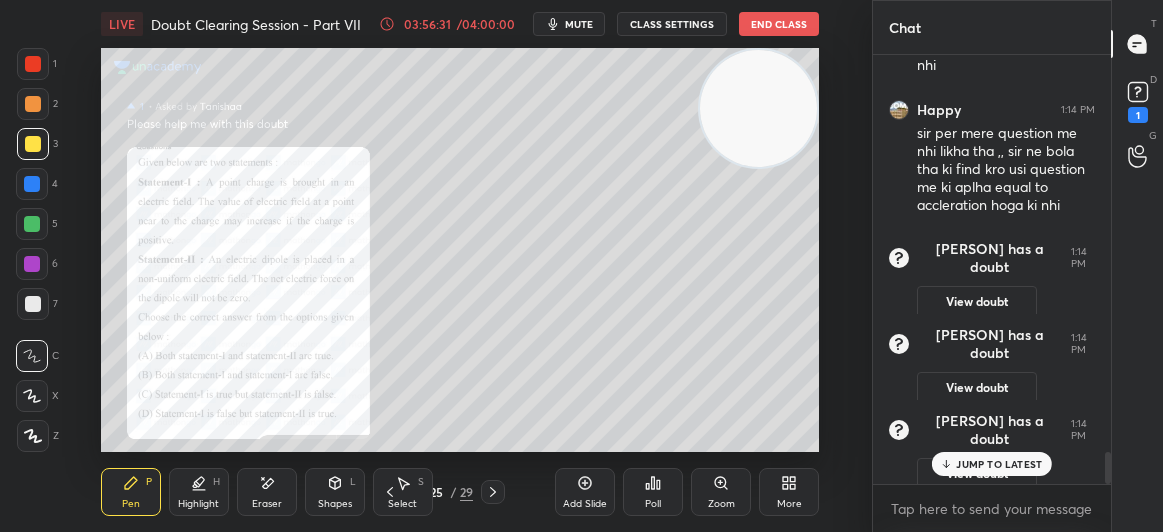 click on "Eraser" at bounding box center [267, 492] 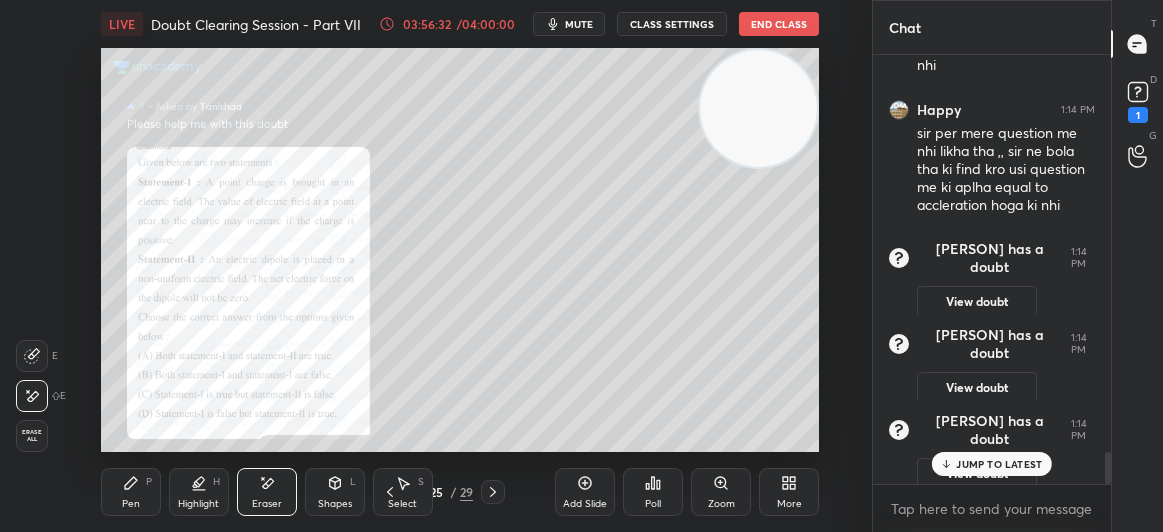 click on "Eraser" at bounding box center (267, 492) 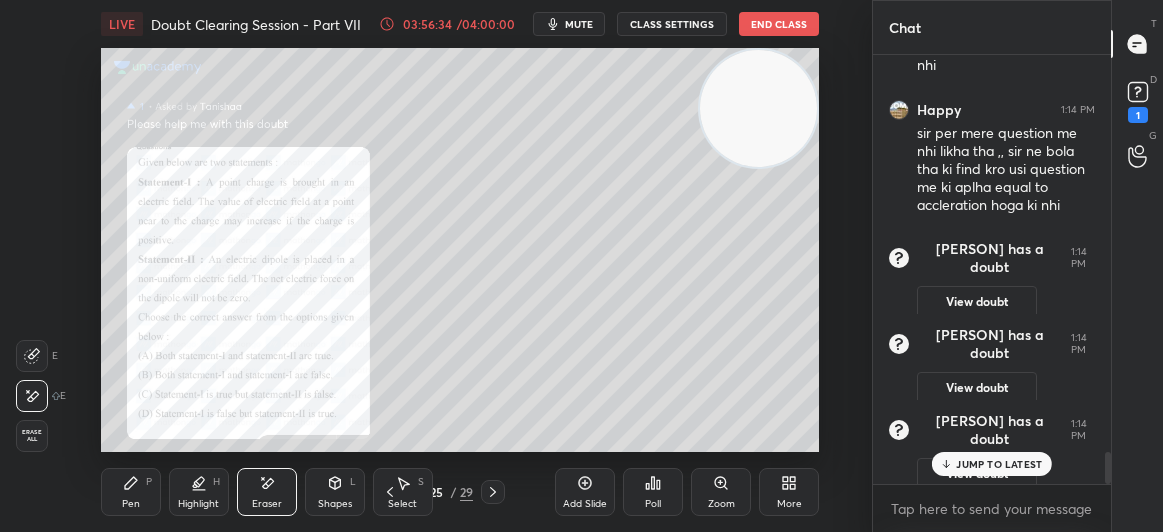 click on "[NAME] has a doubt 1:14 PM View doubt" at bounding box center (992, 451) 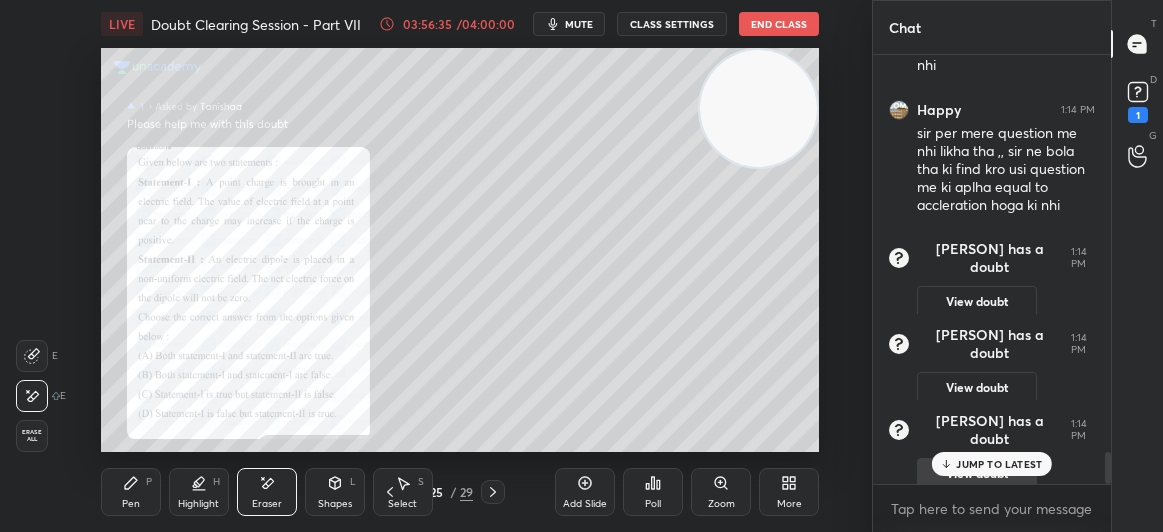 click on "JUMP TO LATEST" at bounding box center (999, 464) 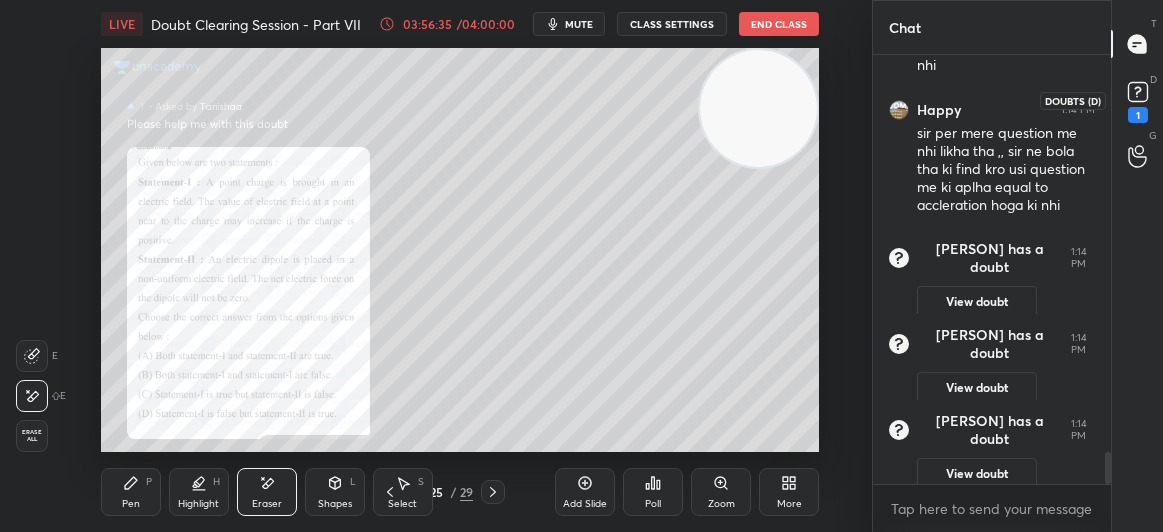 click on "1" at bounding box center (1138, 100) 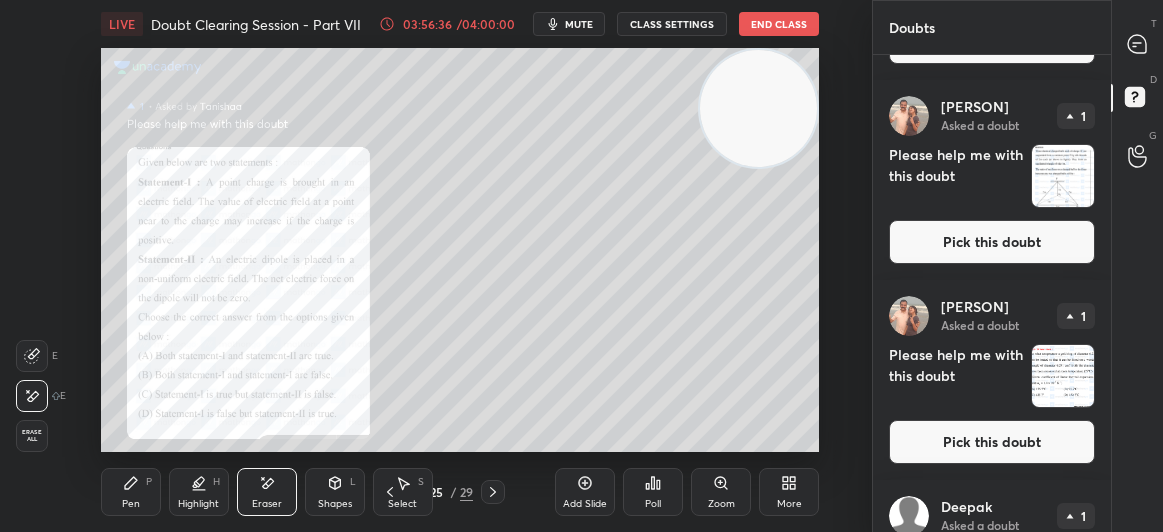 scroll, scrollTop: 319, scrollLeft: 0, axis: vertical 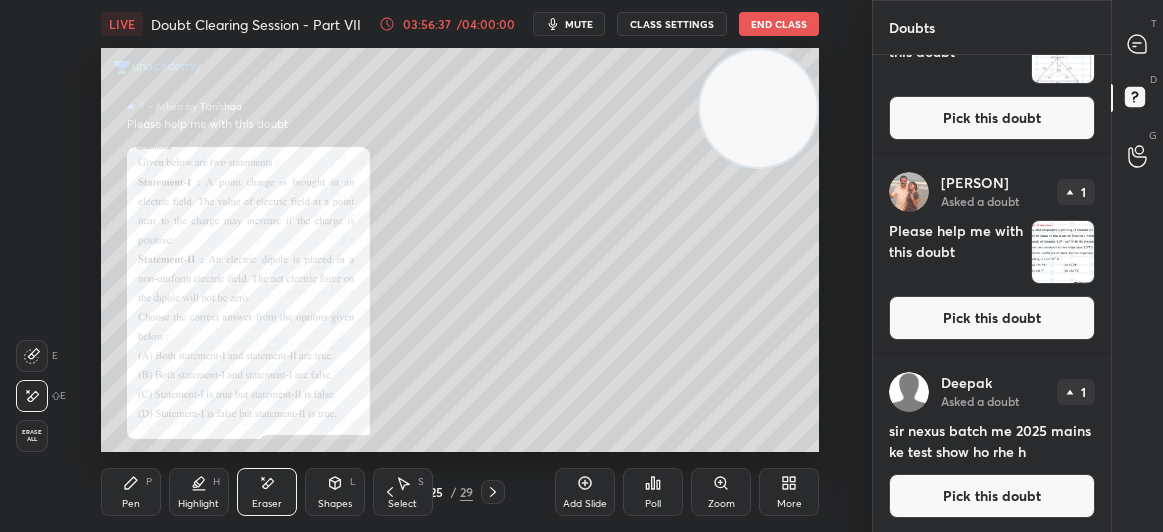 click on "Pick this doubt" at bounding box center (992, 318) 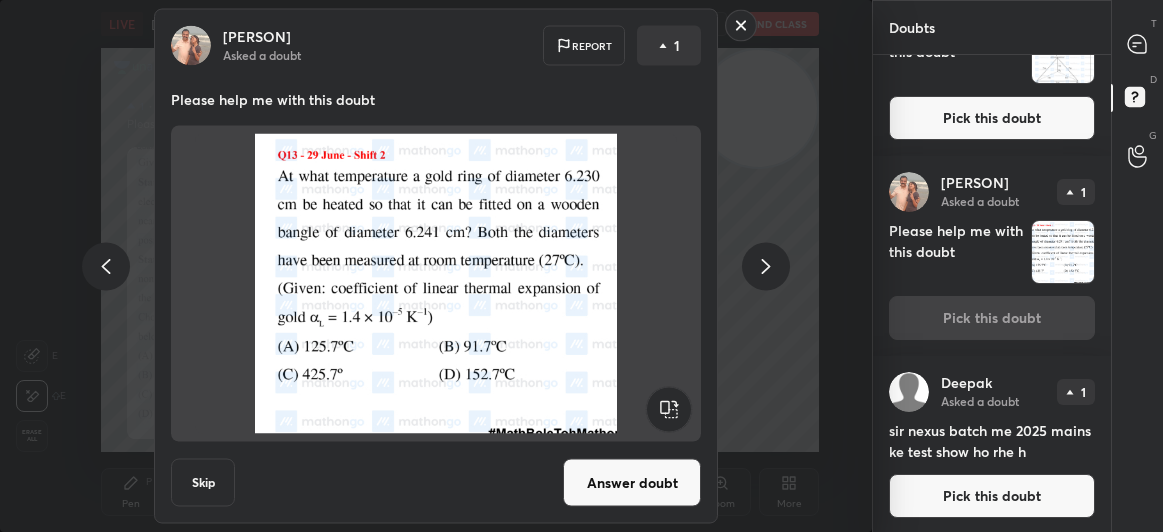 click on "Answer doubt" at bounding box center (632, 483) 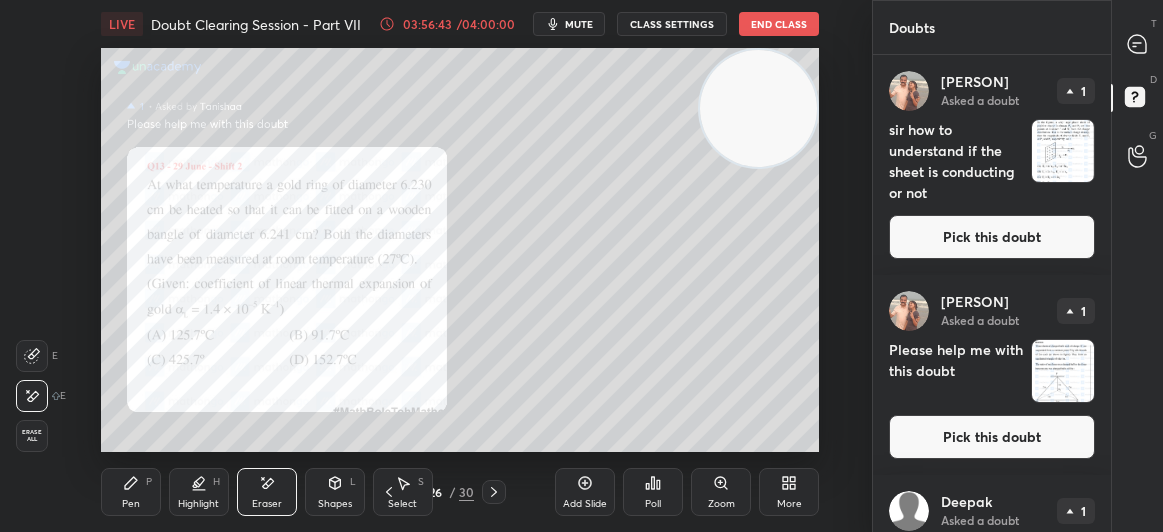 click at bounding box center (1138, 44) 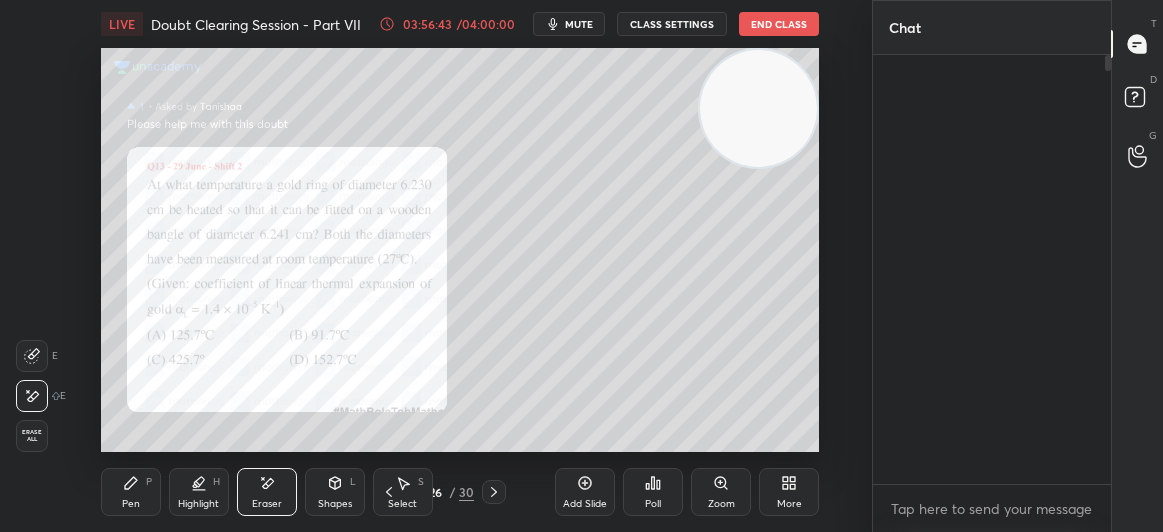 scroll, scrollTop: 5179, scrollLeft: 0, axis: vertical 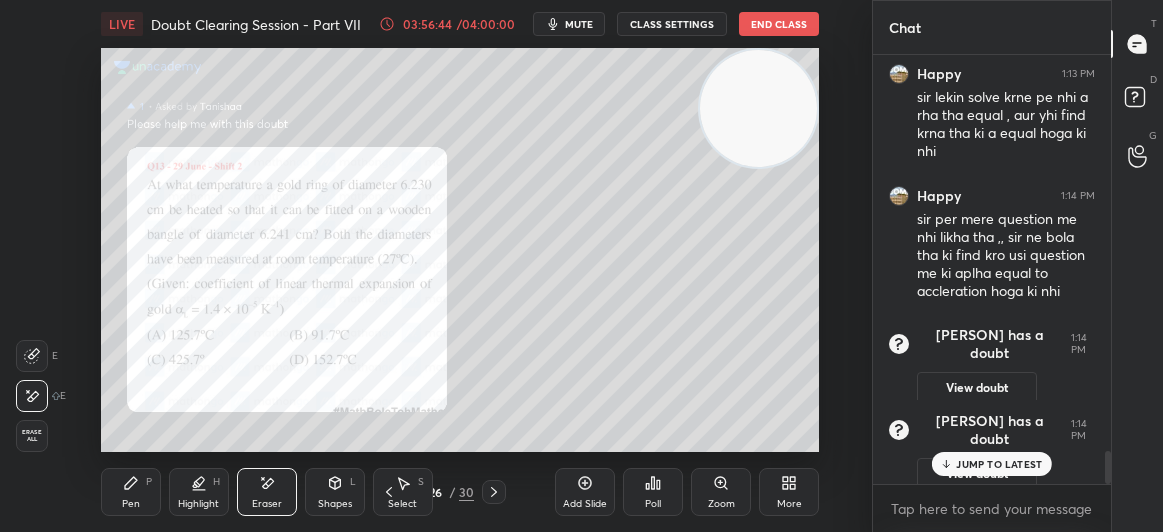 click 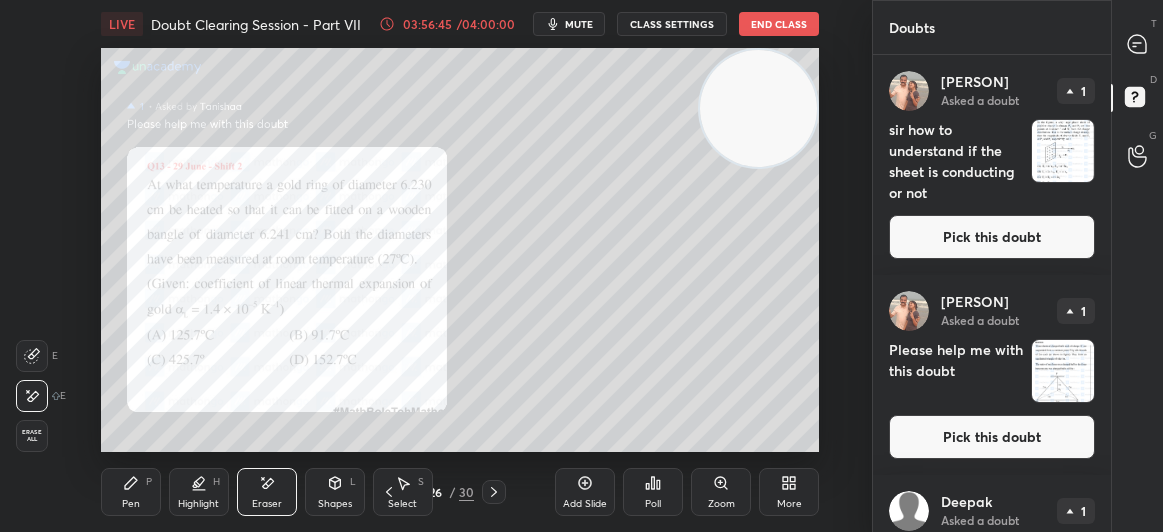 click 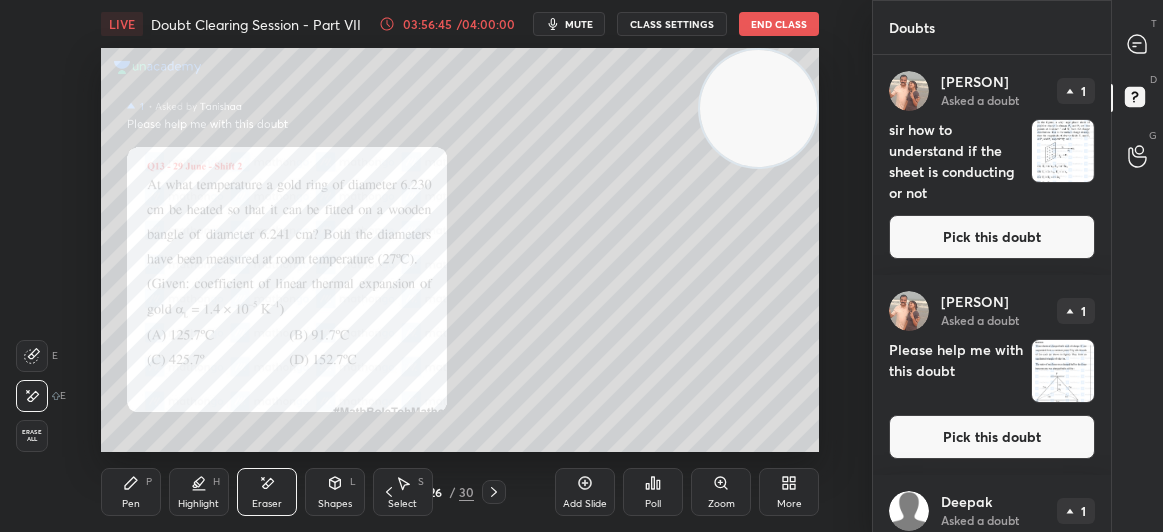 click on "Pick this doubt" at bounding box center (992, 237) 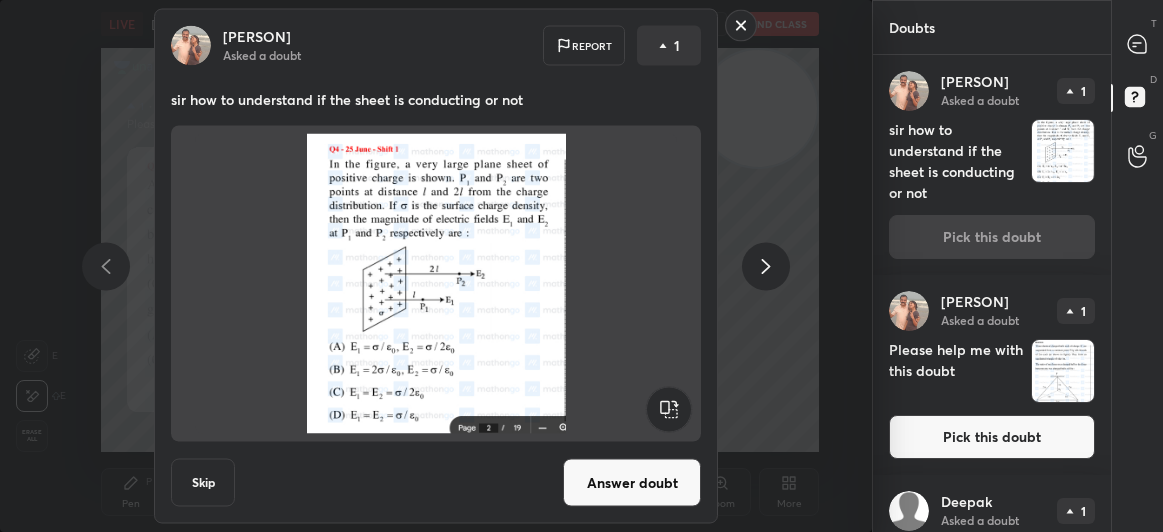 click on "Answer doubt" at bounding box center [632, 483] 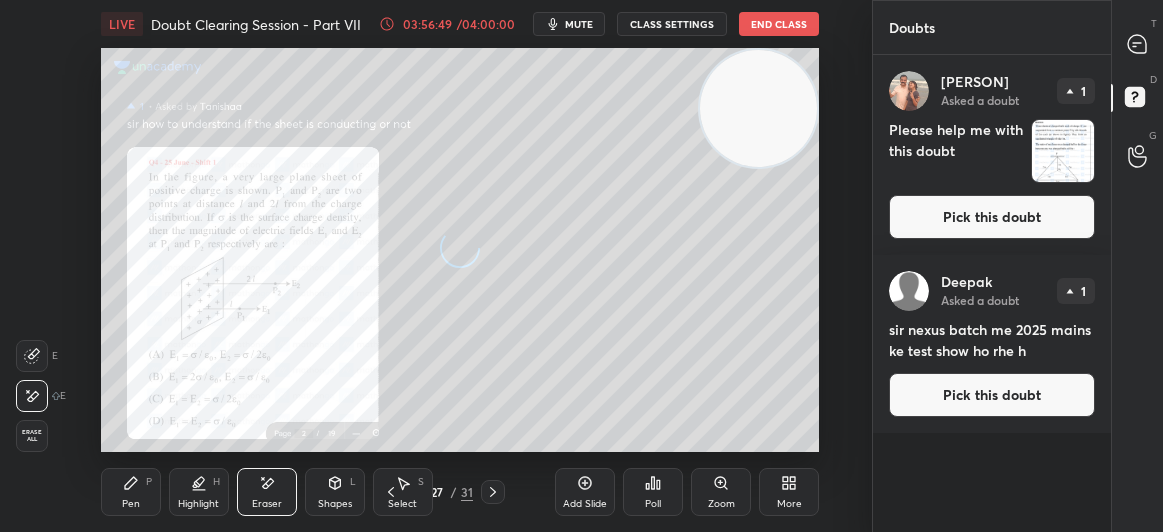 click on "[NAME] Asked a doubt 1 Please help me with this doubt Pick this doubt" at bounding box center [992, 155] 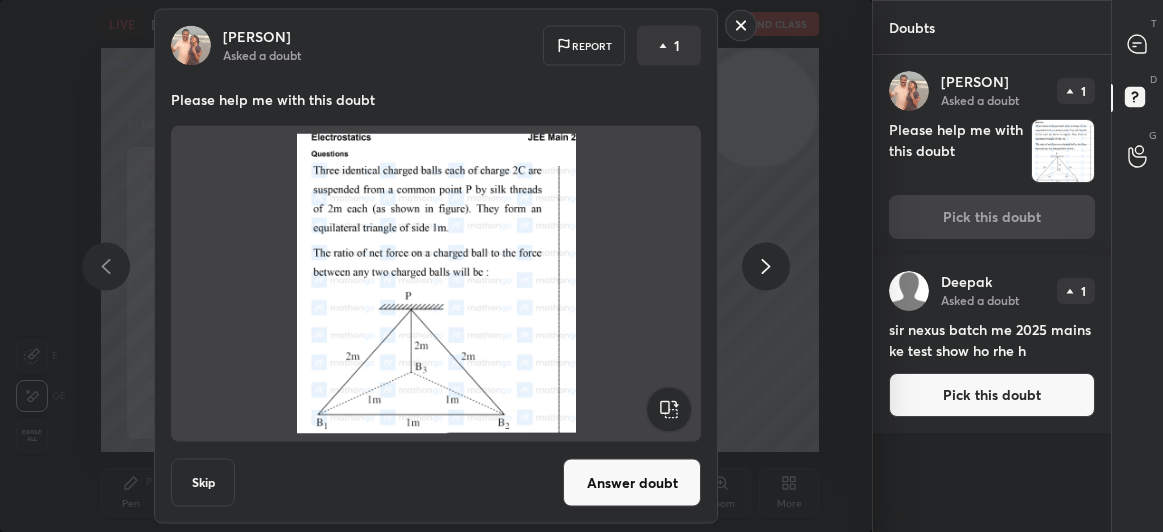 click on "Answer doubt" at bounding box center (632, 483) 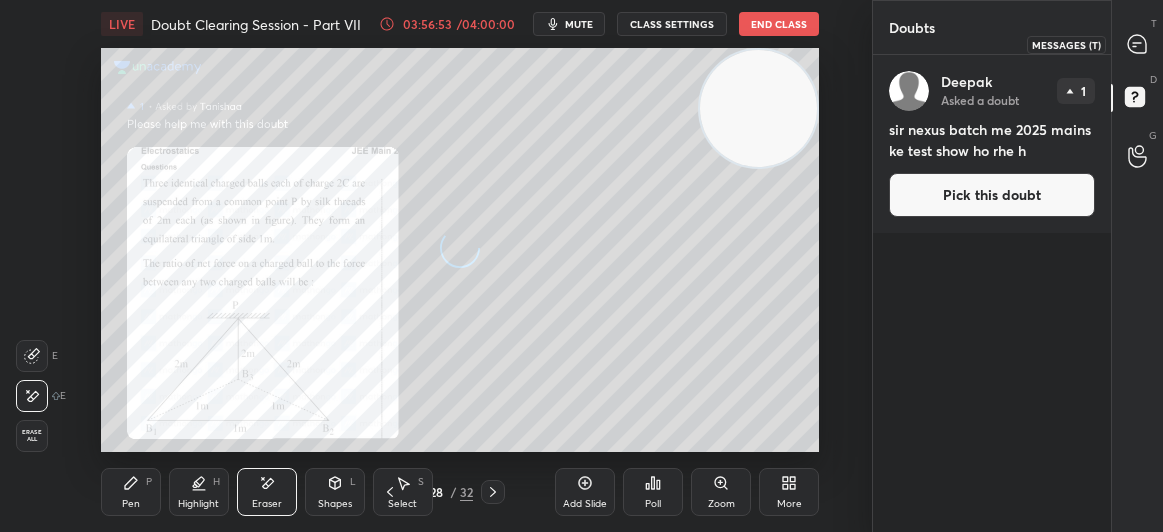 click at bounding box center (1138, 44) 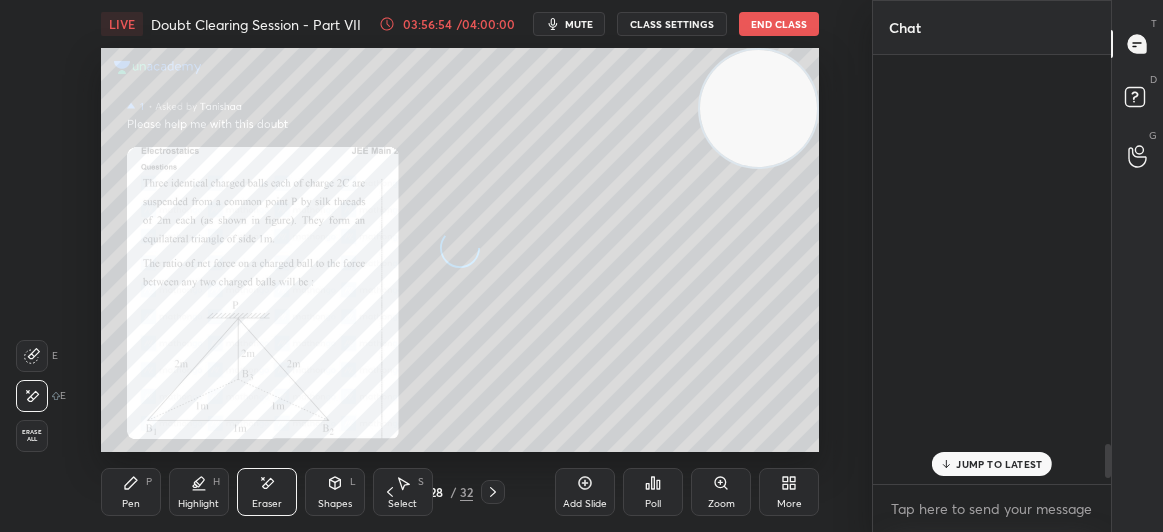 scroll, scrollTop: 5007, scrollLeft: 0, axis: vertical 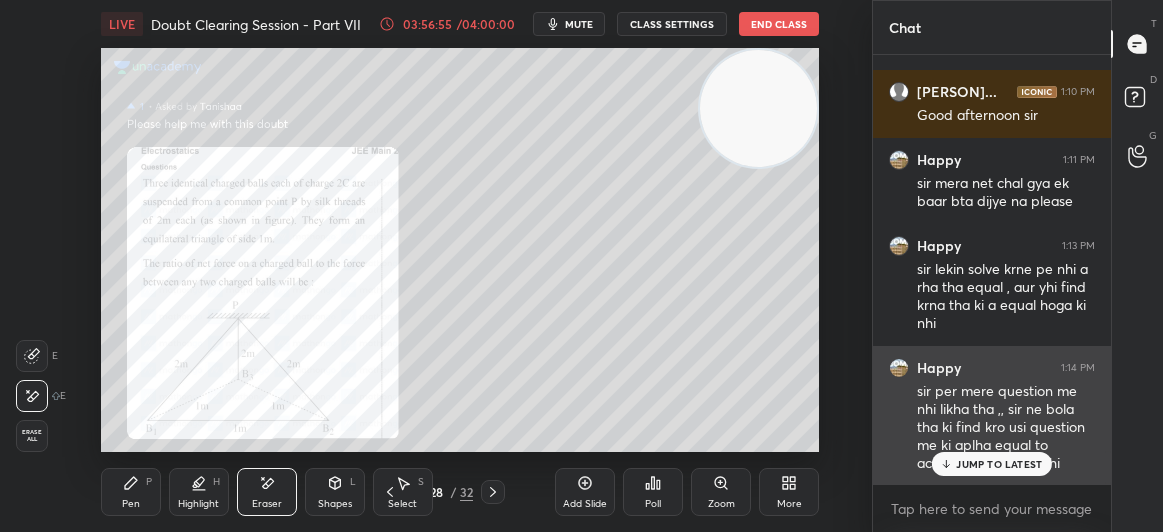 click on "JUMP TO LATEST" at bounding box center (999, 464) 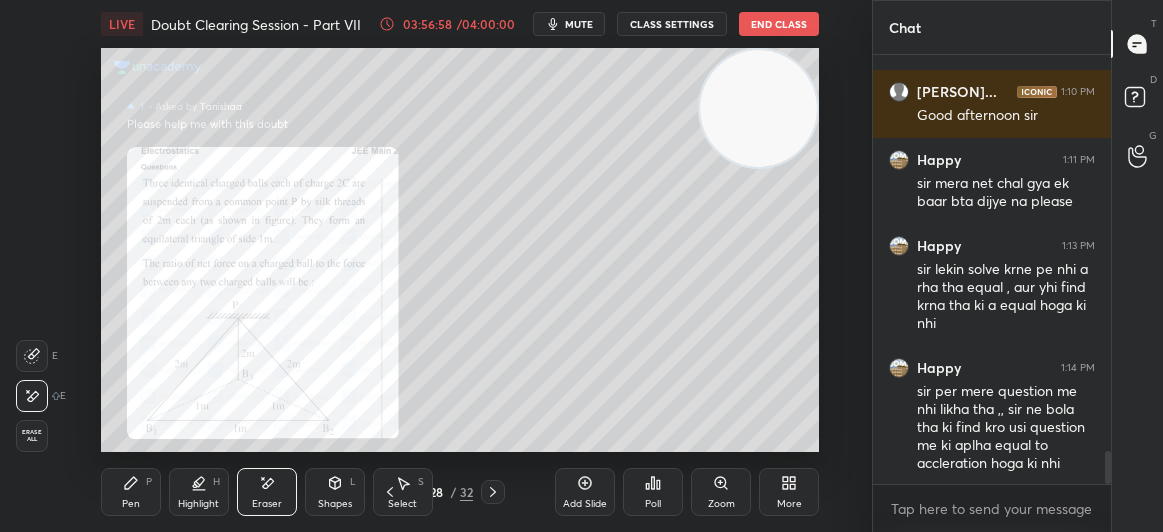 click on "Pen P" at bounding box center (131, 492) 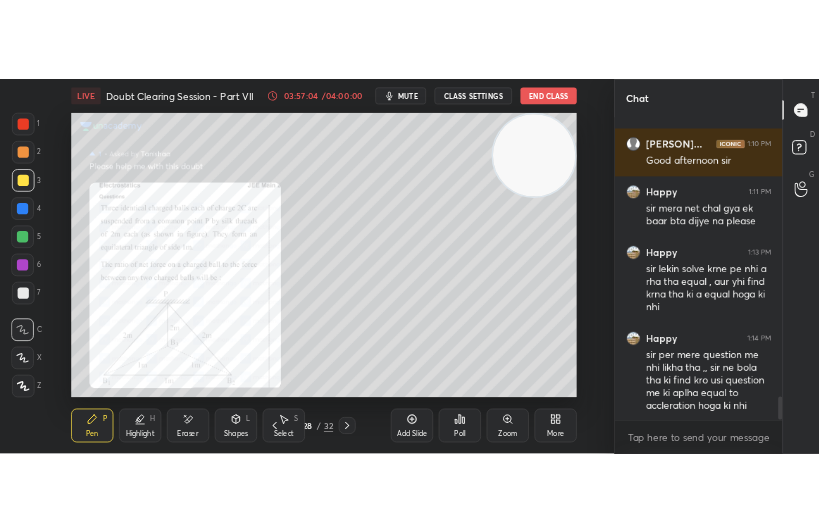 scroll, scrollTop: 5153, scrollLeft: 0, axis: vertical 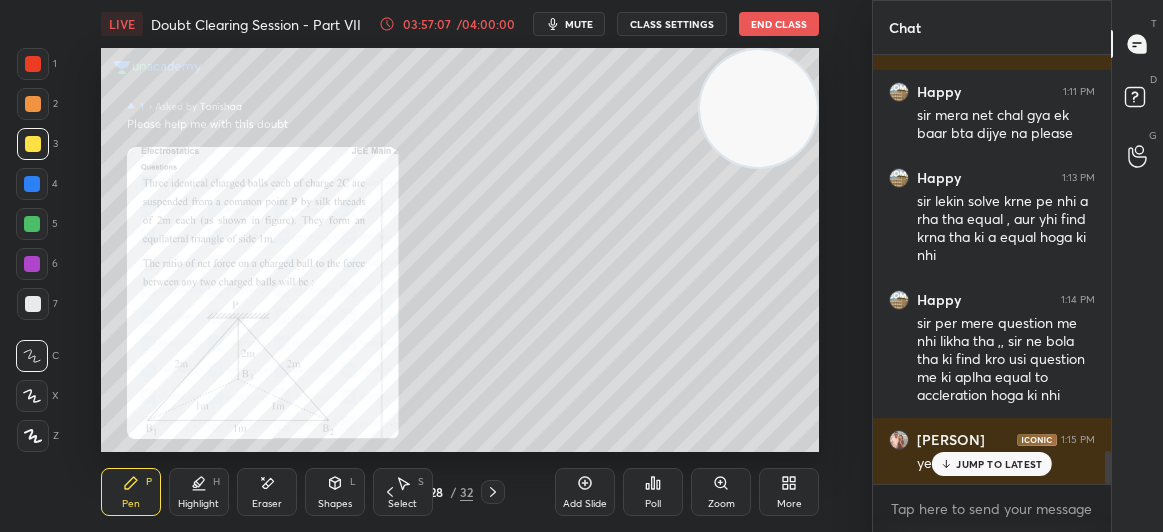 click on "JUMP TO LATEST" at bounding box center (992, 464) 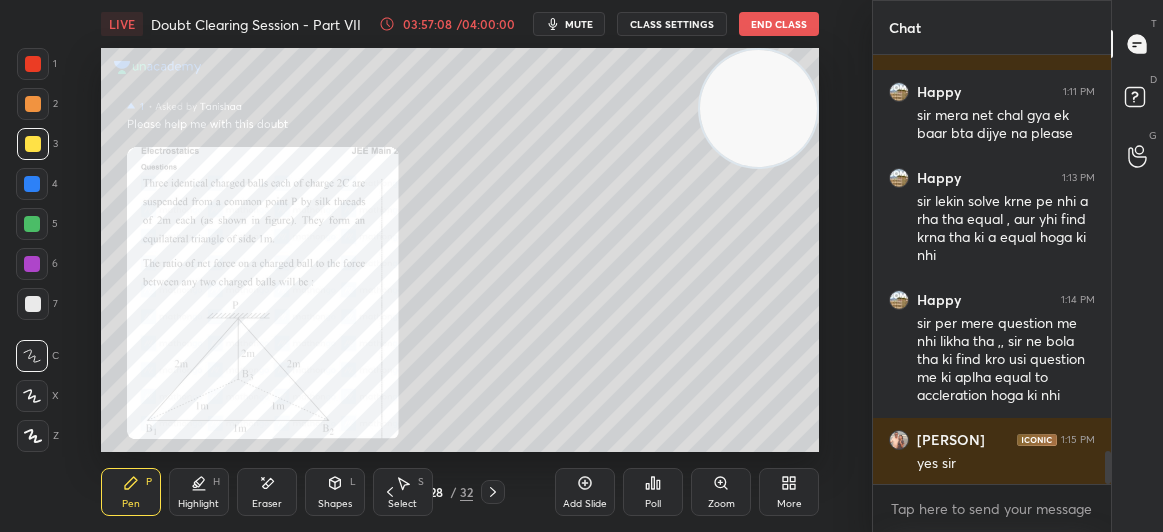 click at bounding box center [33, 64] 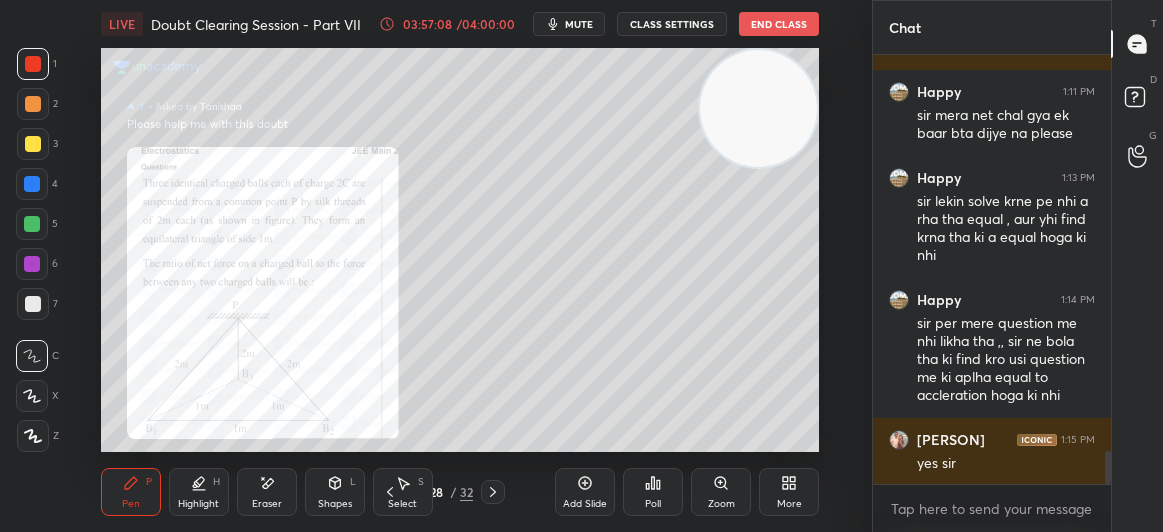click at bounding box center (33, 64) 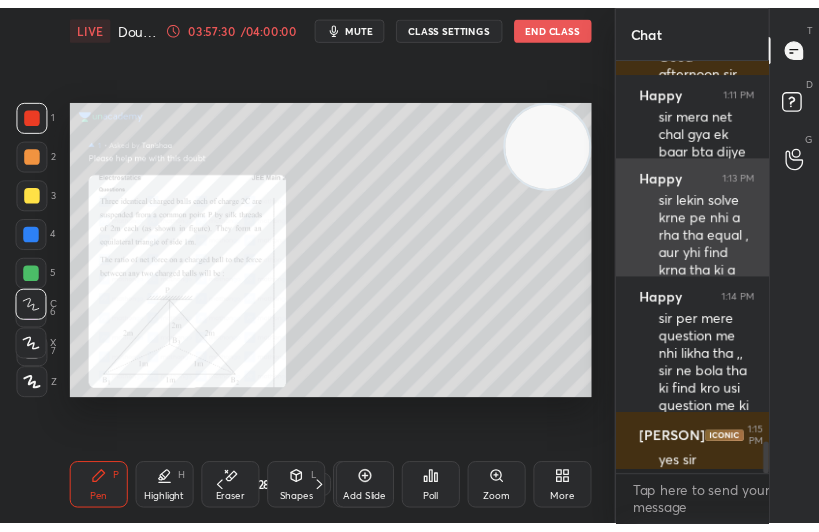 scroll, scrollTop: 404, scrollLeft: 534, axis: both 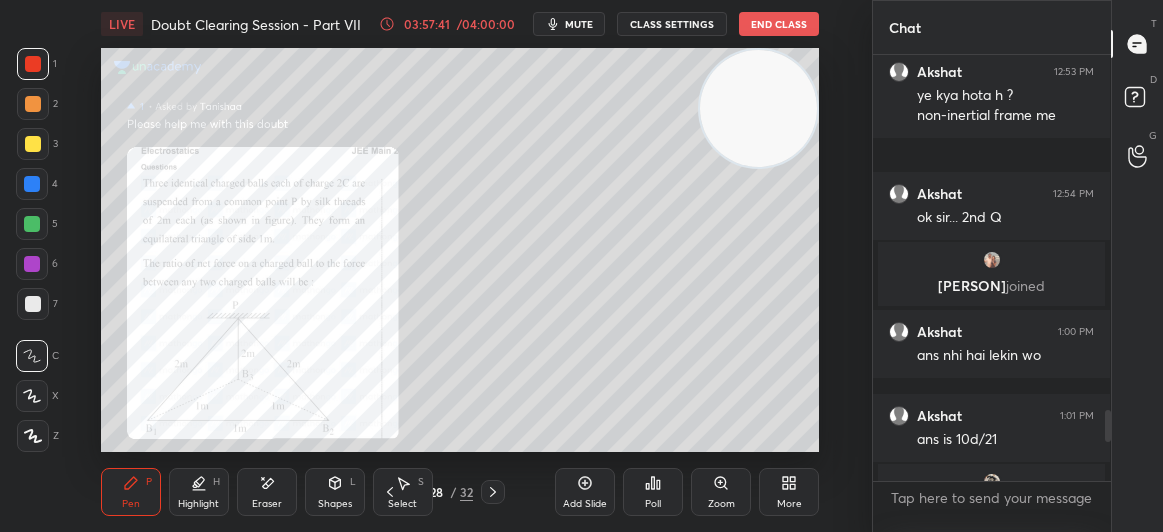 type on "x" 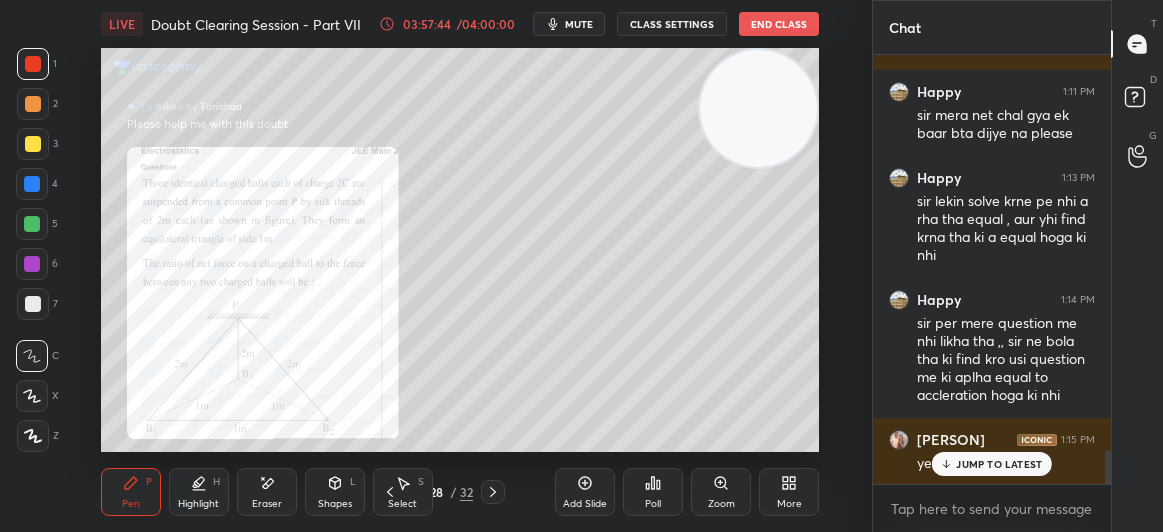 click on "JUMP TO LATEST" at bounding box center [999, 464] 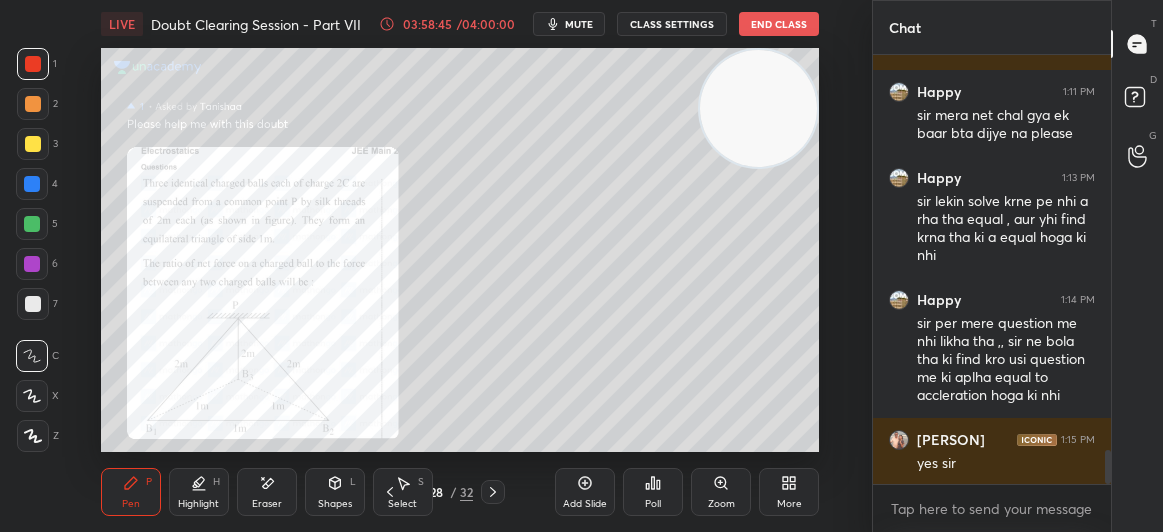 click at bounding box center (33, 104) 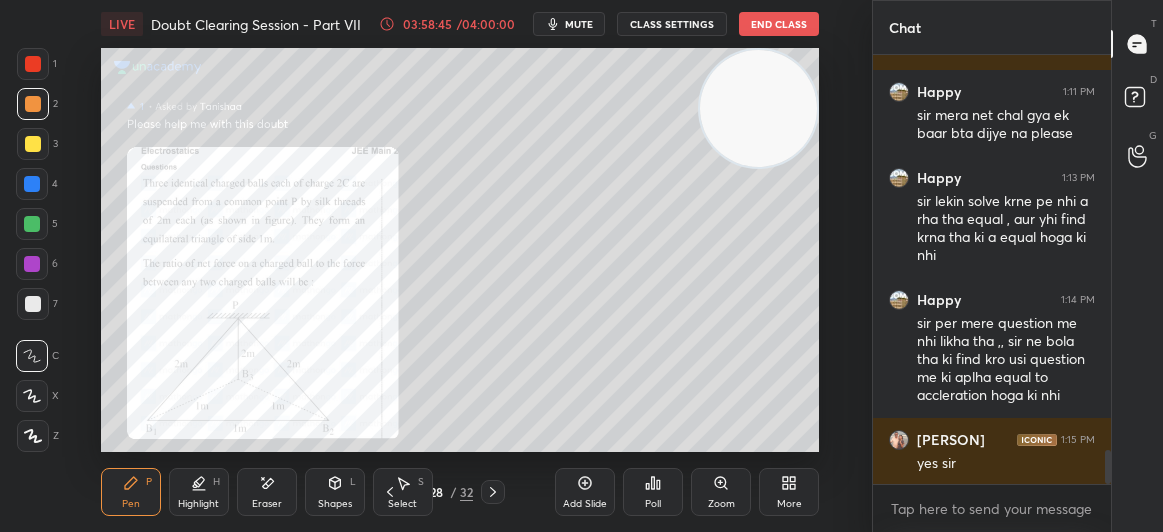 click at bounding box center (33, 144) 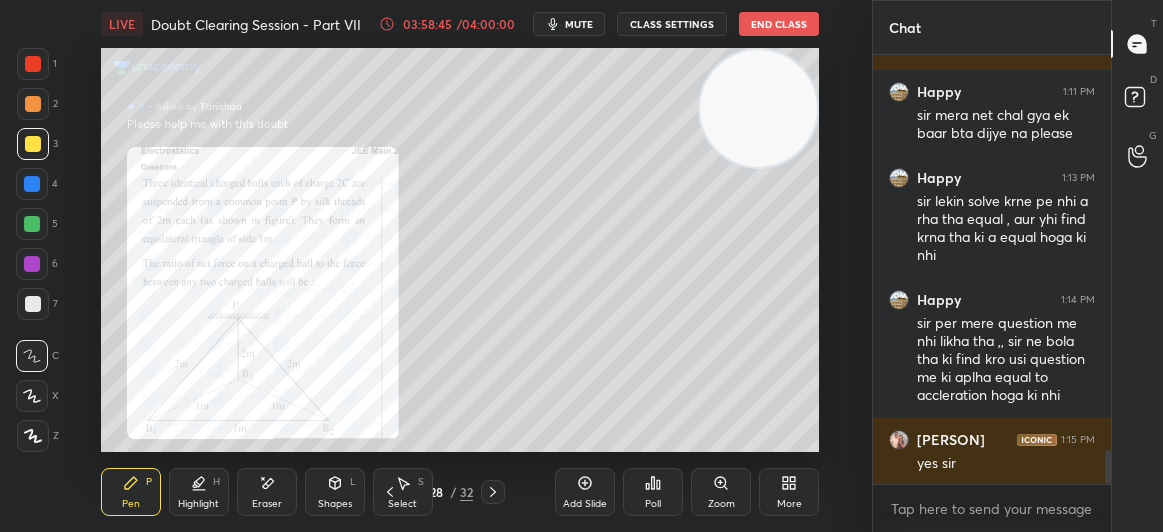 click at bounding box center [33, 64] 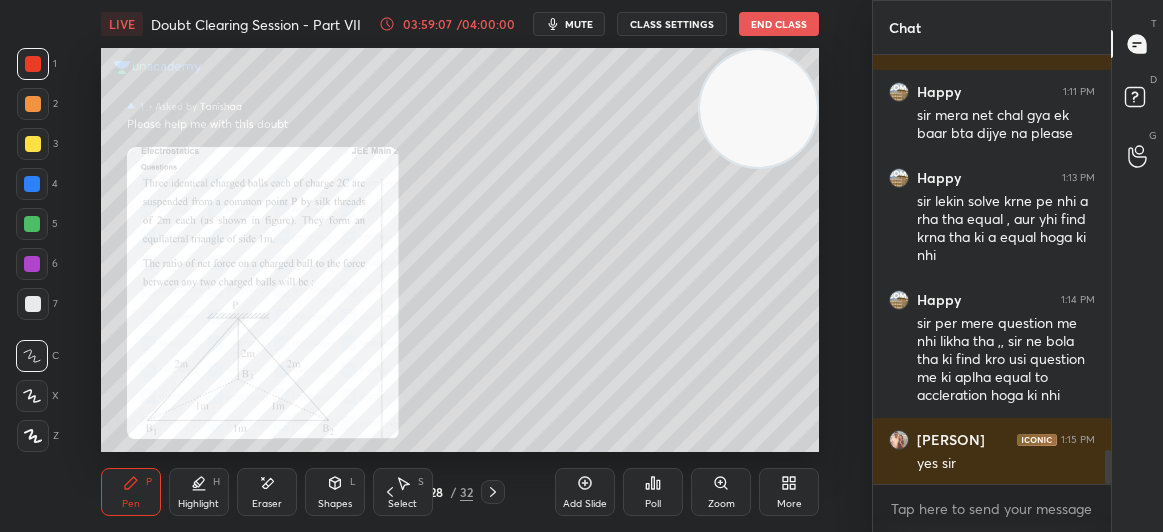 click at bounding box center [33, 144] 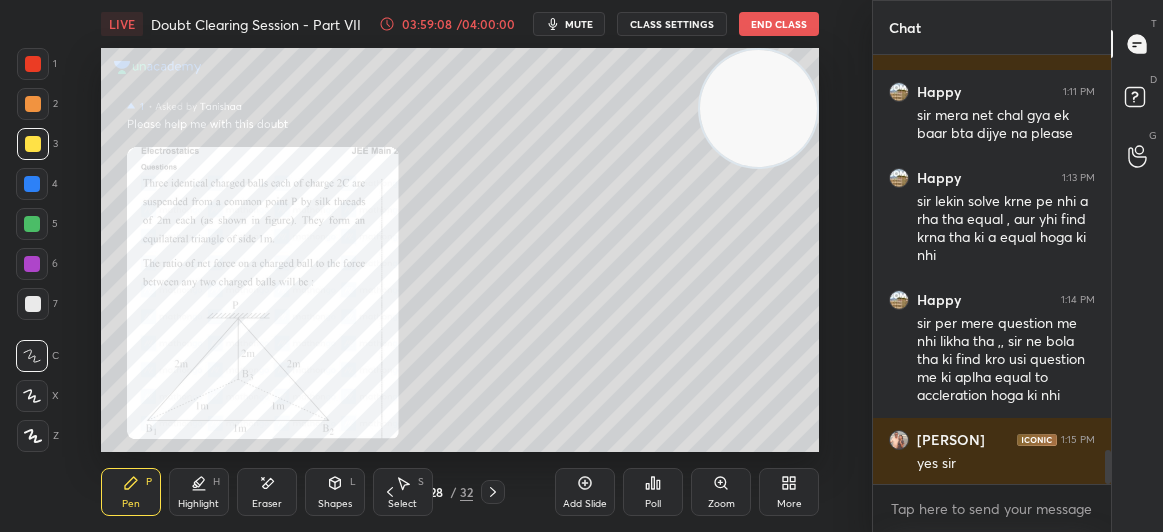 click at bounding box center (33, 144) 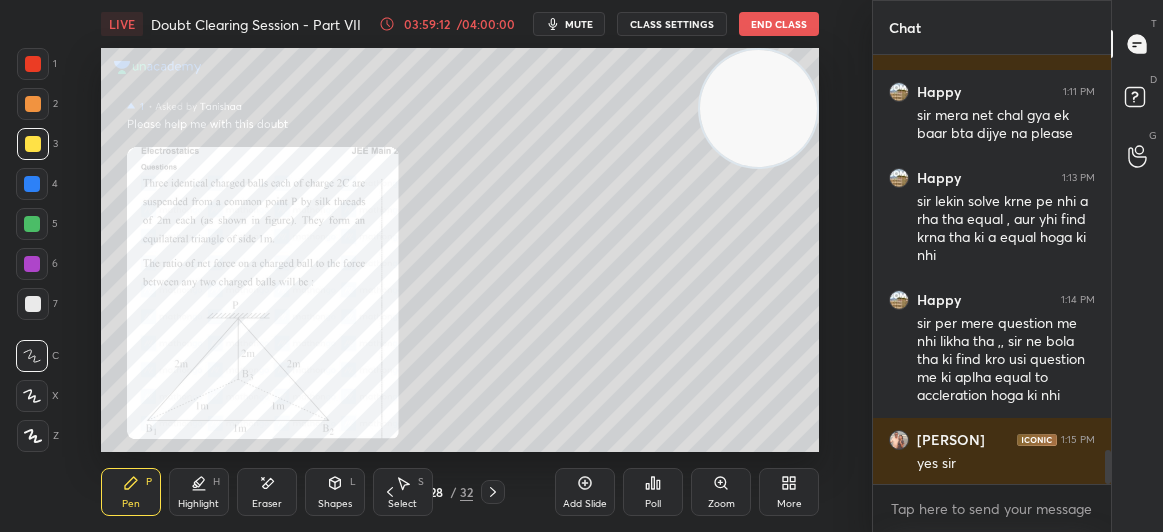 click at bounding box center (33, 304) 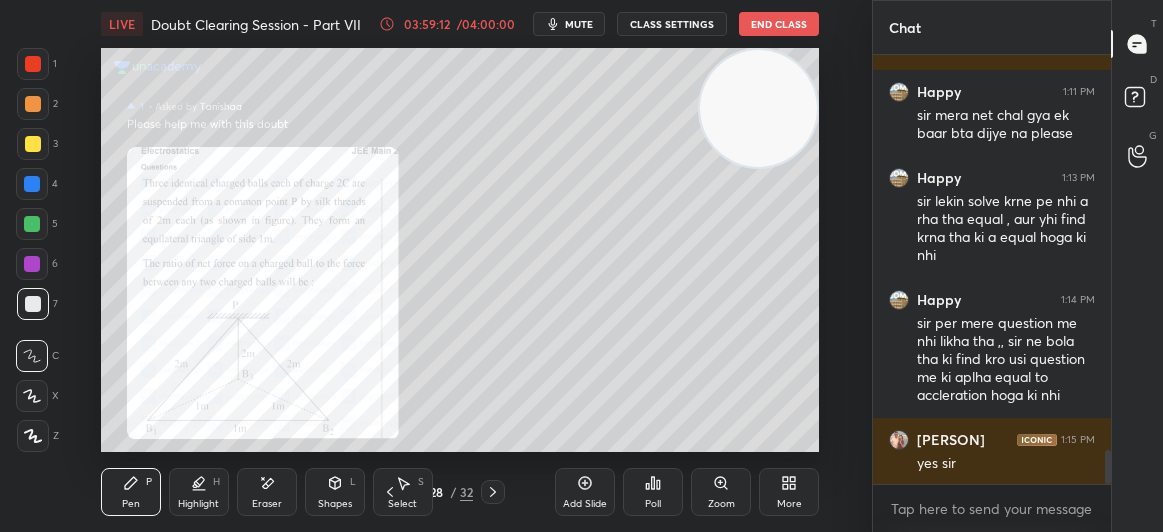 click on "7" at bounding box center (37, 308) 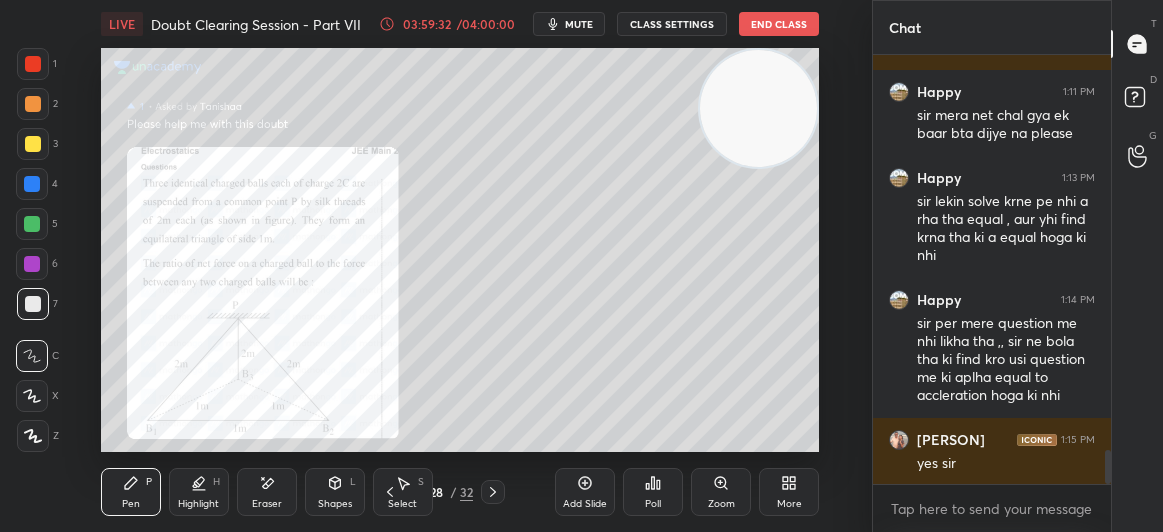 click at bounding box center [33, 144] 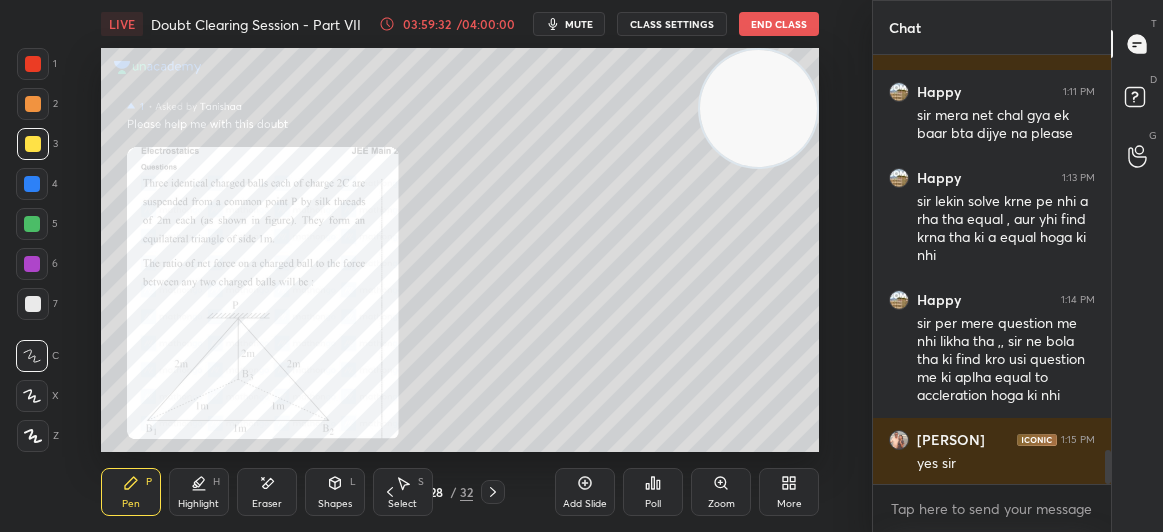 click at bounding box center (33, 144) 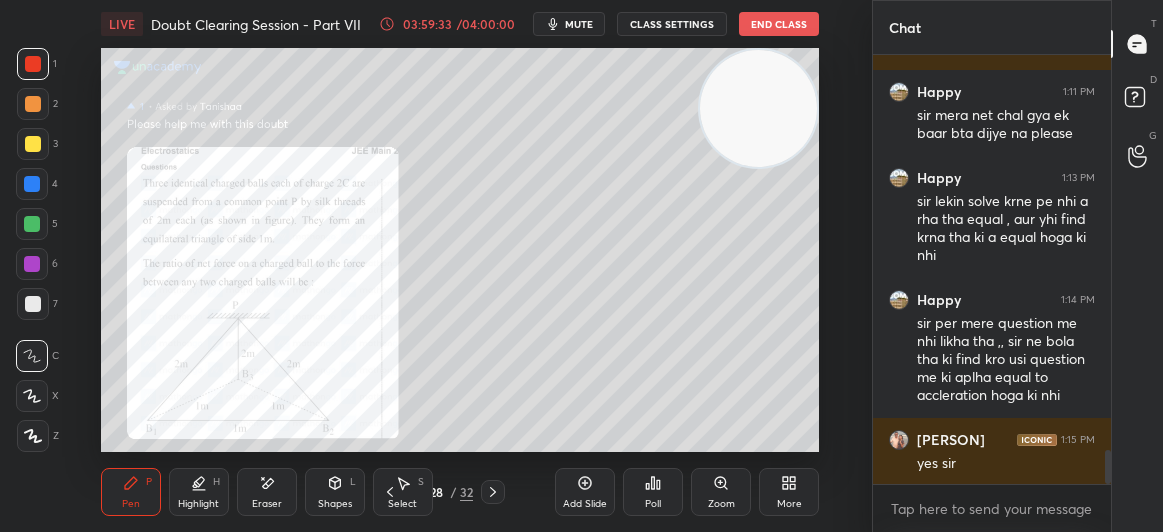 click at bounding box center (33, 64) 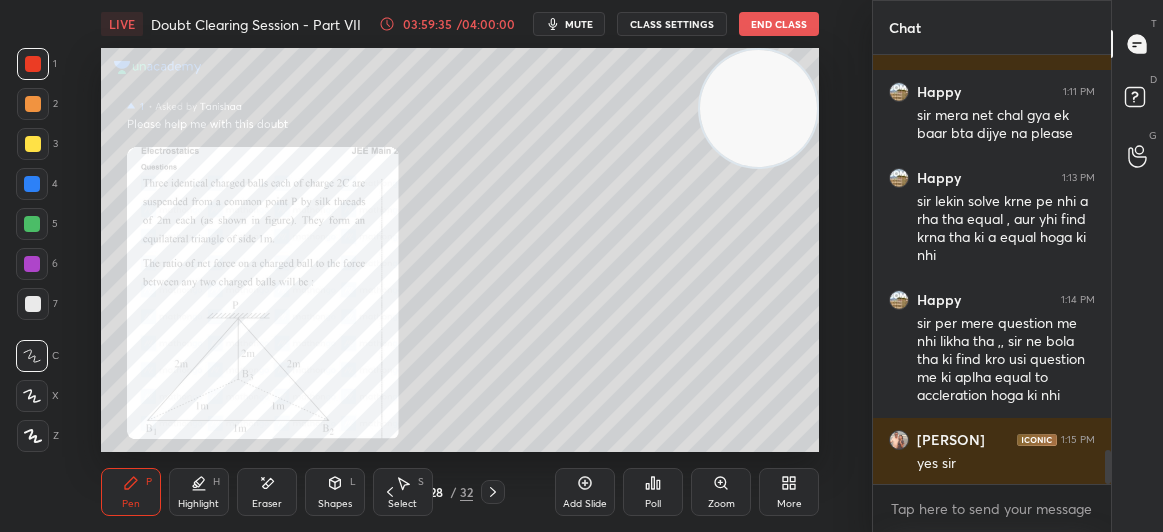 click at bounding box center [32, 184] 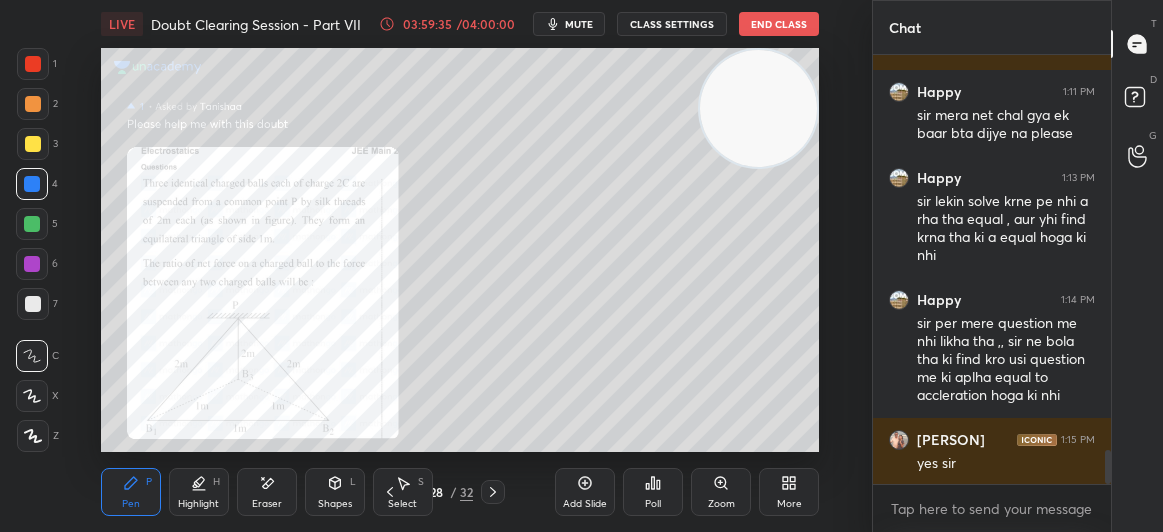 click on "3" at bounding box center [37, 148] 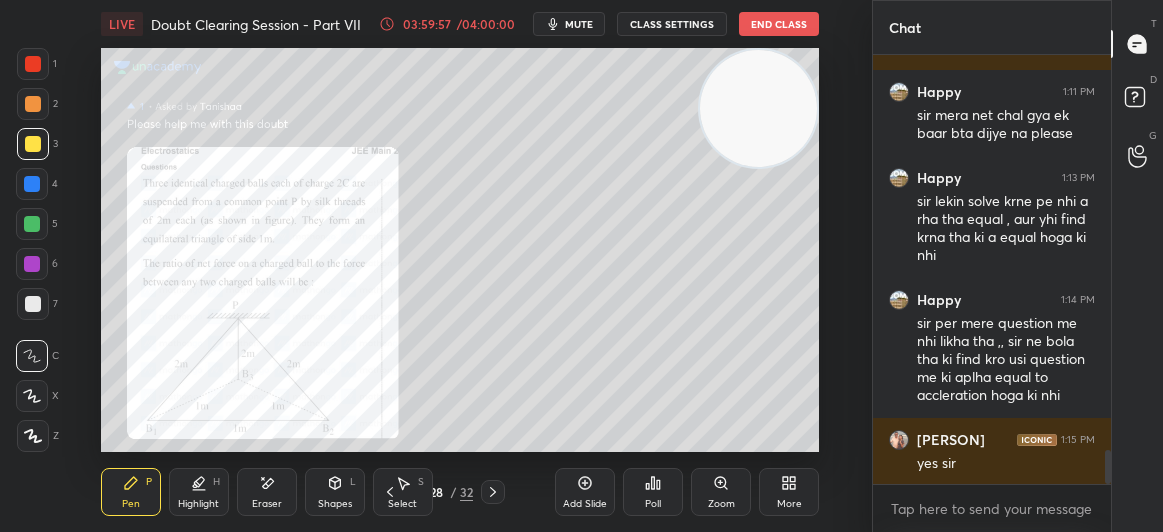 click at bounding box center (33, 64) 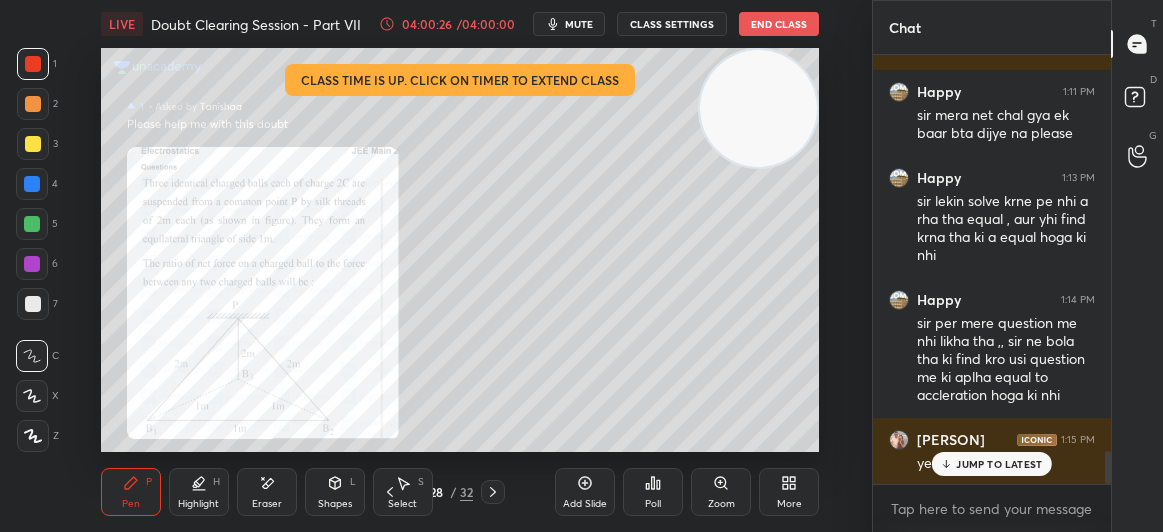 scroll, scrollTop: 5111, scrollLeft: 0, axis: vertical 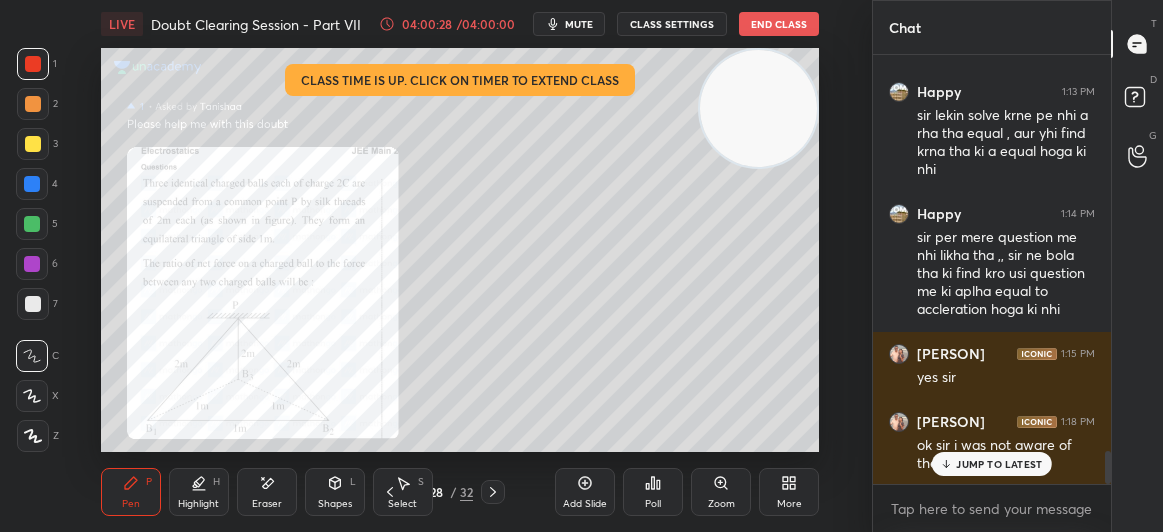 click on "JUMP TO LATEST" at bounding box center [999, 464] 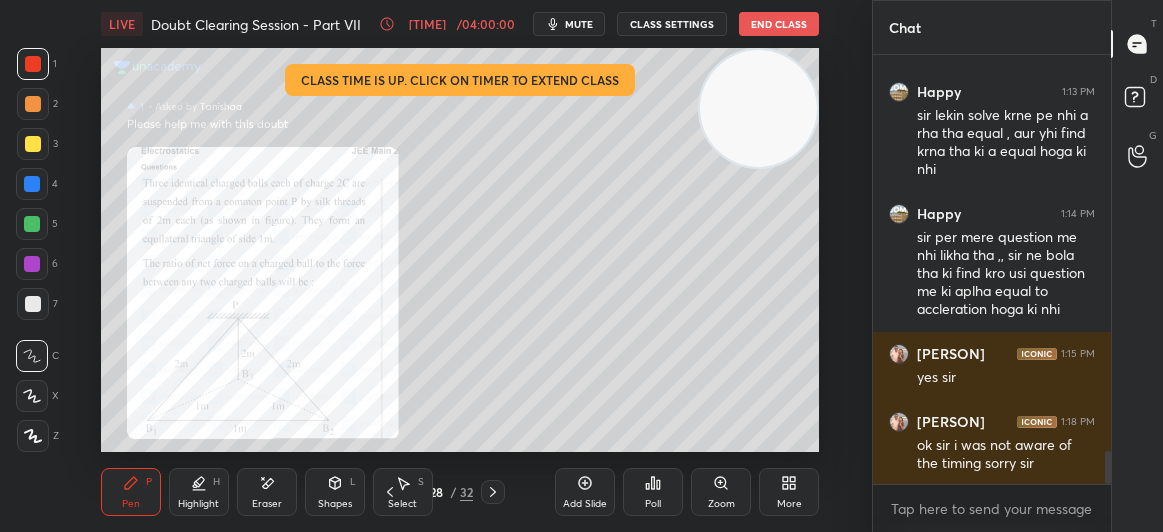 click at bounding box center (32, 184) 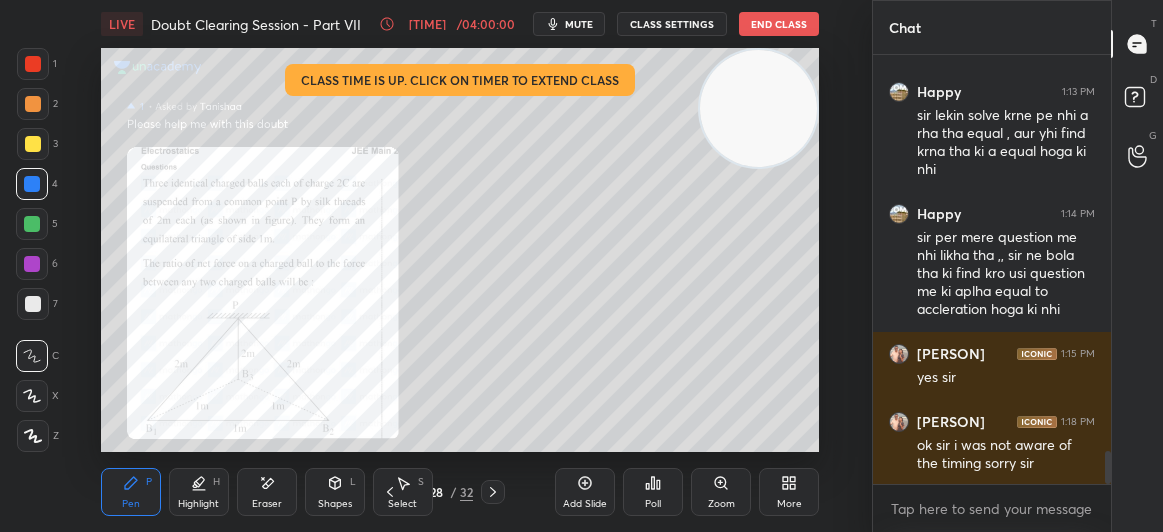 click at bounding box center (33, 144) 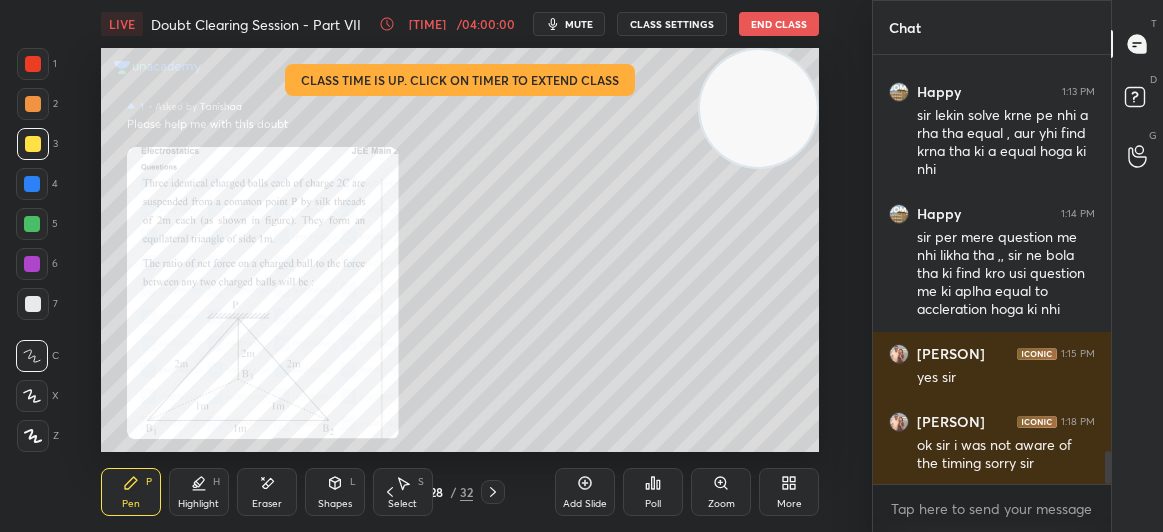 click at bounding box center [33, 64] 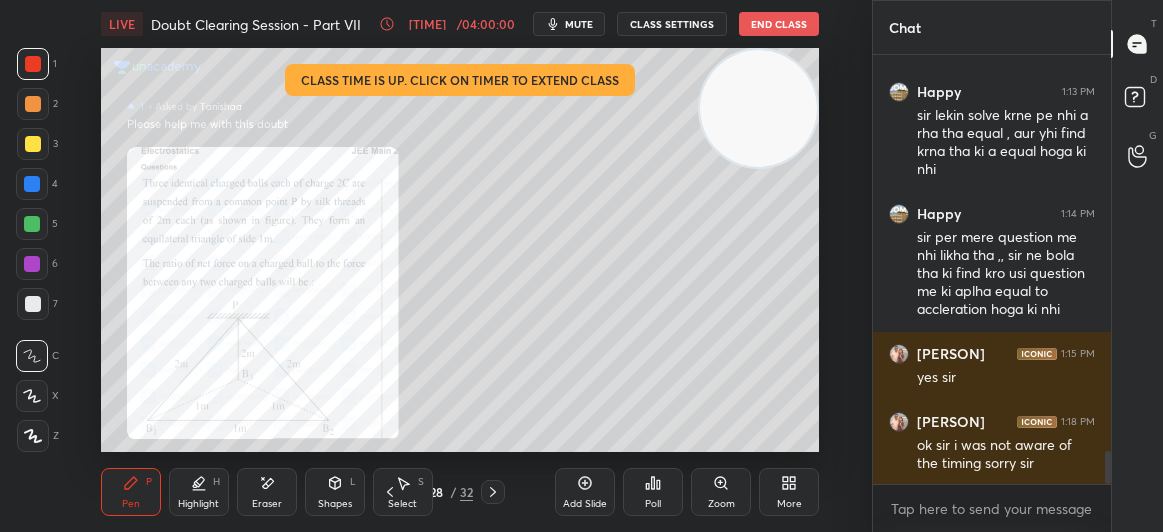 click at bounding box center (33, 64) 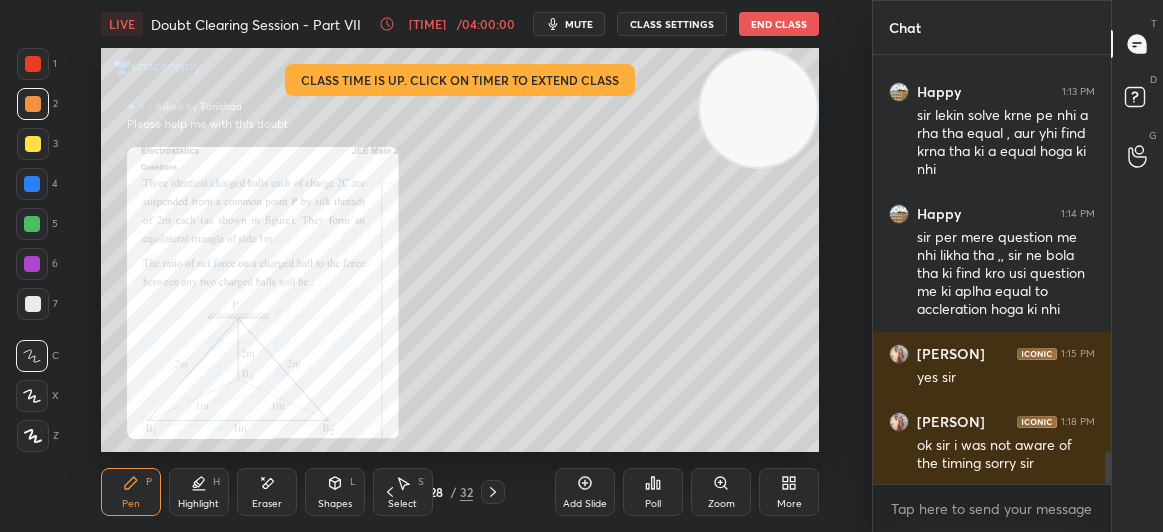 click at bounding box center [33, 144] 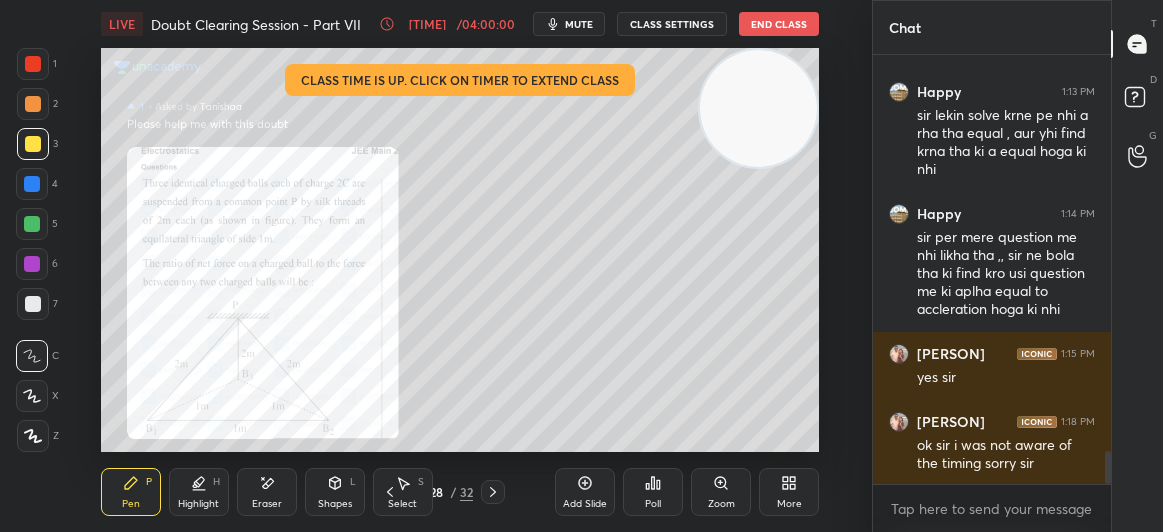 click at bounding box center (33, 144) 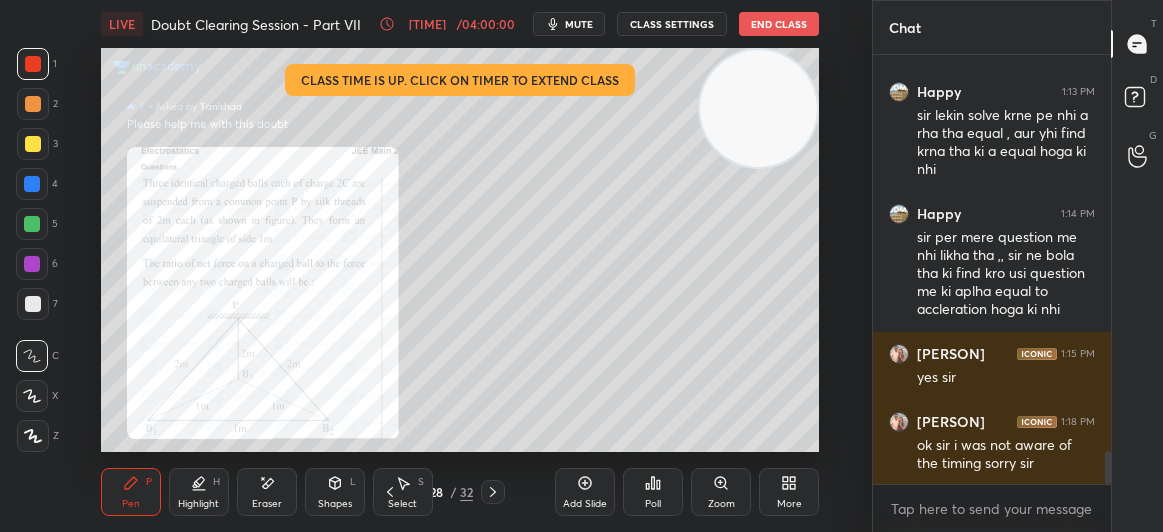 click on "More" at bounding box center [789, 492] 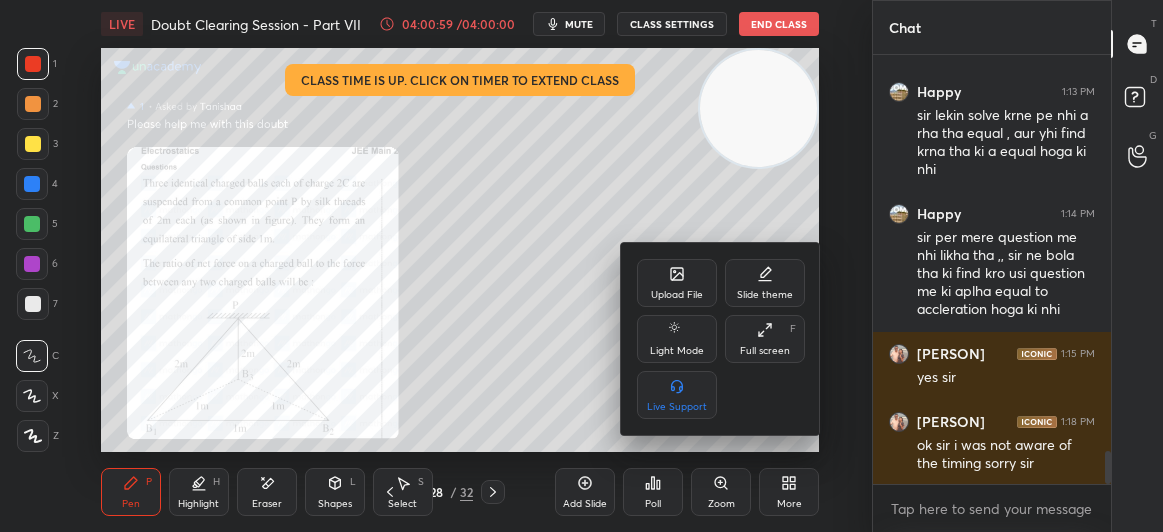 click at bounding box center (581, 266) 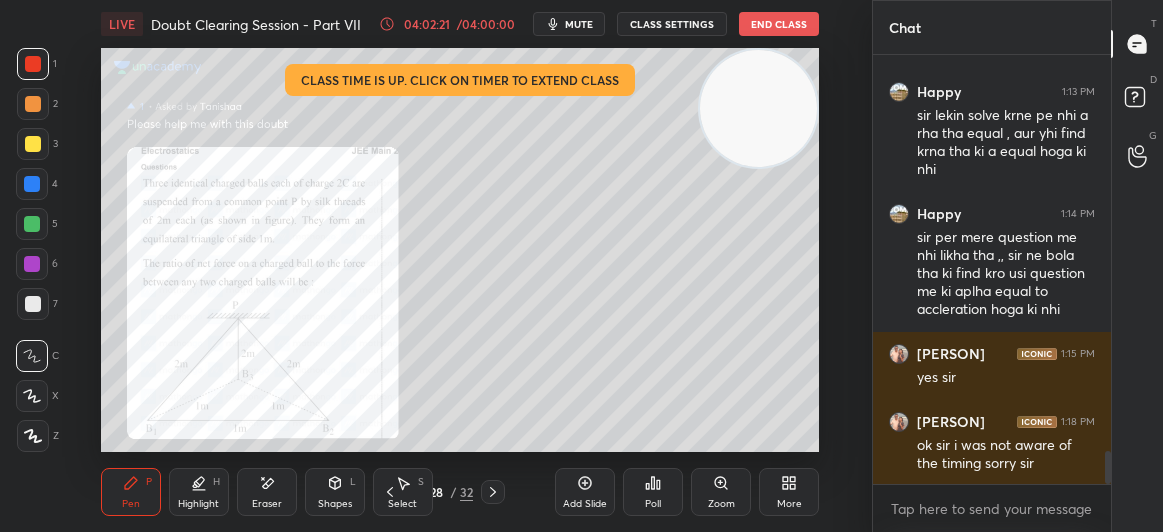 click on "More" at bounding box center [789, 492] 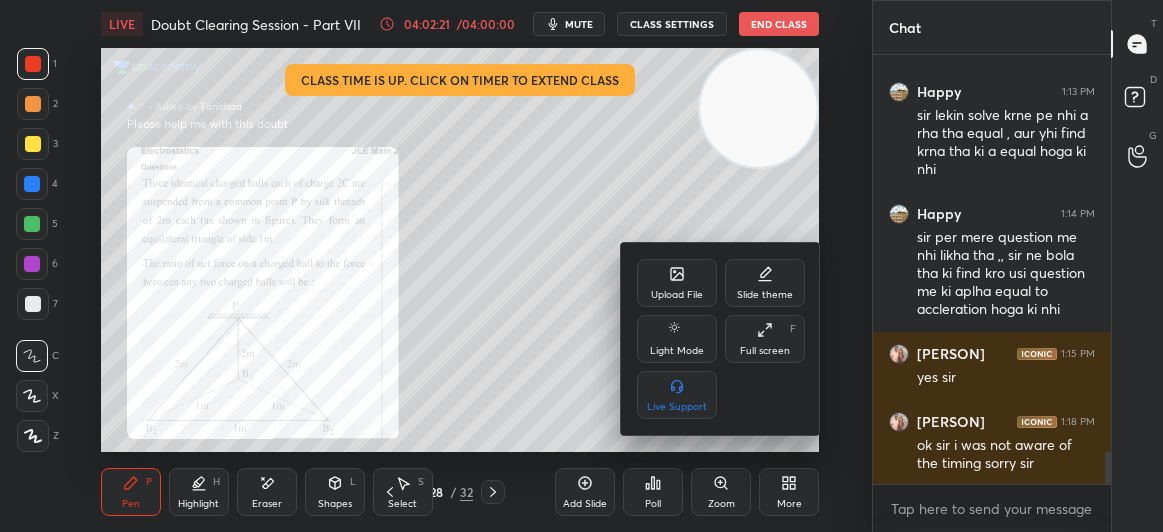 click on "Upload File" at bounding box center (677, 283) 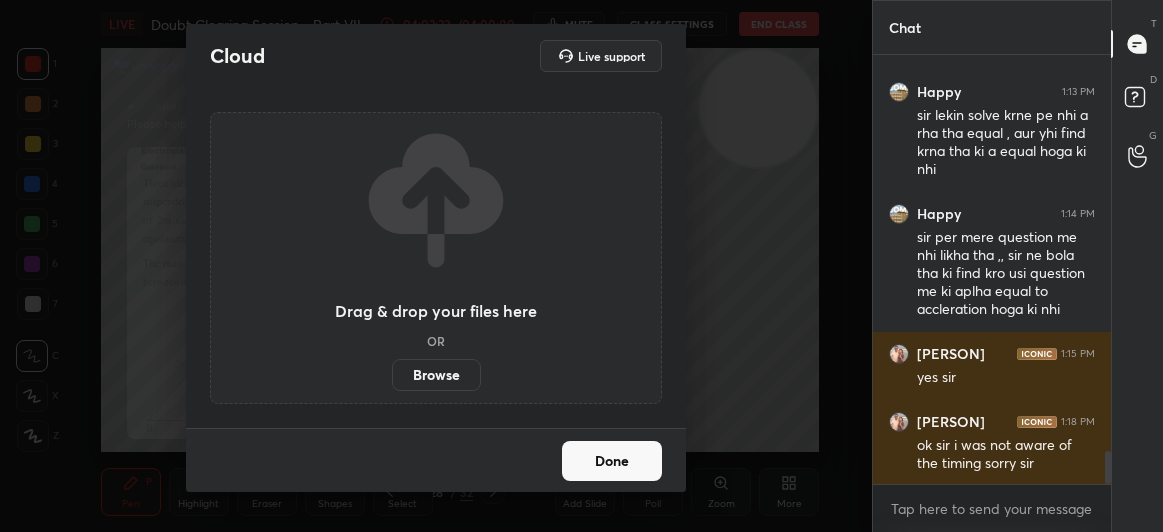 click on "Browse" at bounding box center [436, 375] 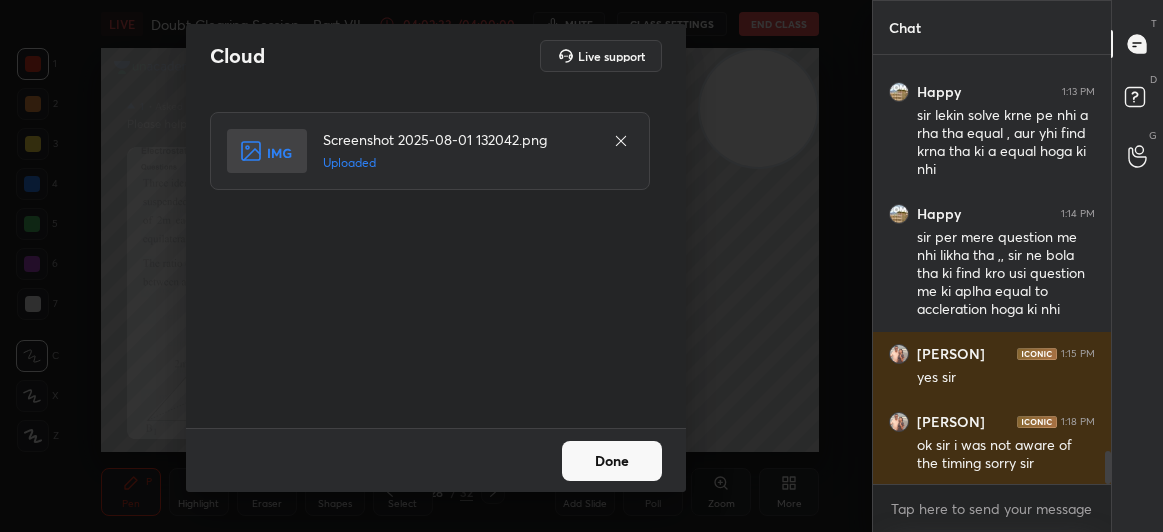 click on "Done" at bounding box center (612, 461) 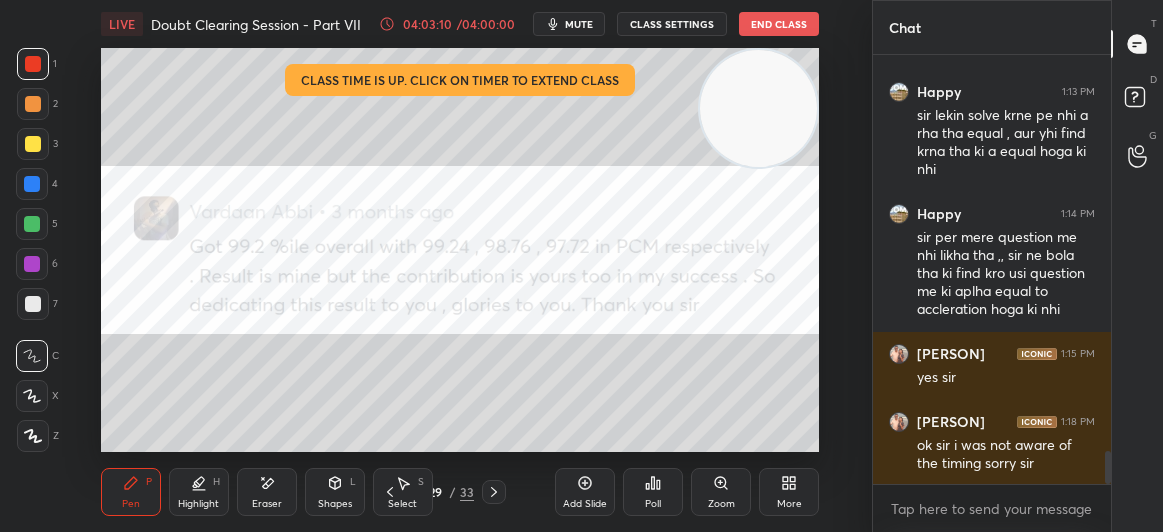 click at bounding box center [33, 104] 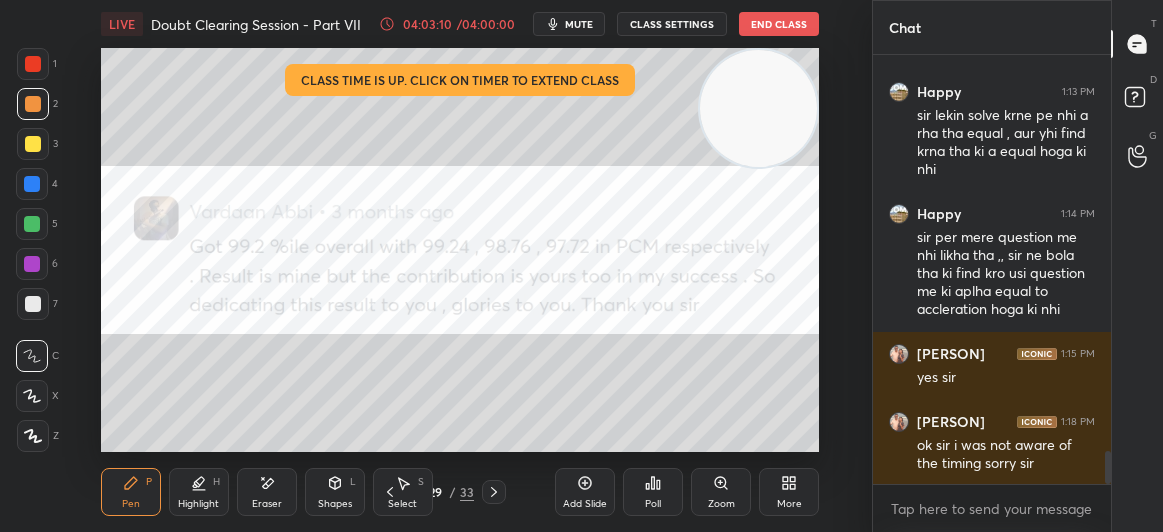 click at bounding box center [33, 144] 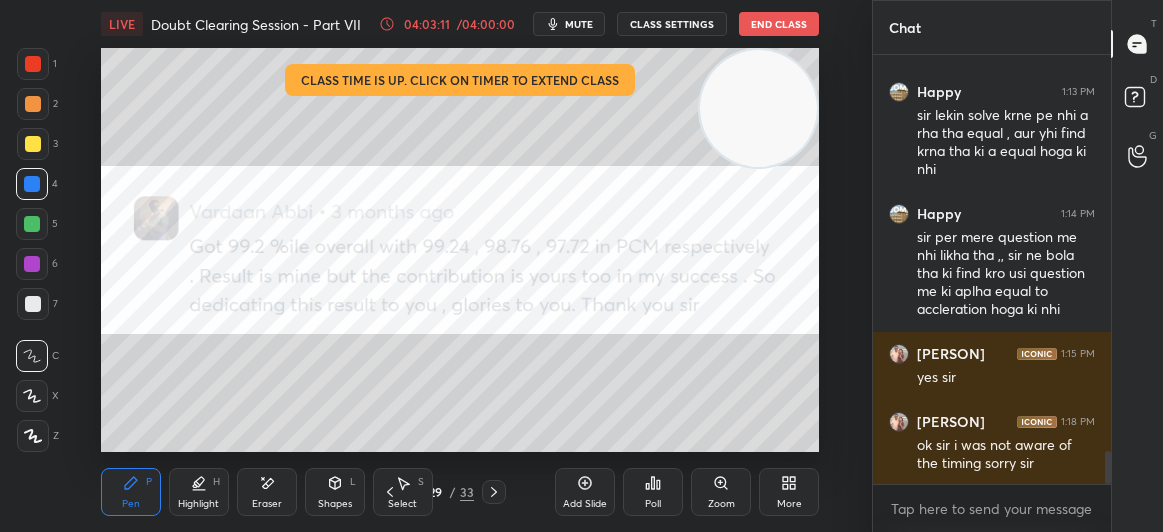 click at bounding box center [32, 184] 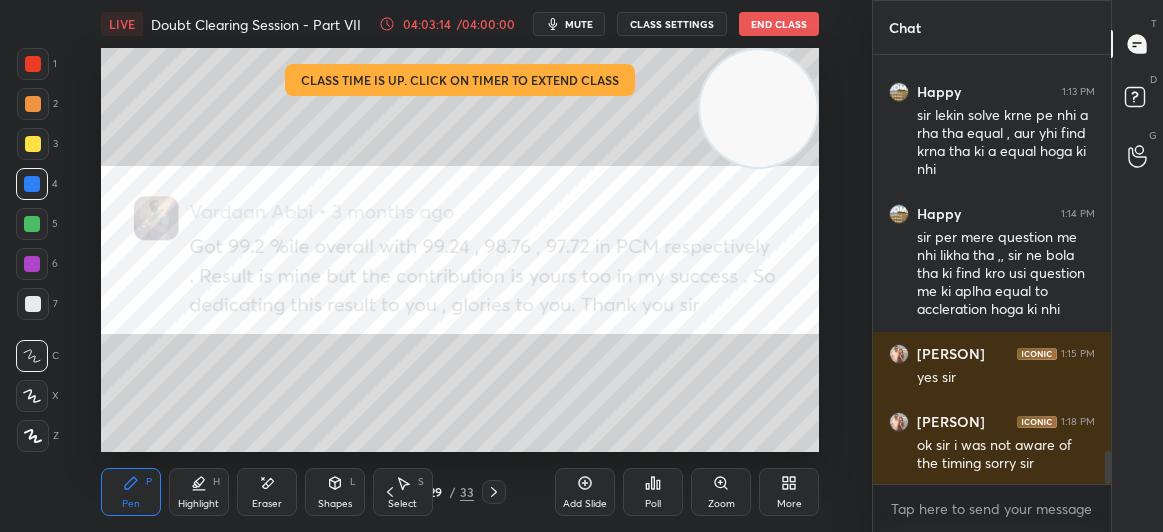 click at bounding box center (33, 64) 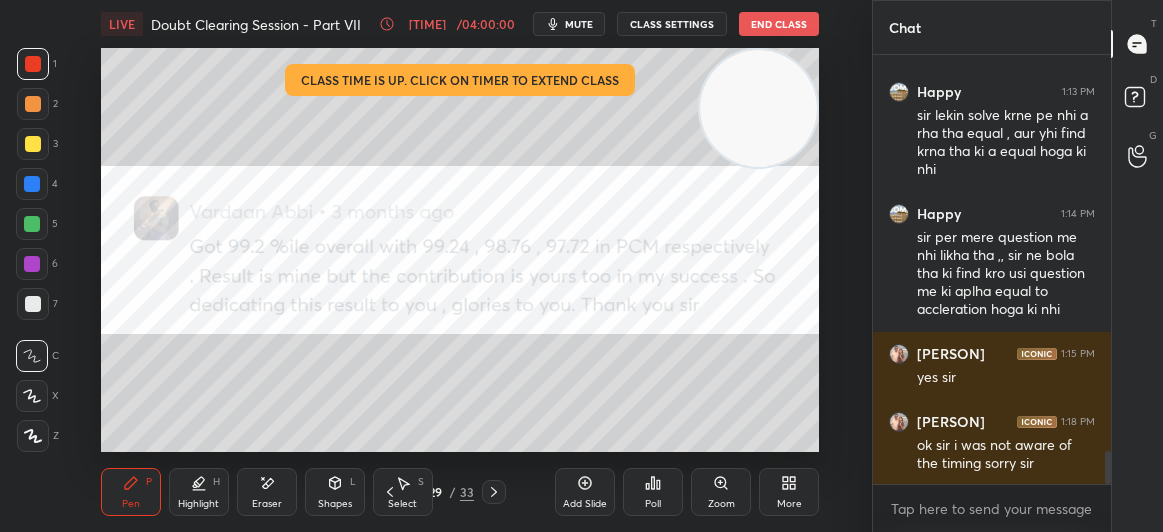 click on "3" at bounding box center (37, 144) 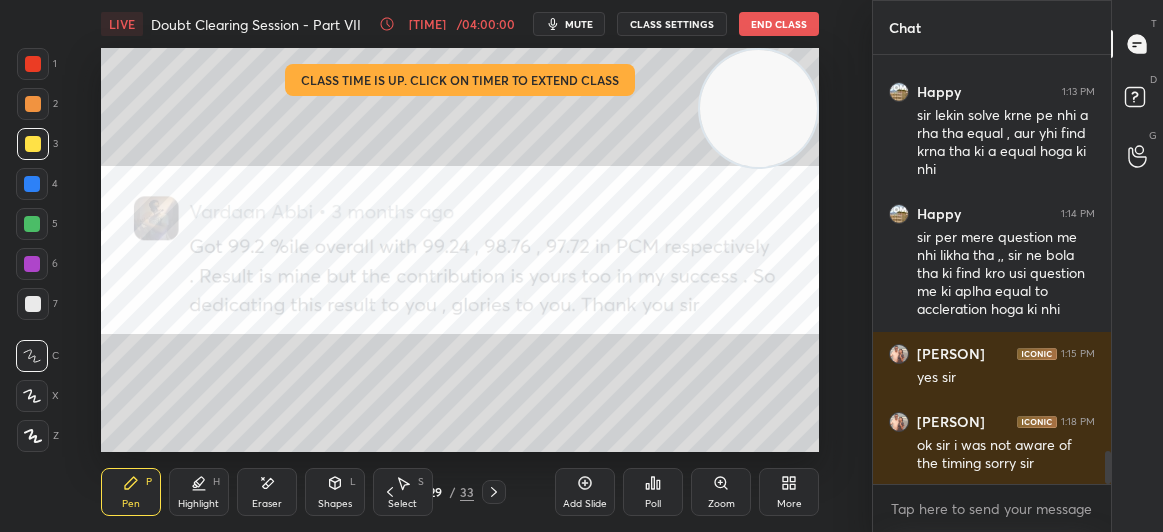 click at bounding box center (33, 144) 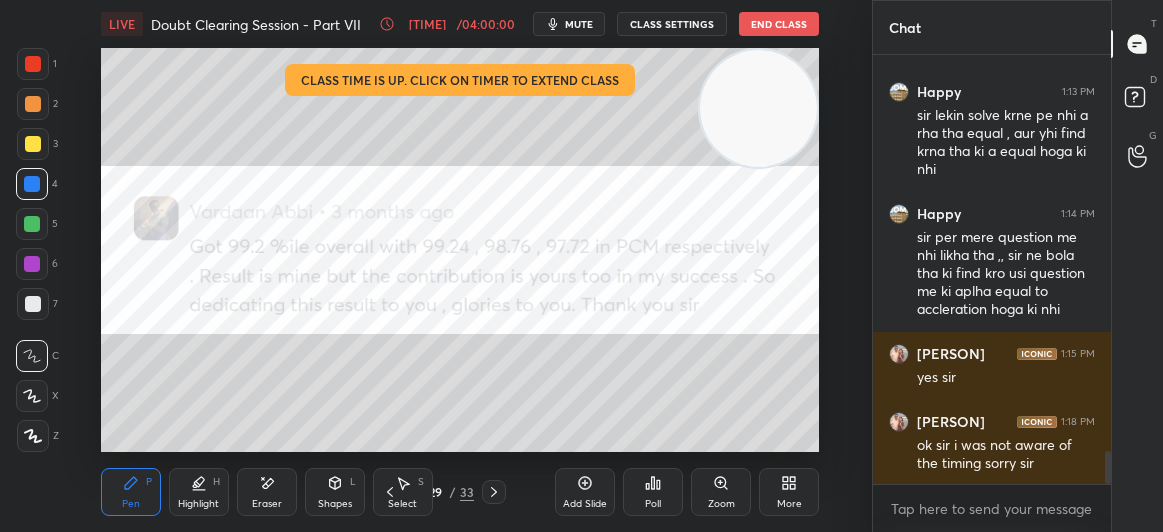 click on "5" at bounding box center (37, 228) 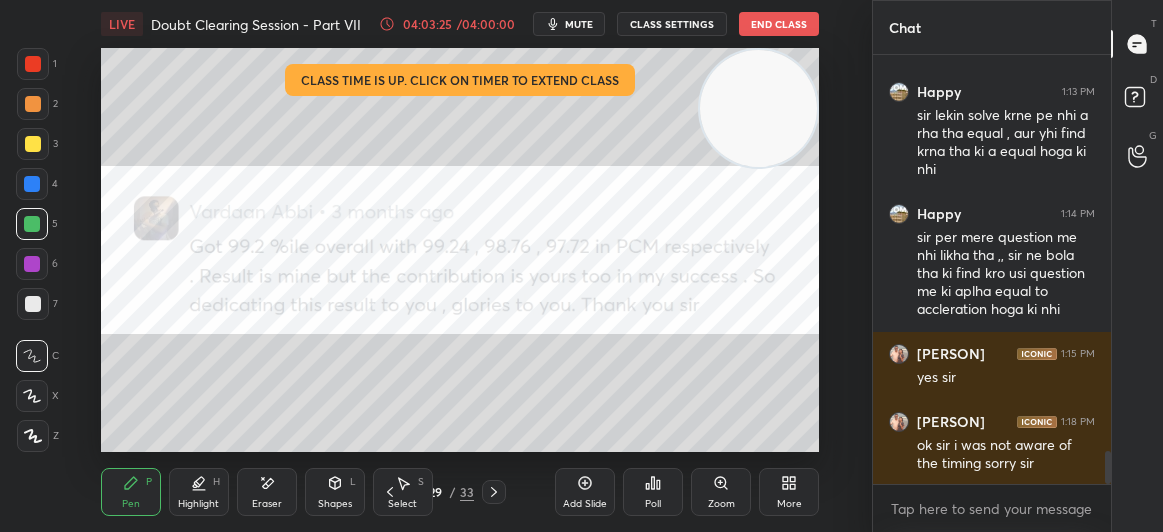 click on "6" at bounding box center (37, 268) 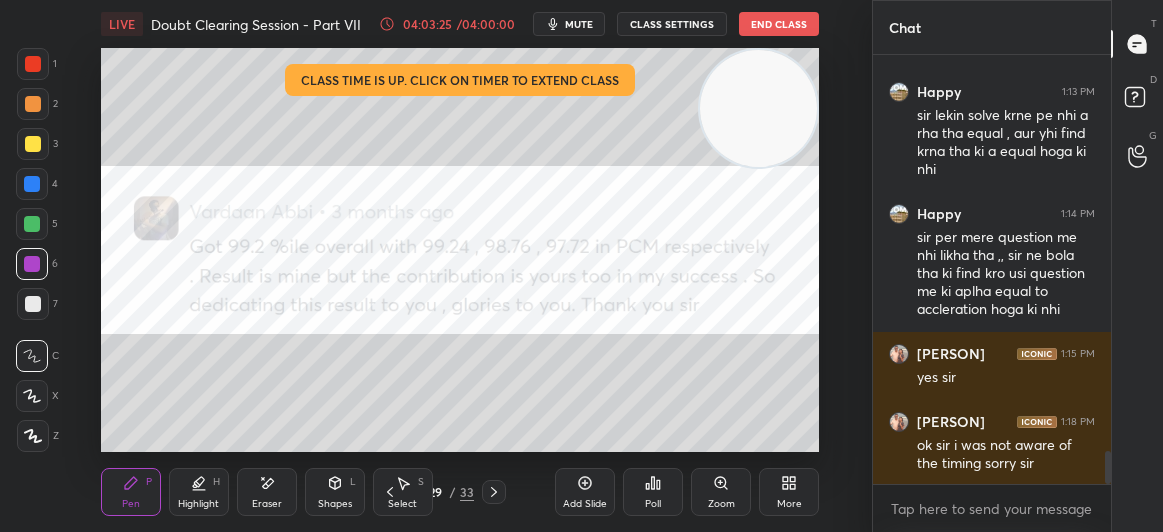 click at bounding box center [33, 304] 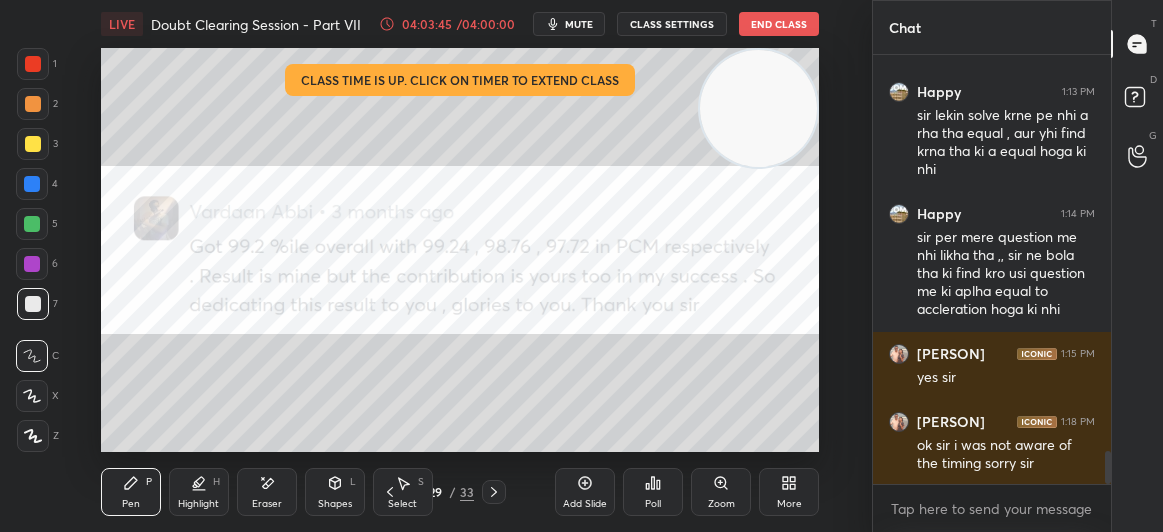 click at bounding box center [32, 184] 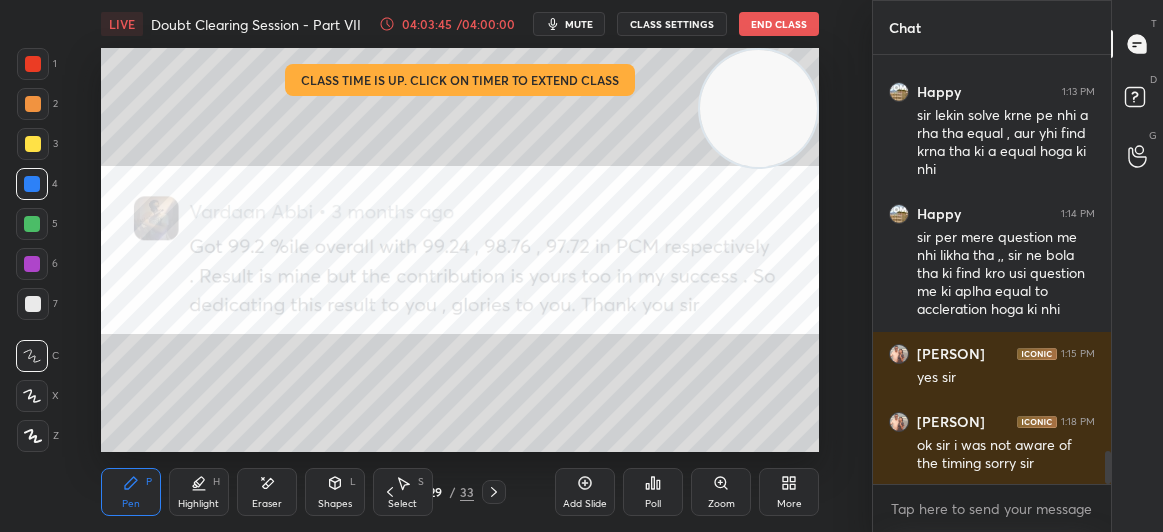 click at bounding box center [32, 184] 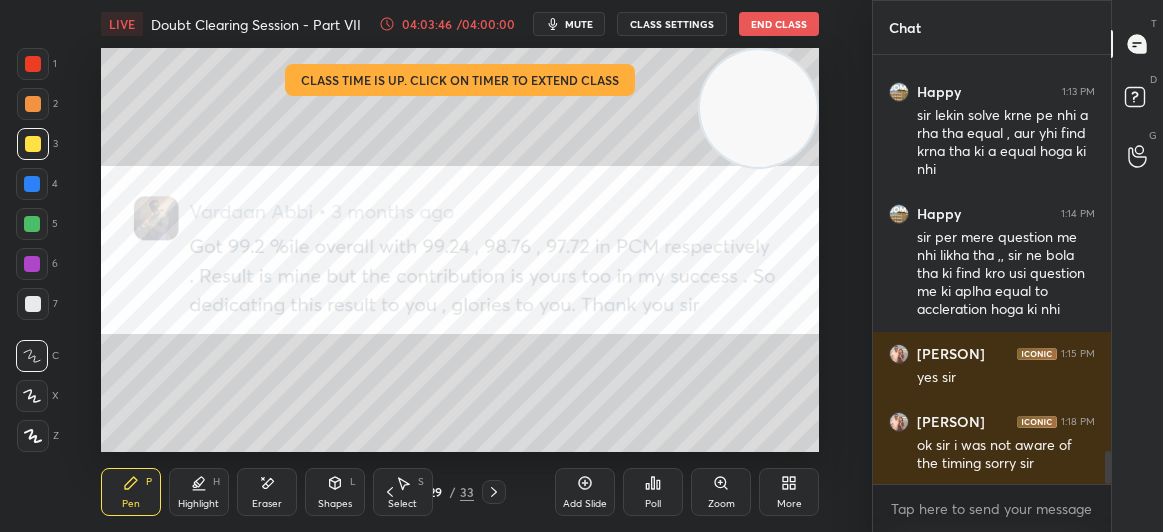 click at bounding box center [33, 64] 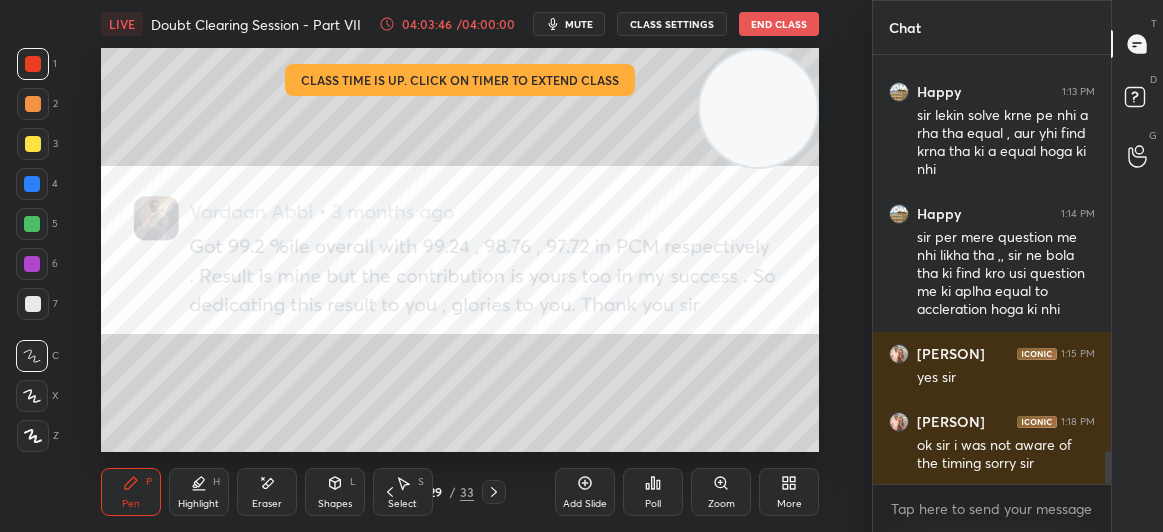 click at bounding box center [33, 64] 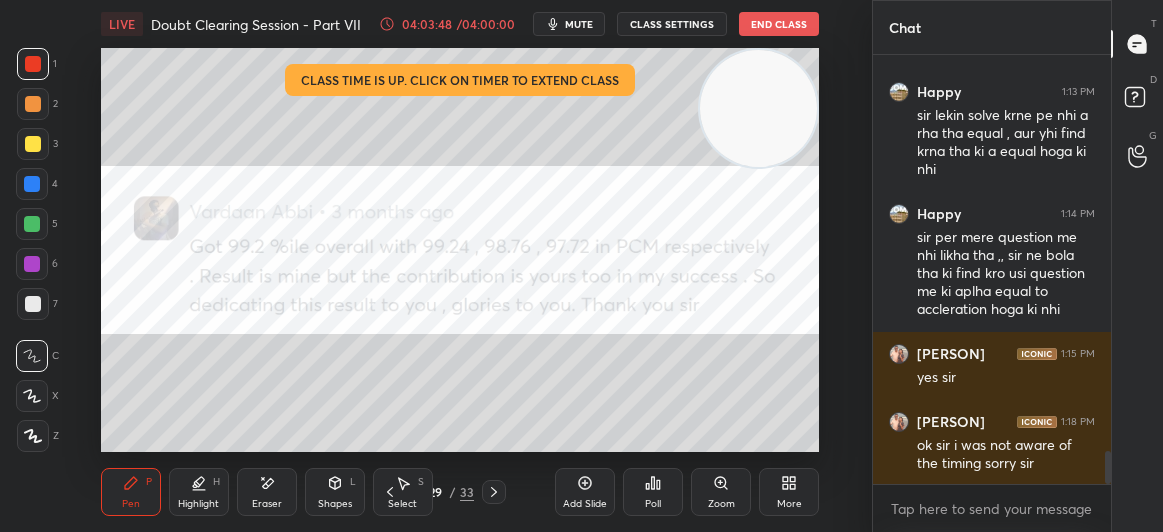 click at bounding box center [33, 144] 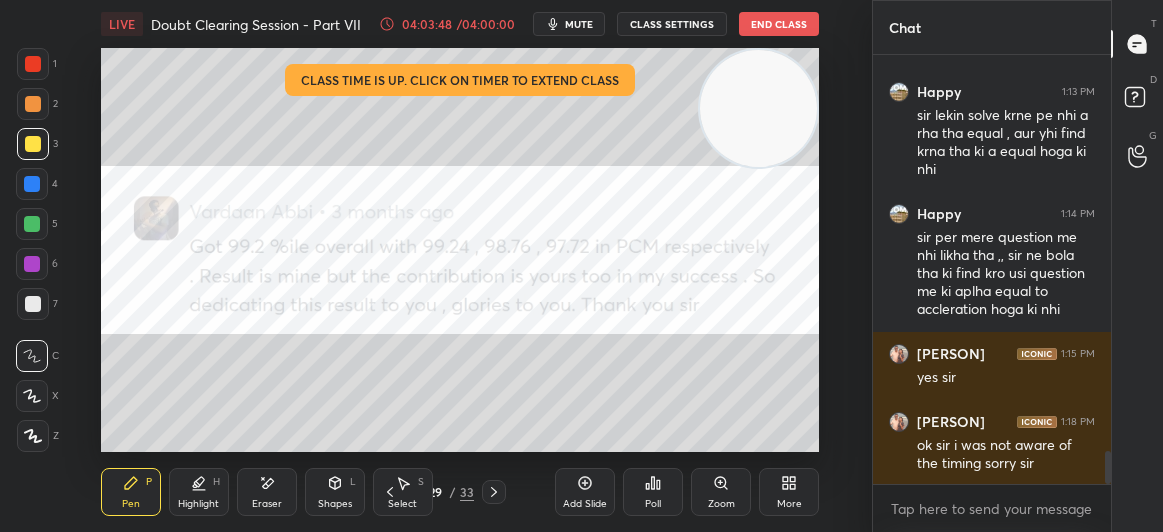 click at bounding box center [33, 104] 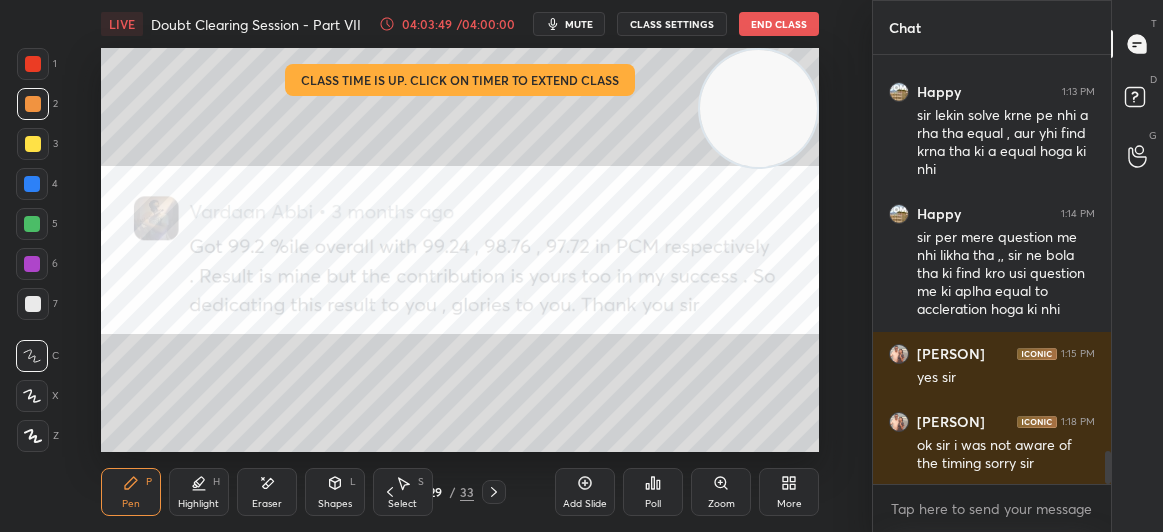 click at bounding box center [32, 184] 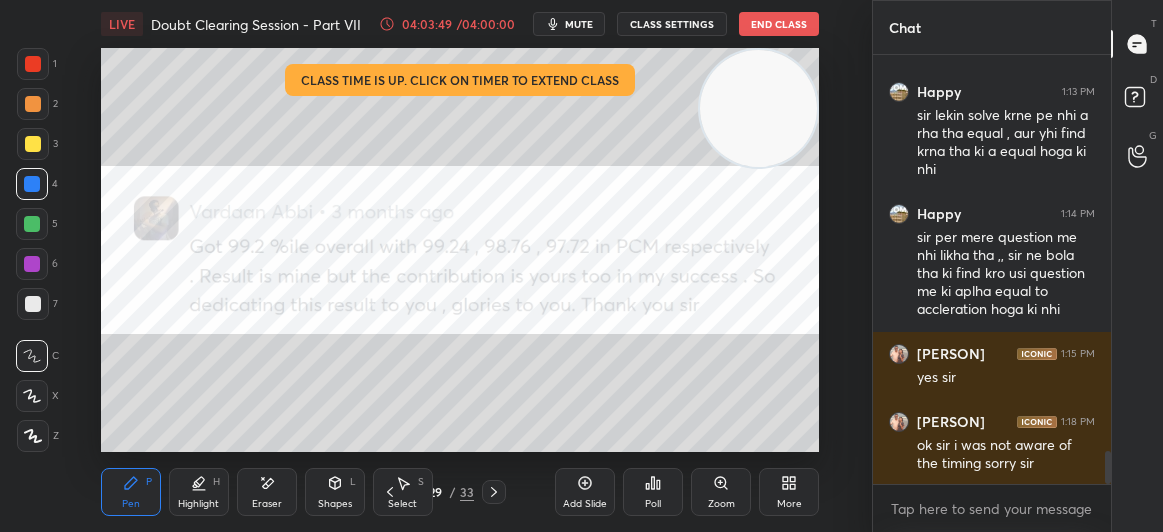 click at bounding box center [33, 64] 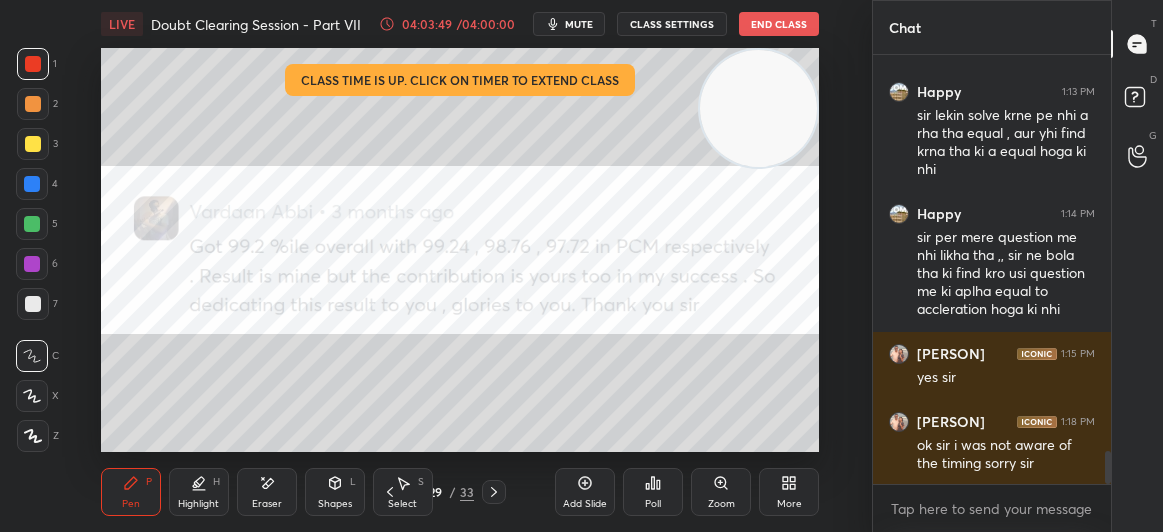 click at bounding box center [33, 64] 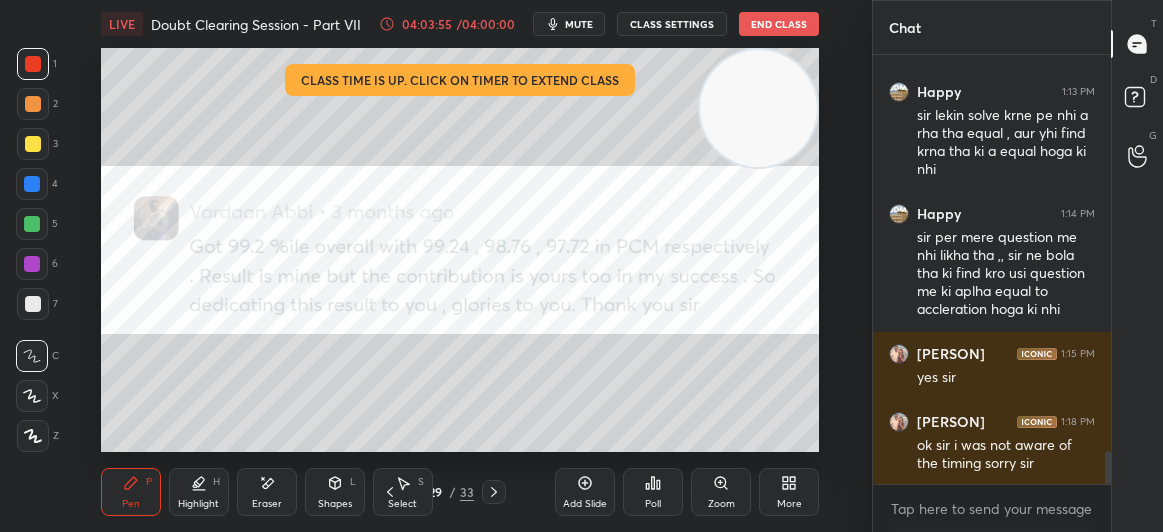 click 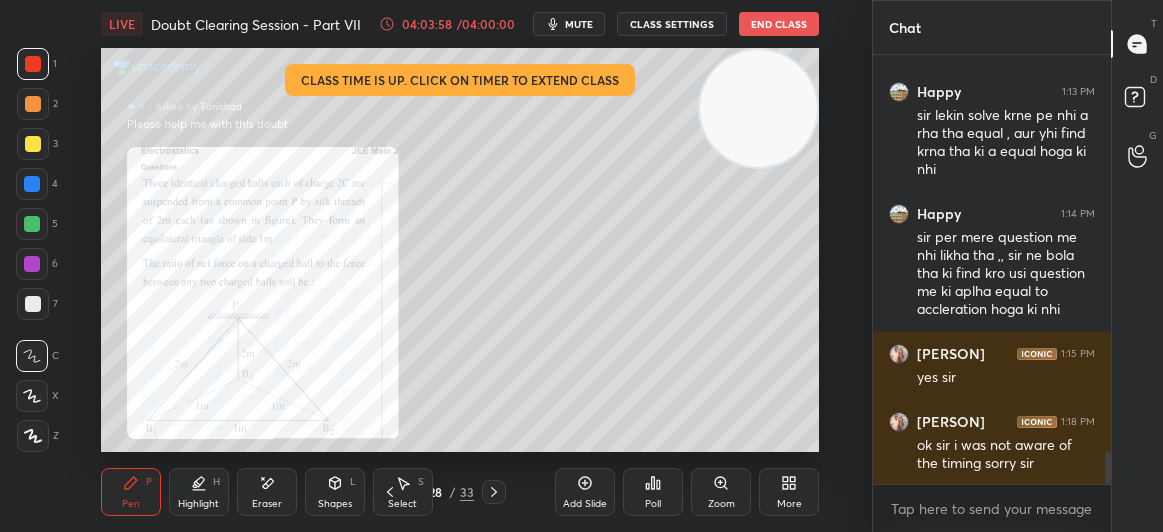 click at bounding box center (33, 144) 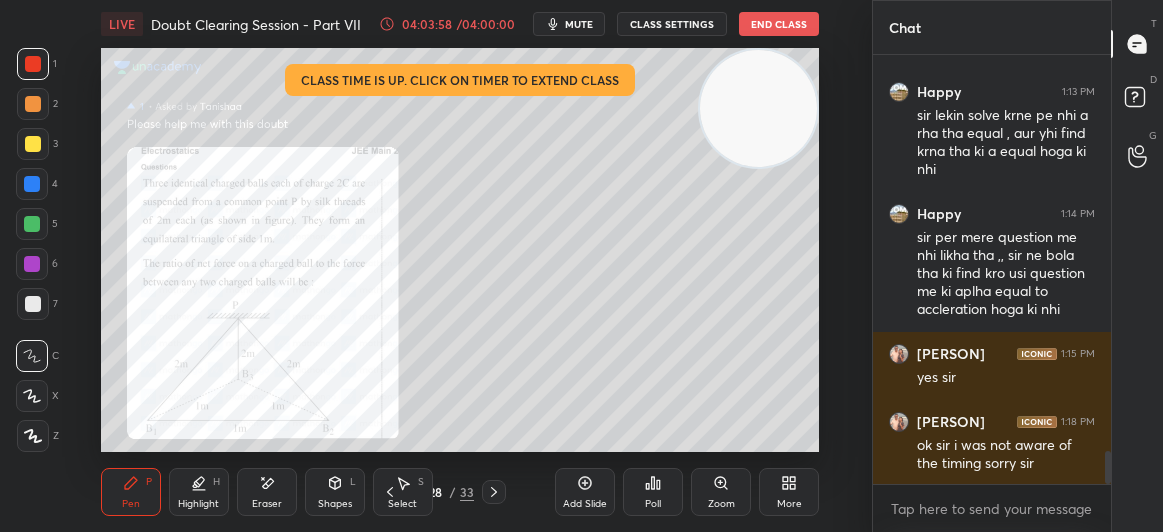 click at bounding box center [33, 144] 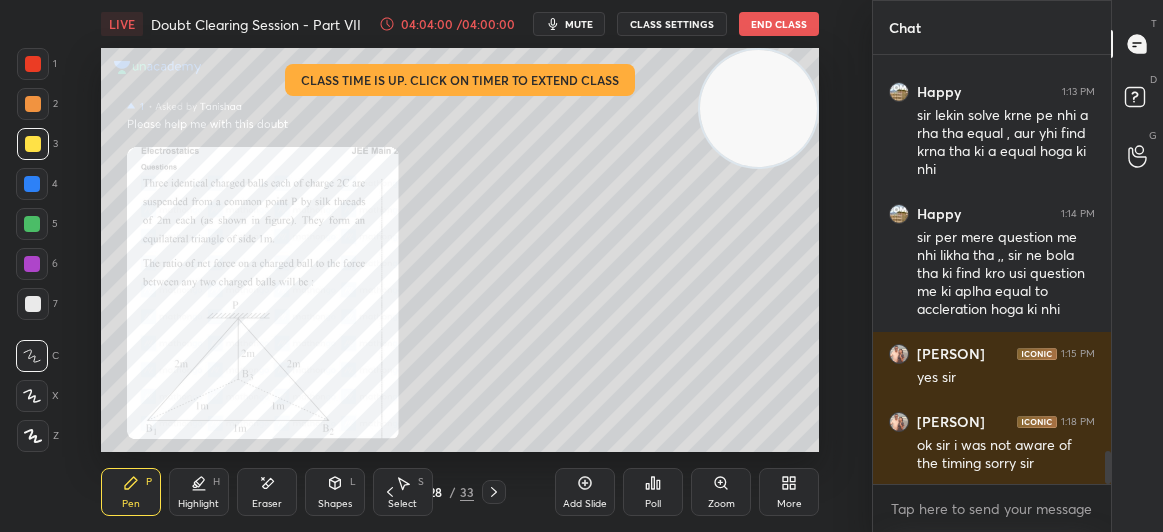 click at bounding box center [33, 64] 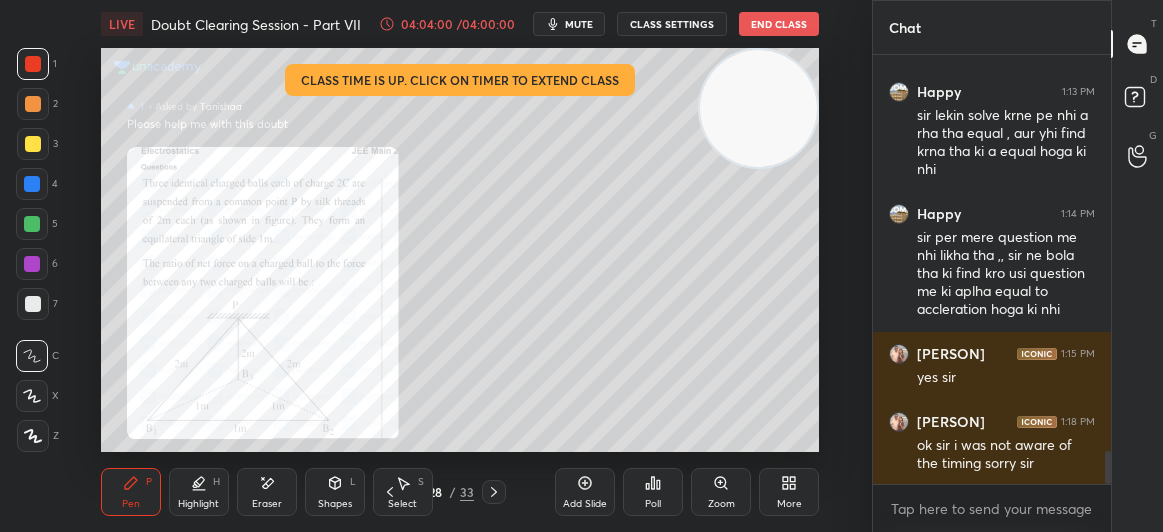 click at bounding box center [33, 64] 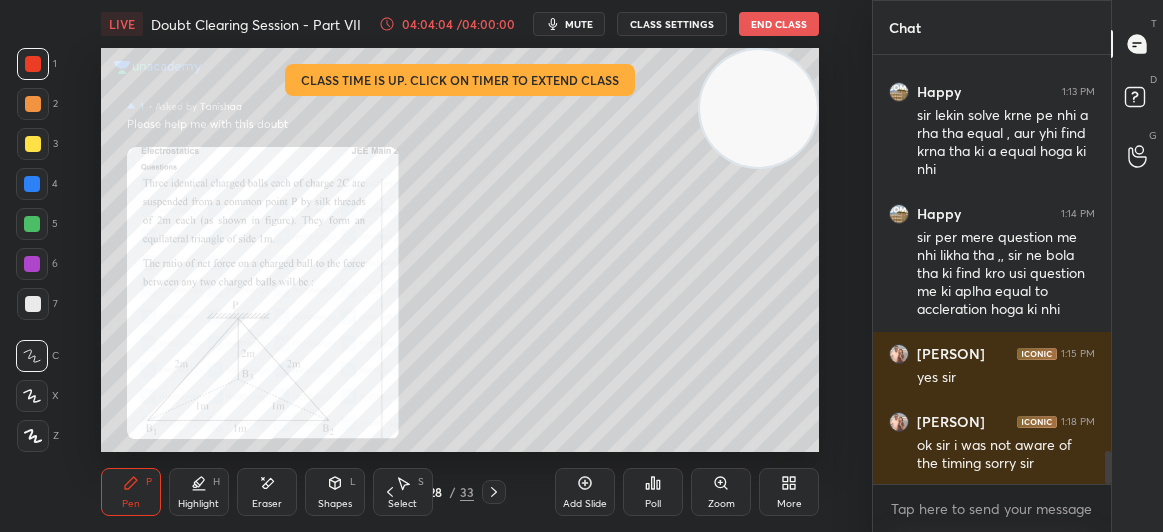 click at bounding box center [33, 144] 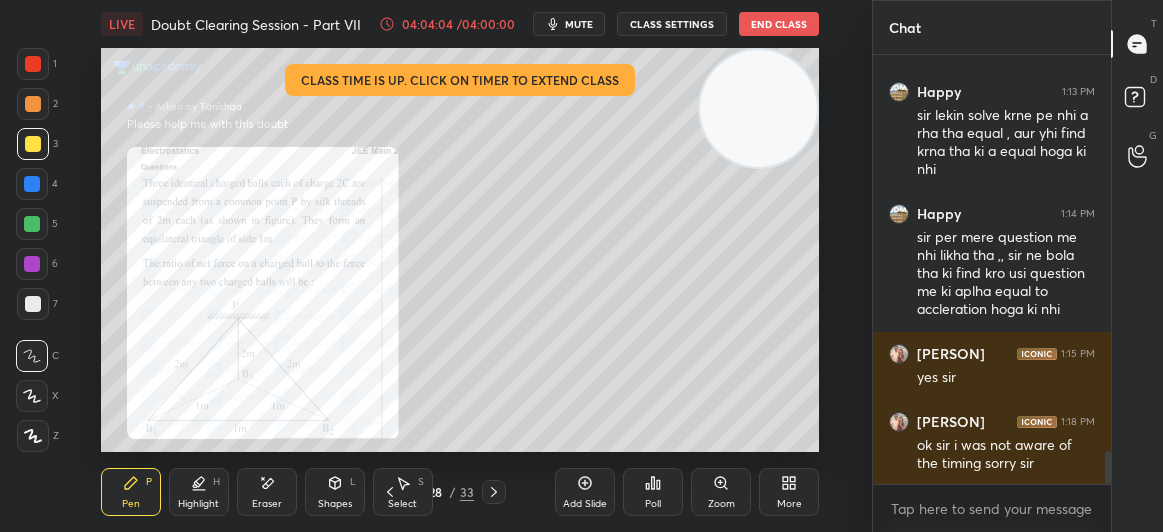 click at bounding box center [33, 144] 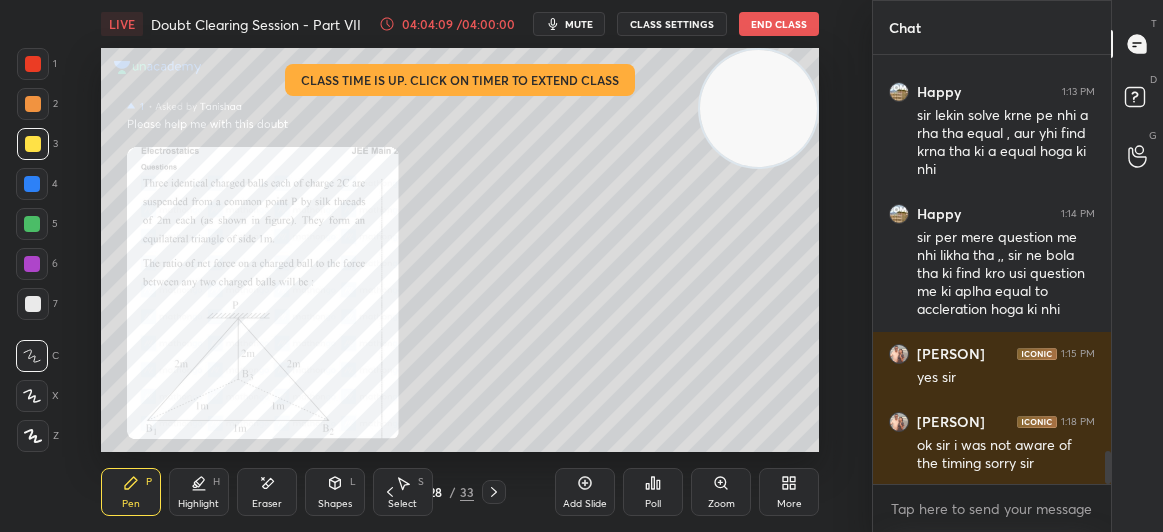 click at bounding box center [33, 64] 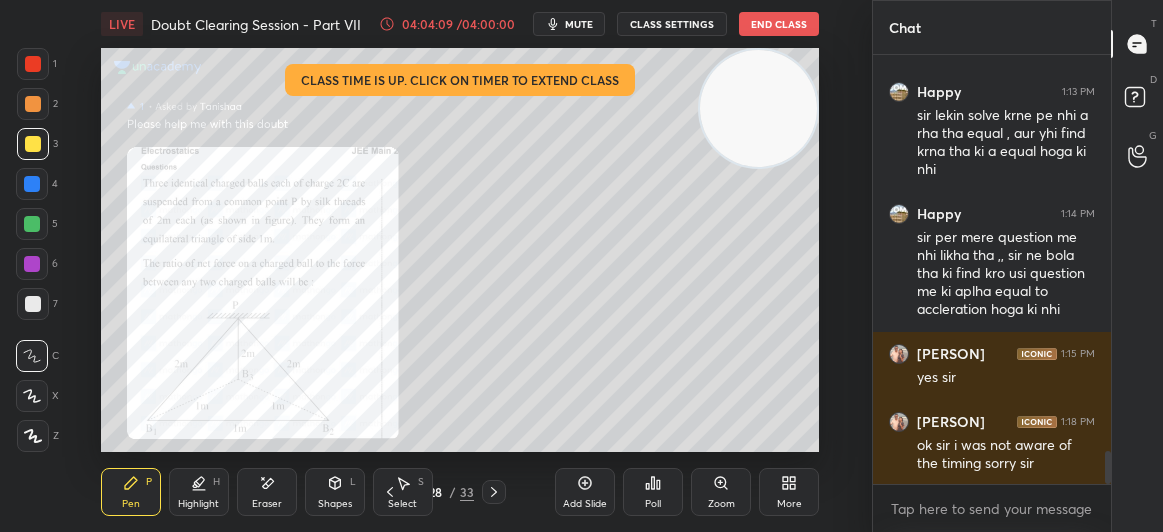 click at bounding box center [33, 64] 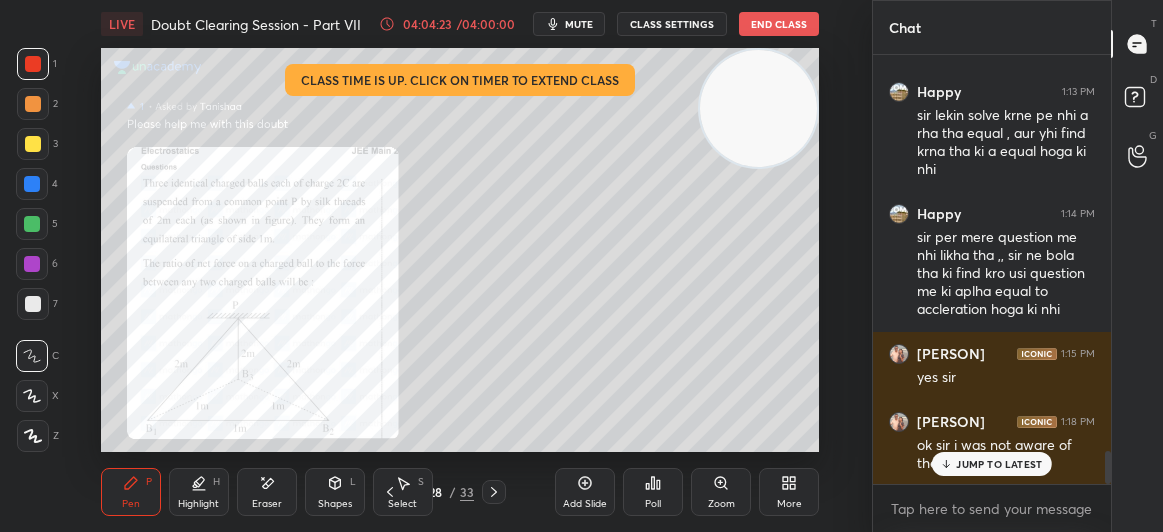 scroll, scrollTop: 5179, scrollLeft: 0, axis: vertical 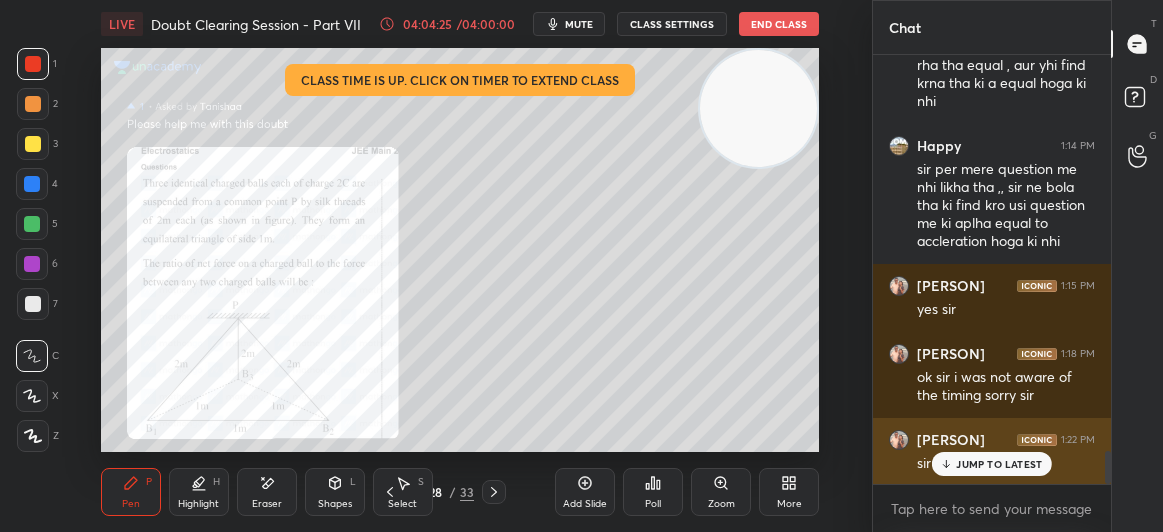 click on "sir dropper" at bounding box center [1006, 464] 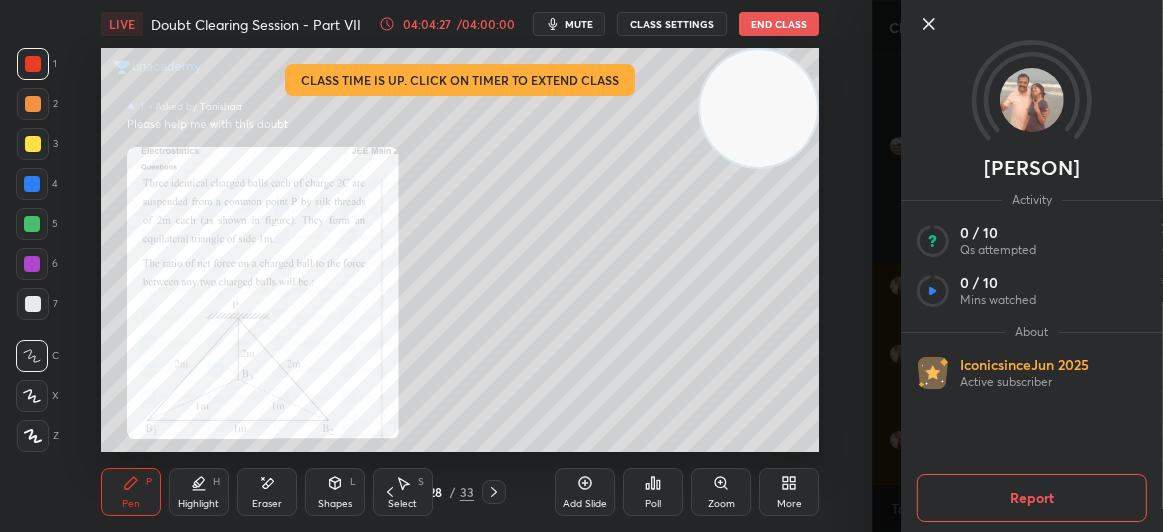 click 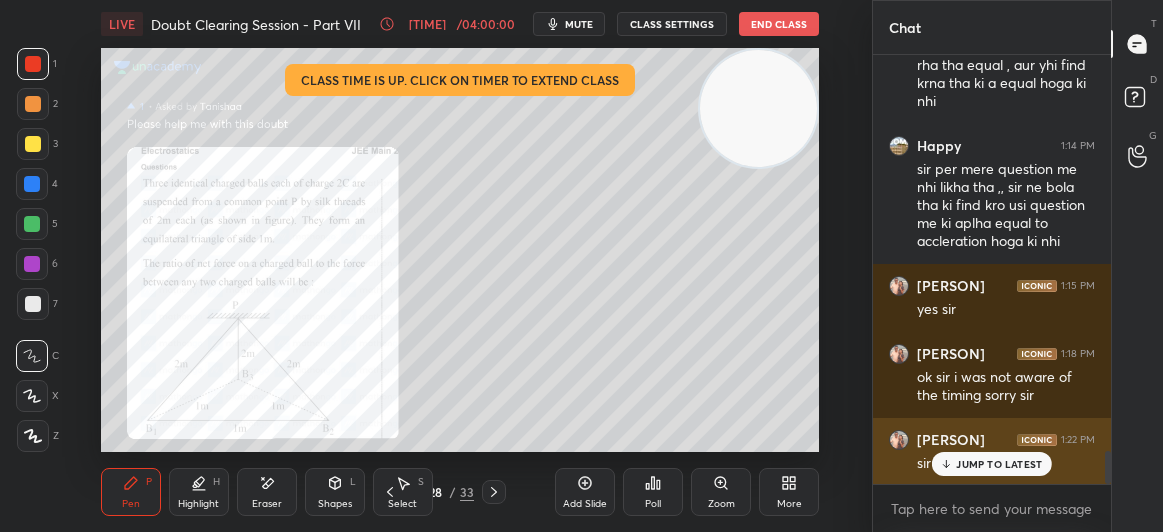 click on "JUMP TO LATEST" at bounding box center (992, 464) 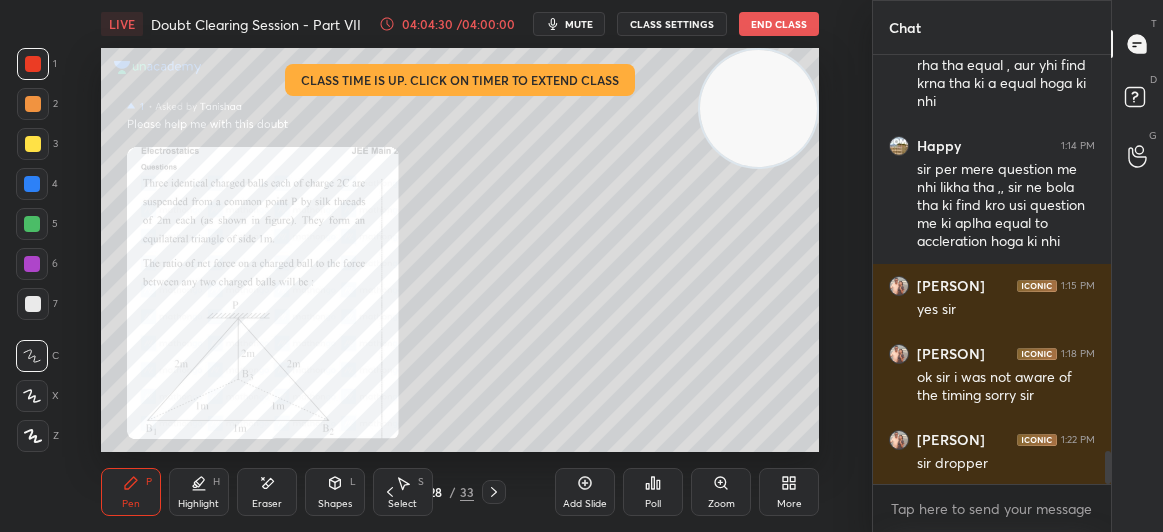 click at bounding box center (33, 144) 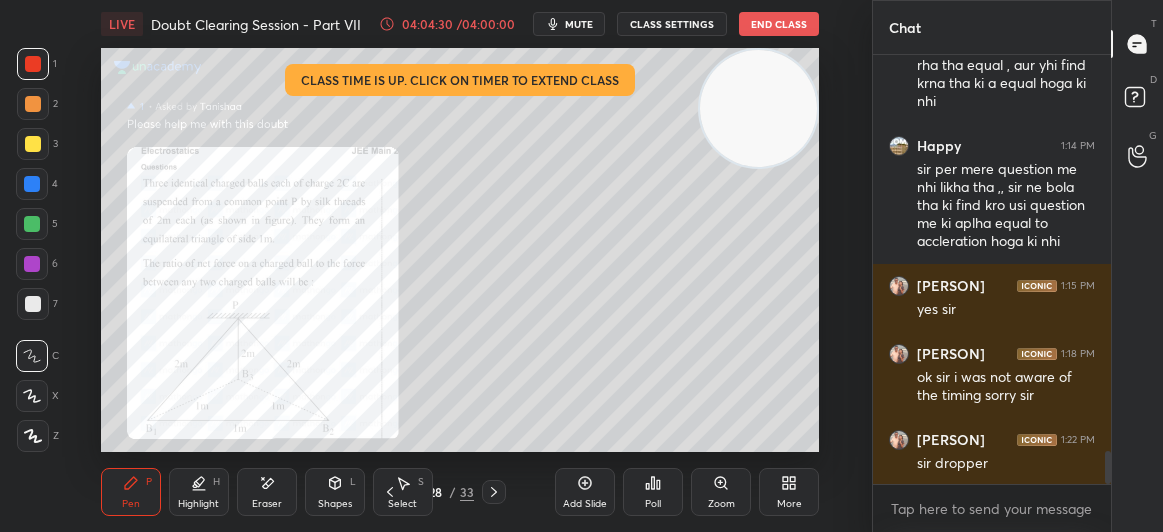 click at bounding box center [33, 144] 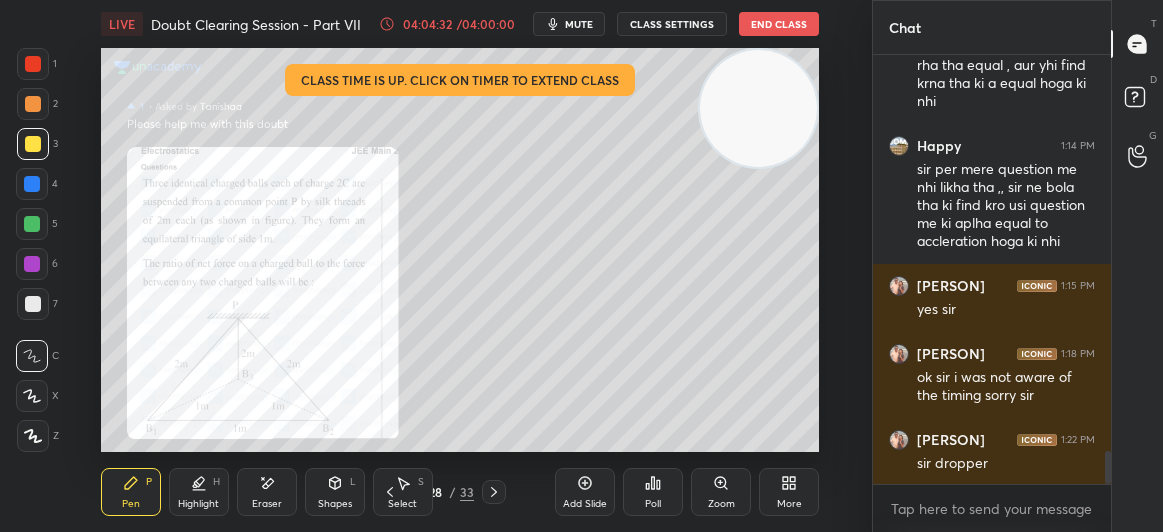 click on "Eraser" at bounding box center (267, 492) 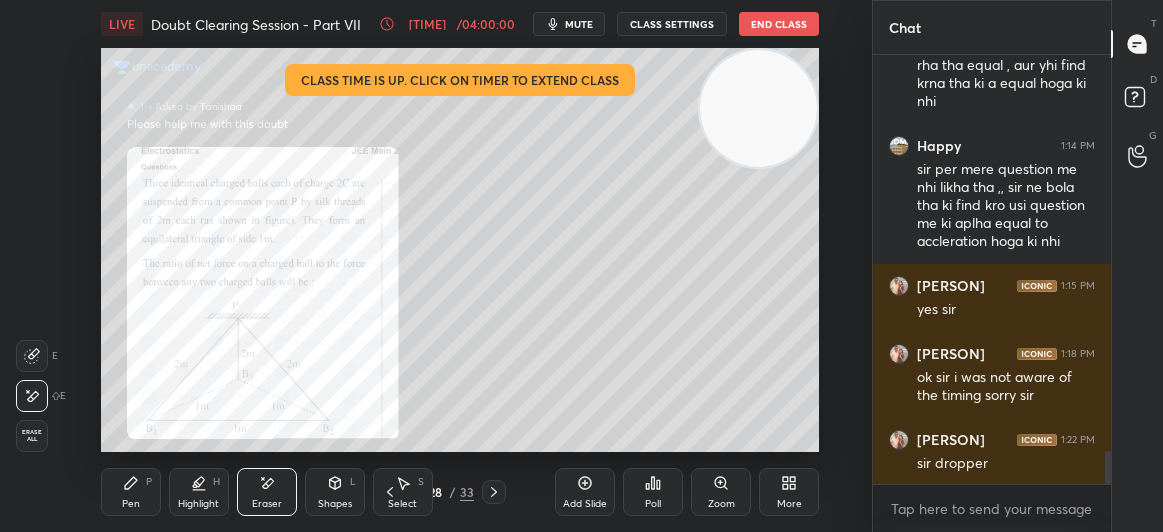 click 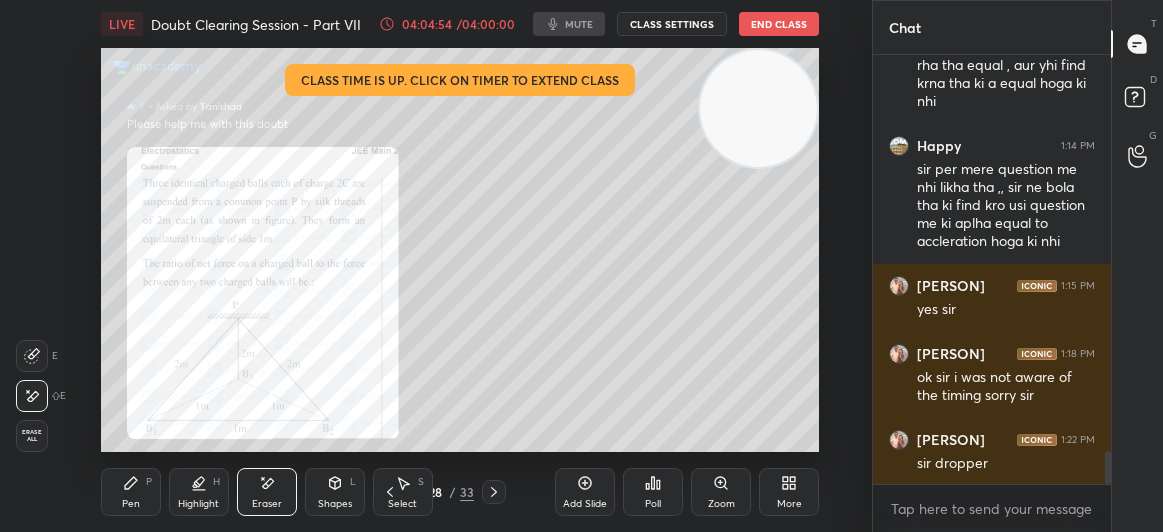 click on "More" at bounding box center (789, 492) 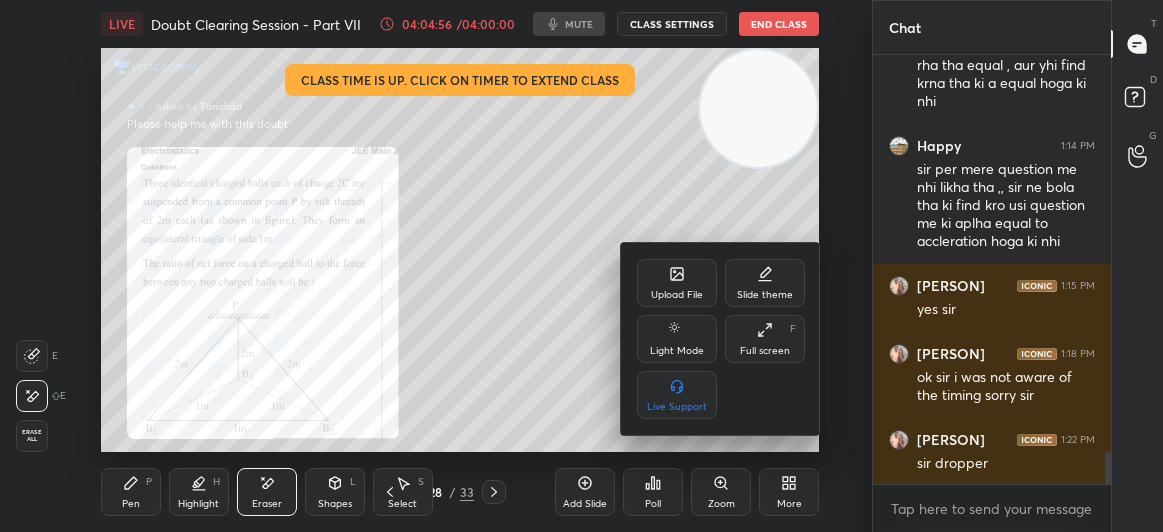 click at bounding box center (581, 266) 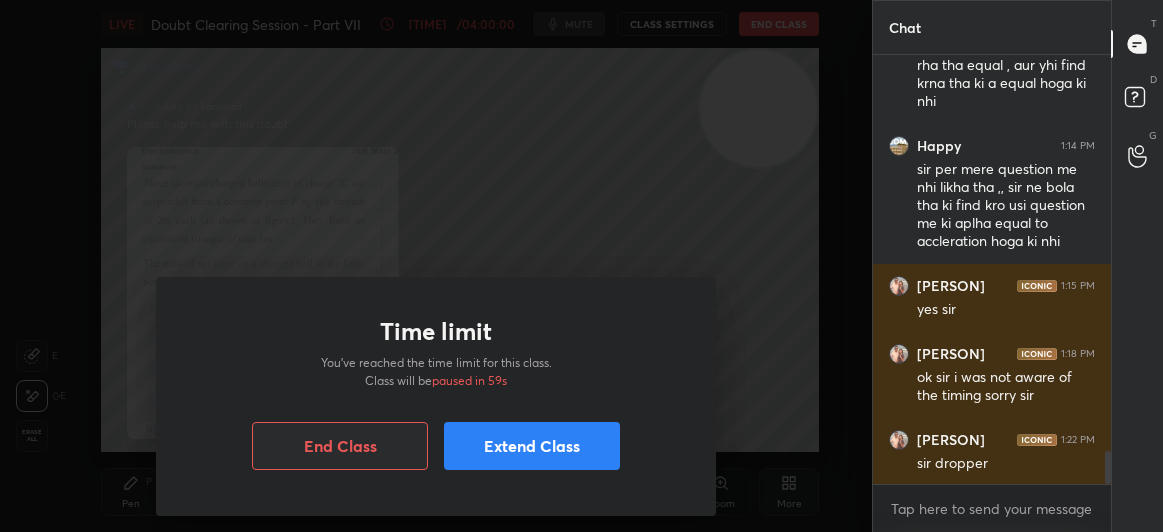 click on "Extend Class" at bounding box center (532, 446) 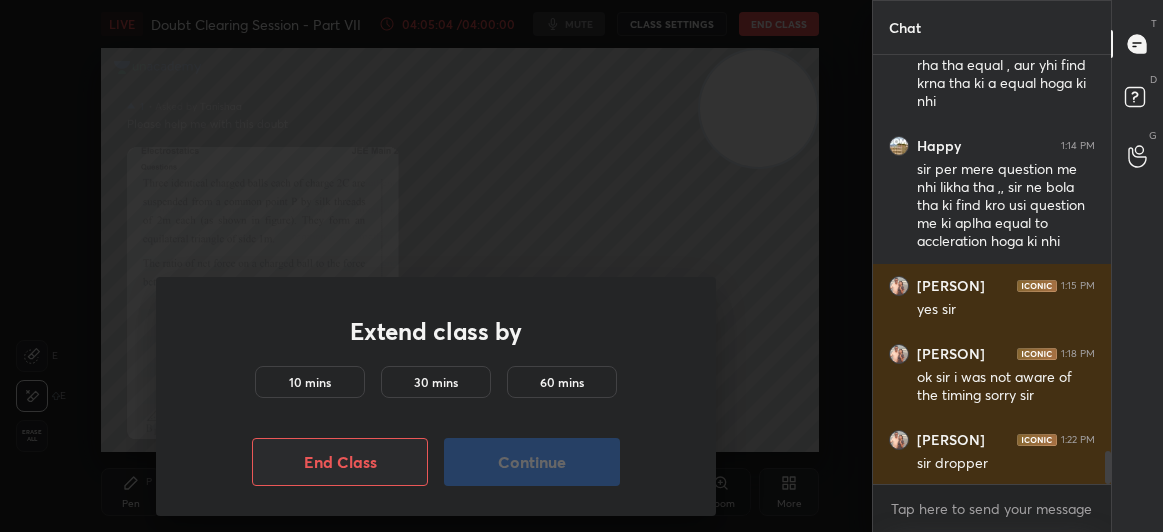 drag, startPoint x: 271, startPoint y: 405, endPoint x: 303, endPoint y: 376, distance: 43.185646 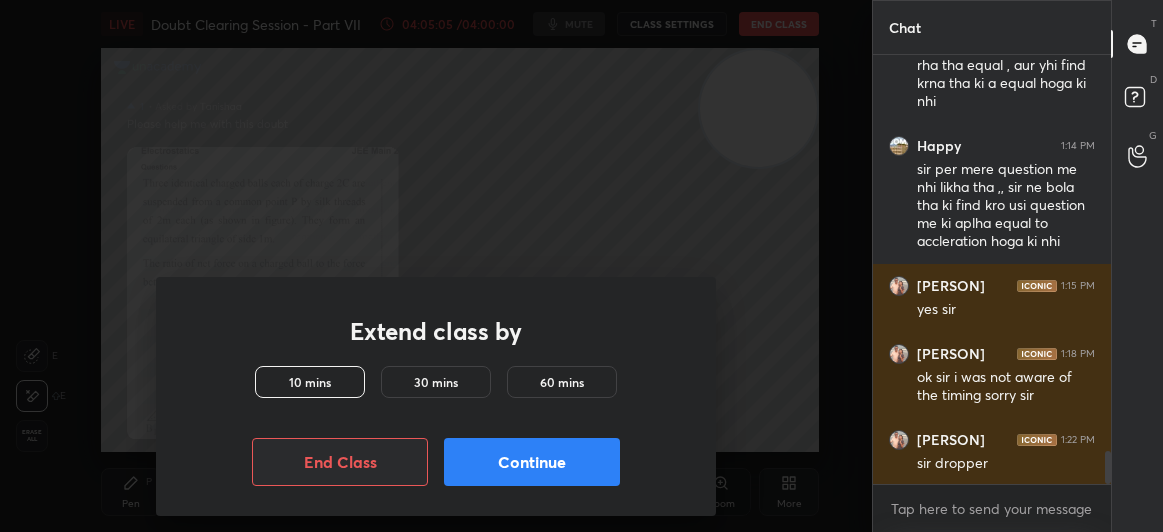 click on "Continue" at bounding box center [532, 462] 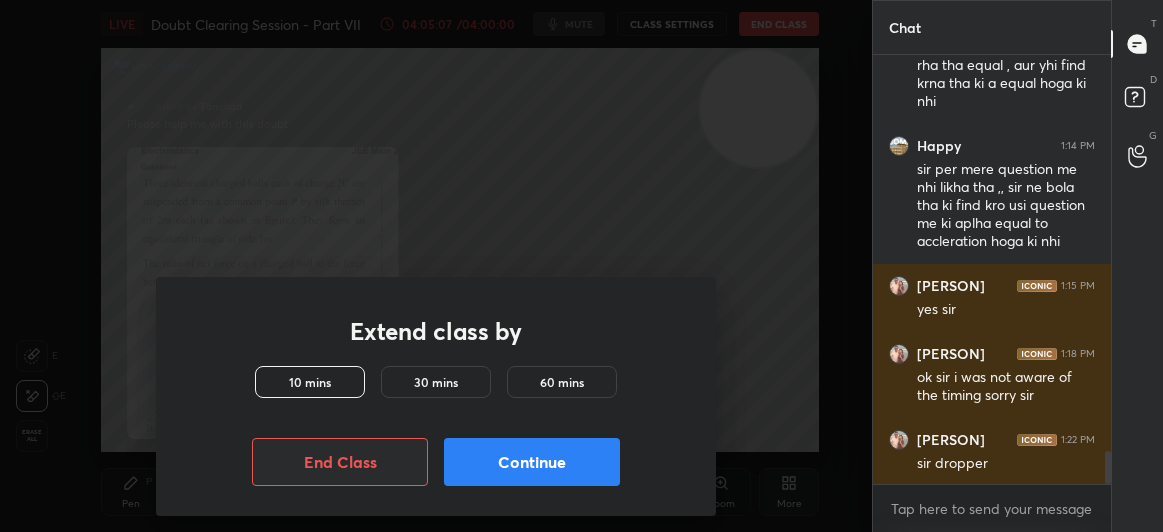 click on "Continue" at bounding box center (532, 462) 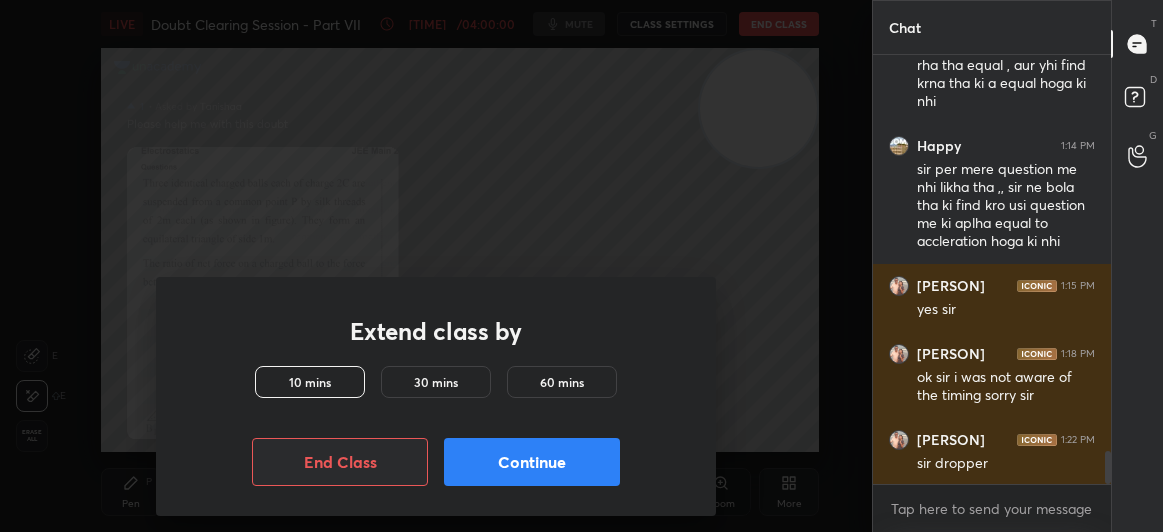 click on "Continue" at bounding box center (532, 462) 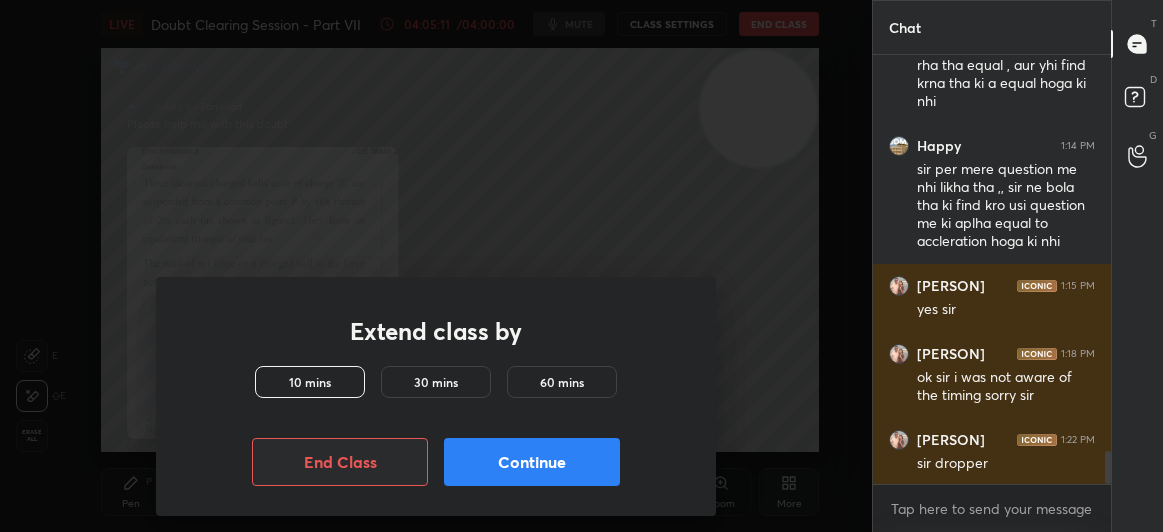 click on "10 mins" at bounding box center [310, 382] 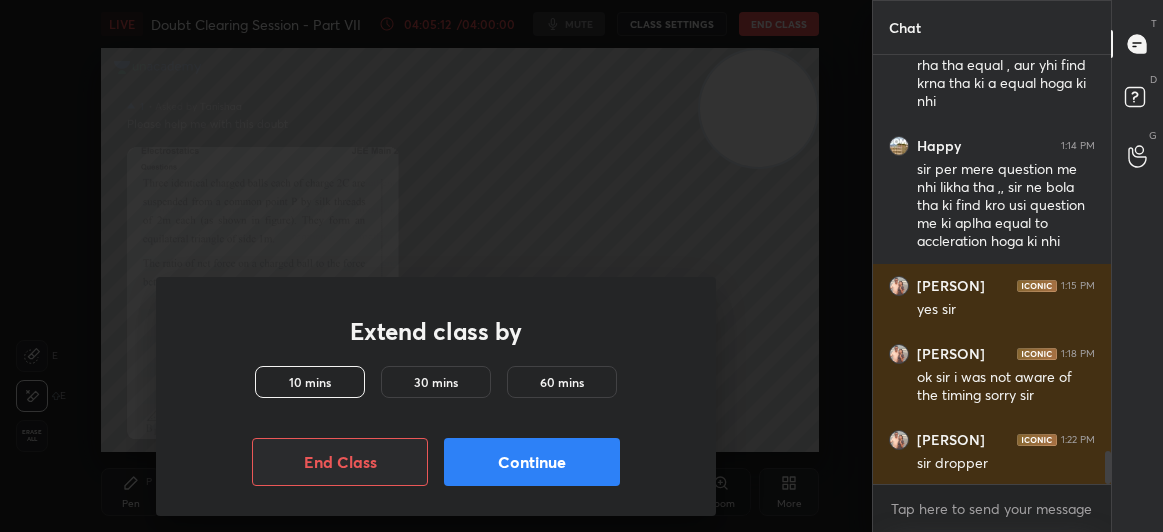 click on "30 mins" at bounding box center [436, 382] 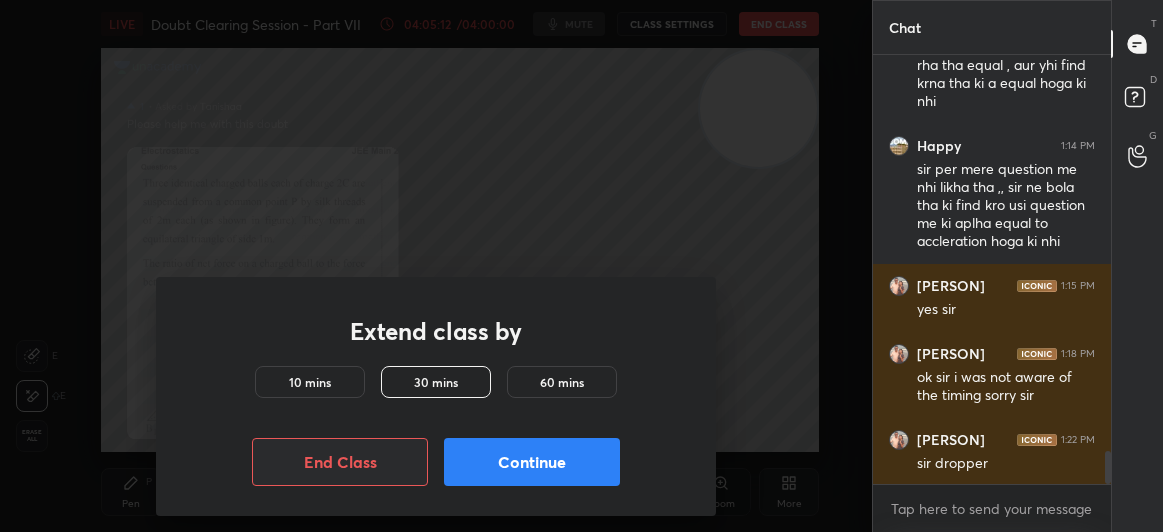 click on "Continue" at bounding box center (532, 462) 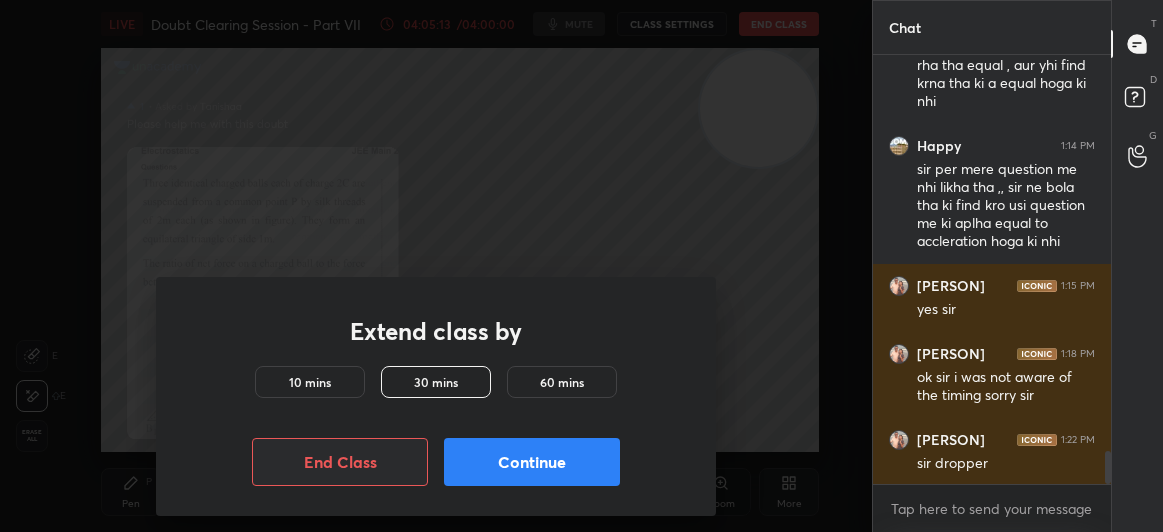 click on "Continue" at bounding box center (532, 462) 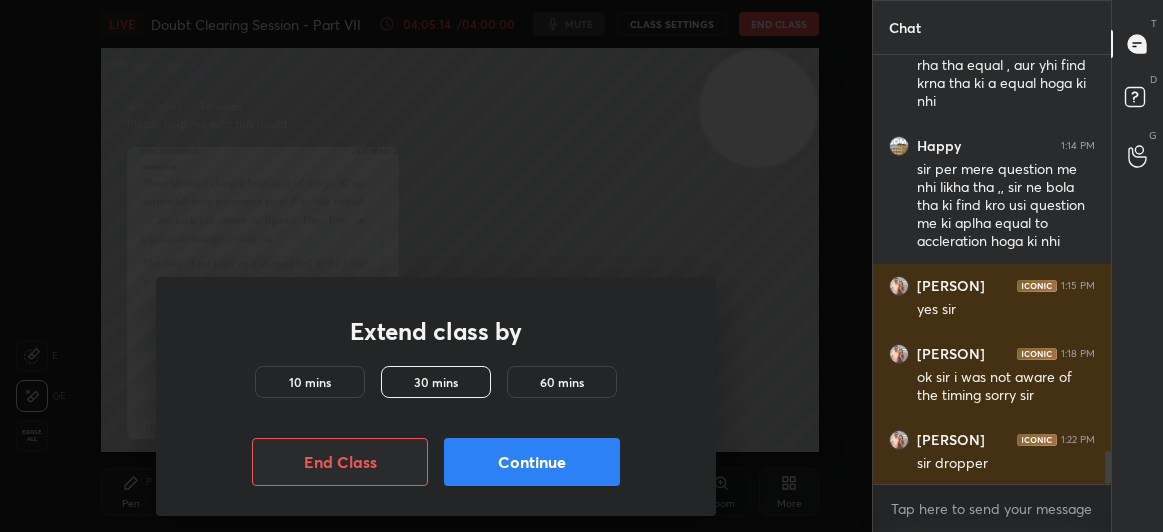 click on "Continue" at bounding box center (532, 462) 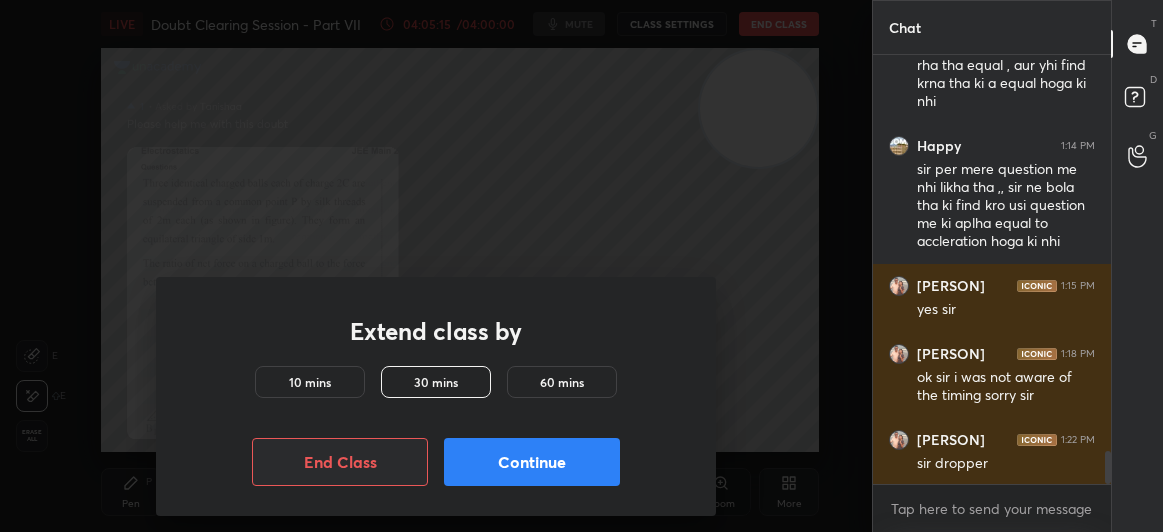 click on "Continue" at bounding box center [532, 462] 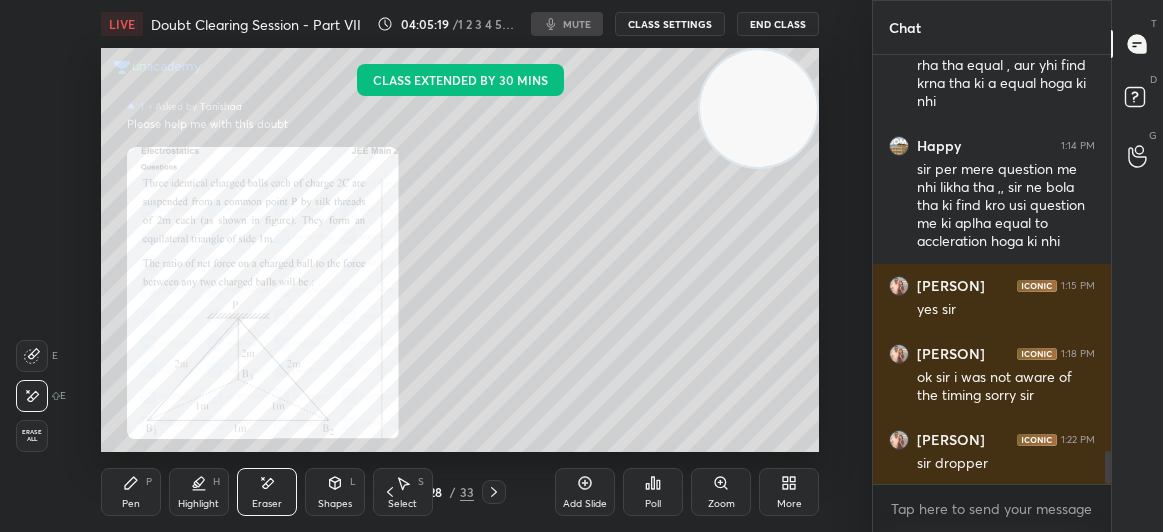 click on "Pen P" at bounding box center [131, 492] 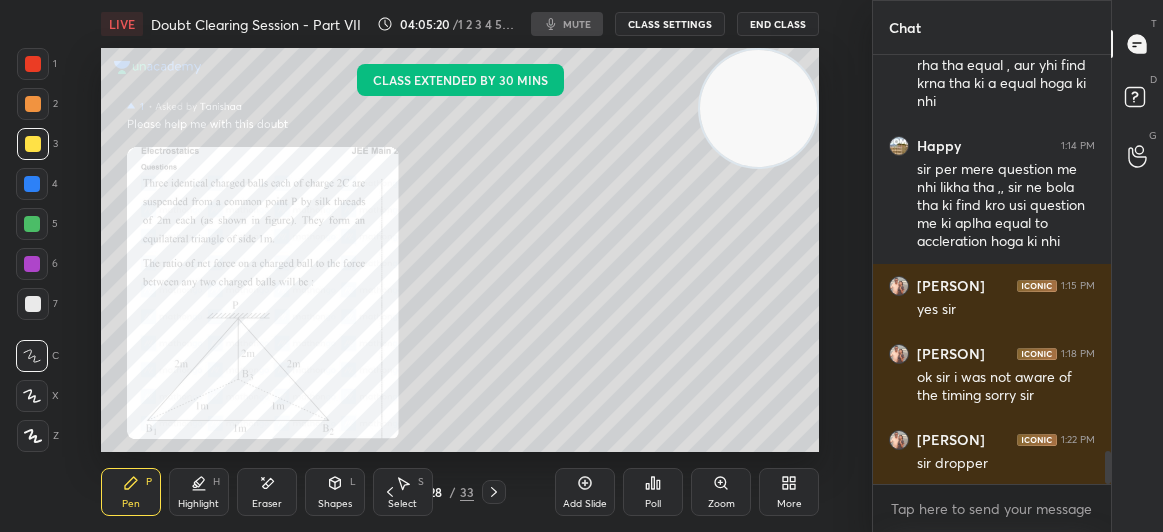 click on "CLASS SETTINGS" at bounding box center (670, 24) 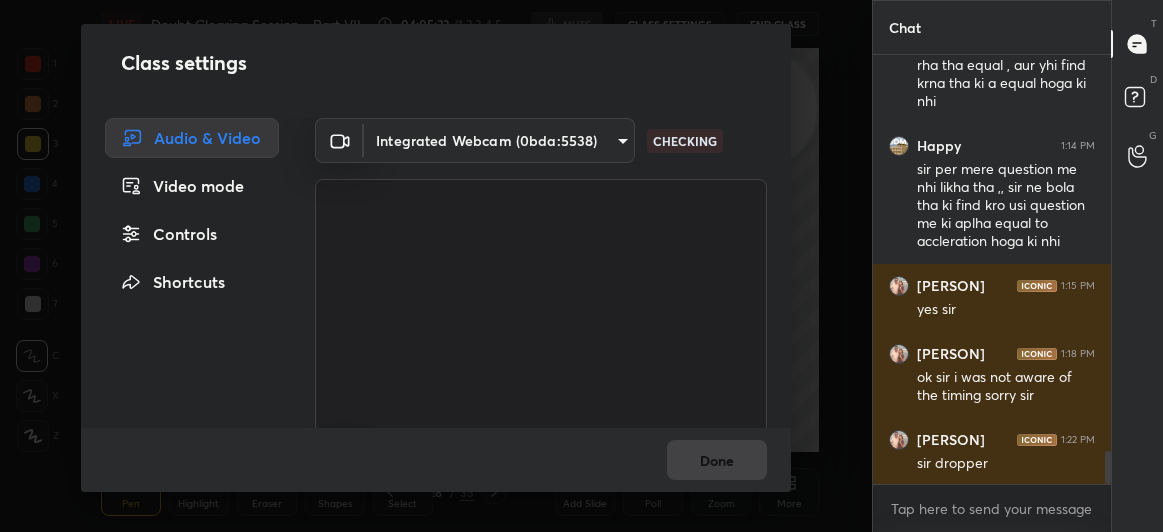 scroll, scrollTop: 143, scrollLeft: 0, axis: vertical 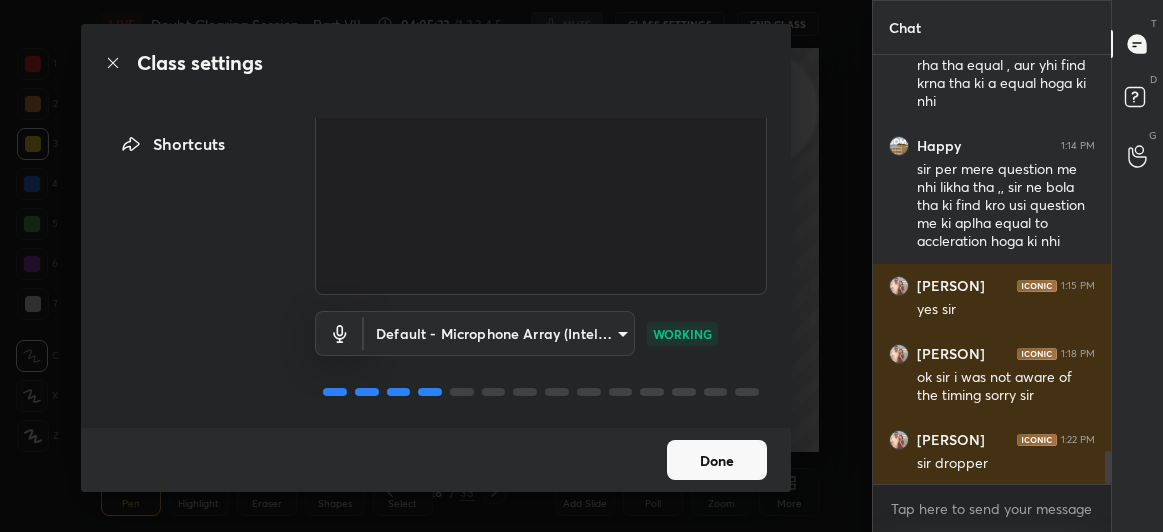 click on "1 2 3 4 5 6 7 C X Z E E Erase all   H H LIVE Doubt Clearing Session - Part VII 04:05:22 /  07:50:00 mute CLASS SETTINGS End Class Setting up your live class Poll for   secs No correct answer Start poll Back Doubt Clearing Session - Part VII • L5 of Doubt Clearing Course on Physics for IIT JEE - Part I [PERSON] Pen P Highlight H Eraser Shapes L Select S 28 / 33 Add Slide Poll Zoom More Chat [PERSON] 1:11 PM sir mera net chal gya ek baar bta dijye na please [PERSON] 1:13 PM sir lekin solve krne pe nhi a rha tha equal , aur yhi find krna tha ki a equal hoga ki nhi [PERSON] 1:14 PM sir per mere question me nhi likha tha ,, sir ne bola tha ki find kro usi question me ki aplha equal to accleration hoga ki nhi [PERSON] 1:15 PM yes sir [PERSON] 1:18 PM ok sir i was not aware of the timing sorry sir [PERSON] 1:22 PM sir dropper JUMP TO LATEST Enable hand raising Enable raise hand to speak to learners. Once enabled, chat will be turned off temporarily. Enable x   [PERSON] Asked a doubt 1 Pick this doubt NEW DOUBTS ASKED T" at bounding box center (581, 266) 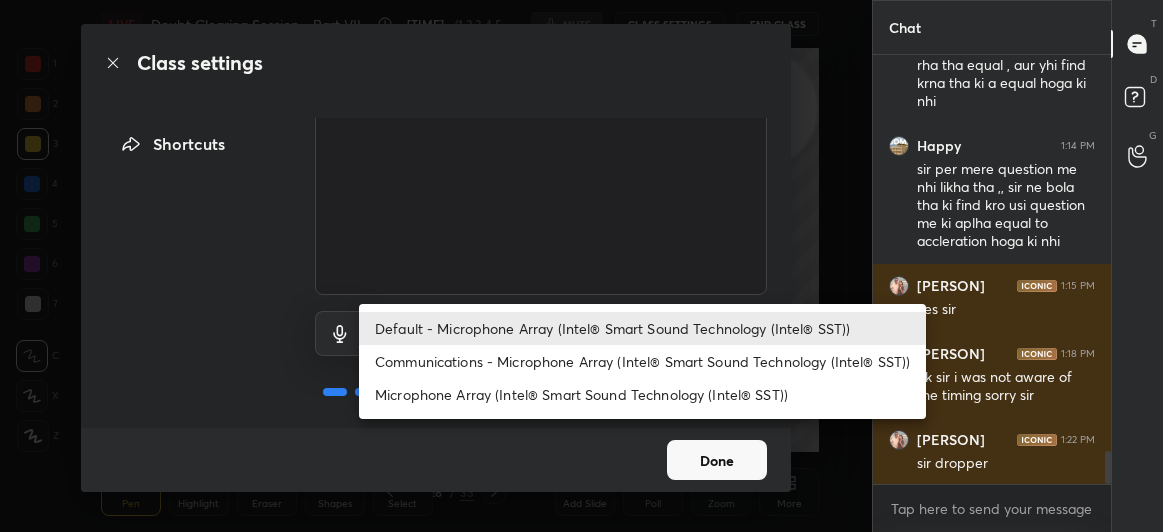 click on "Default - Microphone Array (Intel® Smart Sound Technology (Intel® SST))" at bounding box center [642, 328] 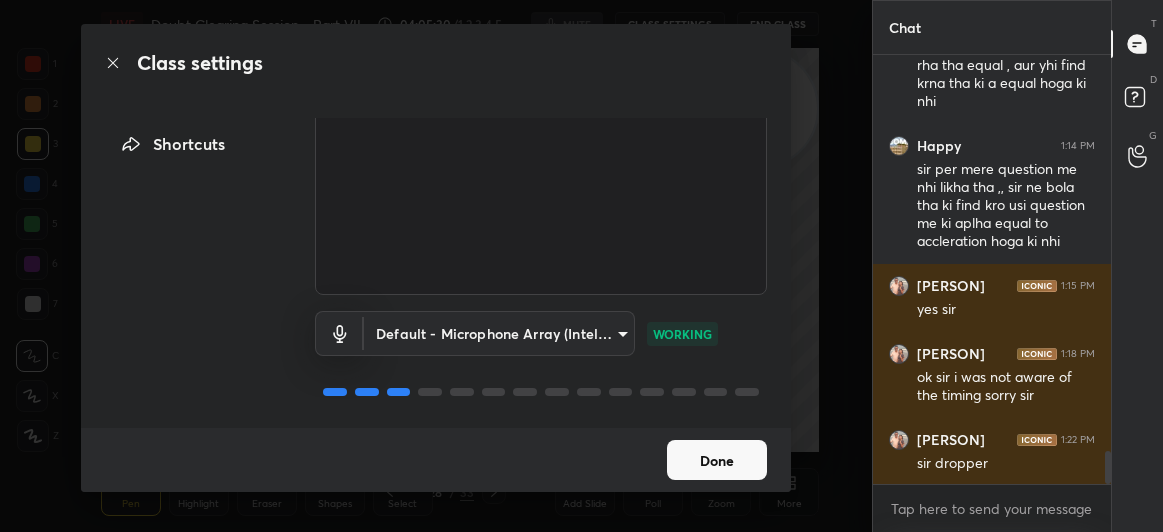 click on "Done" at bounding box center [717, 460] 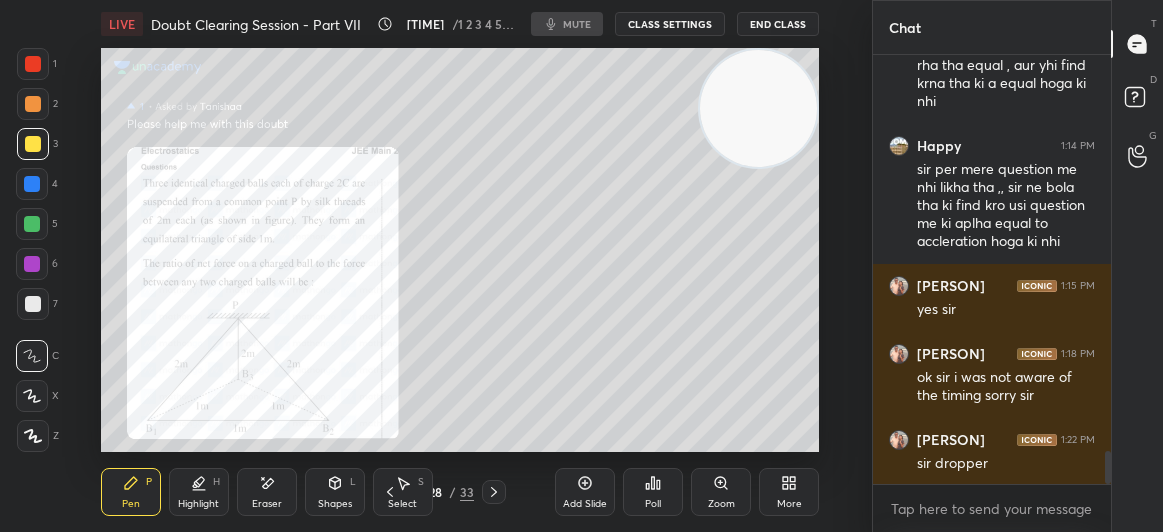click on "1 2 3 4 5 6 7 C X Z E E Erase all   H H" at bounding box center [32, 250] 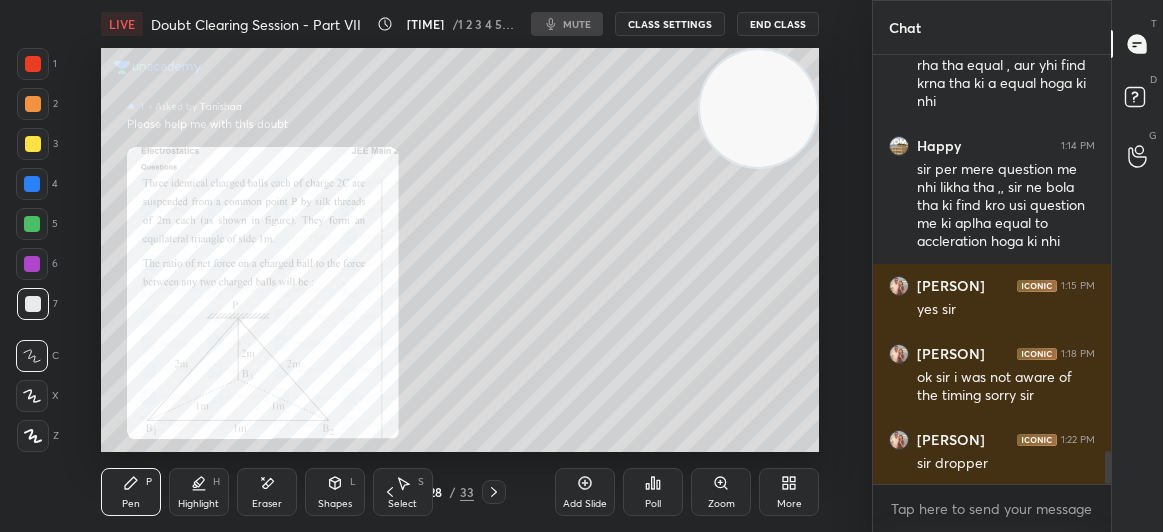 click at bounding box center (33, 304) 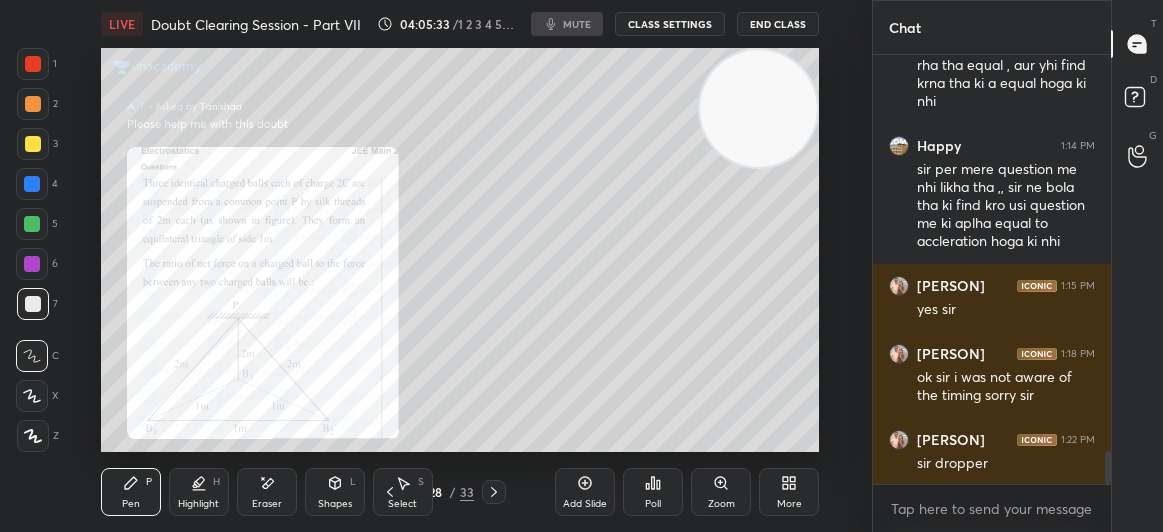 click at bounding box center [33, 64] 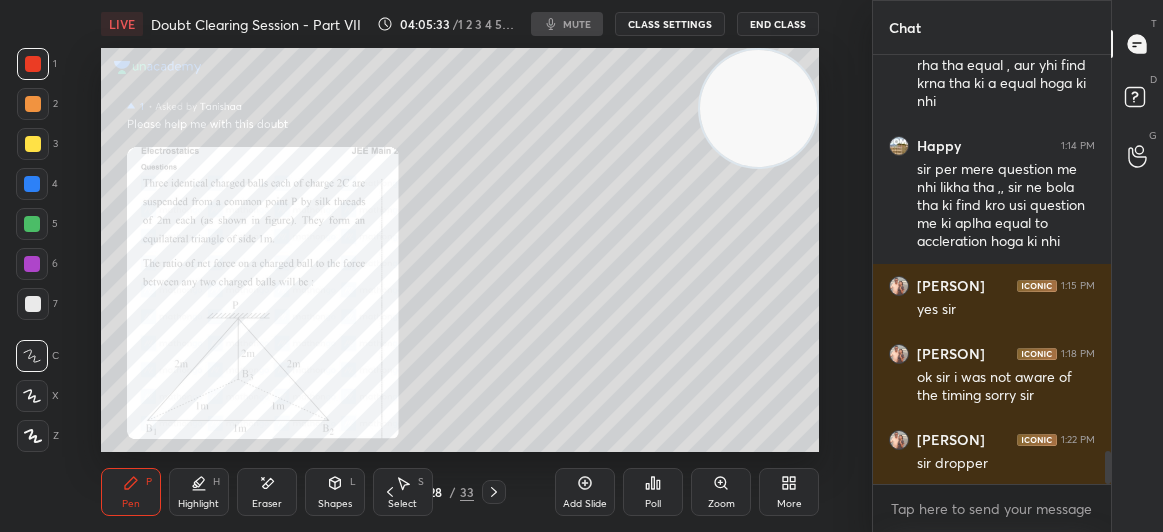 click at bounding box center [33, 64] 